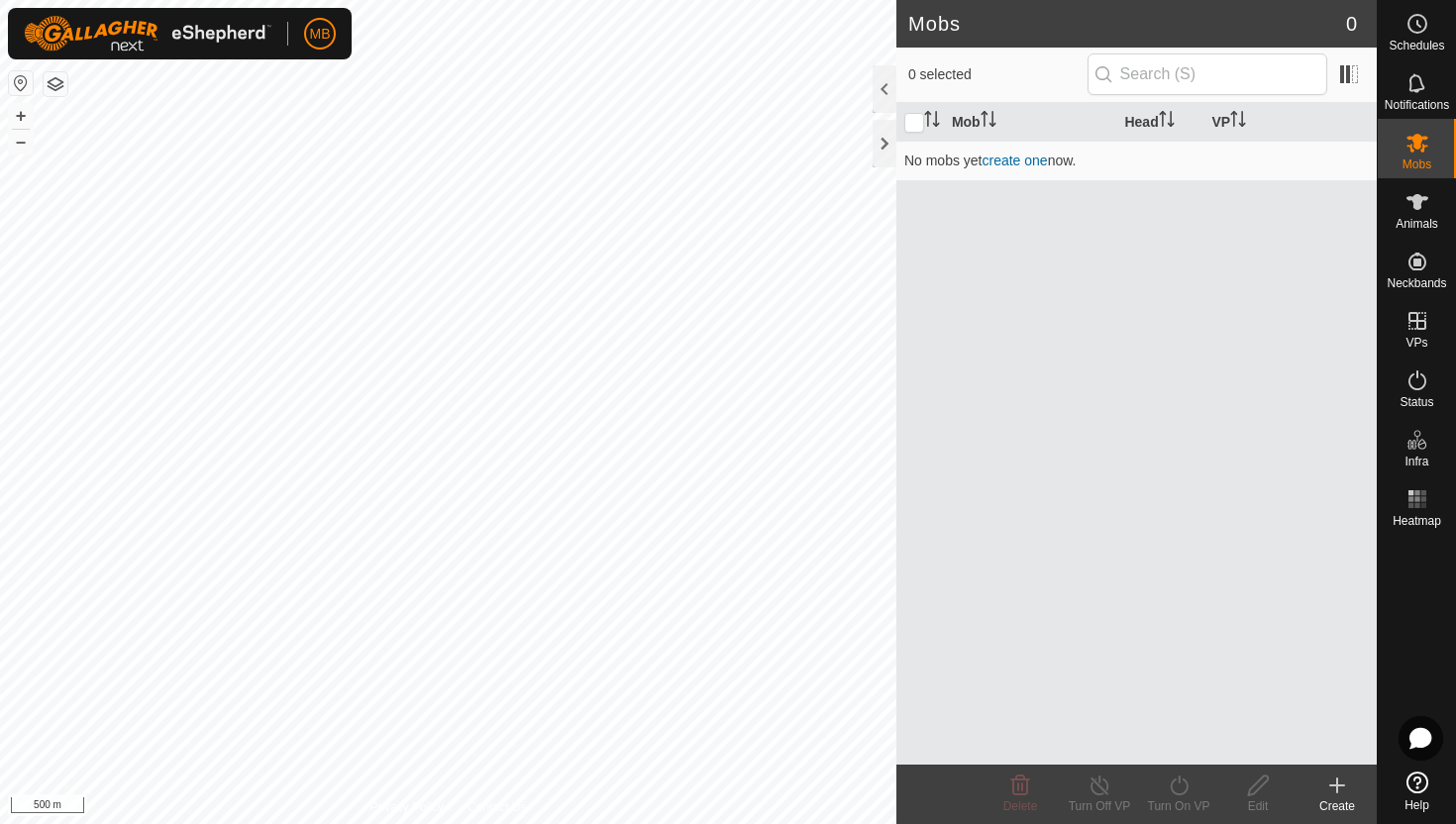 scroll, scrollTop: 0, scrollLeft: 0, axis: both 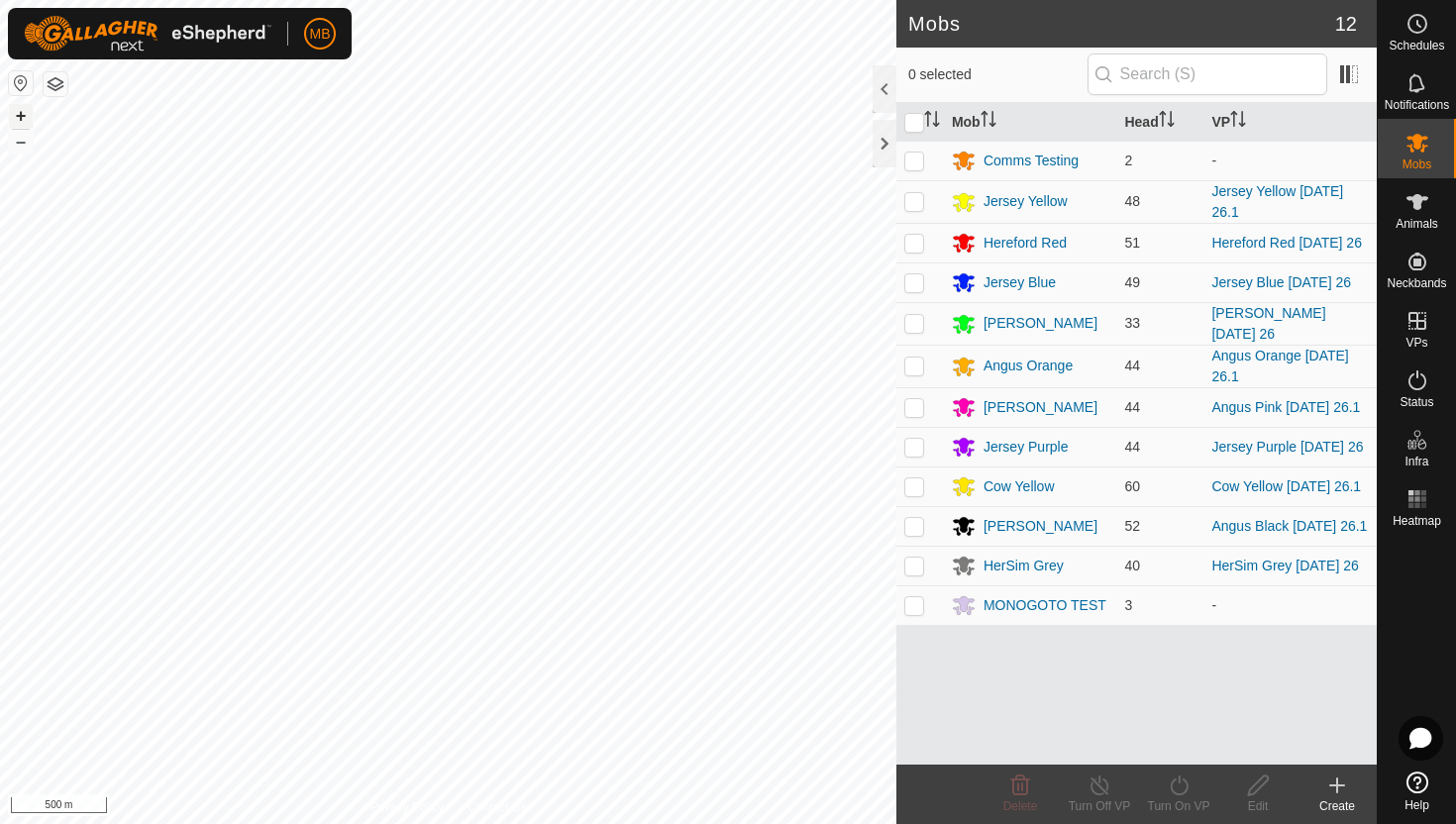 click on "+" at bounding box center (21, 116) 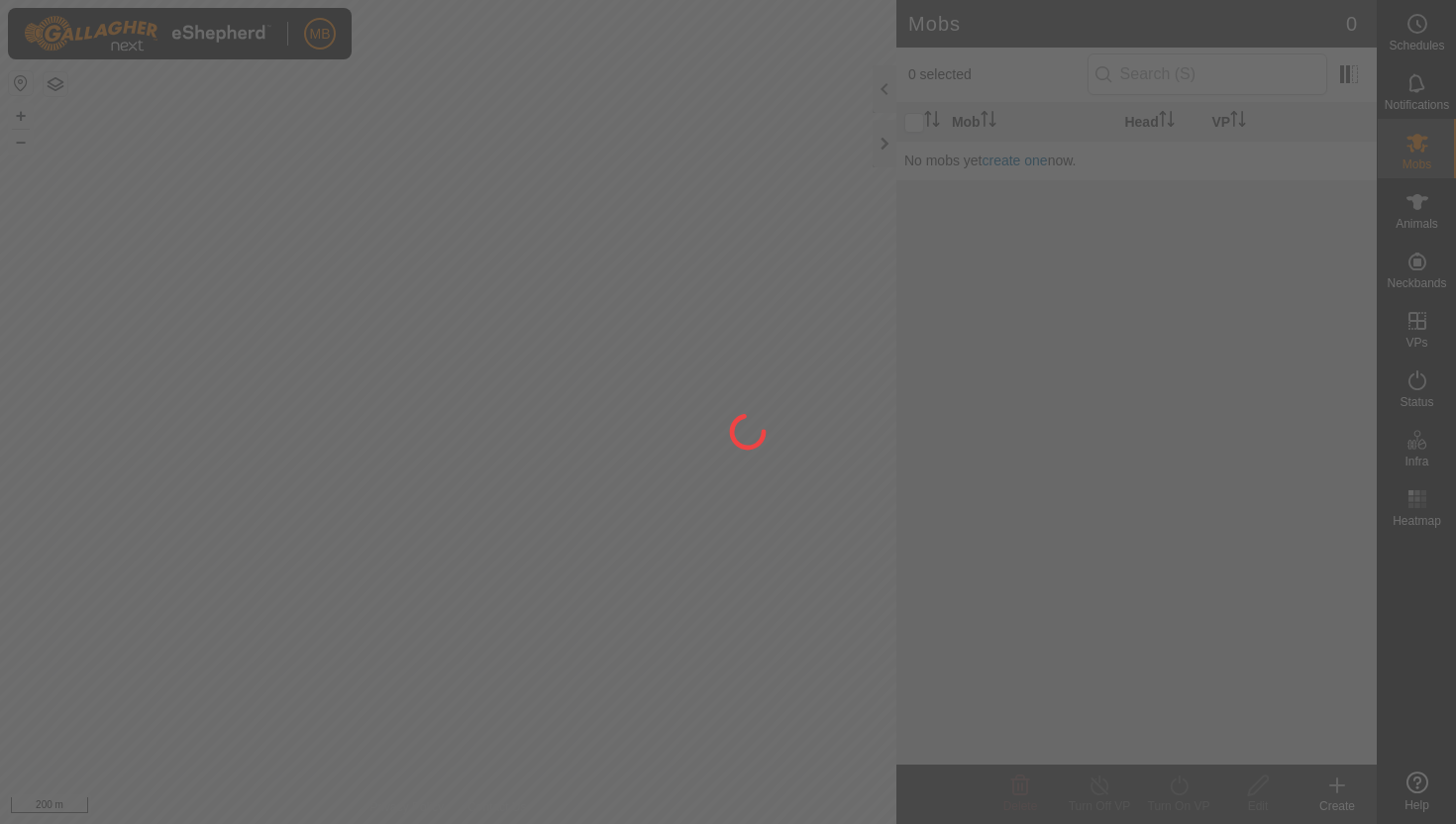 scroll, scrollTop: 0, scrollLeft: 0, axis: both 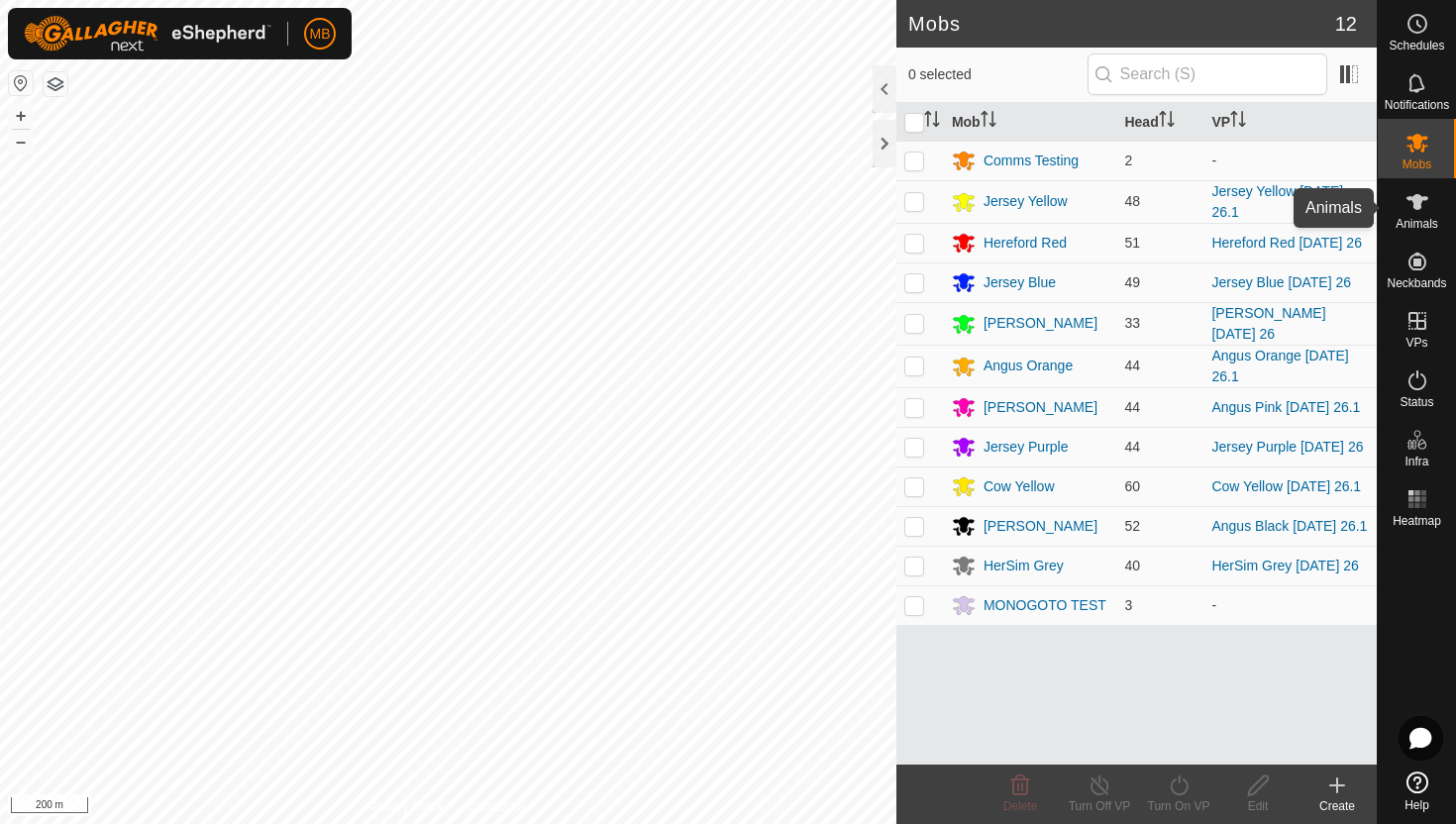 click 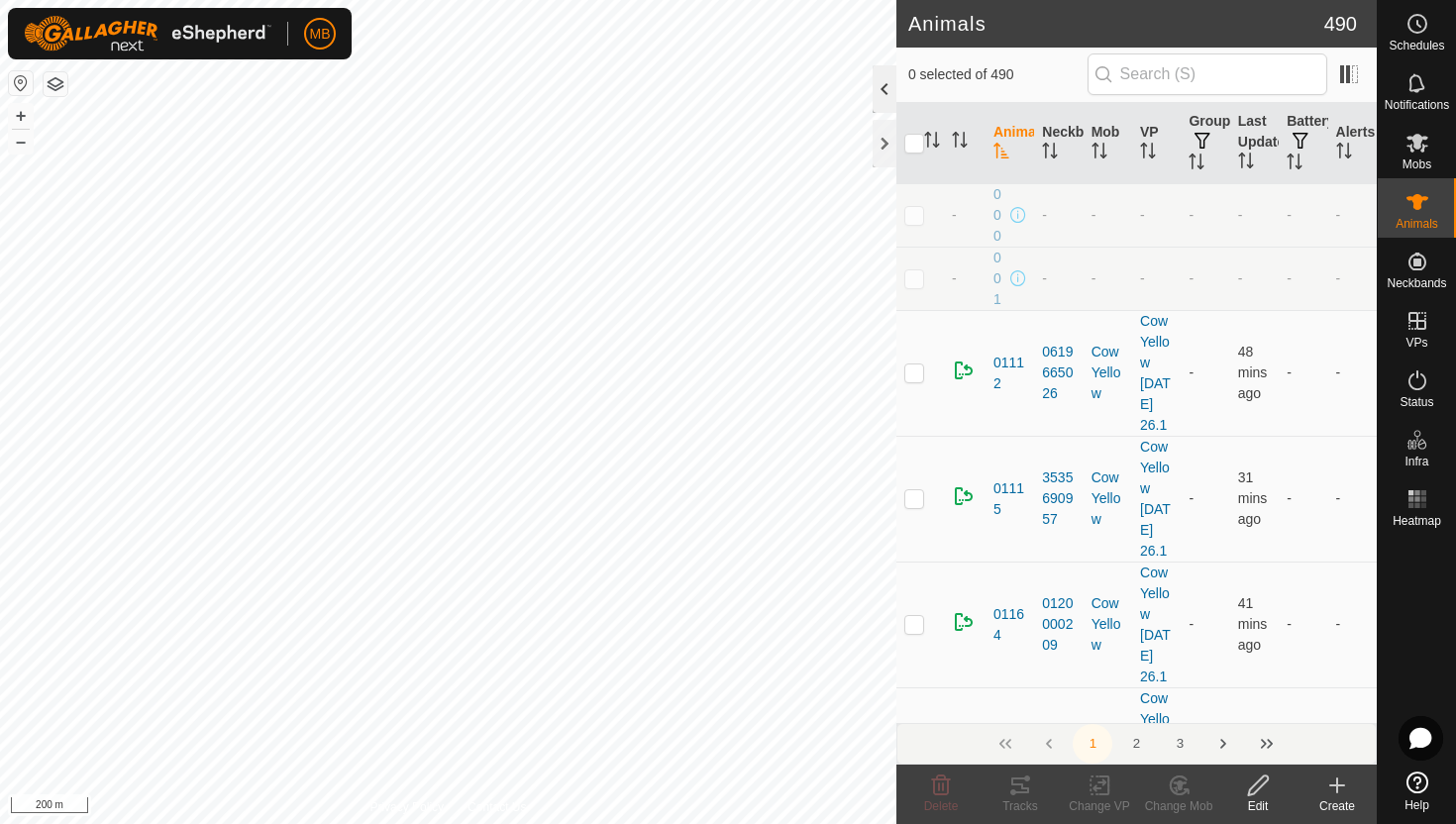click 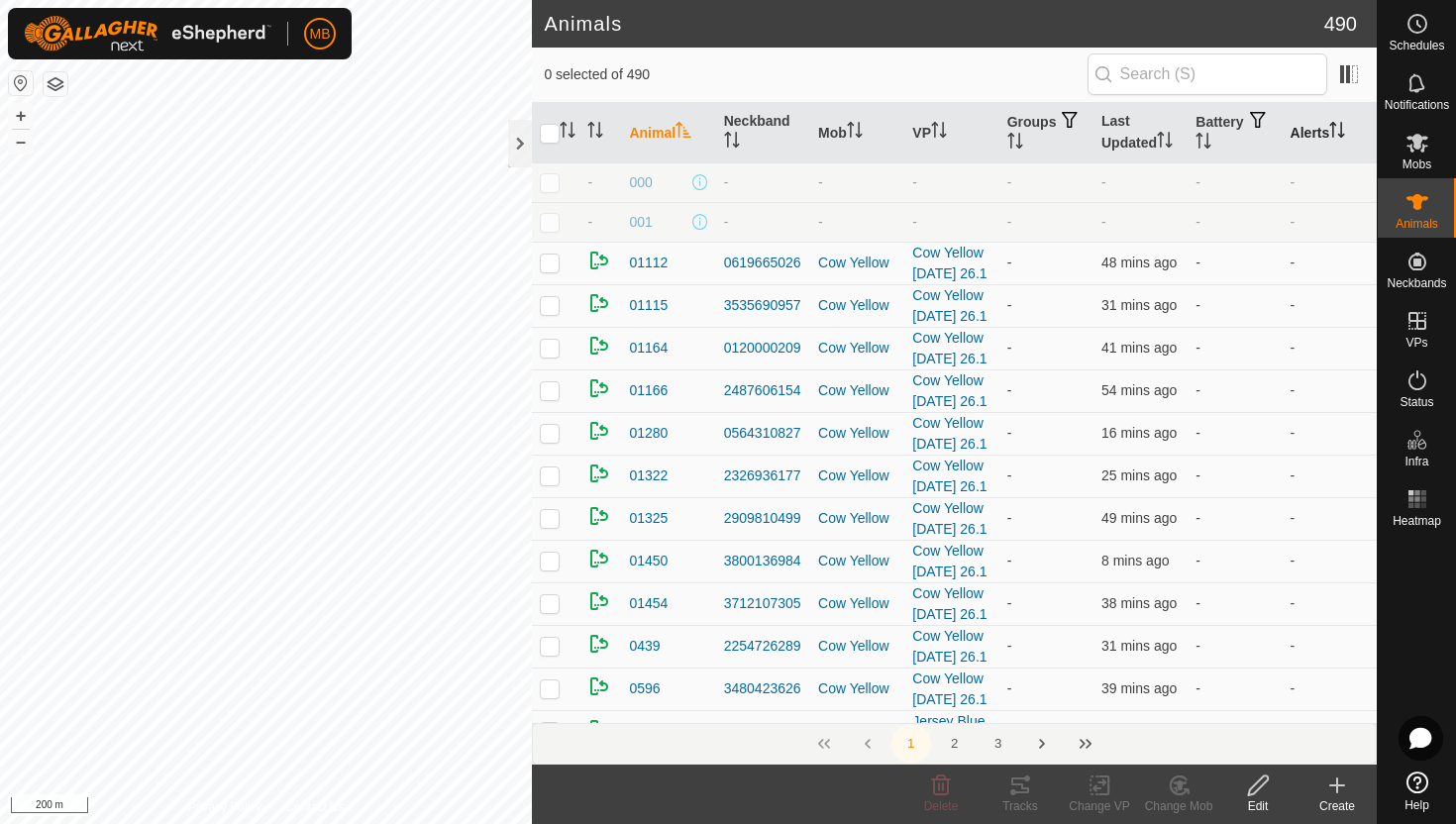 click 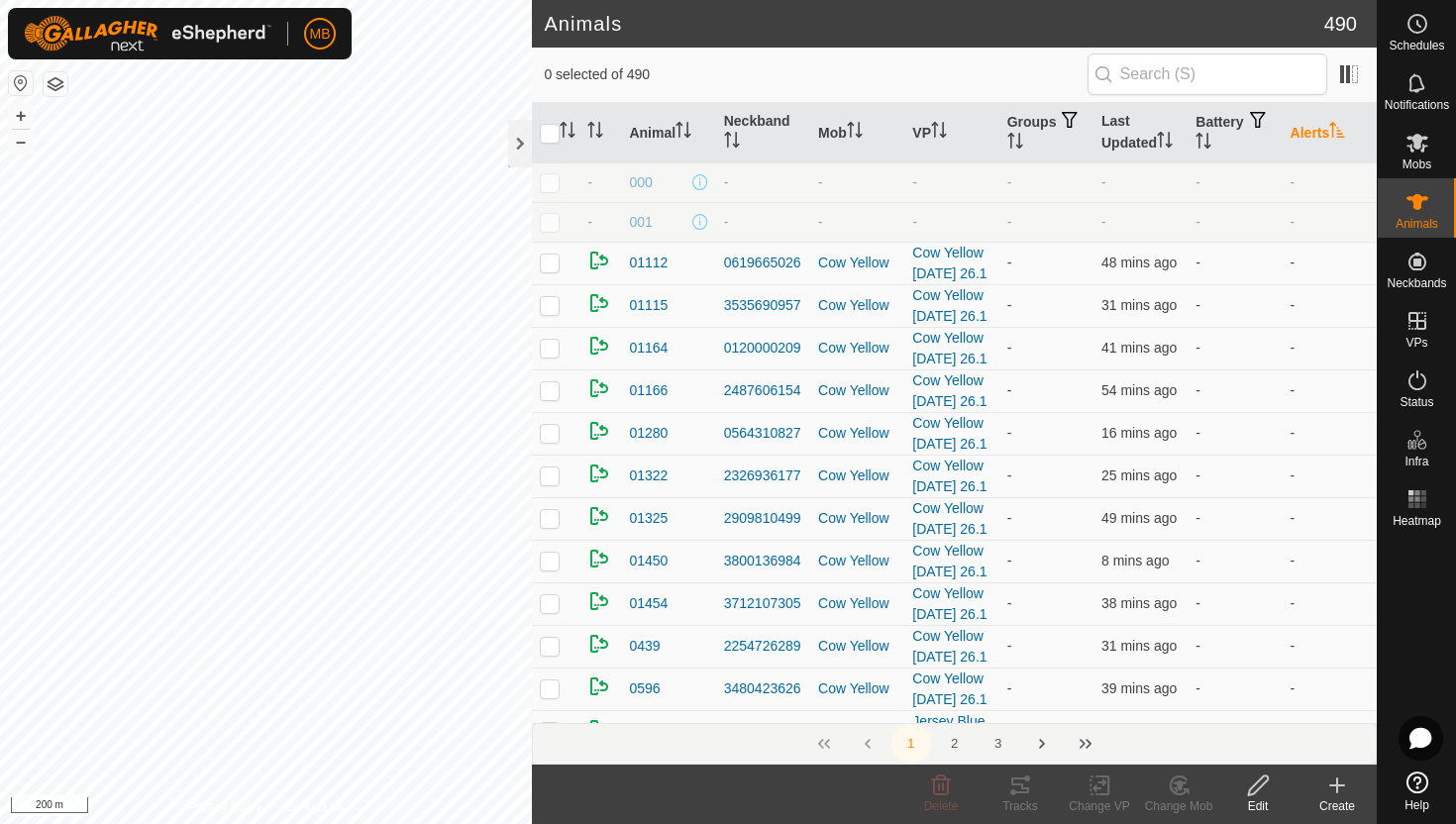 click 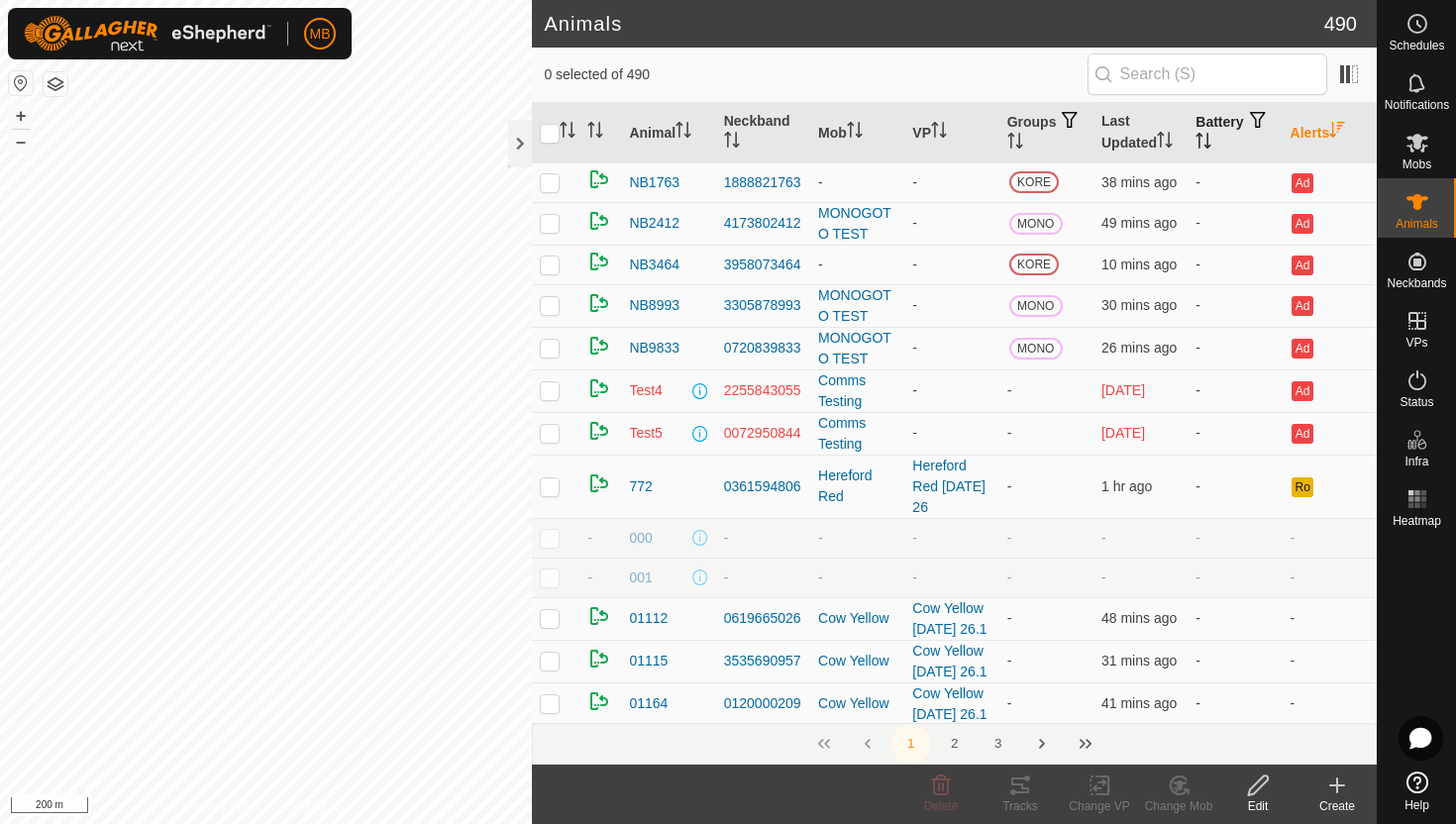 click 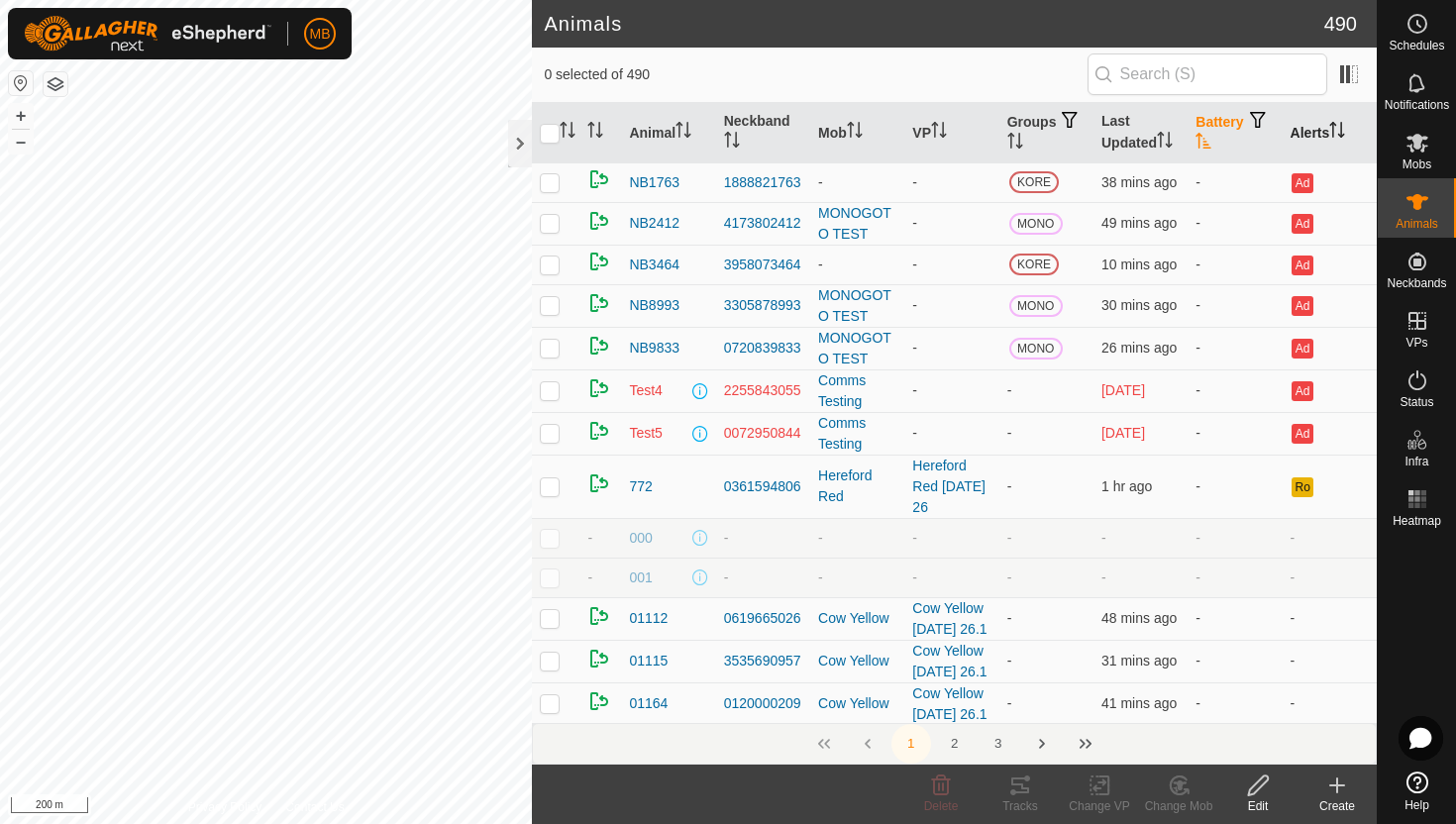 click 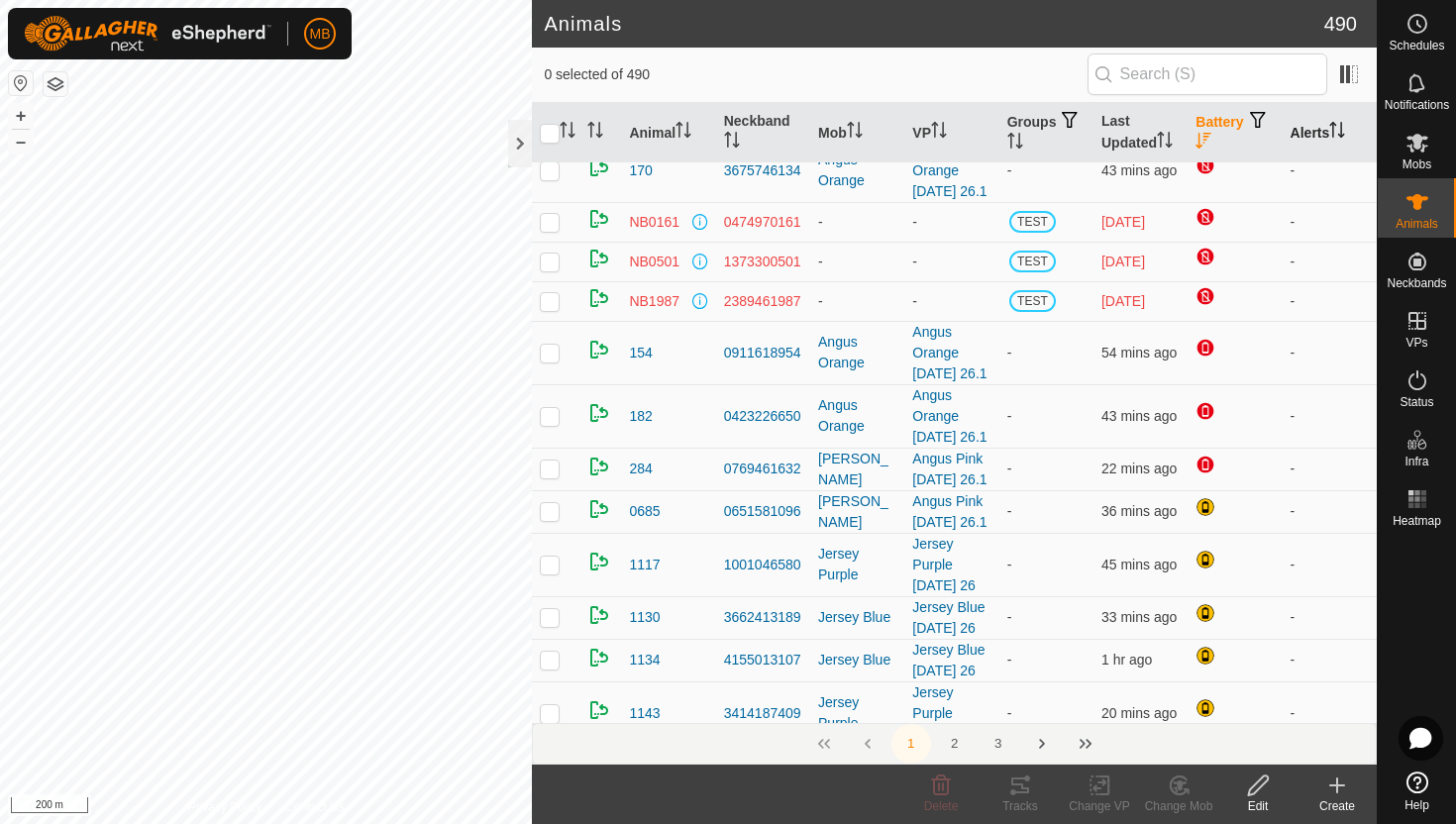 scroll, scrollTop: 90, scrollLeft: 0, axis: vertical 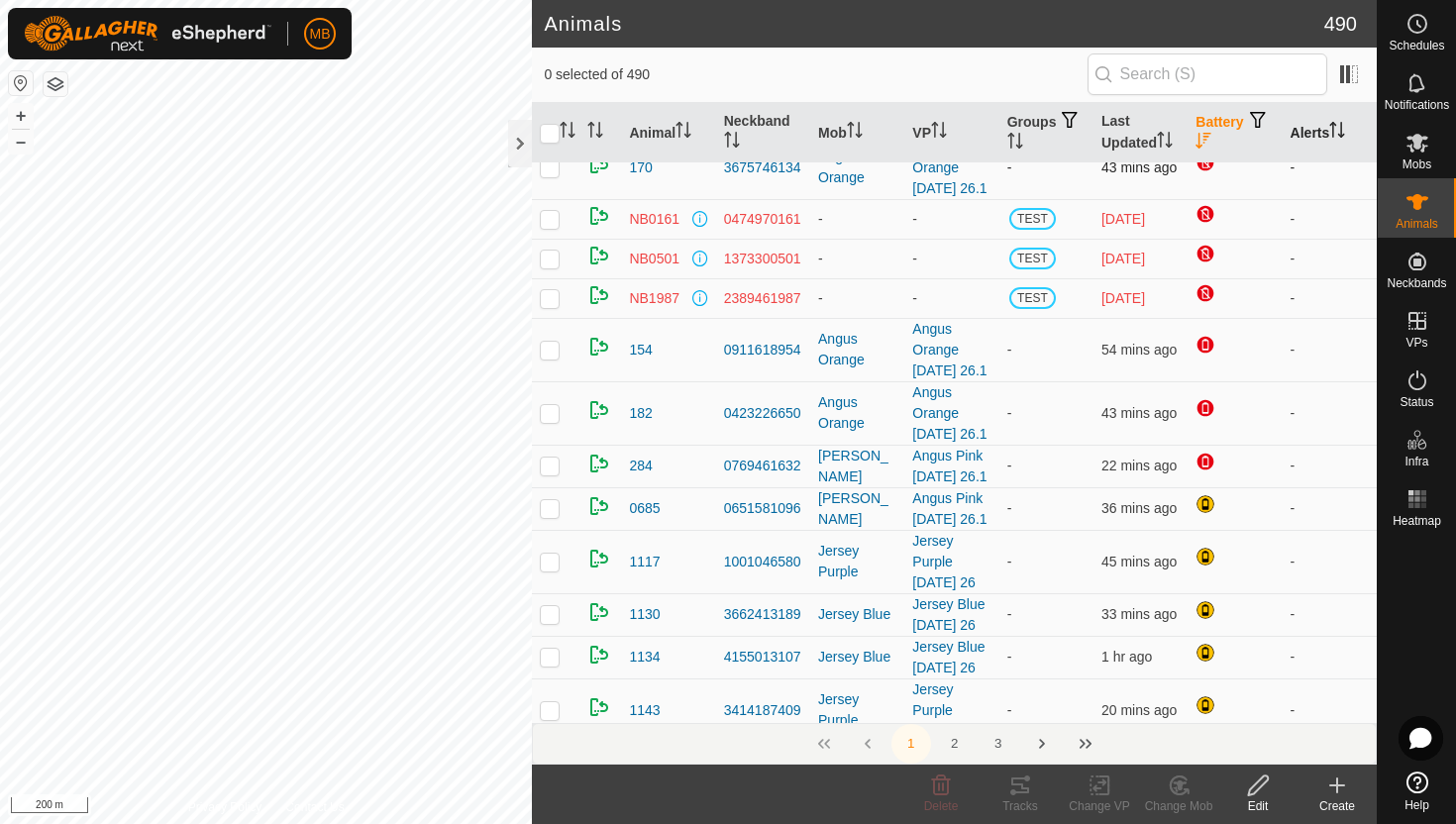 click on "Animals 490  0 selected of 490      Animal   Neckband   Mob   VP   Groups   Last Updated   Battery   Alerts   1344   3523258704   Jersey Yellow  Jersey Yellow Saturday 26.1  -  40 mins ago  -   170   3675746134   Angus Orange  Angus Orange Saturday 26.1  -  43 mins ago  -   NB0161   0474970161   -  -  TEST
12 days ago  -   NB0501   1373300501   -  -  TEST
14 days ago  -   NB1987   2389461987   -  -  TEST
10 days ago  -   154   0911618954   Angus Orange  Angus Orange Saturday 26.1  -  54 mins ago  -   182   0423226650   Angus Orange  Angus Orange Saturday 26.1  -  43 mins ago  -   284   0769461632   Angus Pink  Angus Pink Saturday 26.1  -  22 mins ago  -   0685   0651581096   Angus Pink  Angus Pink Saturday 26.1  -  36 mins ago  -   1117   1001046580   Jersey Purple  Jersey Purple Saturday 26  -  45 mins ago  -   1130   3662413189   Jersey Blue  Jersey Blue Saturday 26  -  33 mins ago  -   1134   4155013107   Jersey Blue  Jersey Blue Saturday 26  -  1 hr ago  -   1143   3414187409   Jersey Purple   -  -" 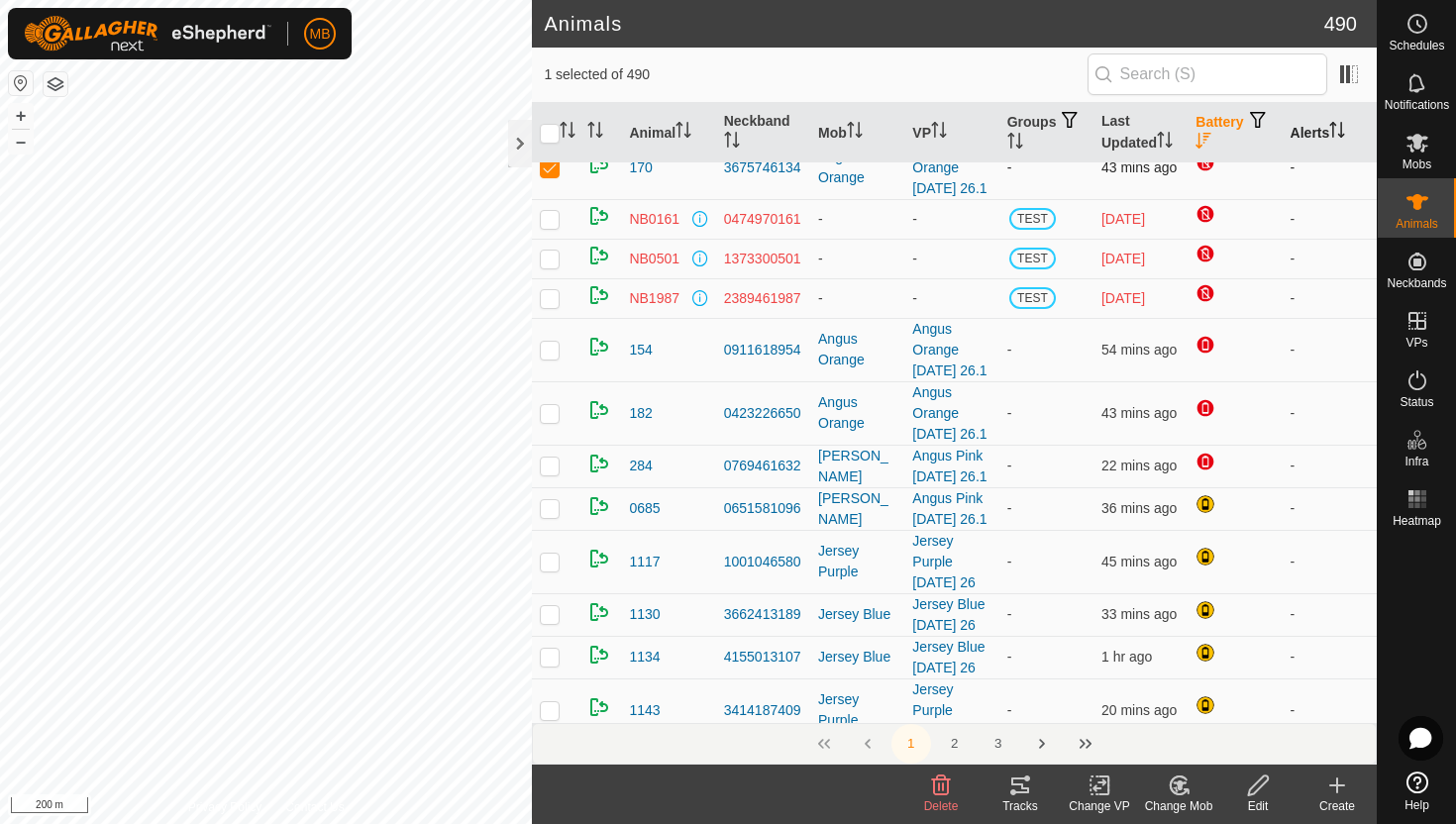 click at bounding box center (550, 167) 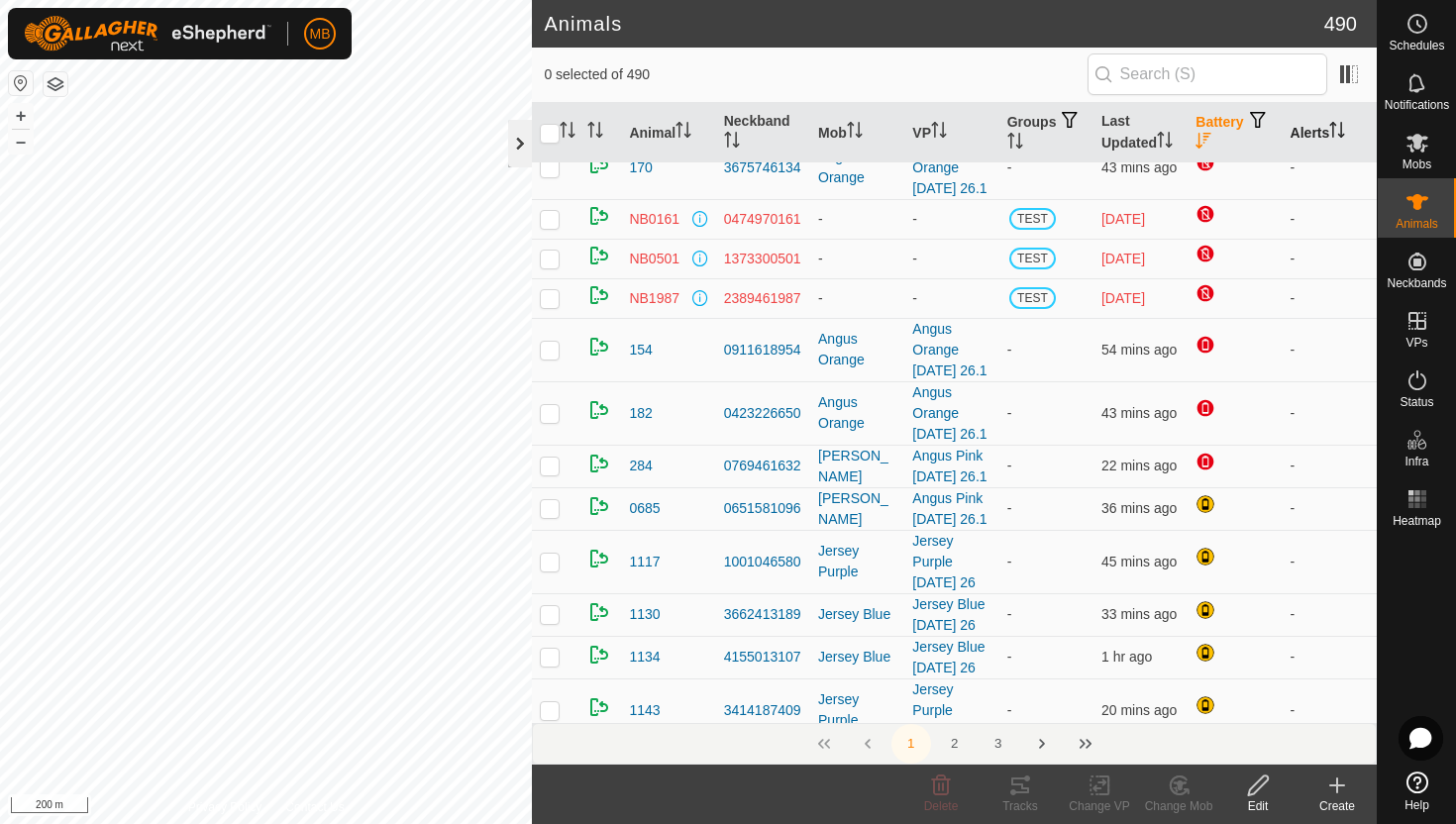 click 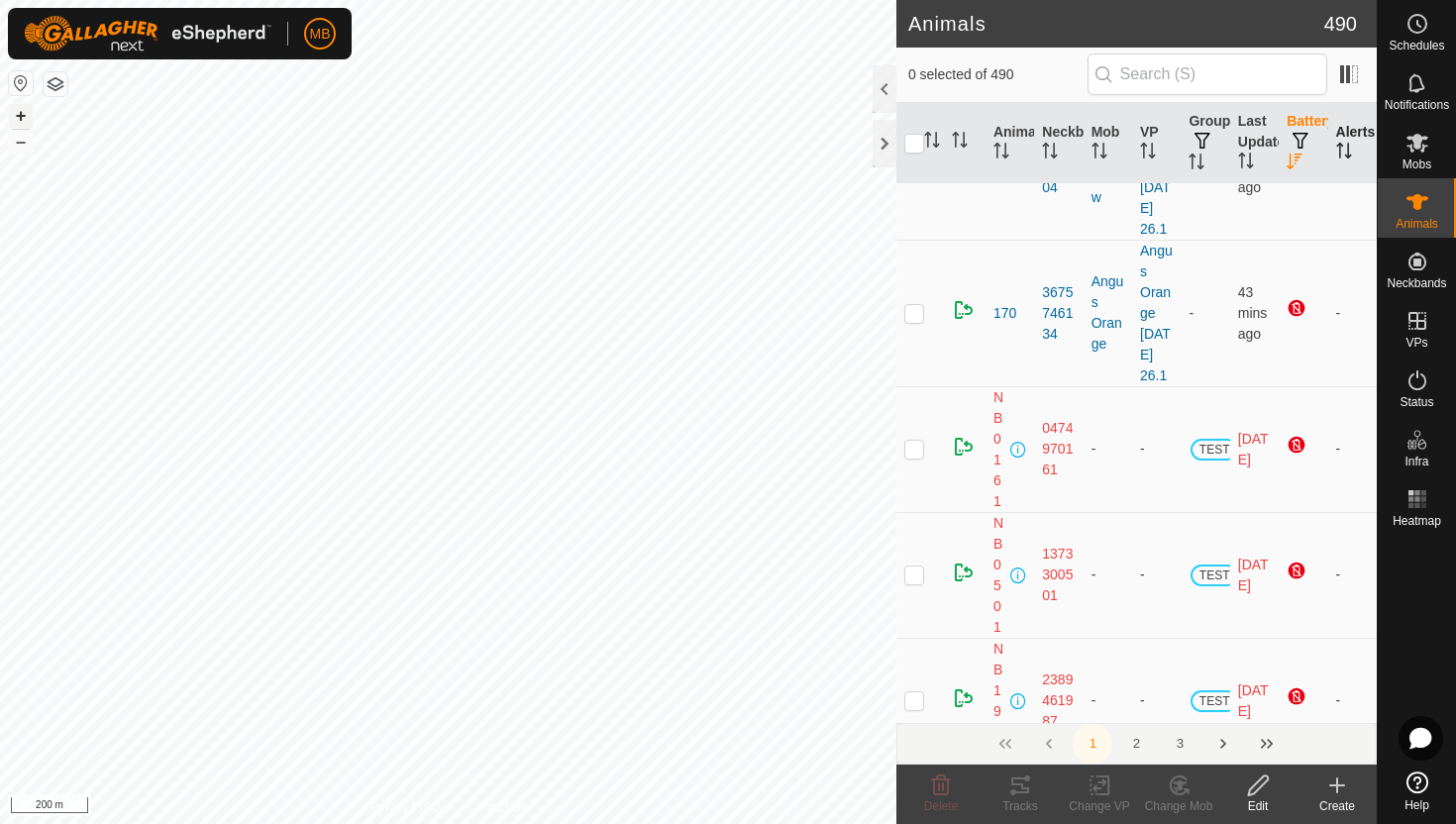 click on "+" at bounding box center (21, 116) 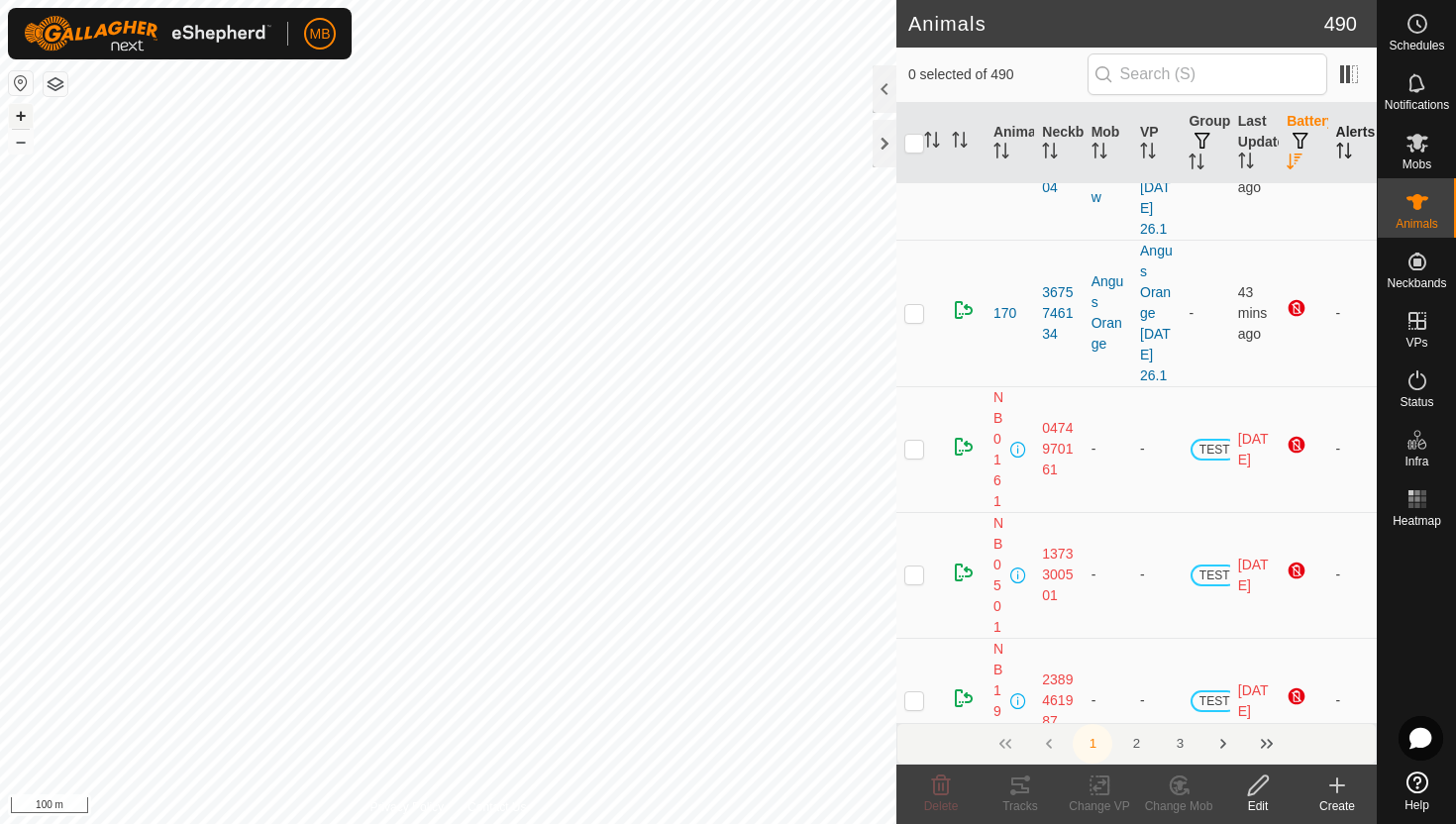 click on "+" at bounding box center [21, 116] 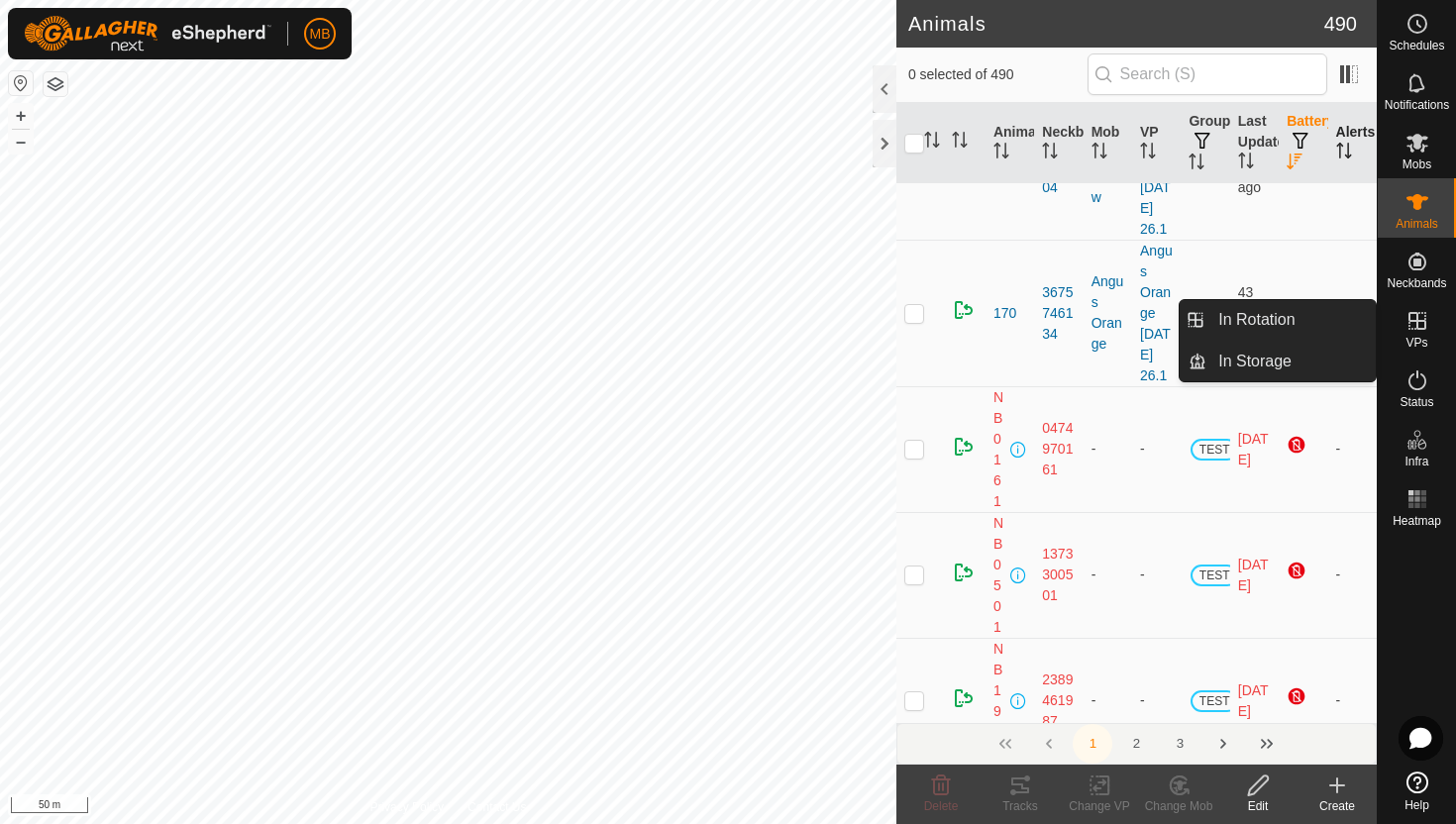click 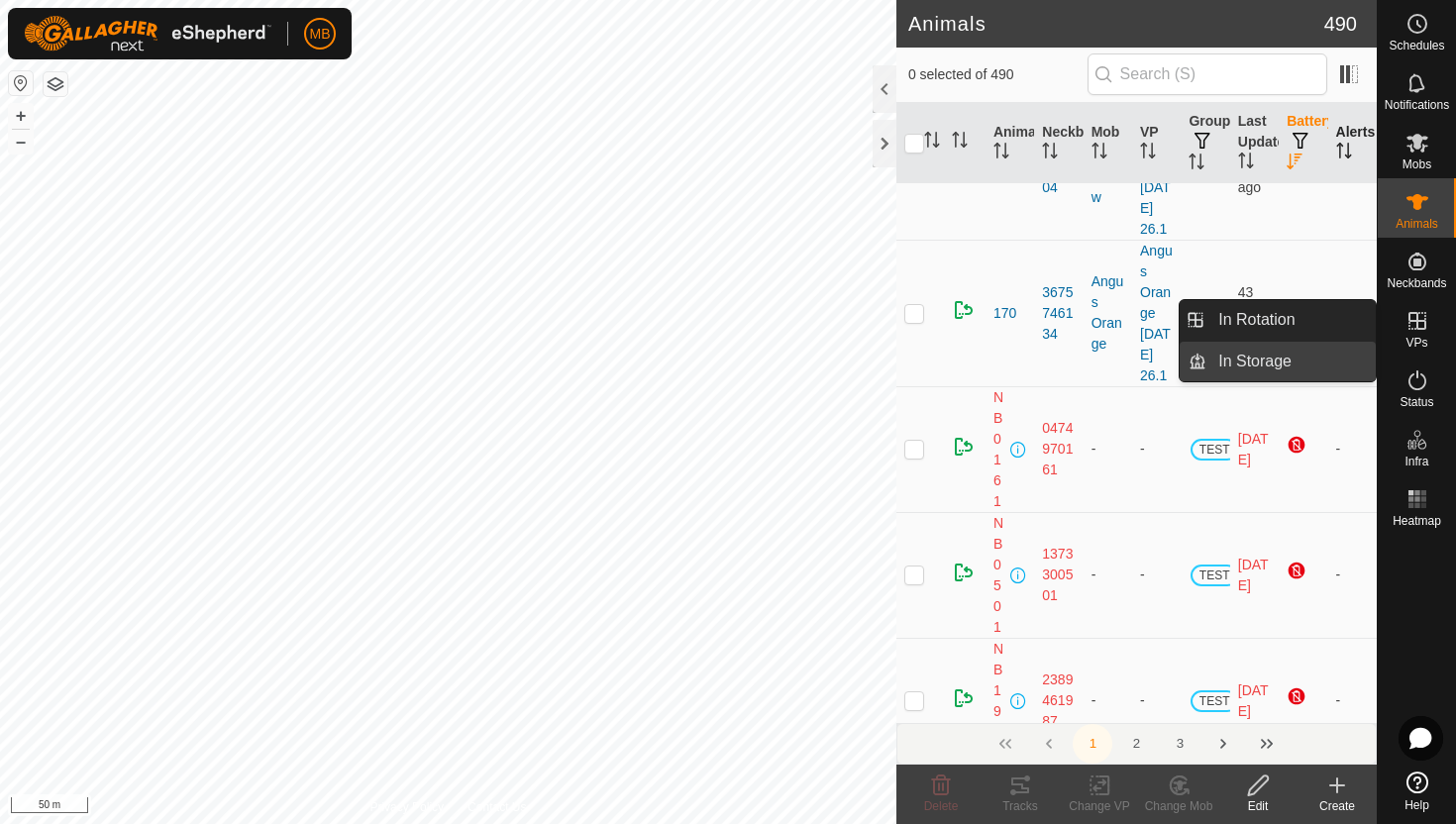click on "In Storage" at bounding box center (1291, 361) 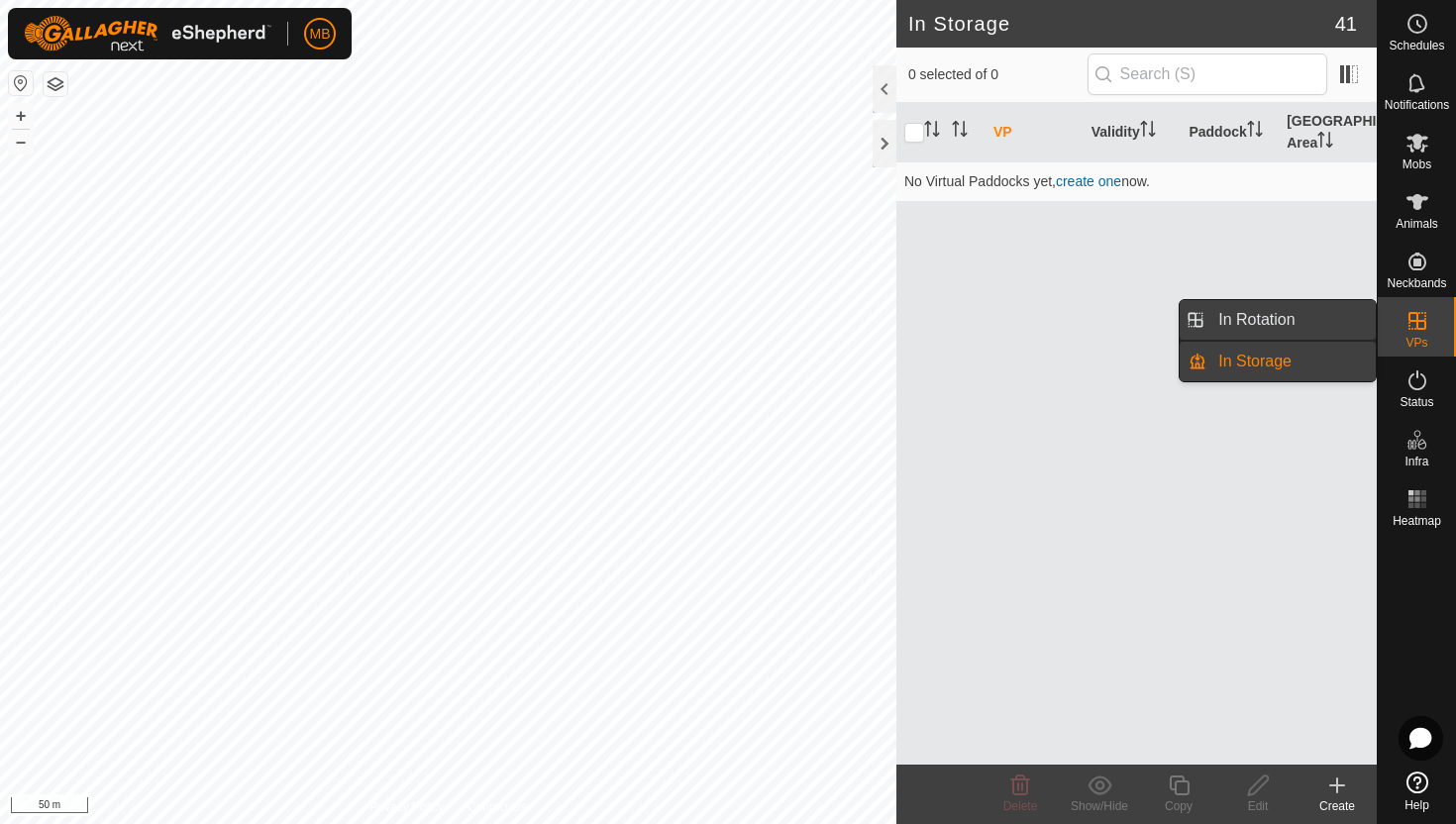 click on "In Rotation" at bounding box center (1291, 320) 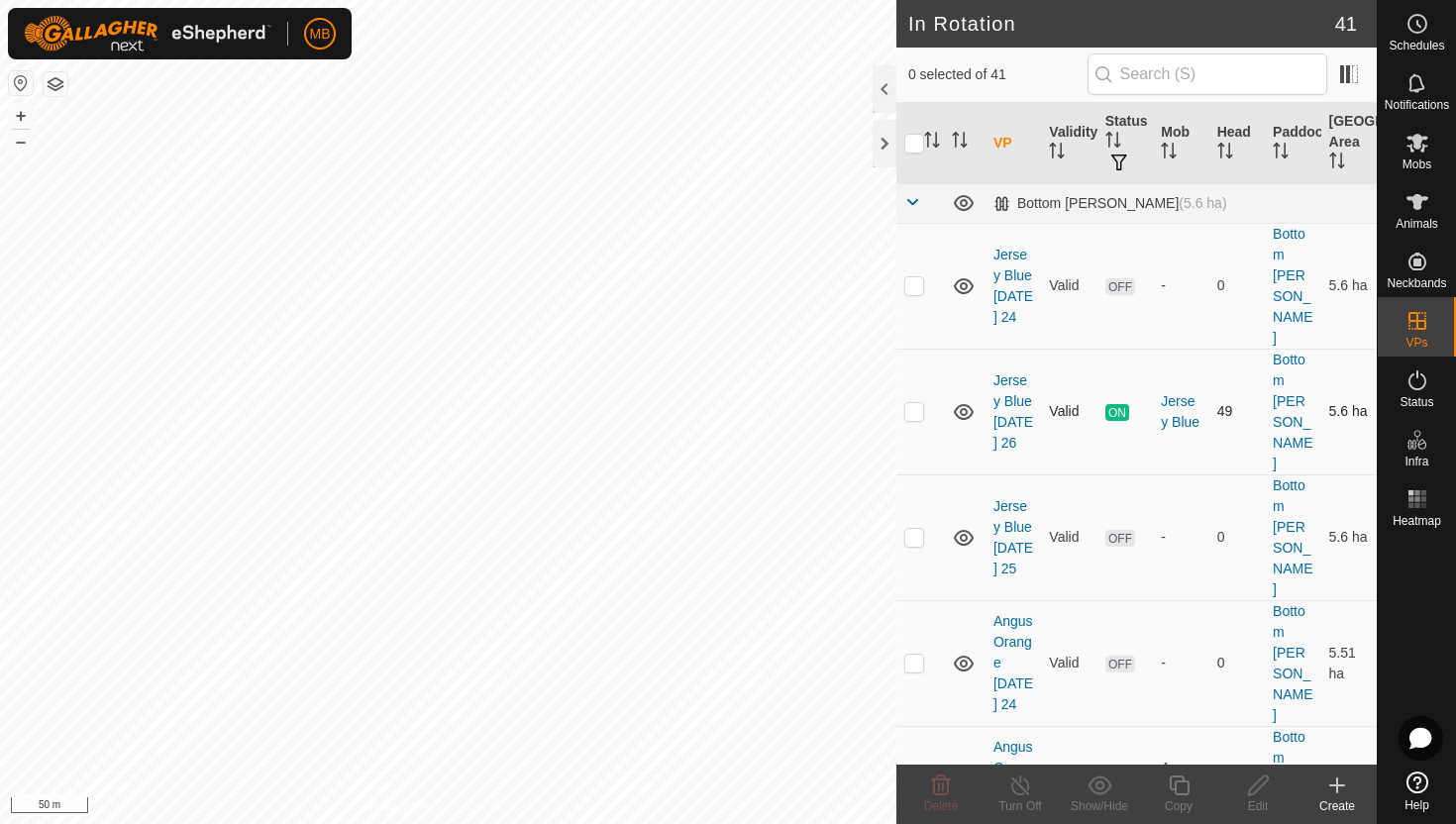 click at bounding box center (914, 411) 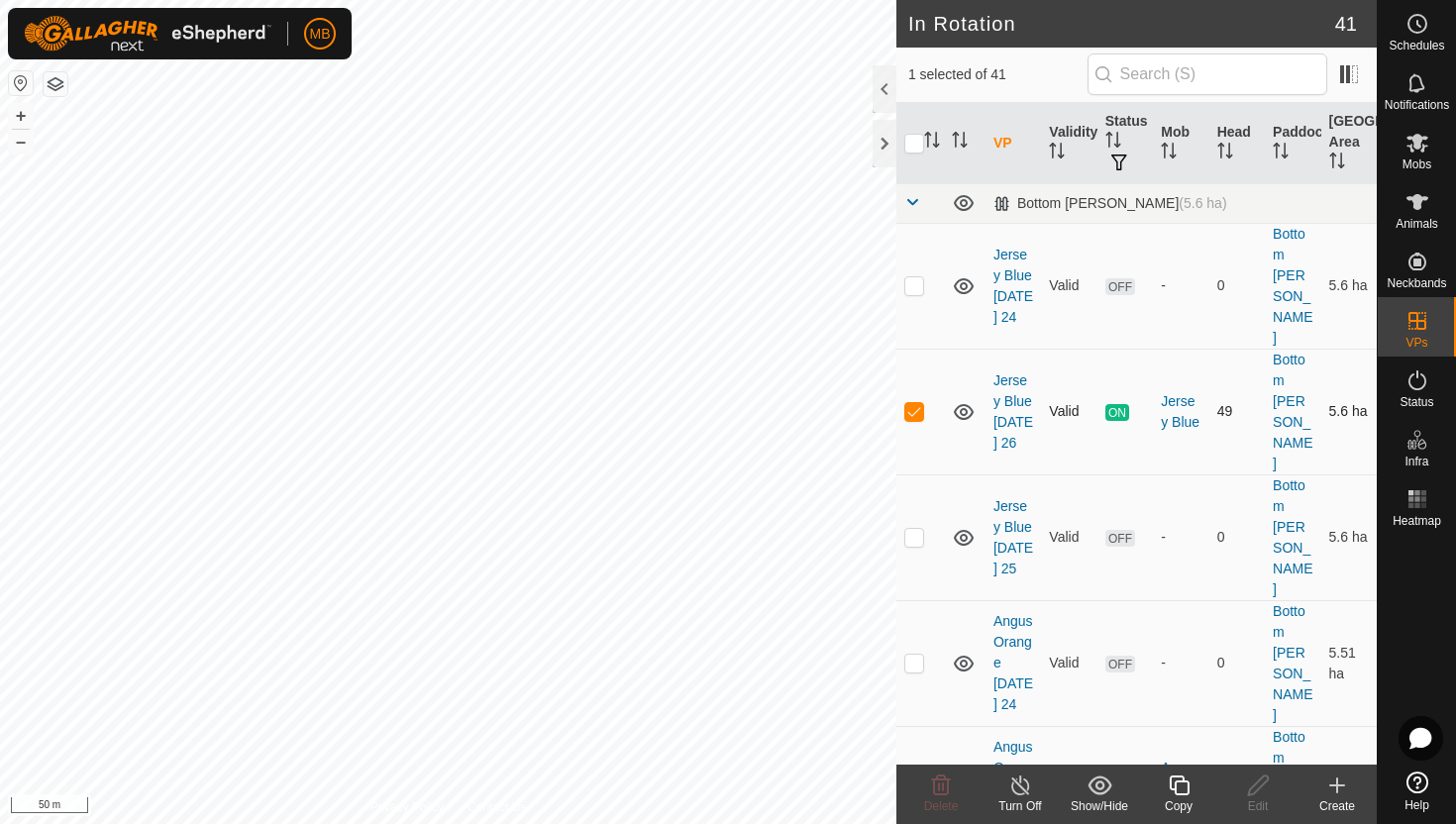 checkbox on "true" 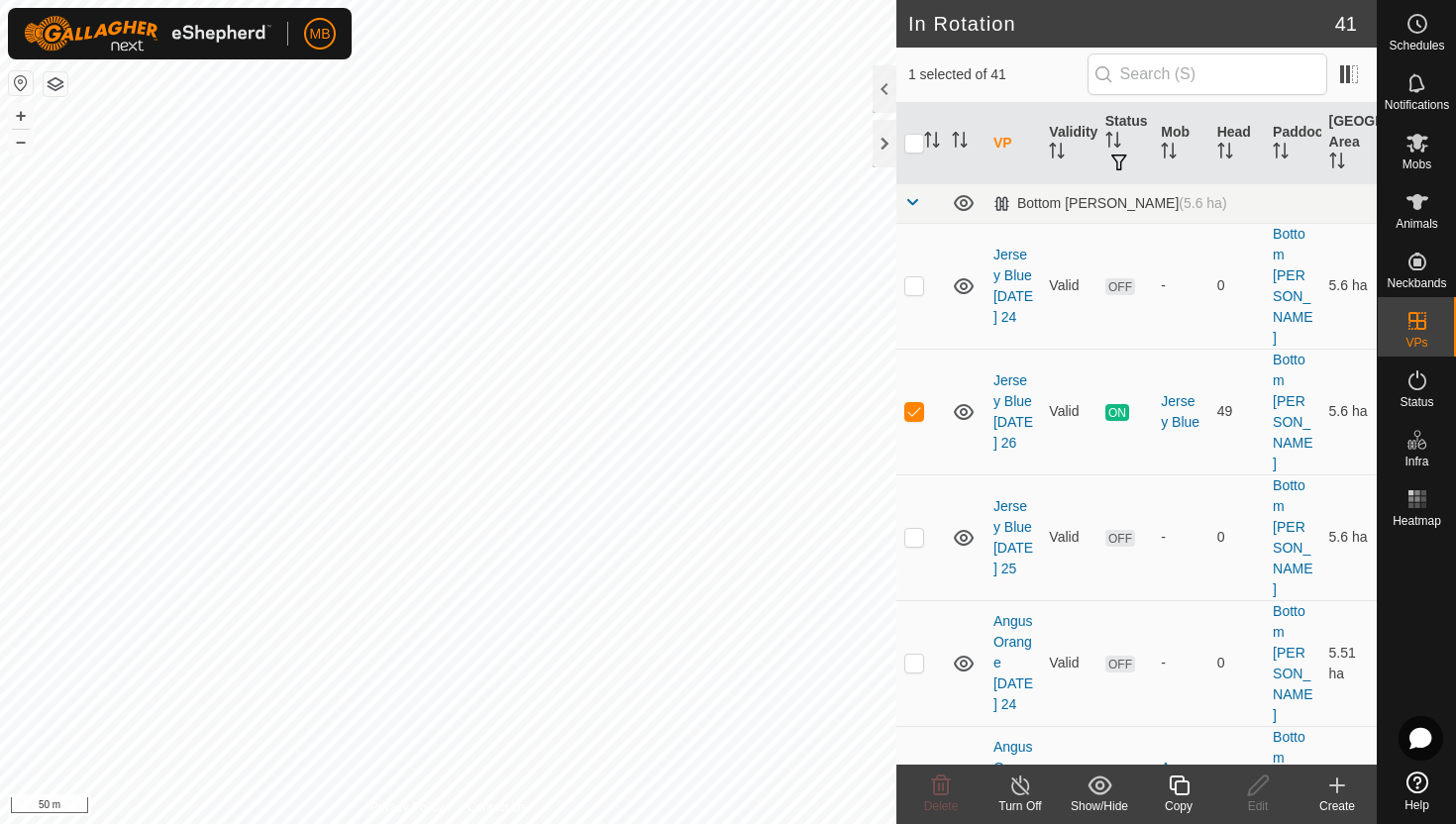 click 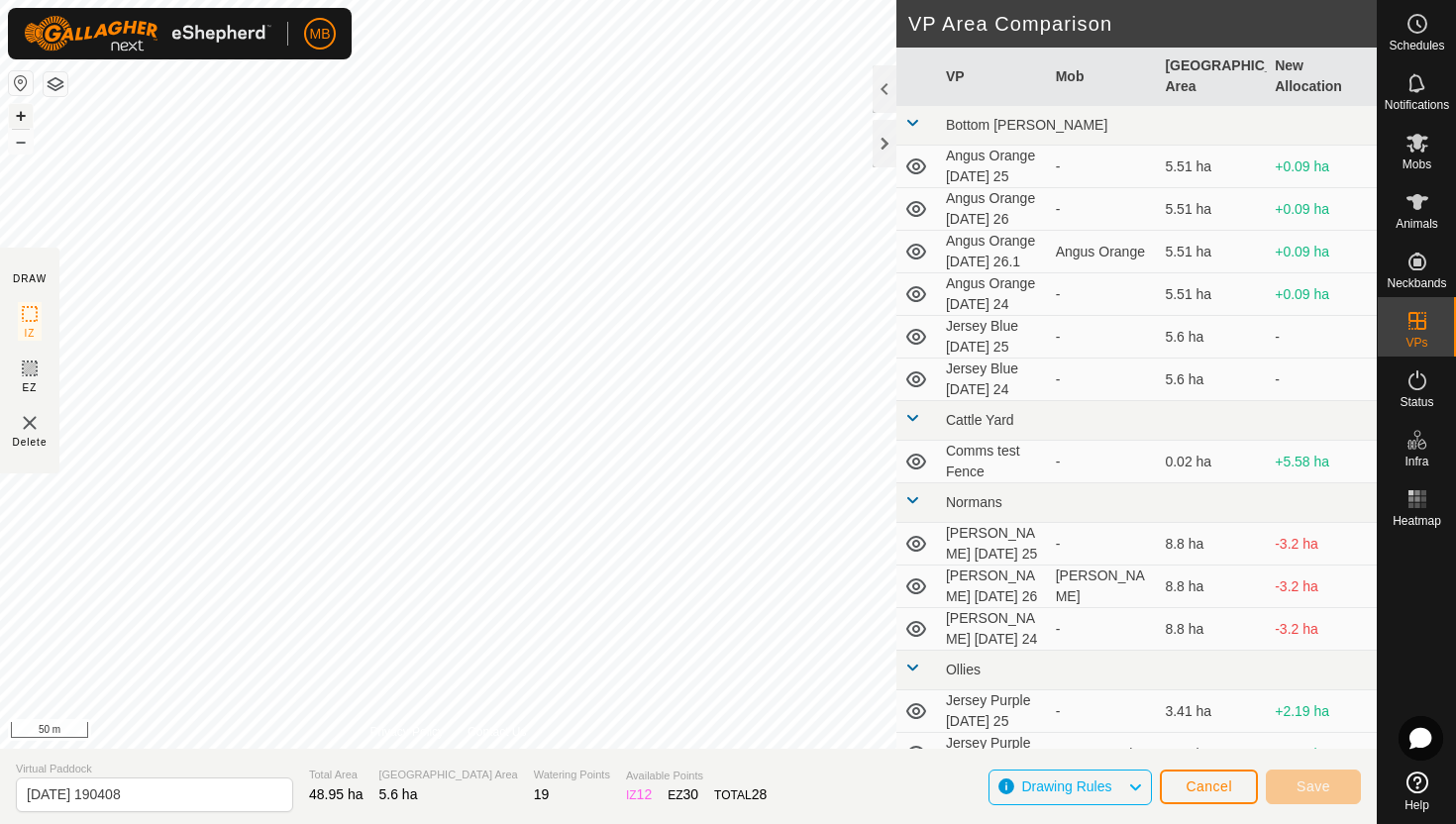 click on "+" at bounding box center [21, 116] 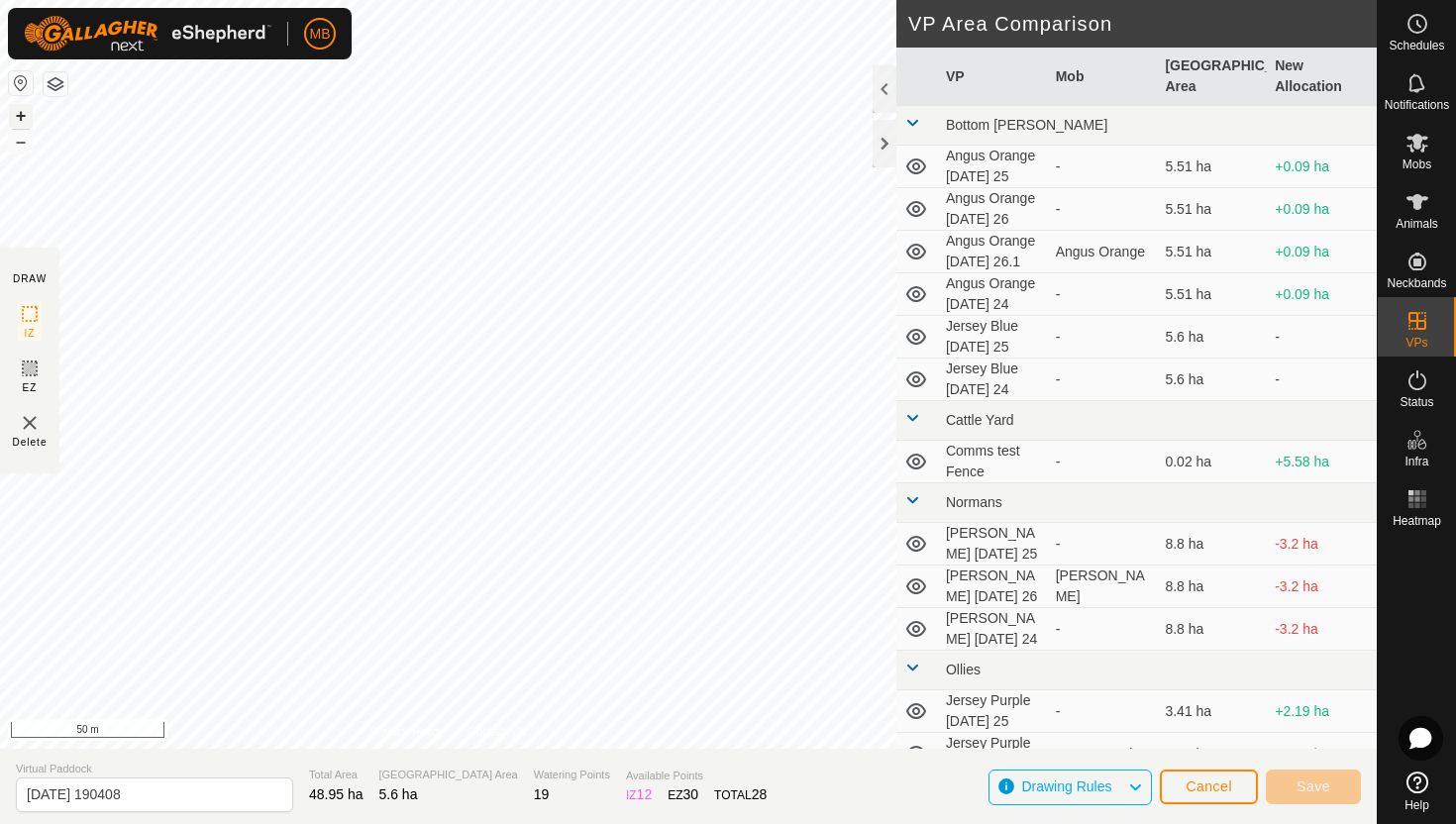 click on "+" at bounding box center [21, 116] 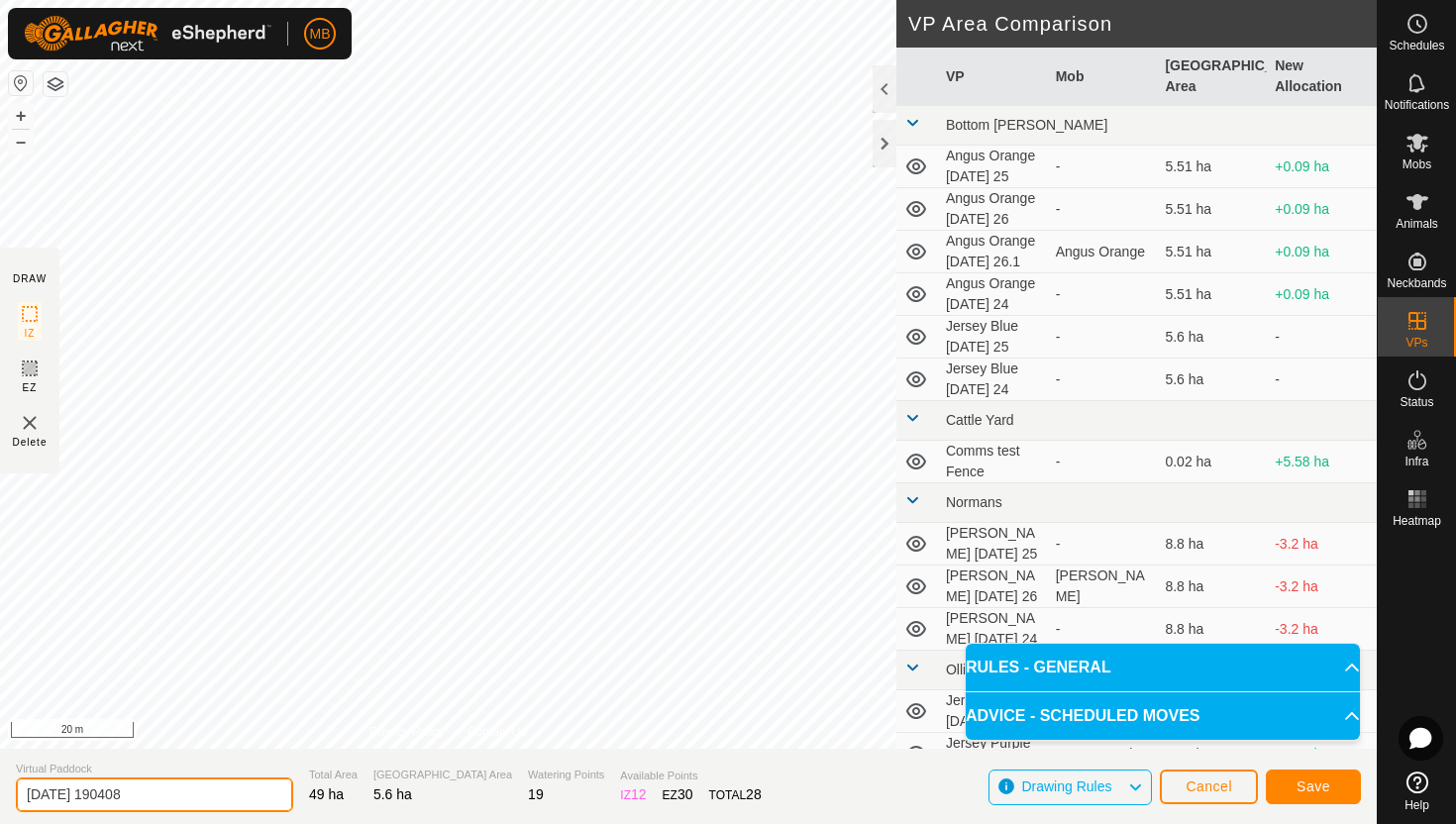 click on "2025-07-26 190408" 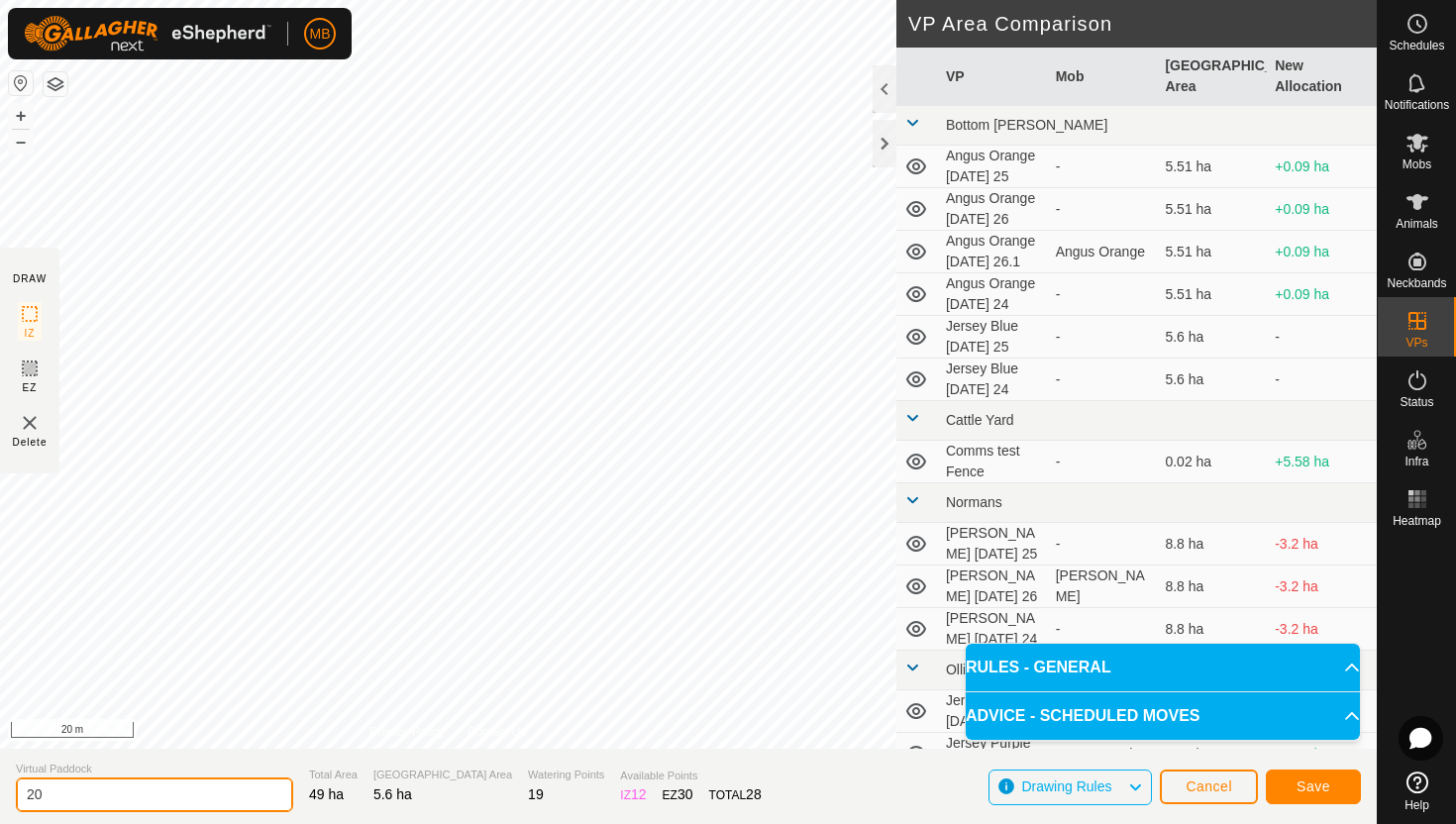 type on "2" 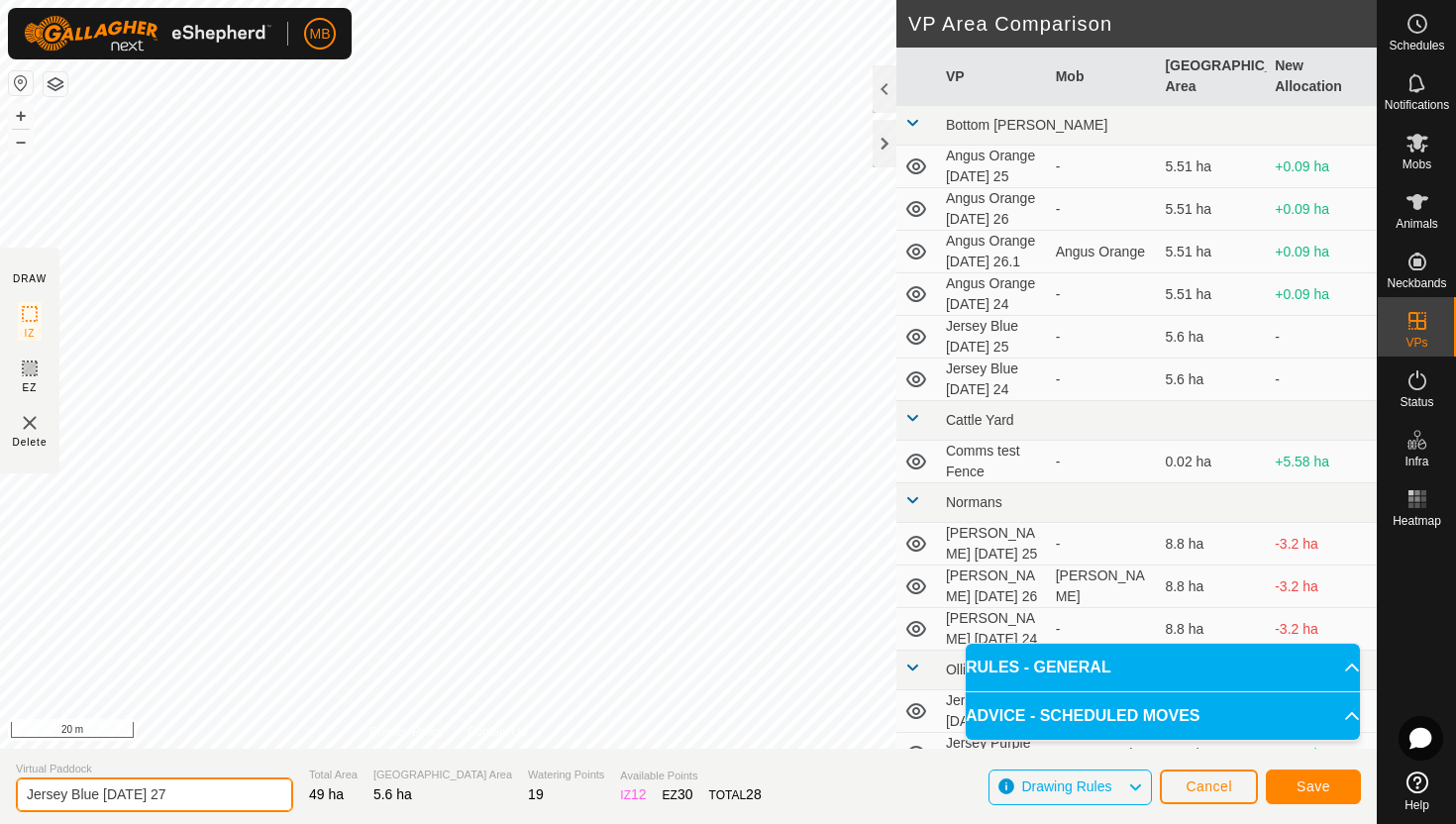 type on "Jersey Blue [DATE] 27" 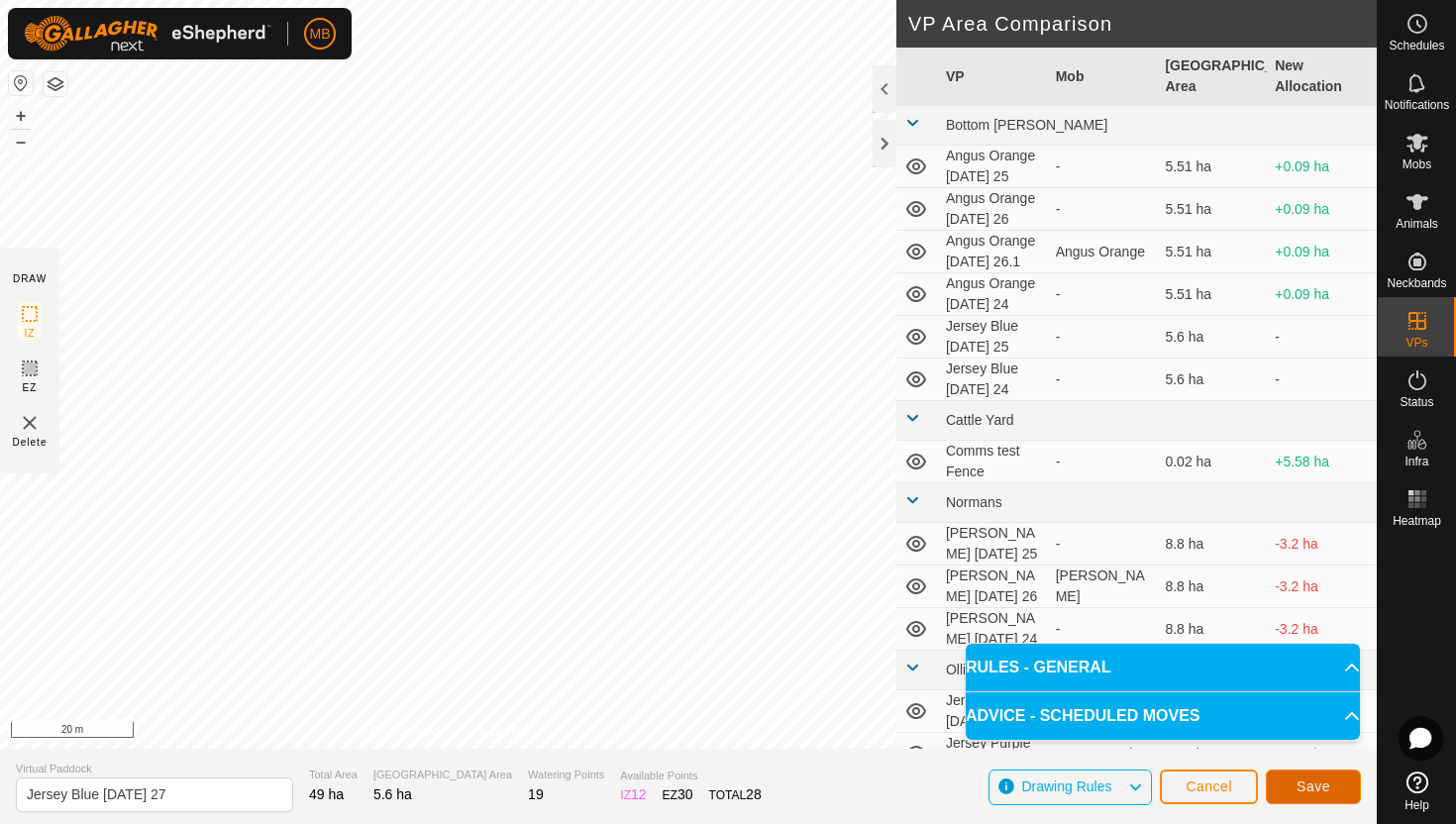 click on "Save" 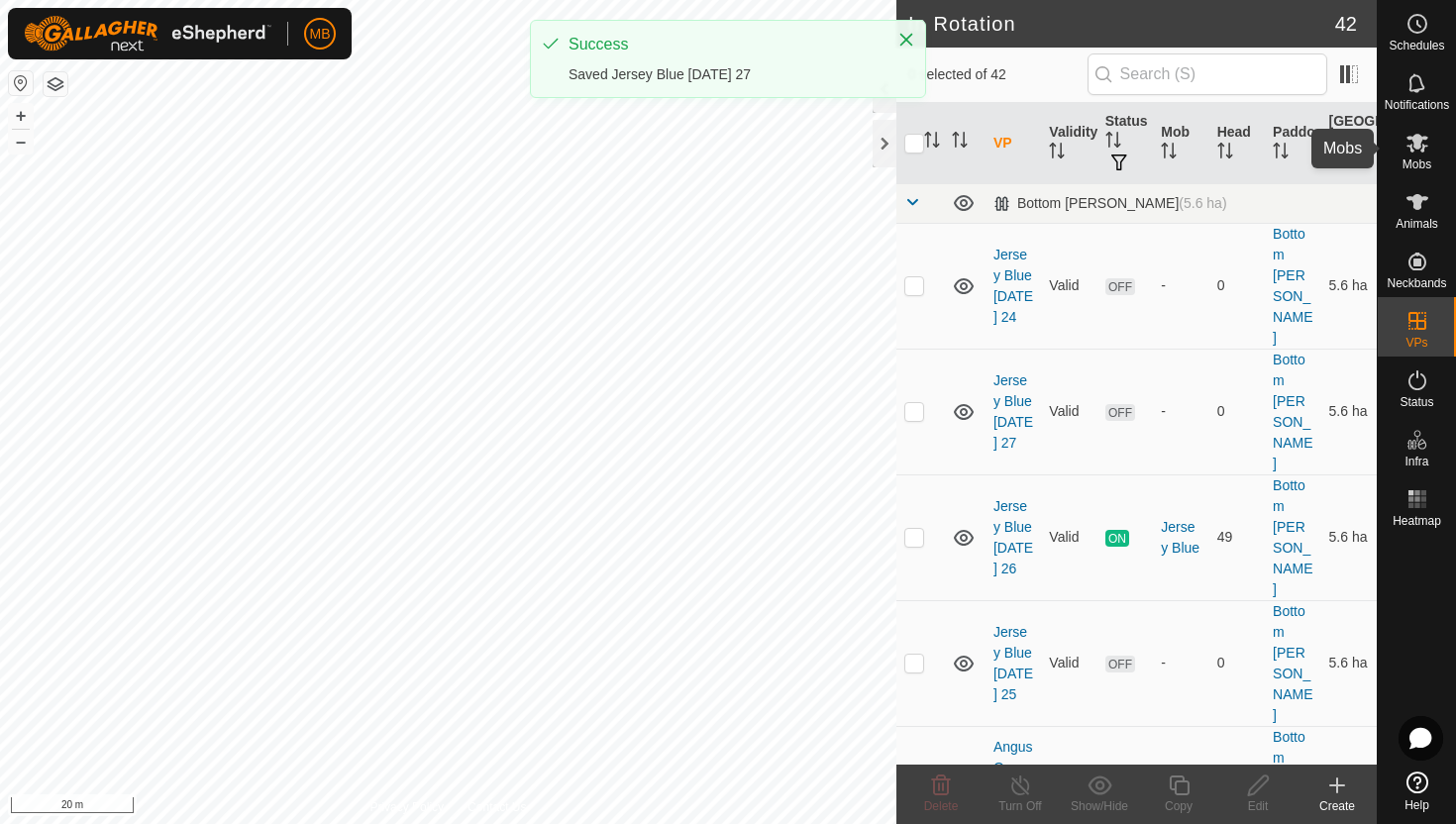 click 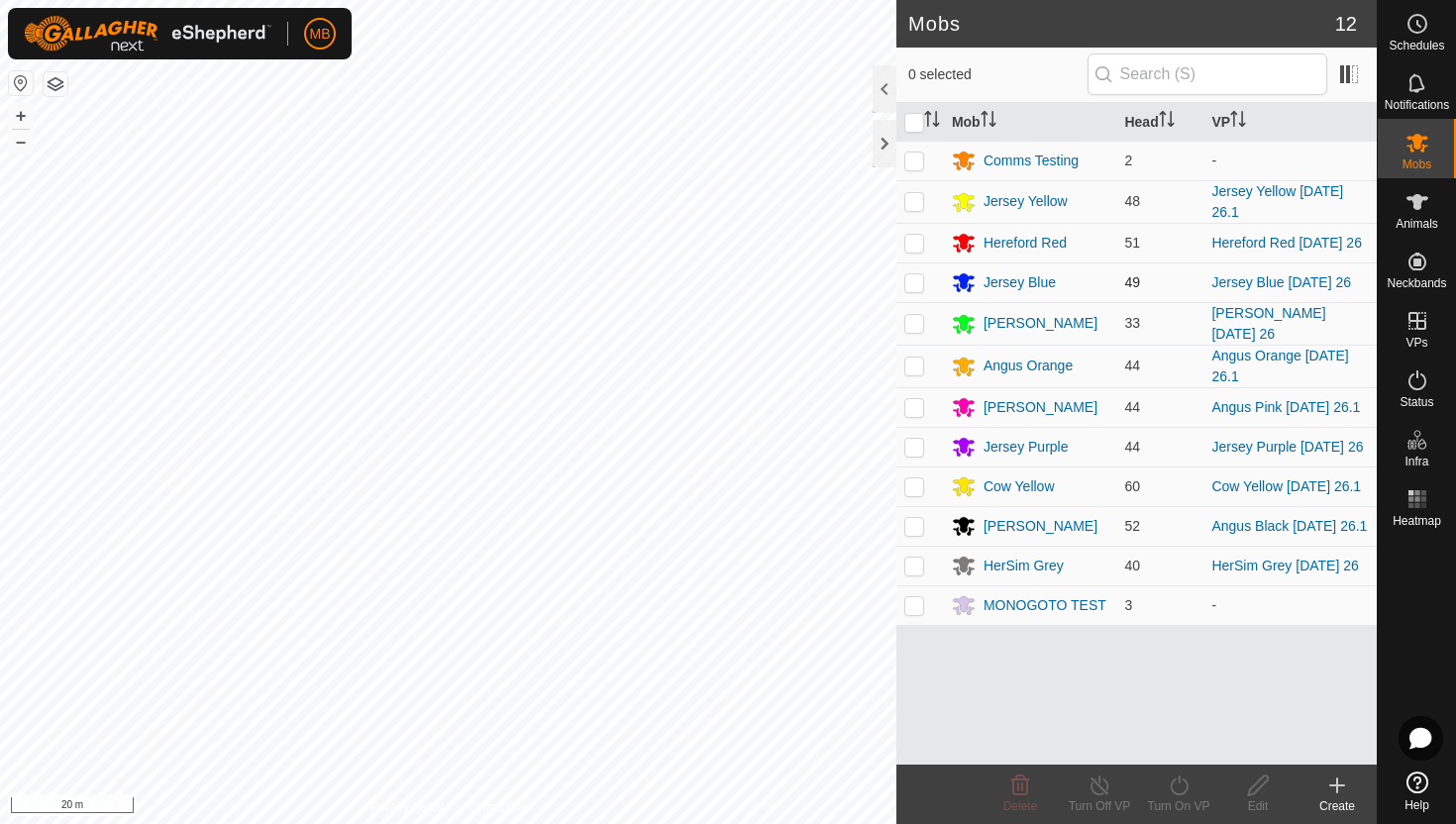 click at bounding box center (914, 282) 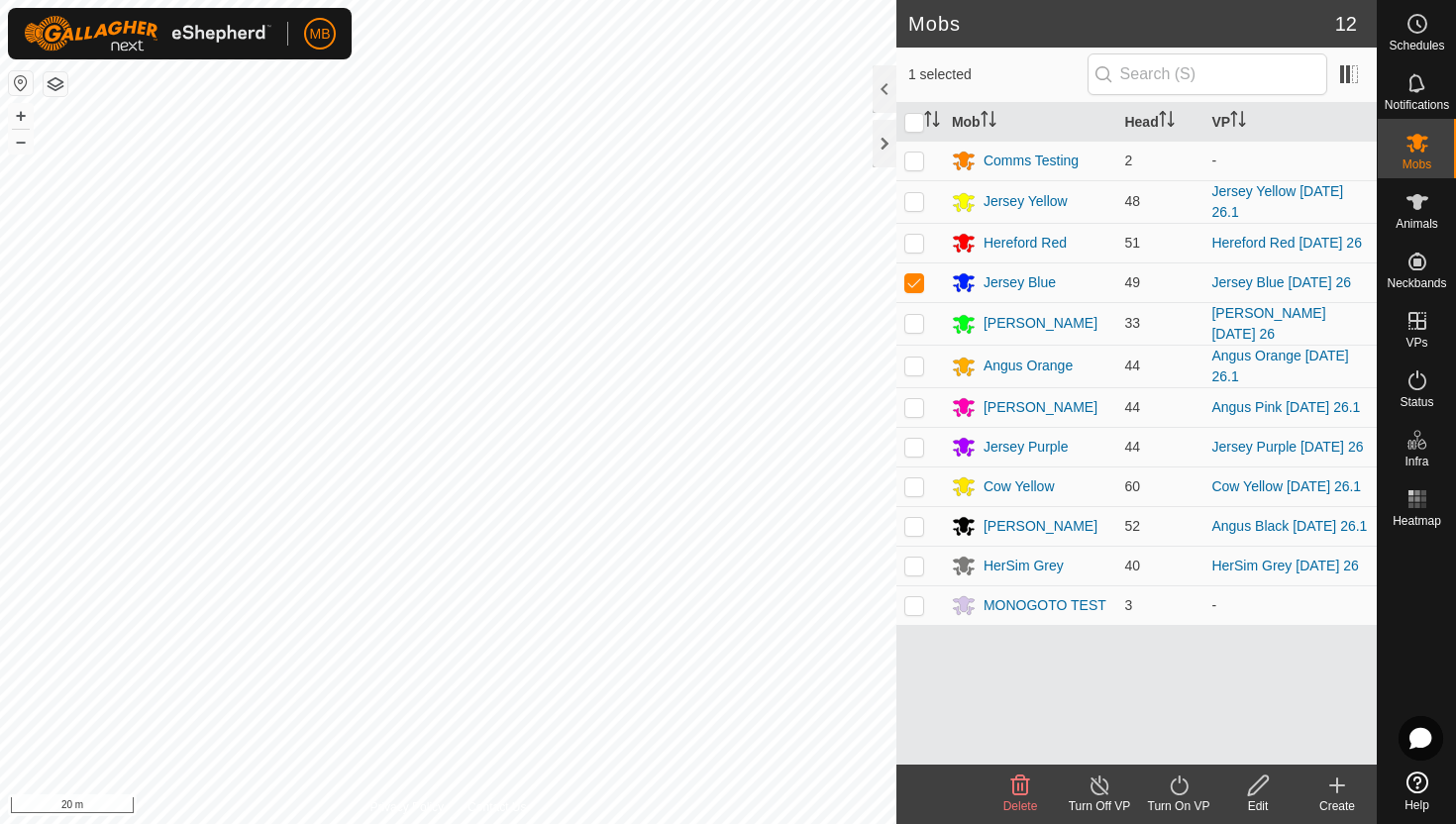 click 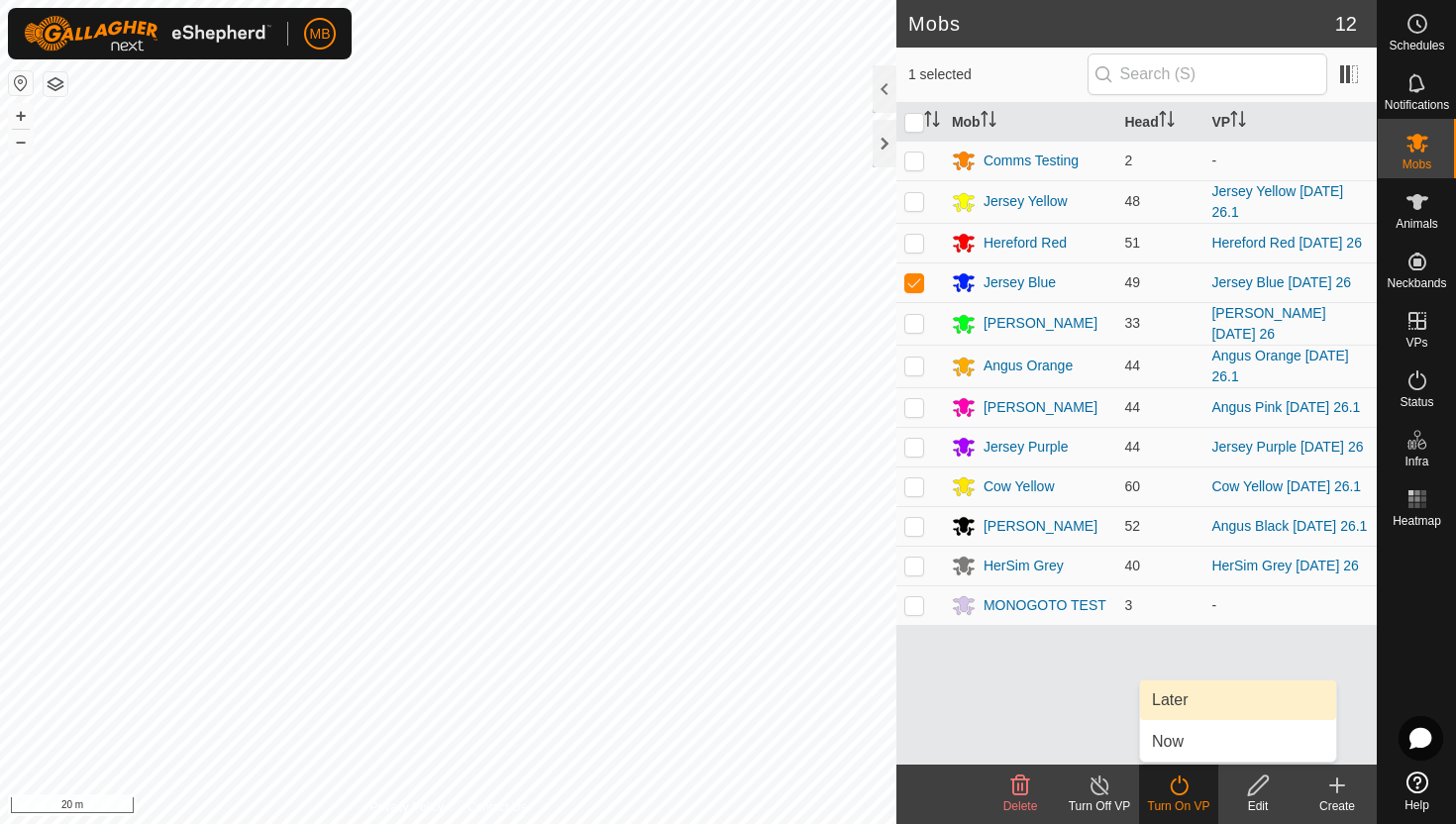 click on "Later" at bounding box center [1238, 700] 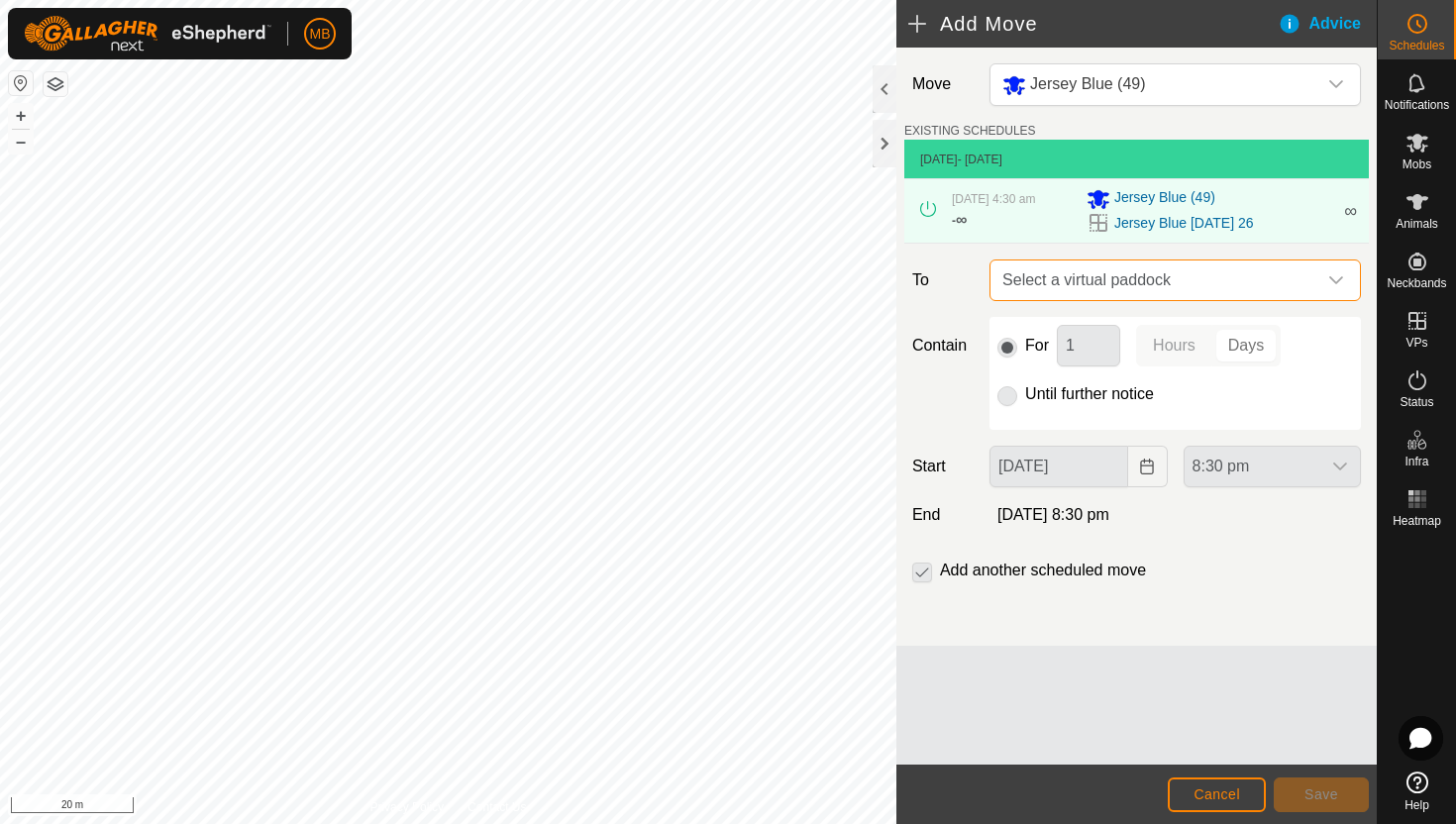 click on "Select a virtual paddock" at bounding box center (1155, 280) 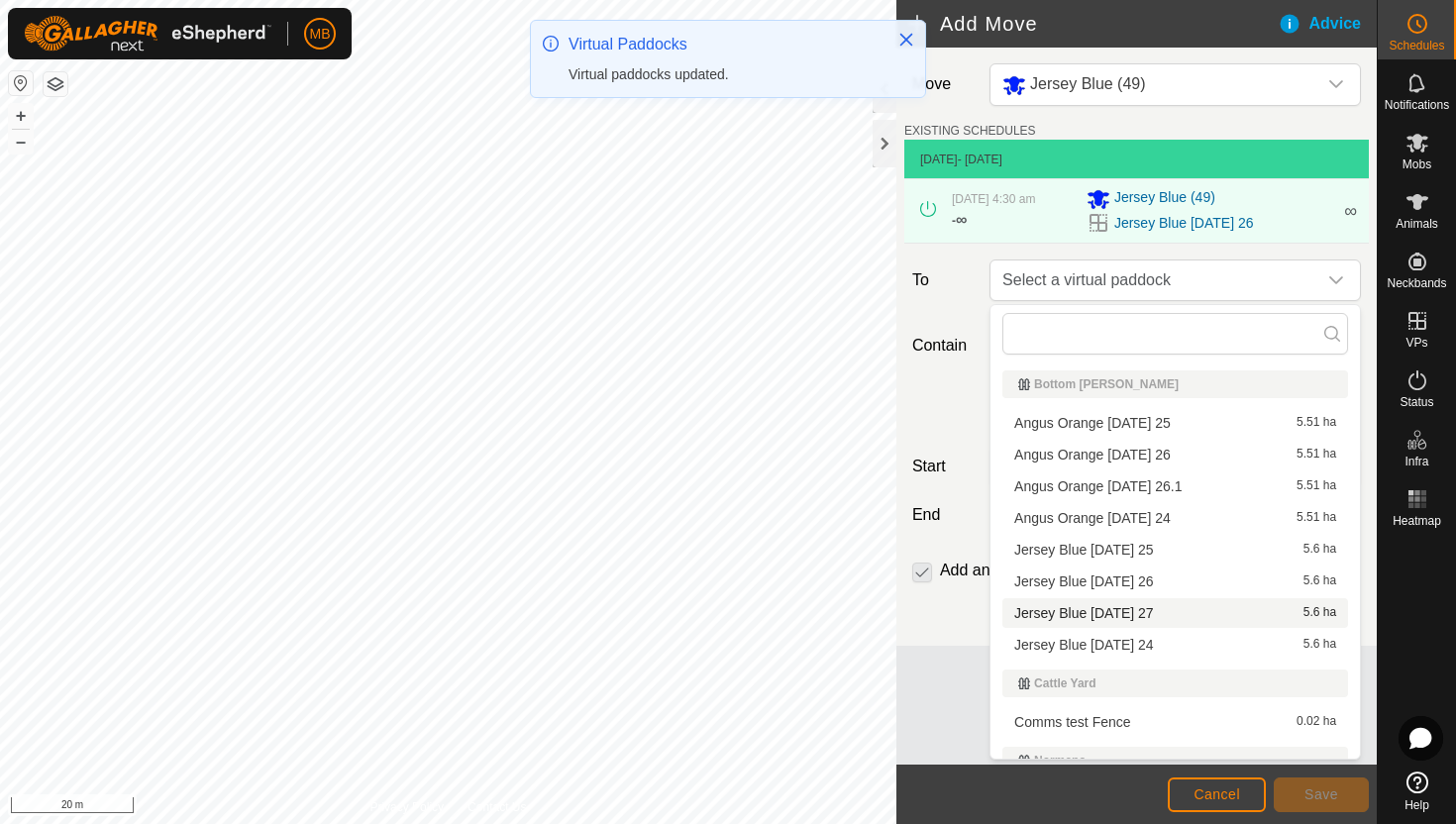click on "Jersey Blue Sunday 27  5.6 ha" at bounding box center [1175, 613] 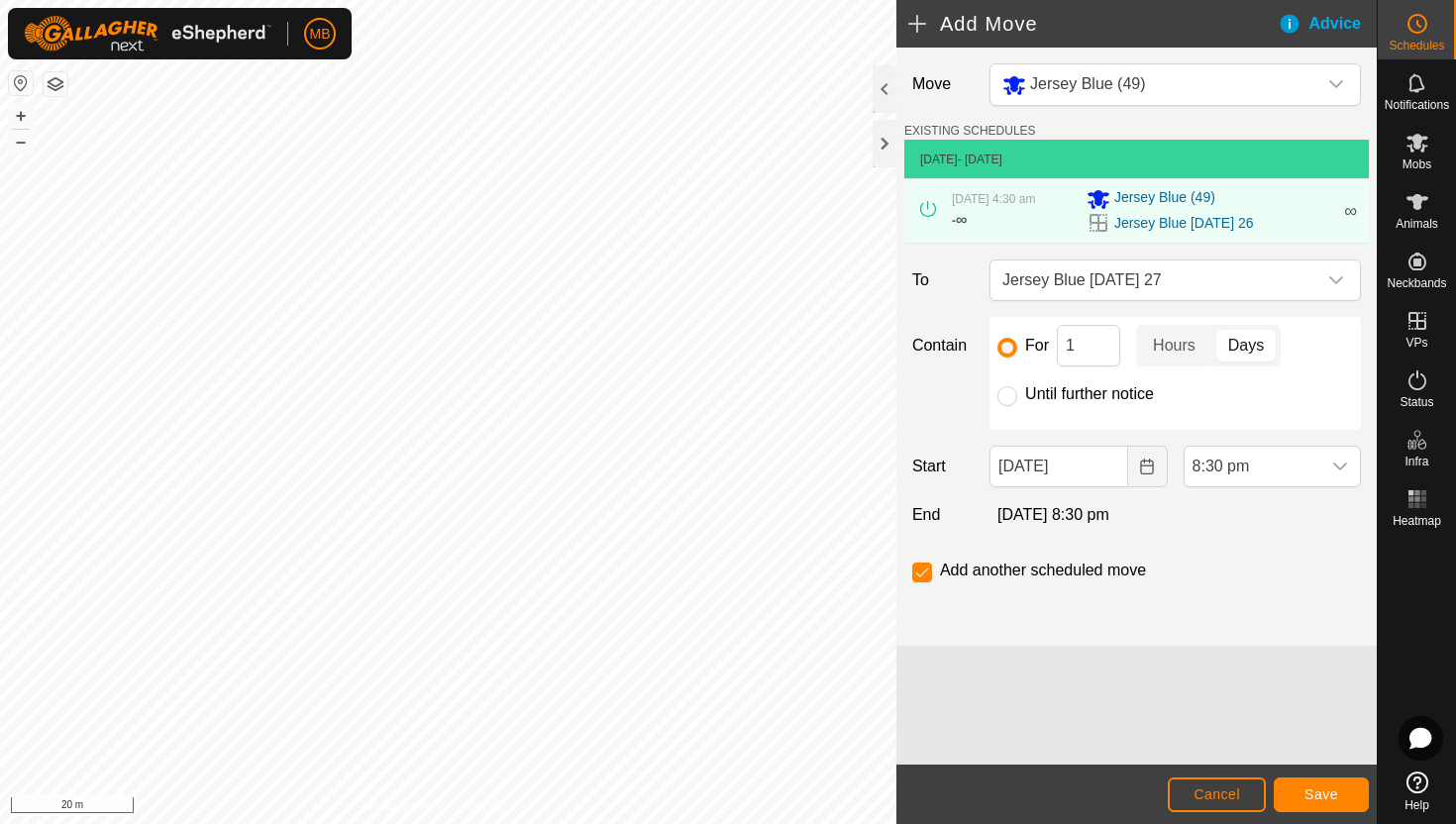 click on "Until further notice" 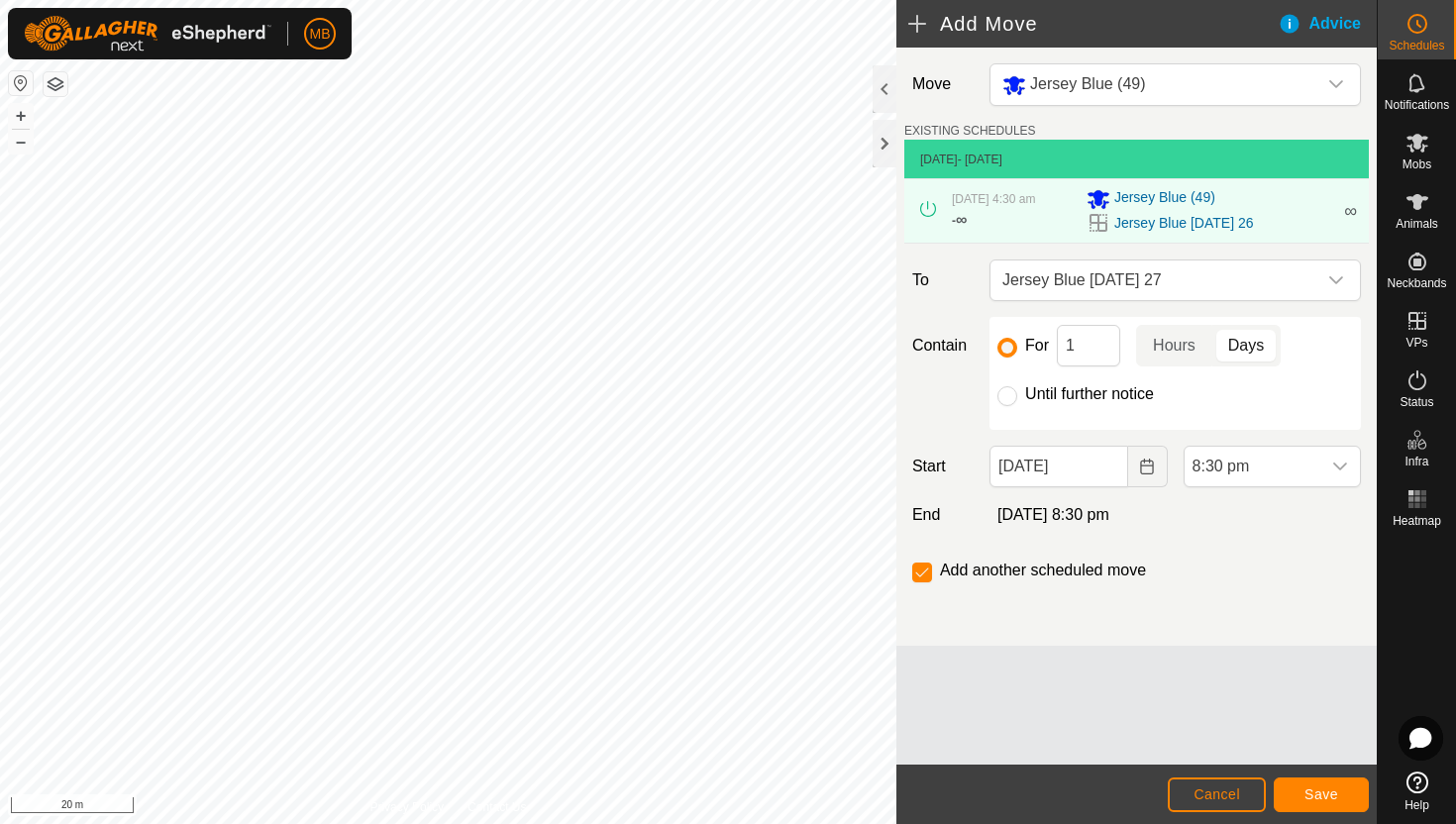 click on "Until further notice" at bounding box center [1007, 396] 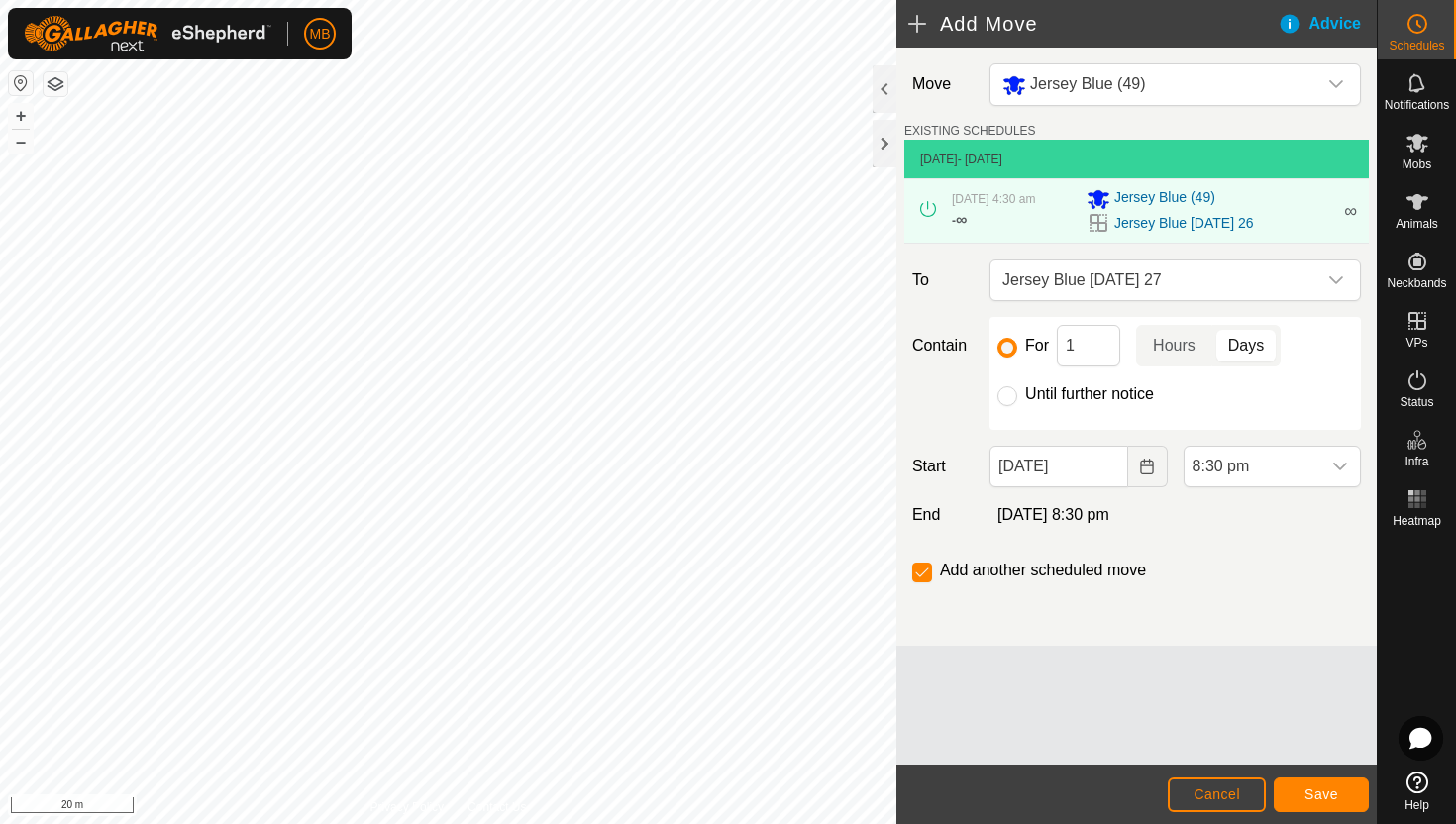 checkbox on "false" 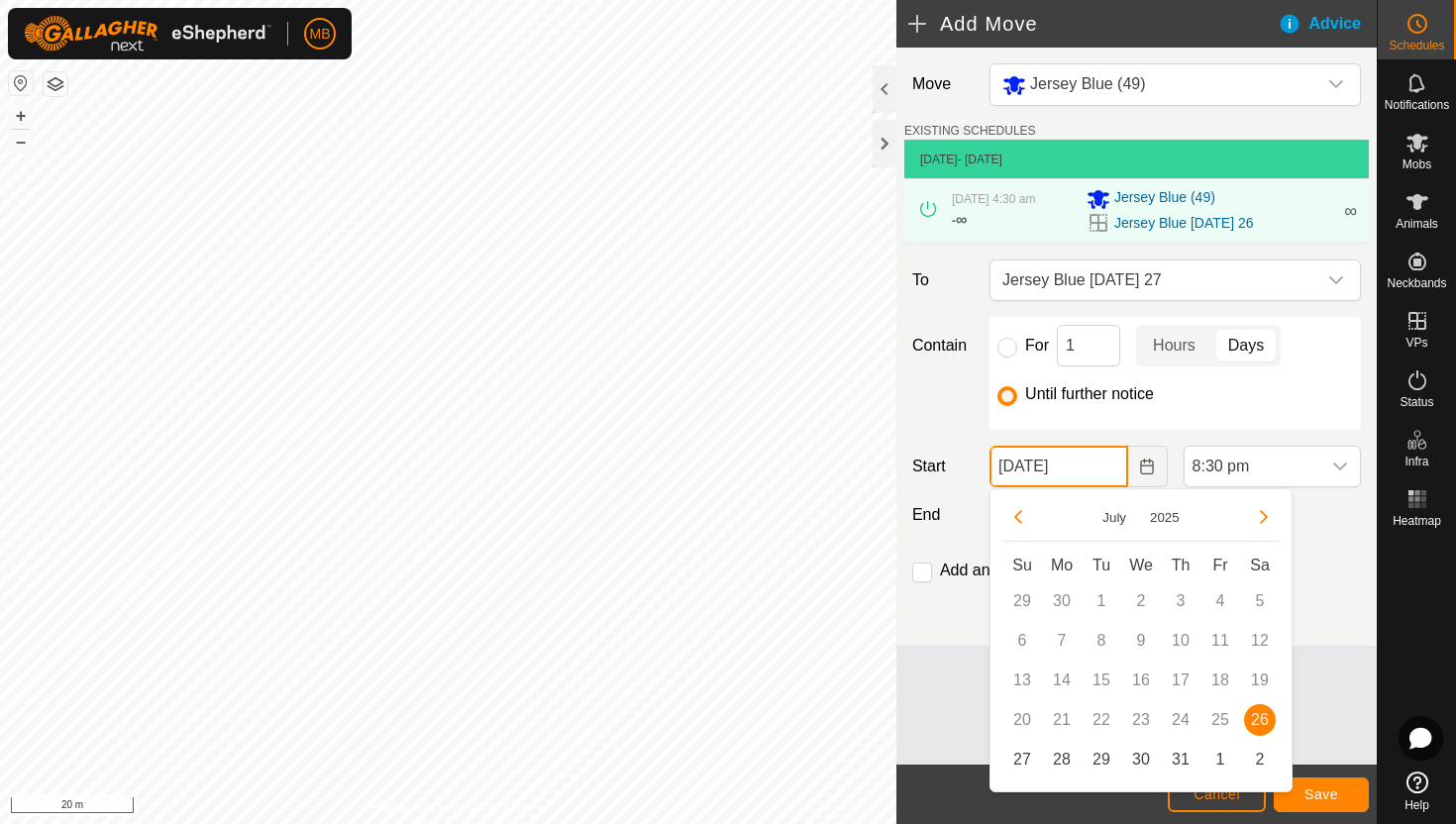 click on "26 Jul, 2025" 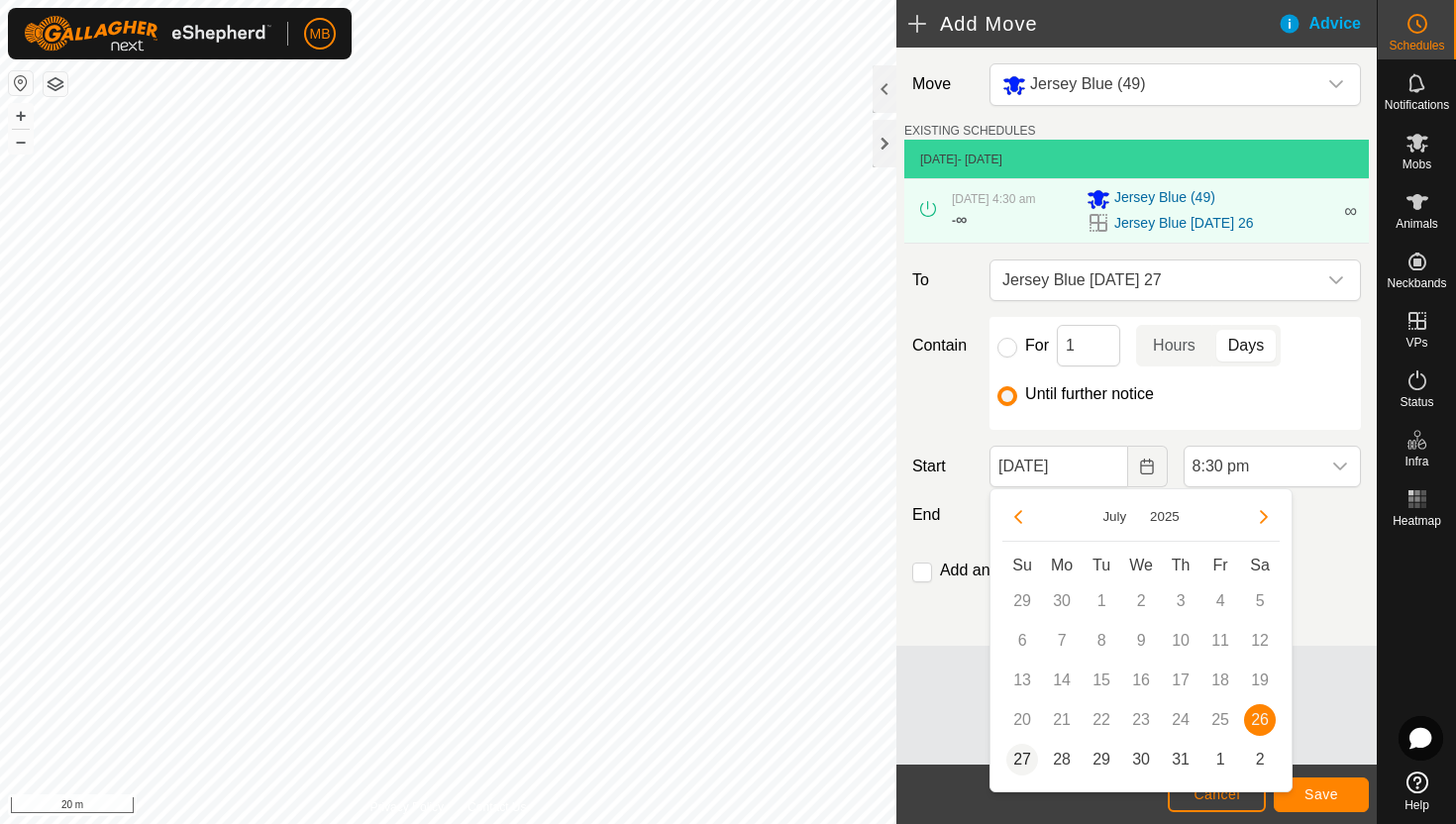 click on "27" at bounding box center [1022, 760] 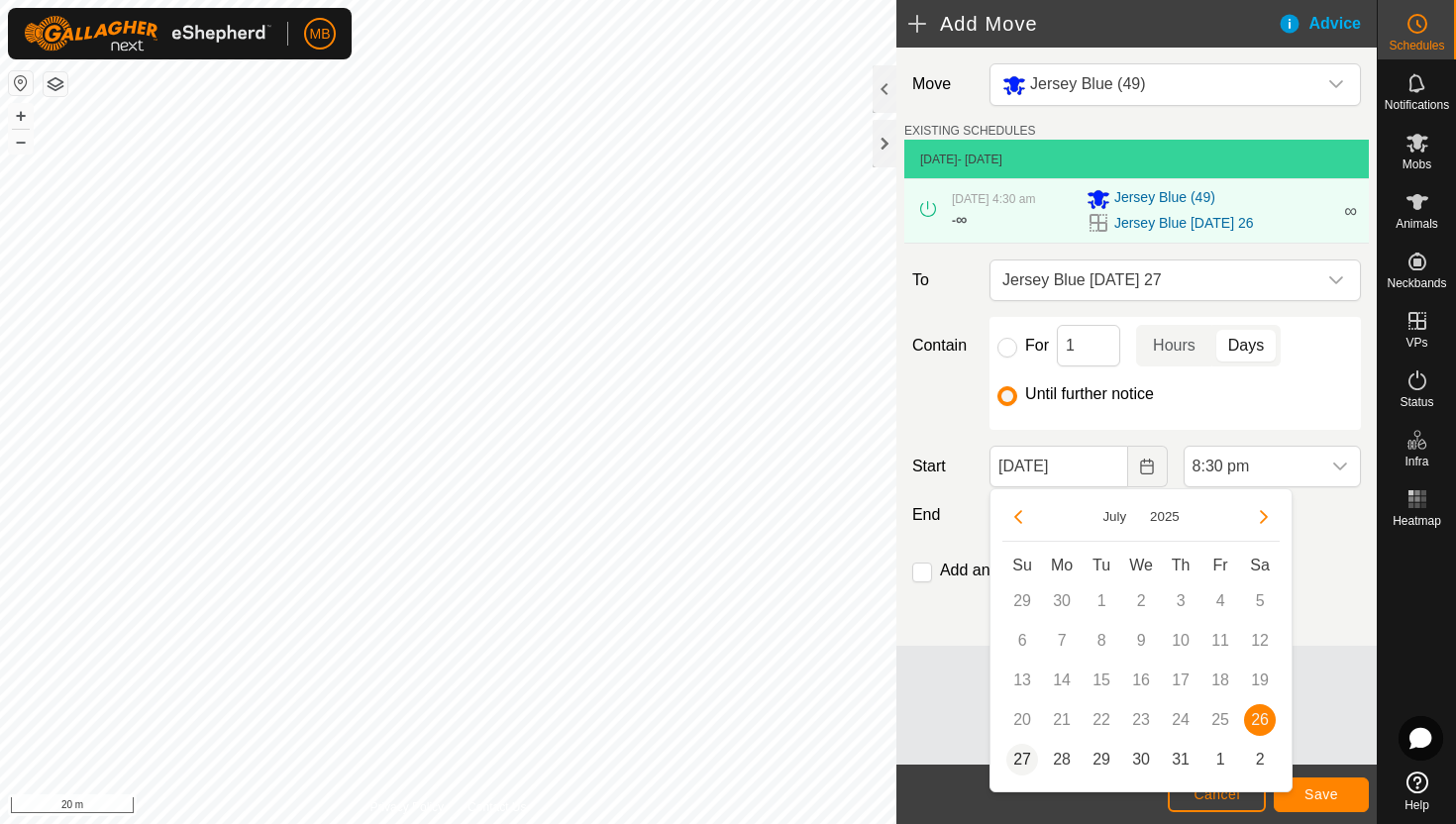 type on "27 Jul, 2025" 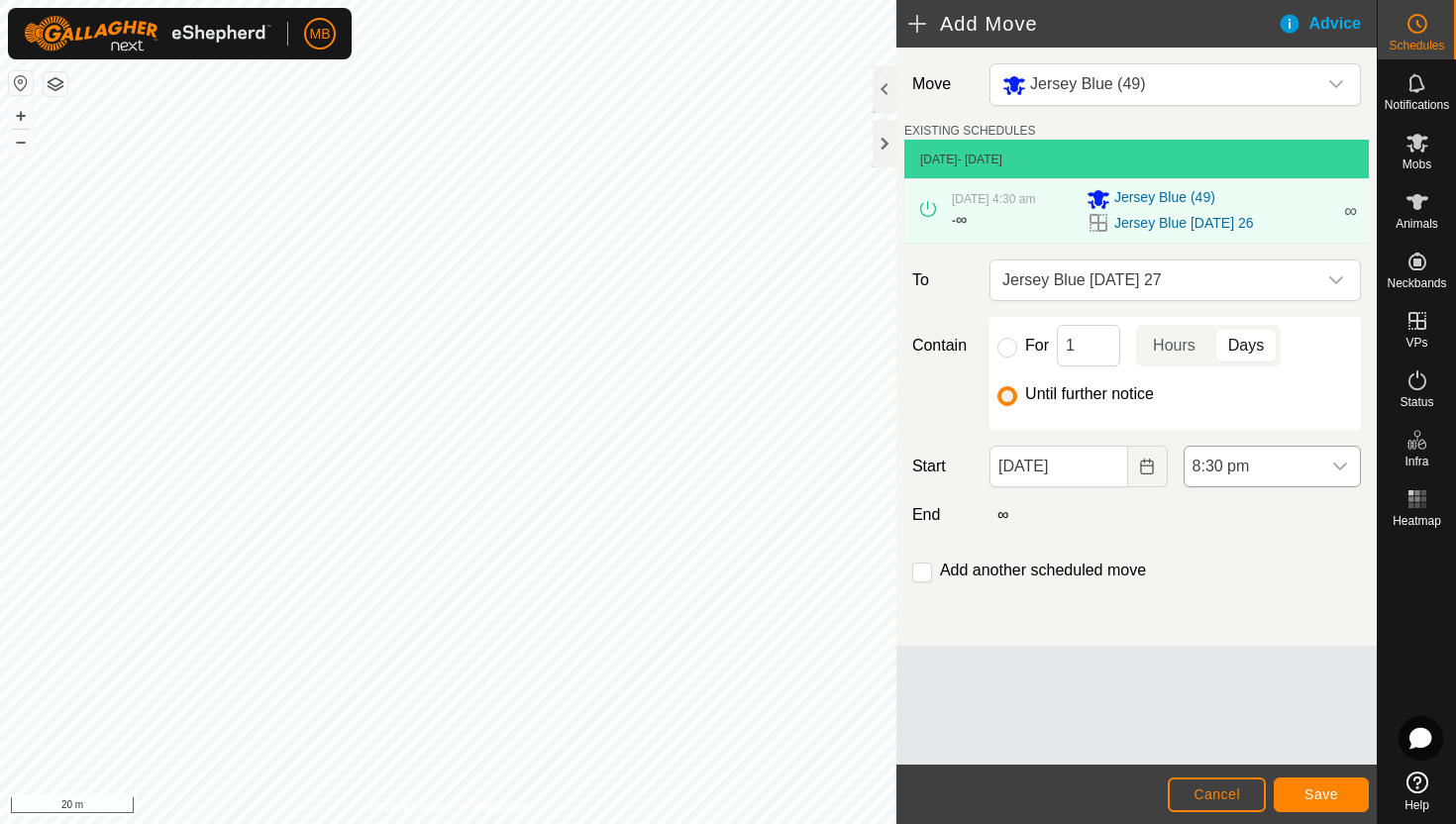 click at bounding box center [1340, 466] 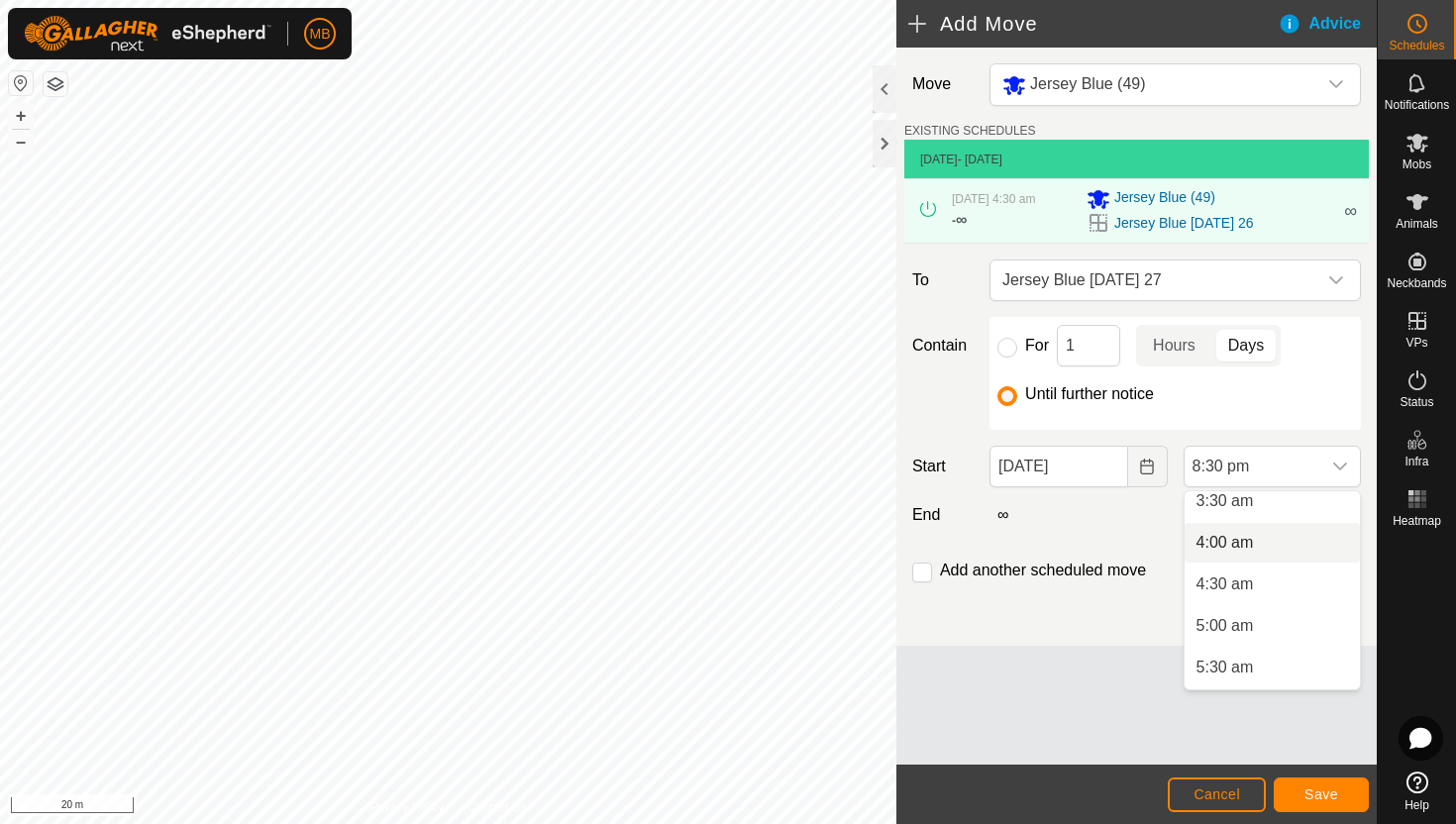 click on "4:00 am" at bounding box center [1272, 543] 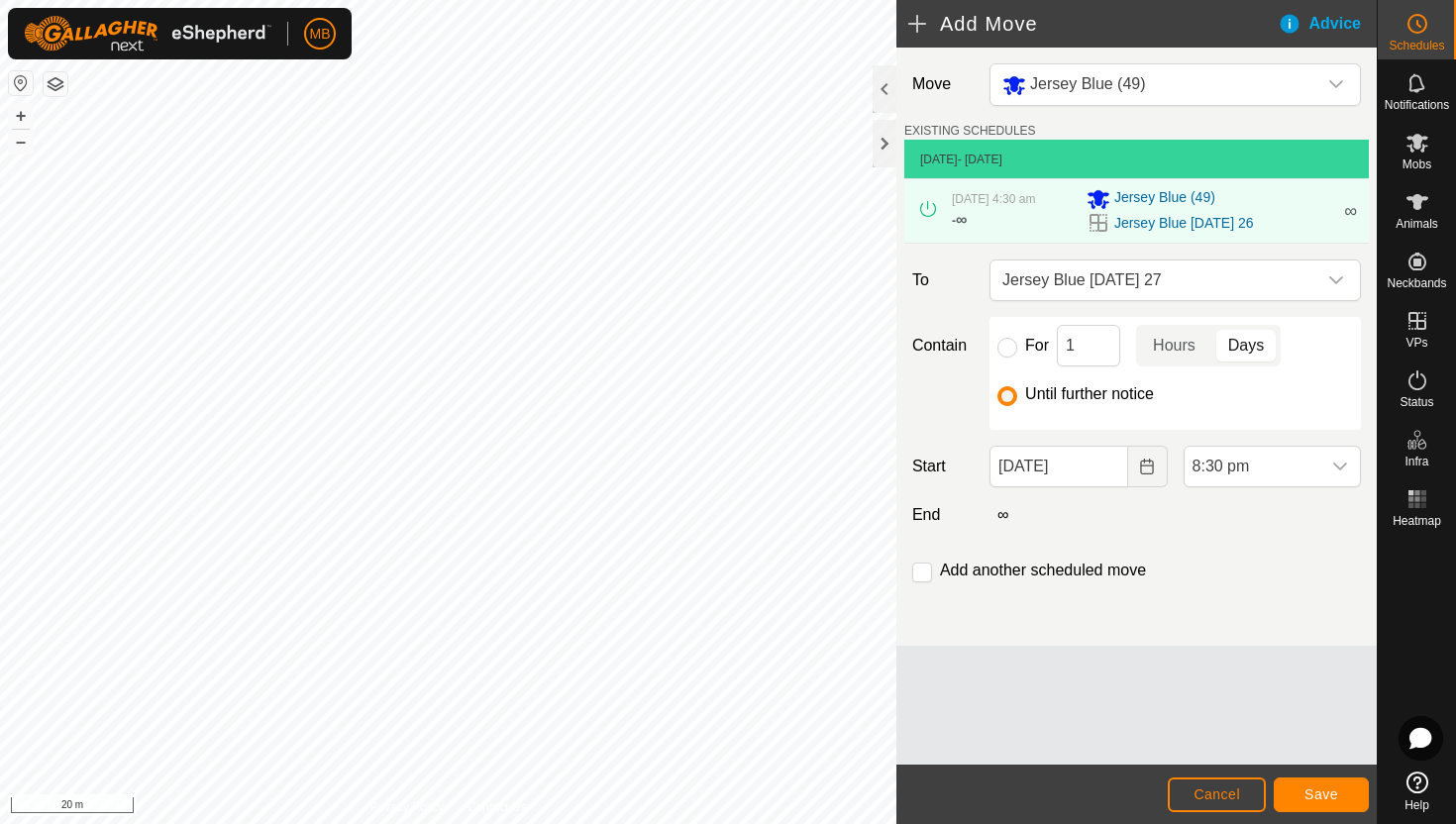 scroll, scrollTop: 1547, scrollLeft: 0, axis: vertical 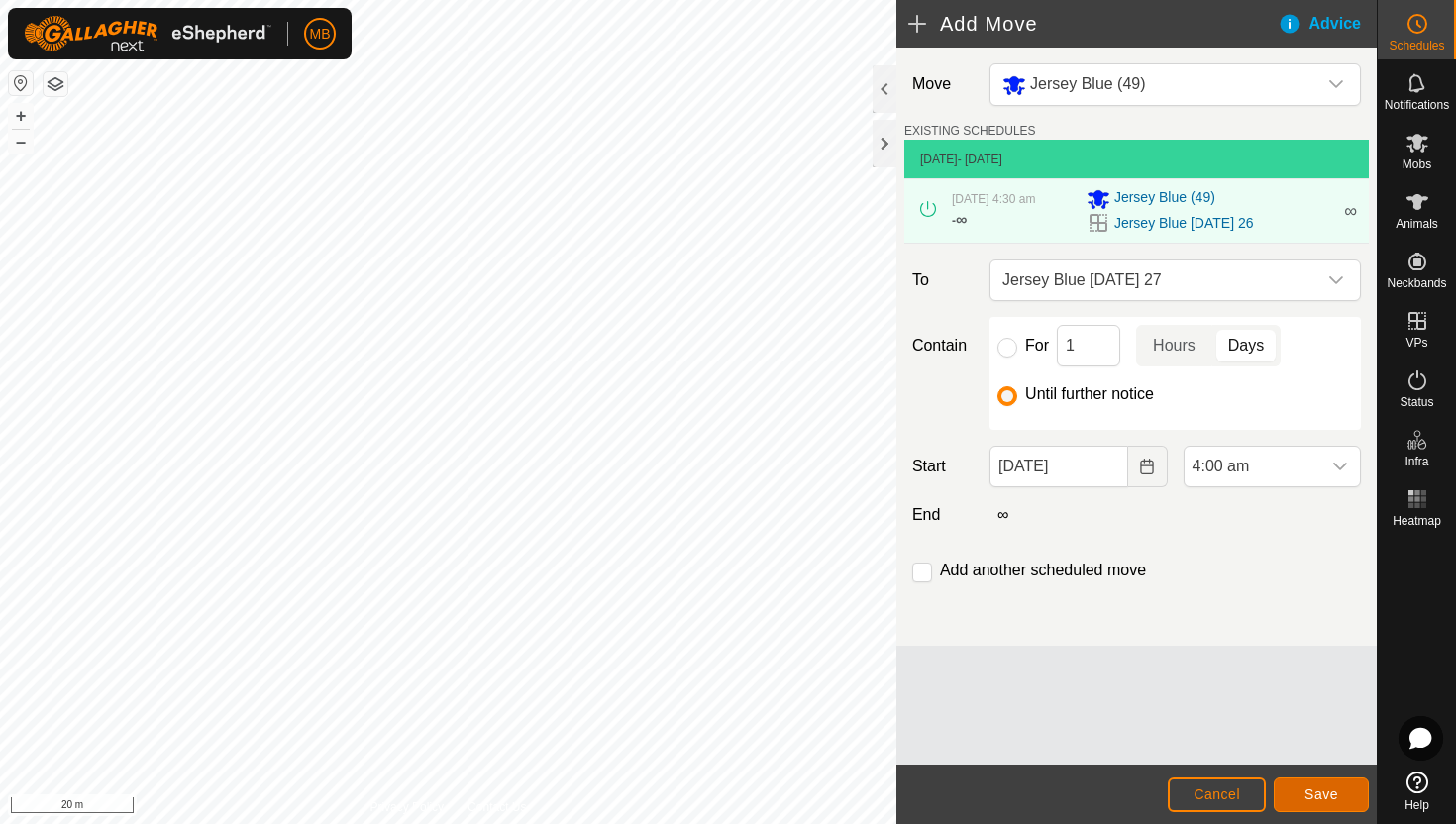 click on "Save" 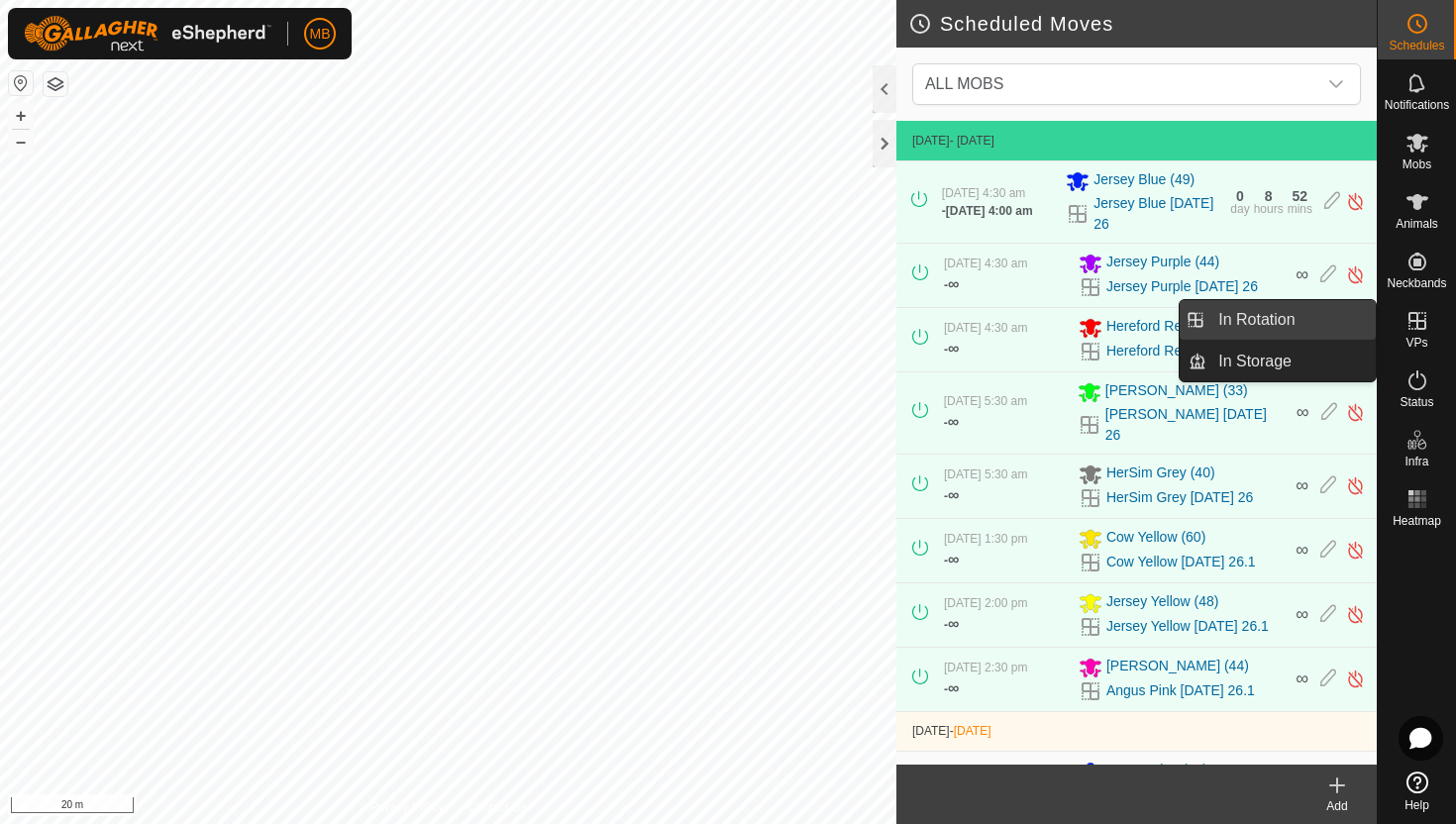 click on "In Rotation" at bounding box center (1291, 320) 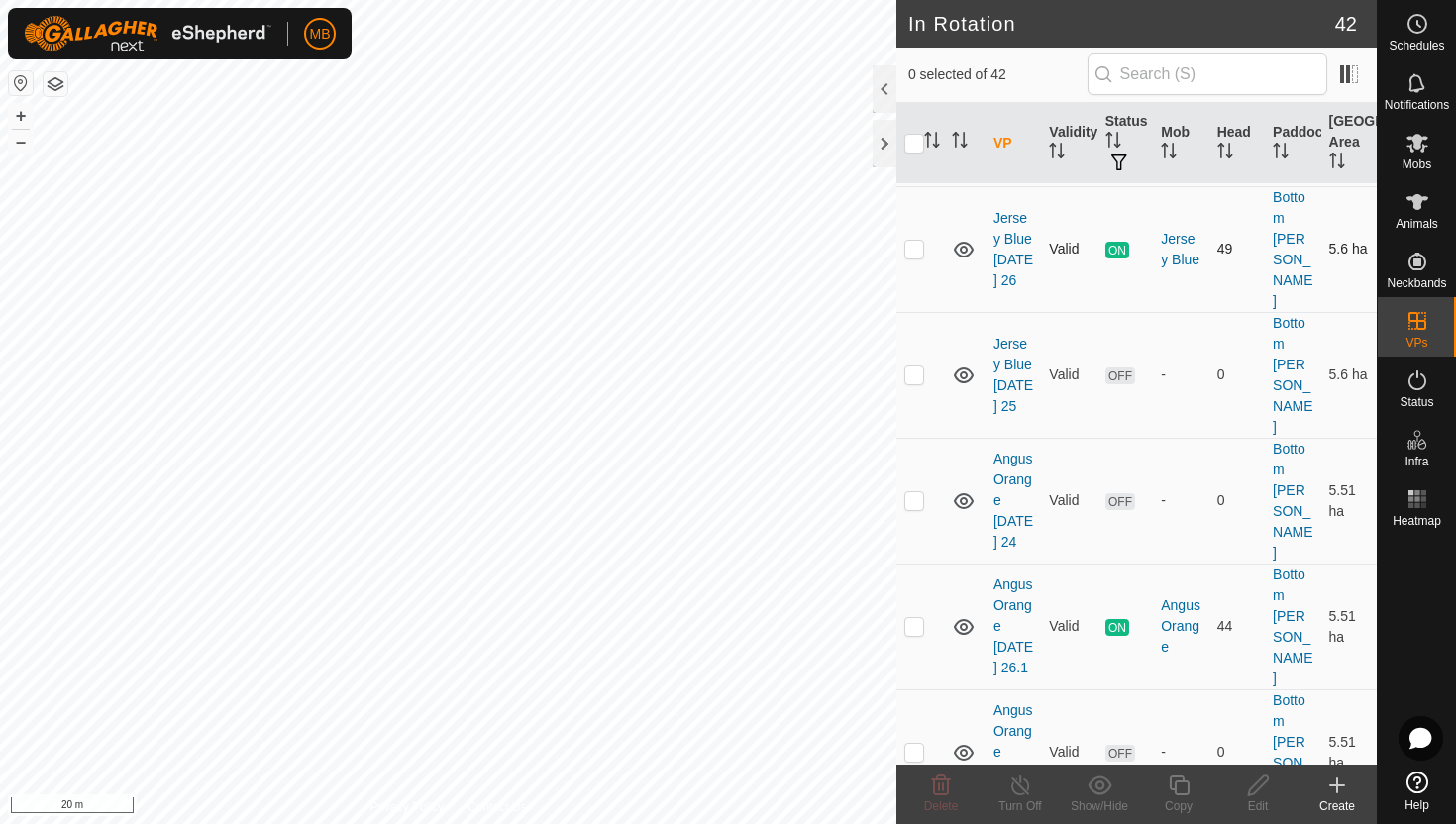 scroll, scrollTop: 299, scrollLeft: 0, axis: vertical 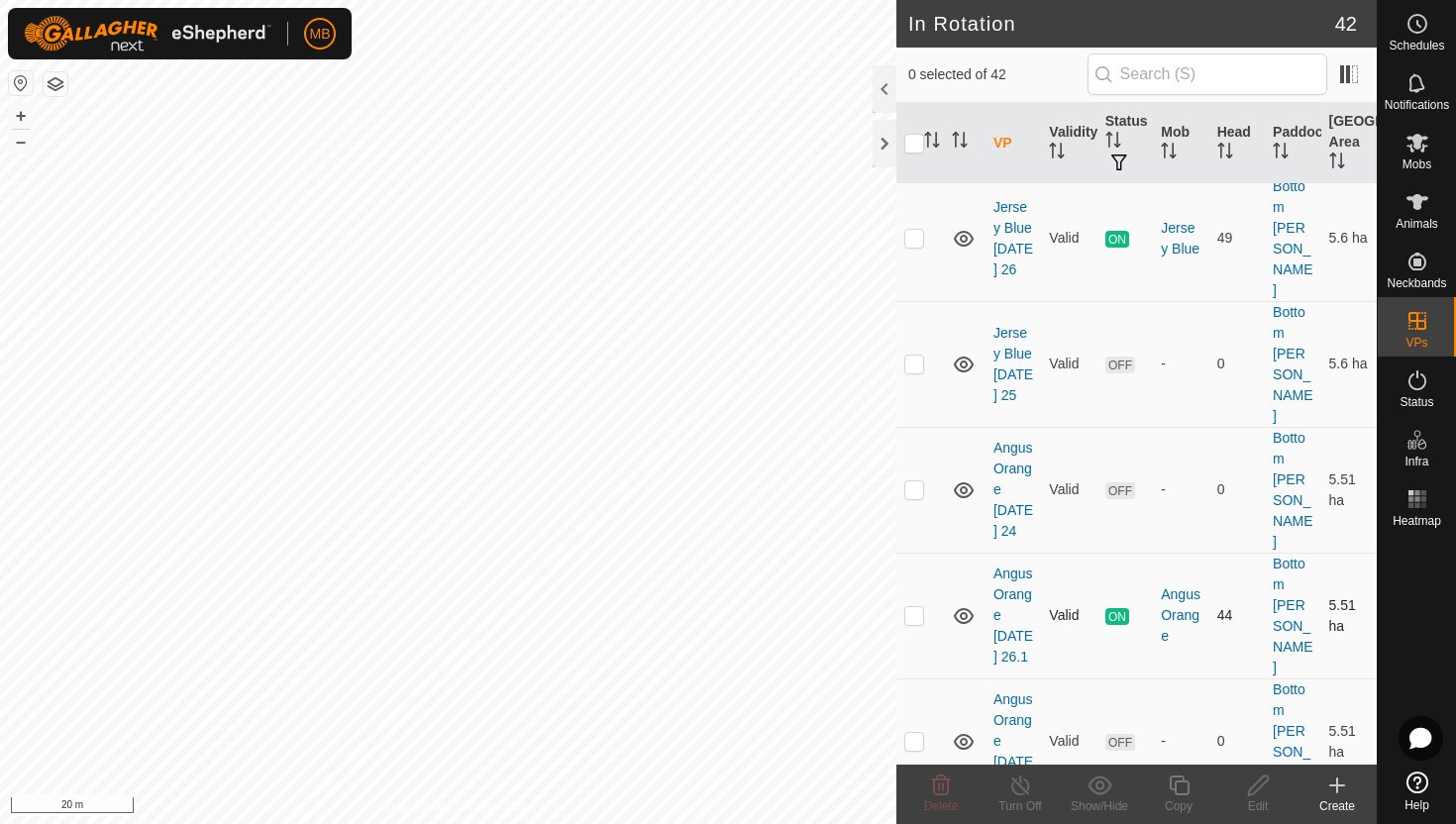 click at bounding box center [914, 615] 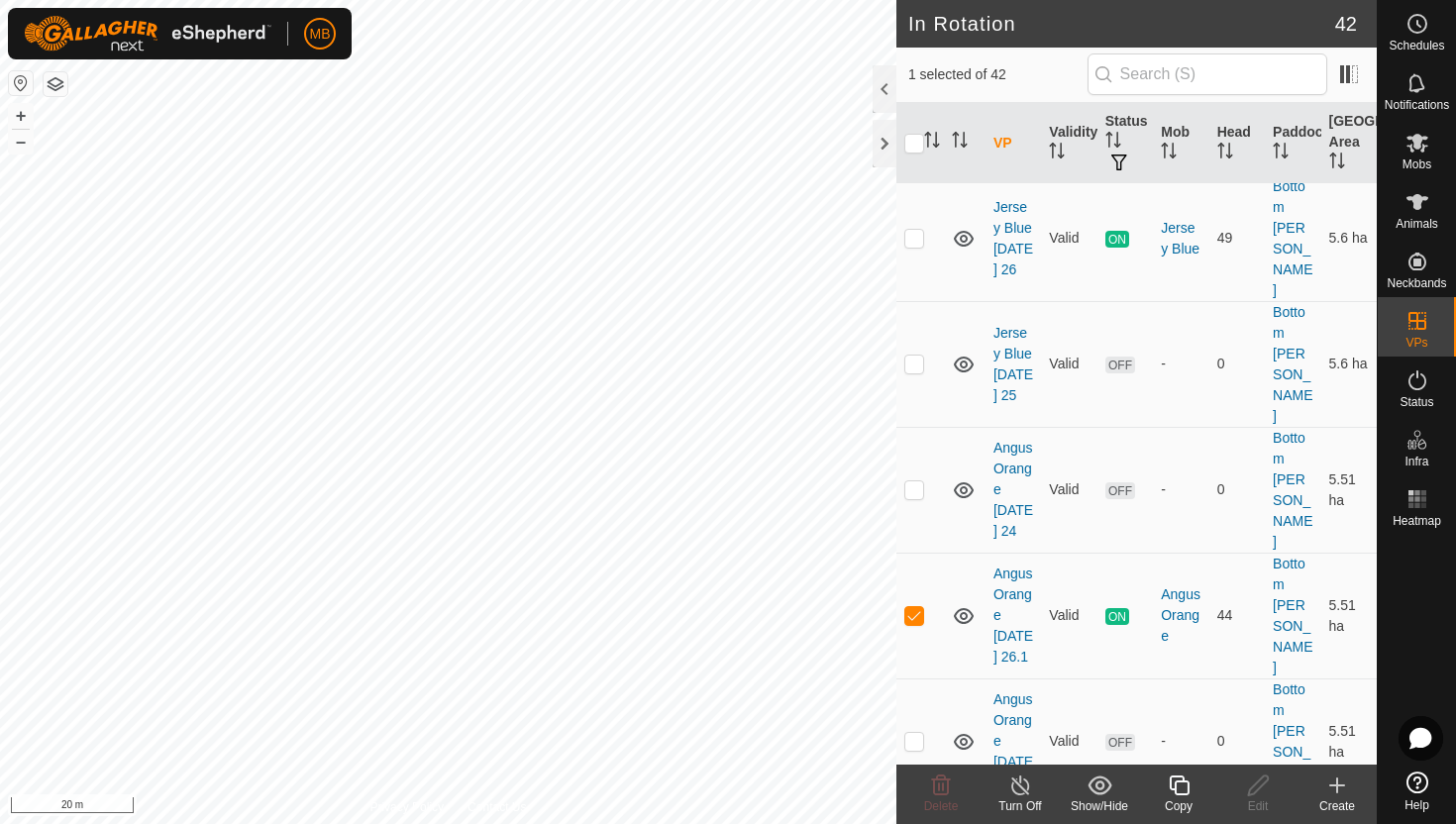 click 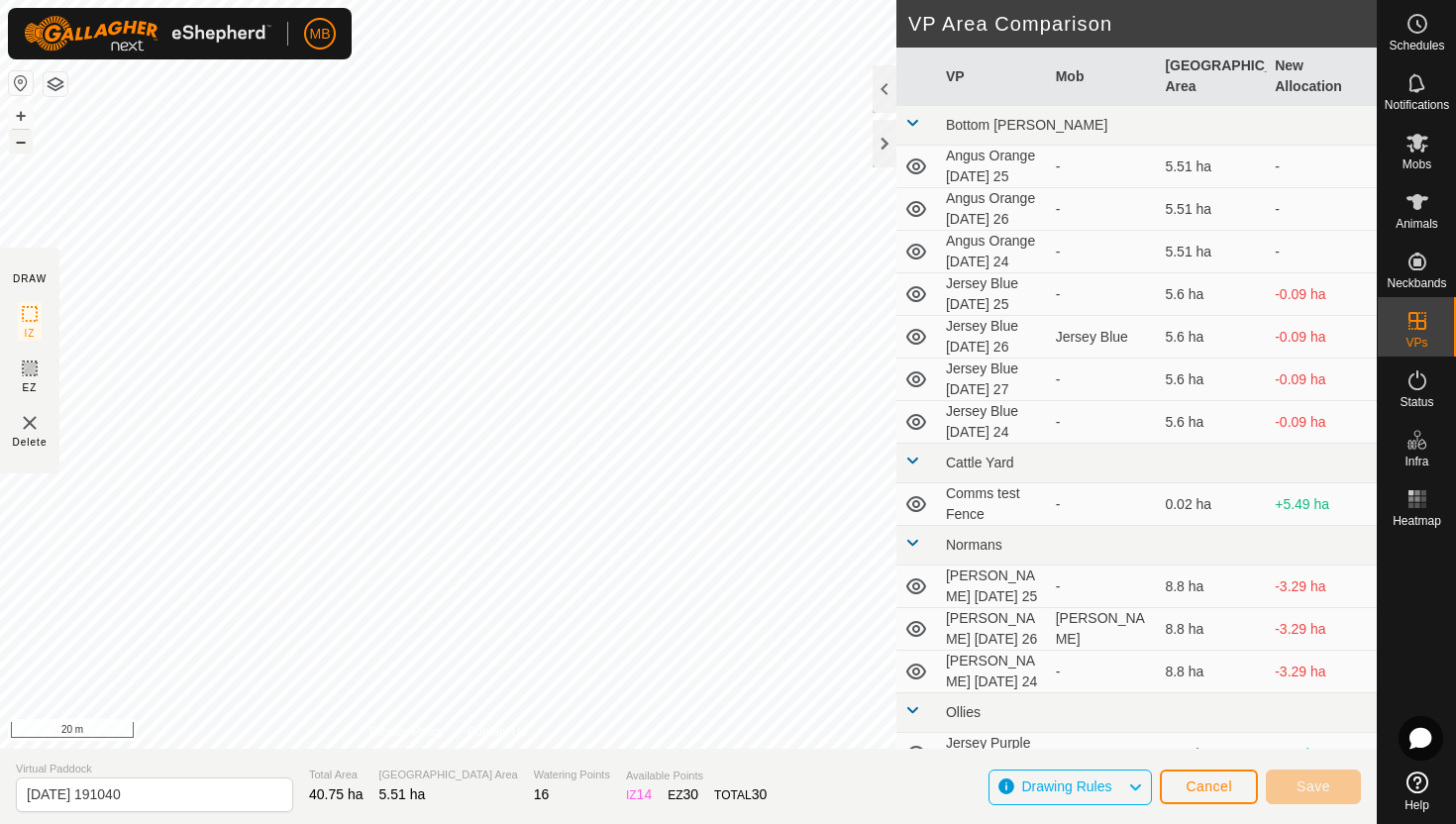click on "–" at bounding box center [21, 142] 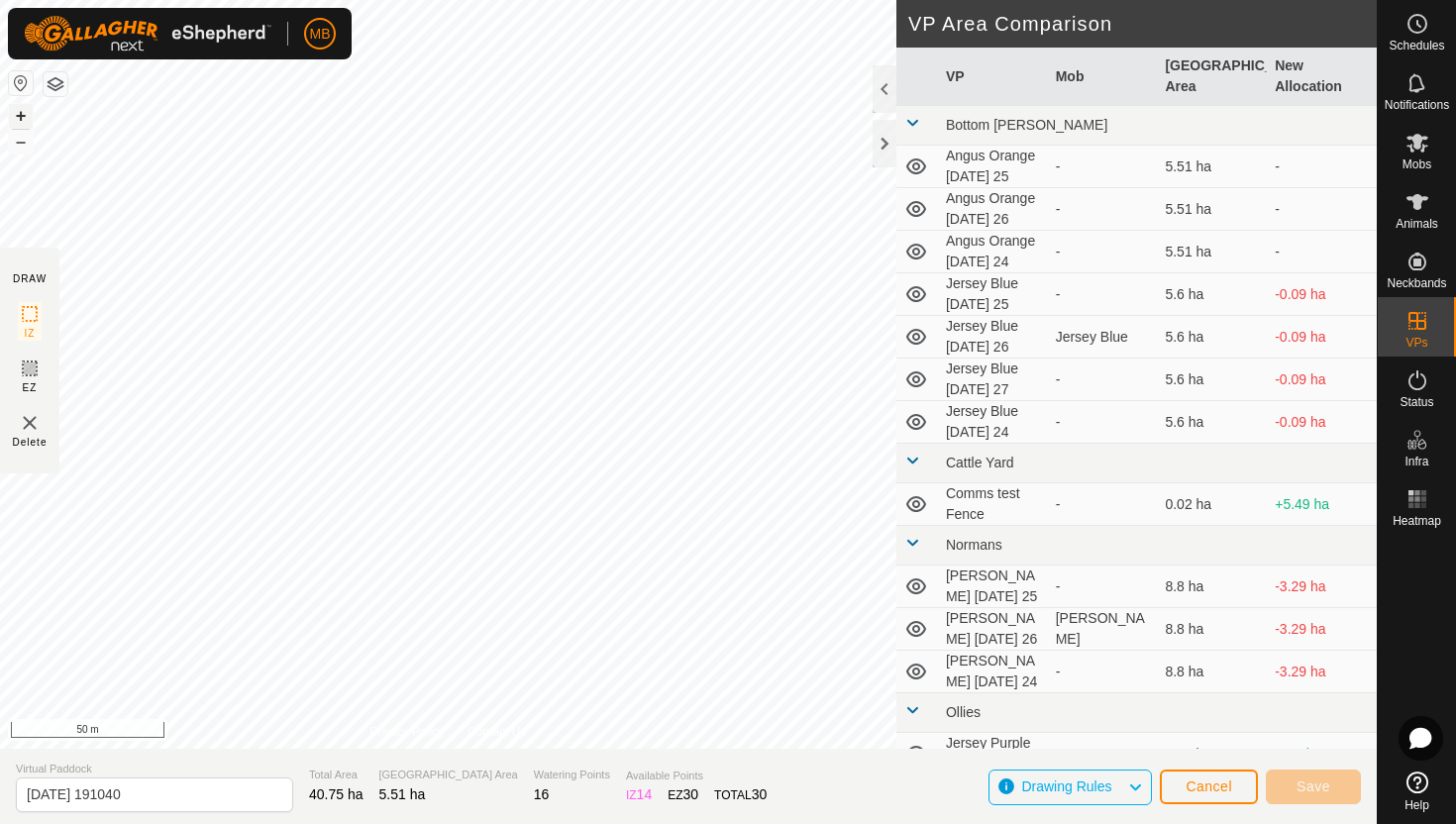 click on "+" at bounding box center (21, 116) 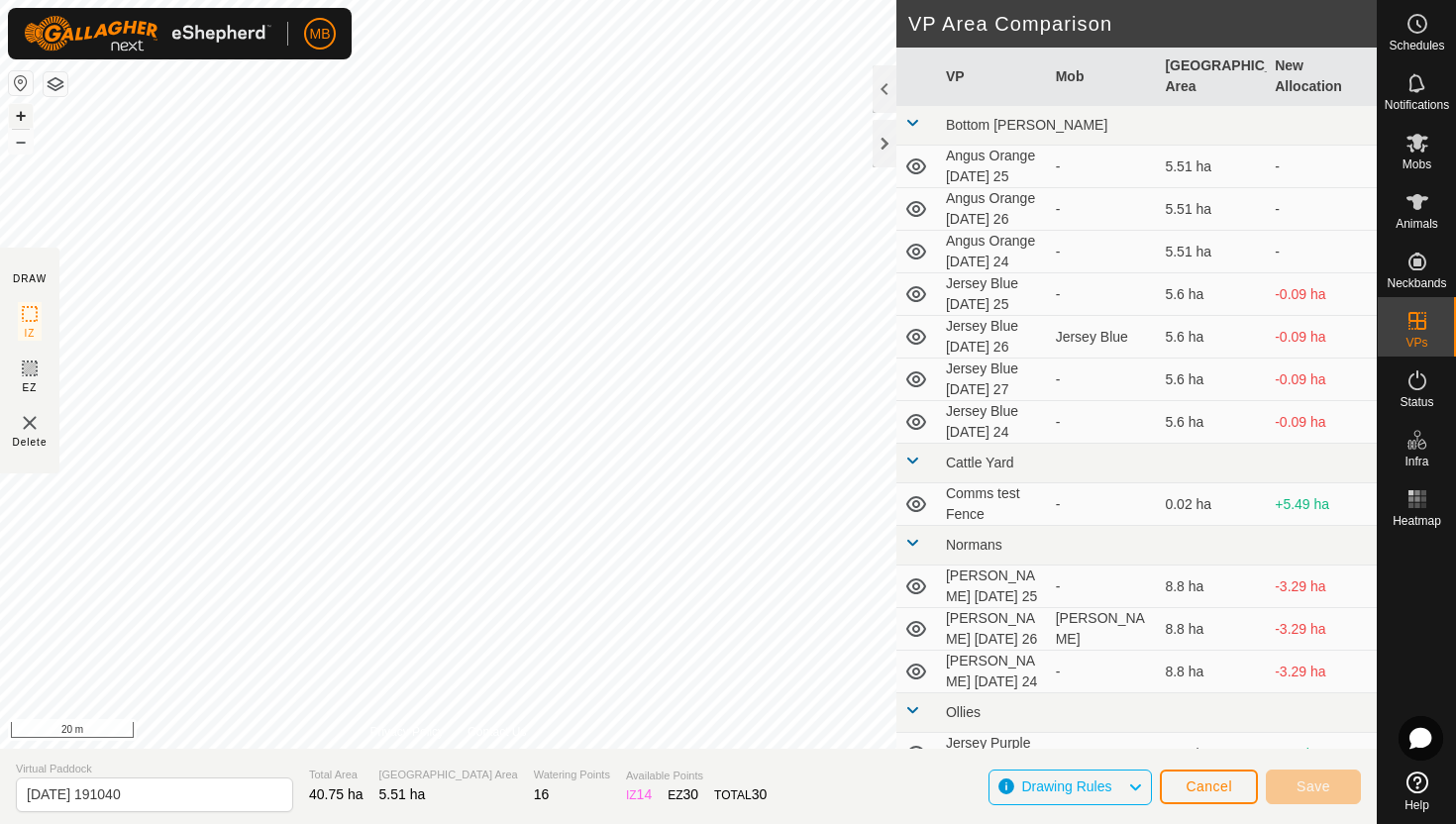 click on "+" at bounding box center [21, 116] 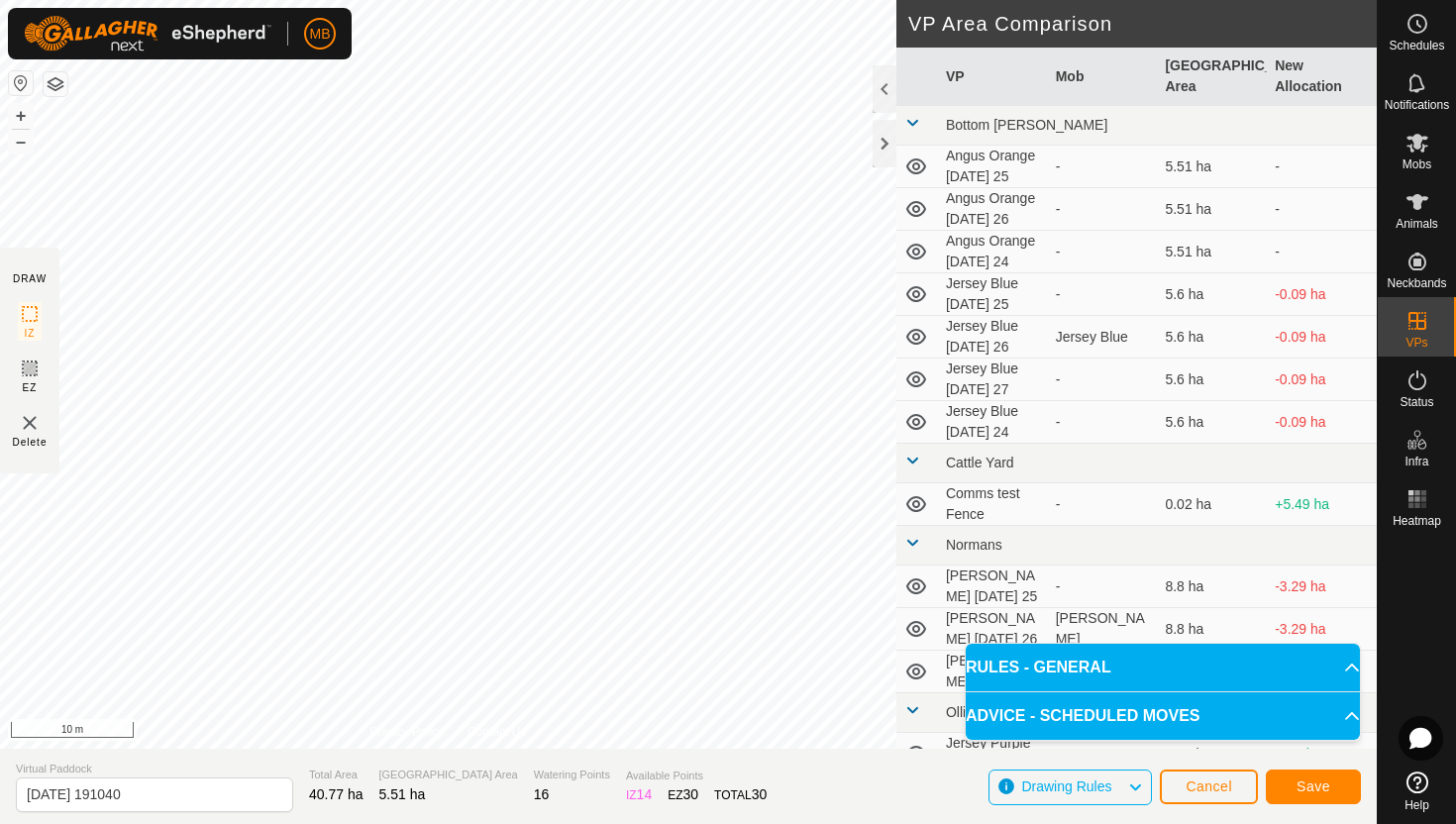 click on "DRAW IZ EZ Delete Privacy Policy Contact Us Segment length must be longer than 5 m  (Current: 1.8 m) . + – ⇧ i 10 m VP Area Comparison     VP   Mob   Grazing Area   New Allocation  Bottom Davey  Angus Orange Friday 25  -  5.51 ha   -   Angus Orange Saturday 26  -  5.51 ha   -   Angus Orange Thursday 24  -  5.51 ha   -   Jersey Blue Friday 25  -  5.6 ha  -0.09 ha  Jersey Blue Saturday 26   Jersey Blue   5.6 ha  -0.09 ha  Jersey Blue Sunday 27  -  5.6 ha  -0.09 ha  Jersey Blue Thursday 24  -  5.6 ha  -0.09 ha Cattle Yard  Comms test Fence  -  0.02 ha  +5.49 ha Normans  Angus Green Friday 25  -  8.8 ha  -3.29 ha  Angus Green Saturday 26   Angus Green   8.8 ha  -3.29 ha  Angus Green Thursday 24  -  8.8 ha  -3.29 ha Ollies  Jersey Purple Friday 25  -  3.41 ha  +2.1 ha  Jersey Purple Saturday 26   Jersey Purple   3.41 ha  +2.1 ha Techno  Comms Test VP  -  25.11 ha  -19.6 ha  Hereford Red Friday 25  -  9.2 ha  -3.69 ha  Hereford Red Friday 25.1  -  7.91 ha  -2.4 ha  Hereford Red Saturday 26   Hereford Red  - - -" 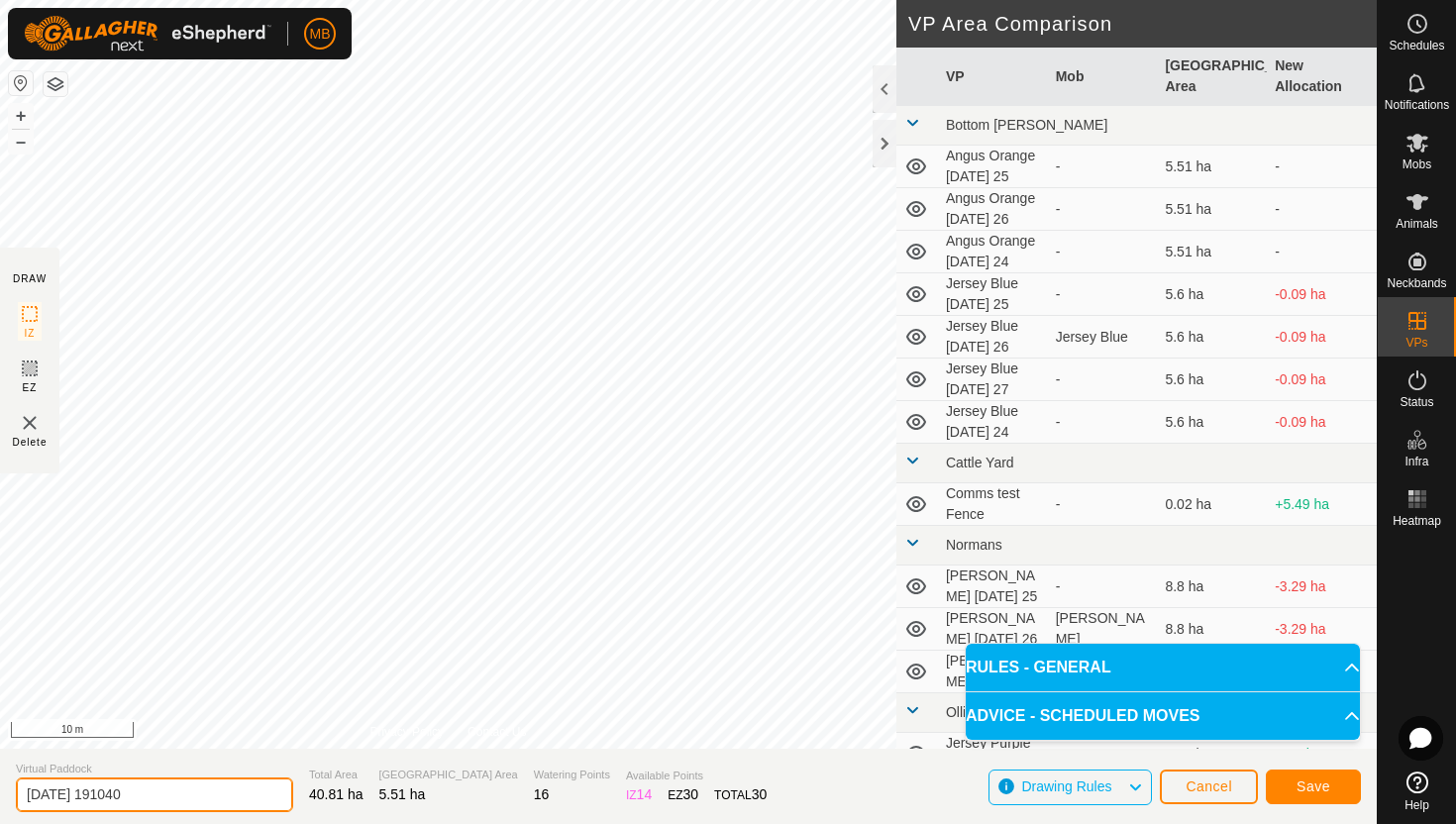 click on "2025-07-26 191040" 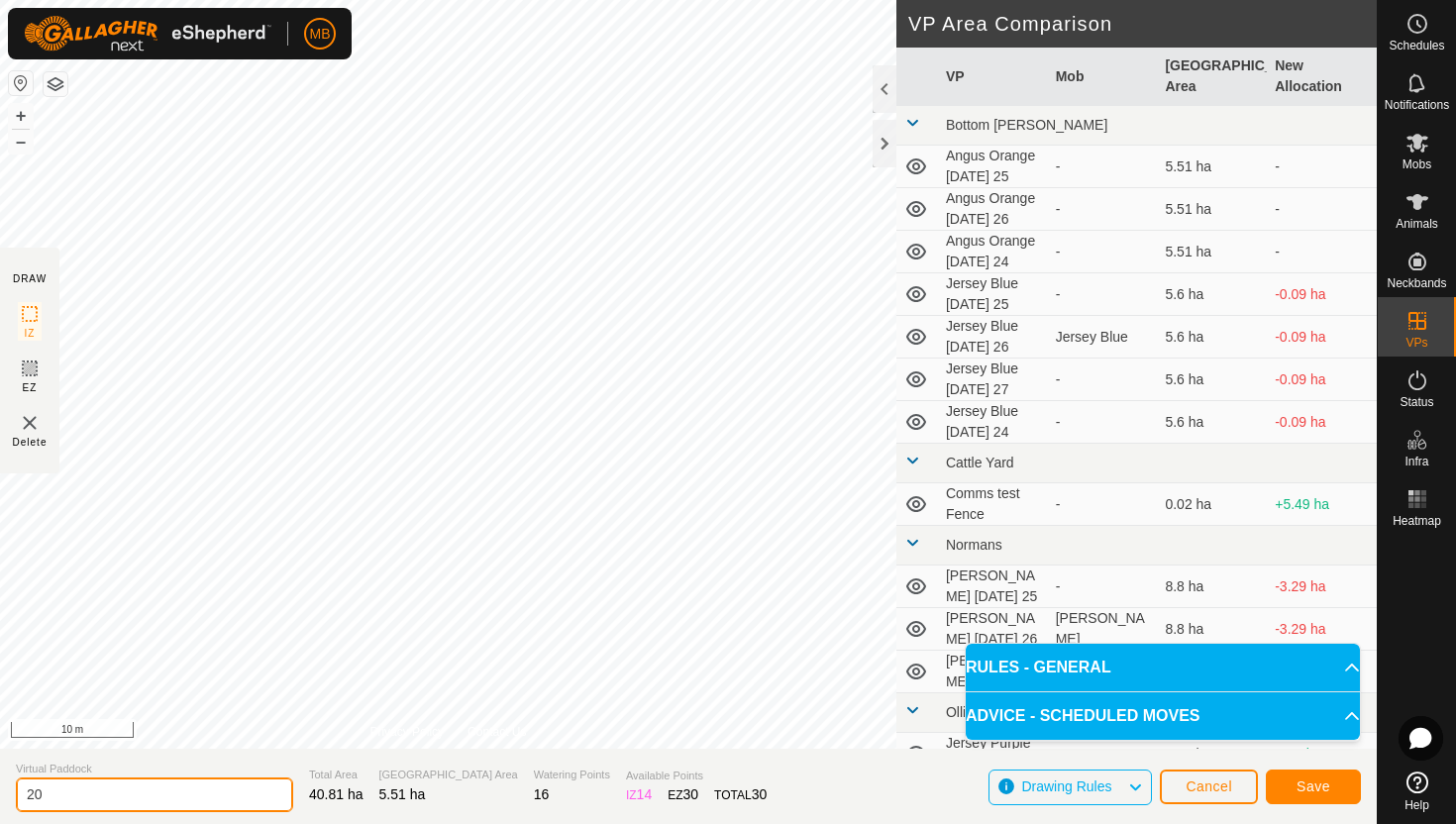 type on "2" 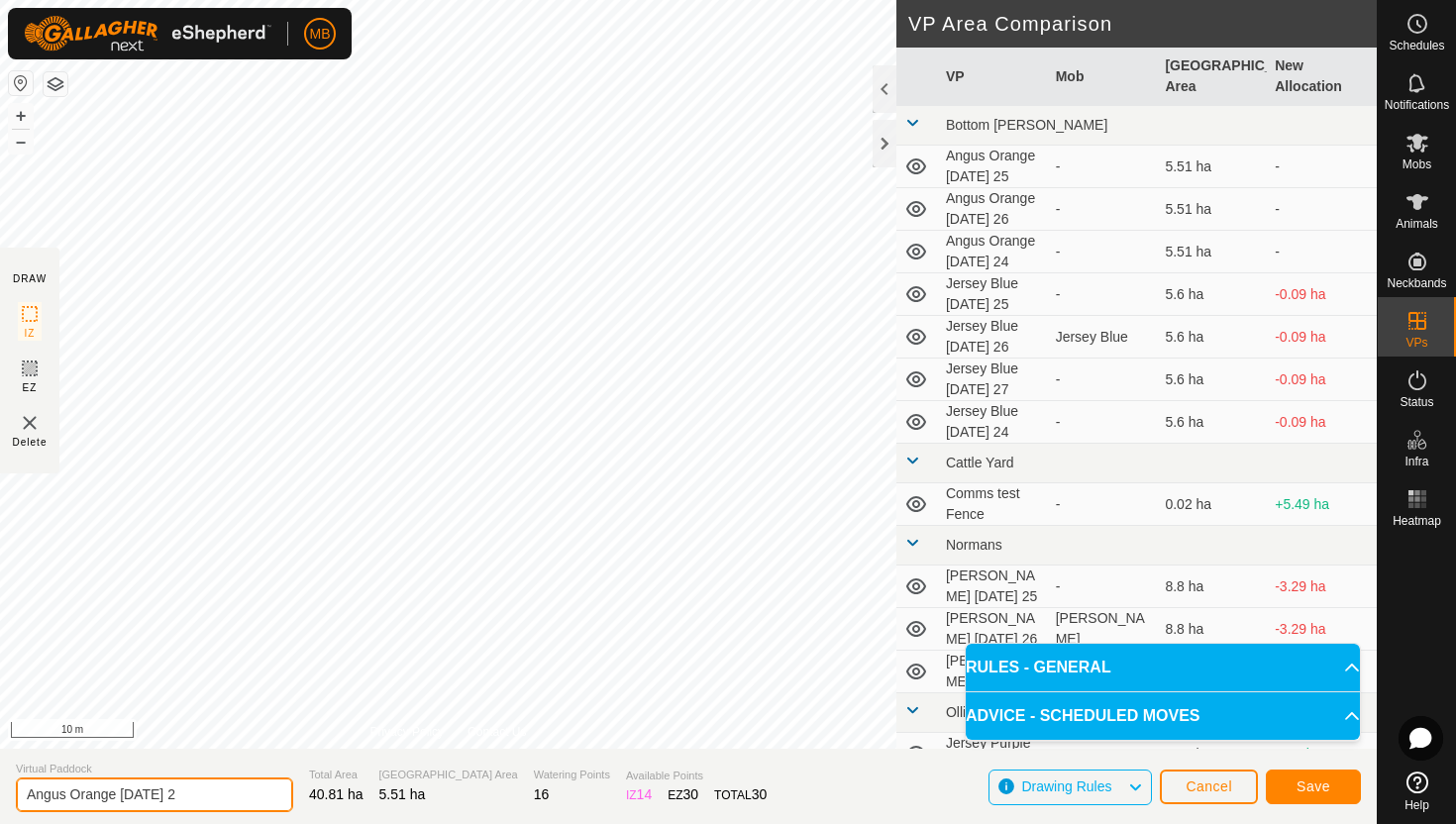 type on "Angus Orange [DATE] 27" 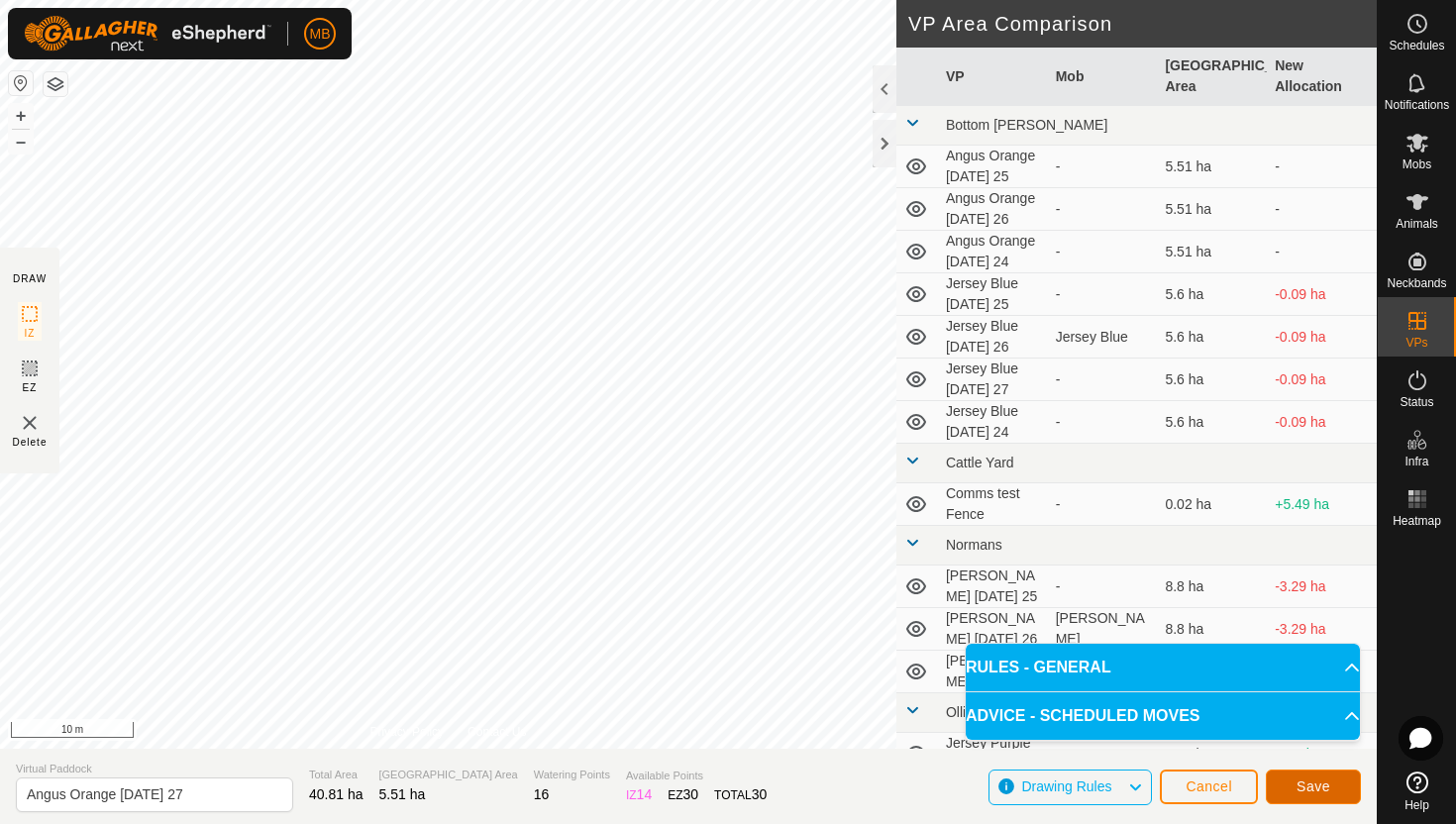 click on "Save" 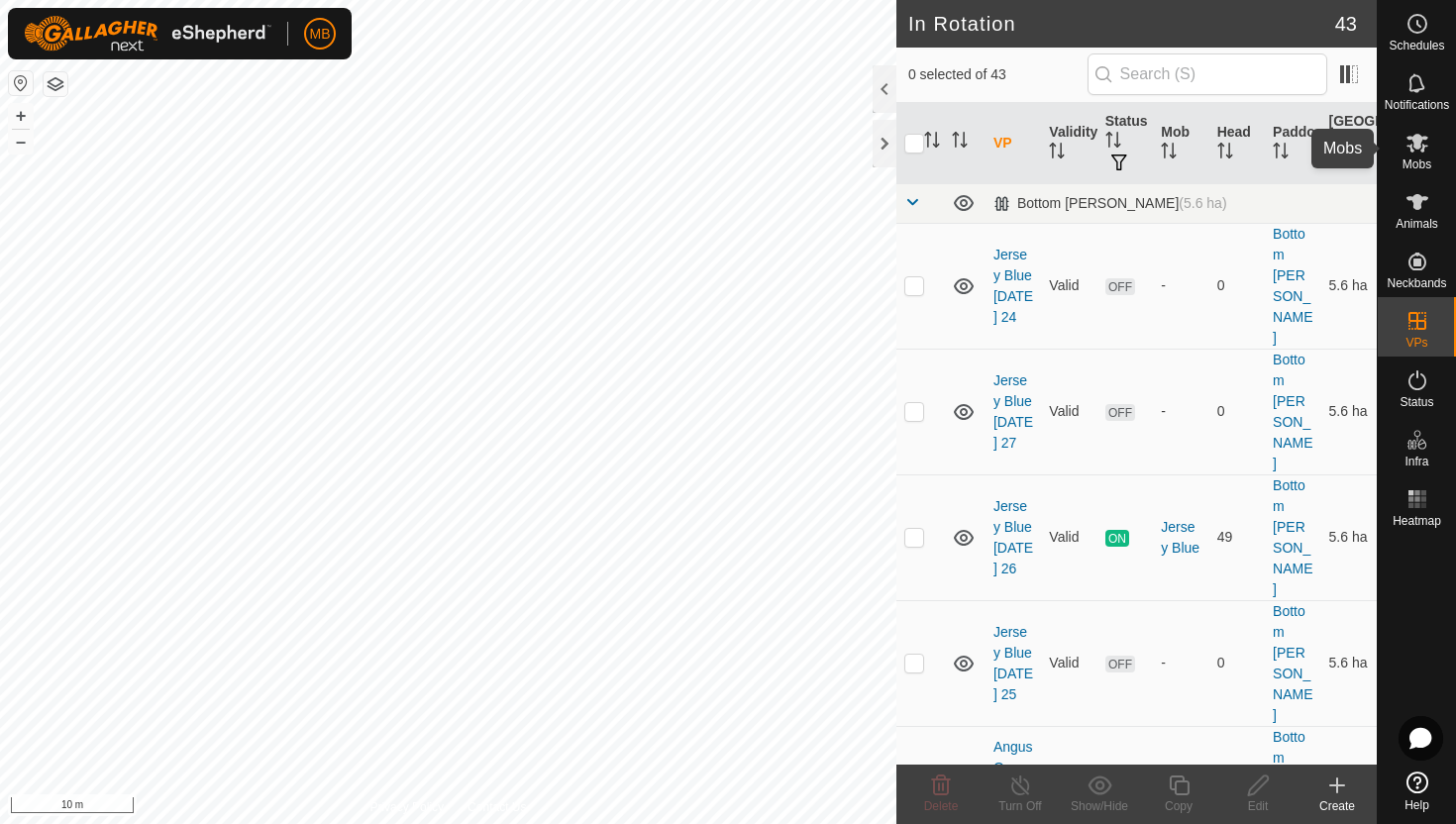click on "Mobs" at bounding box center [1416, 164] 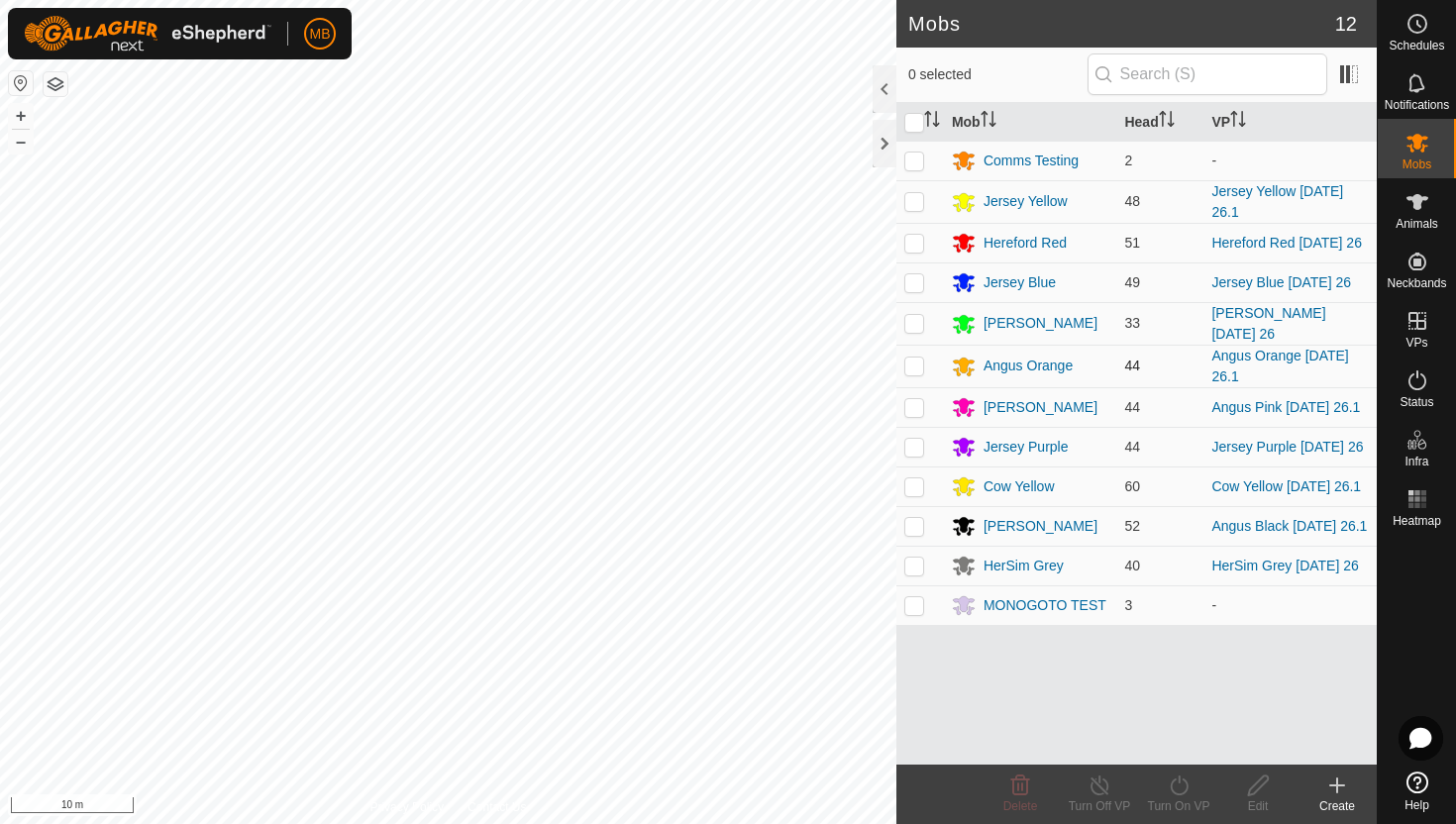 click at bounding box center [914, 365] 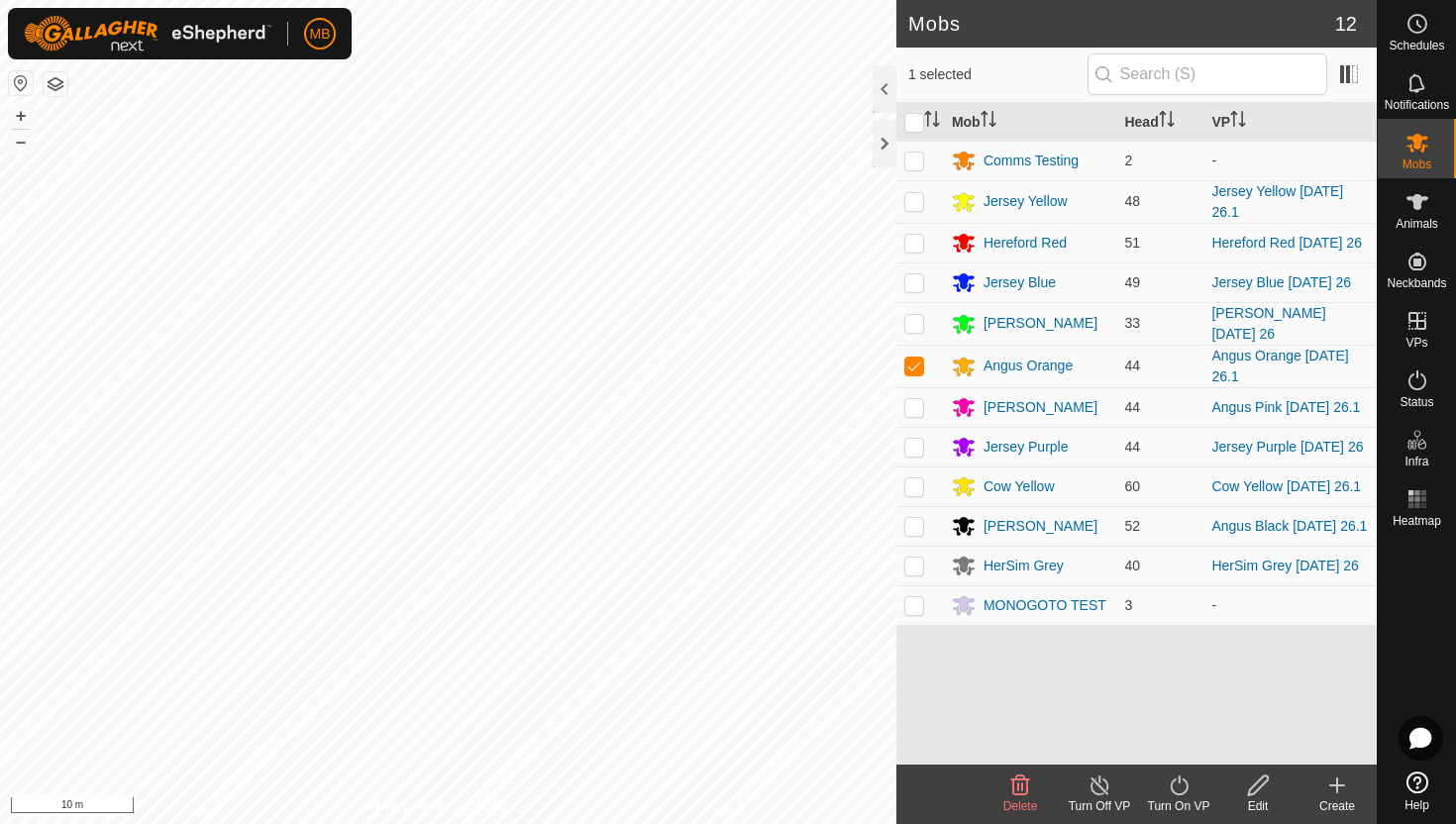 click 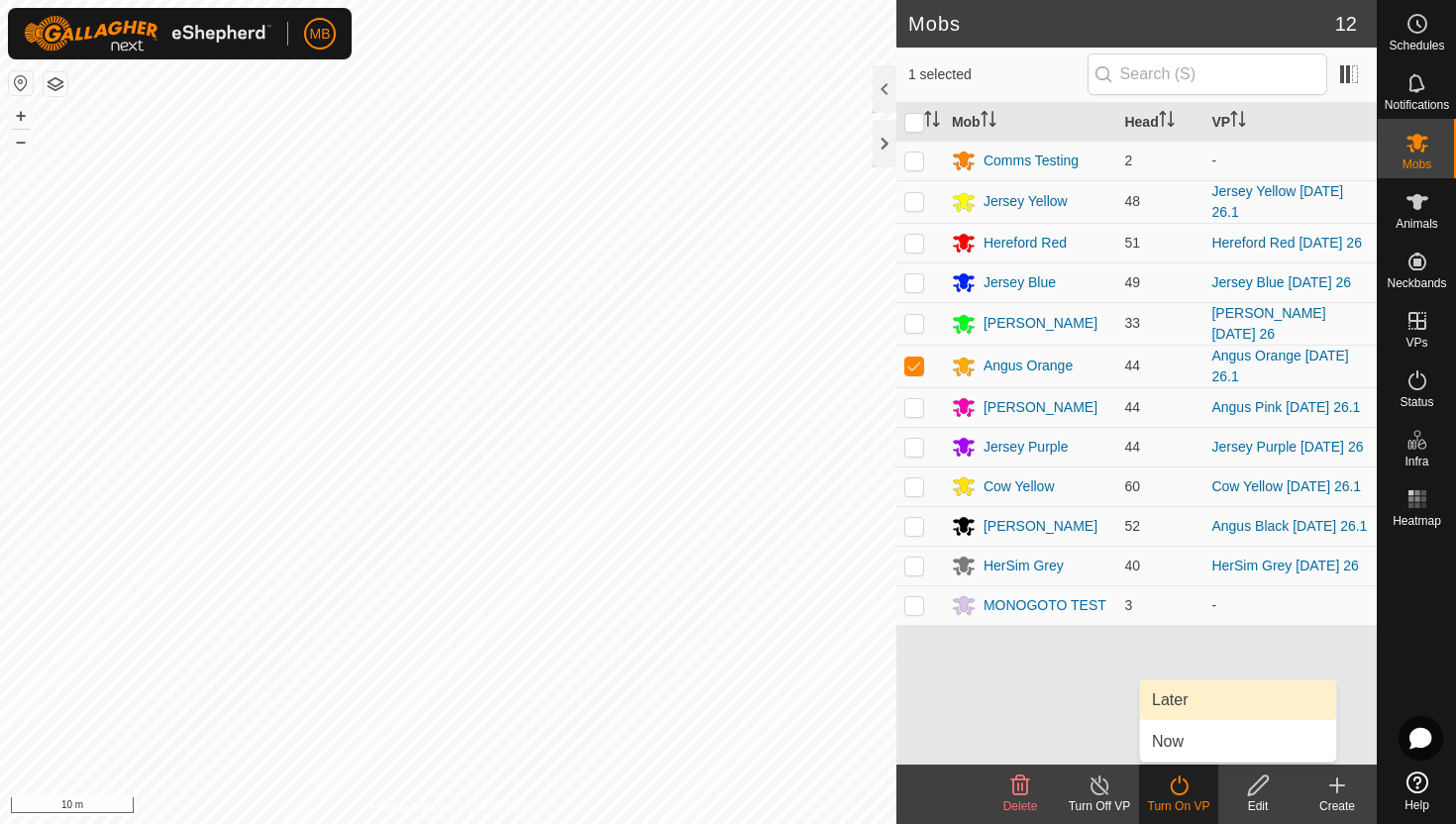 click on "Later" at bounding box center [1238, 700] 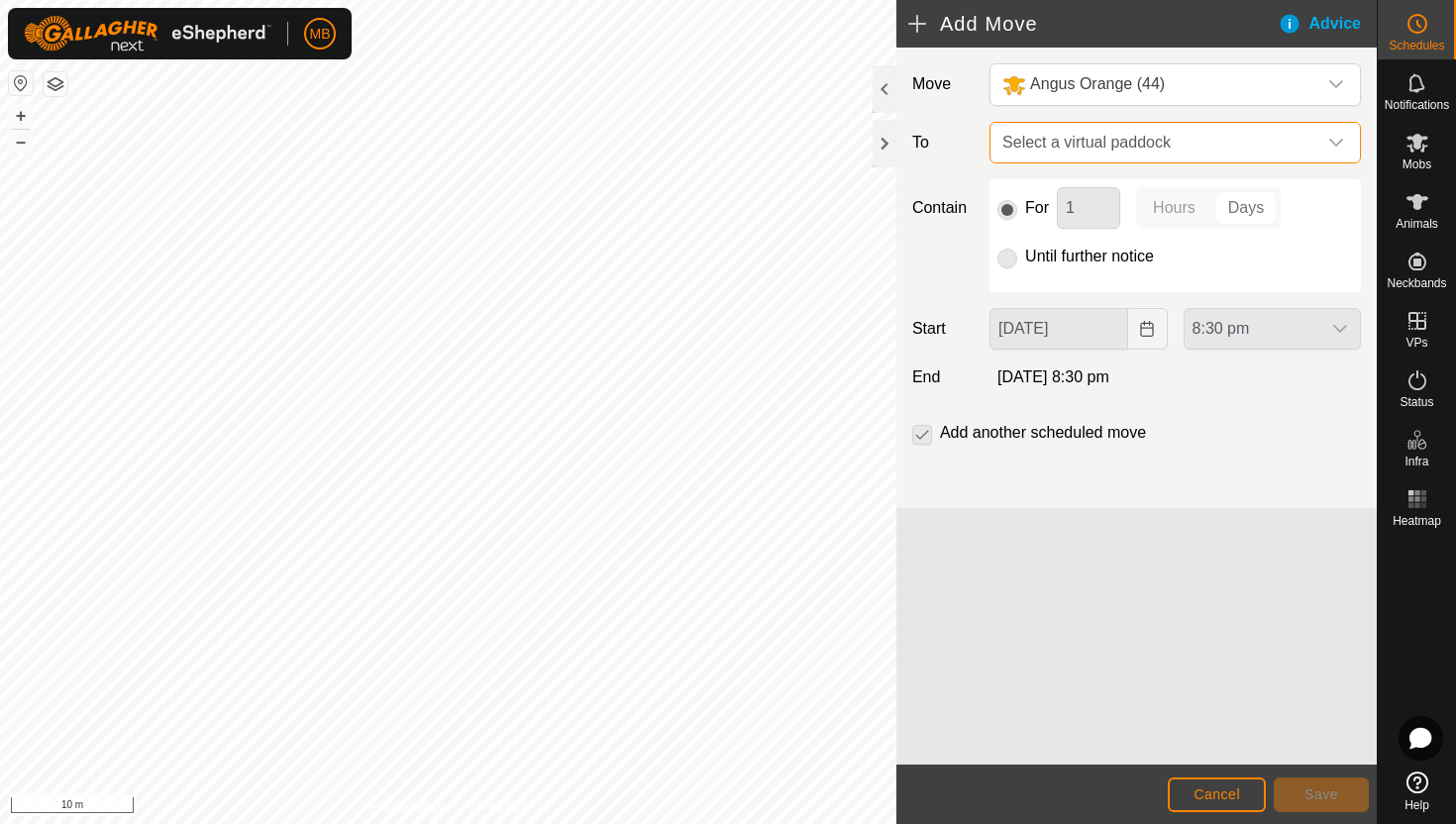 click on "Select a virtual paddock" at bounding box center (1155, 143) 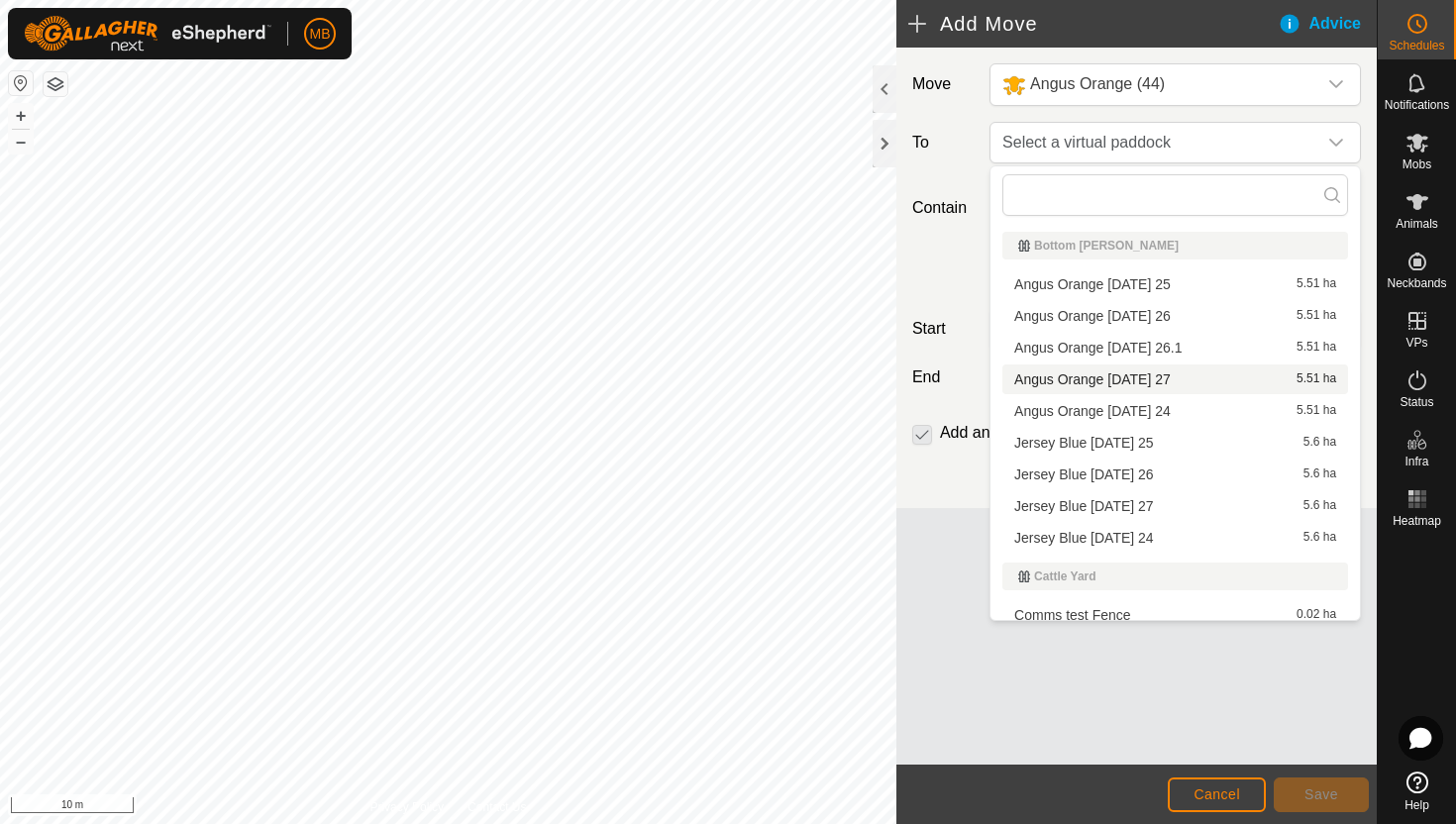 click on "Angus Orange Sunday 27  5.51 ha" at bounding box center [1175, 379] 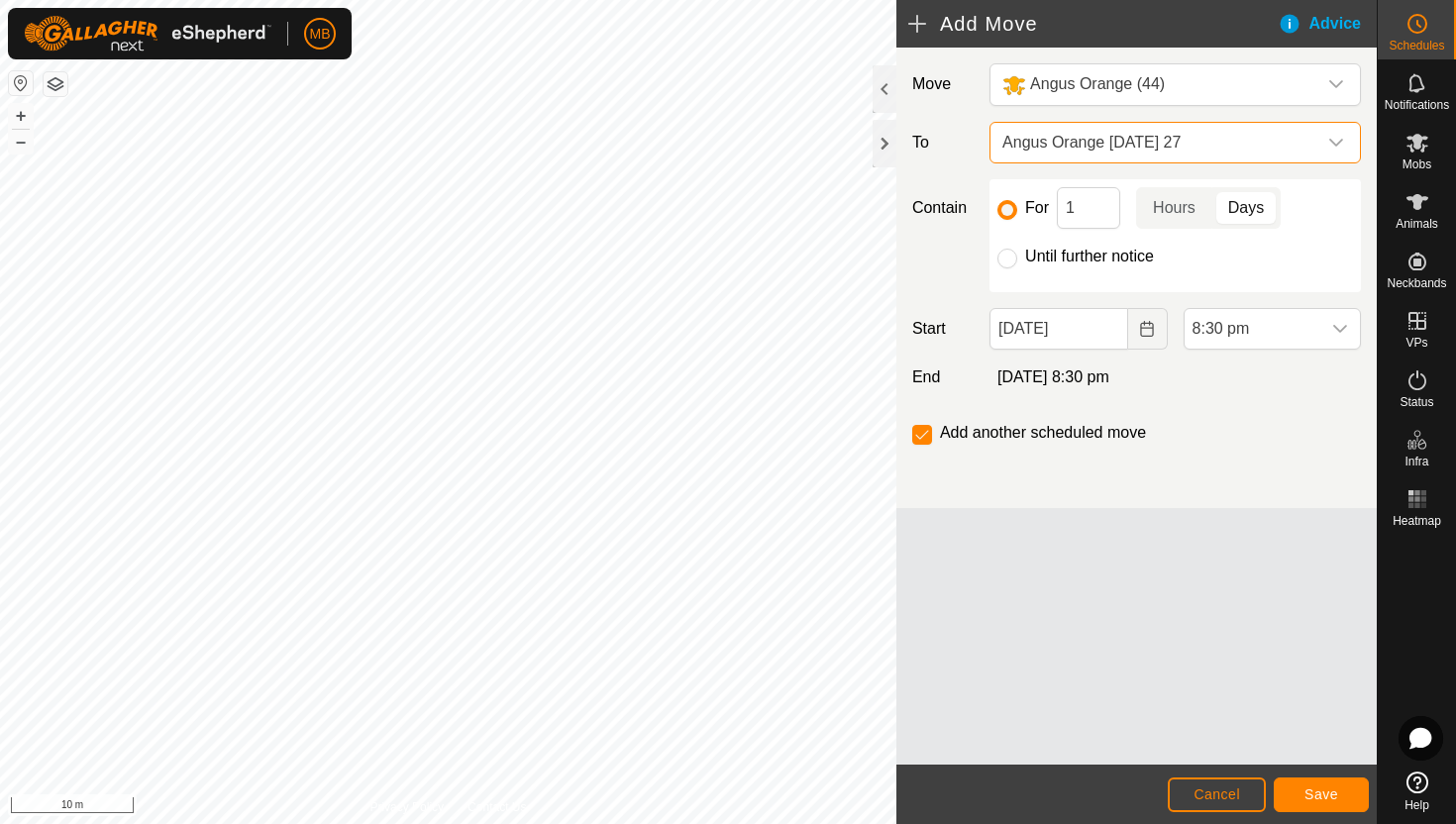 click on "Until further notice" 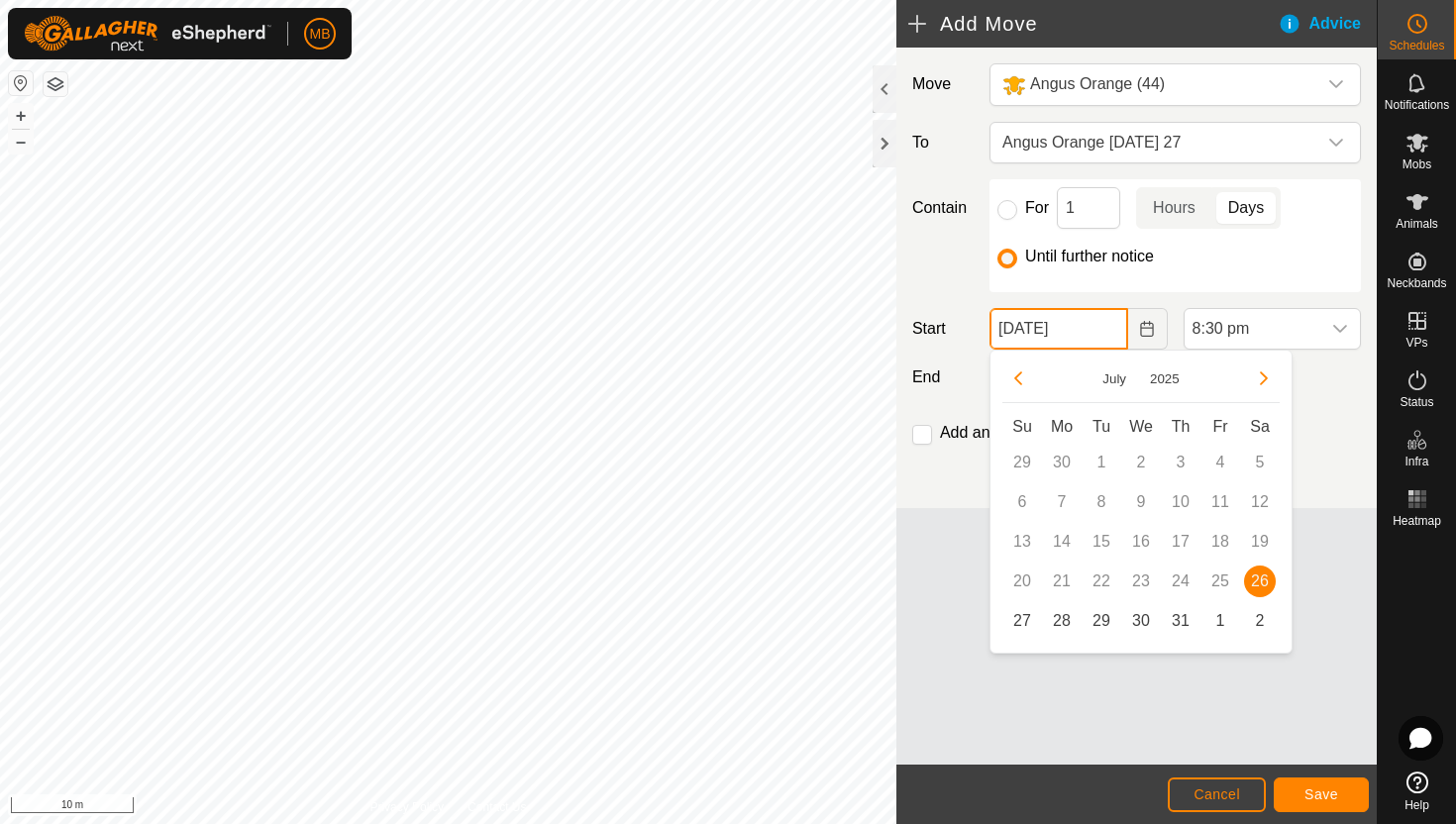 click on "26 Jul, 2025" 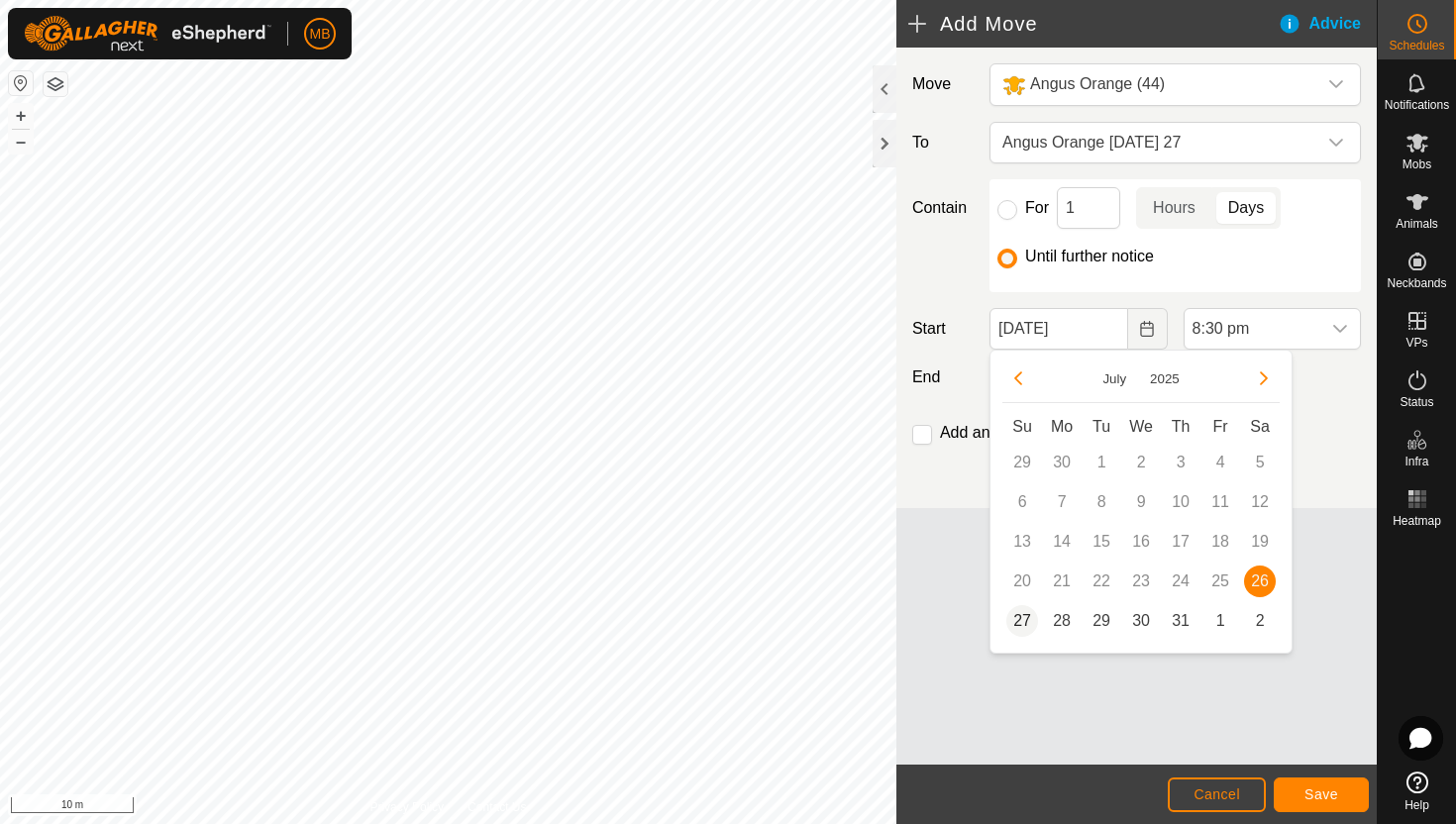 click on "27" at bounding box center [1022, 621] 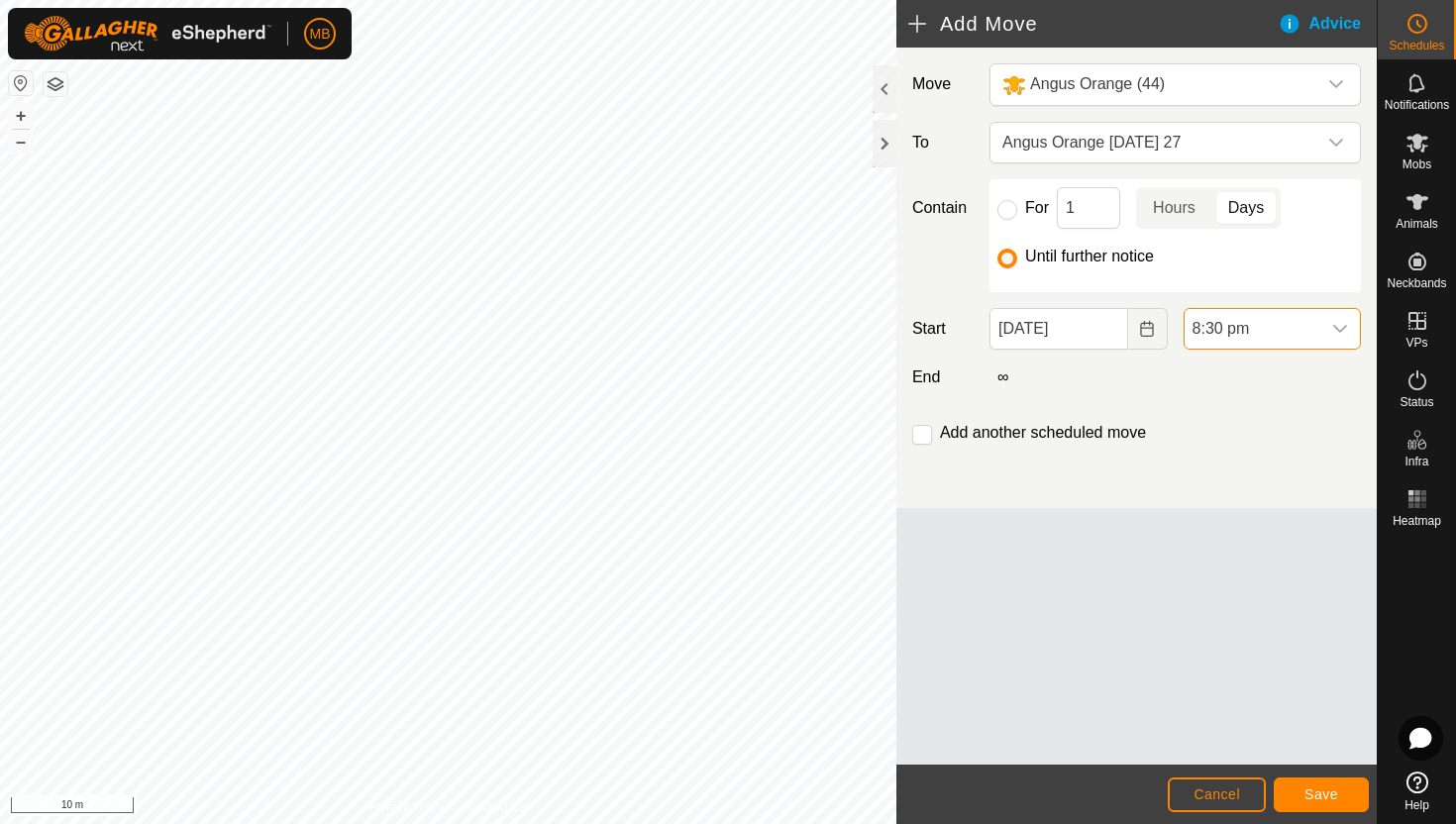 click on "8:30 pm" at bounding box center (1252, 329) 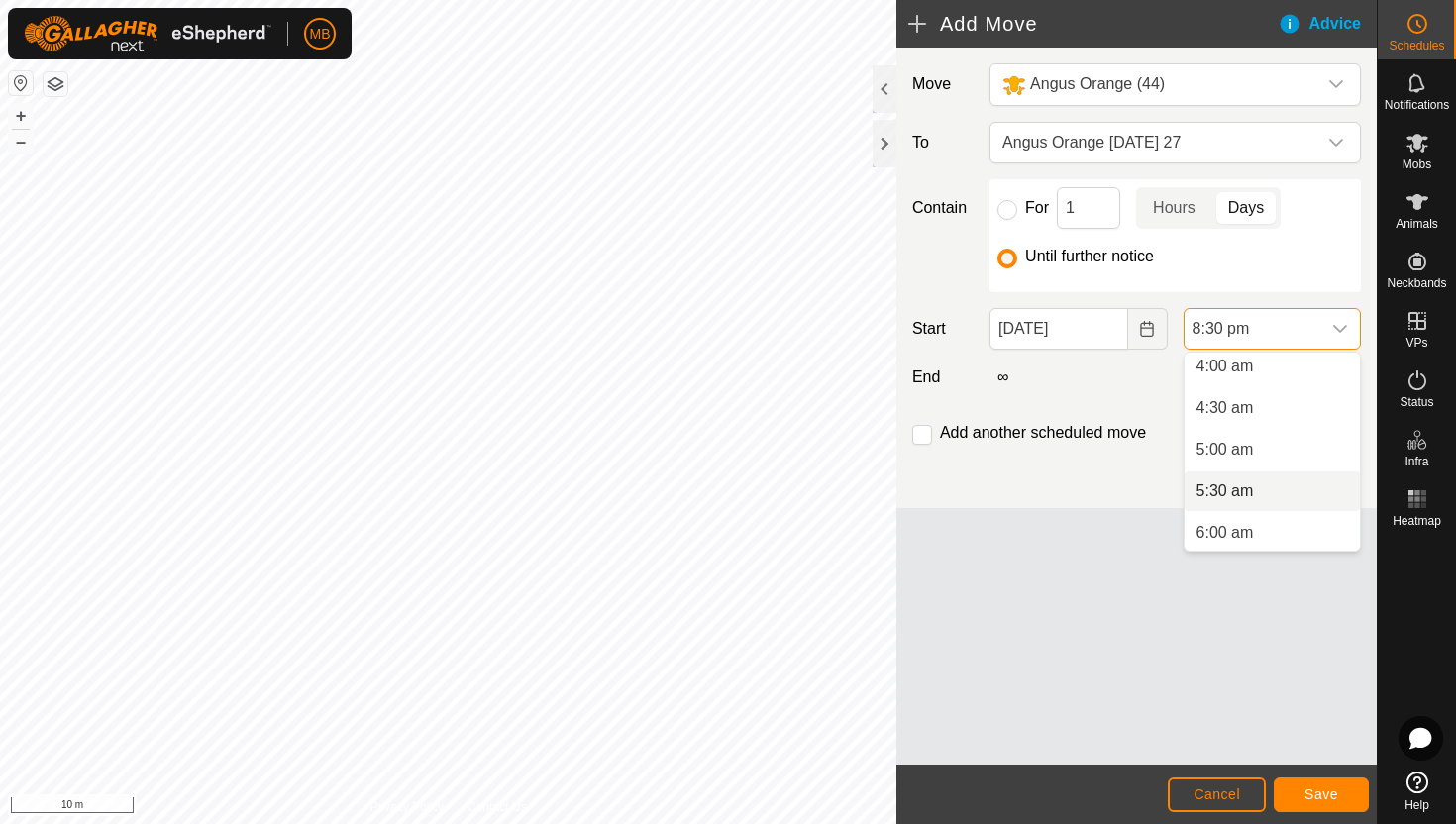 scroll, scrollTop: 331, scrollLeft: 0, axis: vertical 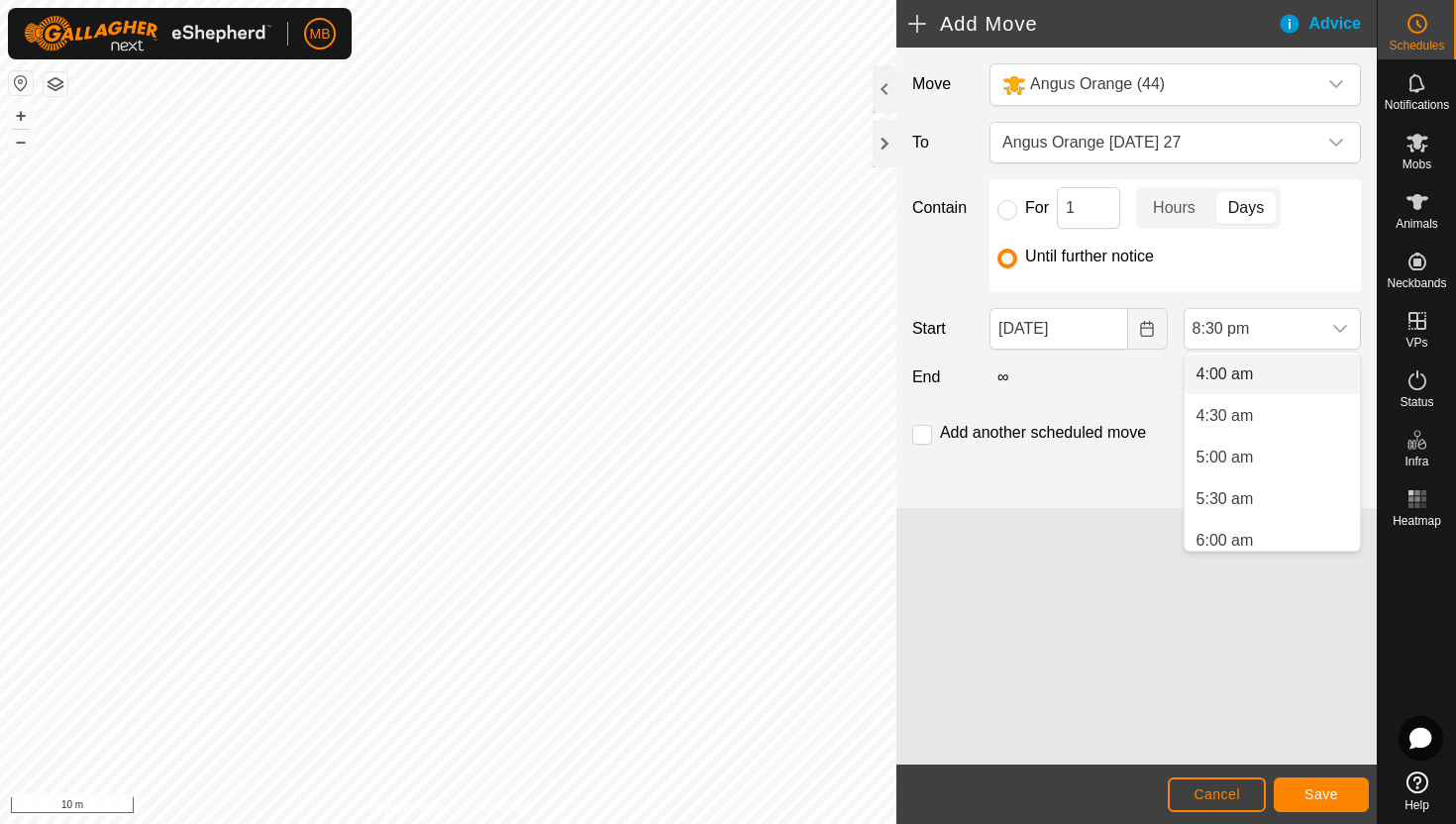 click on "4:00 am" at bounding box center (1272, 374) 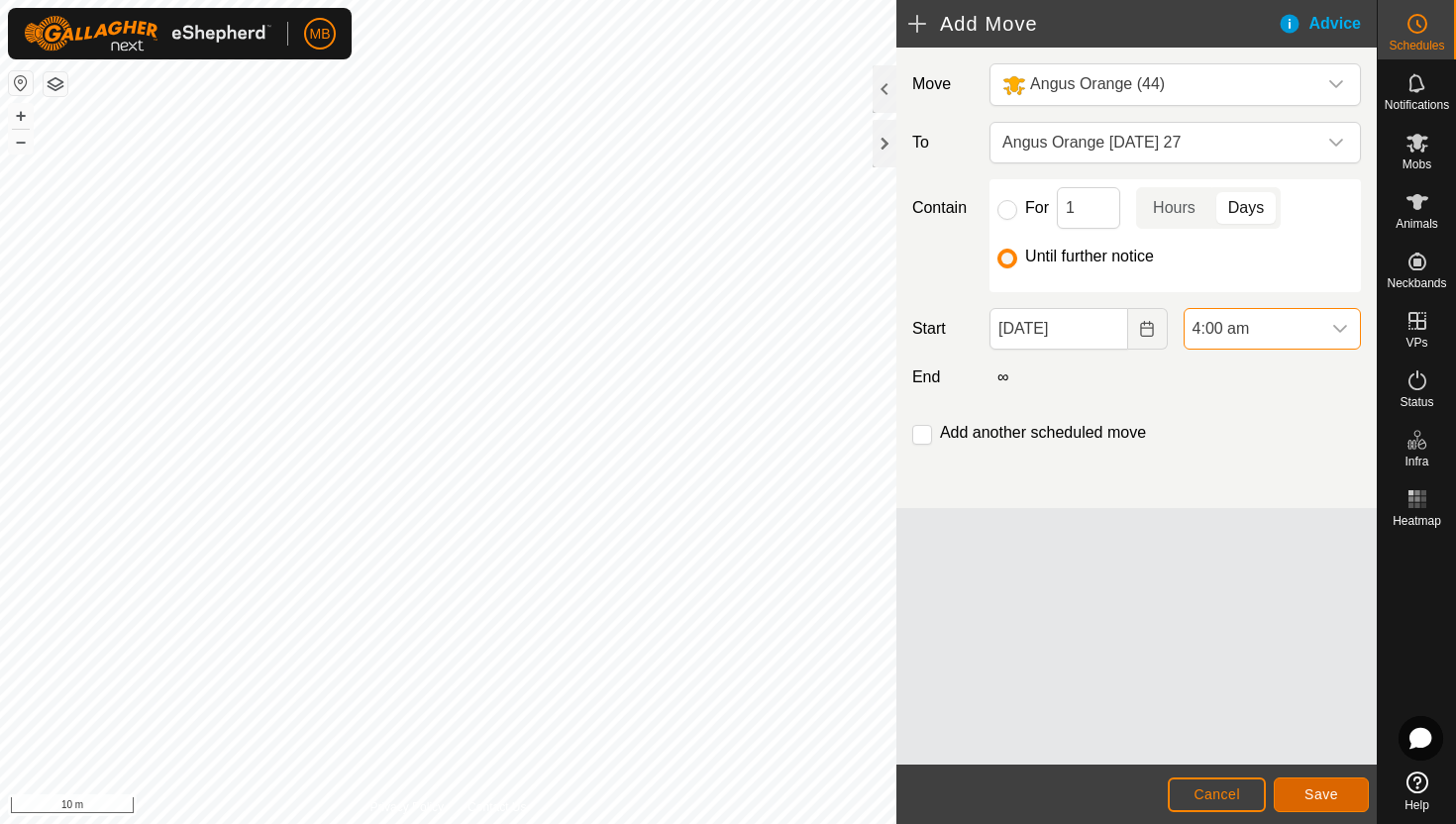 click on "Save" 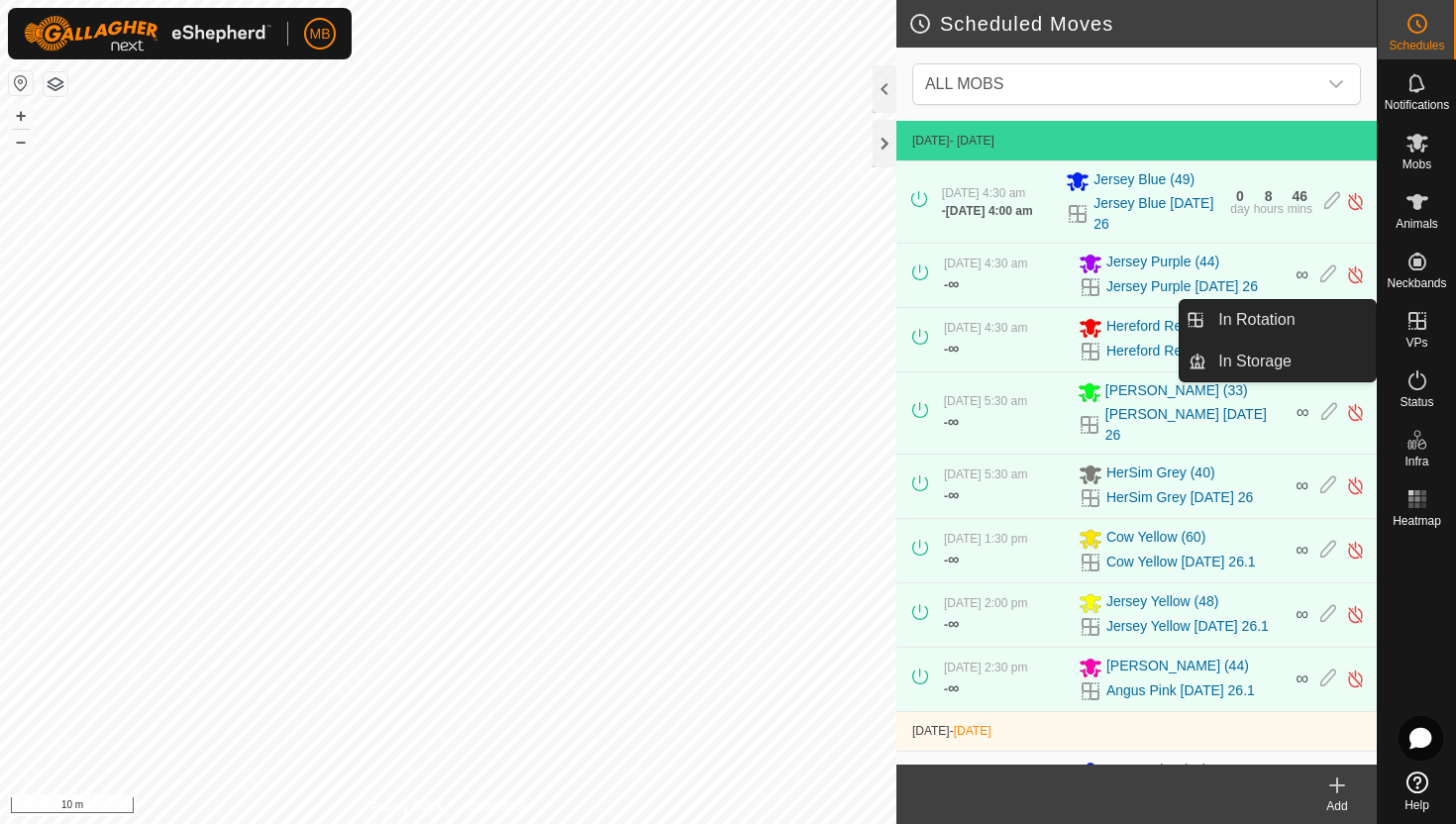 click 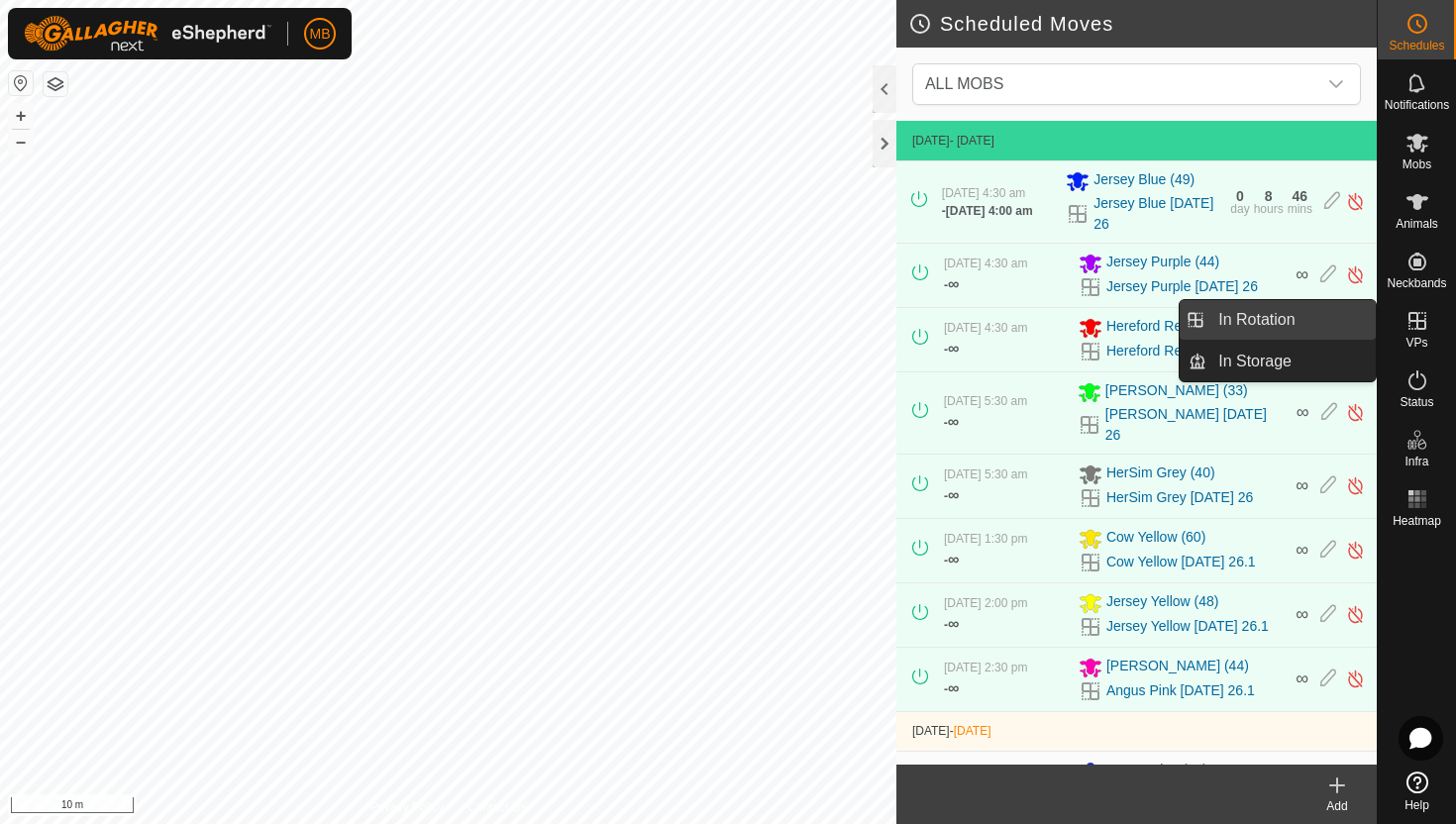 click on "In Rotation" at bounding box center [1291, 320] 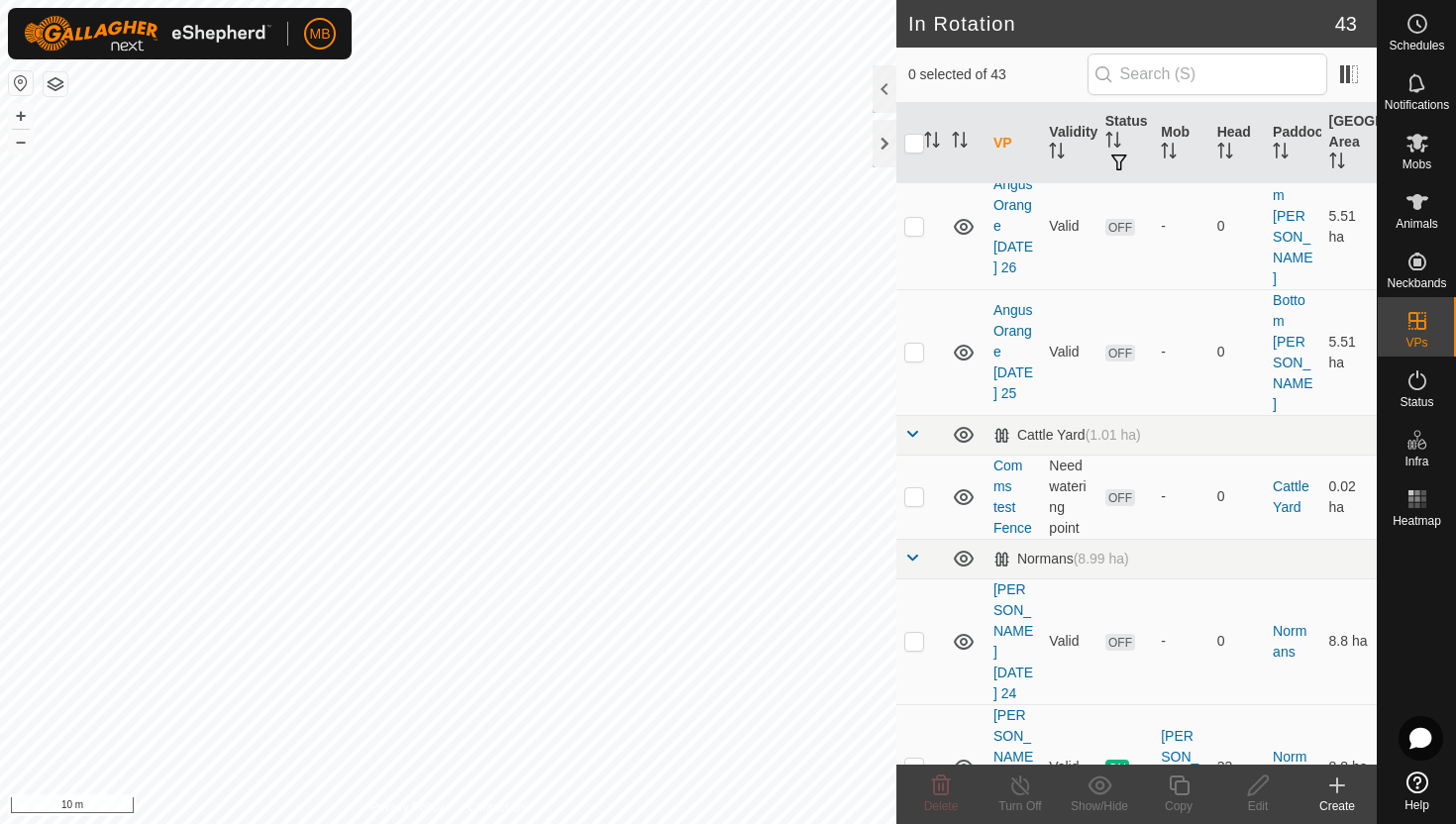 scroll, scrollTop: 958, scrollLeft: 0, axis: vertical 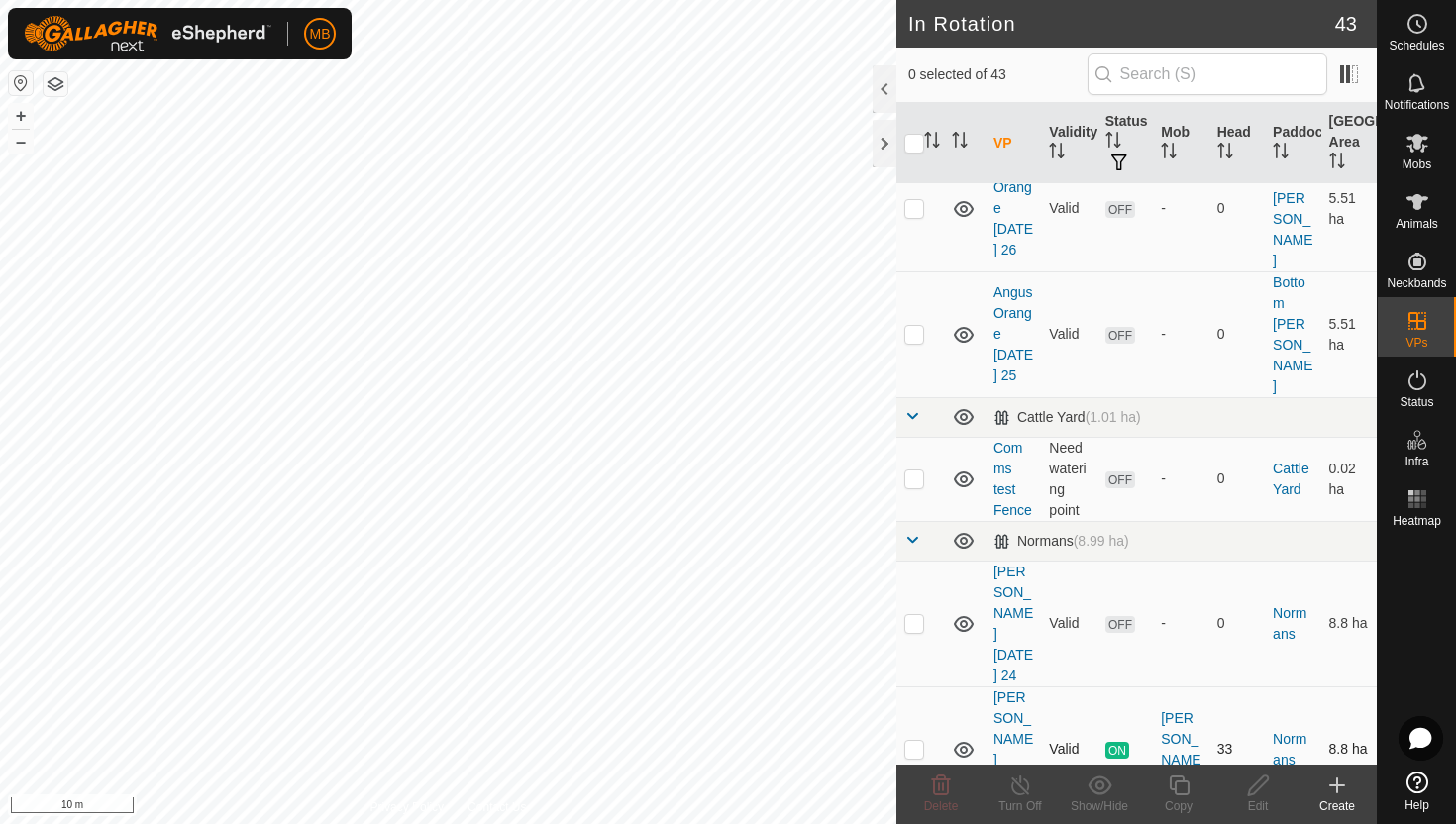 click at bounding box center [914, 749] 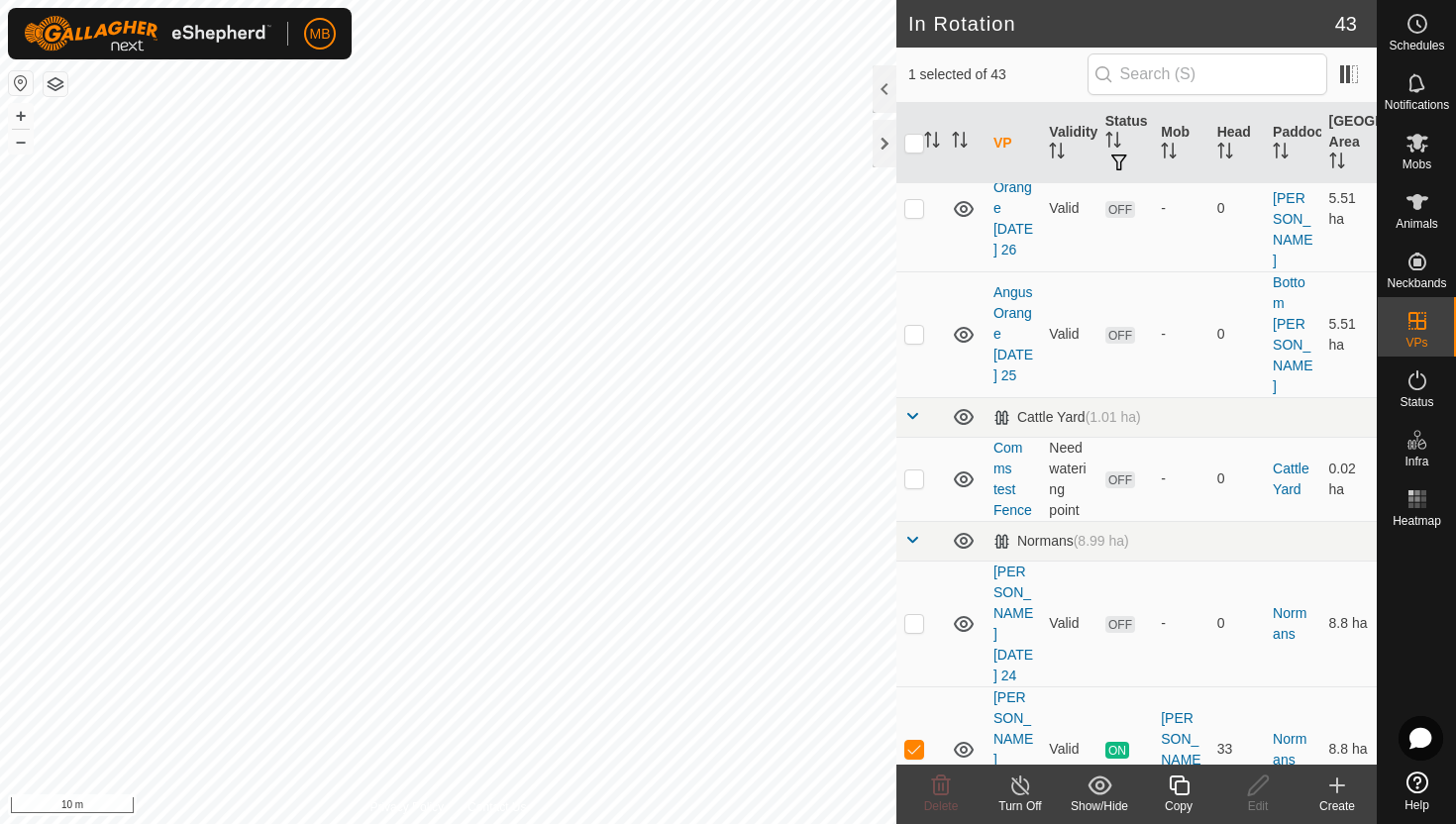 click 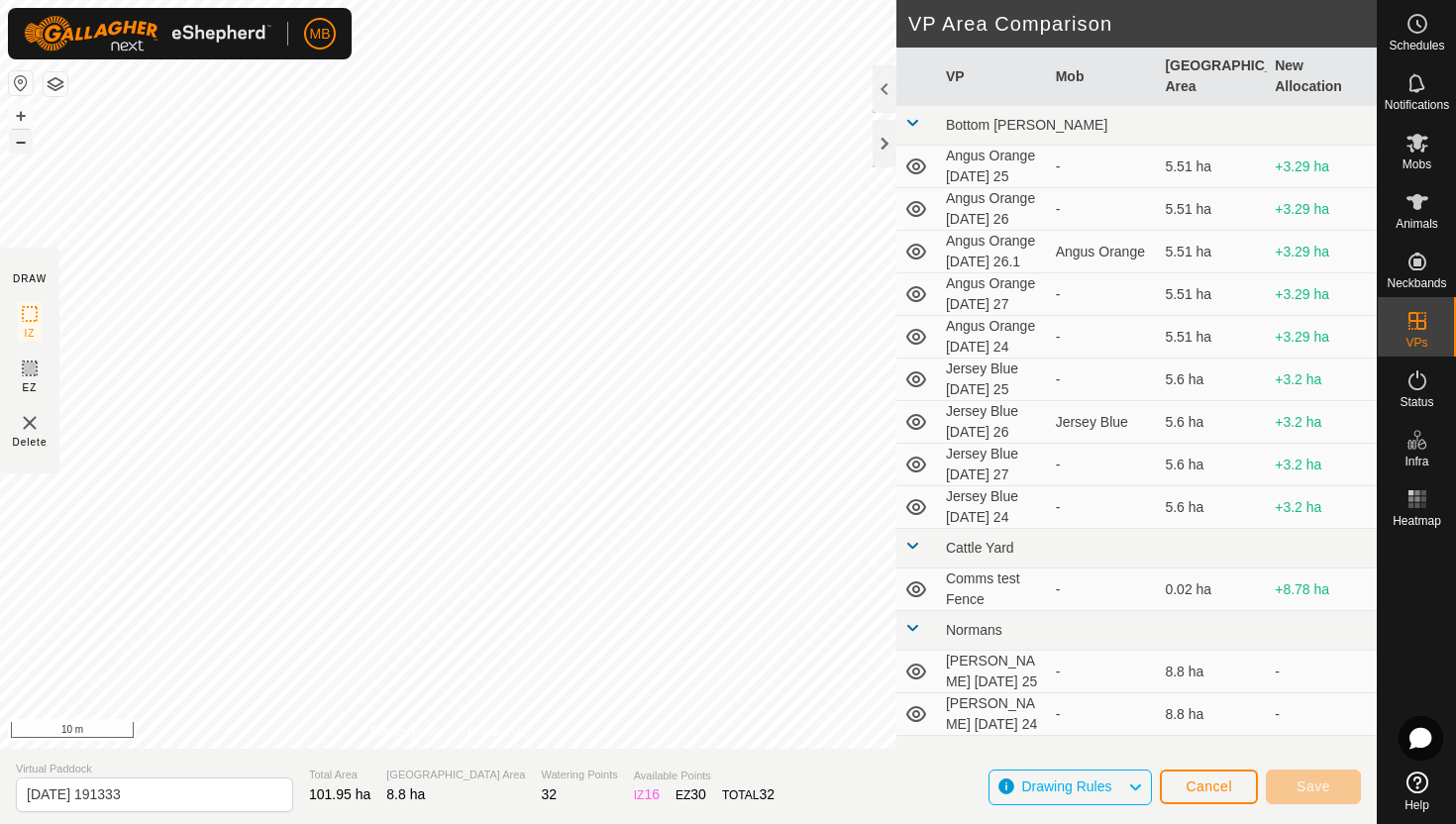 click on "–" at bounding box center [21, 142] 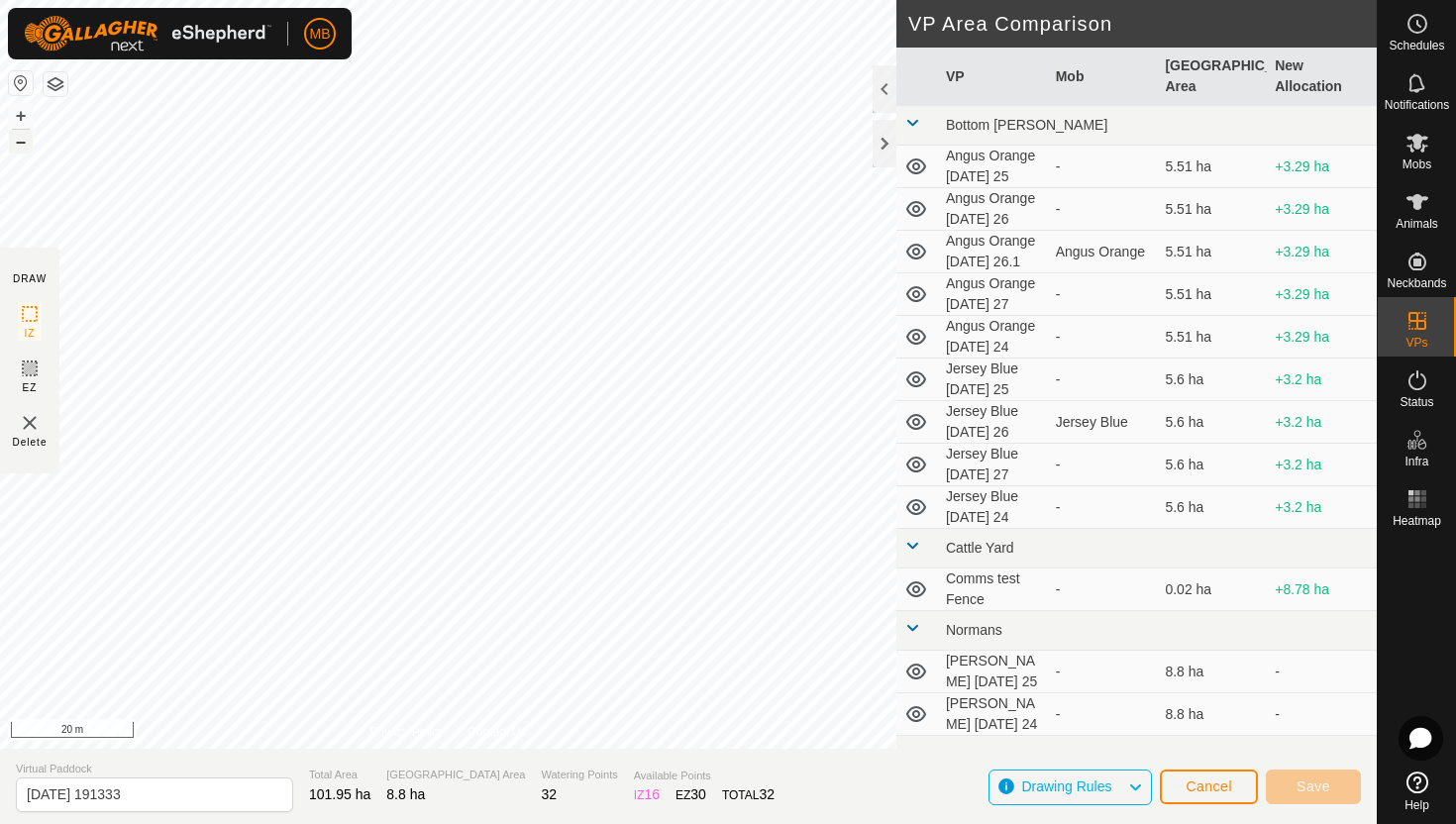 click on "–" at bounding box center [21, 142] 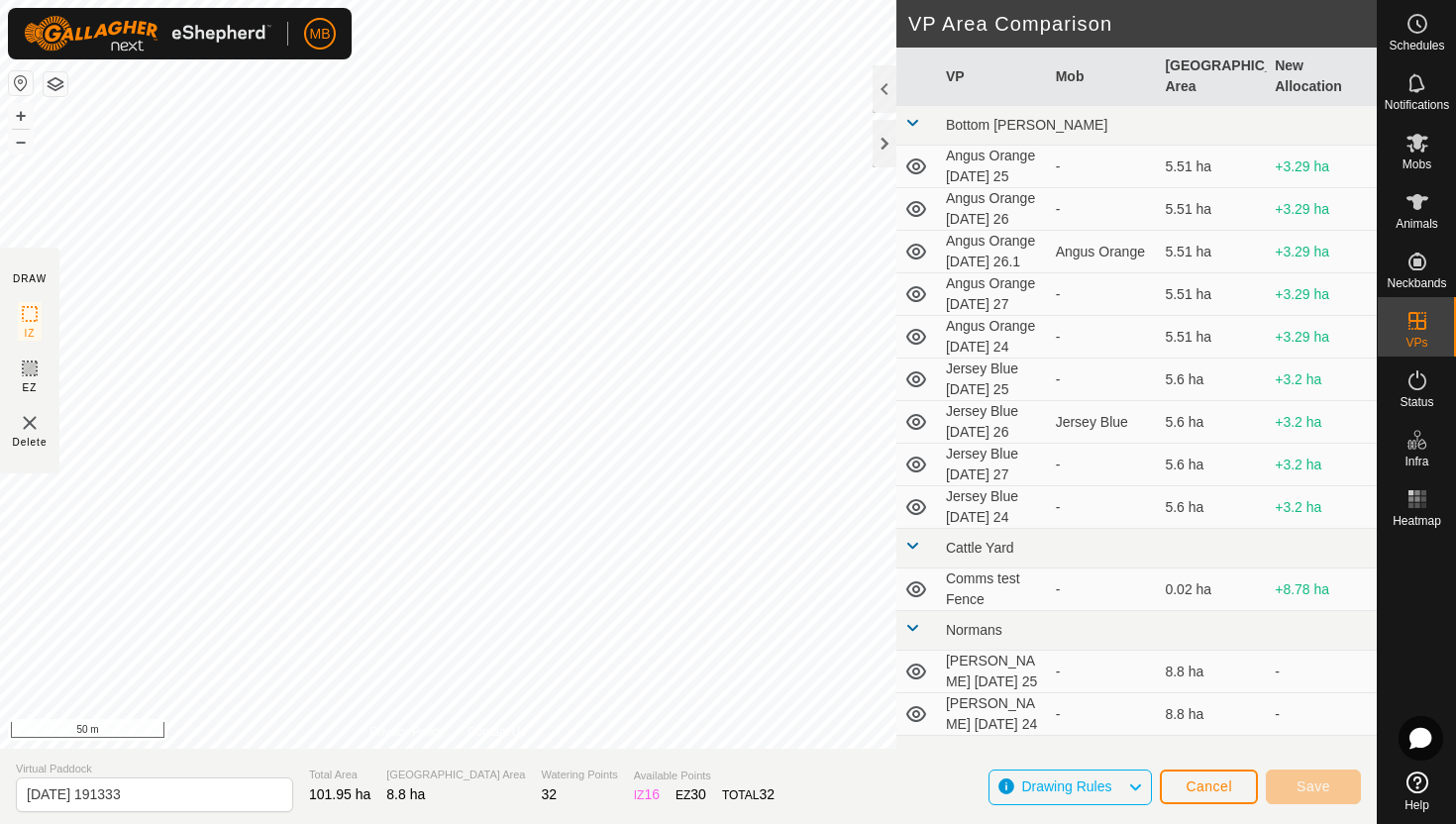 click on "MB Schedules Notifications Mobs Animals Neckbands VPs Status Infra Heatmap Help DRAW IZ EZ Delete Privacy Policy Contact Us + – ⇧ i 50 m VP Area Comparison     VP   Mob   Grazing Area   New Allocation  Bottom Davey  Angus Orange Friday 25  -  5.51 ha  +3.29 ha  Angus Orange Saturday 26  -  5.51 ha  +3.29 ha  Angus Orange Saturday 26.1   Angus Orange   5.51 ha  +3.29 ha  Angus Orange Sunday 27  -  5.51 ha  +3.29 ha  Angus Orange Thursday 24  -  5.51 ha  +3.29 ha  Jersey Blue Friday 25  -  5.6 ha  +3.2 ha  Jersey Blue Saturday 26   Jersey Blue   5.6 ha  +3.2 ha  Jersey Blue Sunday 27  -  5.6 ha  +3.2 ha  Jersey Blue Thursday 24  -  5.6 ha  +3.2 ha Cattle Yard  Comms test Fence  -  0.02 ha  +8.78 ha Normans  Angus Green Friday 25  -  8.8 ha   -   Angus Green Thursday 24  -  8.8 ha   -  Ollies  Jersey Purple Friday 25  -  3.41 ha  +5.39 ha  Jersey Purple Saturday 26   Jersey Purple   3.41 ha  +5.39 ha Techno  Comms Test VP  -  25.11 ha  -16.31 ha  Hereford Red Friday 25  -  9.2 ha  -0.4 ha - - - -" at bounding box center [728, 412] 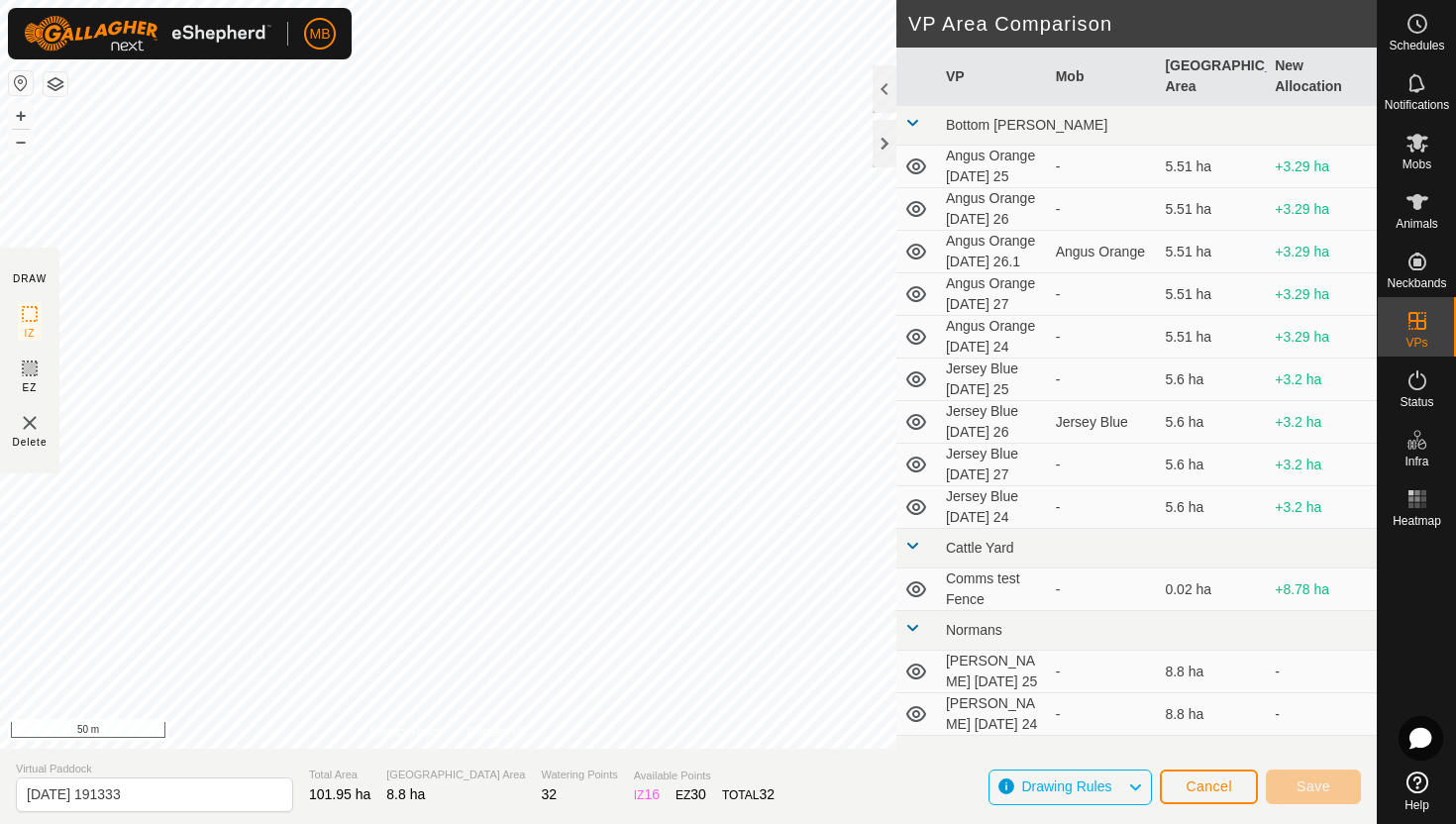 click on "MB Schedules Notifications Mobs Animals Neckbands VPs Status Infra Heatmap Help DRAW IZ EZ Delete Privacy Policy Contact Us + – ⇧ i 50 m VP Area Comparison     VP   Mob   Grazing Area   New Allocation  Bottom Davey  Angus Orange Friday 25  -  5.51 ha  +3.29 ha  Angus Orange Saturday 26  -  5.51 ha  +3.29 ha  Angus Orange Saturday 26.1   Angus Orange   5.51 ha  +3.29 ha  Angus Orange Sunday 27  -  5.51 ha  +3.29 ha  Angus Orange Thursday 24  -  5.51 ha  +3.29 ha  Jersey Blue Friday 25  -  5.6 ha  +3.2 ha  Jersey Blue Saturday 26   Jersey Blue   5.6 ha  +3.2 ha  Jersey Blue Sunday 27  -  5.6 ha  +3.2 ha  Jersey Blue Thursday 24  -  5.6 ha  +3.2 ha Cattle Yard  Comms test Fence  -  0.02 ha  +8.78 ha Normans  Angus Green Friday 25  -  8.8 ha   -   Angus Green Thursday 24  -  8.8 ha   -  Ollies  Jersey Purple Friday 25  -  3.41 ha  +5.39 ha  Jersey Purple Saturday 26   Jersey Purple   3.41 ha  +5.39 ha Techno  Comms Test VP  -  25.11 ha  -16.31 ha  Hereford Red Friday 25  -  9.2 ha  -0.4 ha - - - -" at bounding box center [728, 412] 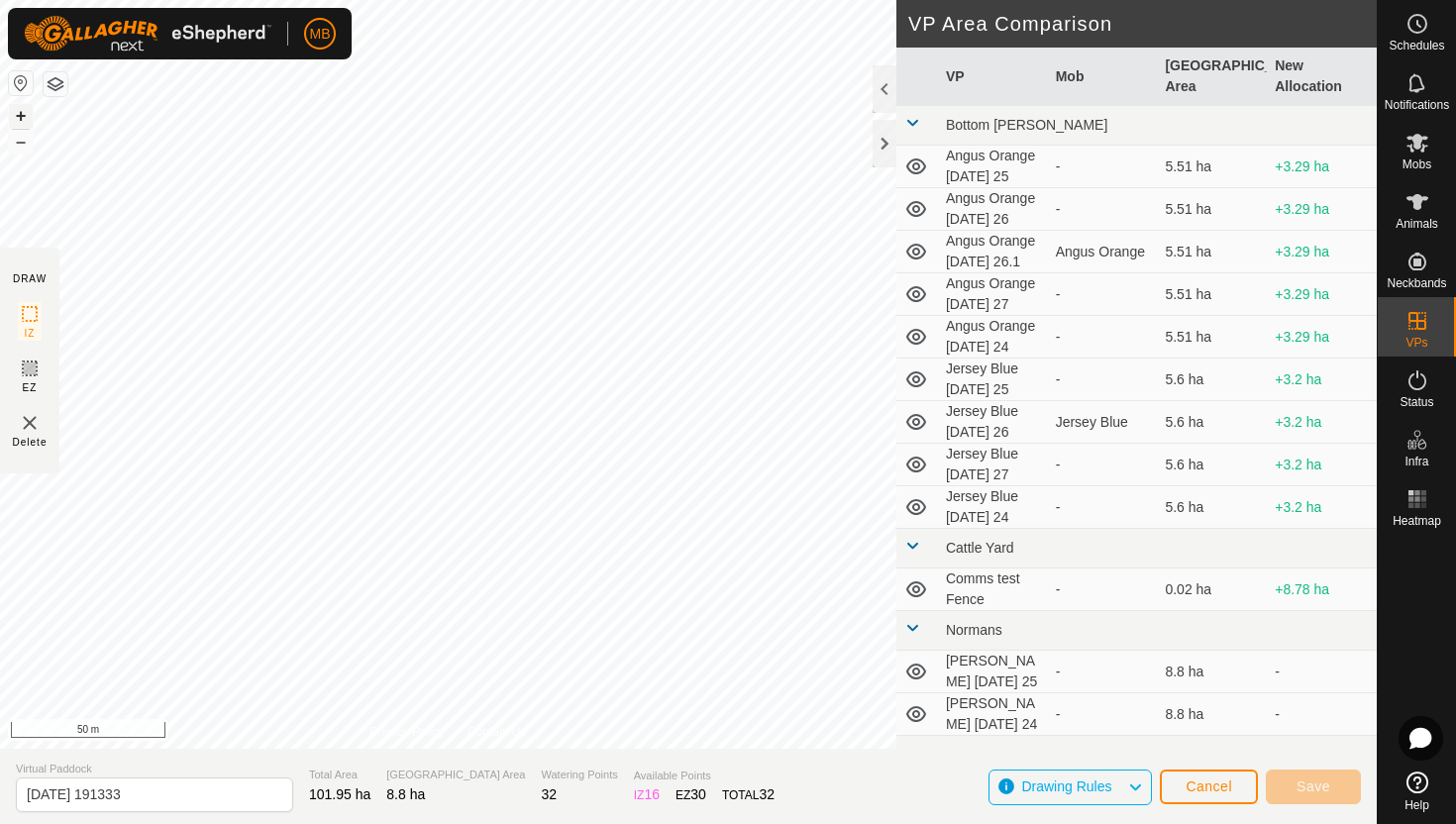 click on "+" at bounding box center (21, 116) 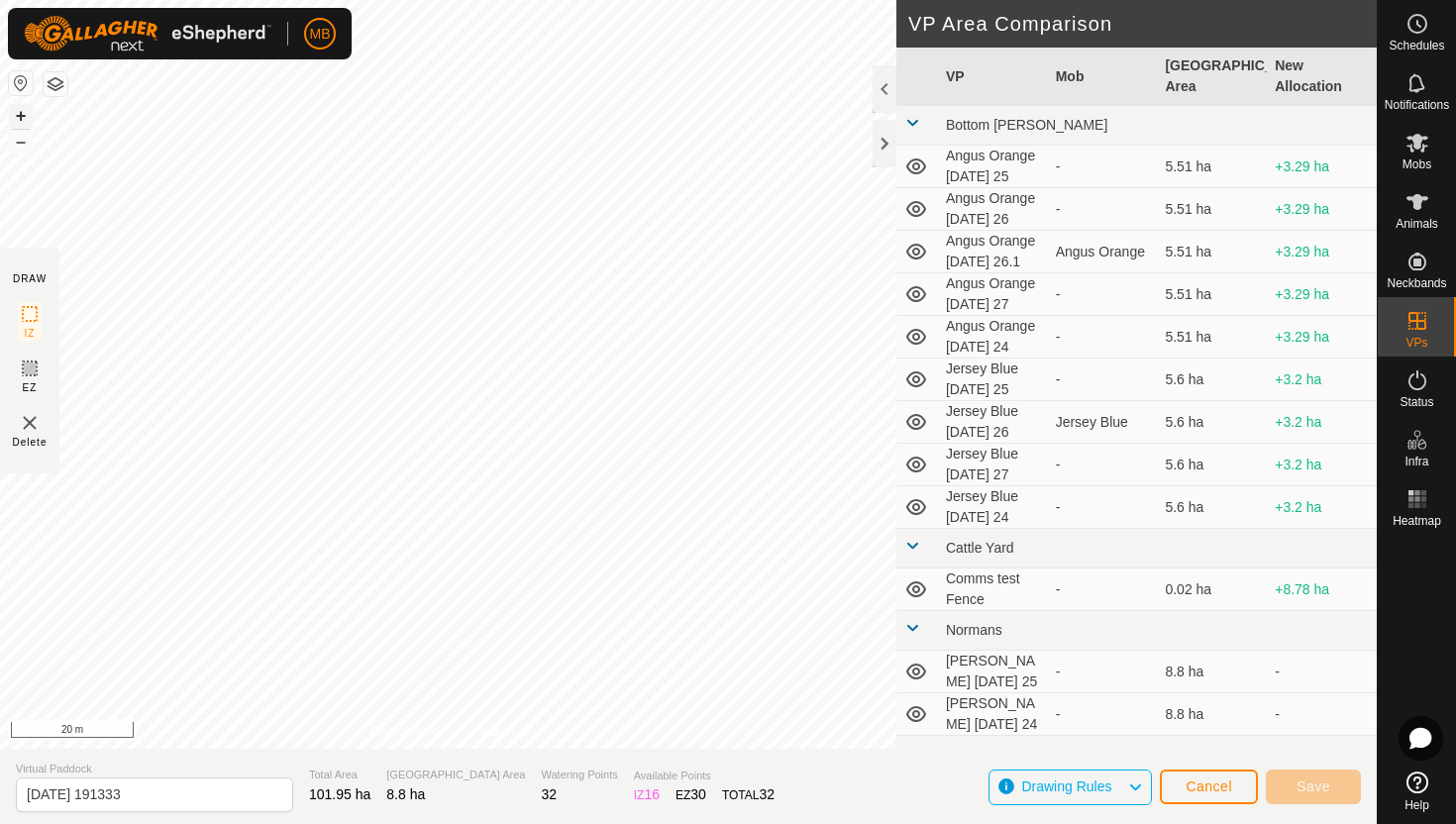 click on "+" at bounding box center [21, 116] 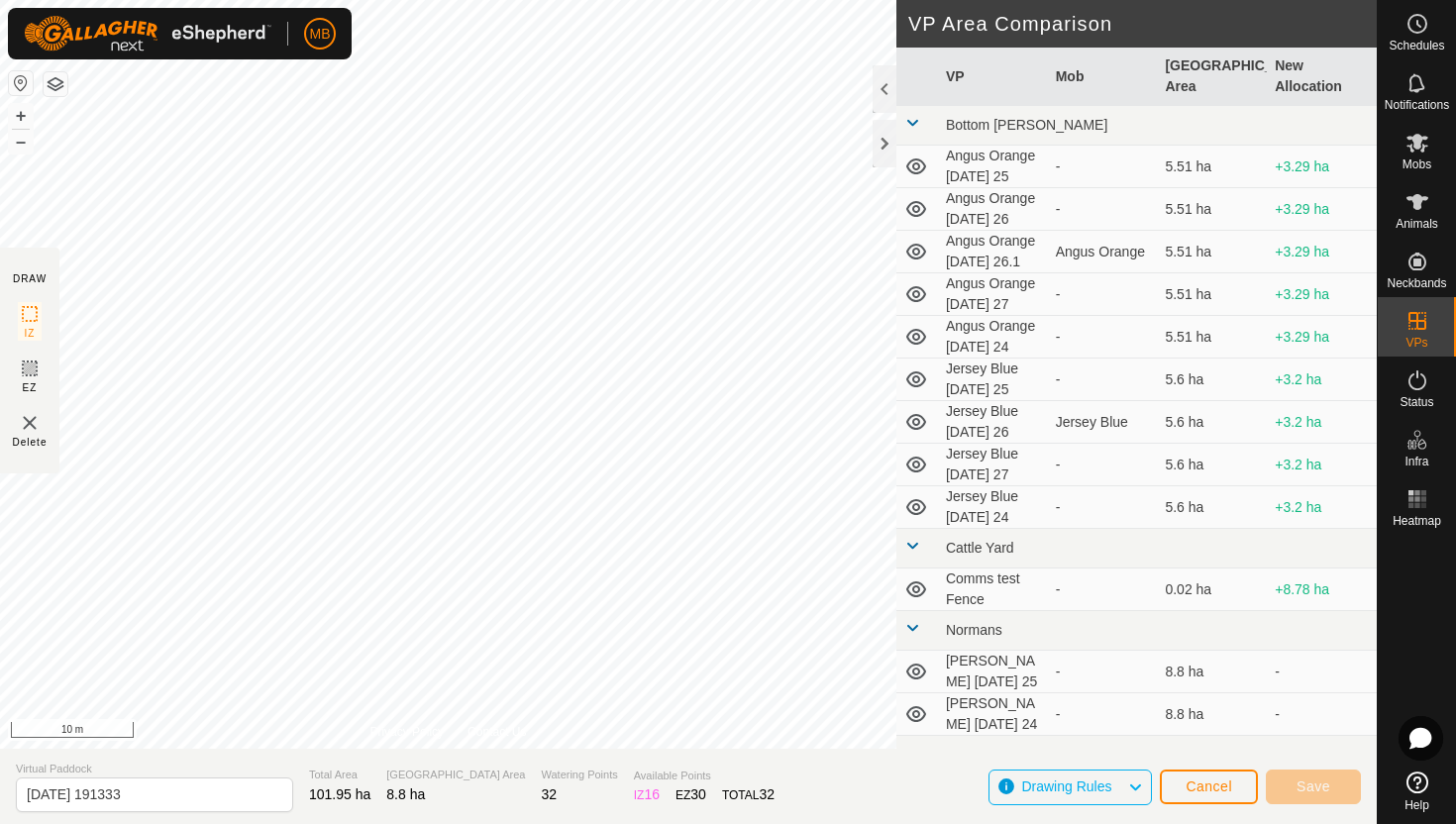 click on "MB Schedules Notifications Mobs Animals Neckbands VPs Status Infra Heatmap Help DRAW IZ EZ Delete Privacy Policy Contact Us + – ⇧ i 10 m VP Area Comparison     VP   Mob   Grazing Area   New Allocation  Bottom Davey  Angus Orange Friday 25  -  5.51 ha  +3.29 ha  Angus Orange Saturday 26  -  5.51 ha  +3.29 ha  Angus Orange Saturday 26.1   Angus Orange   5.51 ha  +3.29 ha  Angus Orange Sunday 27  -  5.51 ha  +3.29 ha  Angus Orange Thursday 24  -  5.51 ha  +3.29 ha  Jersey Blue Friday 25  -  5.6 ha  +3.2 ha  Jersey Blue Saturday 26   Jersey Blue   5.6 ha  +3.2 ha  Jersey Blue Sunday 27  -  5.6 ha  +3.2 ha  Jersey Blue Thursday 24  -  5.6 ha  +3.2 ha Cattle Yard  Comms test Fence  -  0.02 ha  +8.78 ha Normans  Angus Green Friday 25  -  8.8 ha   -   Angus Green Thursday 24  -  8.8 ha   -  Ollies  Jersey Purple Friday 25  -  3.41 ha  +5.39 ha  Jersey Purple Saturday 26   Jersey Purple   3.41 ha  +5.39 ha Techno  Comms Test VP  -  25.11 ha  -16.31 ha  Hereford Red Friday 25  -  9.2 ha  -0.4 ha -  7.91 ha  - - - -" 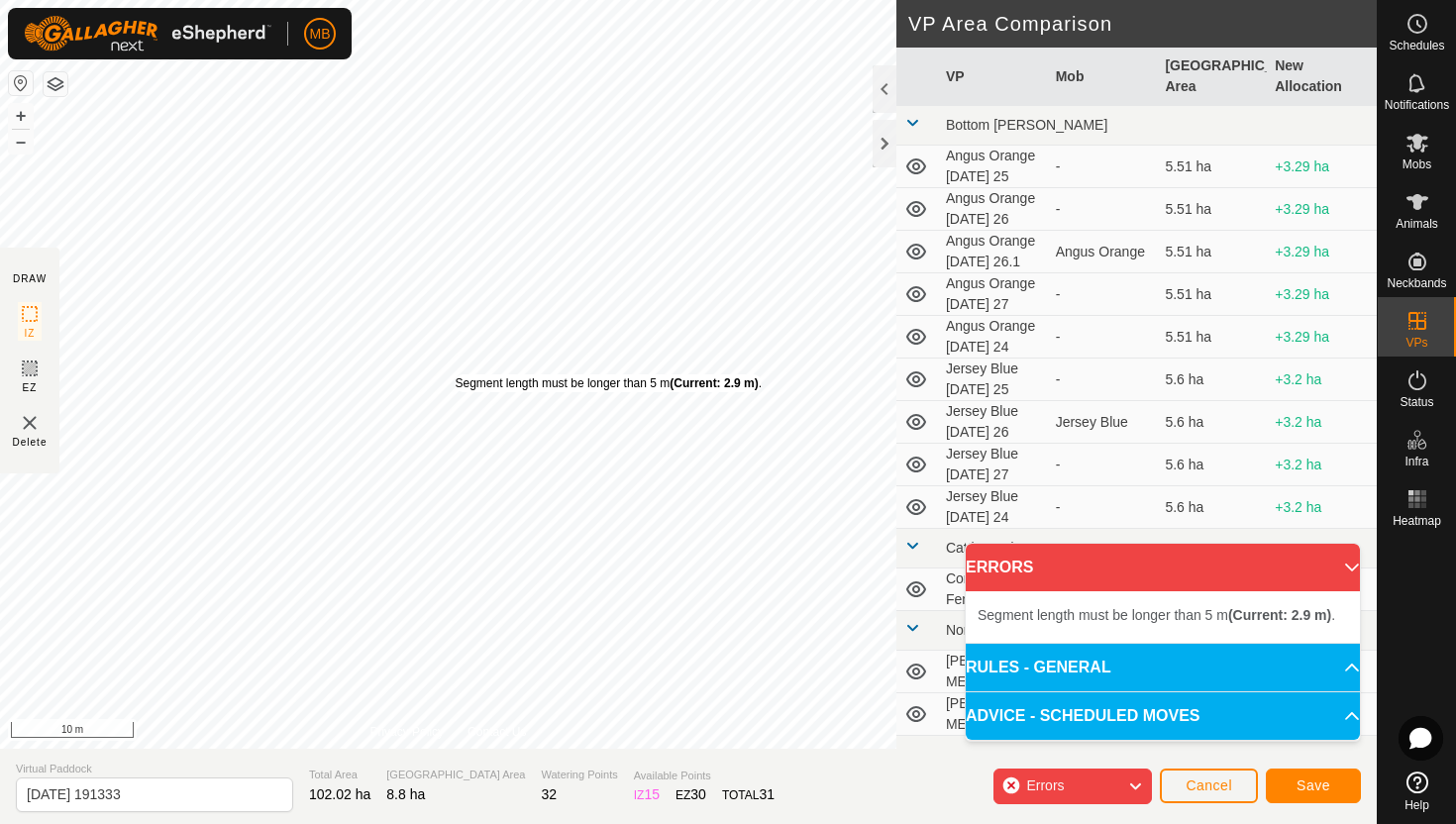 click on "Segment length must be longer than 5 m  (Current: 2.9 m) ." at bounding box center [607, 383] 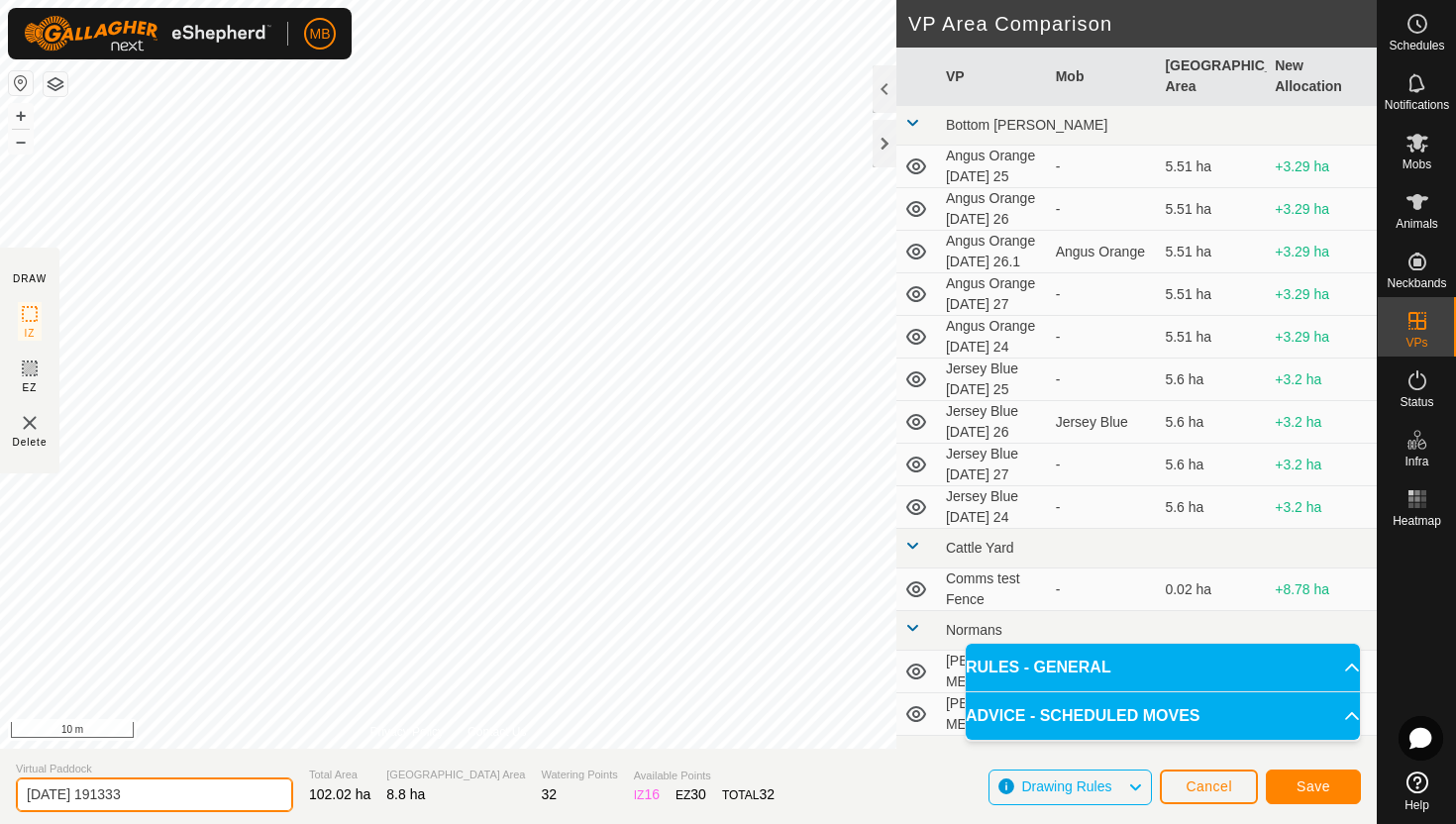 click on "2025-07-26 191333" 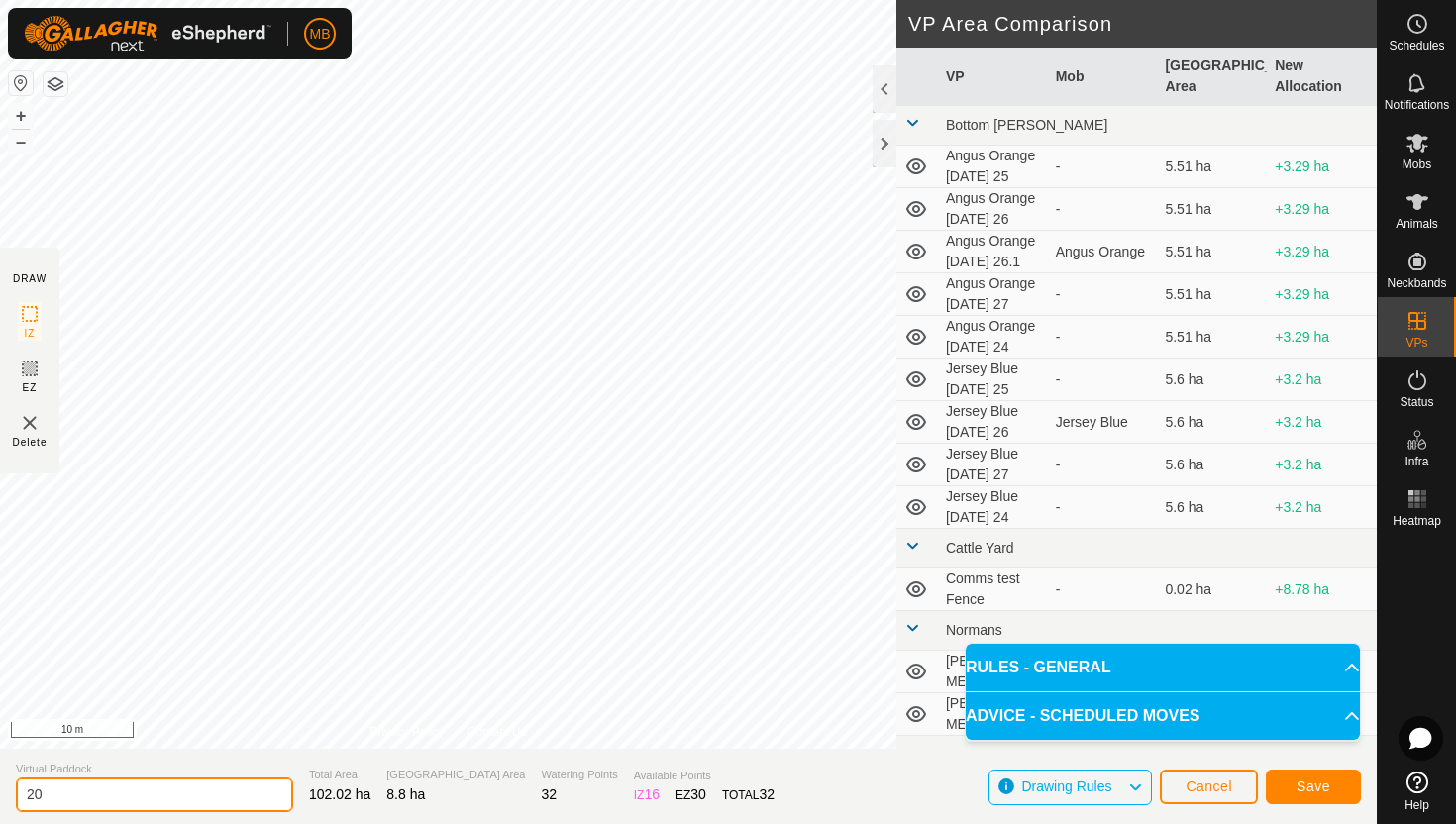 type on "2" 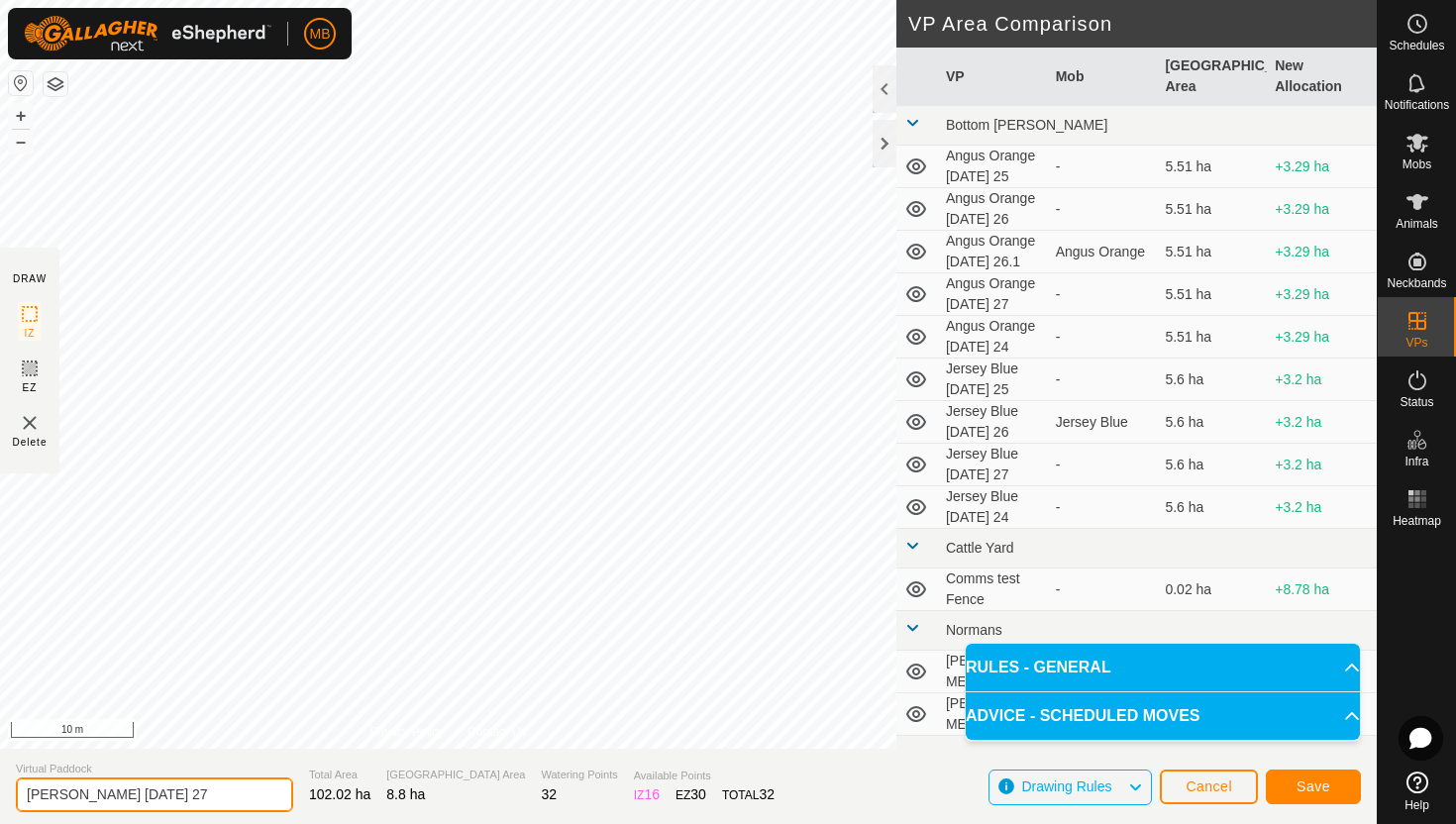 type on "[PERSON_NAME] [DATE] 27" 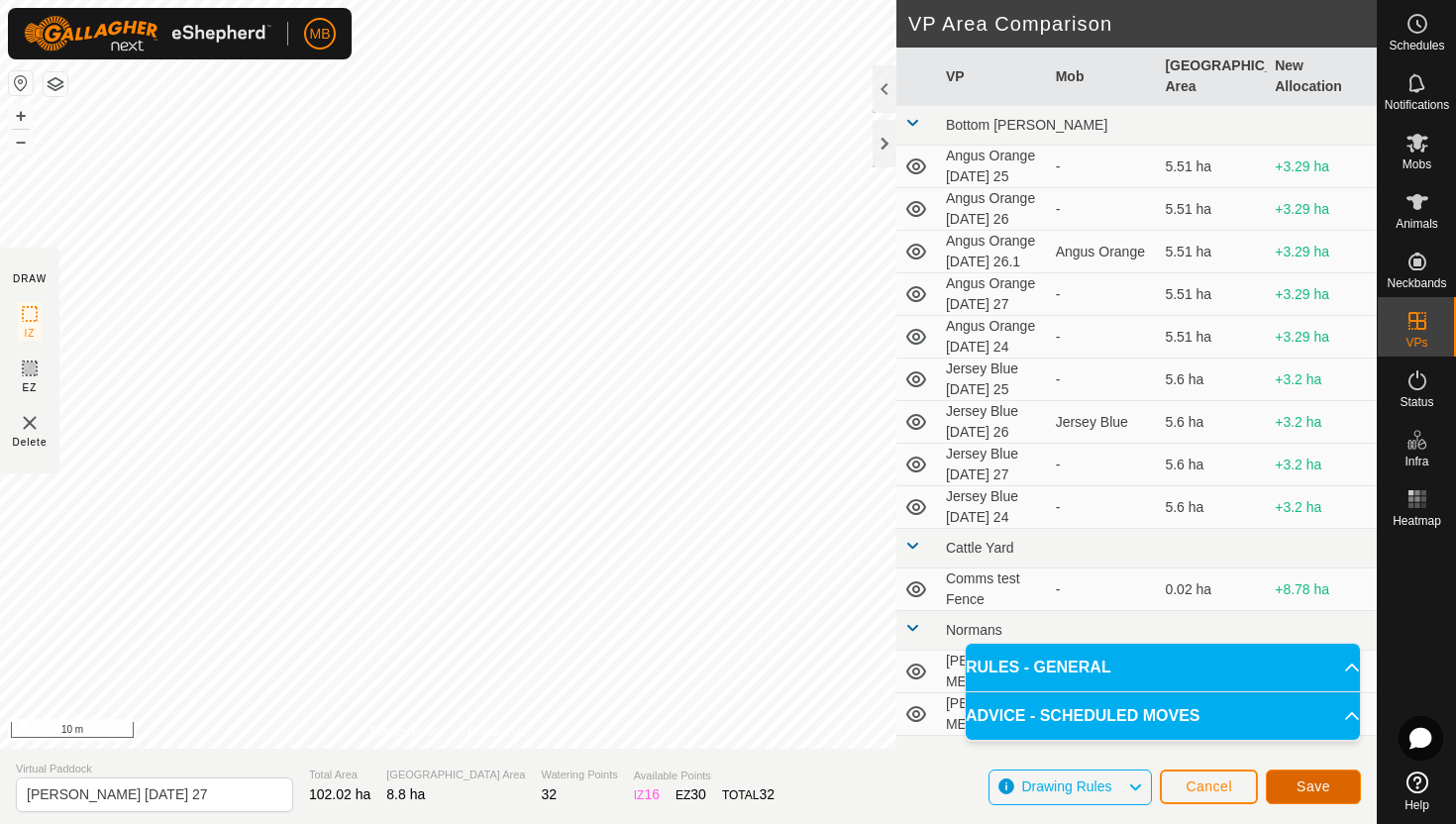 click on "Save" 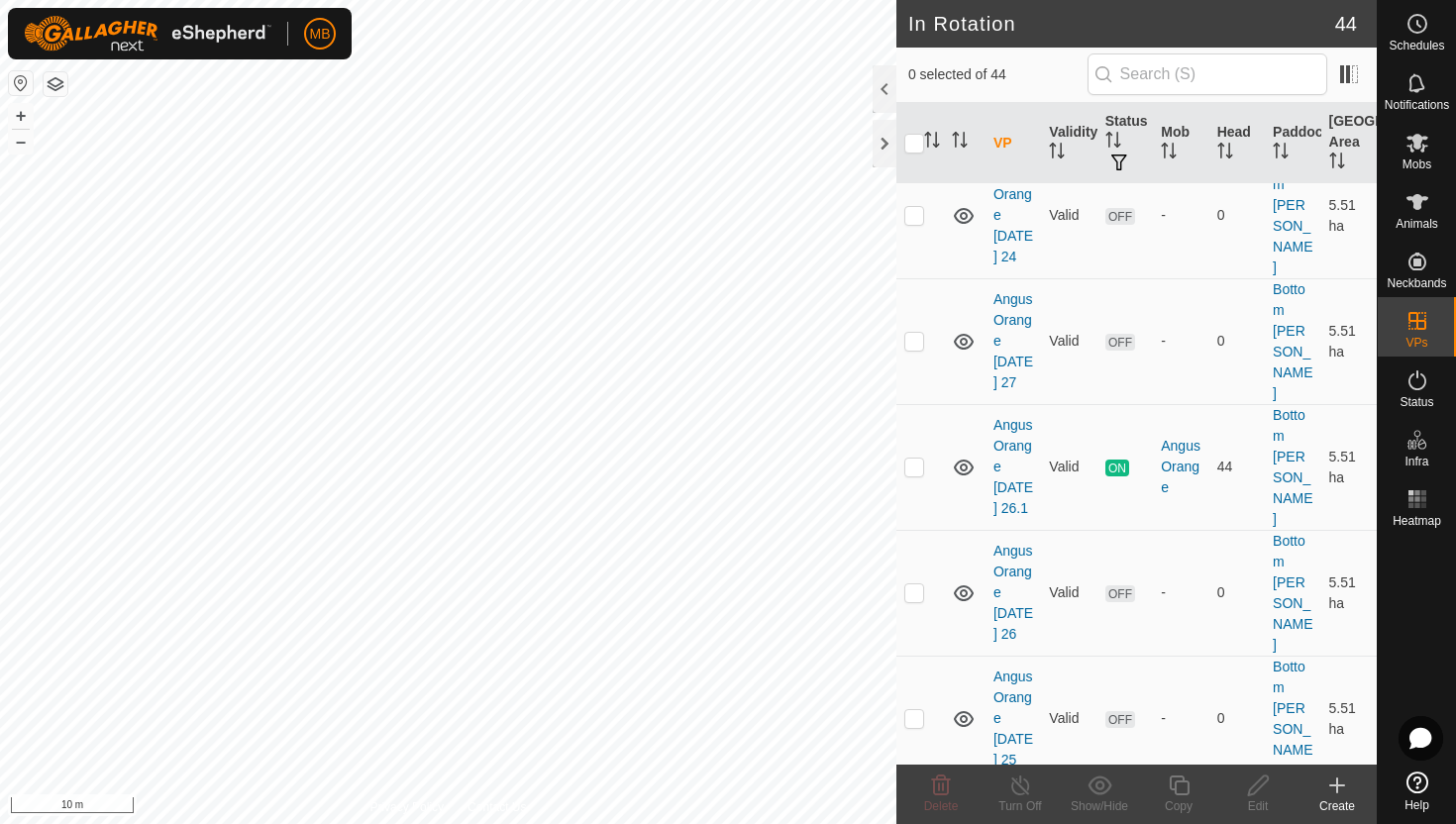 scroll, scrollTop: 576, scrollLeft: 0, axis: vertical 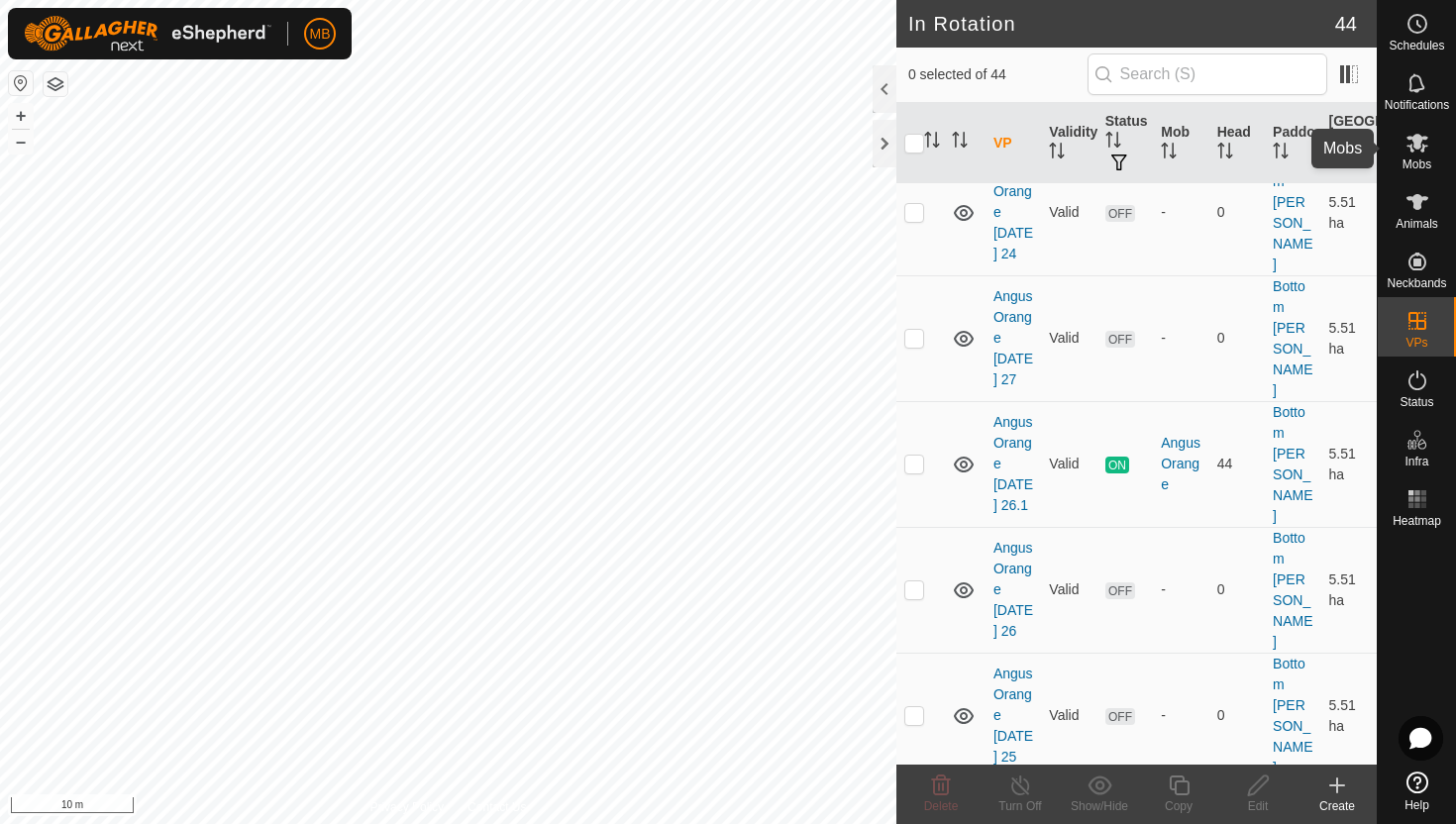 click 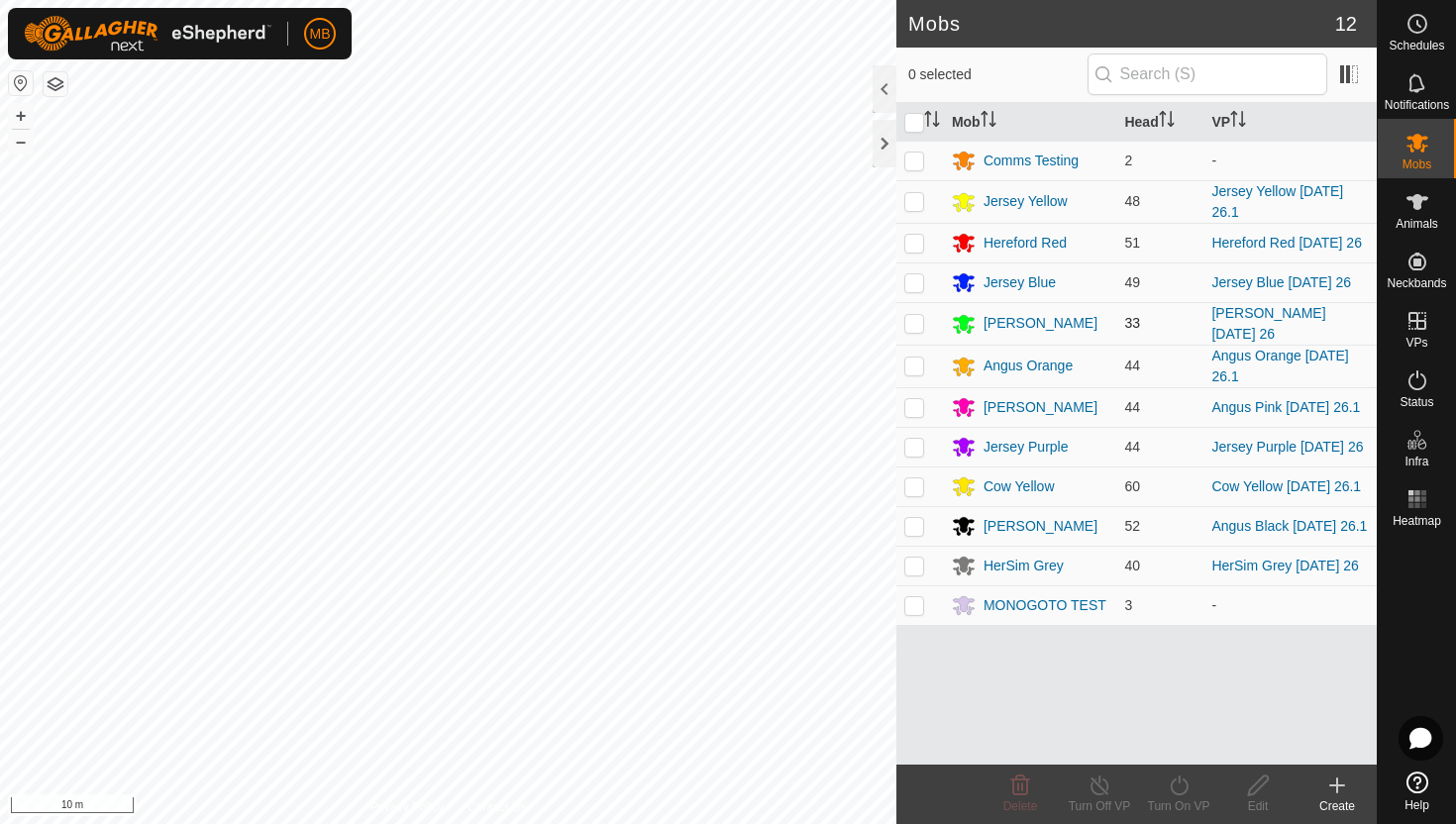 click at bounding box center [914, 323] 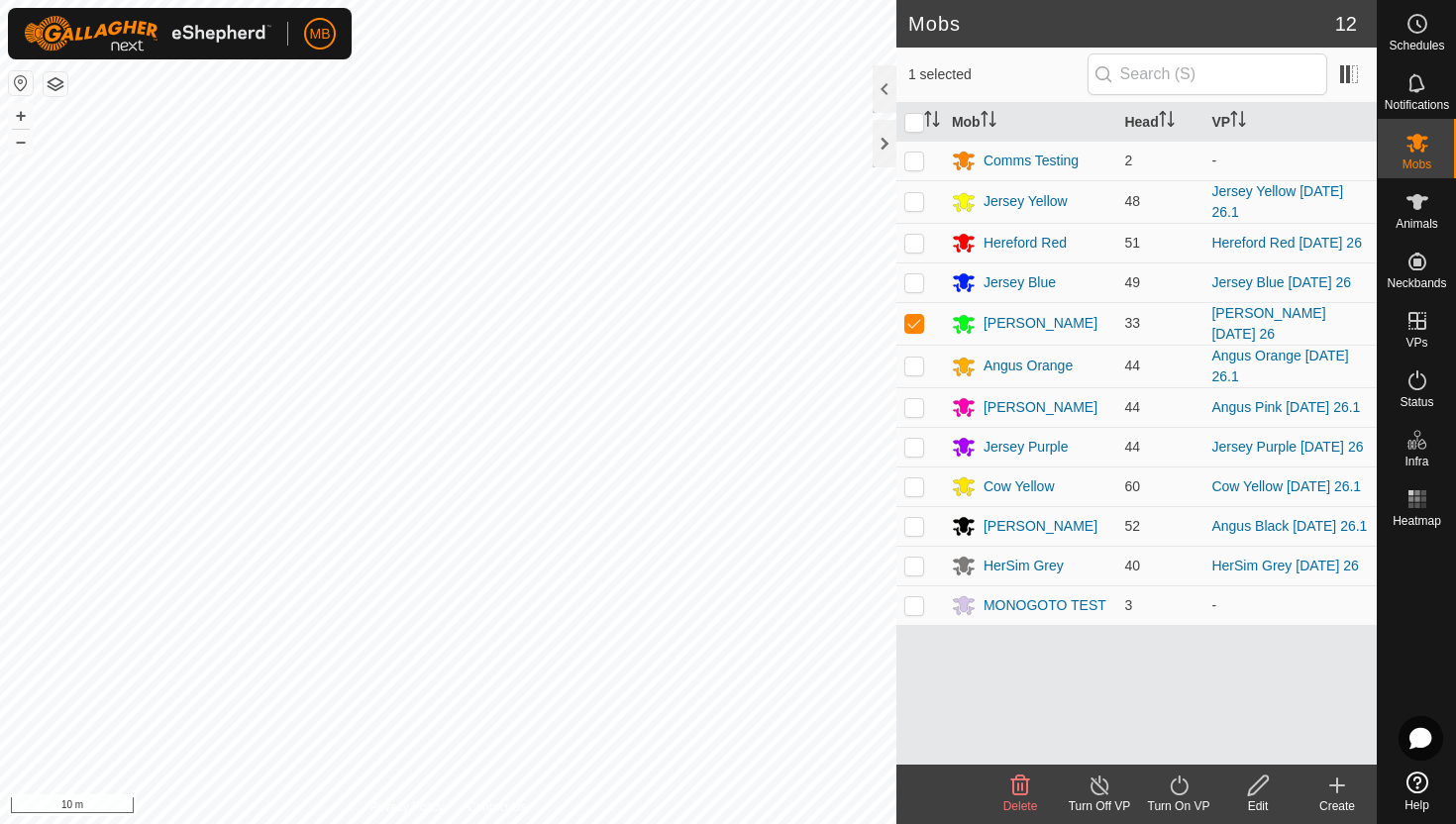 click 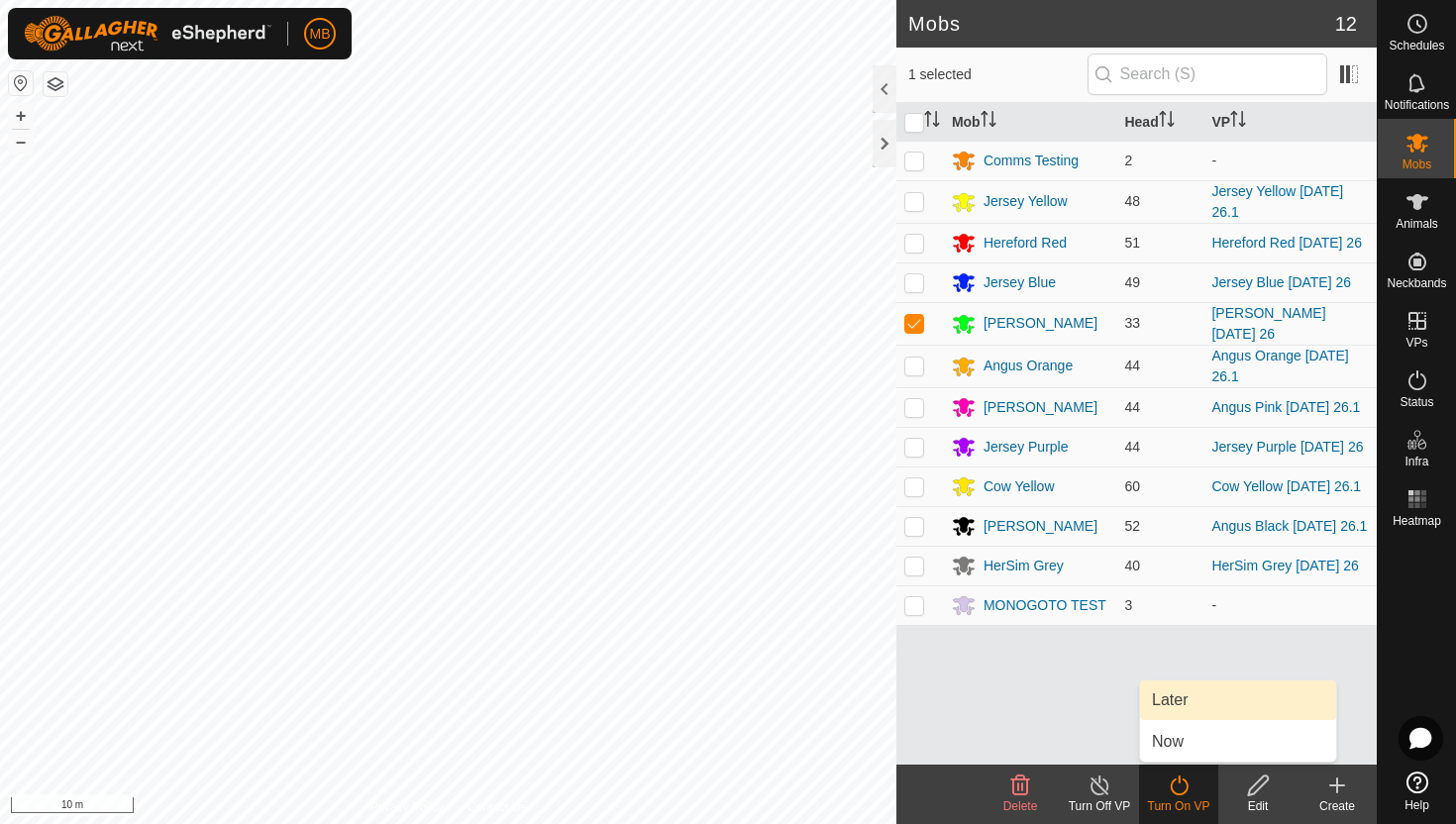 click on "Later" at bounding box center (1238, 700) 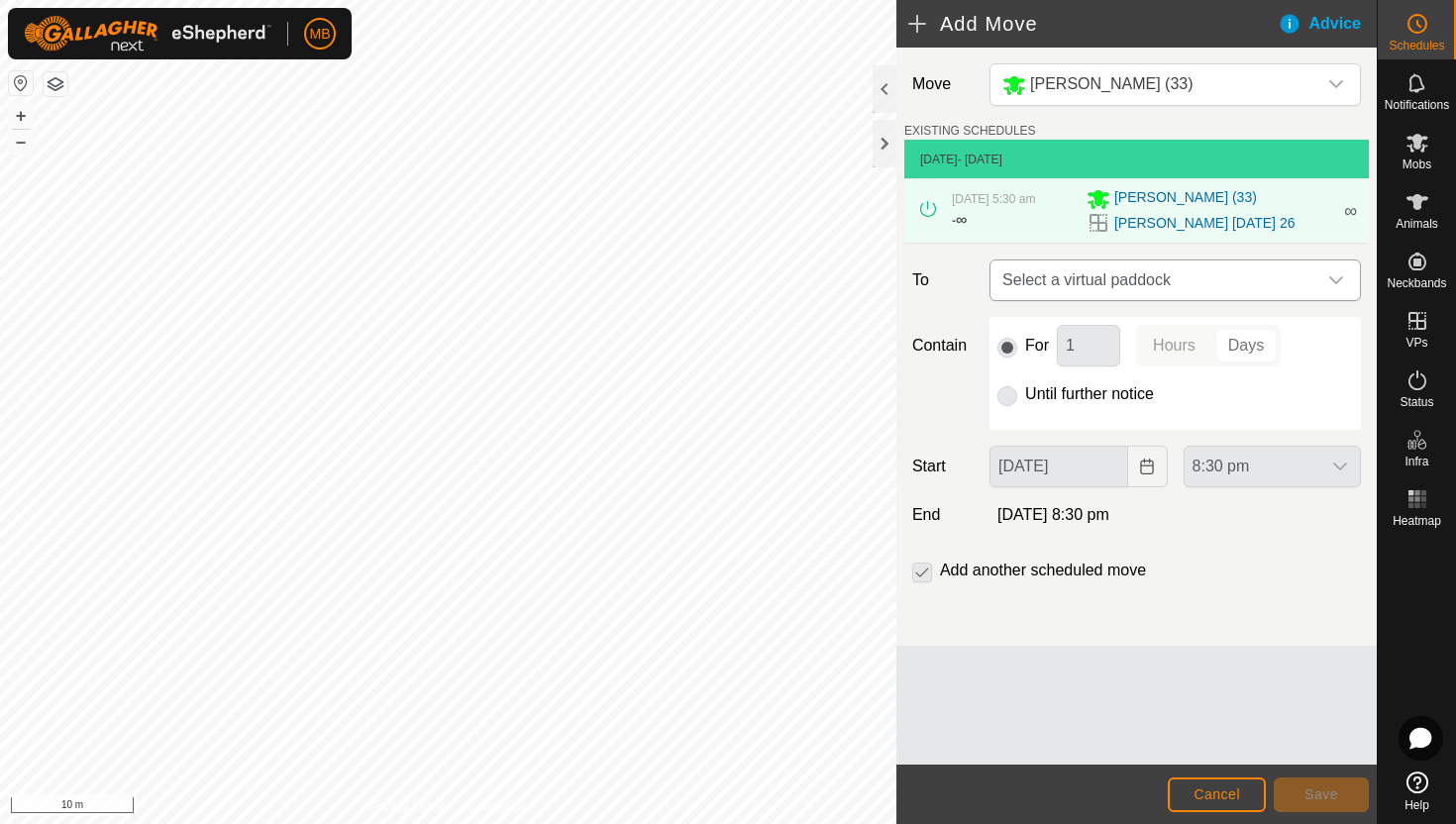 click at bounding box center [1336, 280] 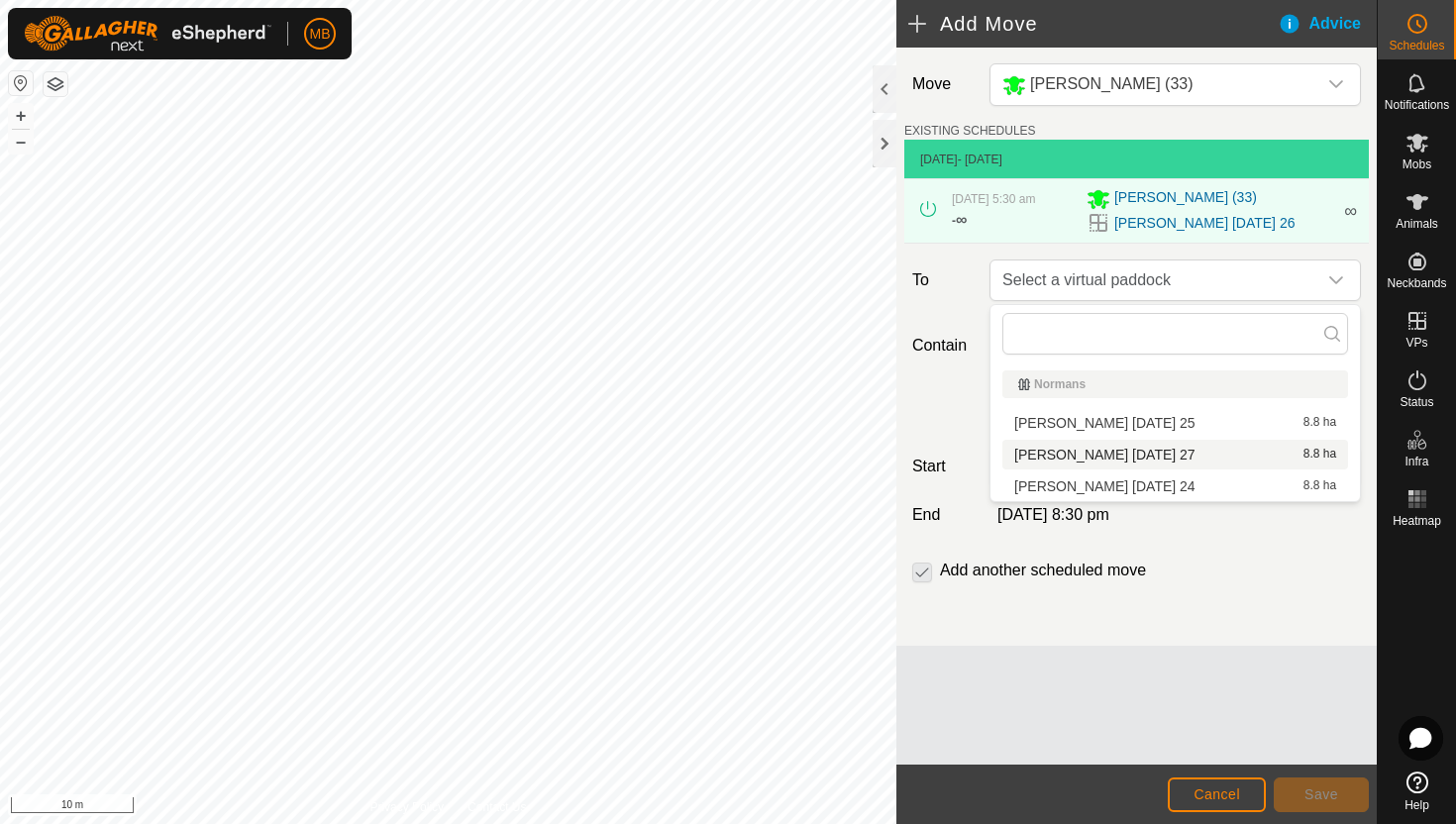 click on "Angus Green Sunday 27  8.8 ha" at bounding box center (1175, 455) 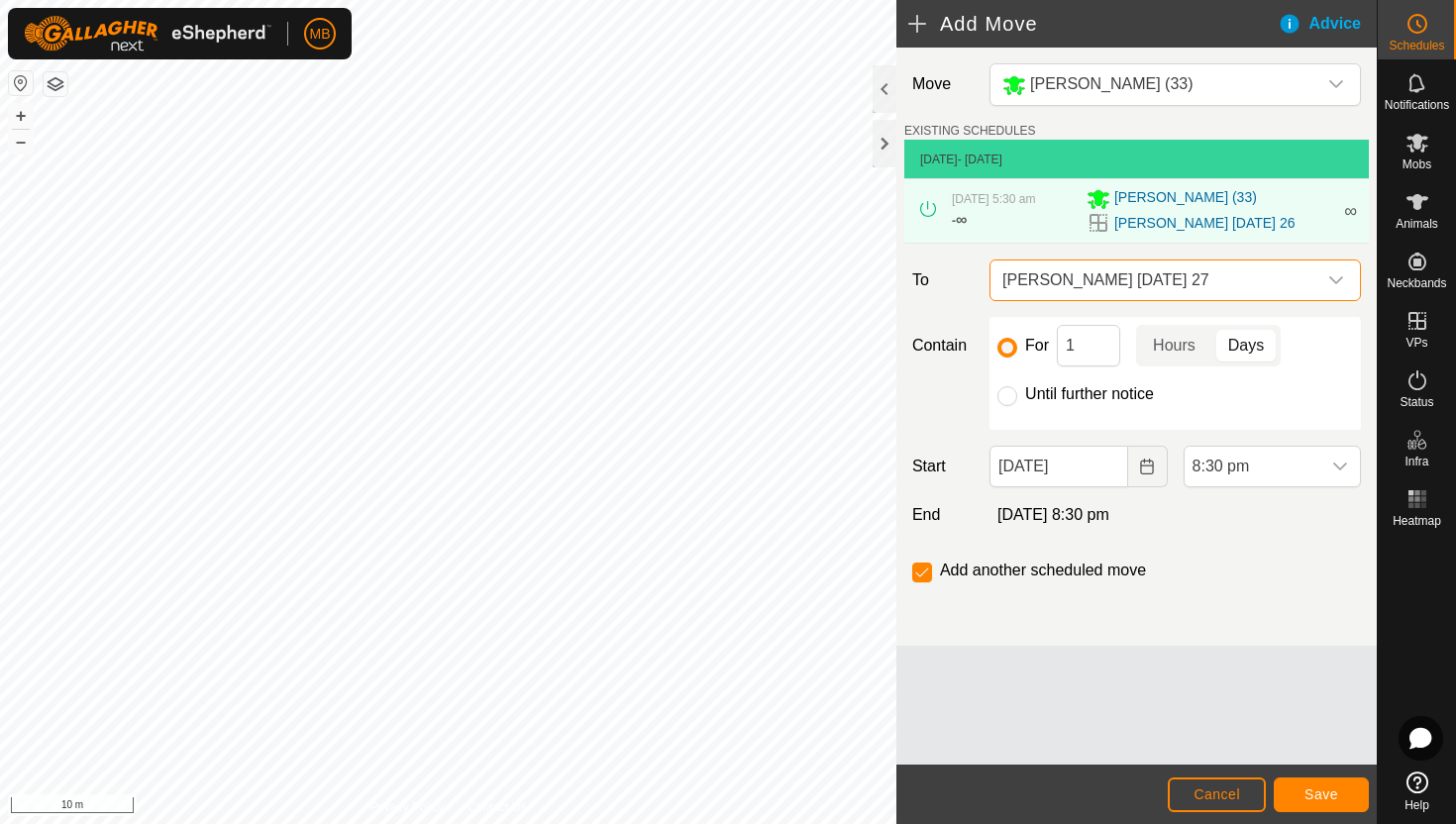 click on "Until further notice" 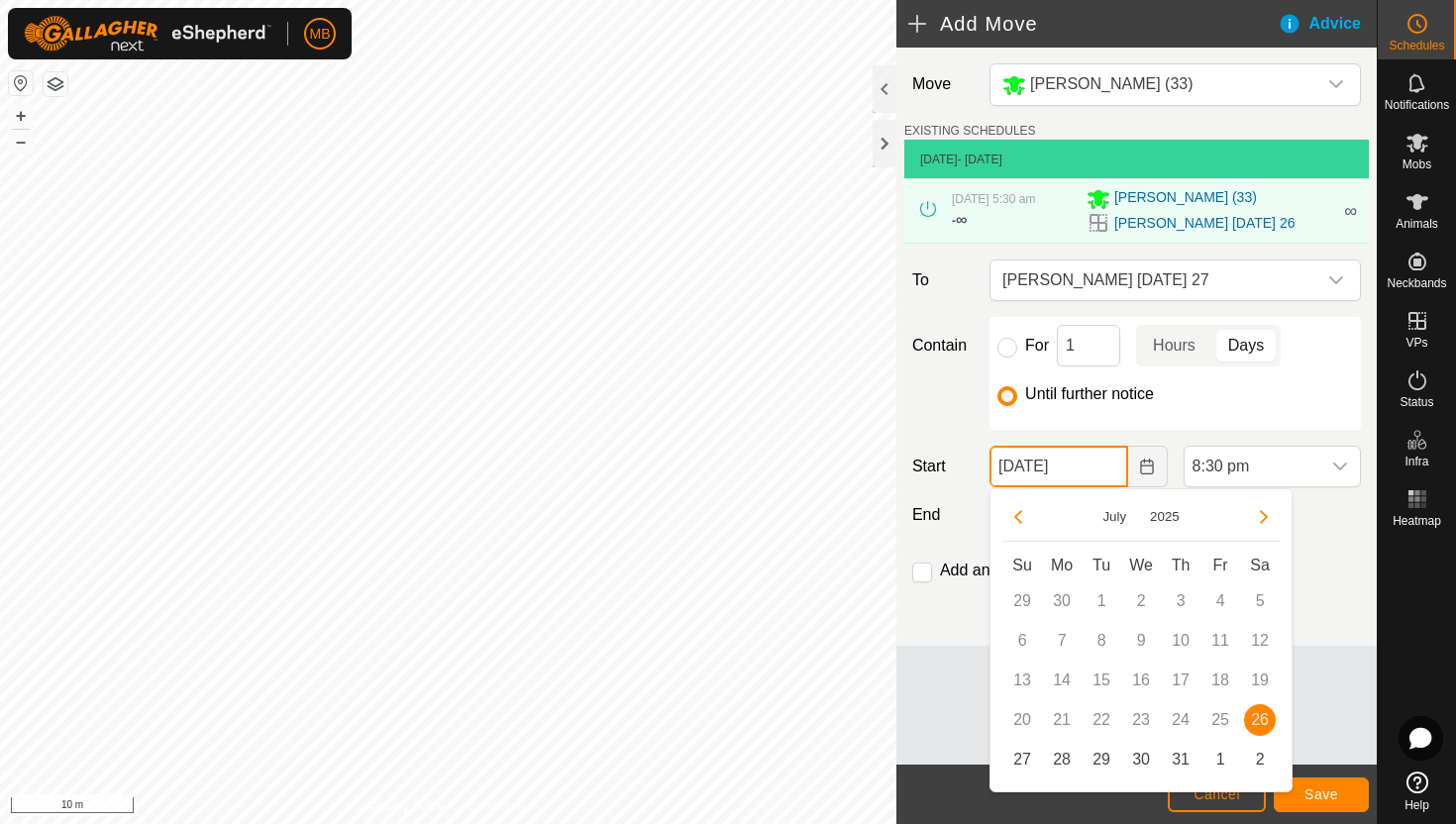 click on "26 Jul, 2025" 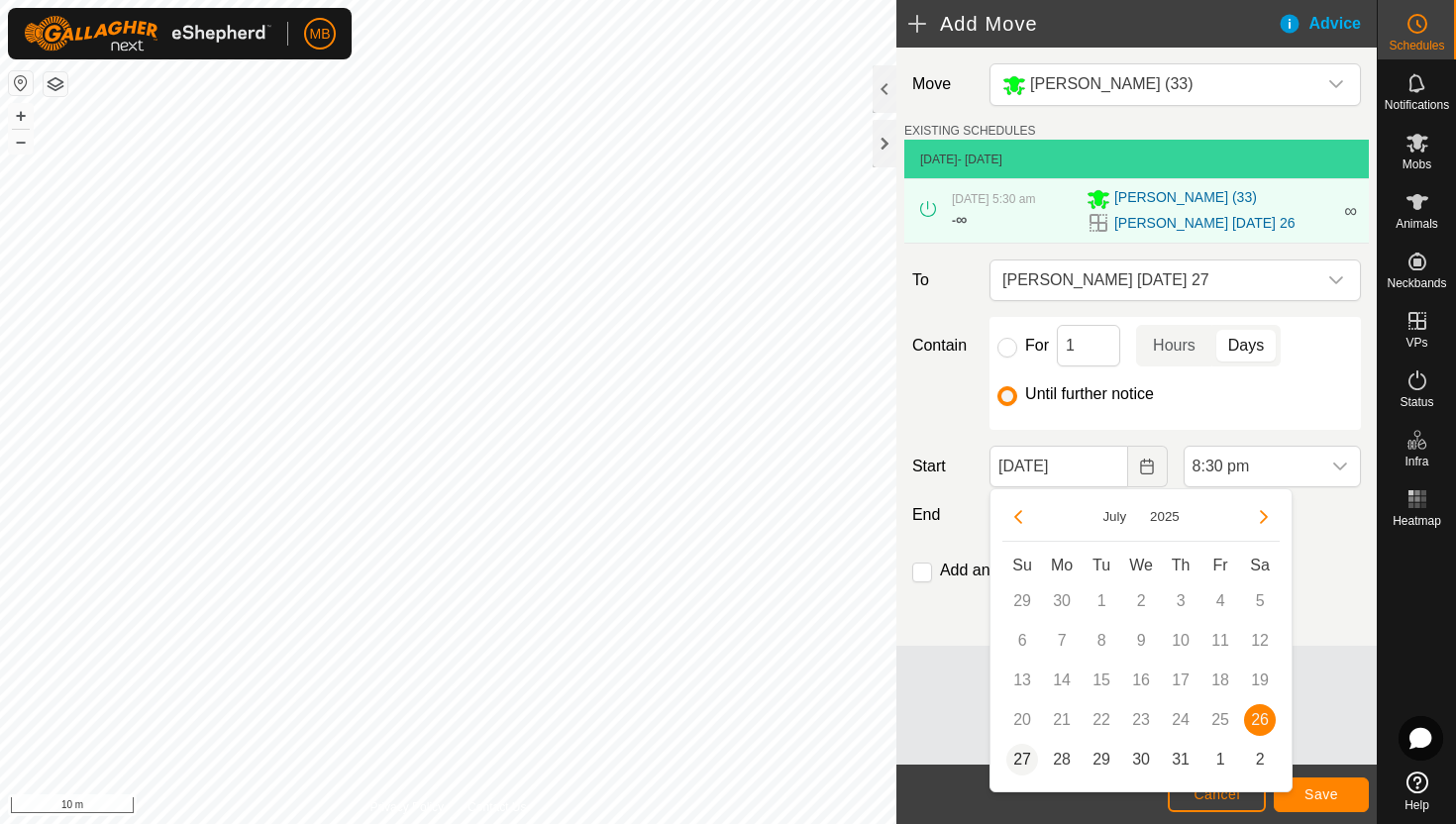 click on "27" at bounding box center (1022, 760) 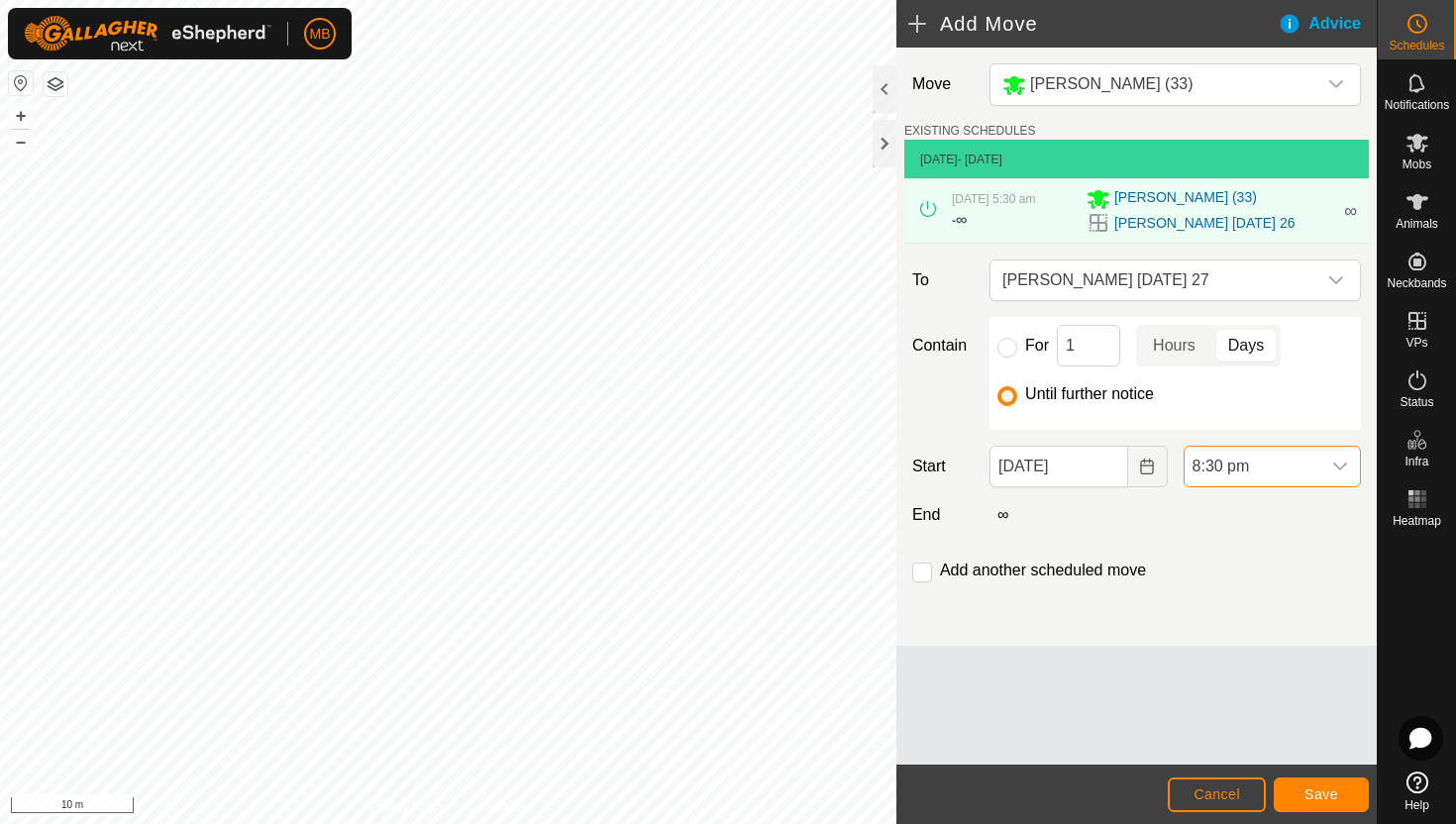 click on "8:30 pm" at bounding box center (1252, 466) 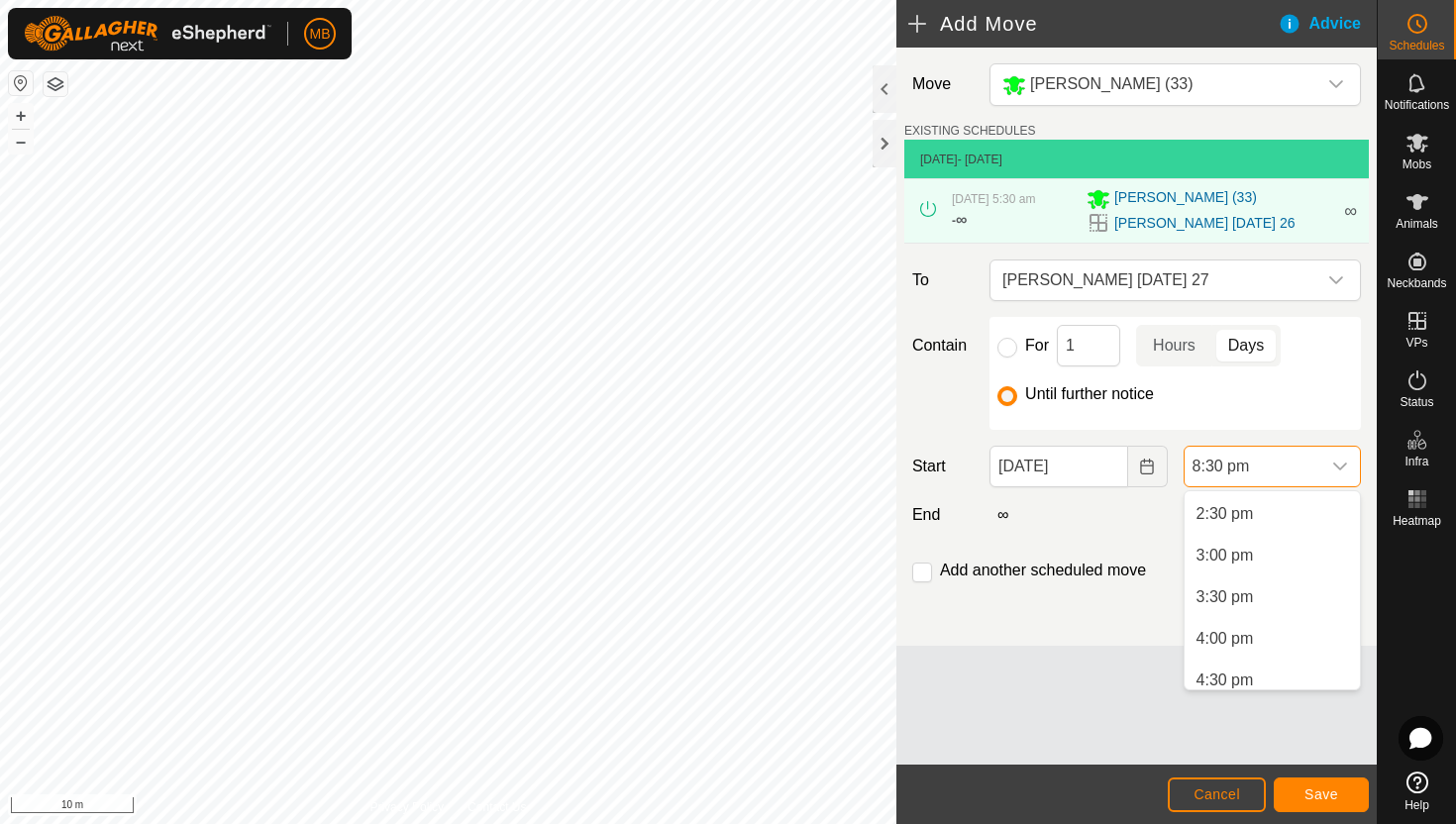 scroll, scrollTop: 400, scrollLeft: 0, axis: vertical 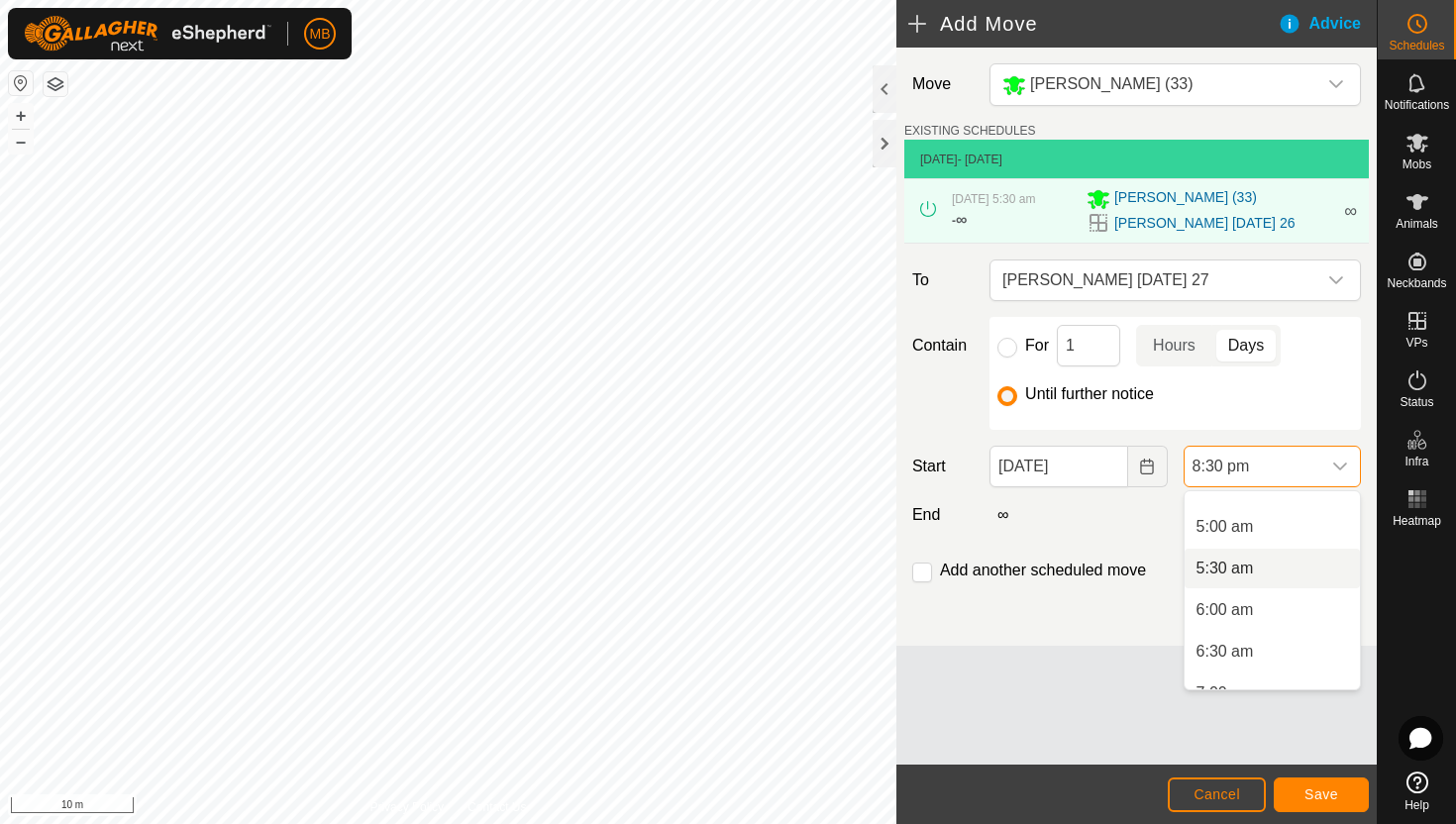 click on "5:30 am" at bounding box center (1272, 568) 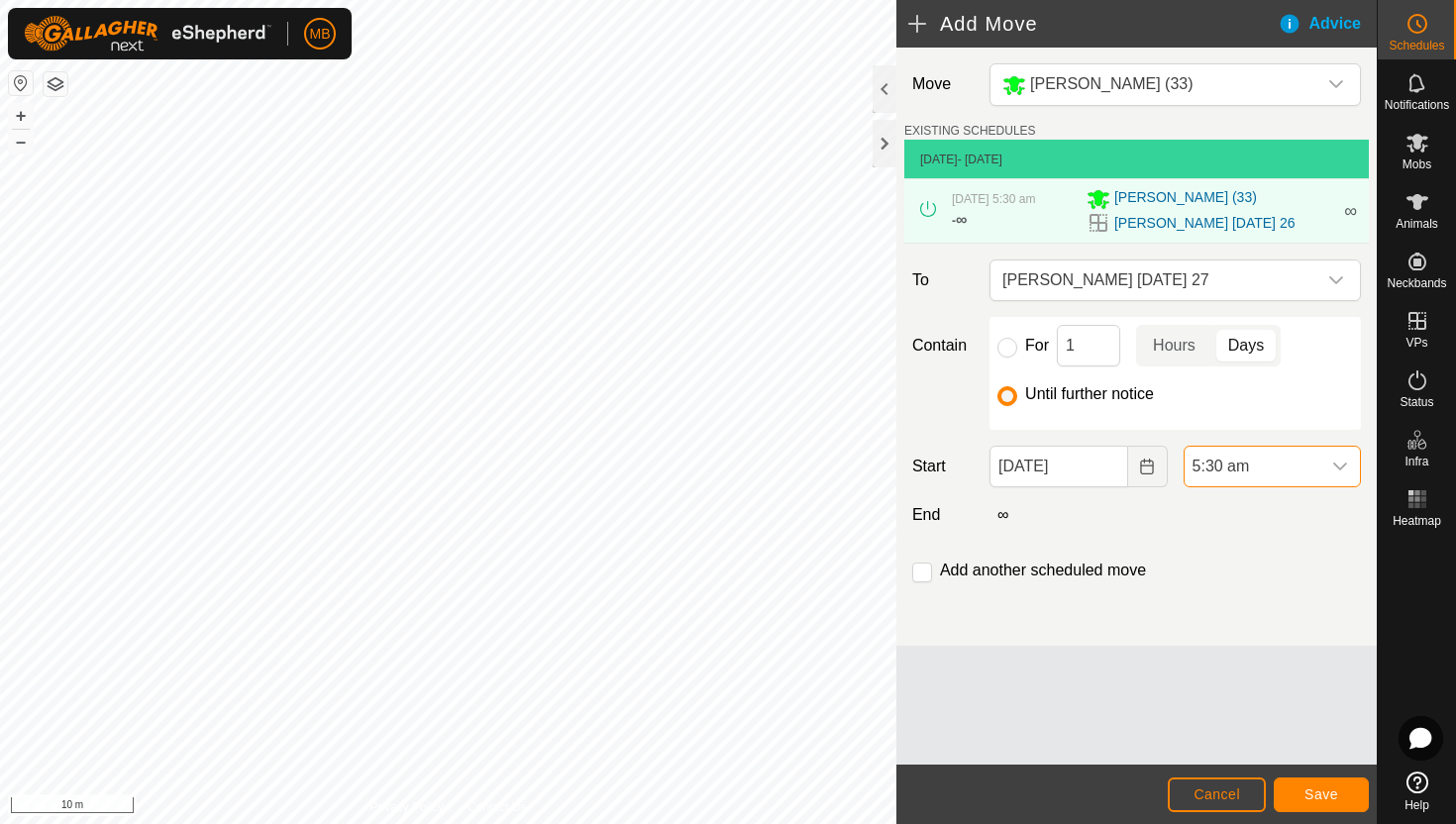 scroll, scrollTop: 1547, scrollLeft: 0, axis: vertical 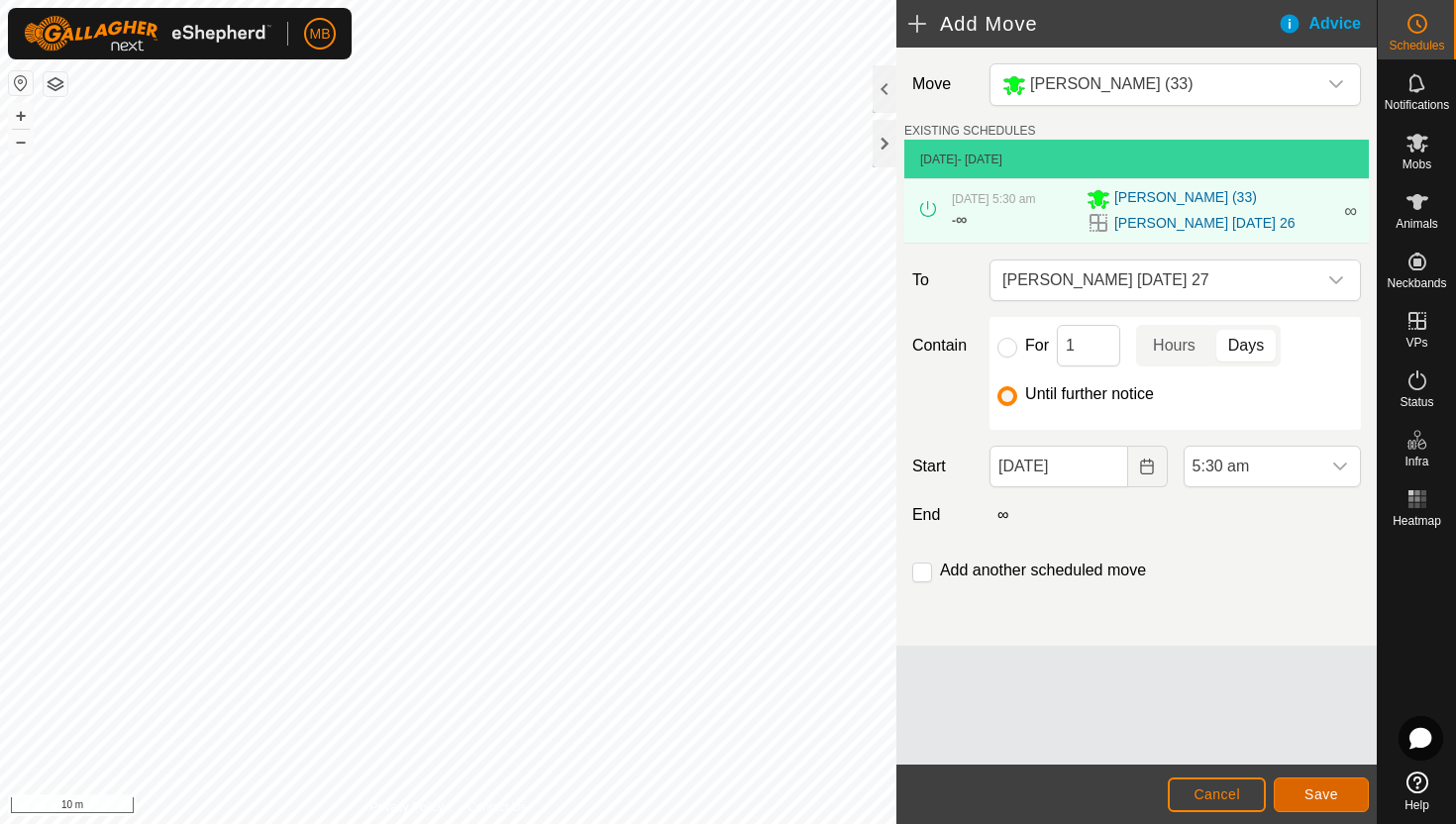 click on "Save" 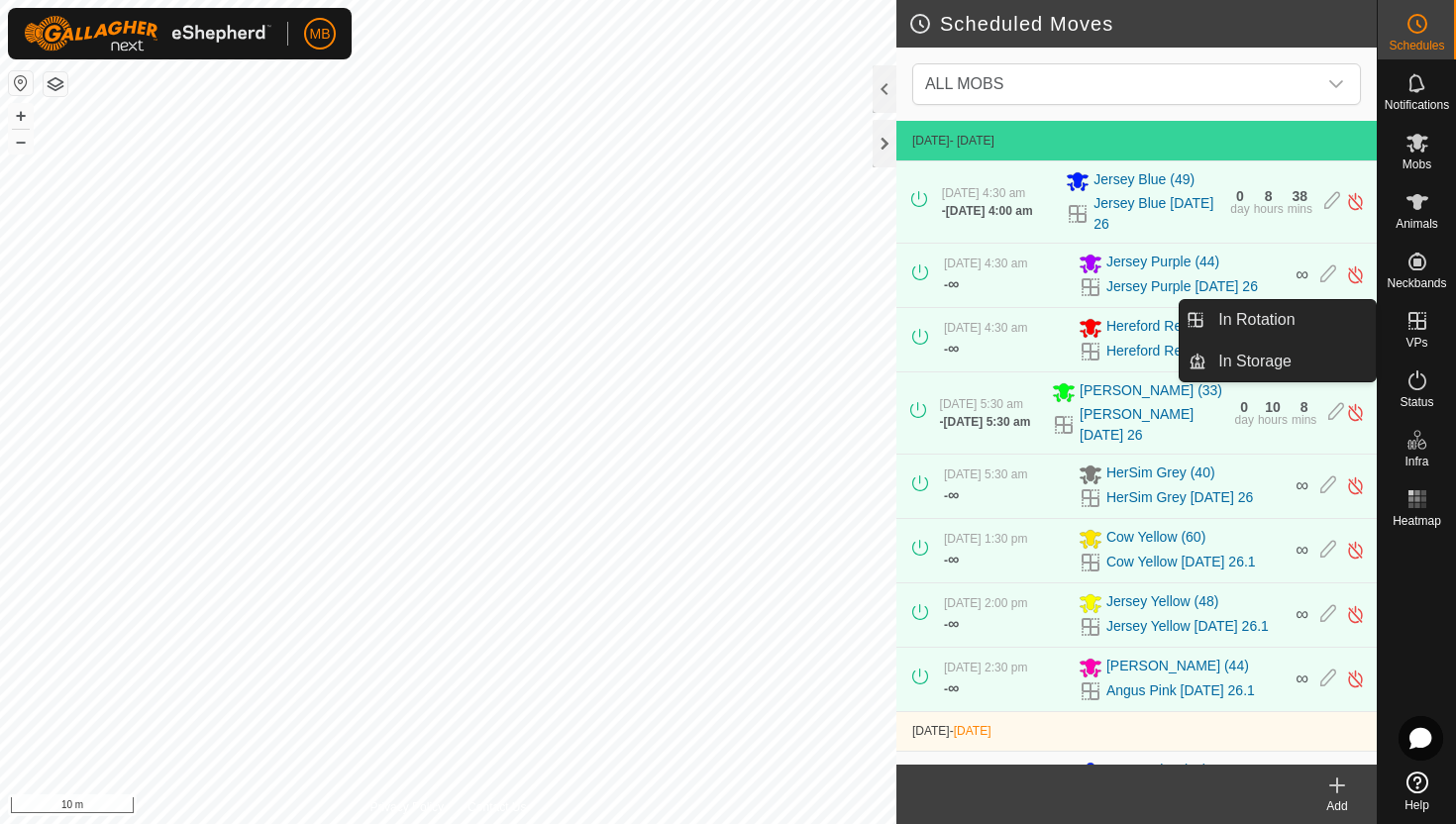 click 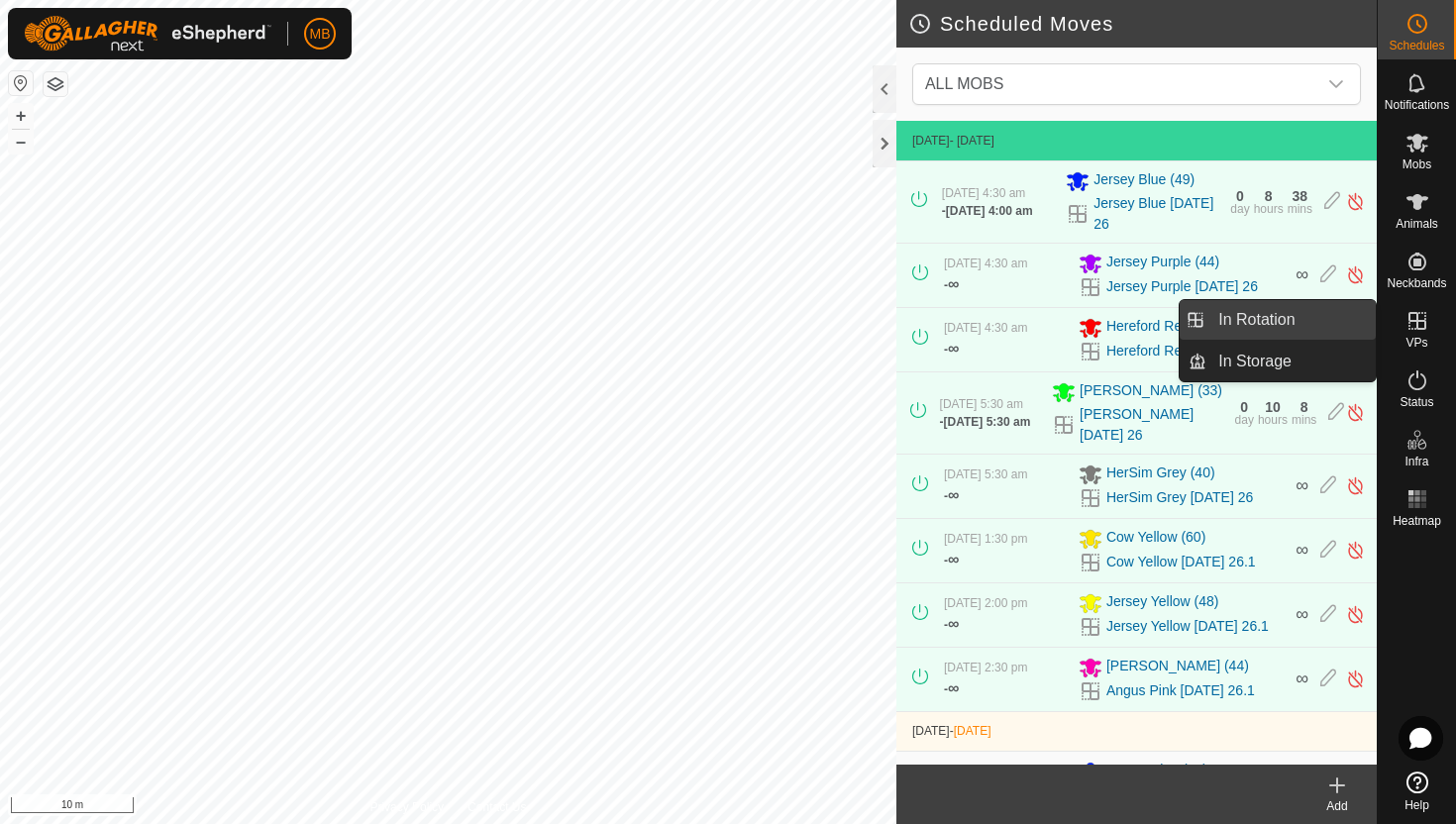click on "In Rotation" at bounding box center [1291, 320] 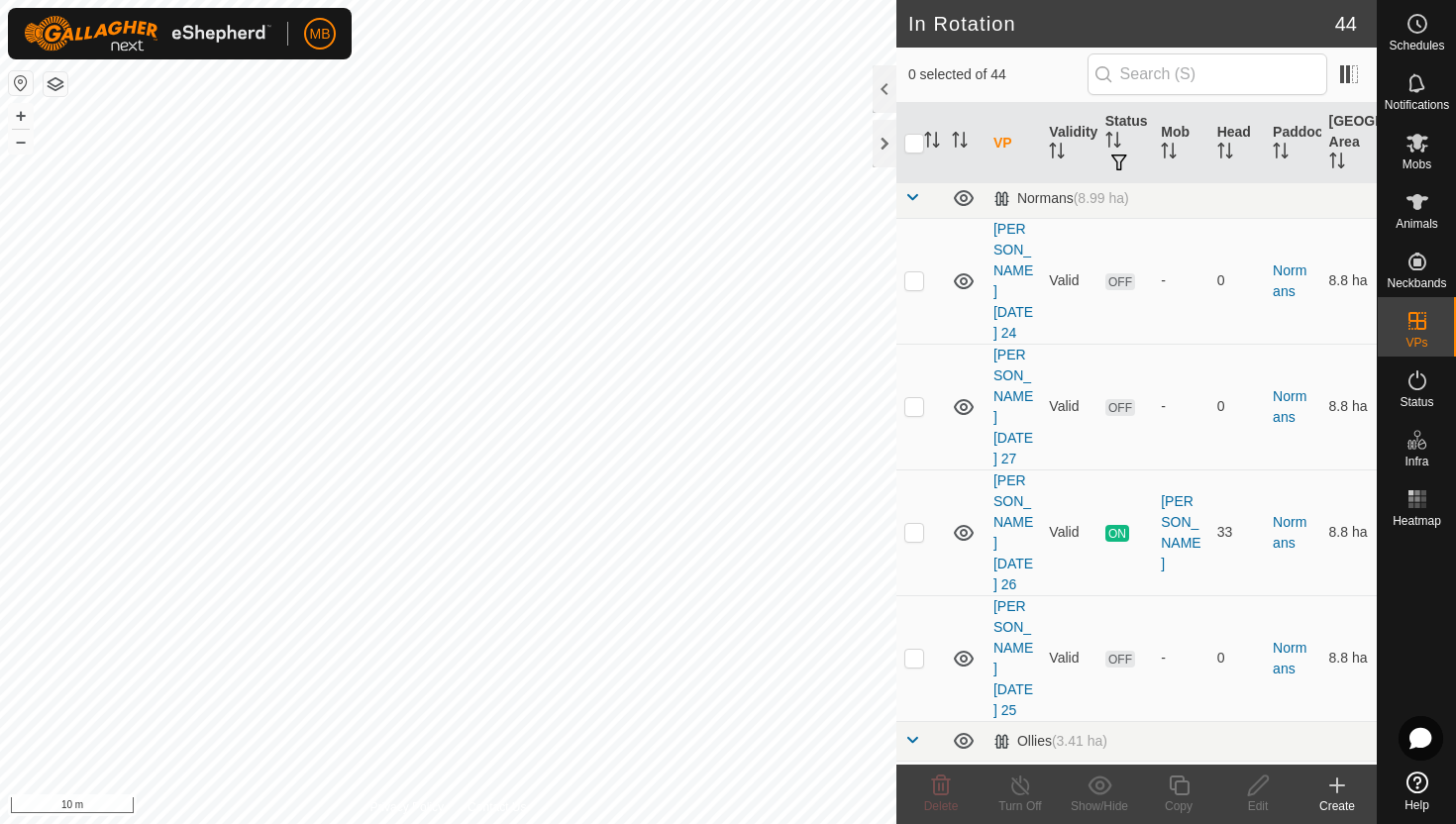 scroll, scrollTop: 1302, scrollLeft: 0, axis: vertical 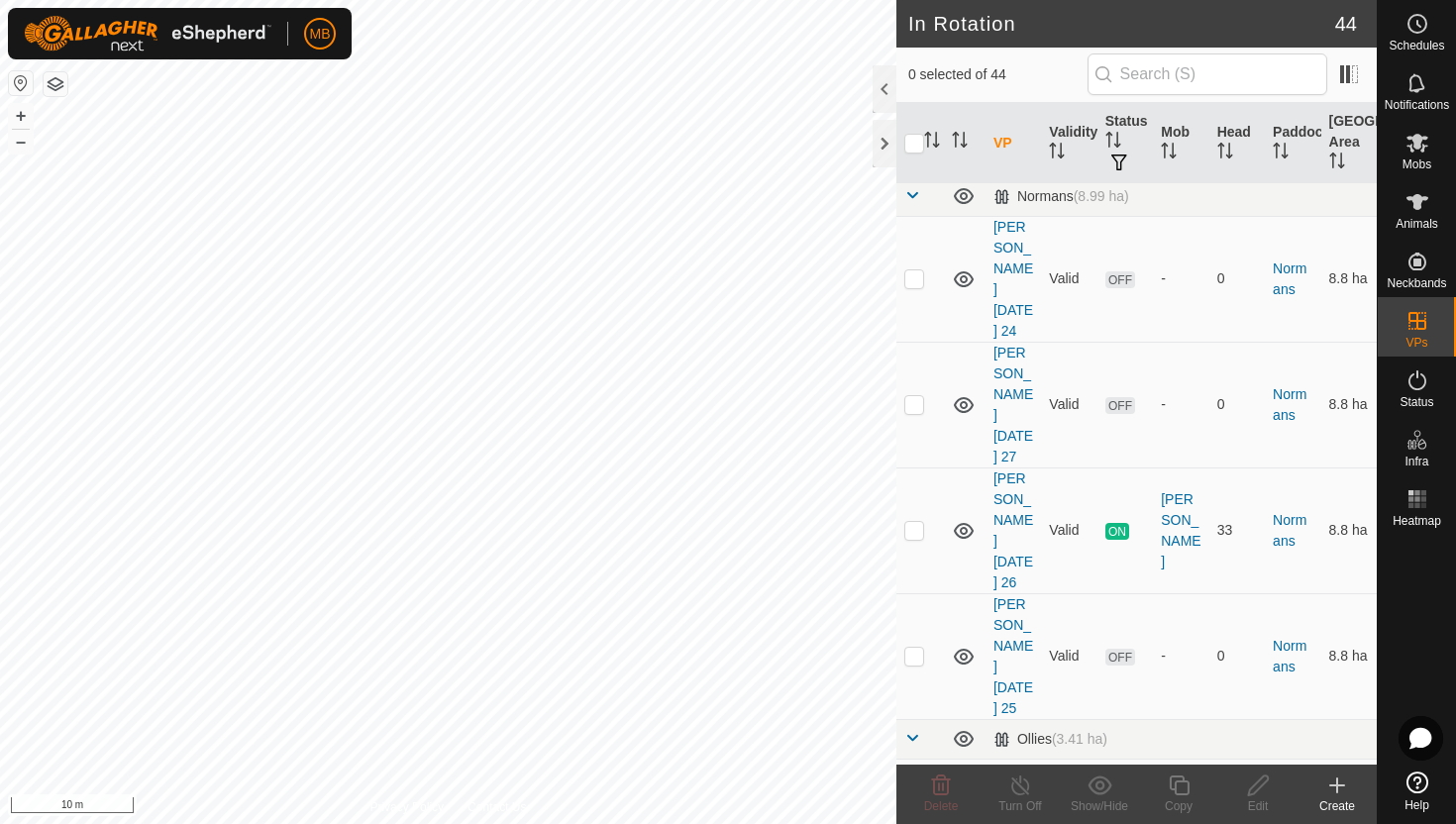 click at bounding box center (914, 821) 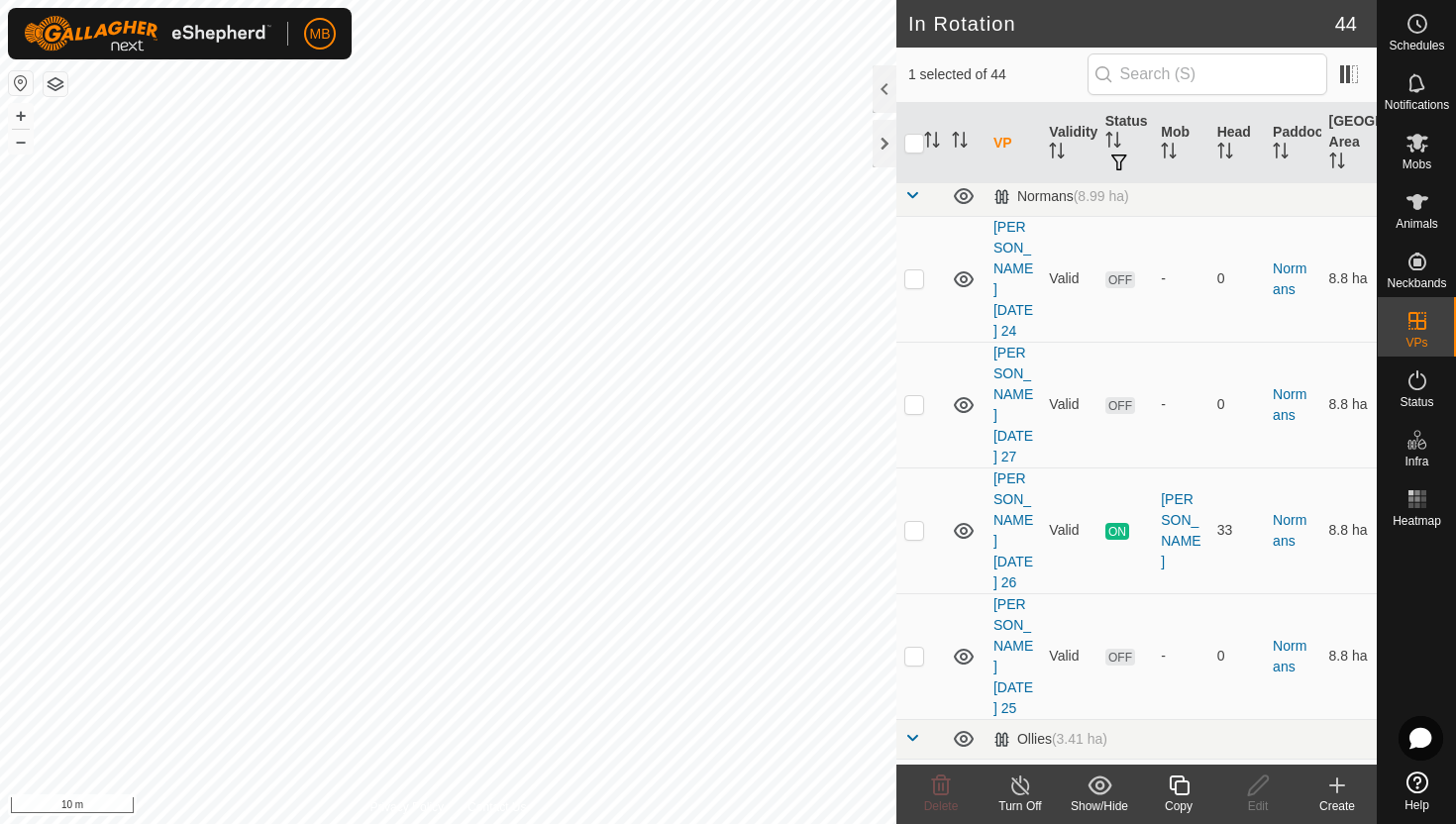 click 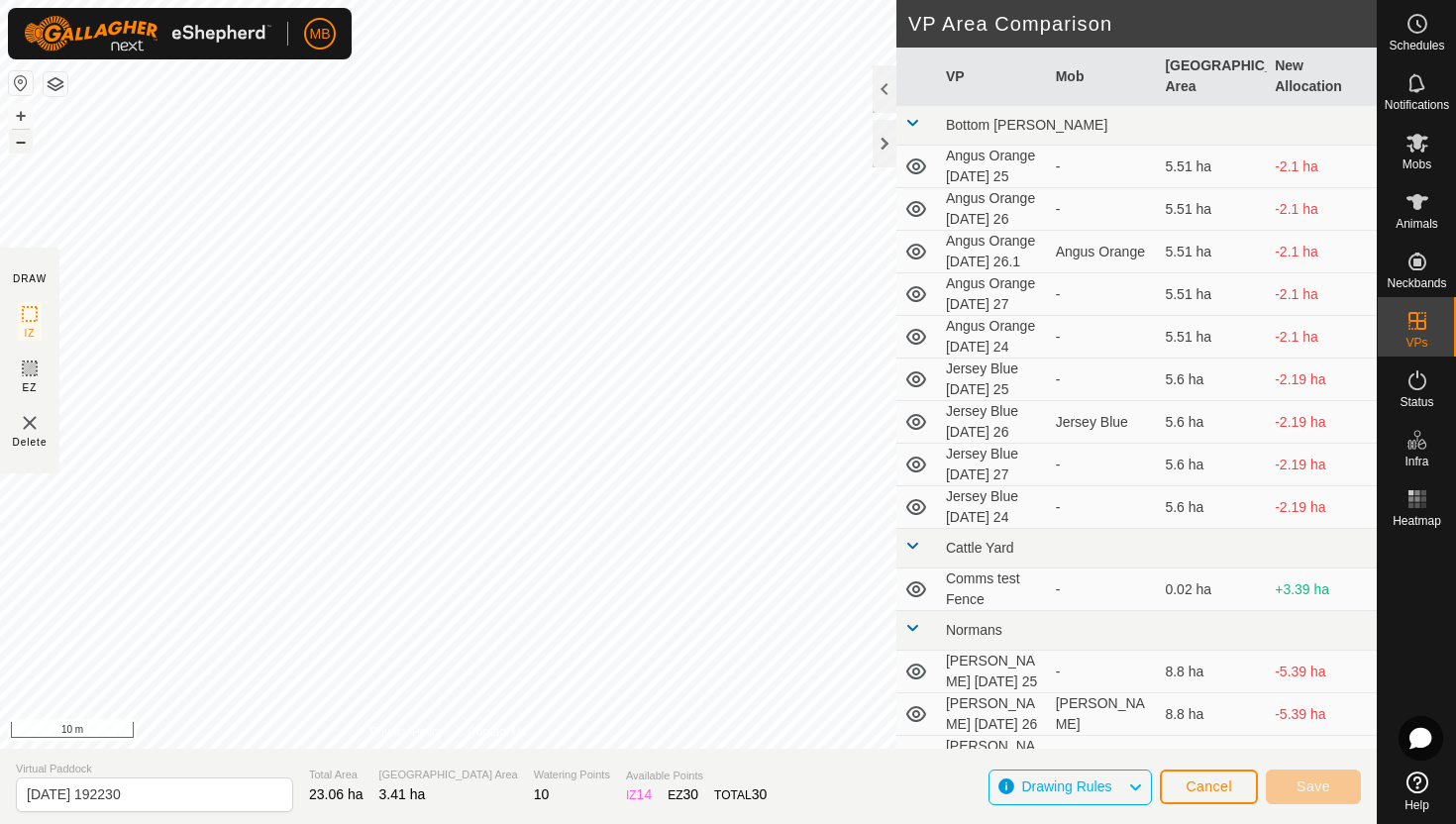 click on "–" at bounding box center (21, 142) 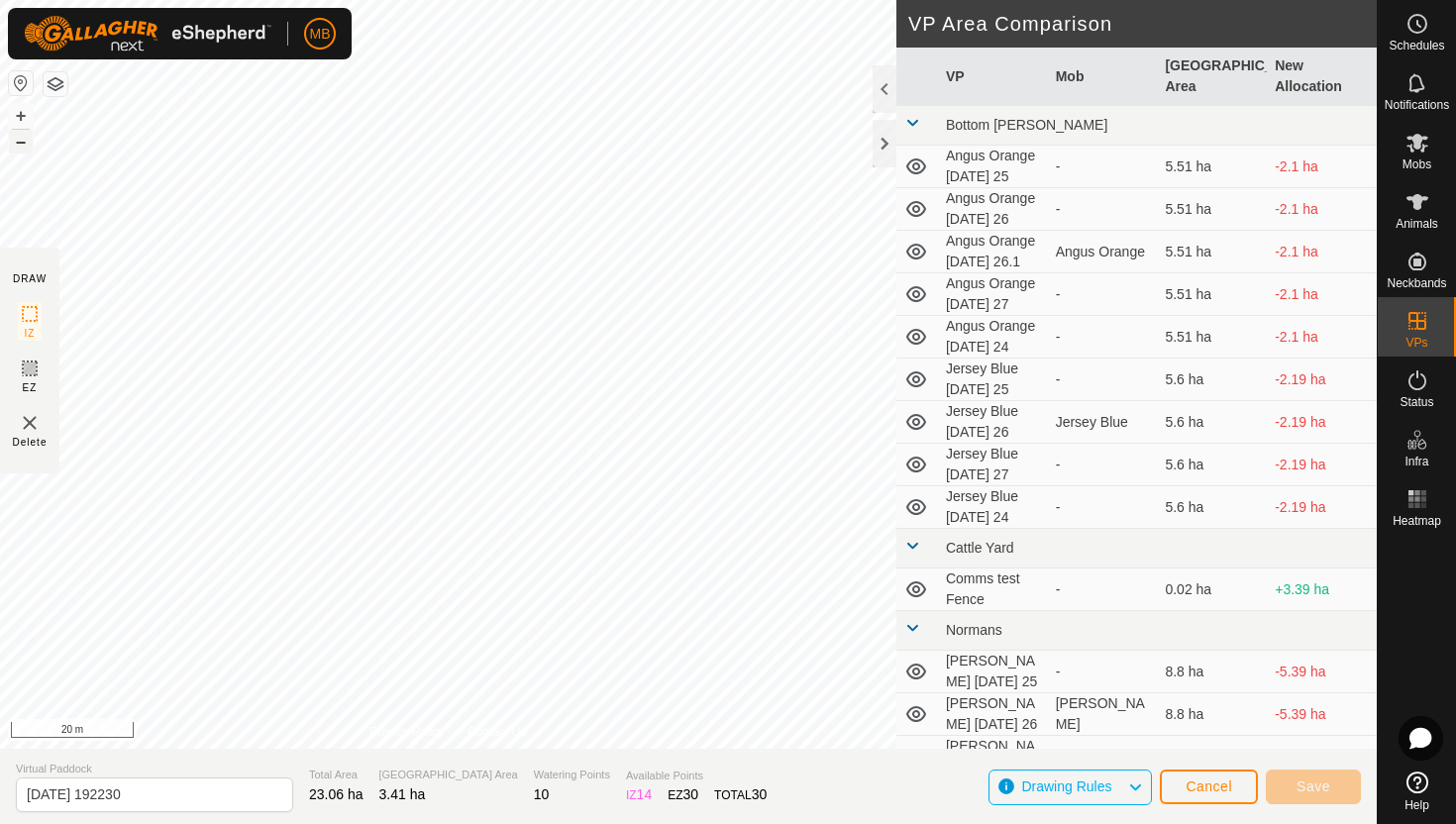 click on "–" at bounding box center [21, 142] 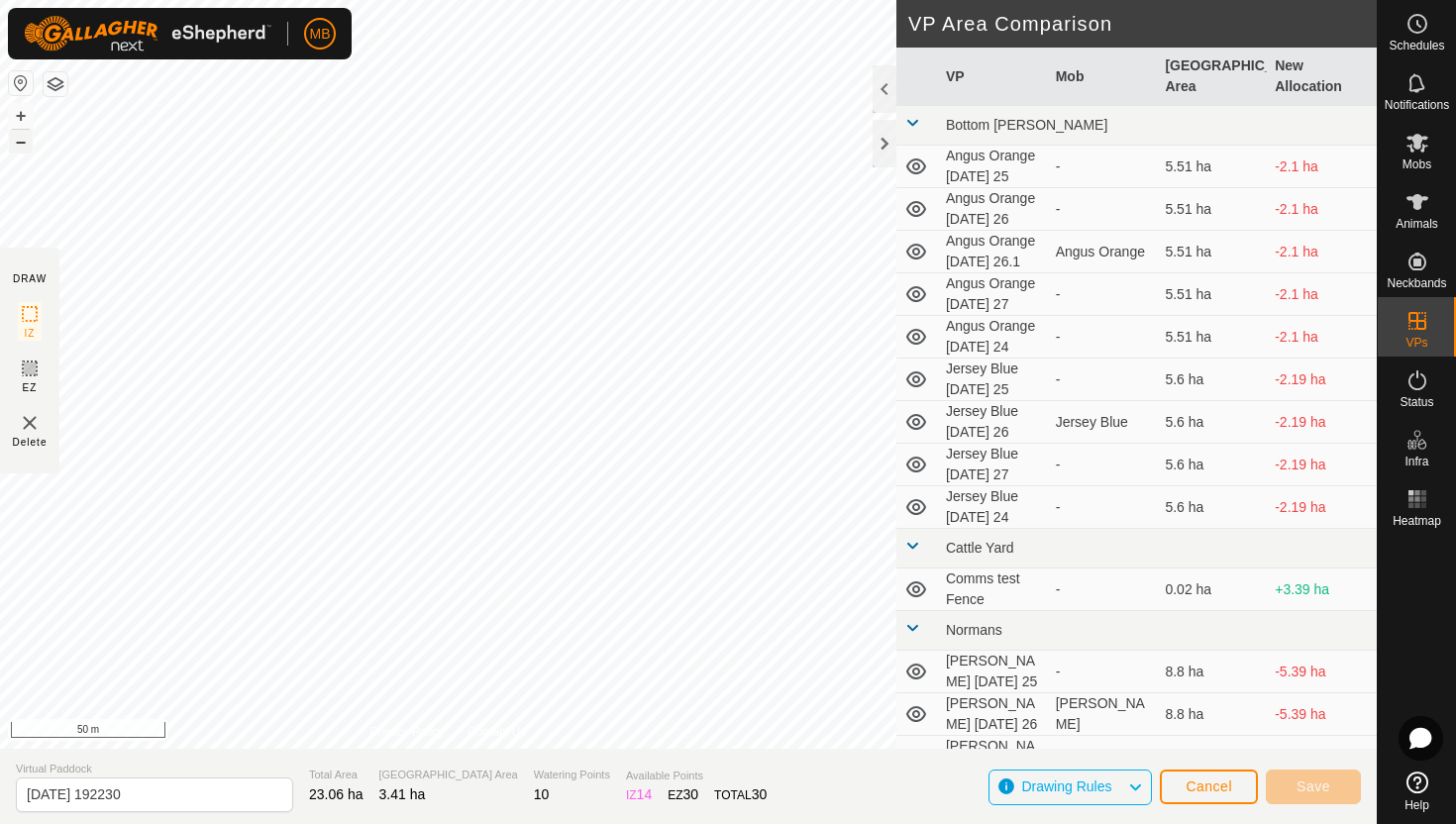 click on "–" at bounding box center [21, 142] 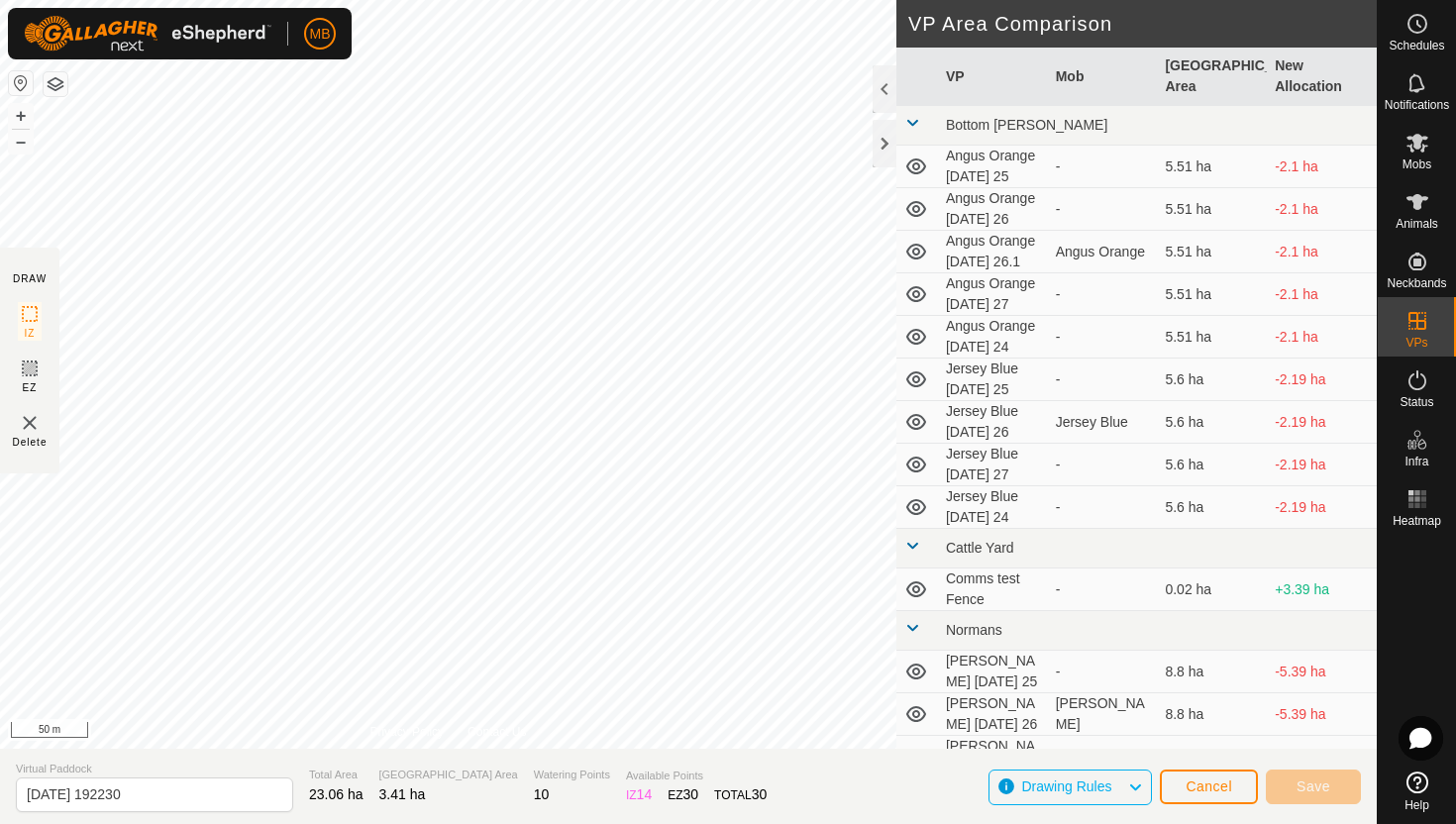 click on "DRAW IZ EZ Delete Privacy Policy Contact Us + – ⇧ i 50 m VP Area Comparison     VP   Mob   Grazing Area   New Allocation  Bottom Davey  Angus Orange Friday 25  -  5.51 ha  -2.1 ha  Angus Orange Saturday 26  -  5.51 ha  -2.1 ha  Angus Orange Saturday 26.1   Angus Orange   5.51 ha  -2.1 ha  Angus Orange Sunday 27  -  5.51 ha  -2.1 ha  Angus Orange Thursday 24  -  5.51 ha  -2.1 ha  Jersey Blue Friday 25  -  5.6 ha  -2.19 ha  Jersey Blue Saturday 26   Jersey Blue   5.6 ha  -2.19 ha  Jersey Blue Sunday 27  -  5.6 ha  -2.19 ha  Jersey Blue Thursday 24  -  5.6 ha  -2.19 ha Cattle Yard  Comms test Fence  -  0.02 ha  +3.39 ha Normans  Angus Green Friday 25  -  8.8 ha  -5.39 ha  Angus Green Saturday 26   Angus Green   8.8 ha  -5.39 ha  Angus Green Sunday 27  -  8.8 ha  -5.39 ha  Angus Green Thursday 24  -  8.8 ha  -5.39 ha Ollies  Jersey Purple Friday 25  -  3.41 ha   -  Techno  Comms Test VP  -  25.11 ha  -21.7 ha  Hereford Red Friday 25  -  9.2 ha  -5.79 ha  Hereford Red Friday 25.1  -  7.91 ha  -4.5 ha  7.91 ha" 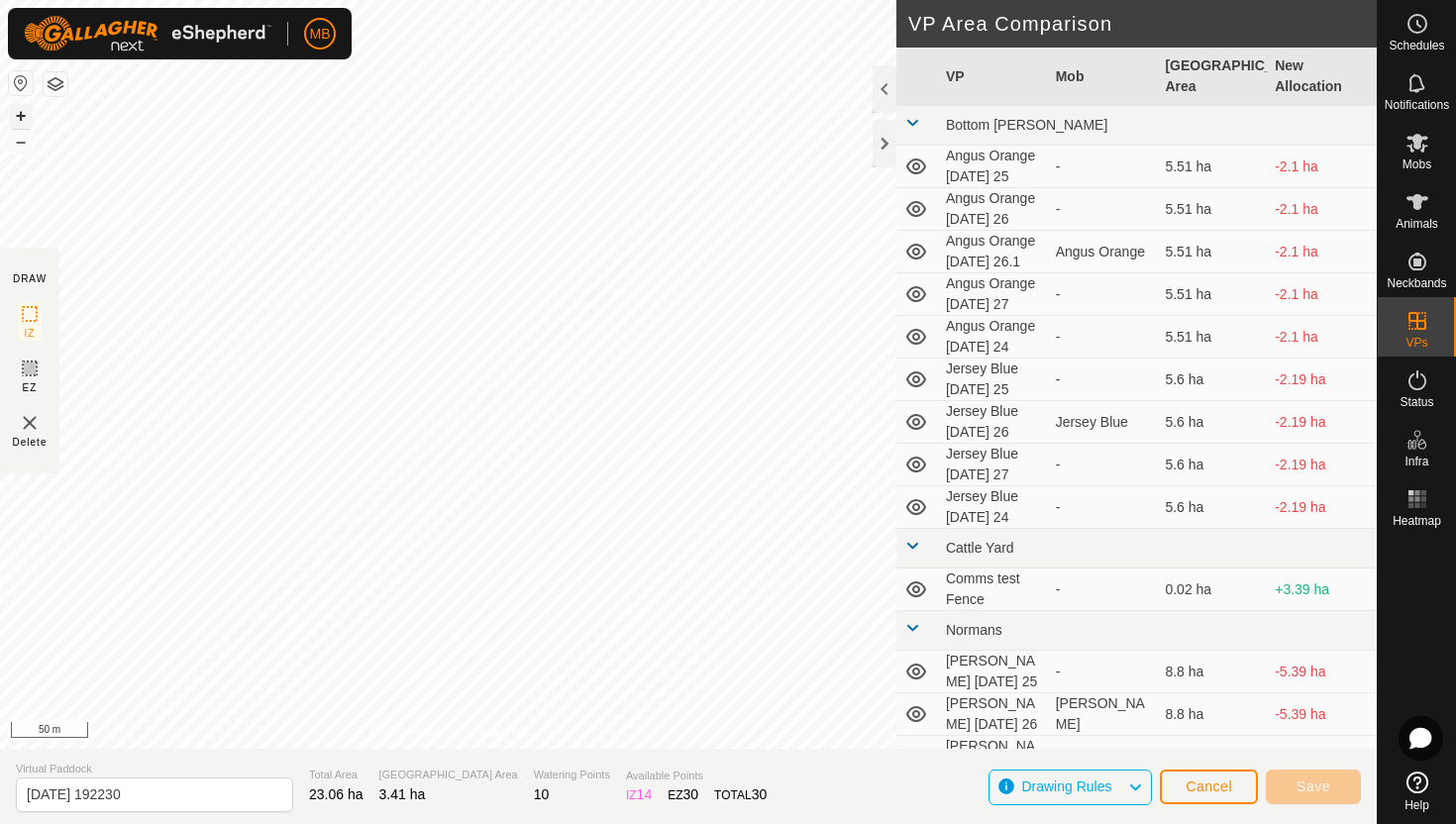 click on "+" at bounding box center (21, 116) 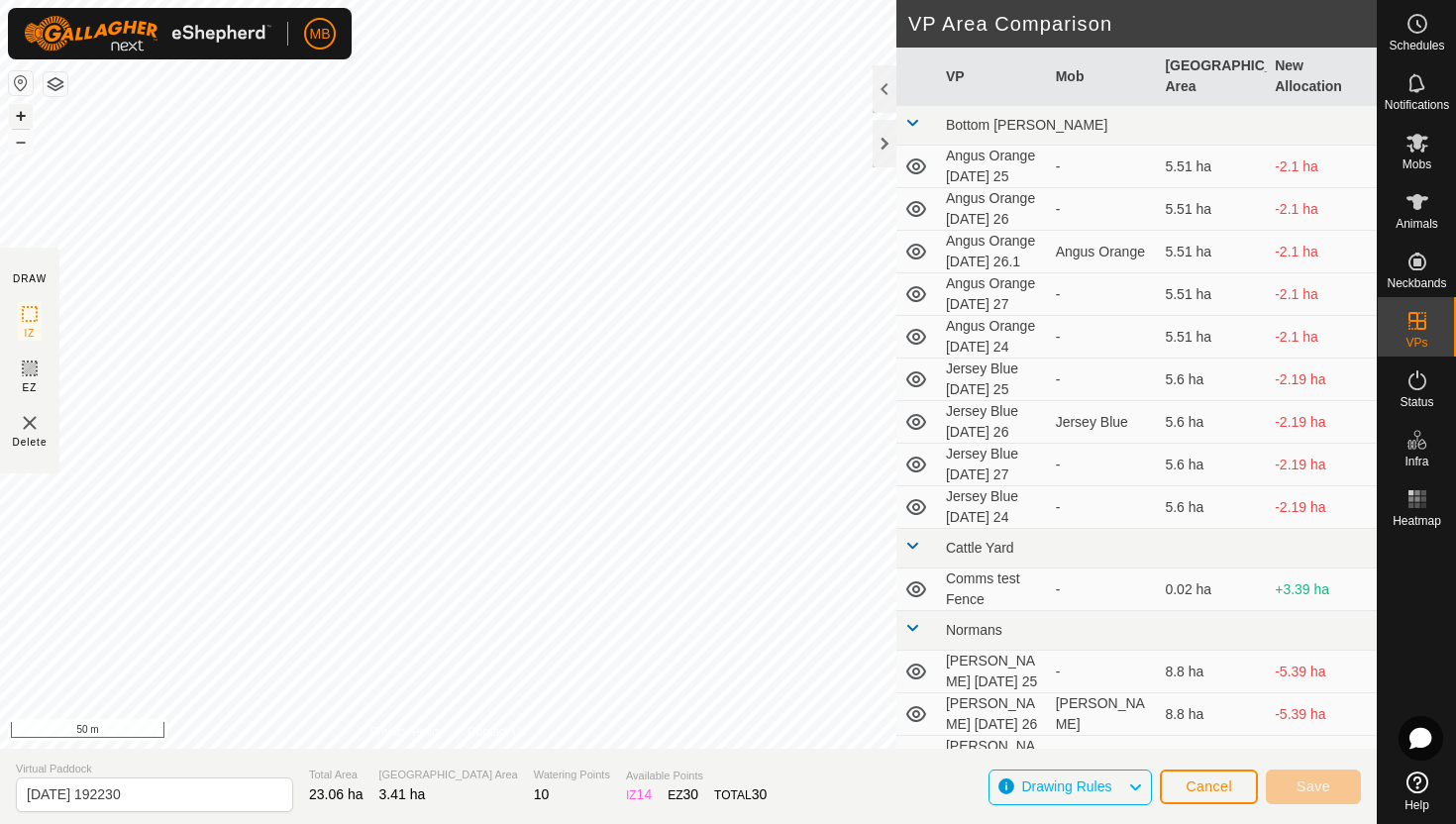 click on "+" at bounding box center [21, 116] 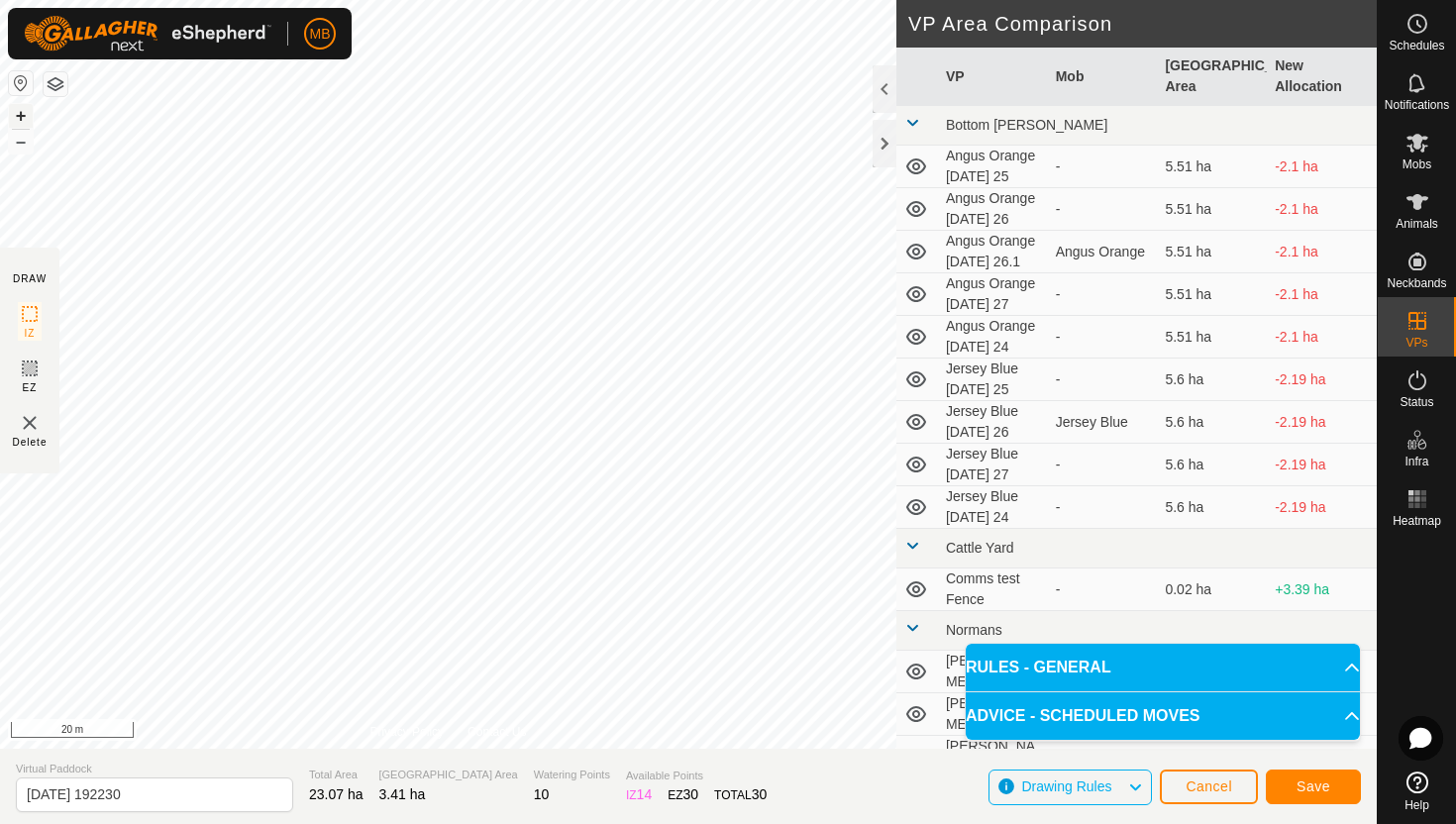 click on "+" at bounding box center (21, 116) 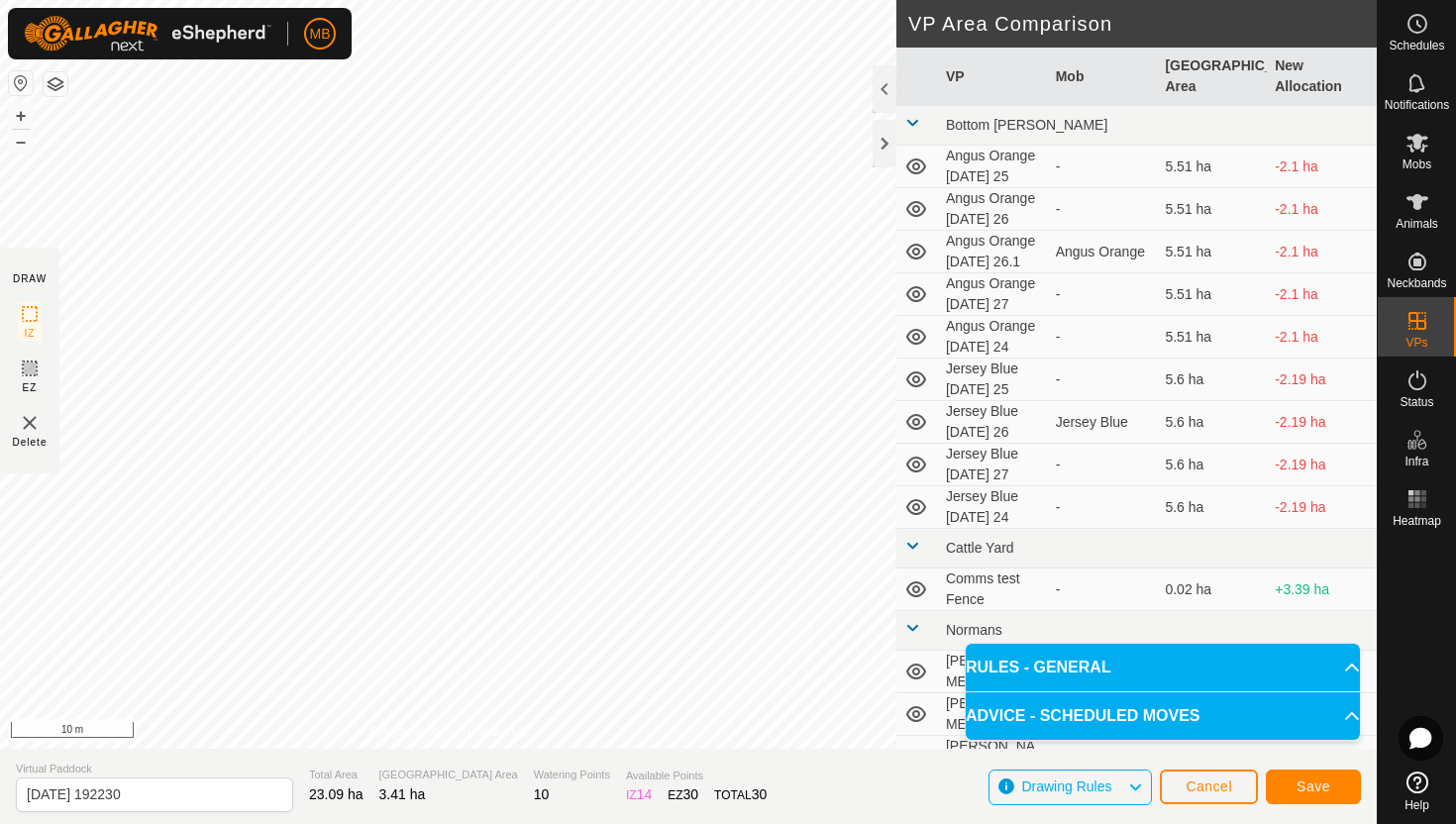 click on "MB Schedules Notifications Mobs Animals Neckbands VPs Status Infra Heatmap Help DRAW IZ EZ Delete Privacy Policy Contact Us Segment length must be longer than 5 m  (Current: 1.7 m) . + – ⇧ i 10 m VP Area Comparison     VP   Mob   Grazing Area   New Allocation  Bottom Davey  Angus Orange Friday 25  -  5.51 ha  -2.1 ha  Angus Orange Saturday 26  -  5.51 ha  -2.1 ha  Angus Orange Saturday 26.1   Angus Orange   5.51 ha  -2.1 ha  Angus Orange Sunday 27  -  5.51 ha  -2.1 ha  Angus Orange Thursday 24  -  5.51 ha  -2.1 ha  Jersey Blue Friday 25  -  5.6 ha  -2.19 ha  Jersey Blue Saturday 26   Jersey Blue   5.6 ha  -2.19 ha  Jersey Blue Sunday 27  -  5.6 ha  -2.19 ha  Jersey Blue Thursday 24  -  5.6 ha  -2.19 ha Cattle Yard  Comms test Fence  -  0.02 ha  +3.39 ha Normans  Angus Green Friday 25  -  8.8 ha  -5.39 ha  Angus Green Saturday 26   Angus Green   8.8 ha  -5.39 ha  Angus Green Sunday 27  -  8.8 ha  -5.39 ha  Angus Green Thursday 24  -  8.8 ha  -5.39 ha Ollies  Jersey Purple Friday 25  -  3.41 ha" at bounding box center (728, 412) 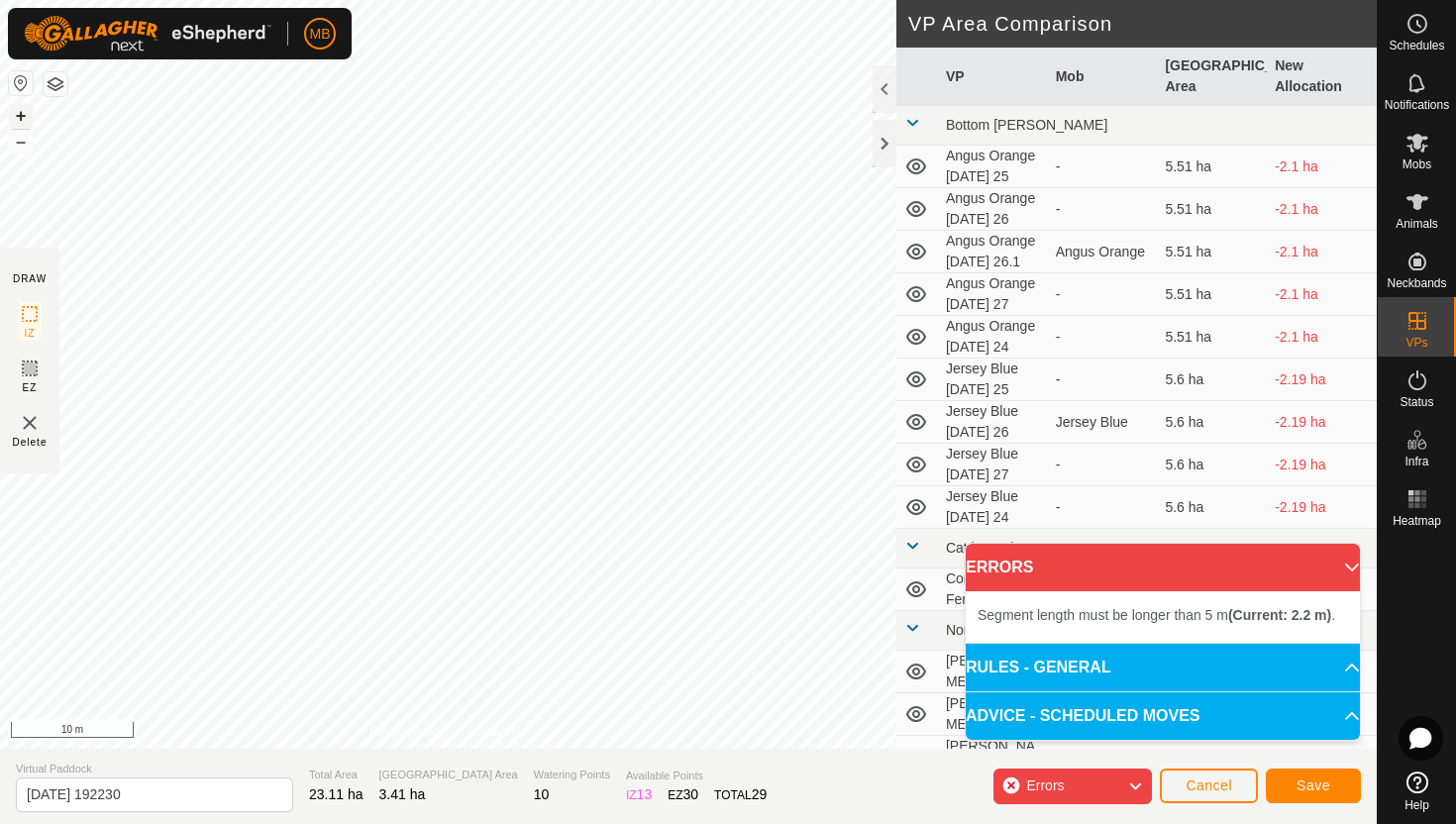 click on "+" at bounding box center [21, 116] 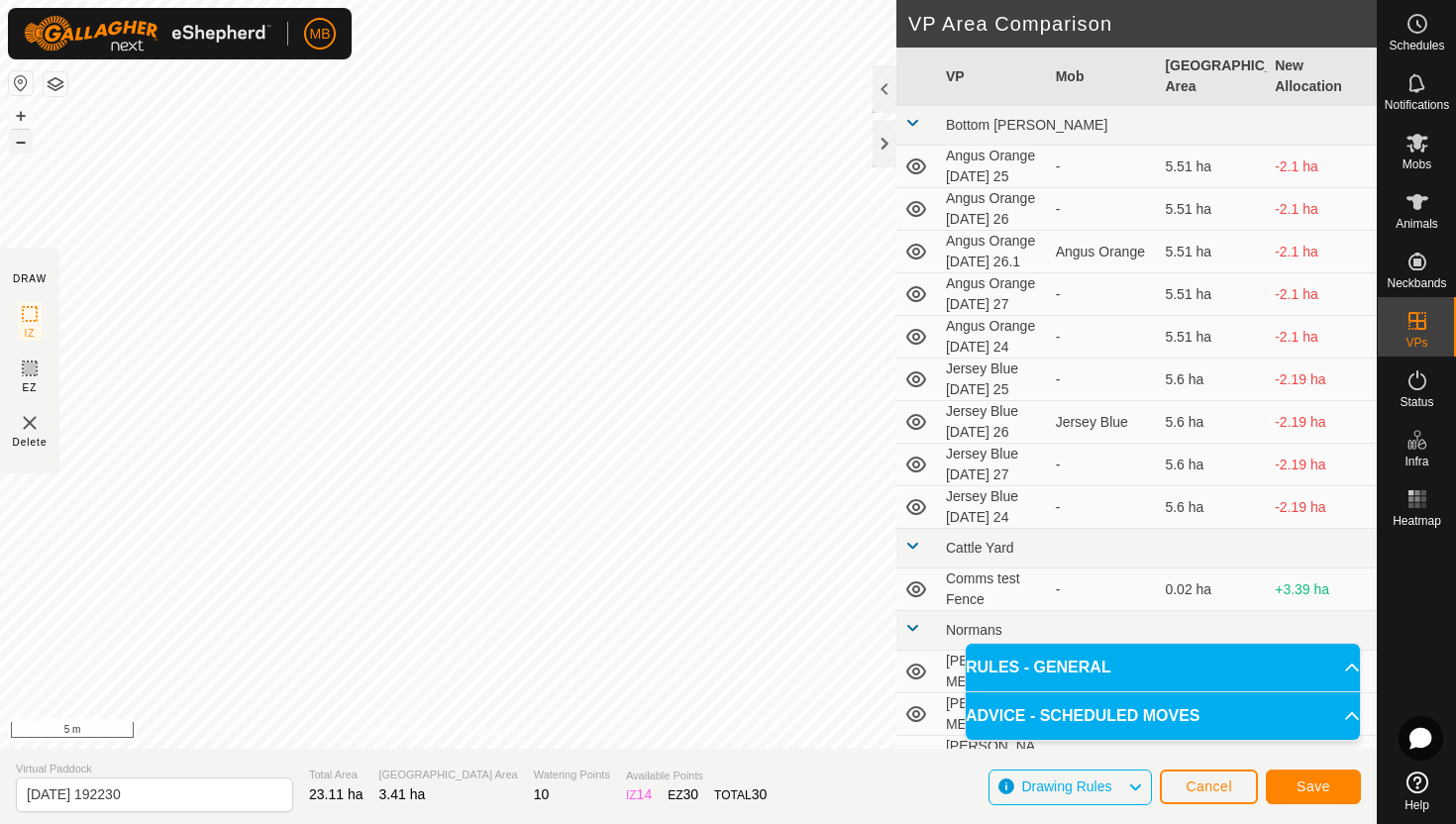 click on "–" at bounding box center (21, 142) 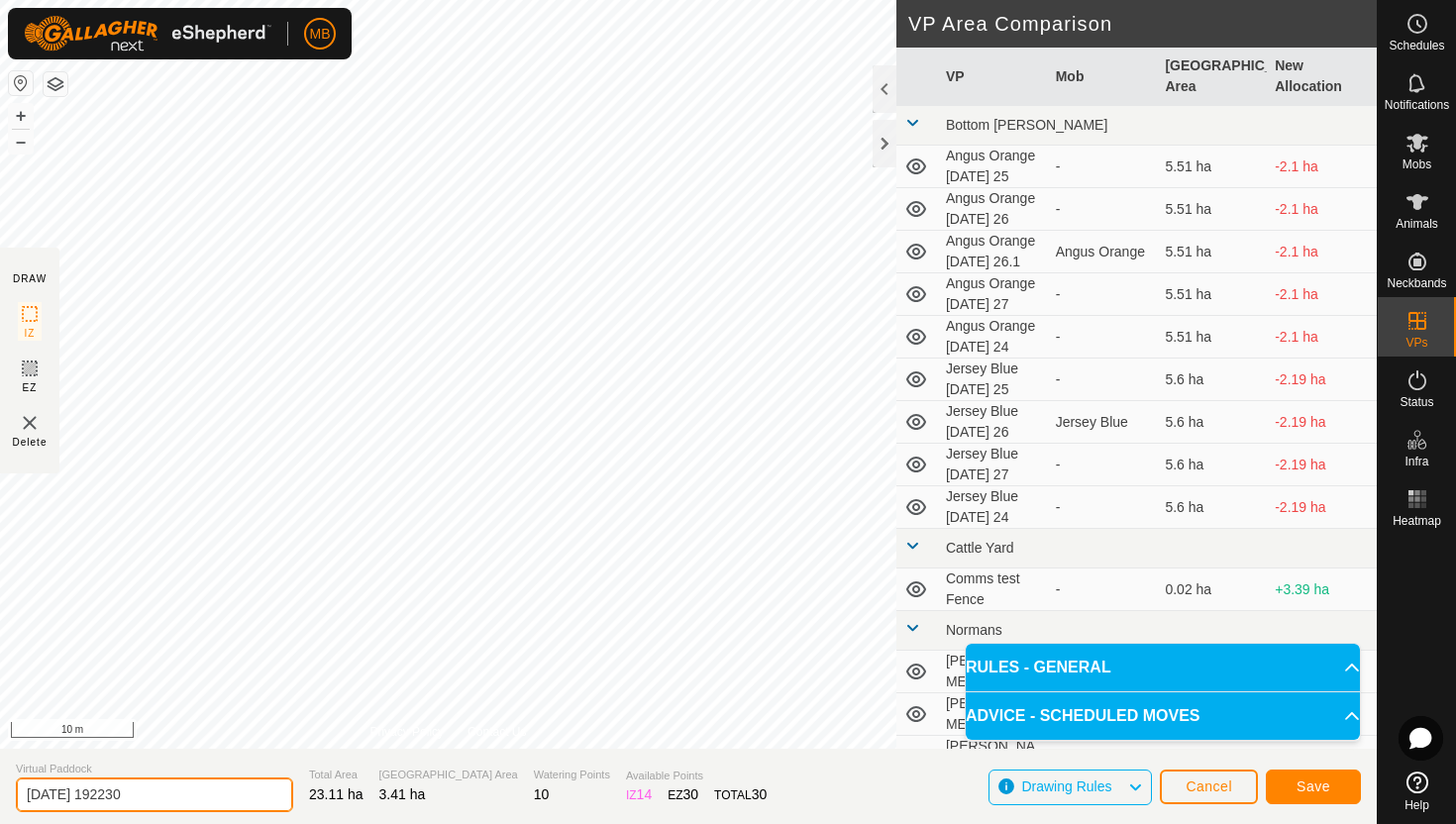 click on "2025-07-26 192230" 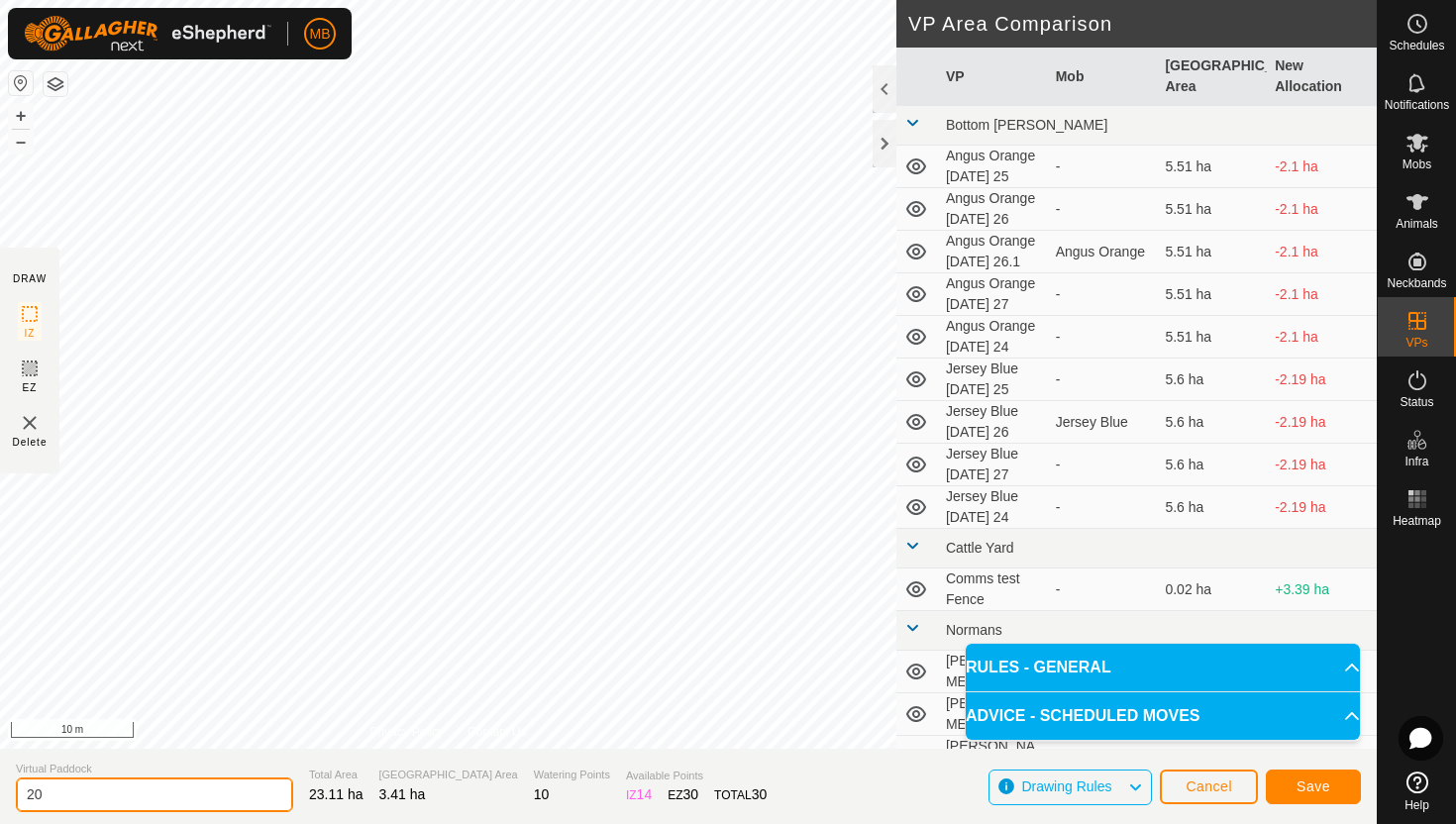 type on "2" 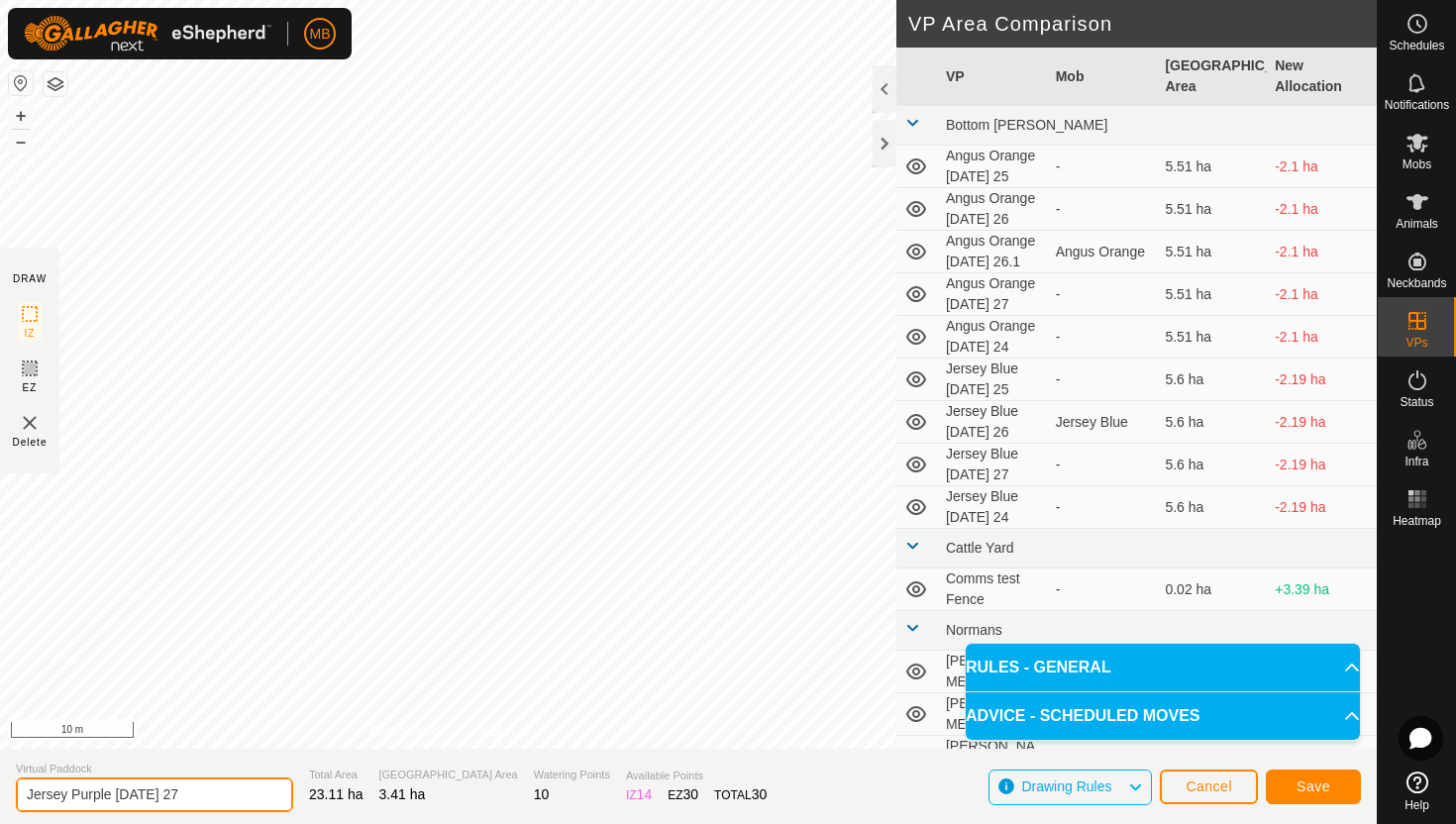 type on "Jersey Purple [DATE] 27" 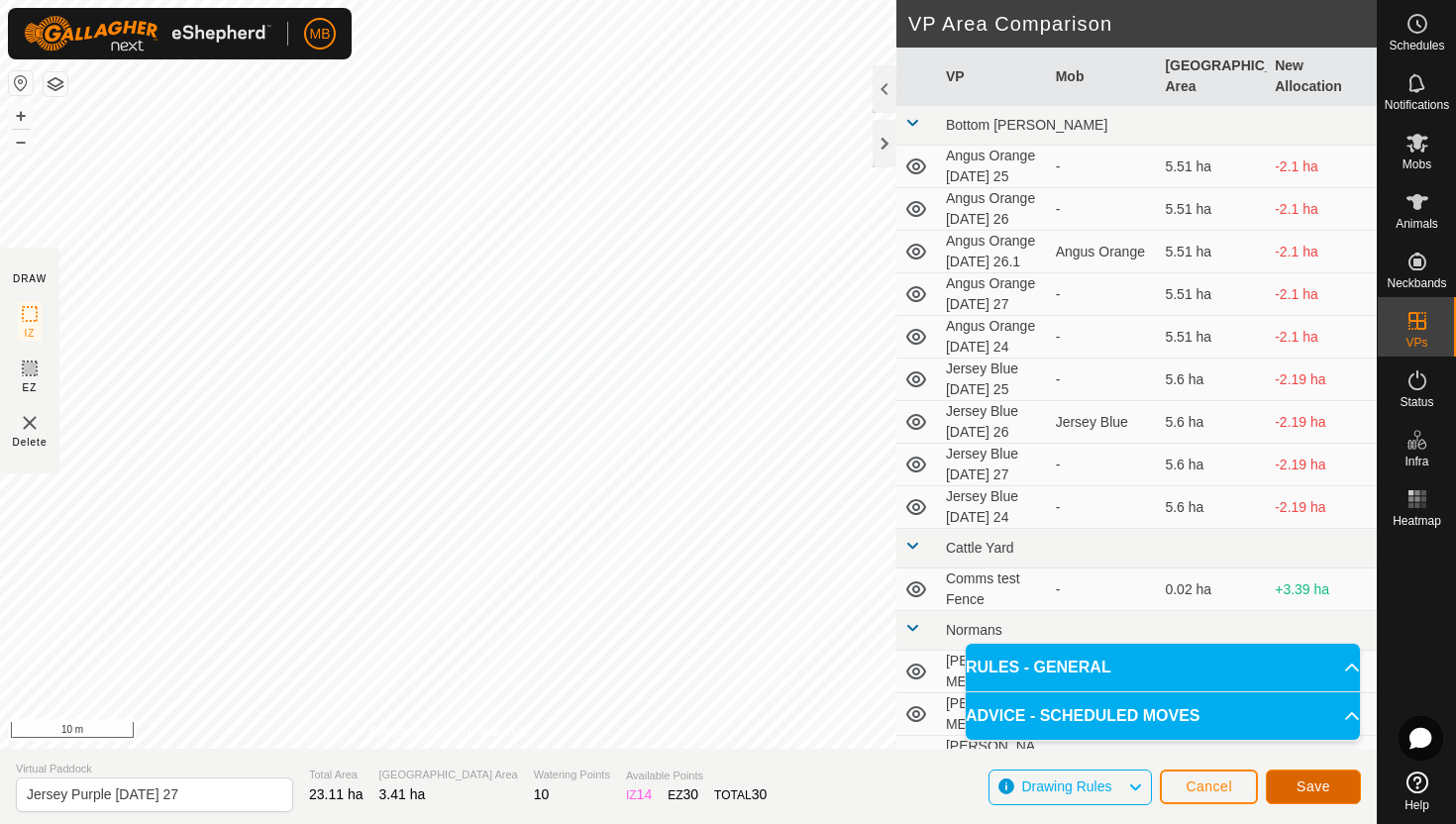 click on "Save" 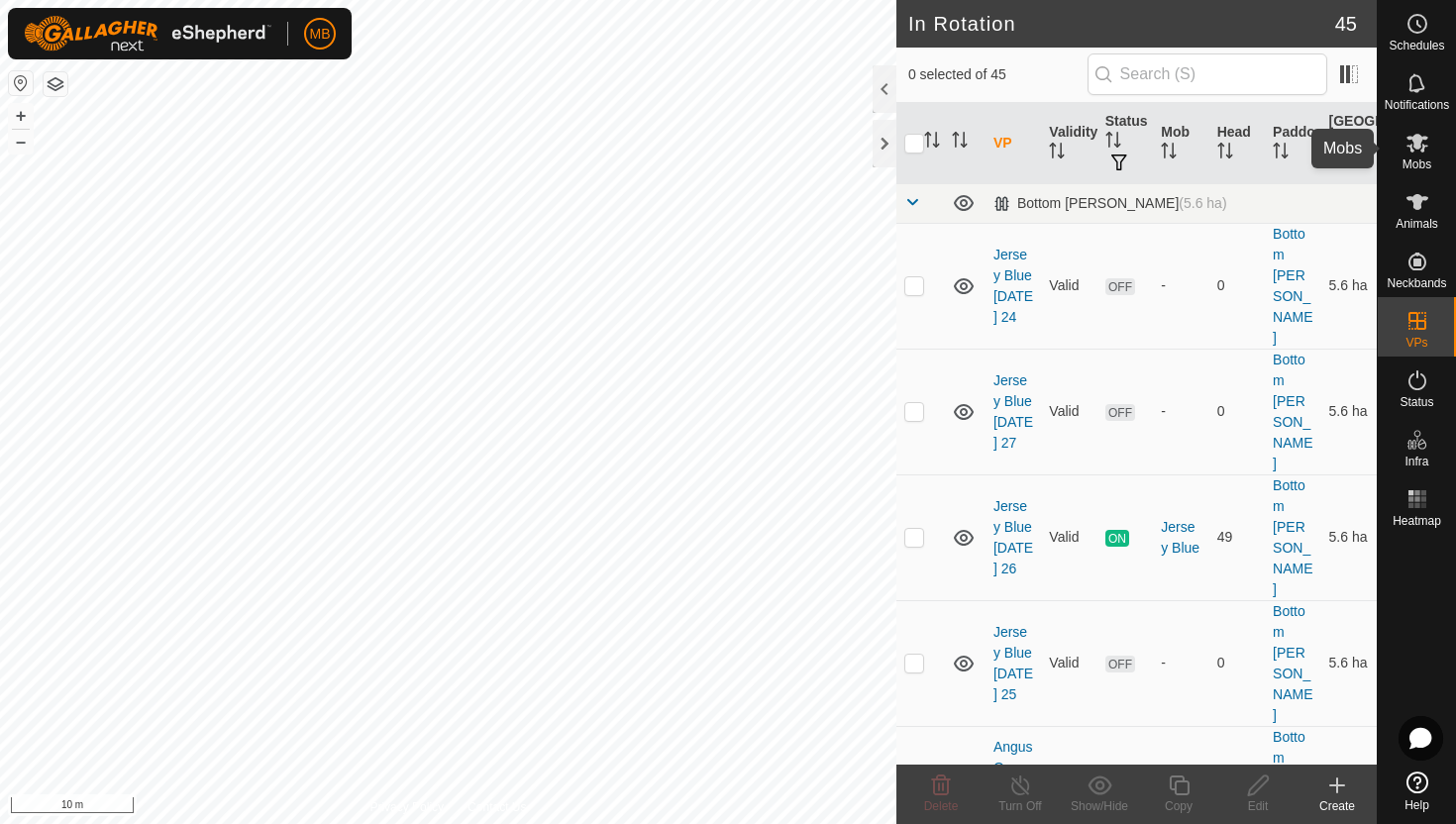click at bounding box center [1417, 143] 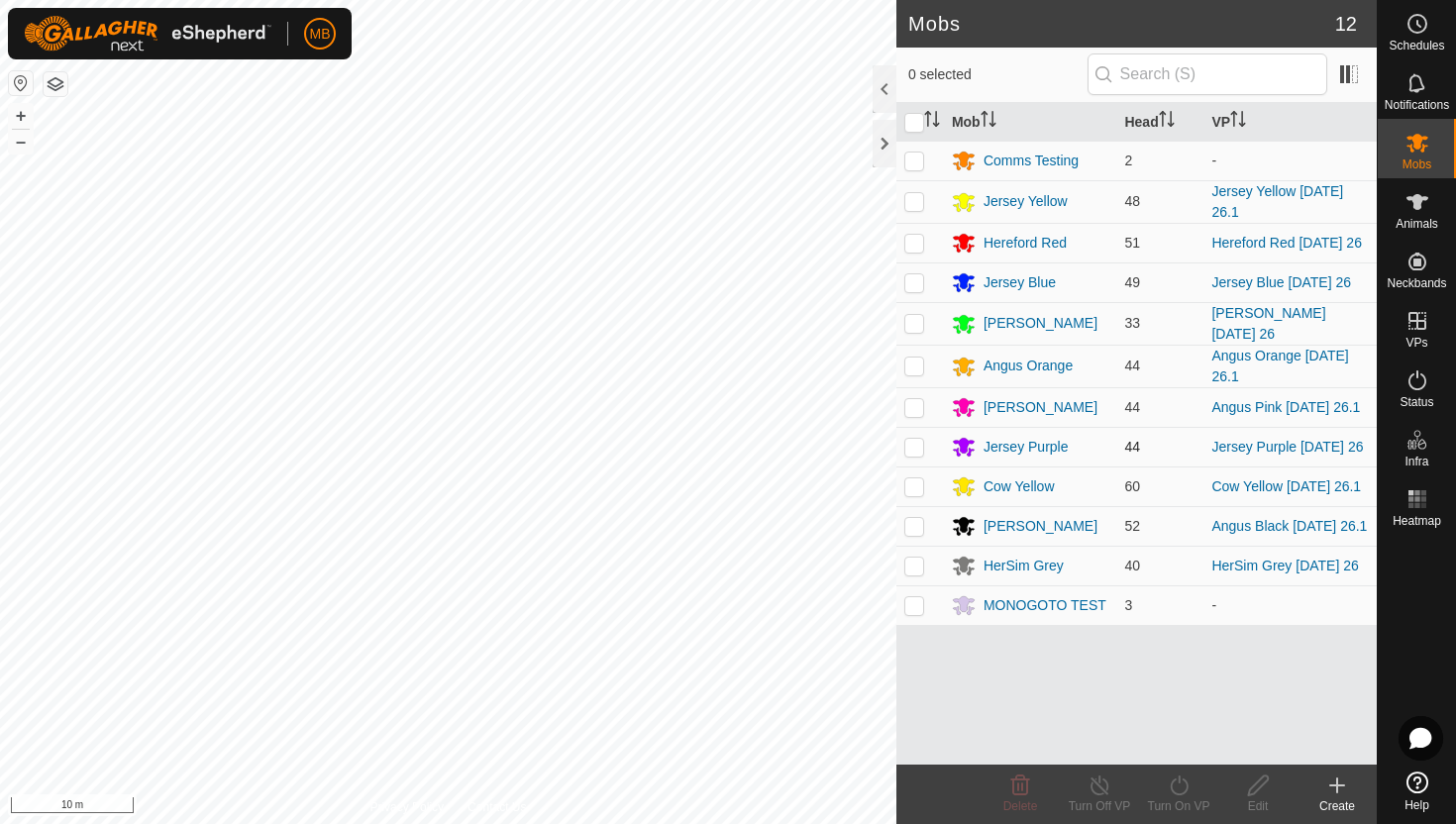 click at bounding box center (914, 447) 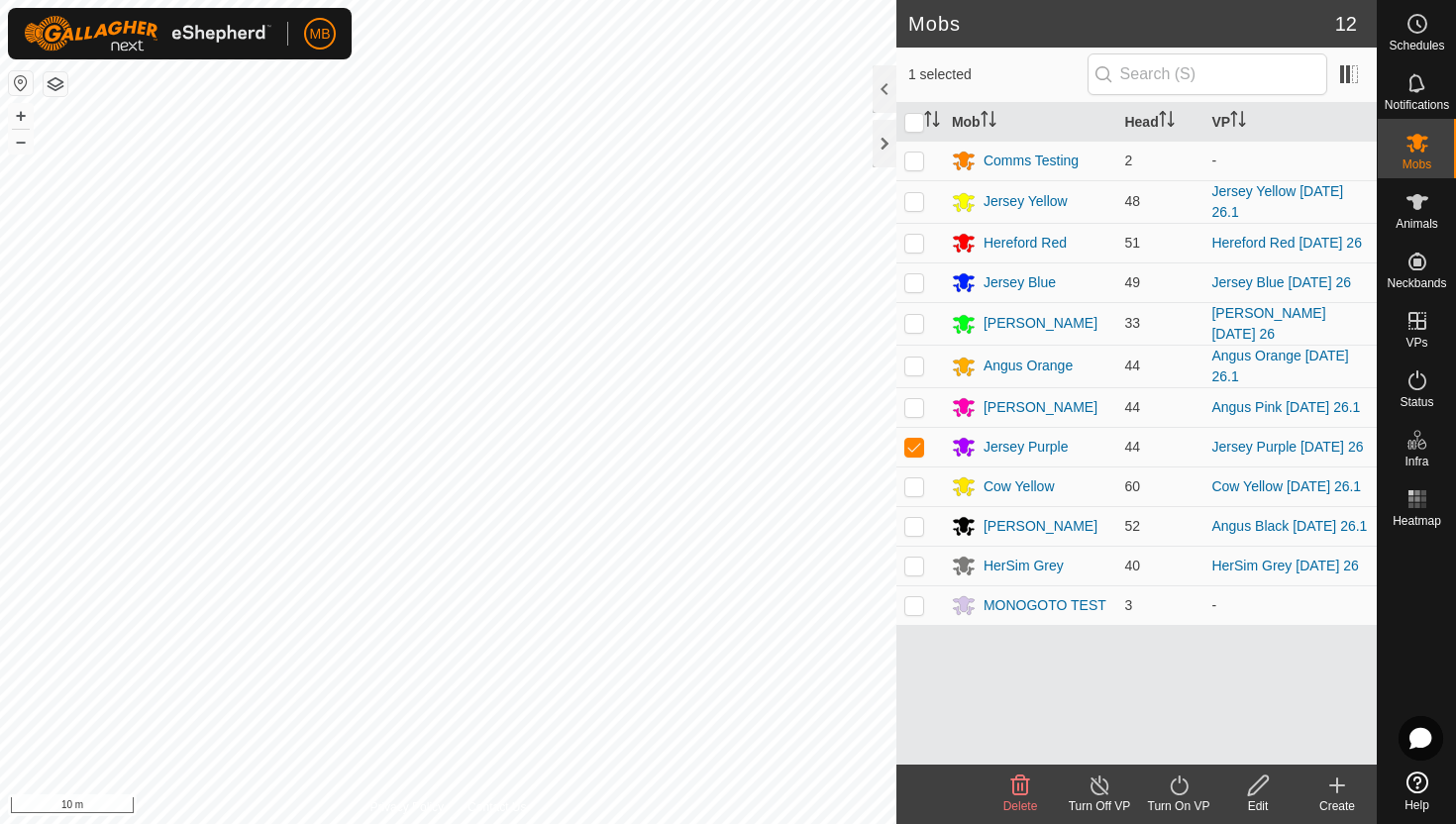 click 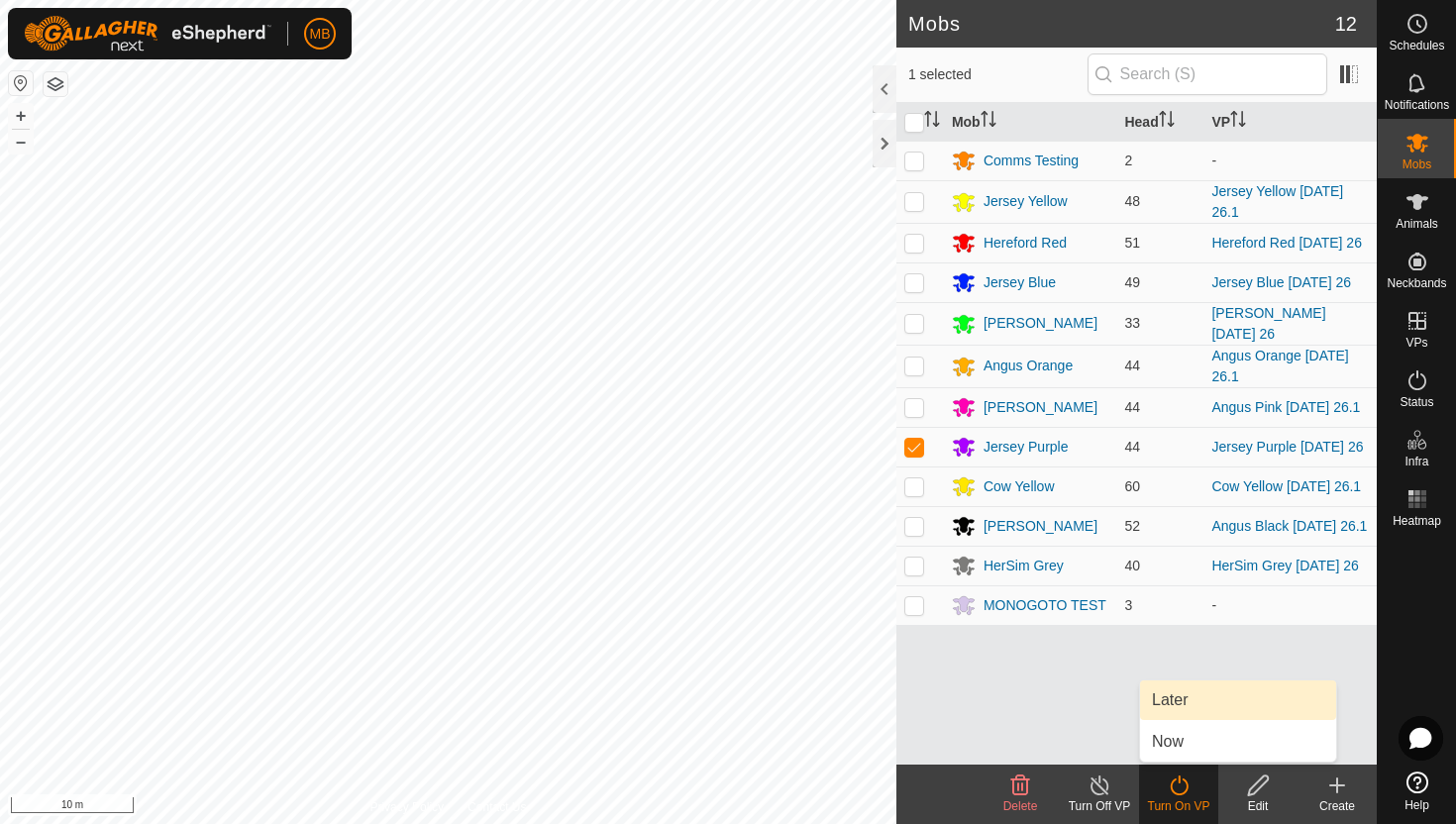 click on "Later" at bounding box center (1238, 700) 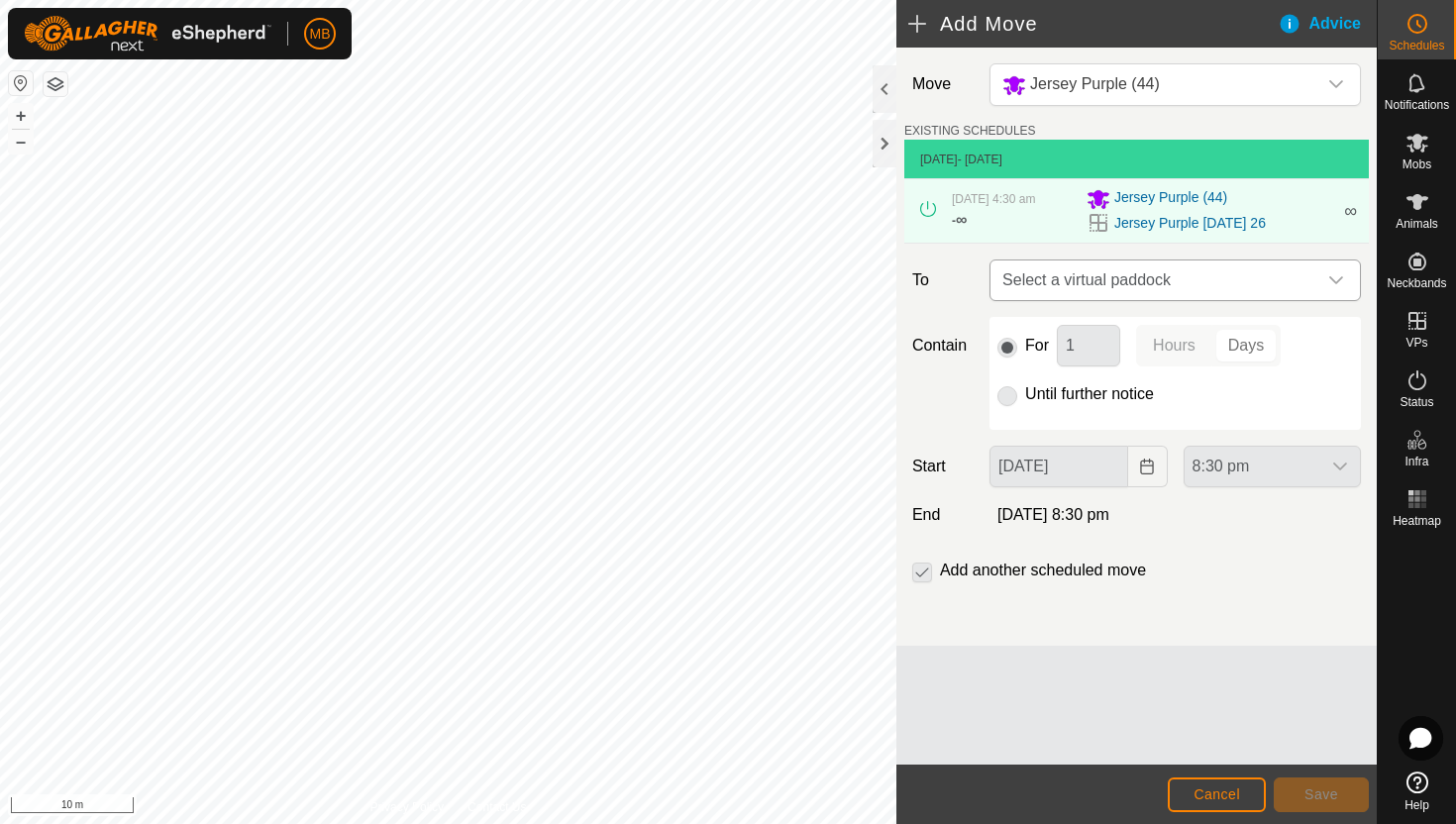 click on "Select a virtual paddock" at bounding box center (1155, 280) 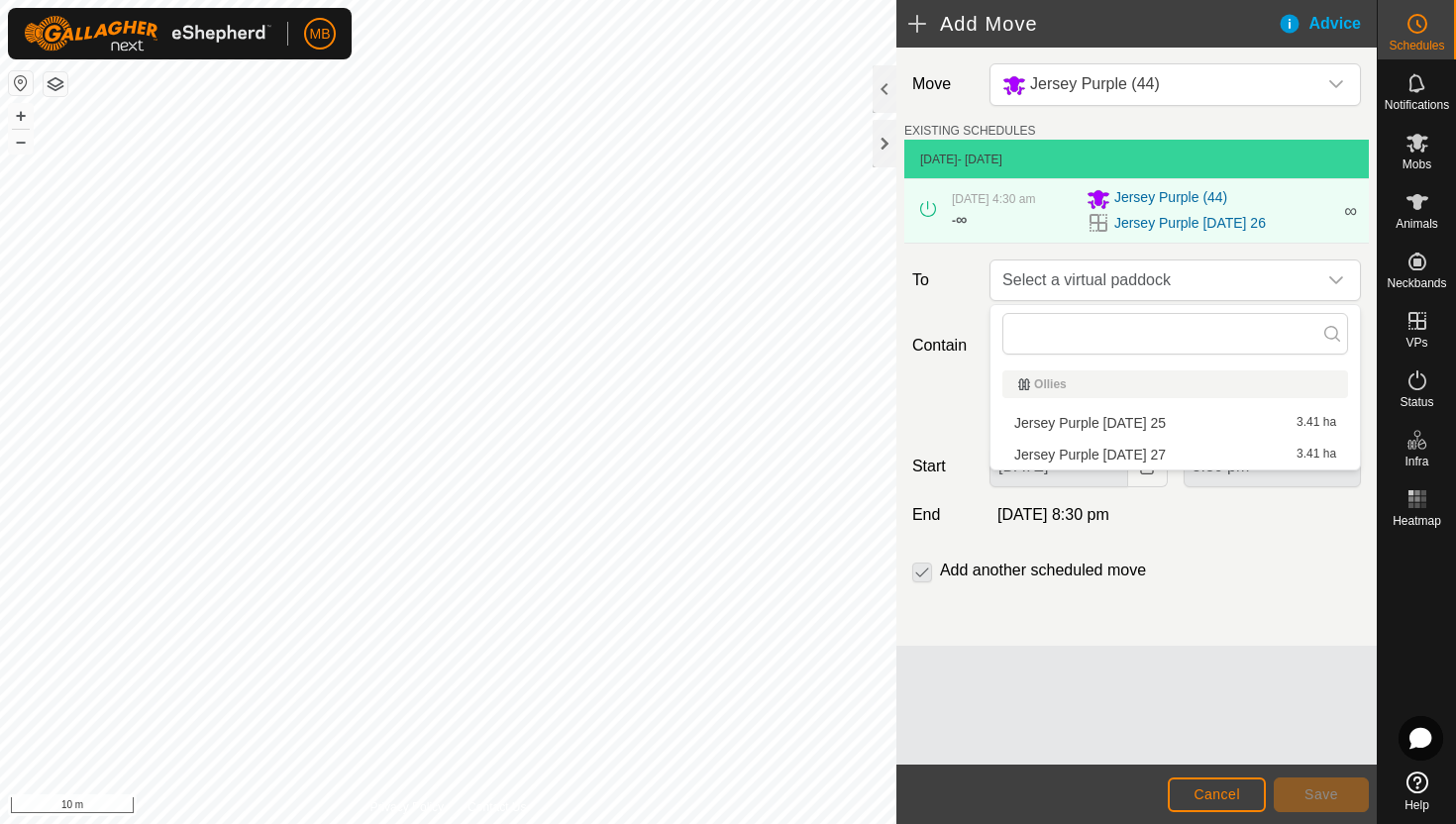 click on "Jersey Purple Sunday 27  3.41 ha" at bounding box center [1175, 455] 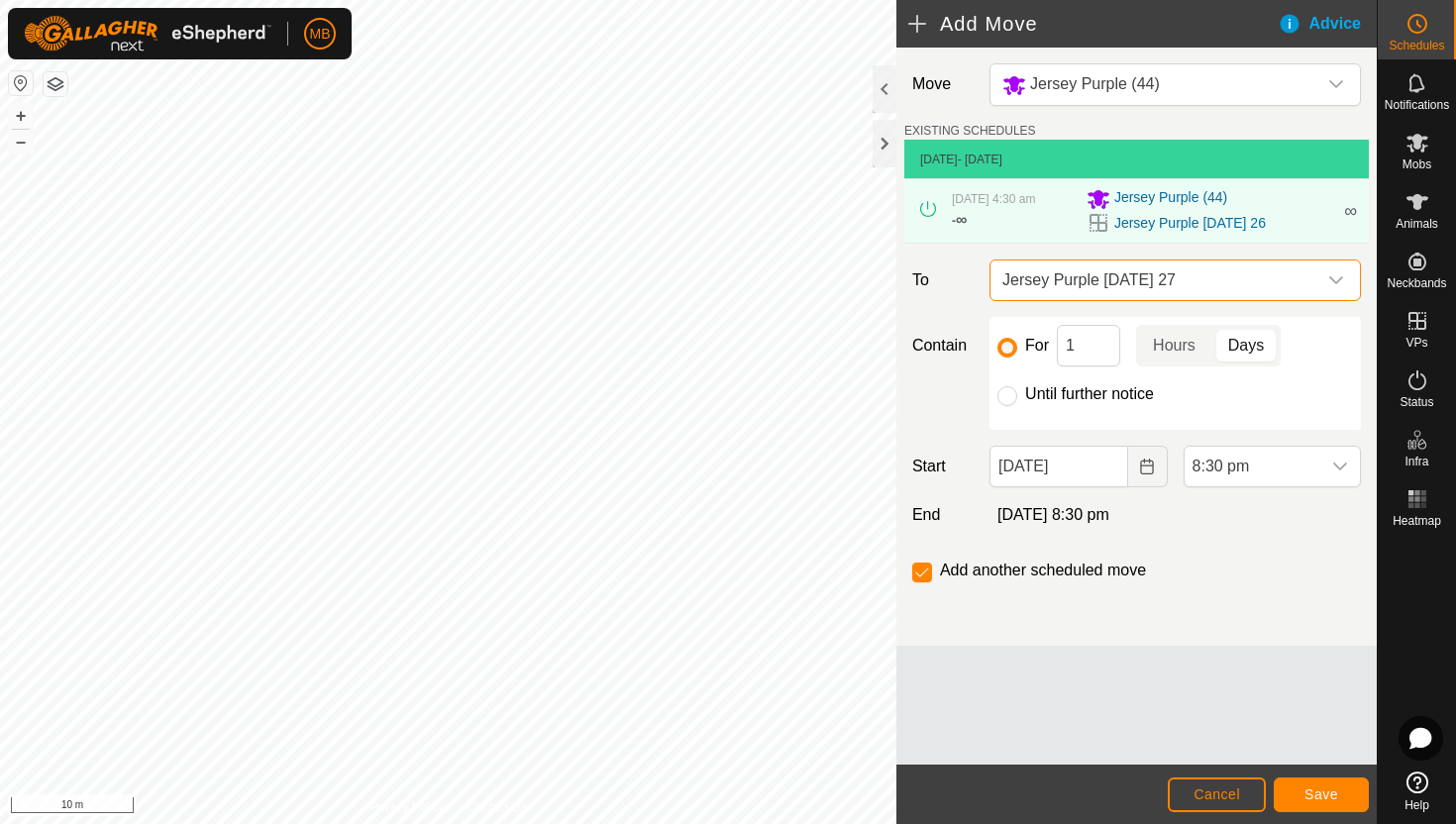 click on "Until further notice" 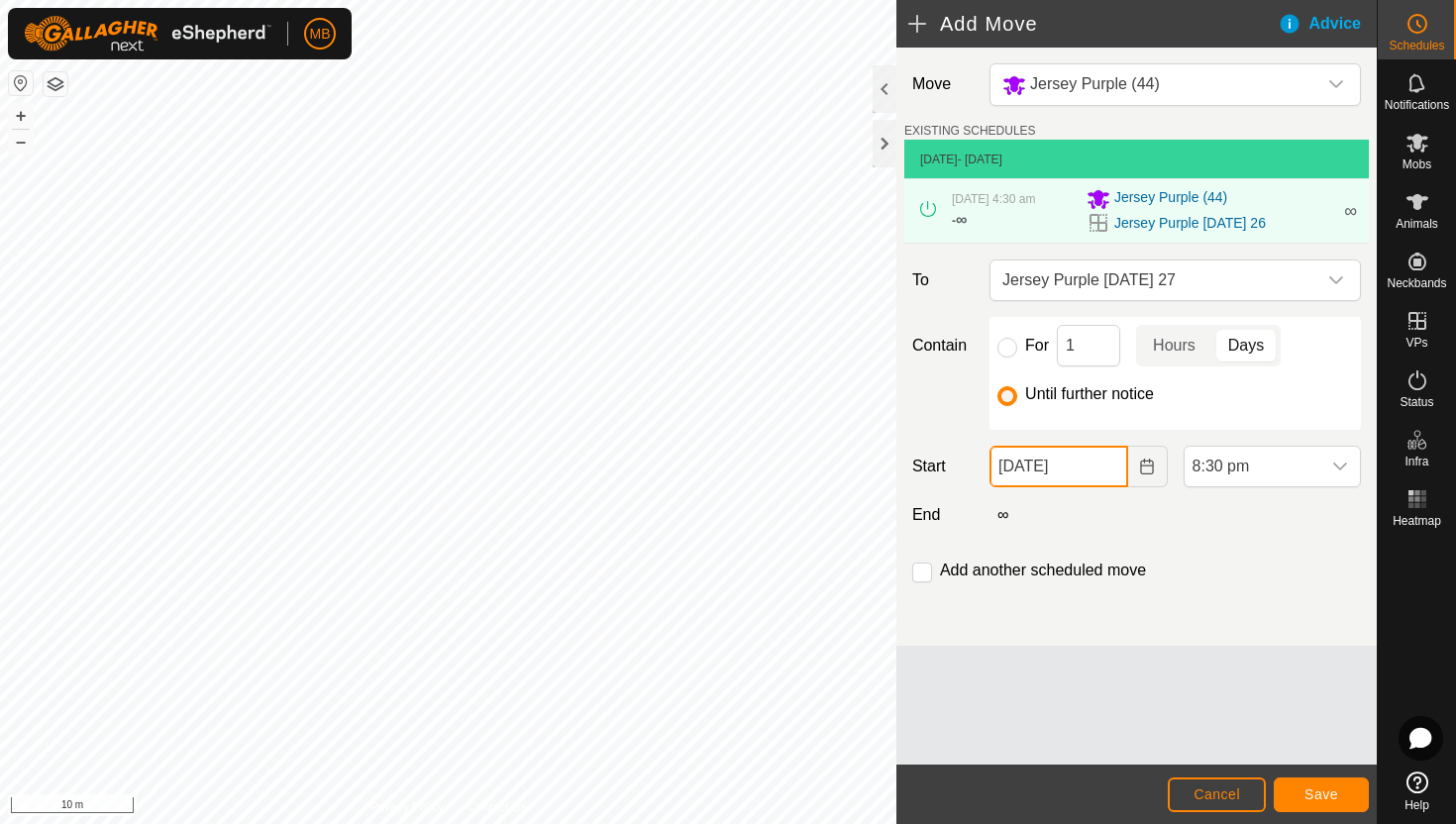 click on "26 Jul, 2025" 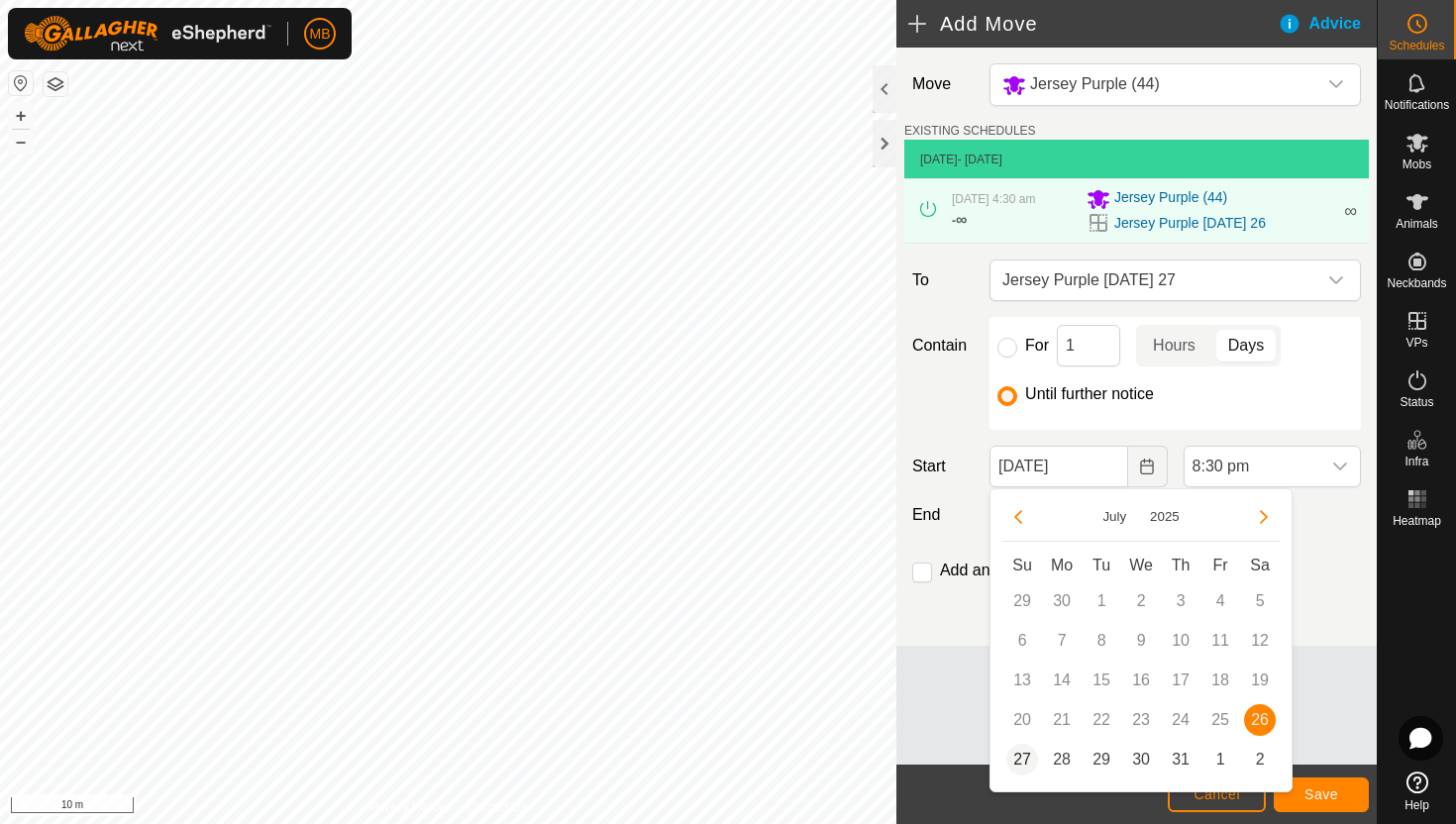 click on "27" at bounding box center [1022, 760] 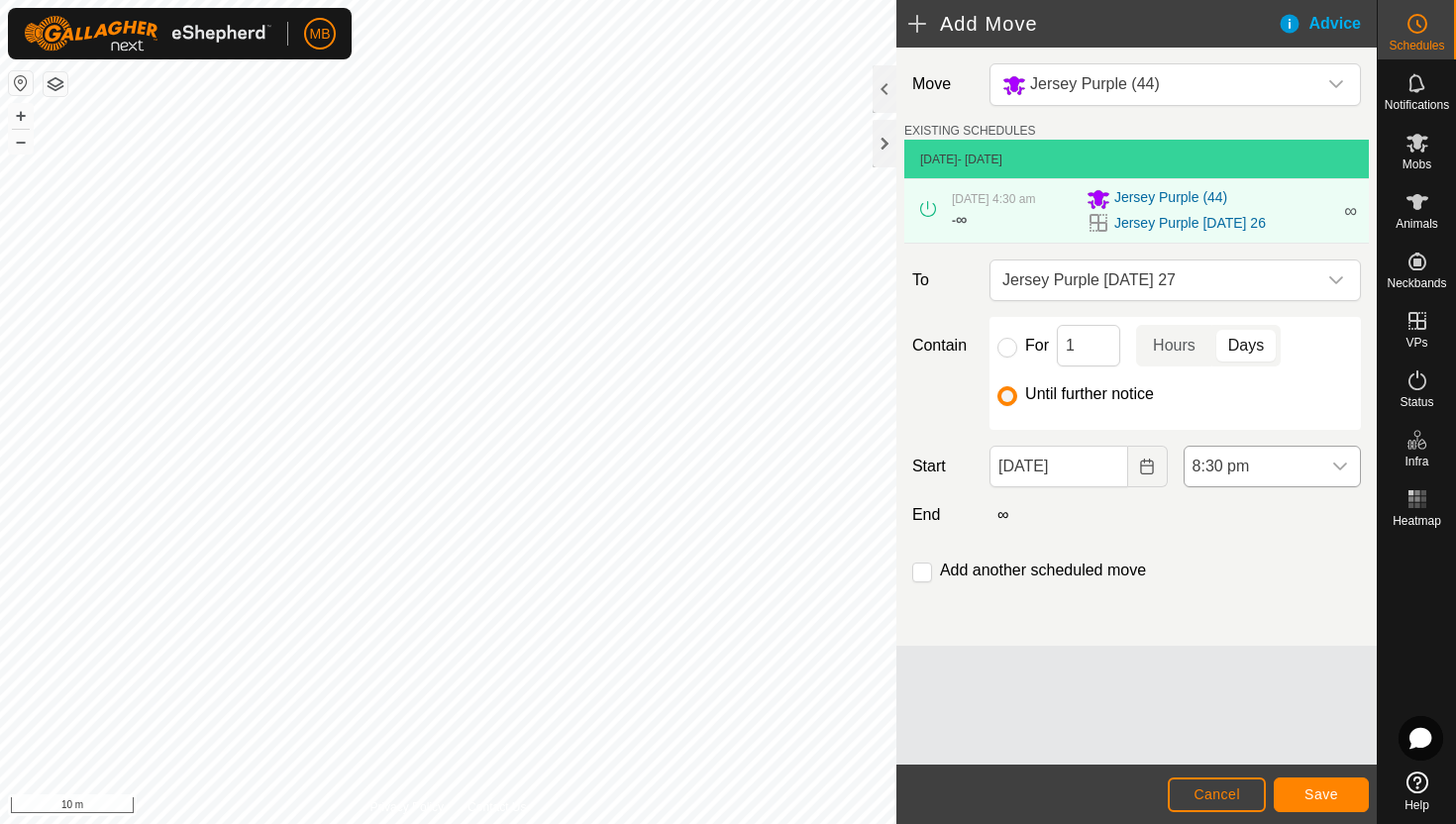 click on "8:30 pm" at bounding box center [1252, 466] 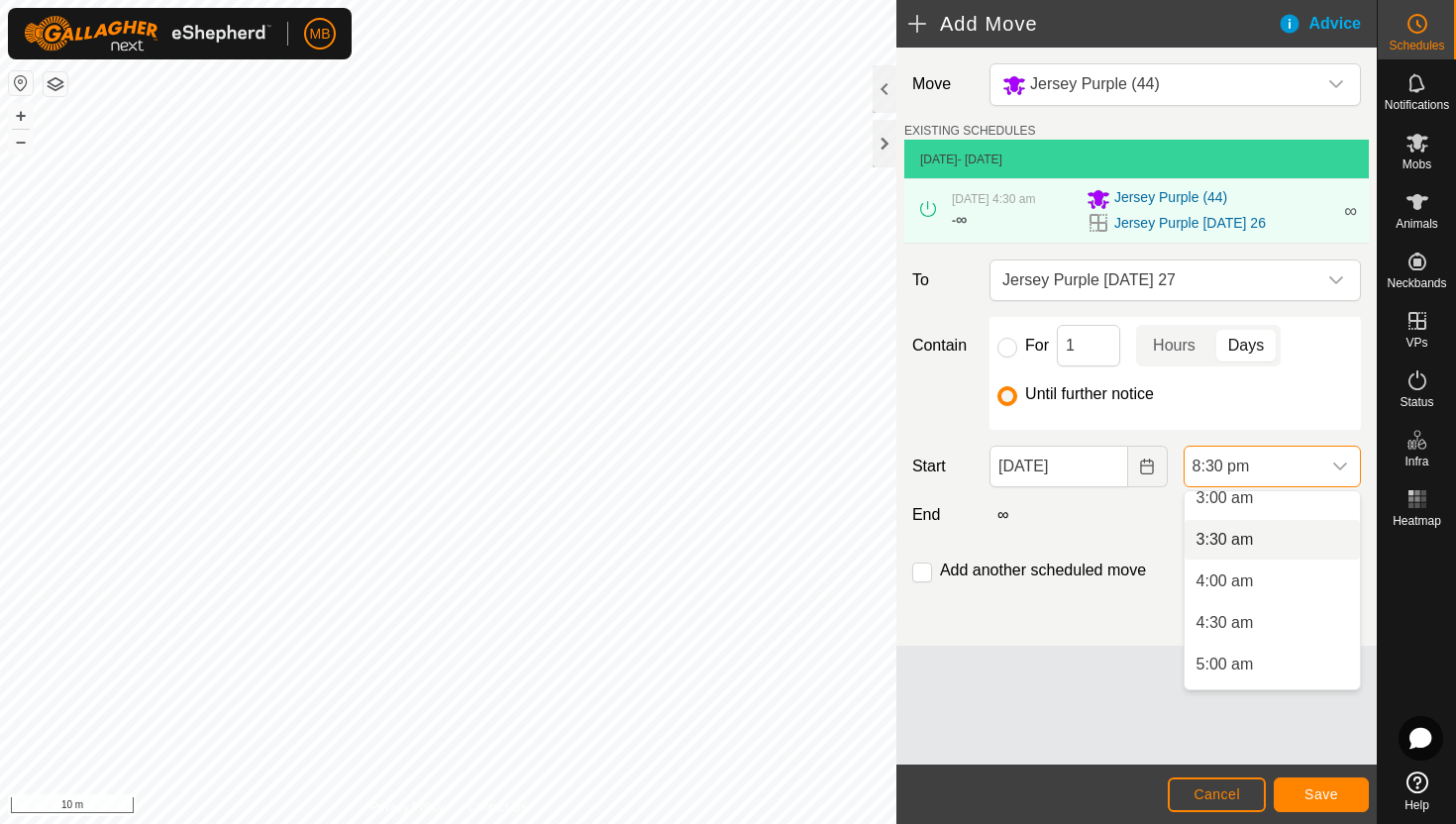 scroll, scrollTop: 259, scrollLeft: 0, axis: vertical 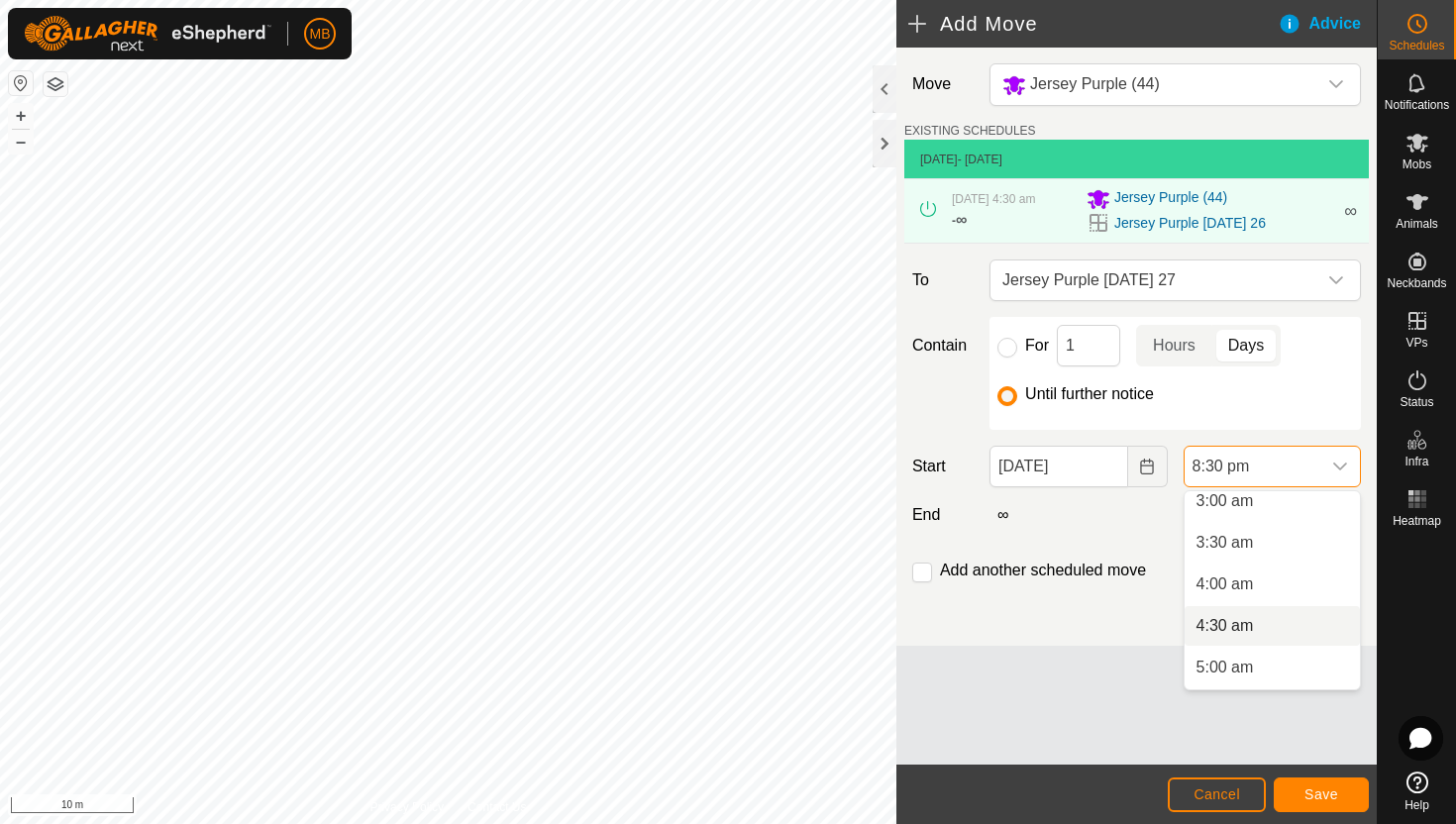 click on "4:30 am" at bounding box center [1272, 626] 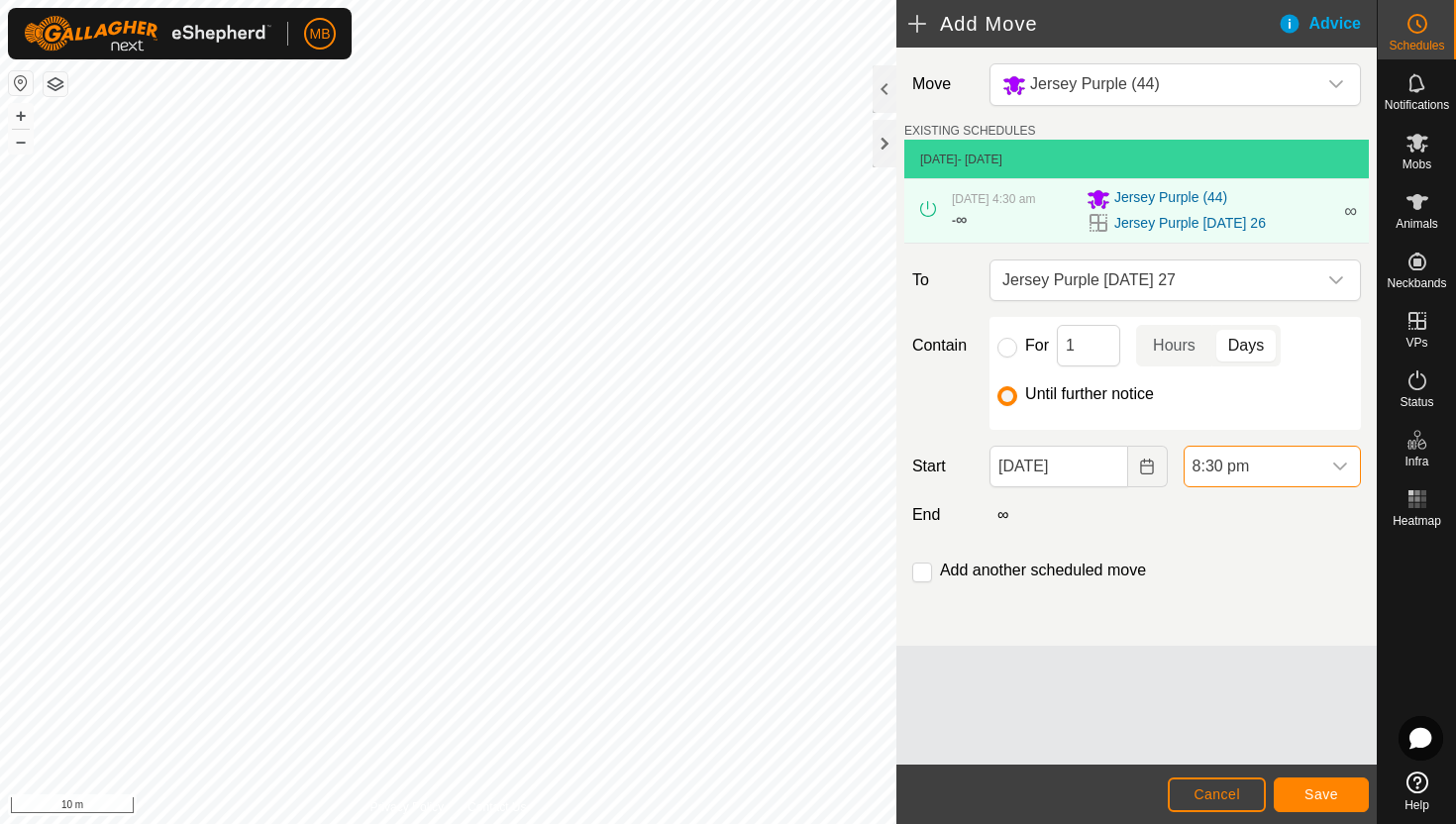 scroll, scrollTop: 1547, scrollLeft: 0, axis: vertical 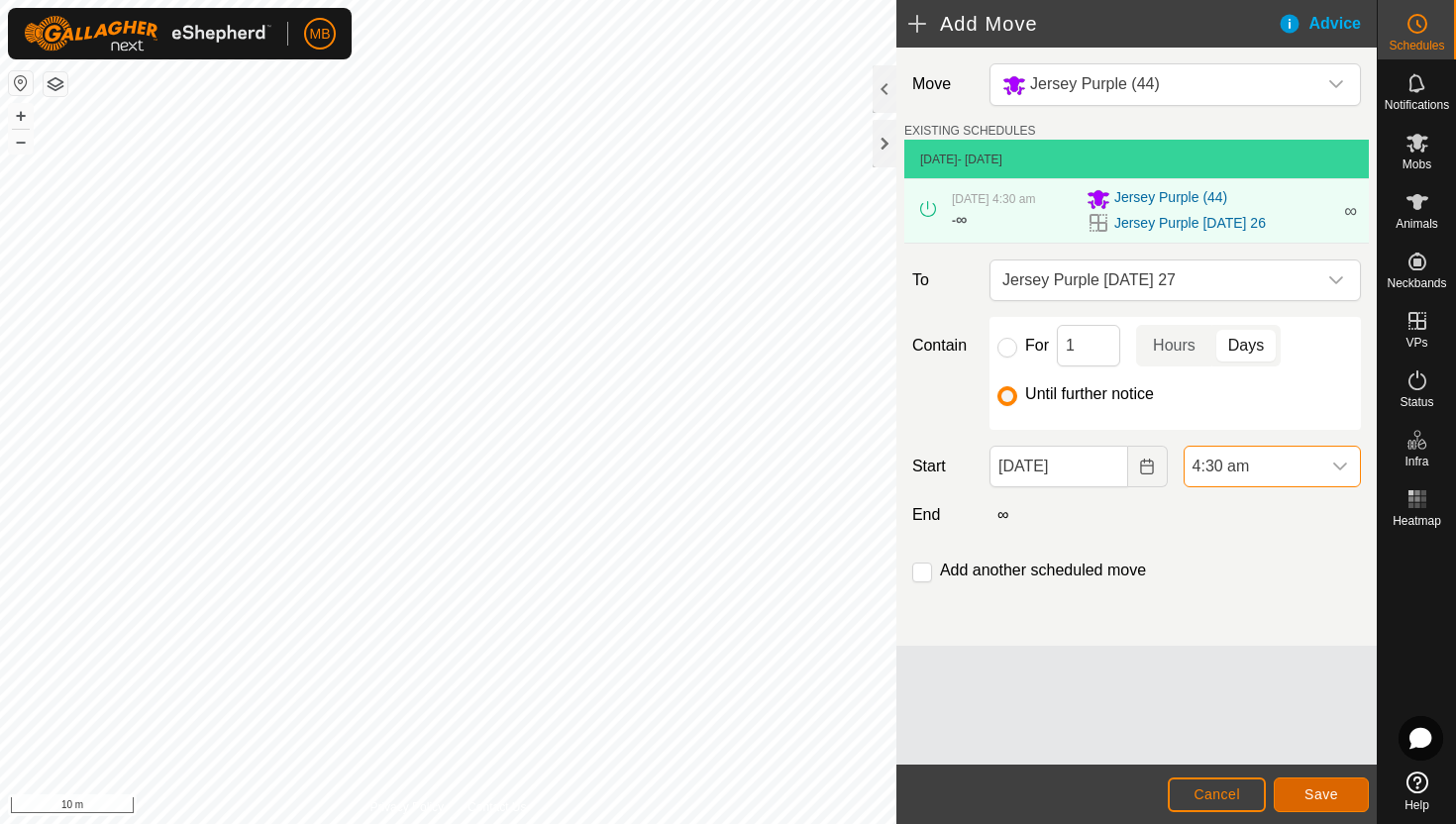click on "Save" 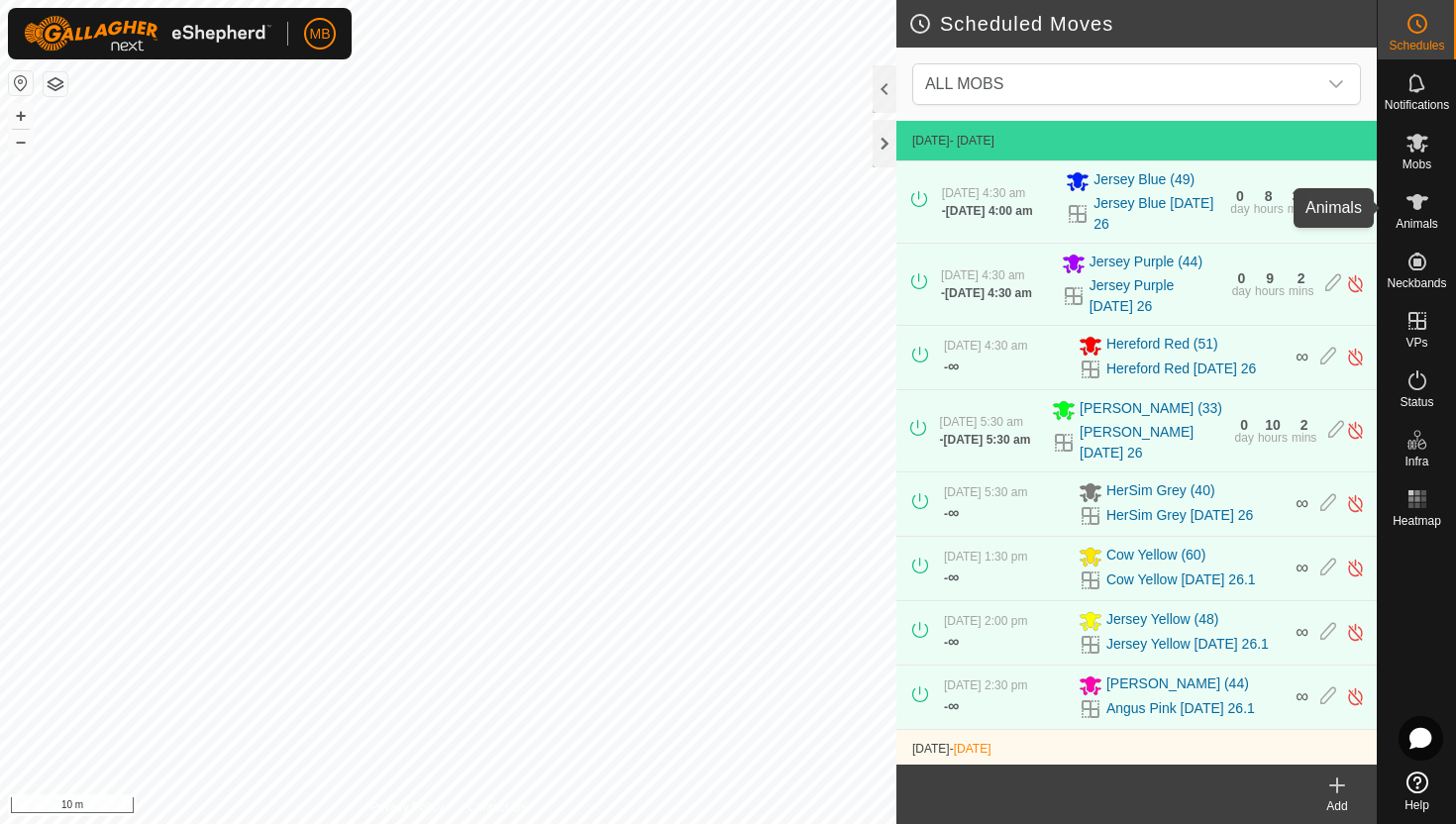 click 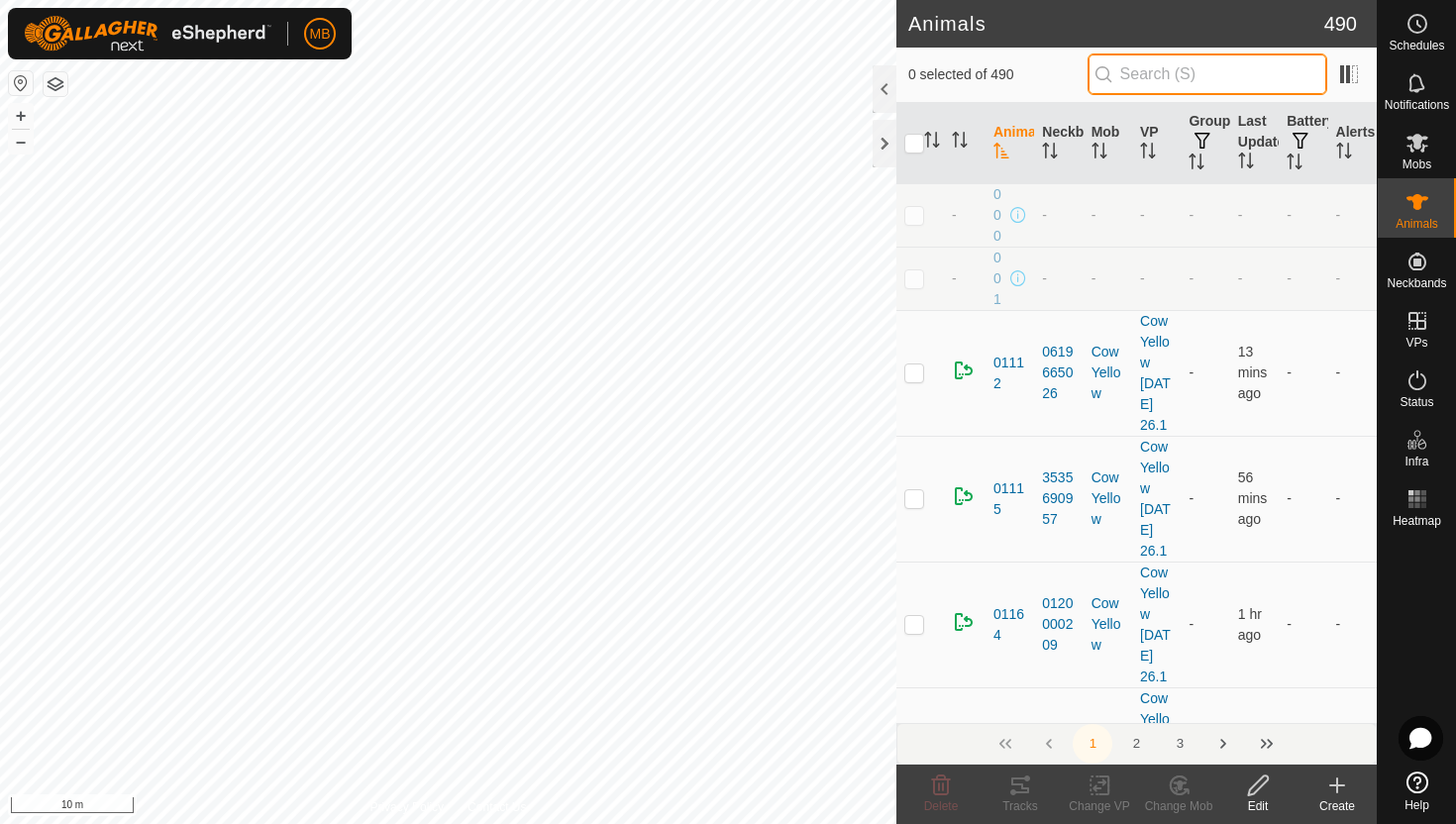 click at bounding box center [1207, 74] 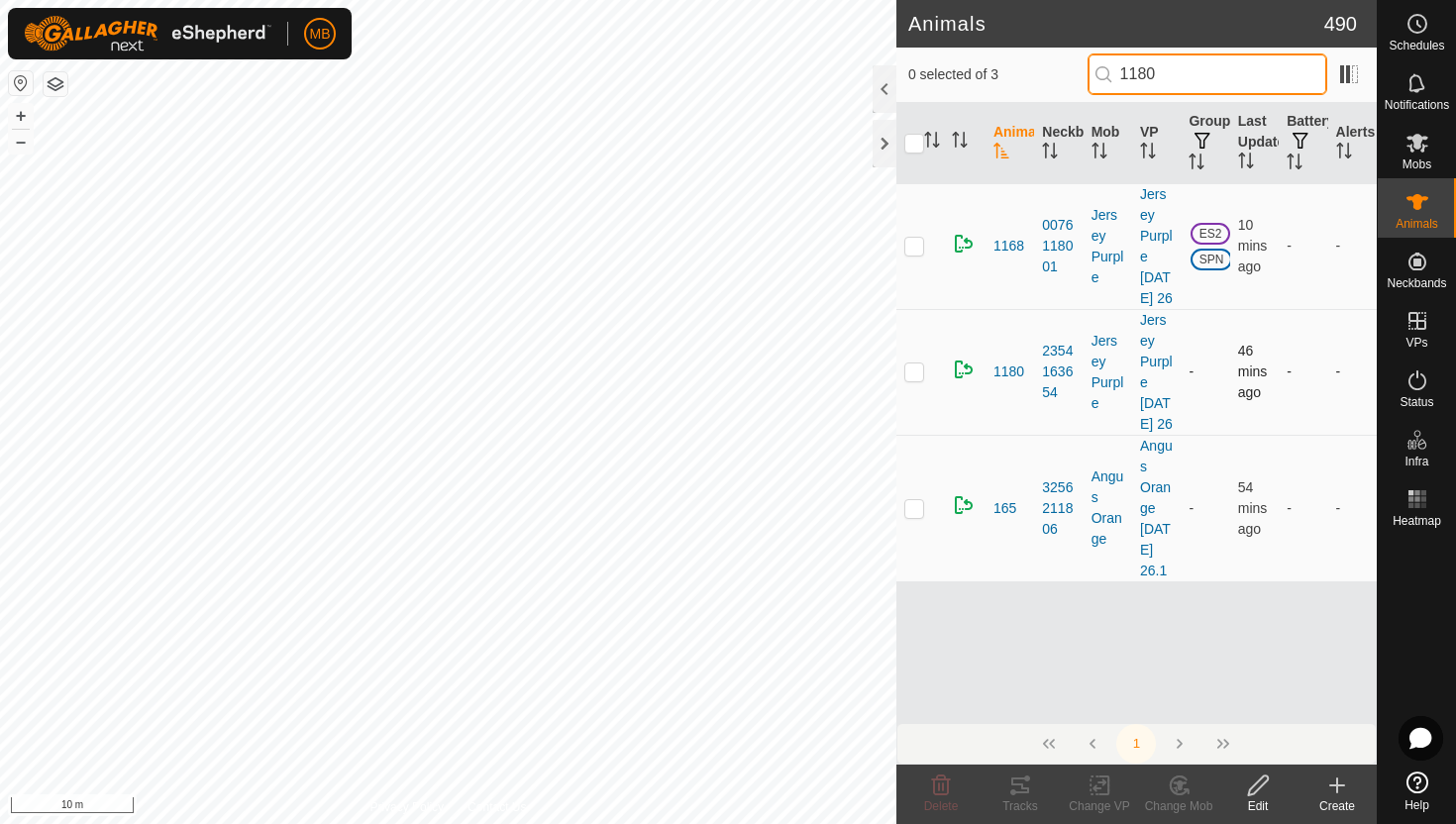 type on "1180" 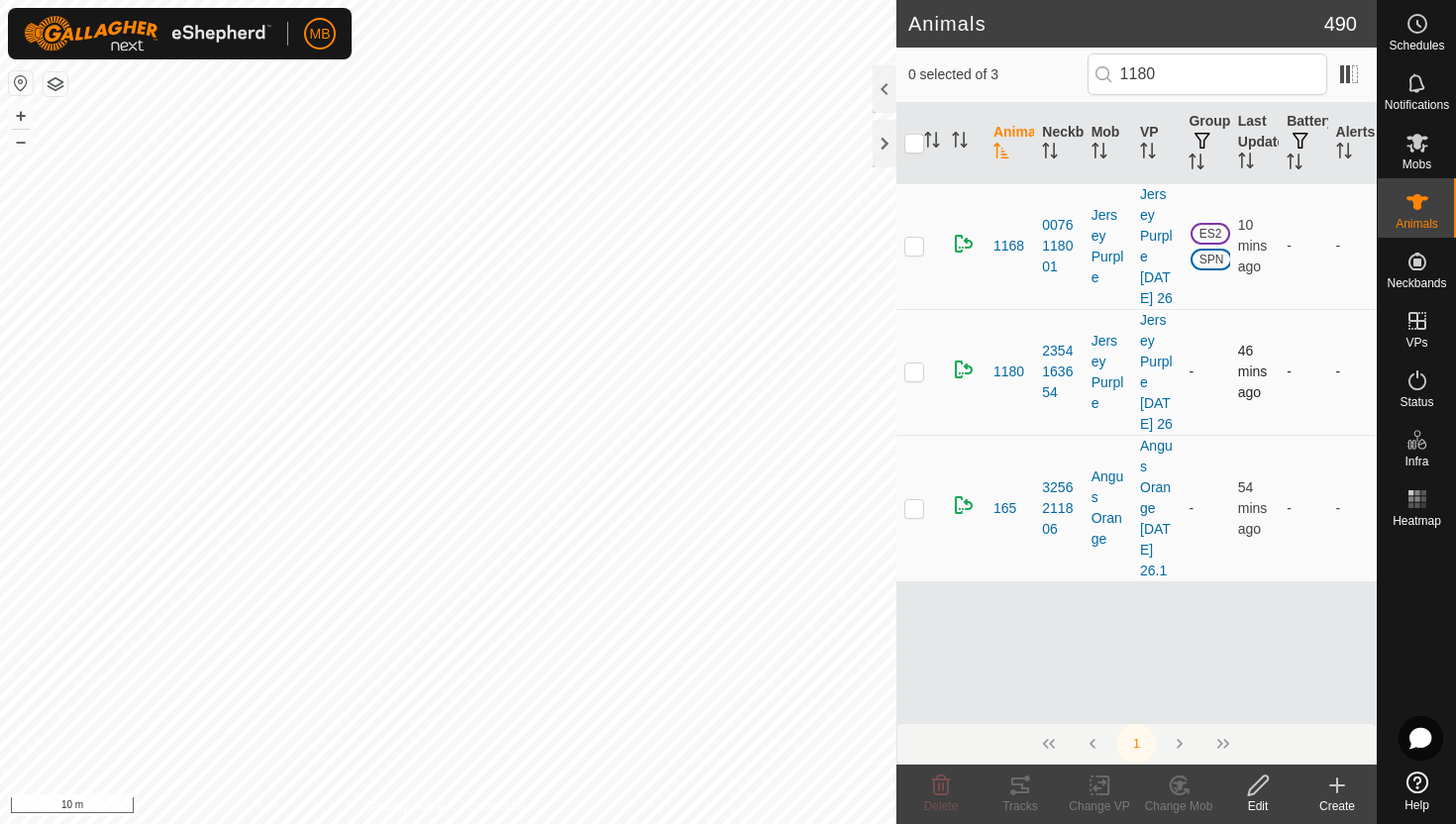 click at bounding box center [914, 371] 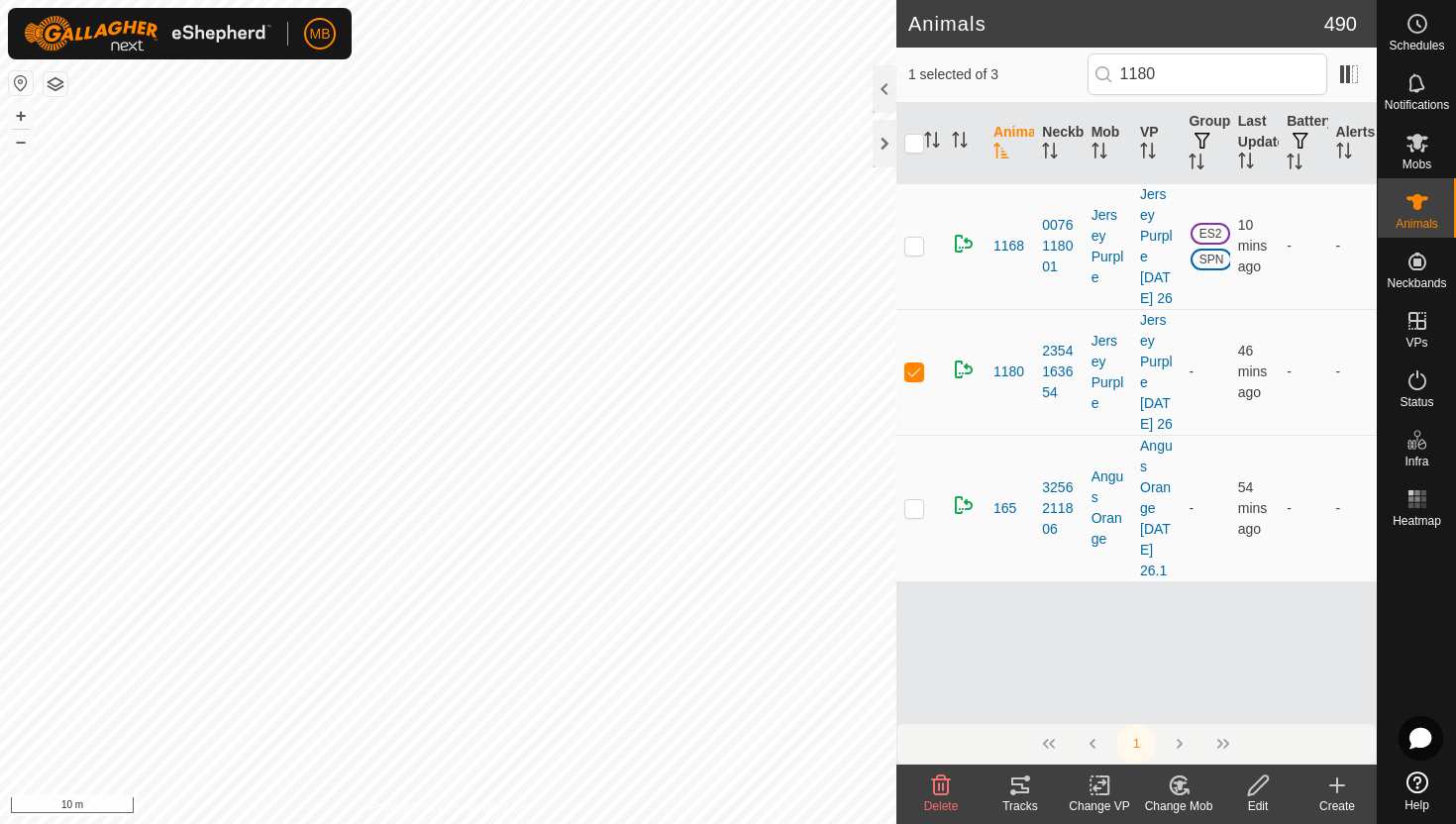 click 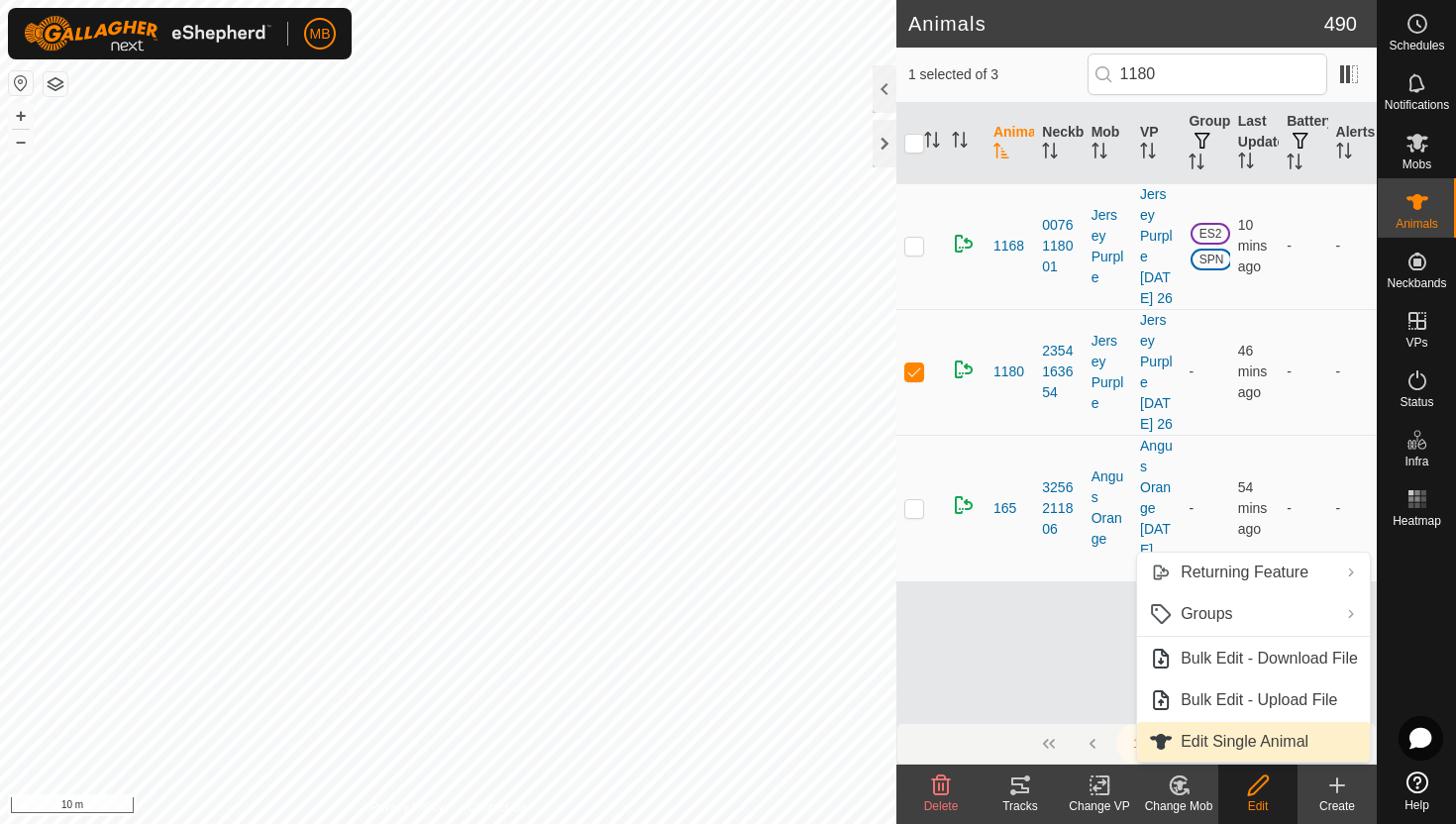 click on "Edit Single Animal" at bounding box center (1253, 742) 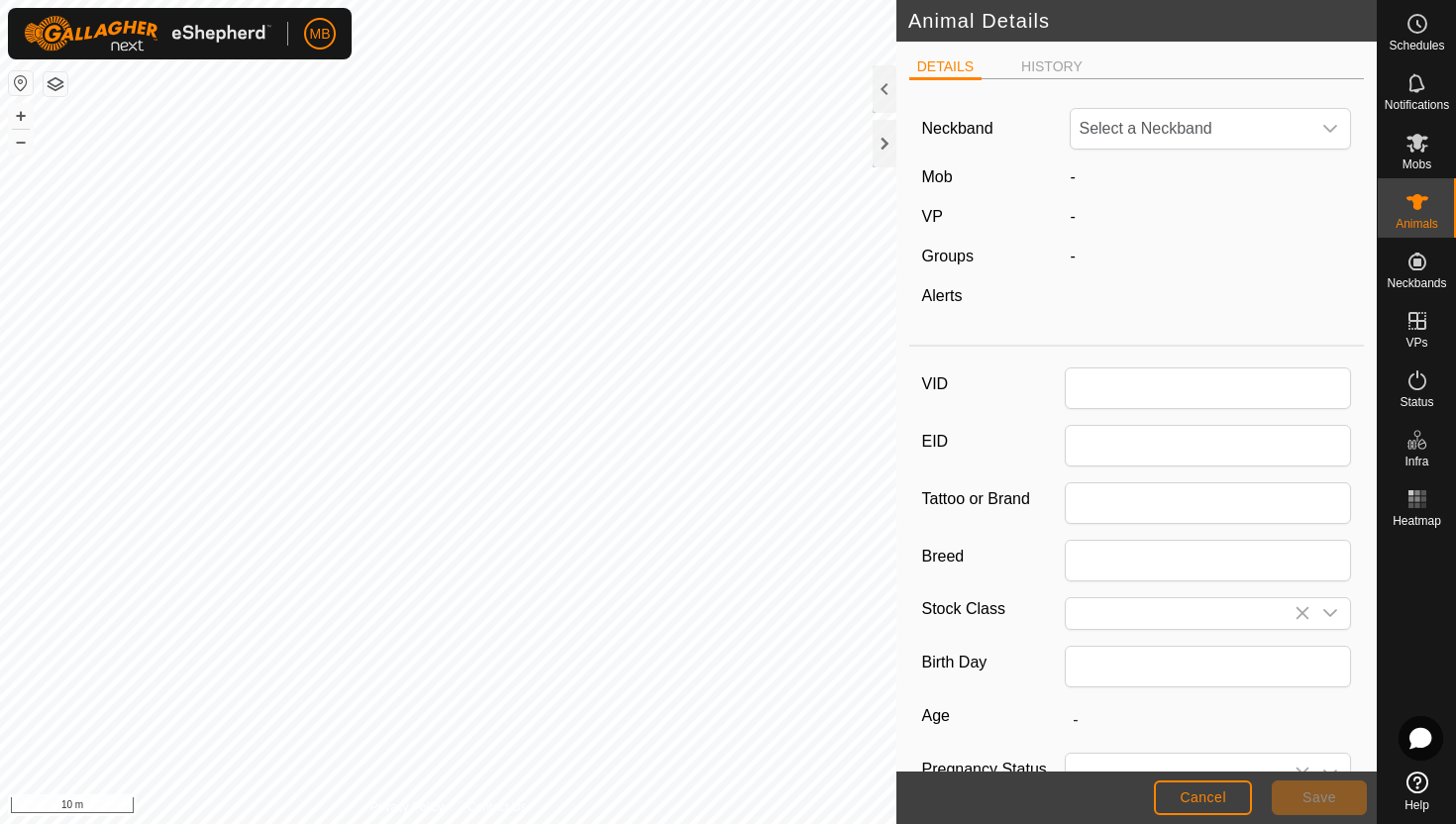type on "1180" 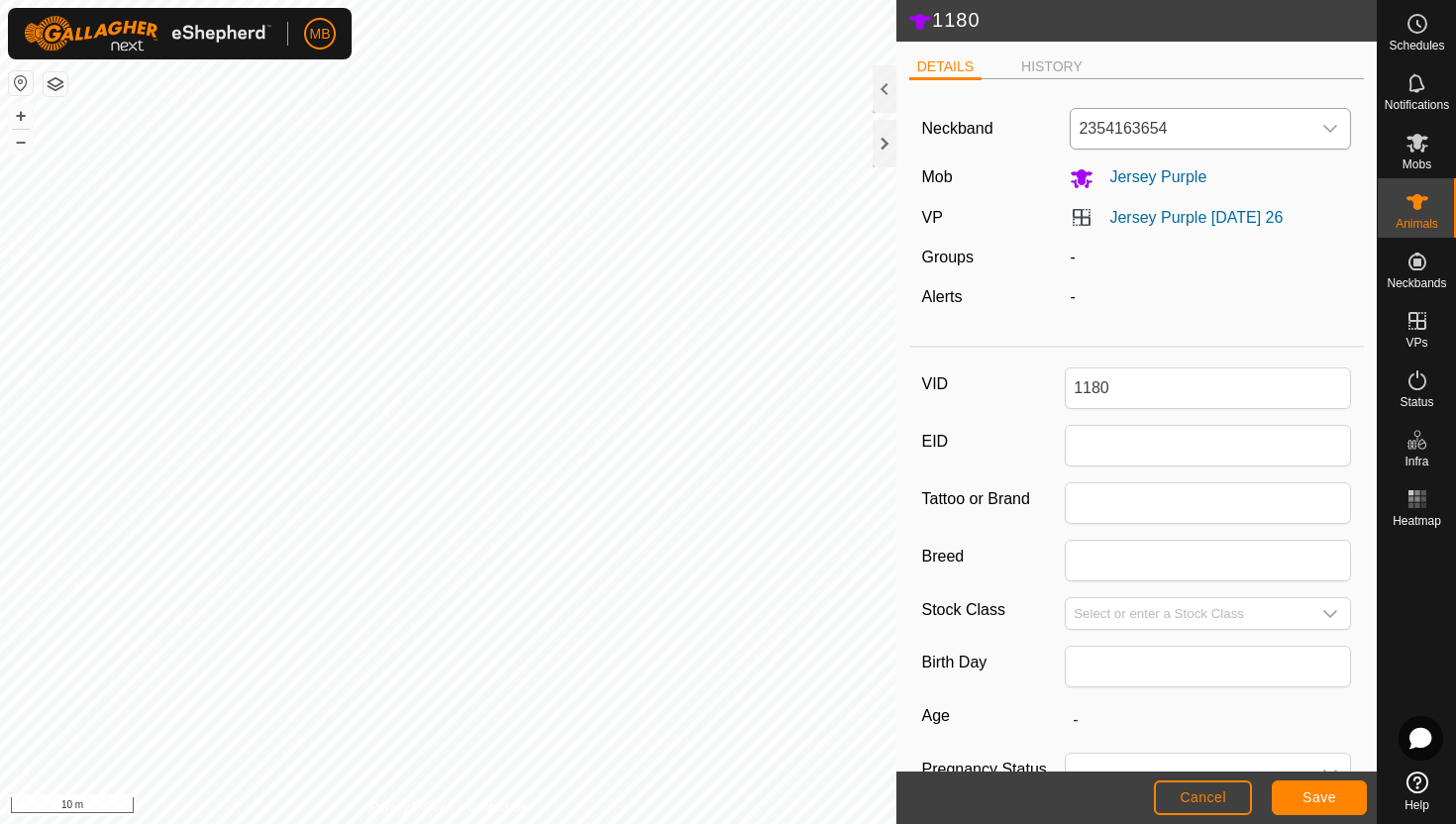 click 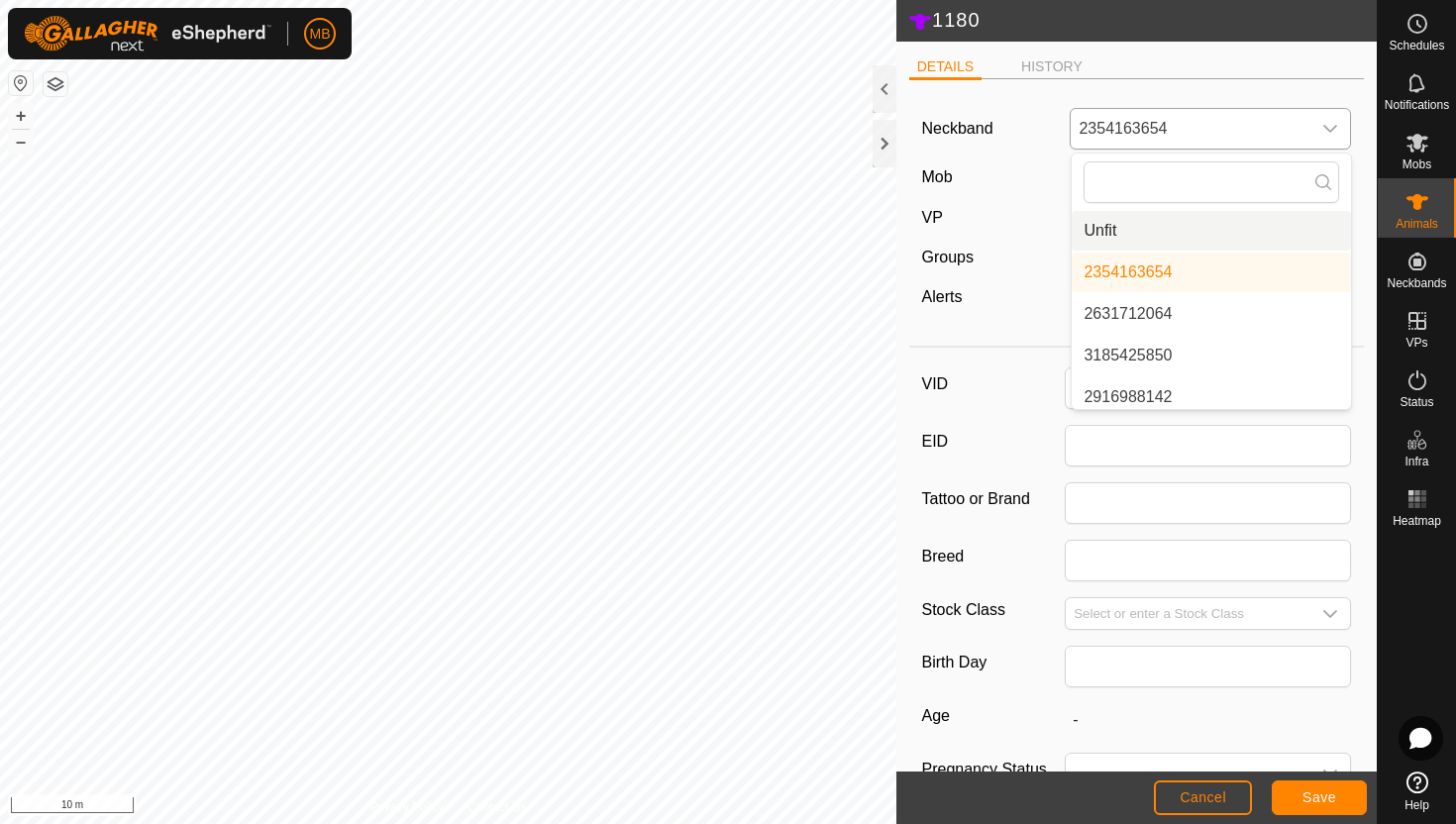click on "Unfit" at bounding box center [1211, 231] 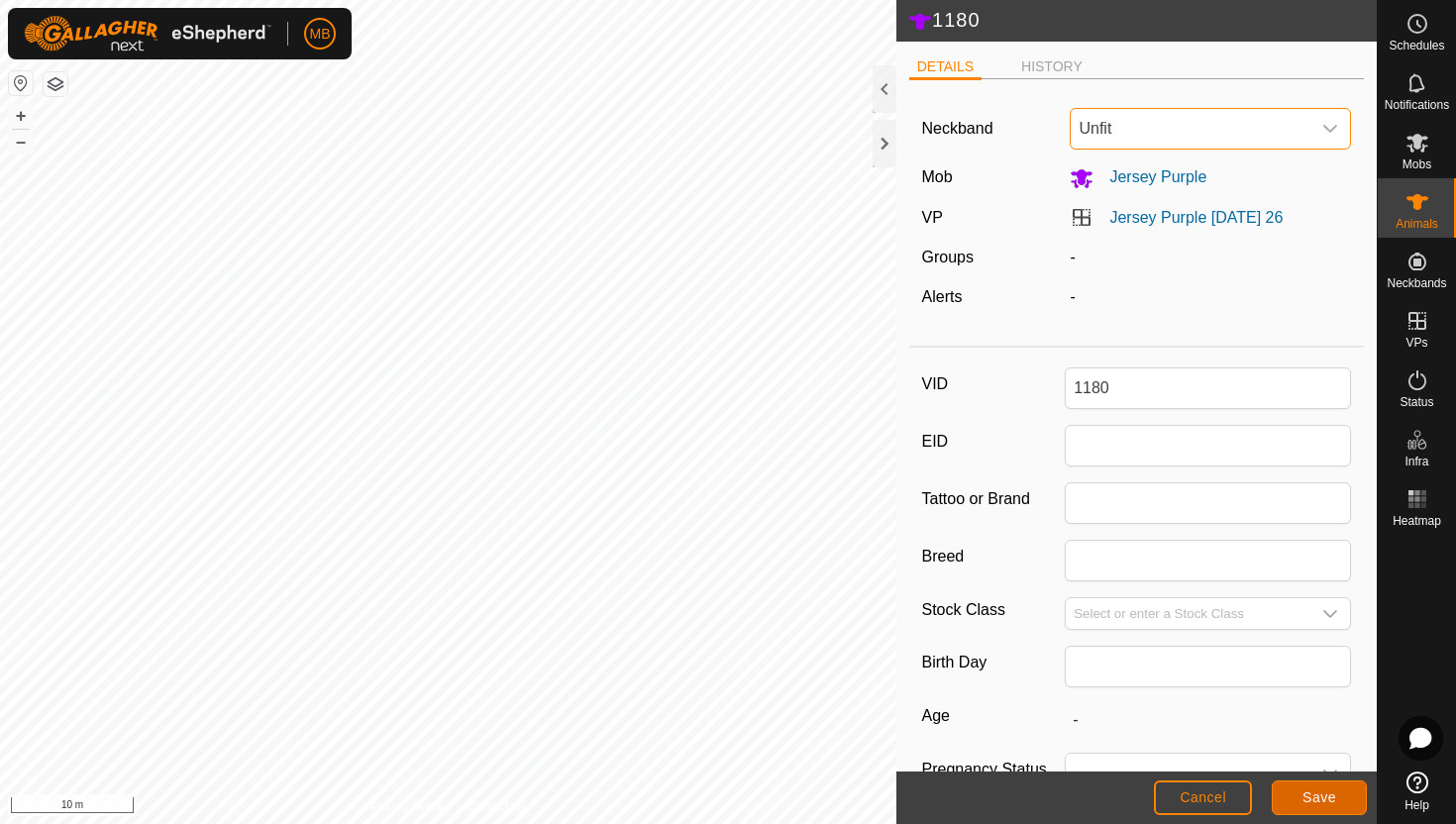 click on "Save" 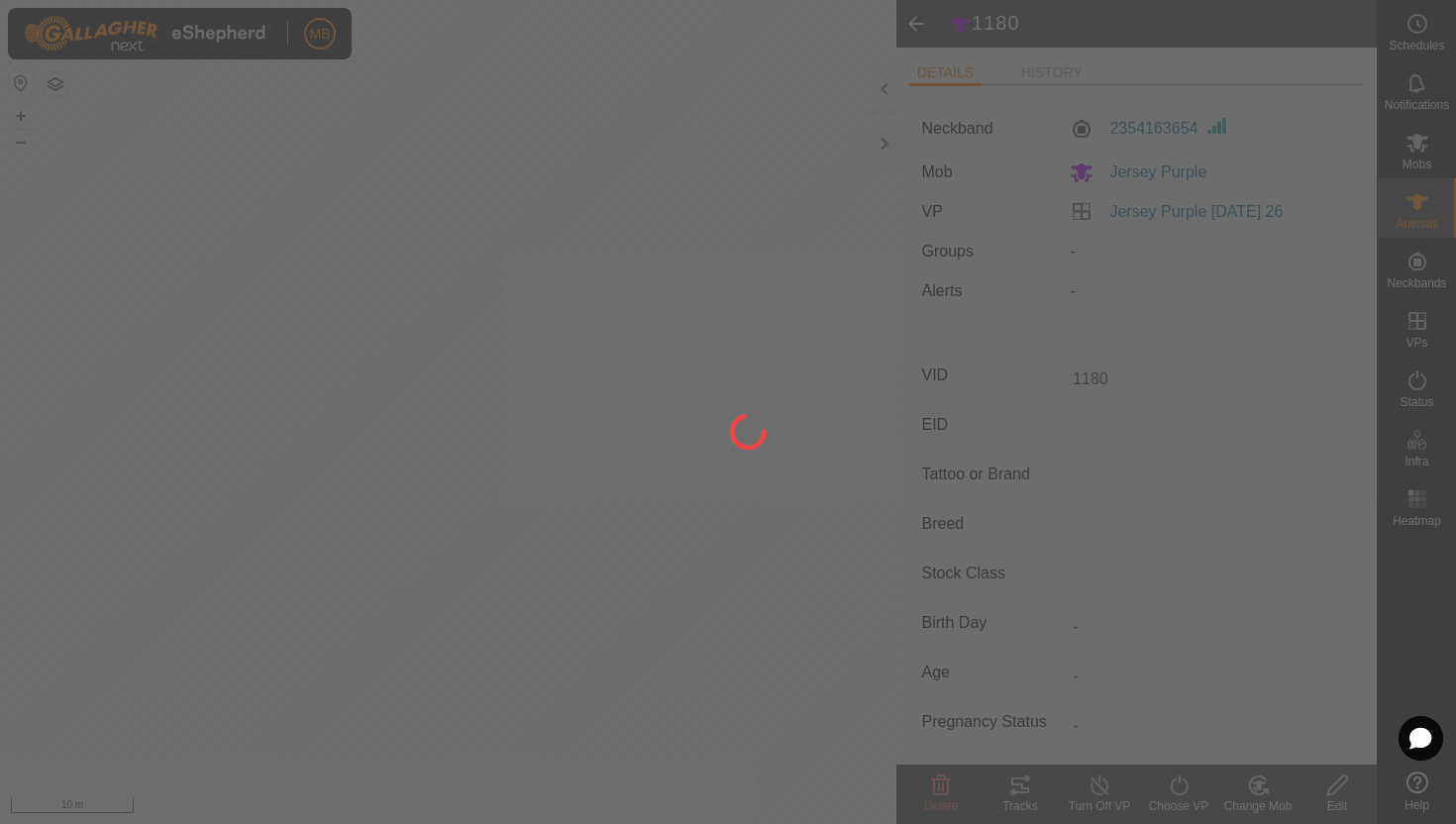 type on "-" 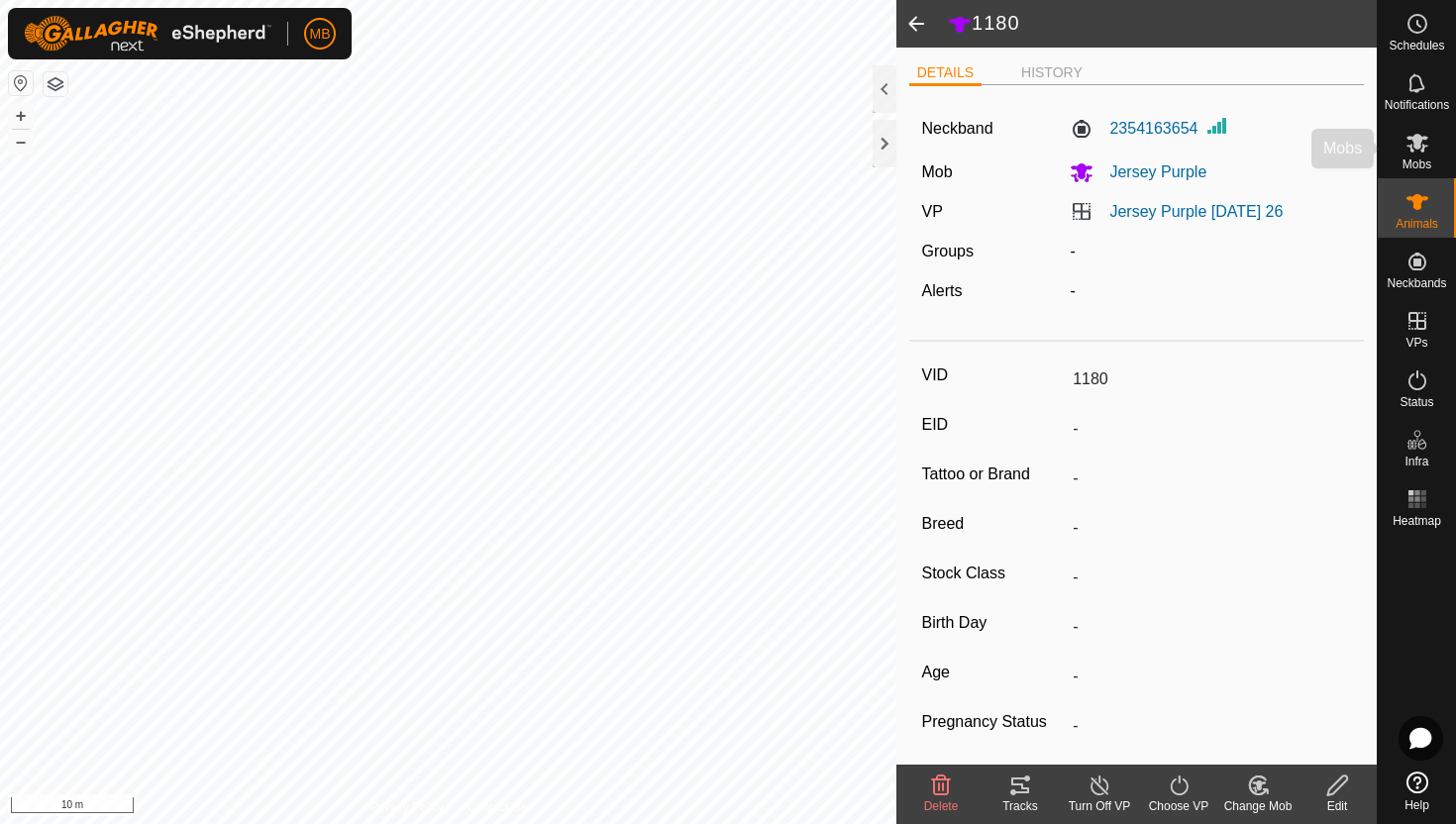 click on "Mobs" at bounding box center [1416, 164] 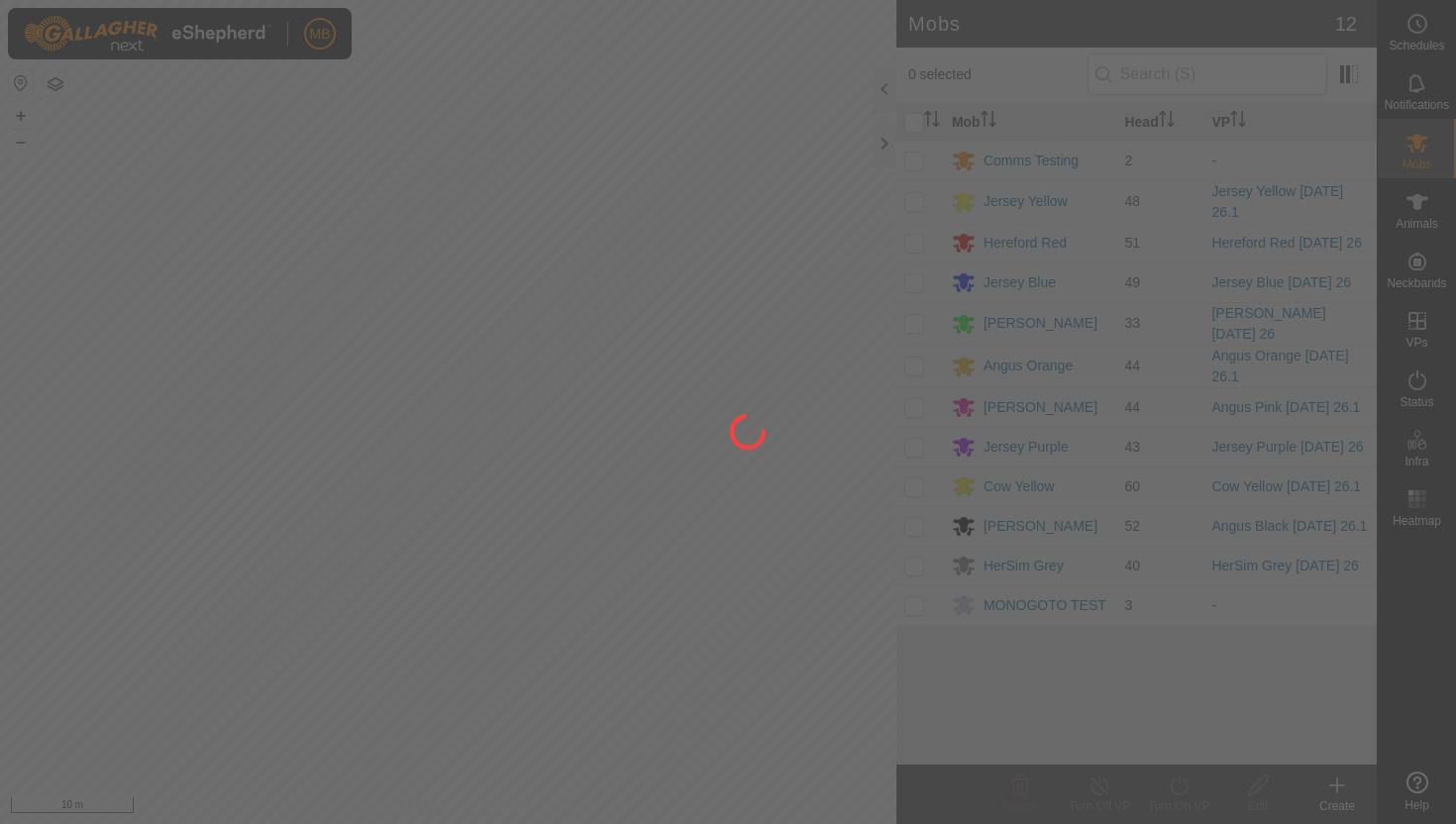 scroll, scrollTop: 0, scrollLeft: 0, axis: both 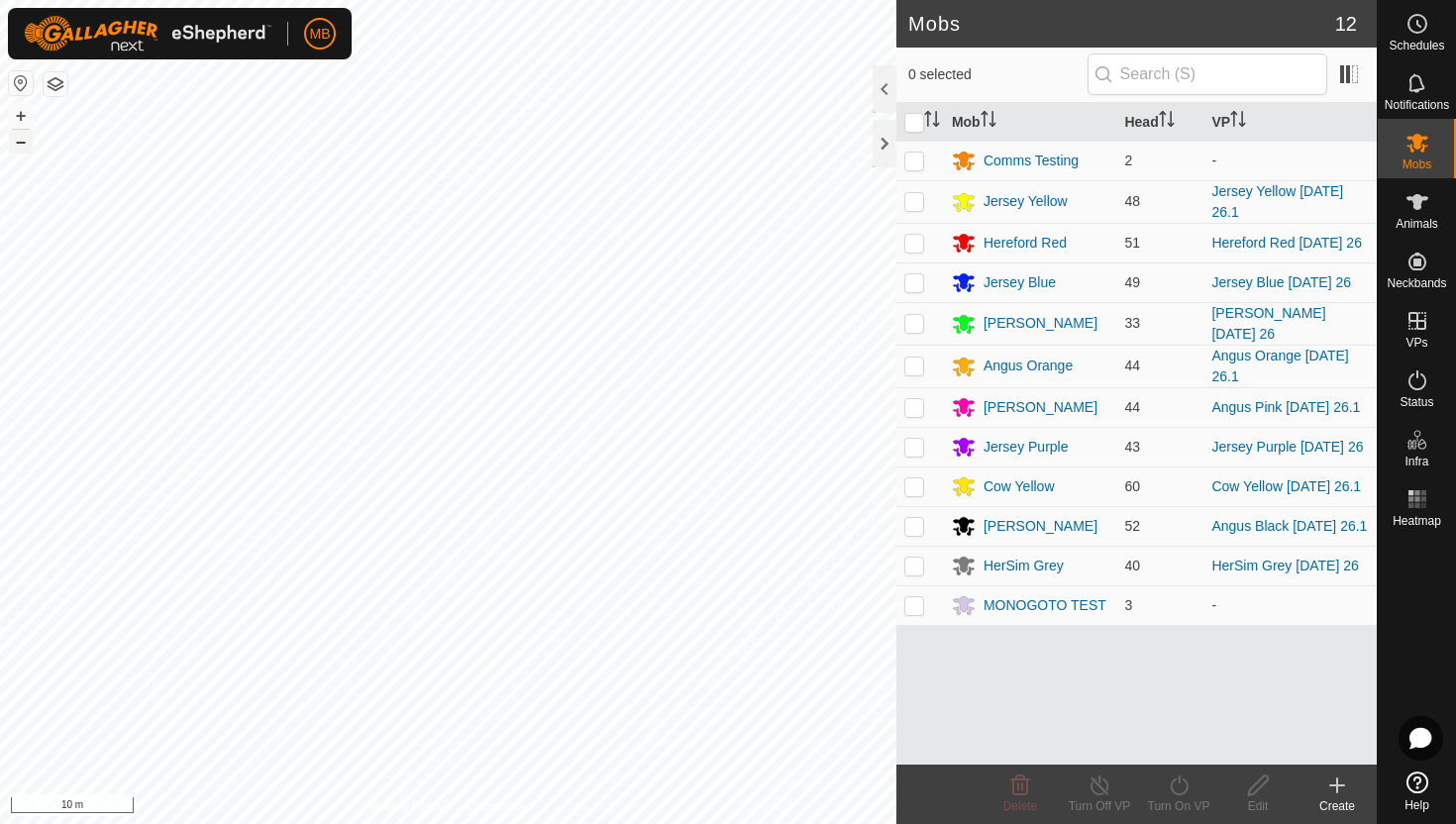 click on "–" at bounding box center (21, 142) 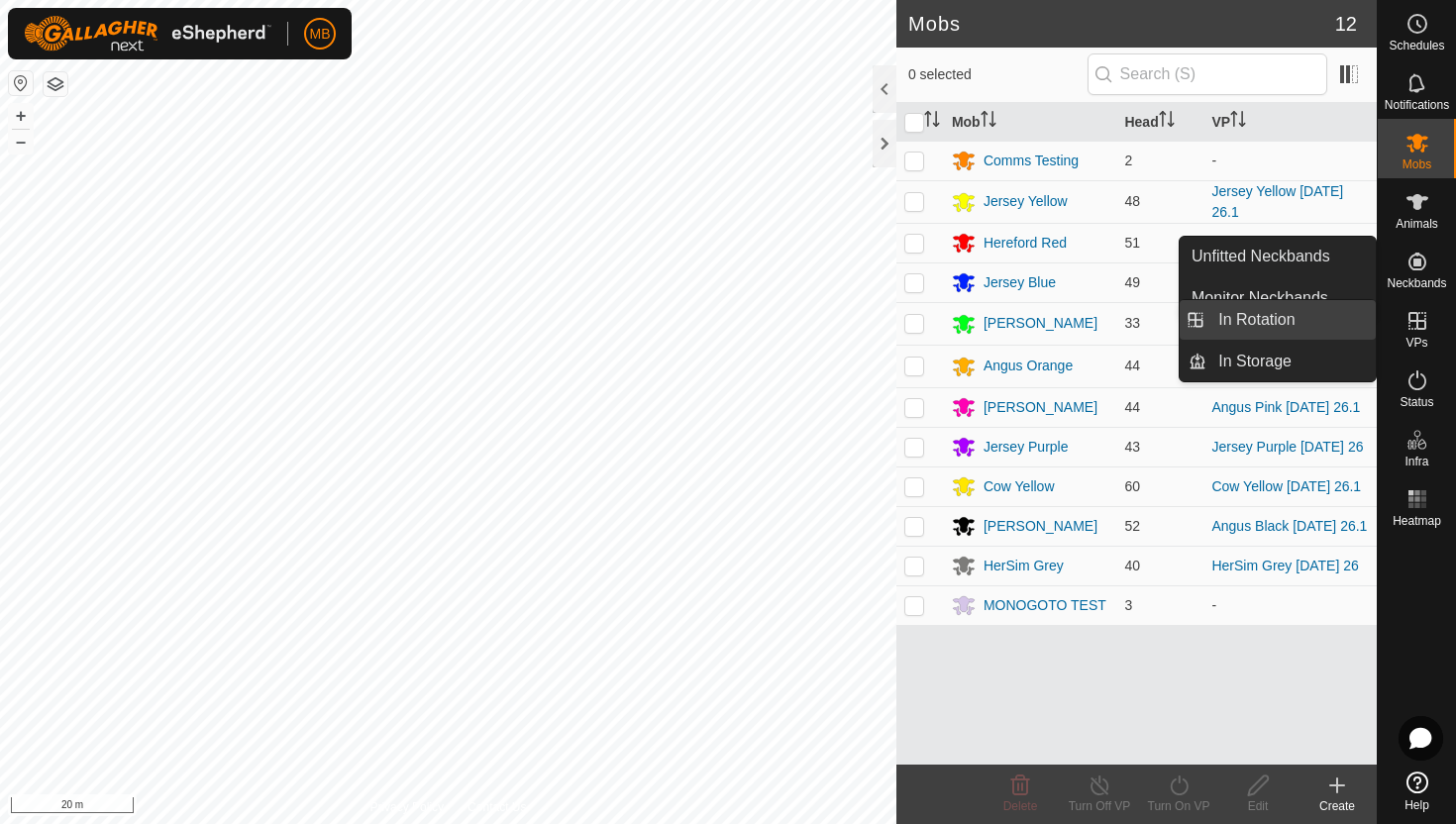 click on "In Rotation" at bounding box center [1291, 320] 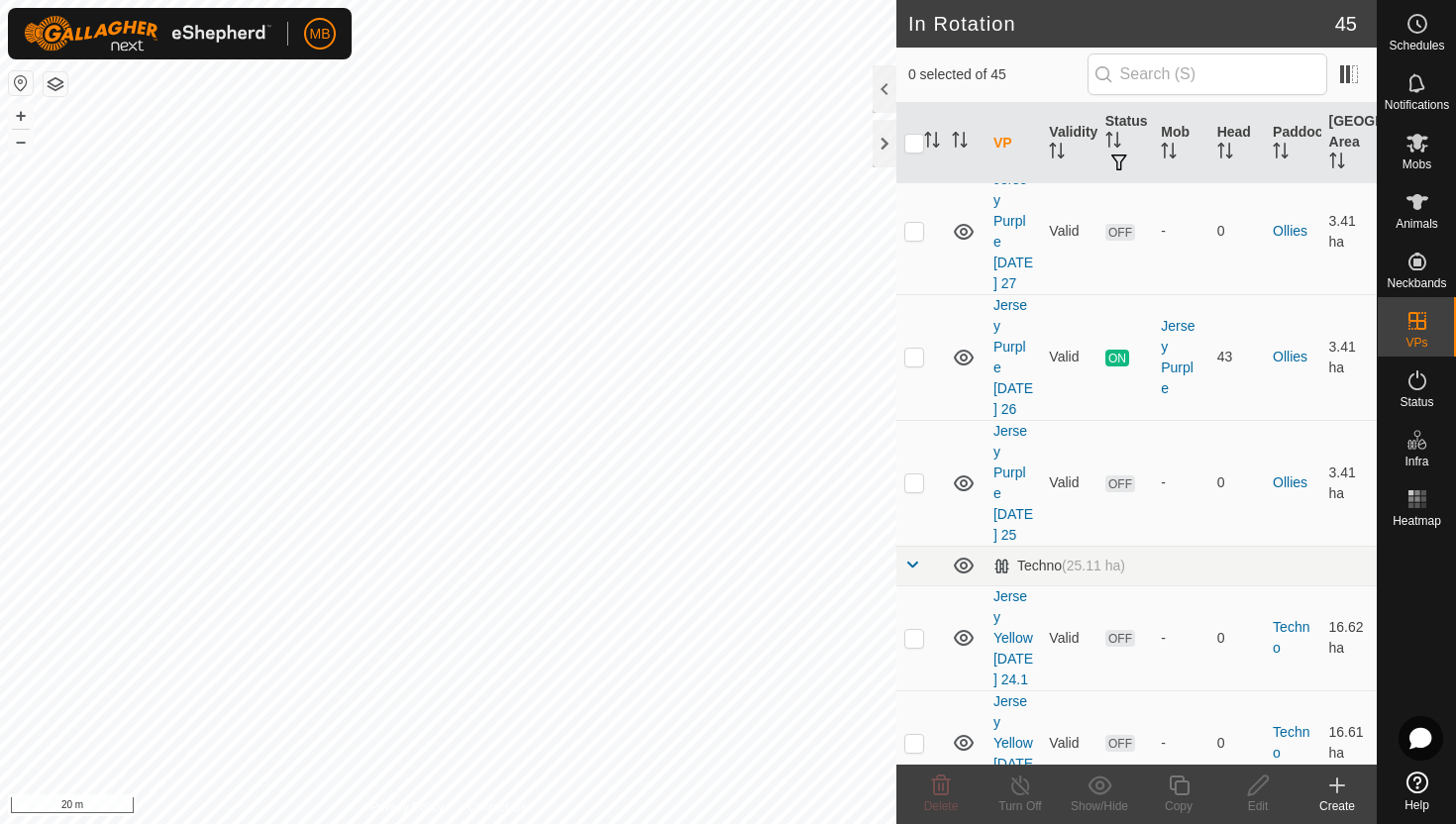 scroll, scrollTop: 1906, scrollLeft: 0, axis: vertical 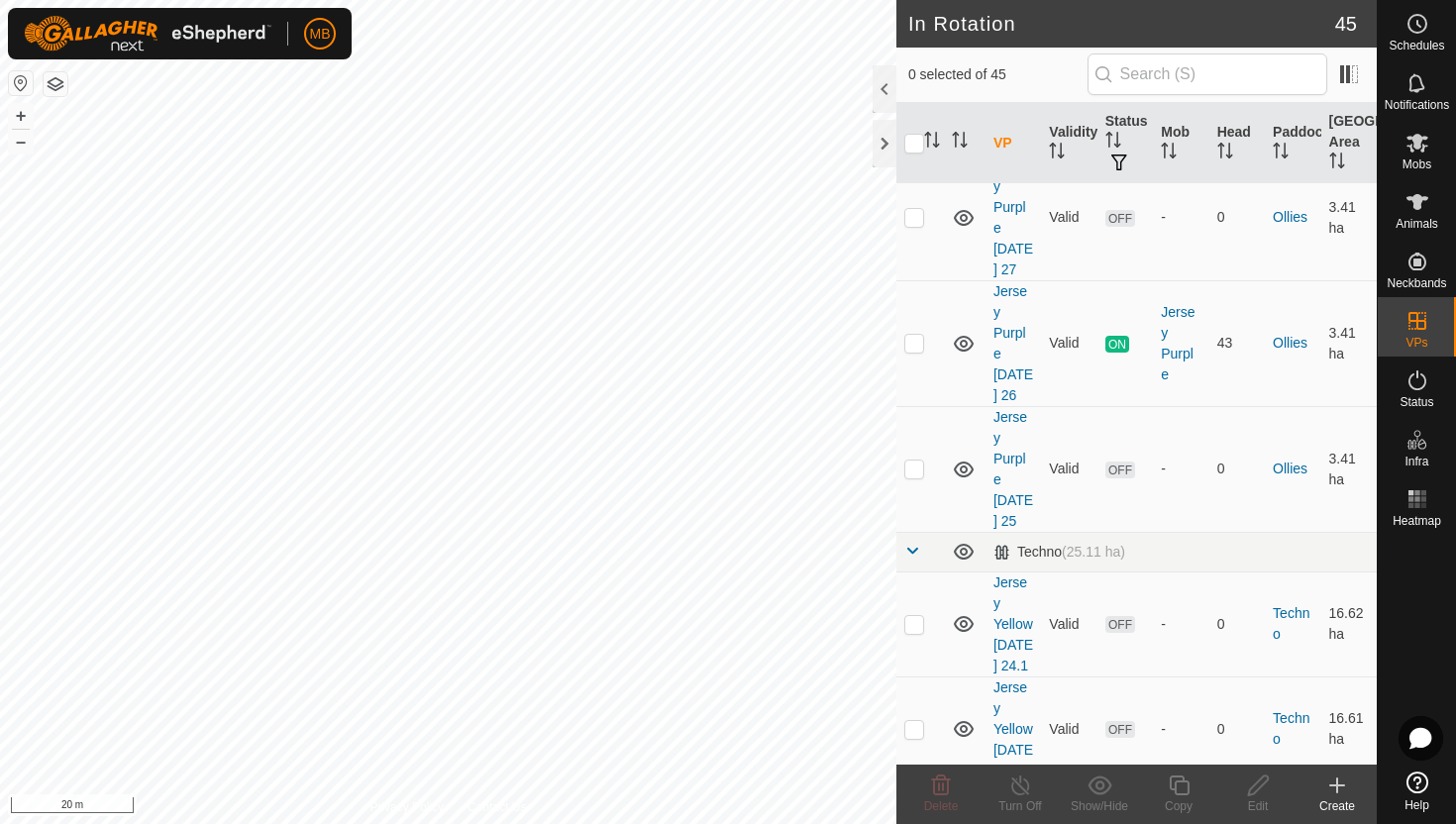 click at bounding box center [914, 834] 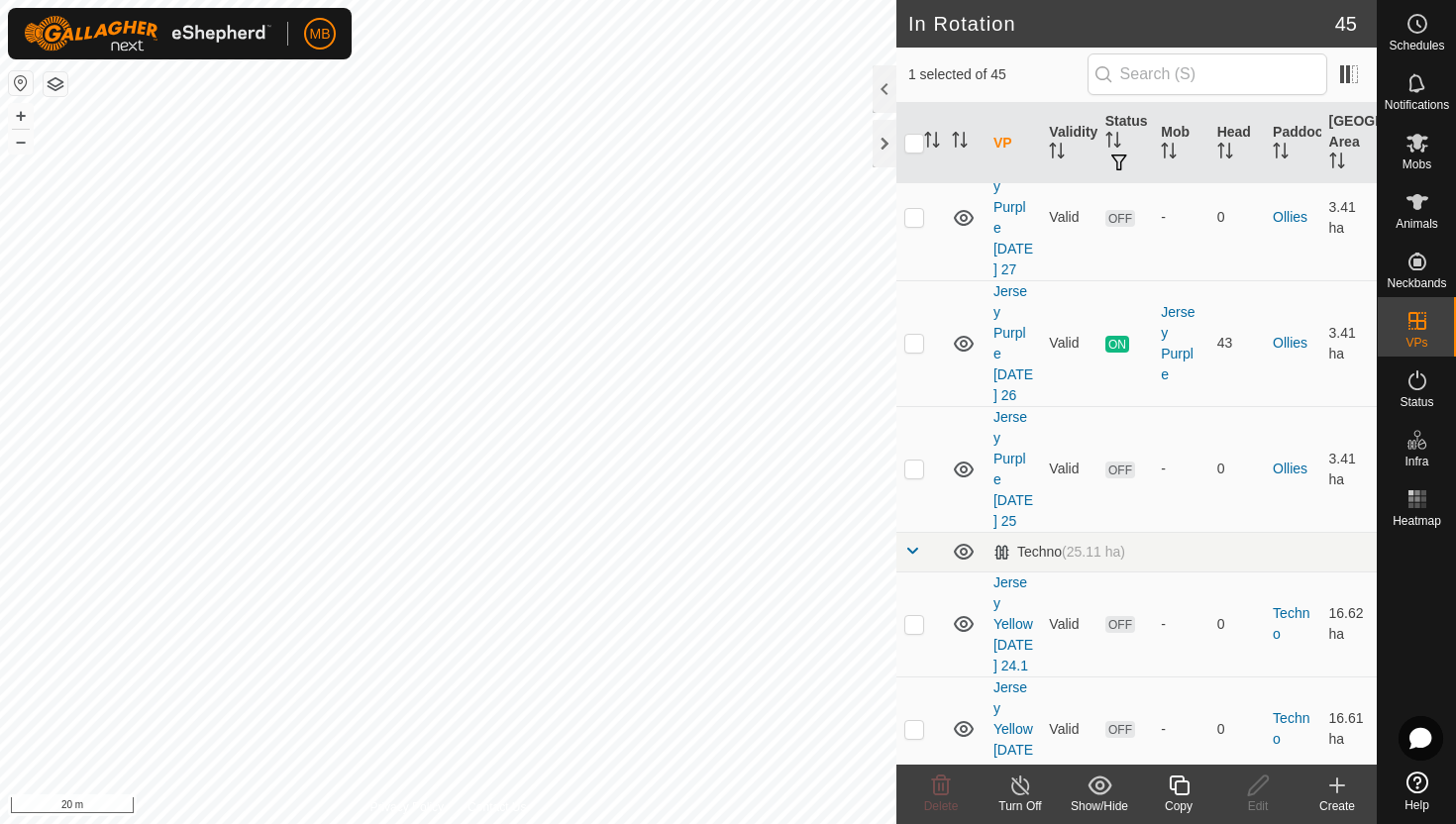 click 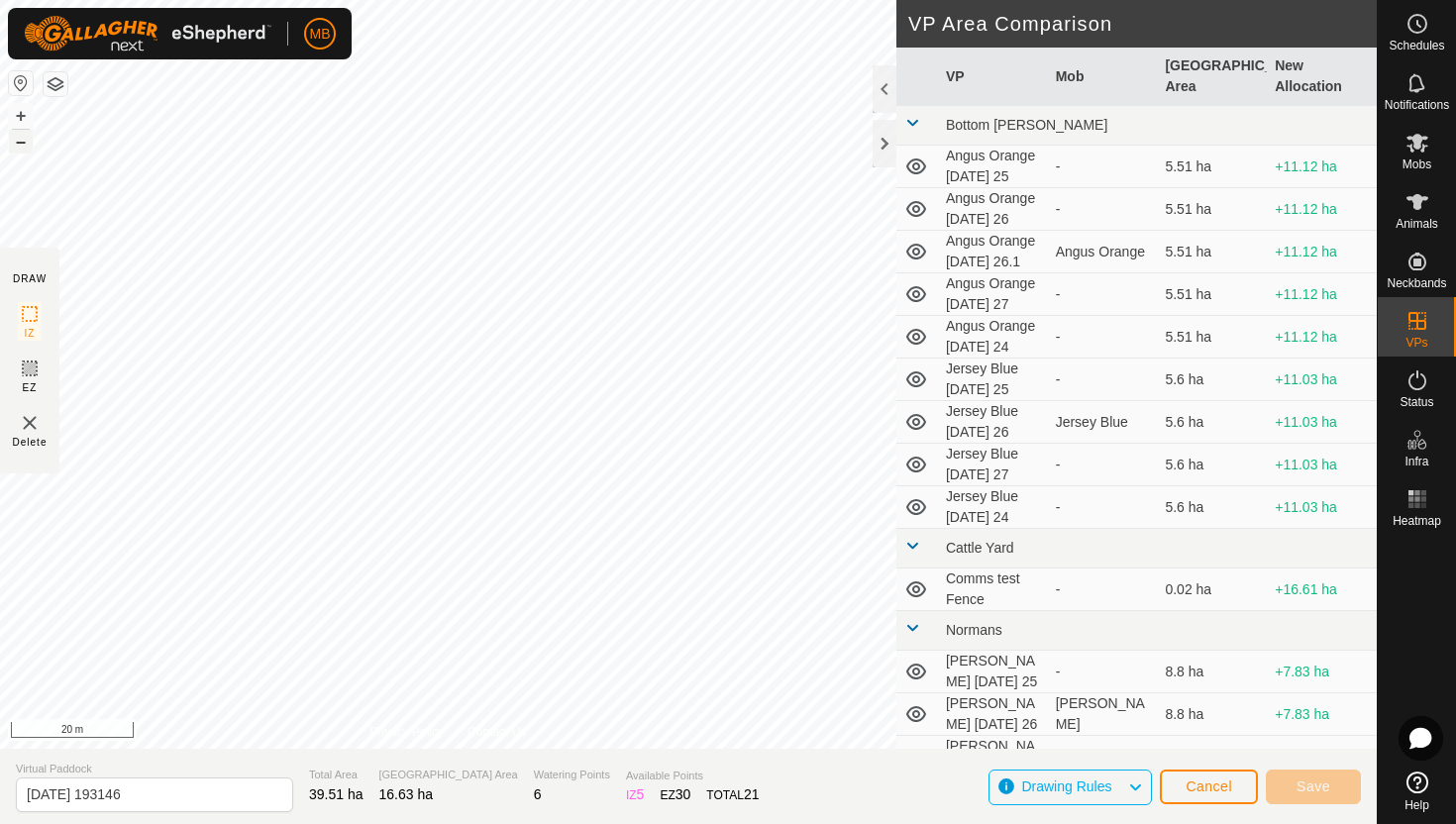 click on "–" at bounding box center (21, 142) 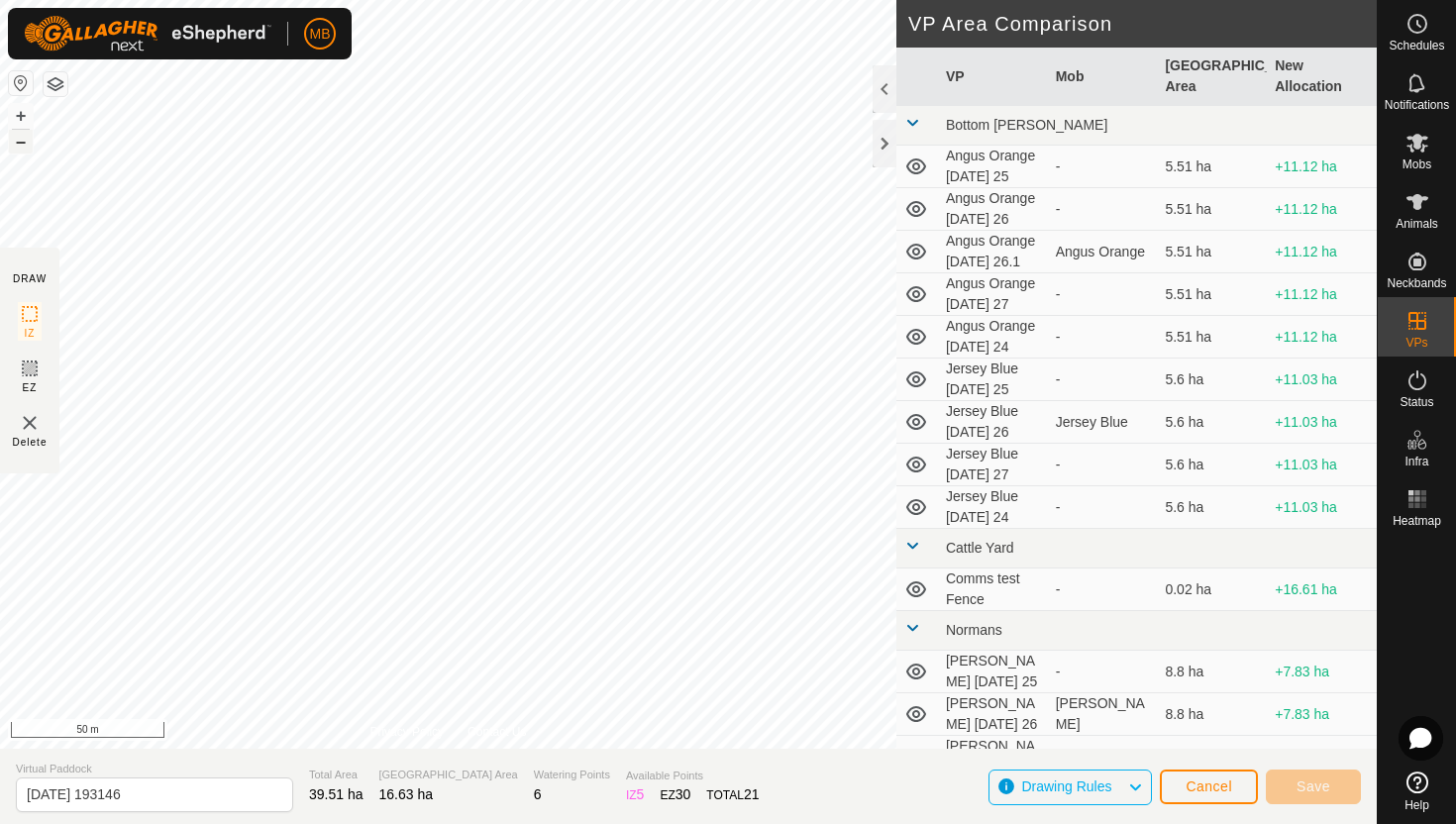 click on "–" at bounding box center (21, 142) 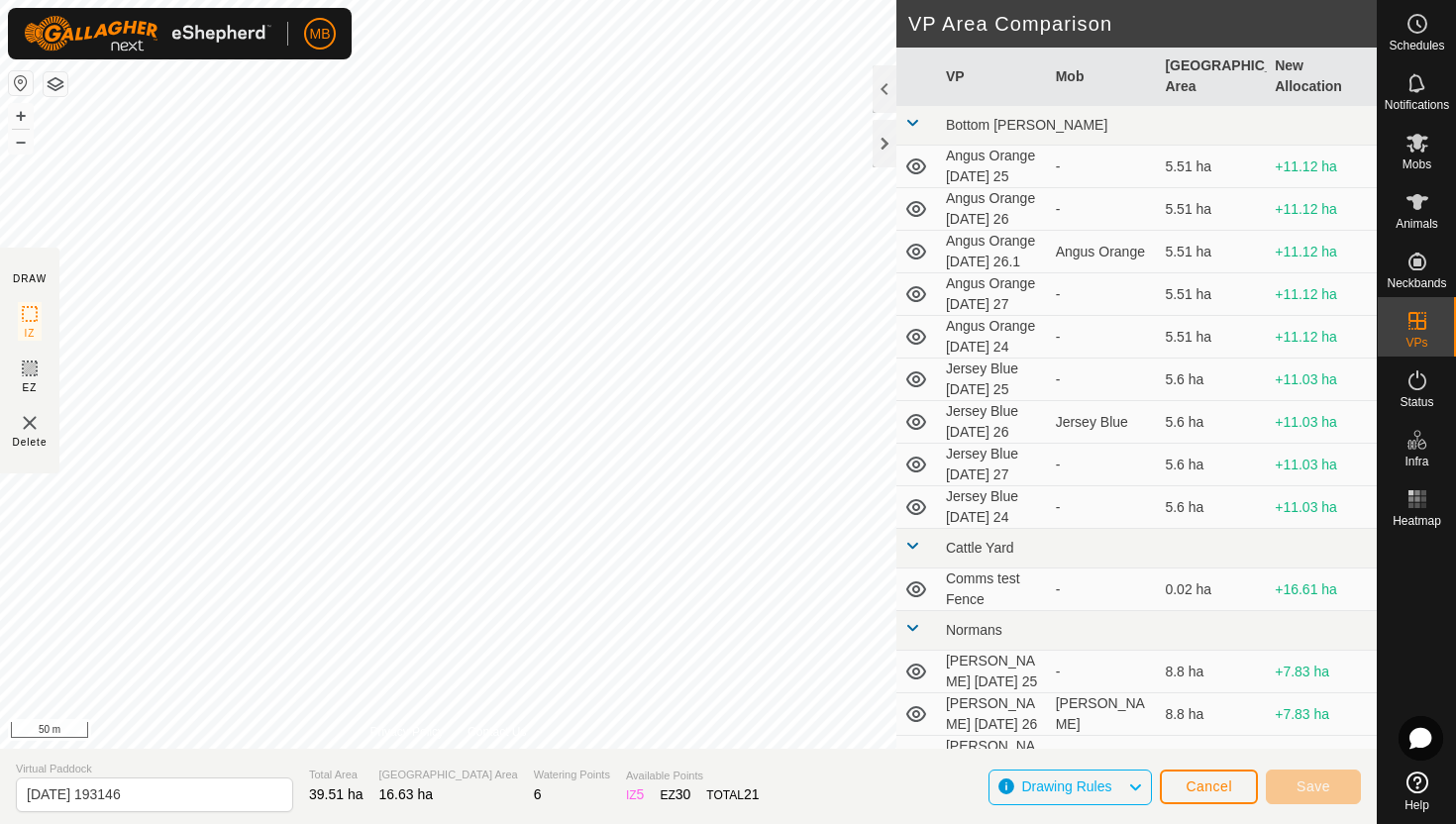 click on "DRAW IZ EZ Delete Privacy Policy Contact Us + – ⇧ i 50 m VP Area Comparison     VP   Mob   Grazing Area   New Allocation  Bottom Davey  Angus Orange Friday 25  -  5.51 ha  +11.12 ha  Angus Orange Saturday 26  -  5.51 ha  +11.12 ha  Angus Orange Saturday 26.1   Angus Orange   5.51 ha  +11.12 ha  Angus Orange Sunday 27  -  5.51 ha  +11.12 ha  Angus Orange Thursday 24  -  5.51 ha  +11.12 ha  Jersey Blue Friday 25  -  5.6 ha  +11.03 ha  Jersey Blue Saturday 26   Jersey Blue   5.6 ha  +11.03 ha  Jersey Blue Sunday 27  -  5.6 ha  +11.03 ha  Jersey Blue Thursday 24  -  5.6 ha  +11.03 ha Cattle Yard  Comms test Fence  -  0.02 ha  +16.61 ha Normans  Angus Green Friday 25  -  8.8 ha  +7.83 ha  Angus Green Saturday 26   Angus Green   8.8 ha  +7.83 ha  Angus Green Sunday 27  -  8.8 ha  +7.83 ha  Angus Green Thursday 24  -  8.8 ha  +7.83 ha Ollies  Jersey Purple Friday 25  -  3.41 ha  +13.22 ha  Jersey Purple Saturday 26   Jersey Purple   3.41 ha  +13.22 ha  Jersey Purple Sunday 27  -  3.41 ha  +13.22 ha Techno - - -" 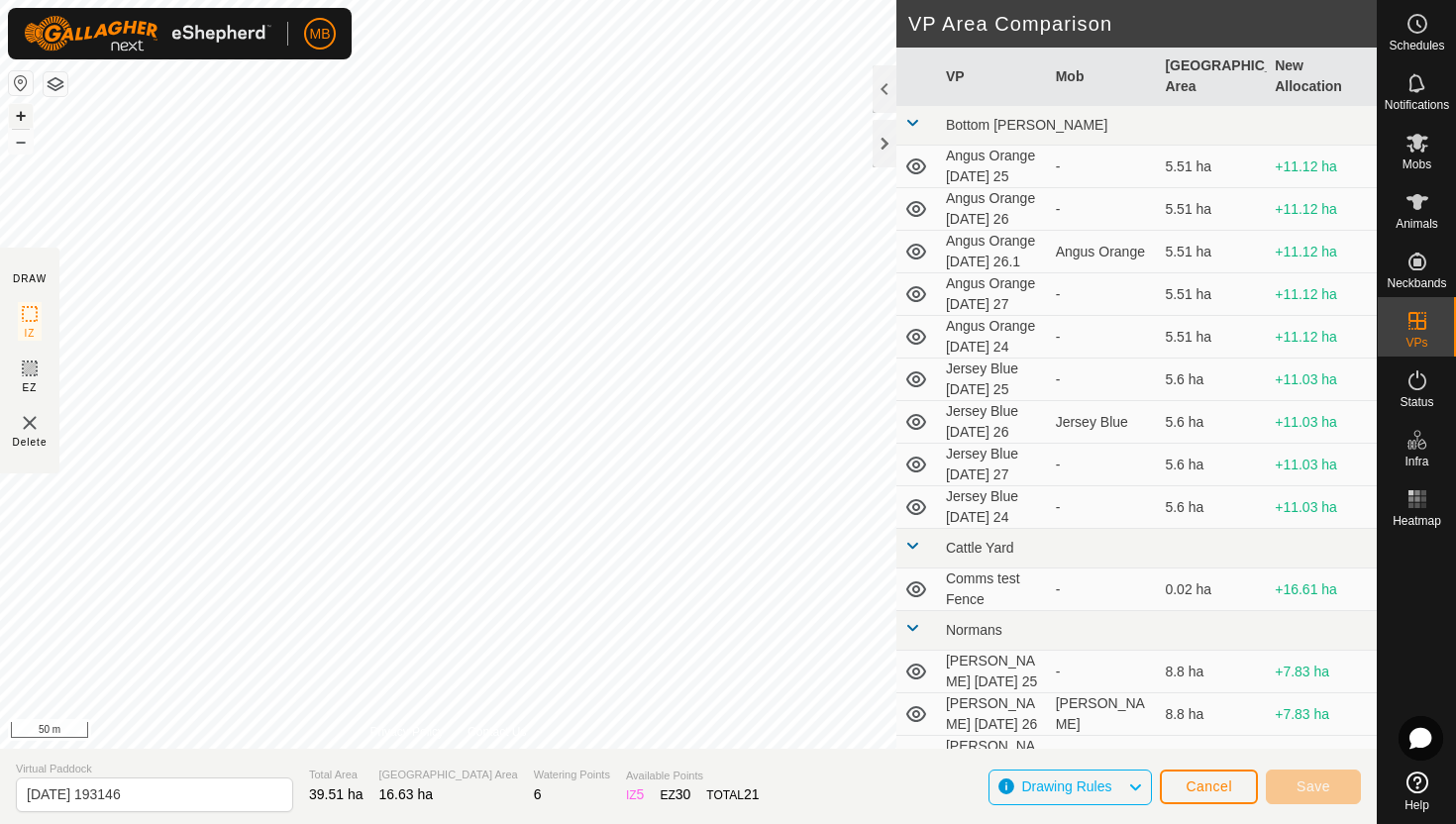 click on "+" at bounding box center [21, 116] 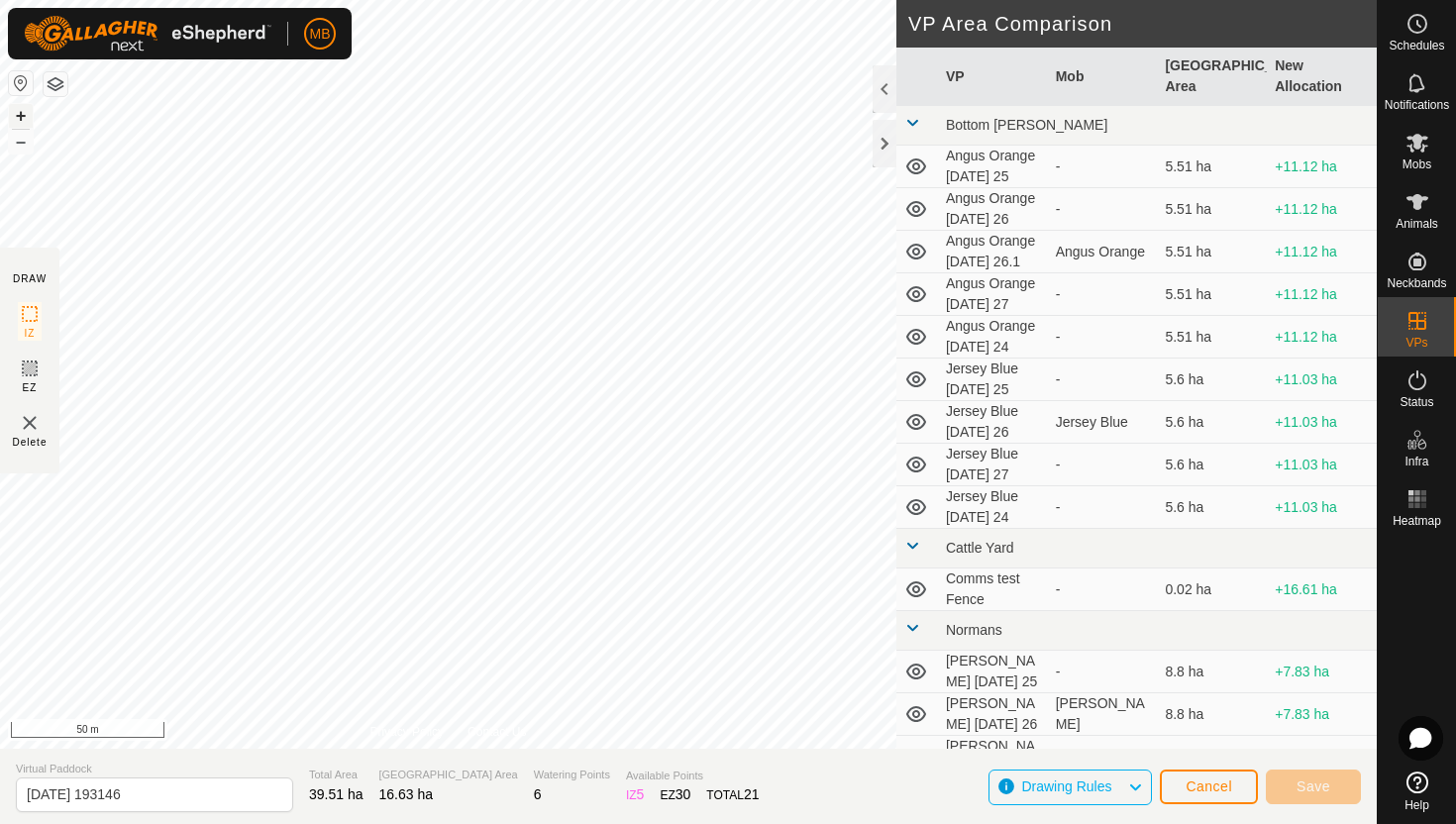 click on "+" at bounding box center [21, 116] 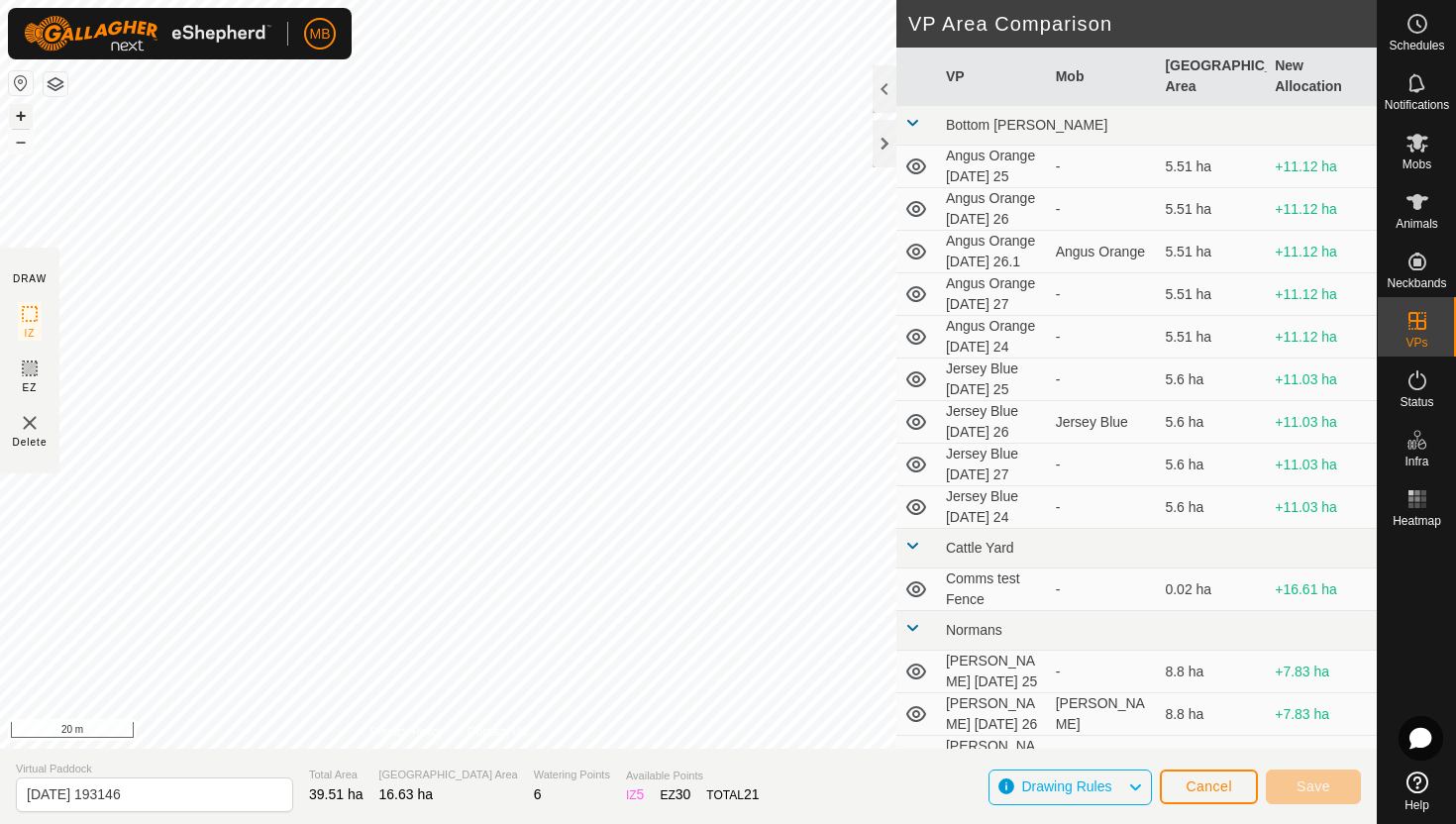 click on "+" at bounding box center (21, 116) 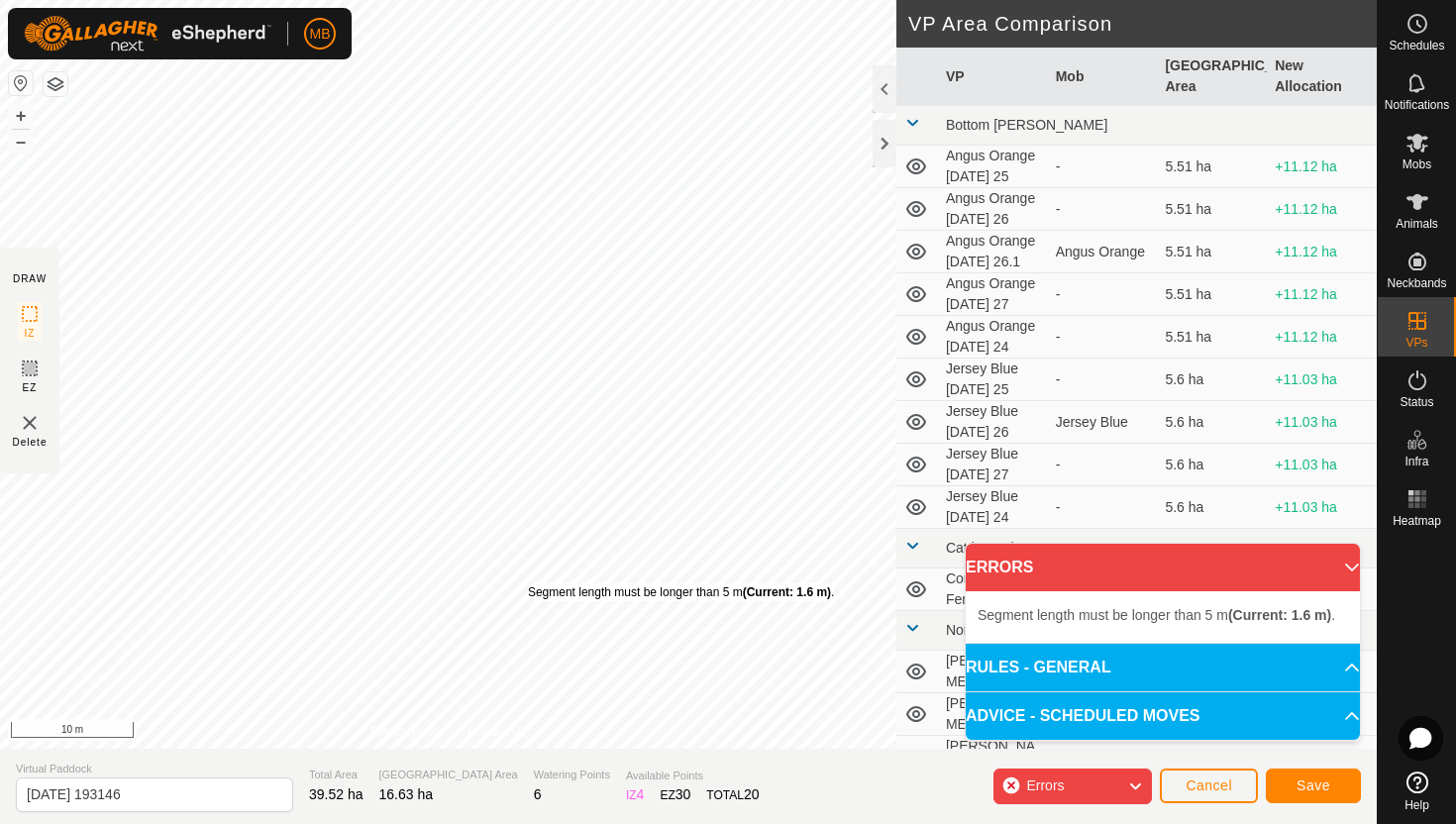 click on "Segment length must be longer than 5 m  (Current: 1.6 m) ." at bounding box center (680, 592) 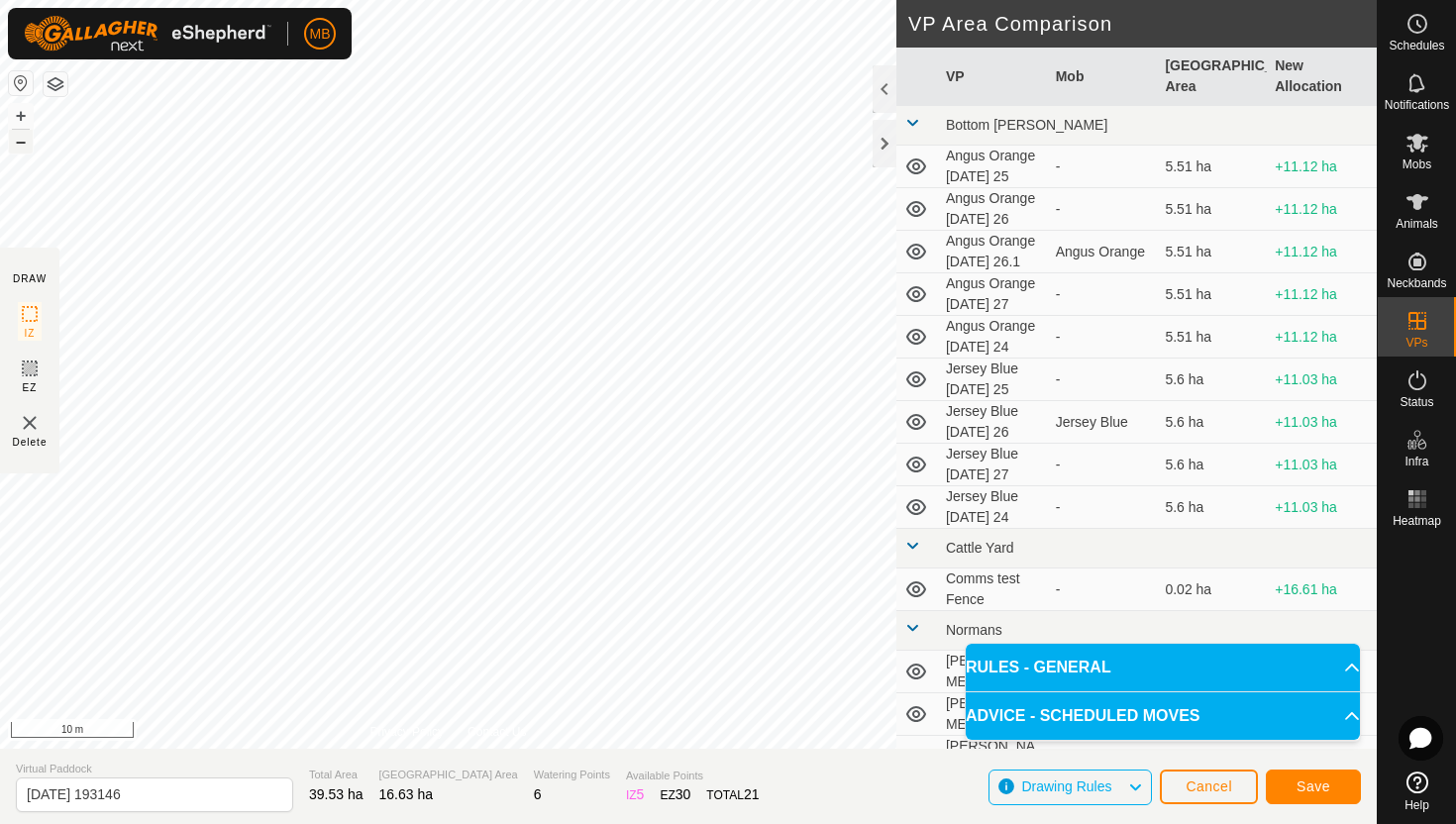 click on "–" at bounding box center [21, 142] 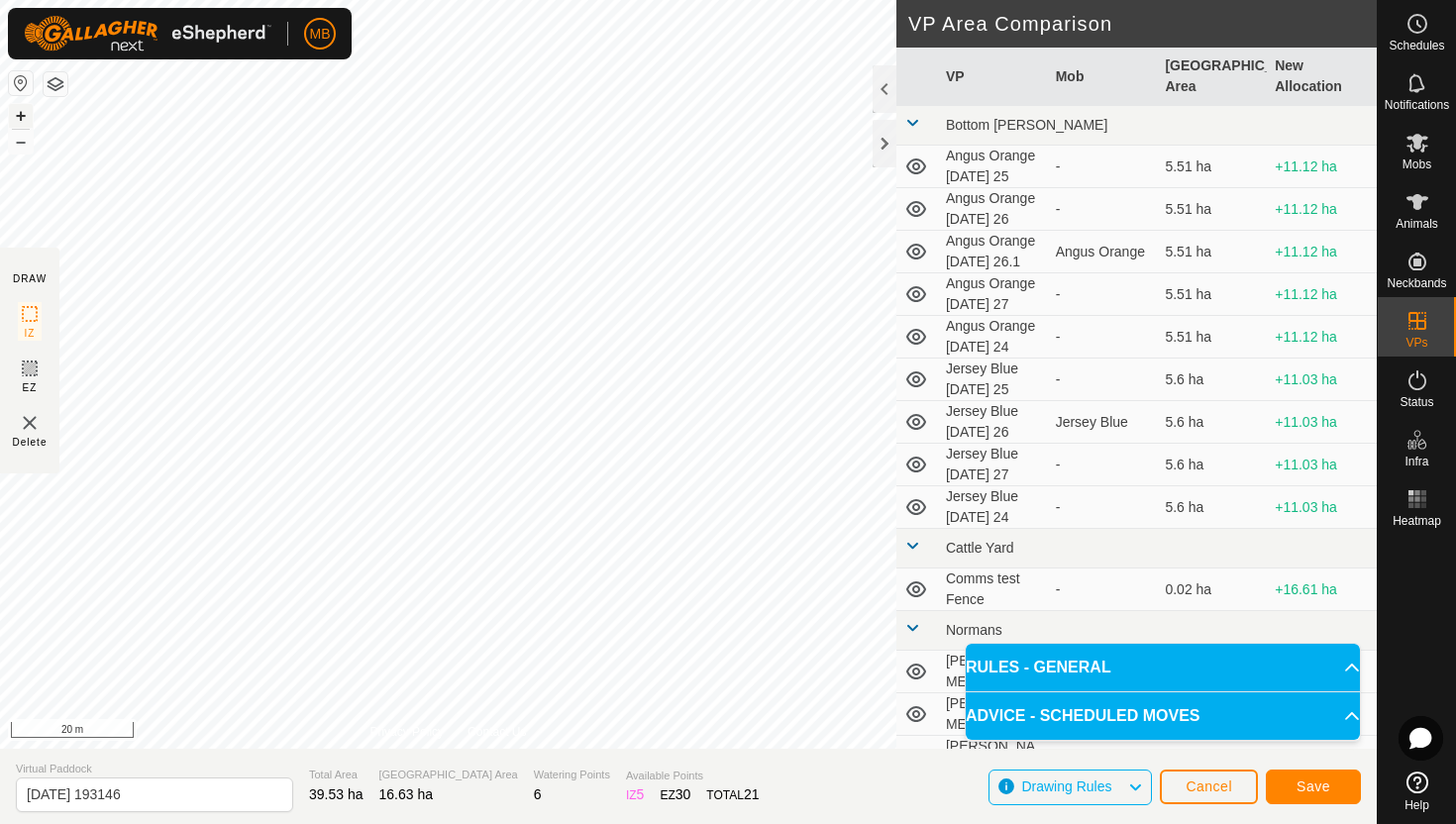 click on "+" at bounding box center (21, 116) 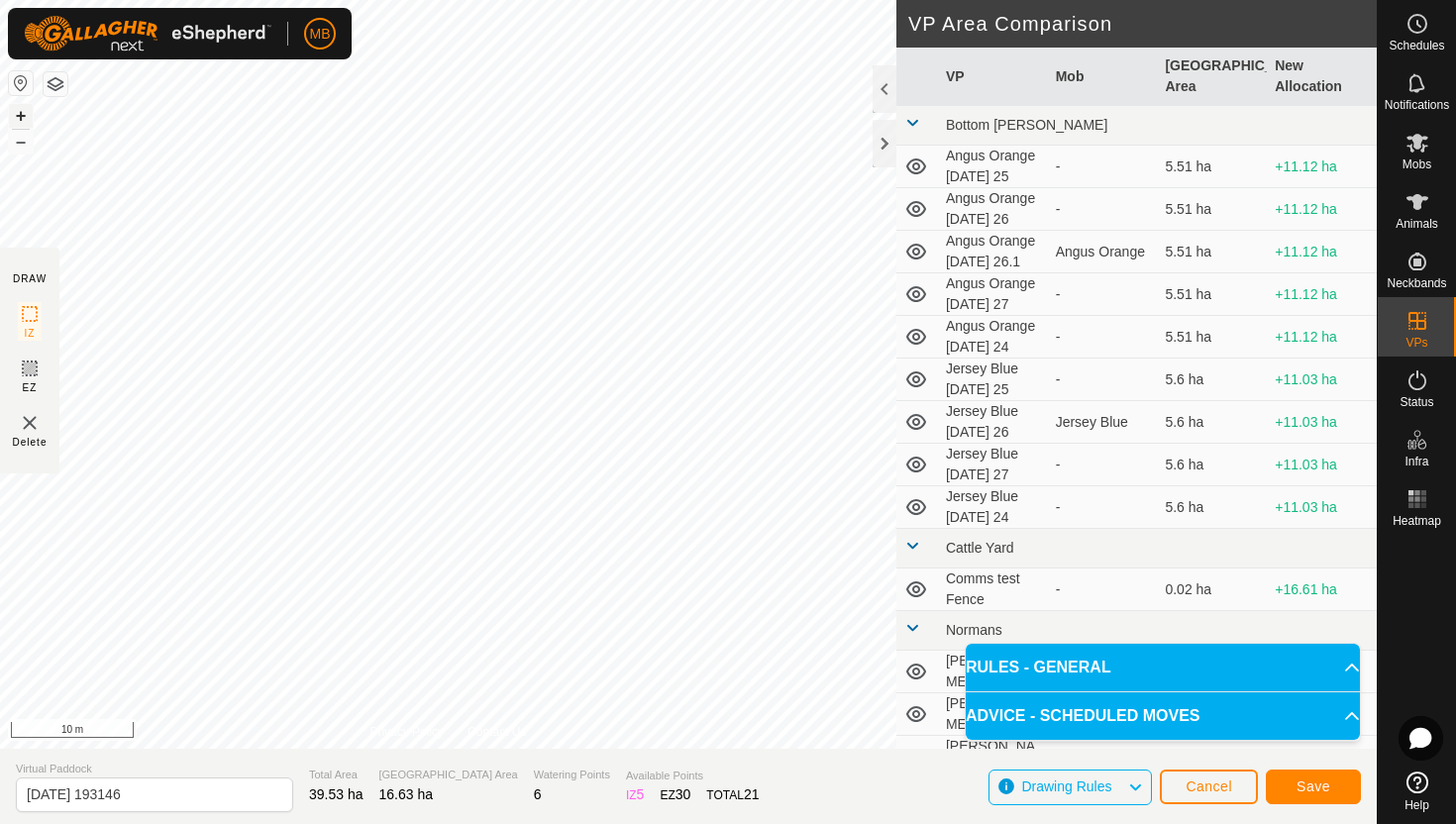 click on "+" at bounding box center [21, 116] 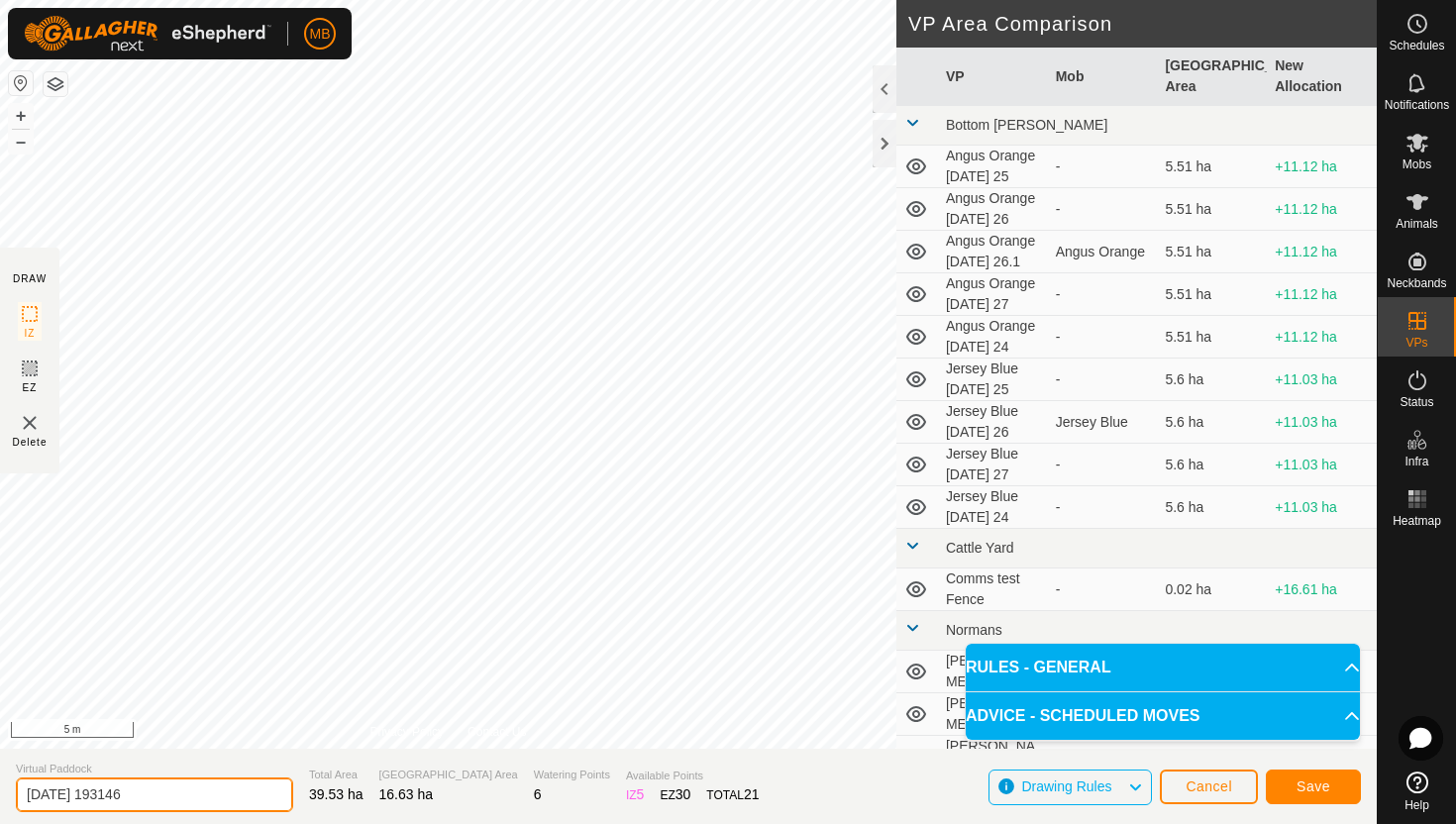 click on "2025-07-26 193146" 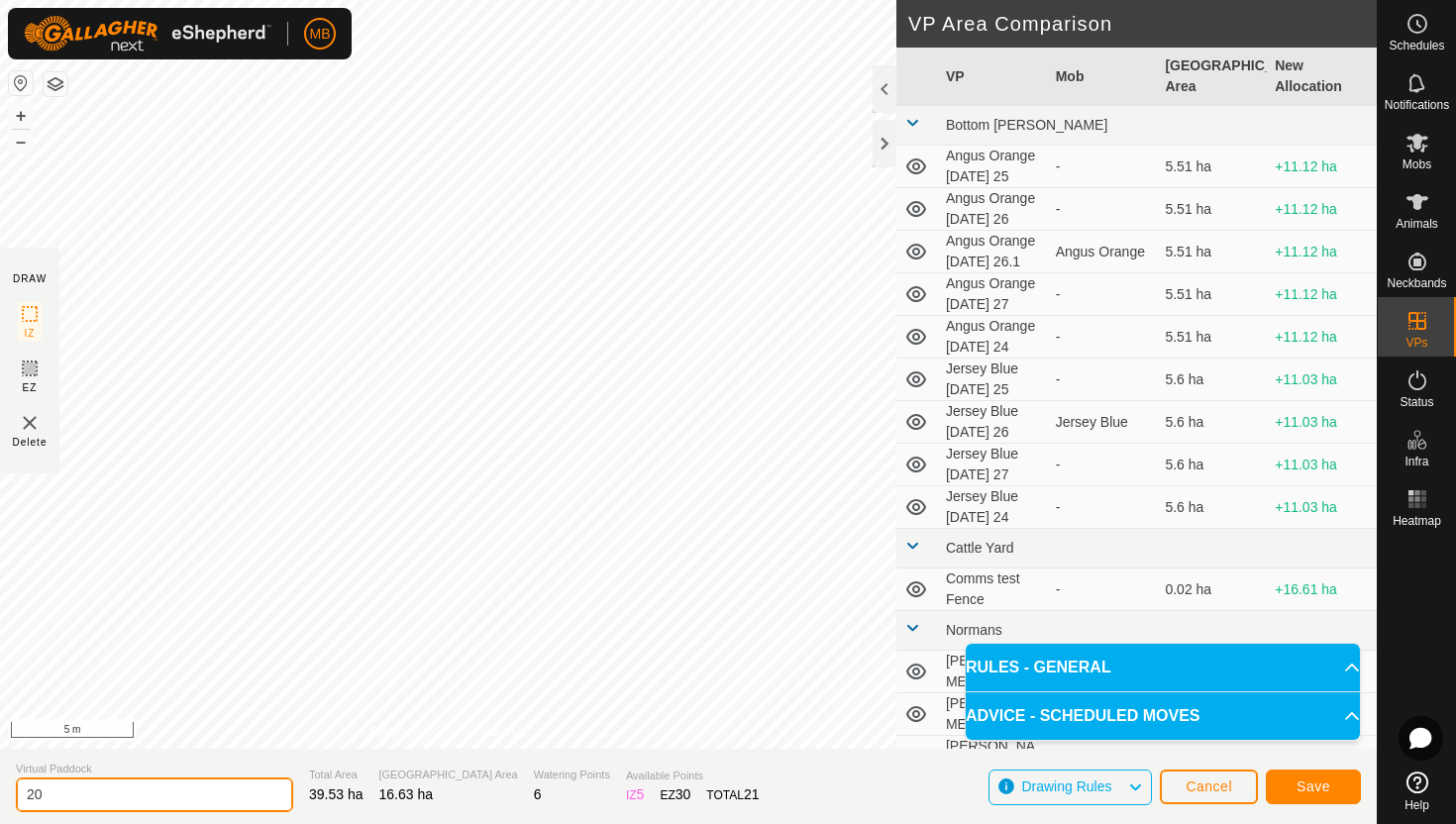 type on "2" 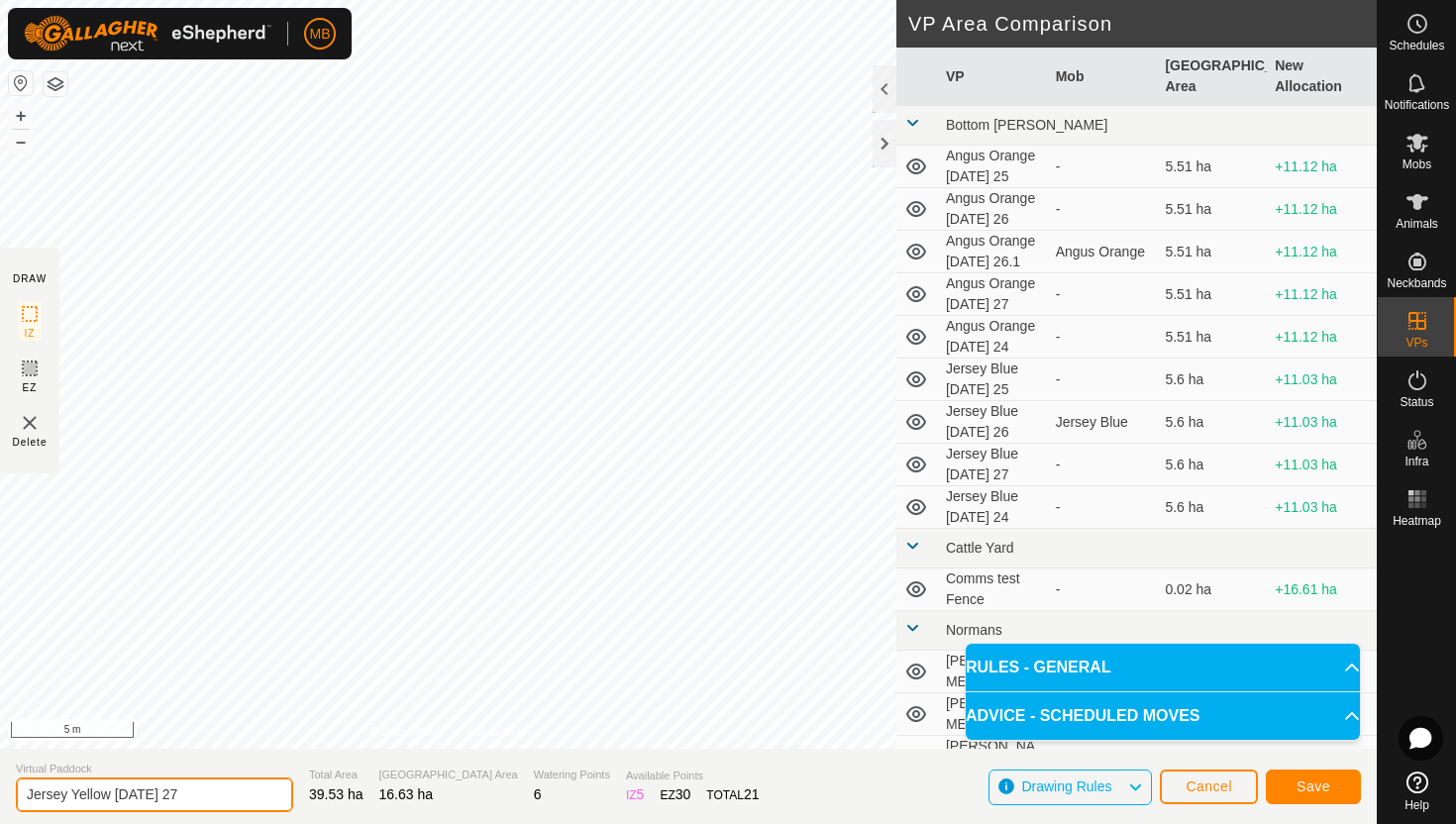 type on "Jersey Yellow [DATE] 27" 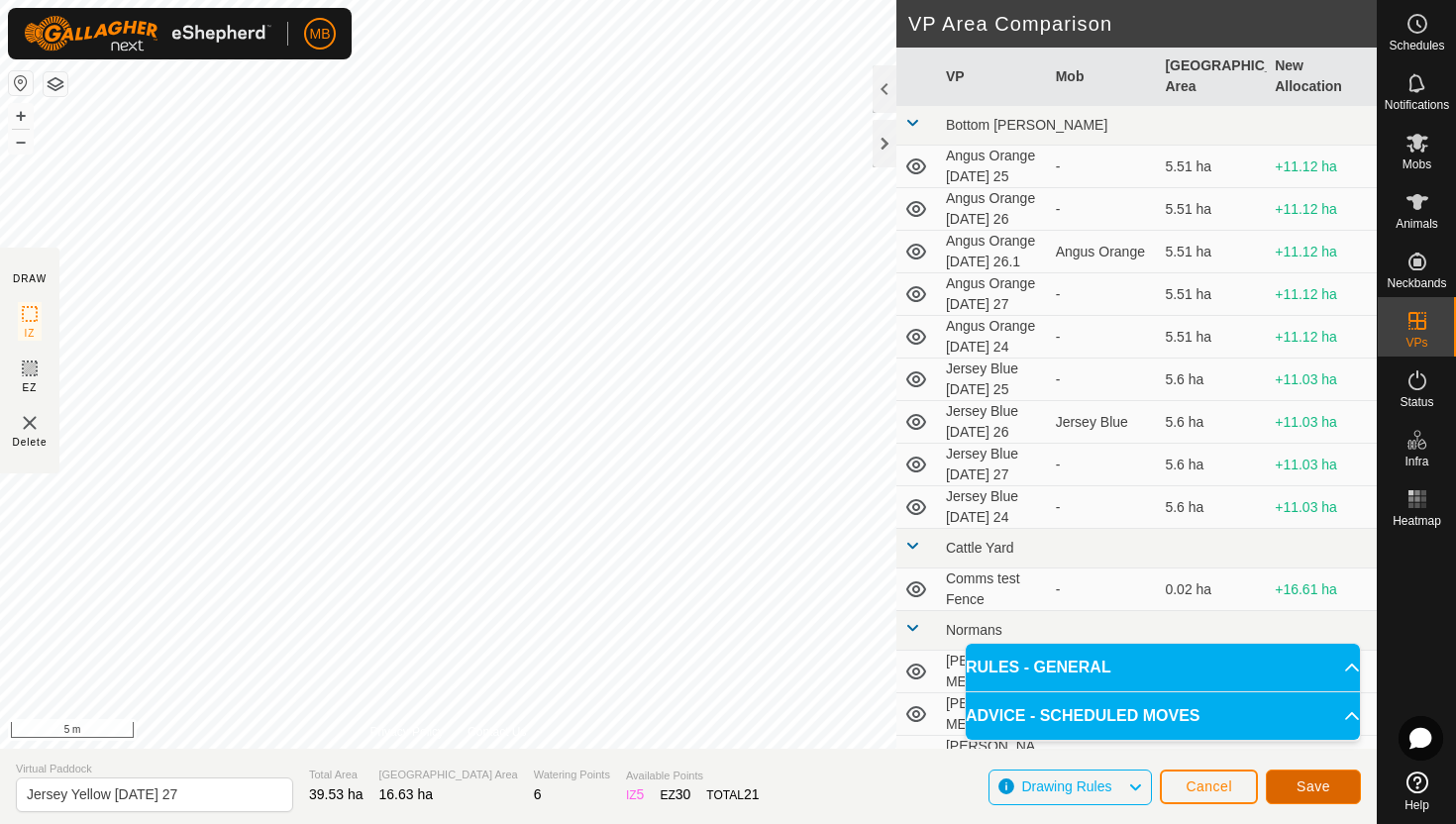 click on "Save" 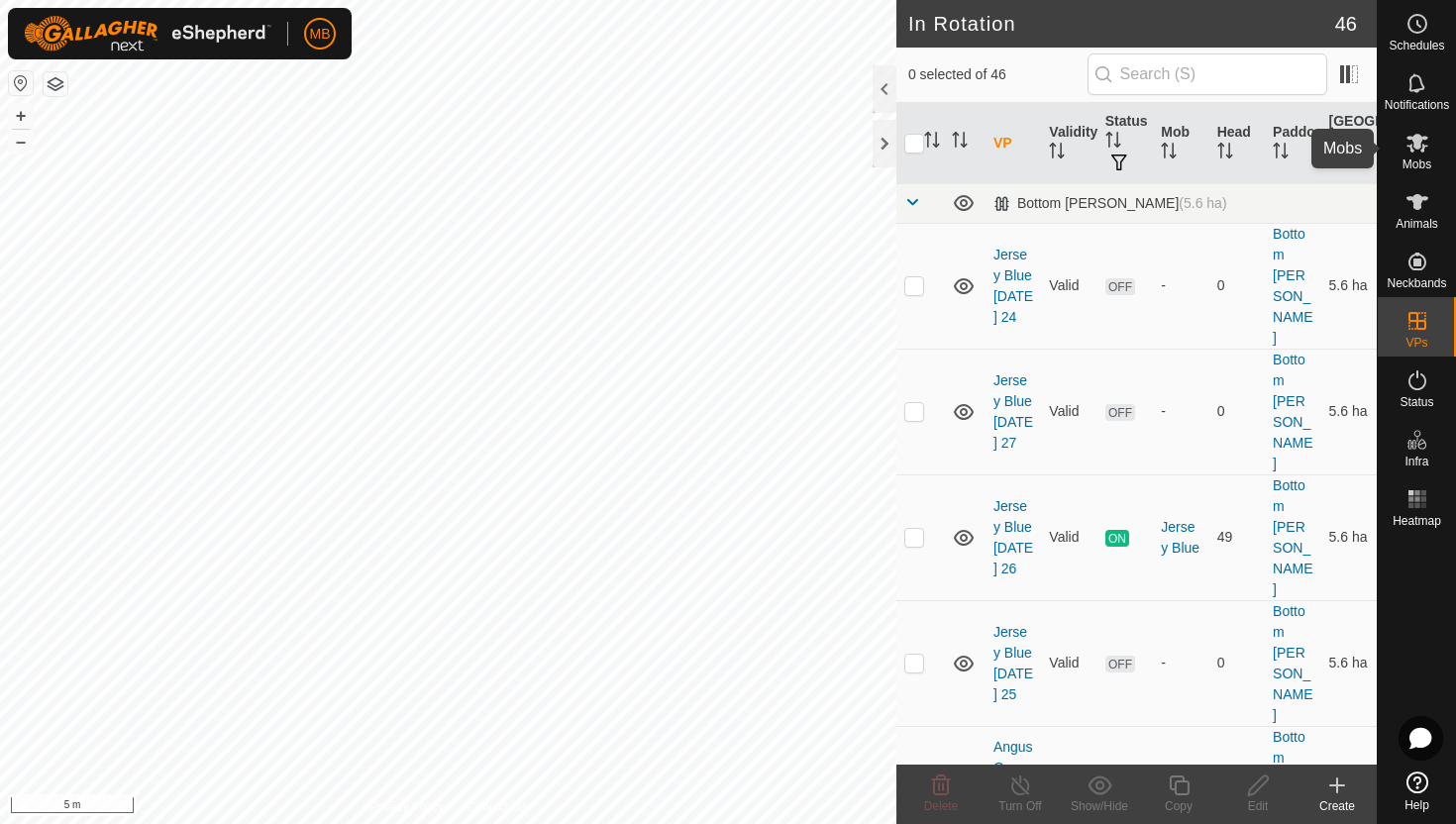 click at bounding box center [1417, 143] 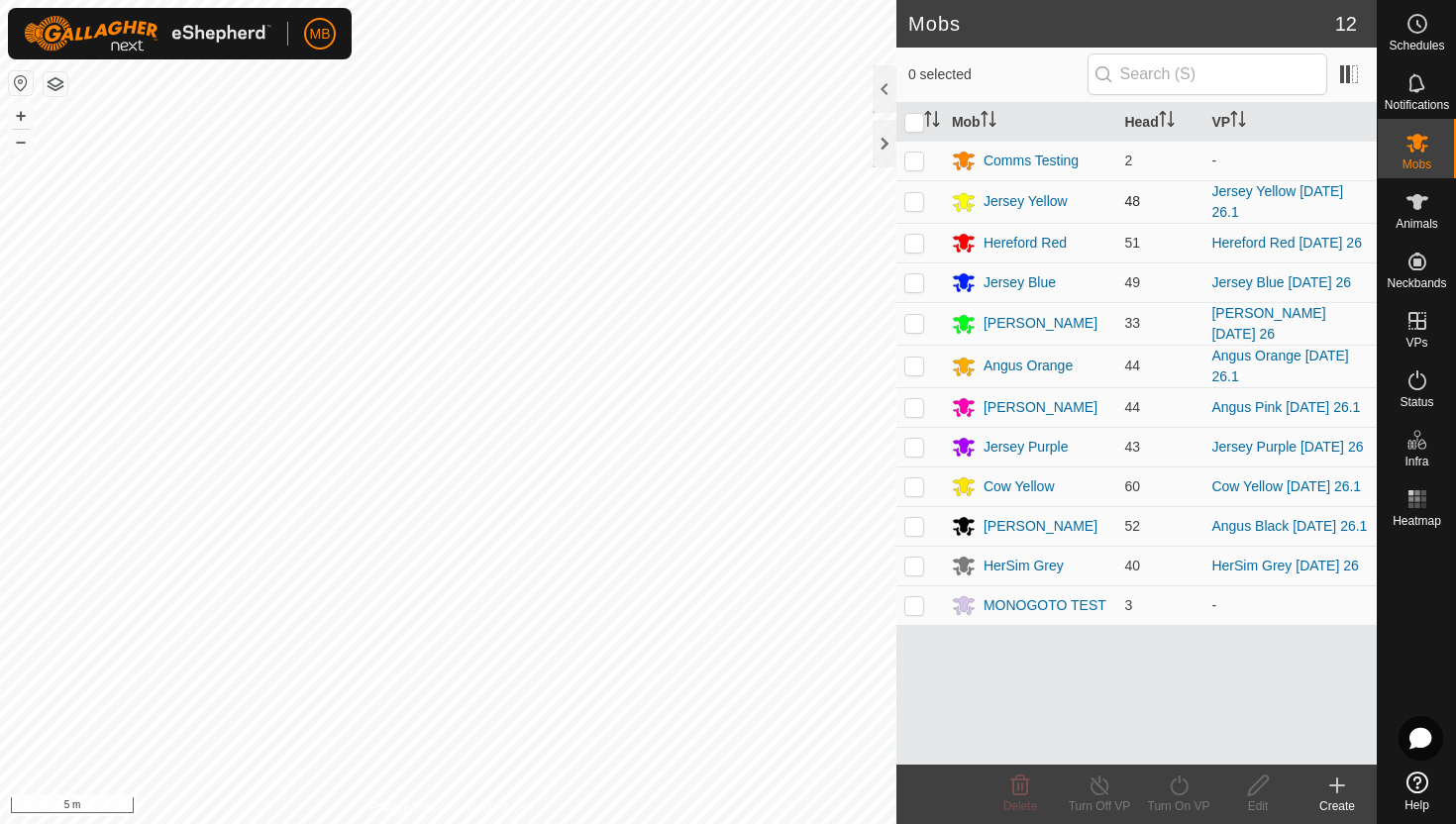 click at bounding box center [914, 201] 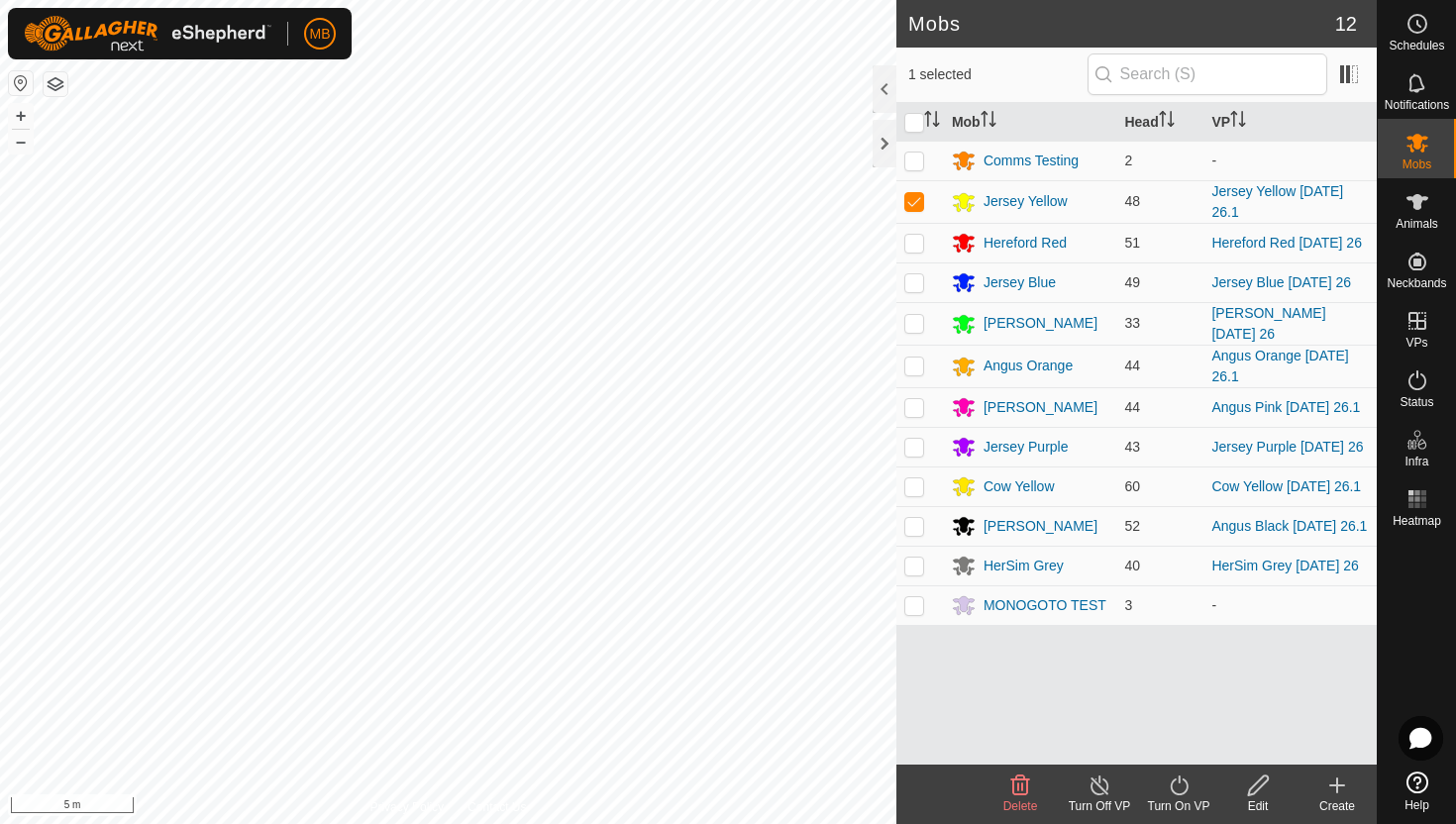 click 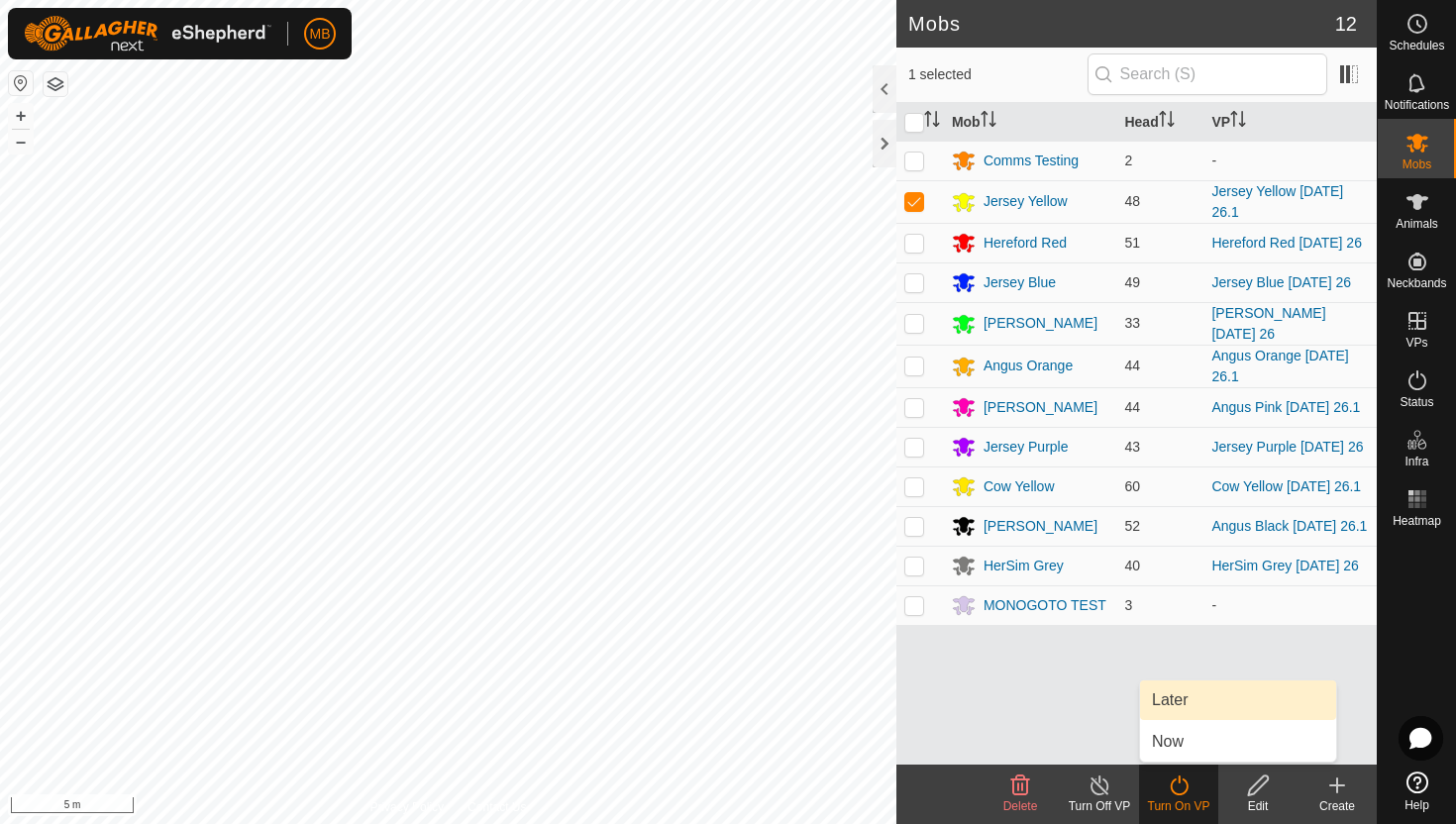 click on "Later" at bounding box center [1238, 700] 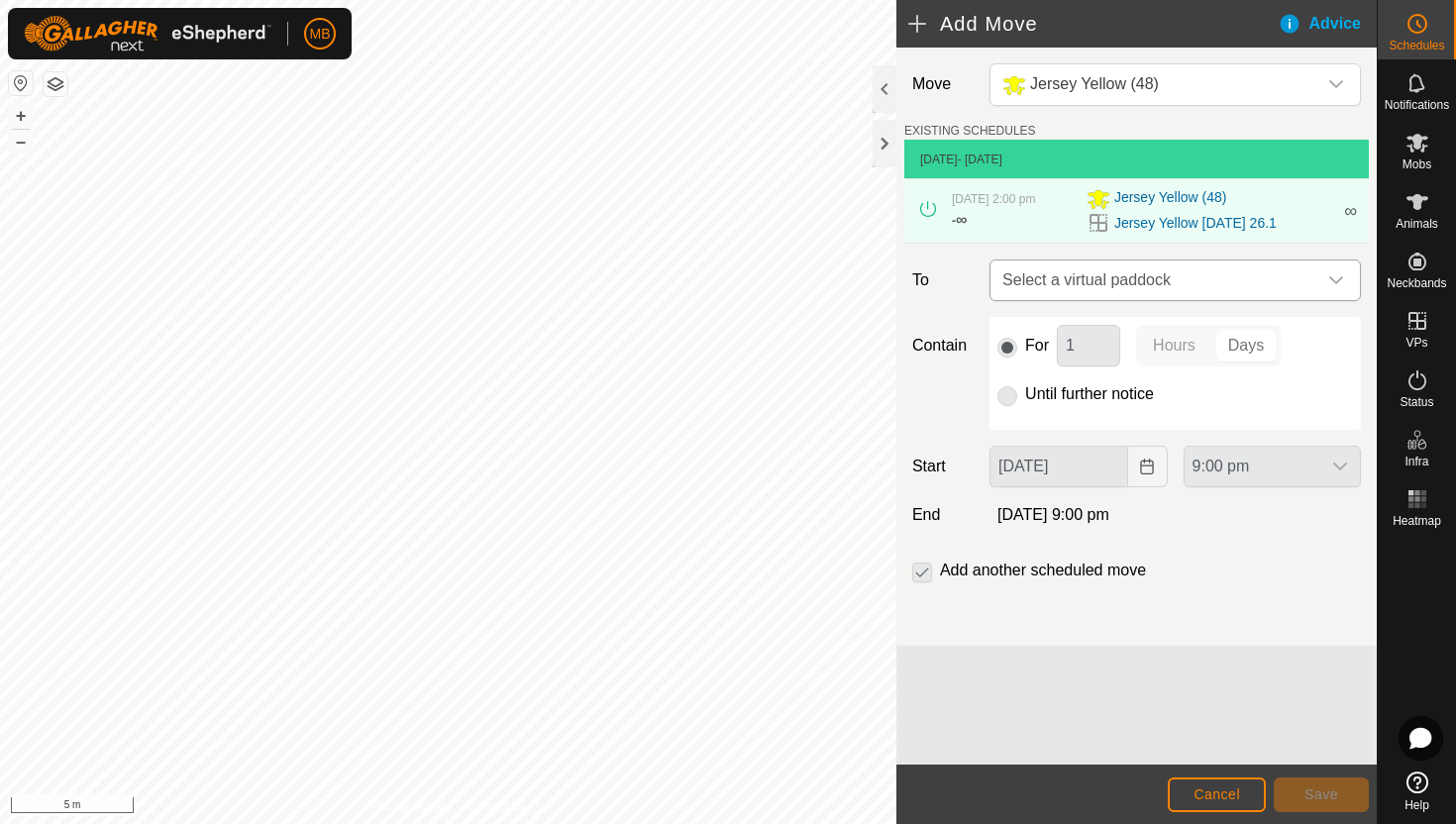 click 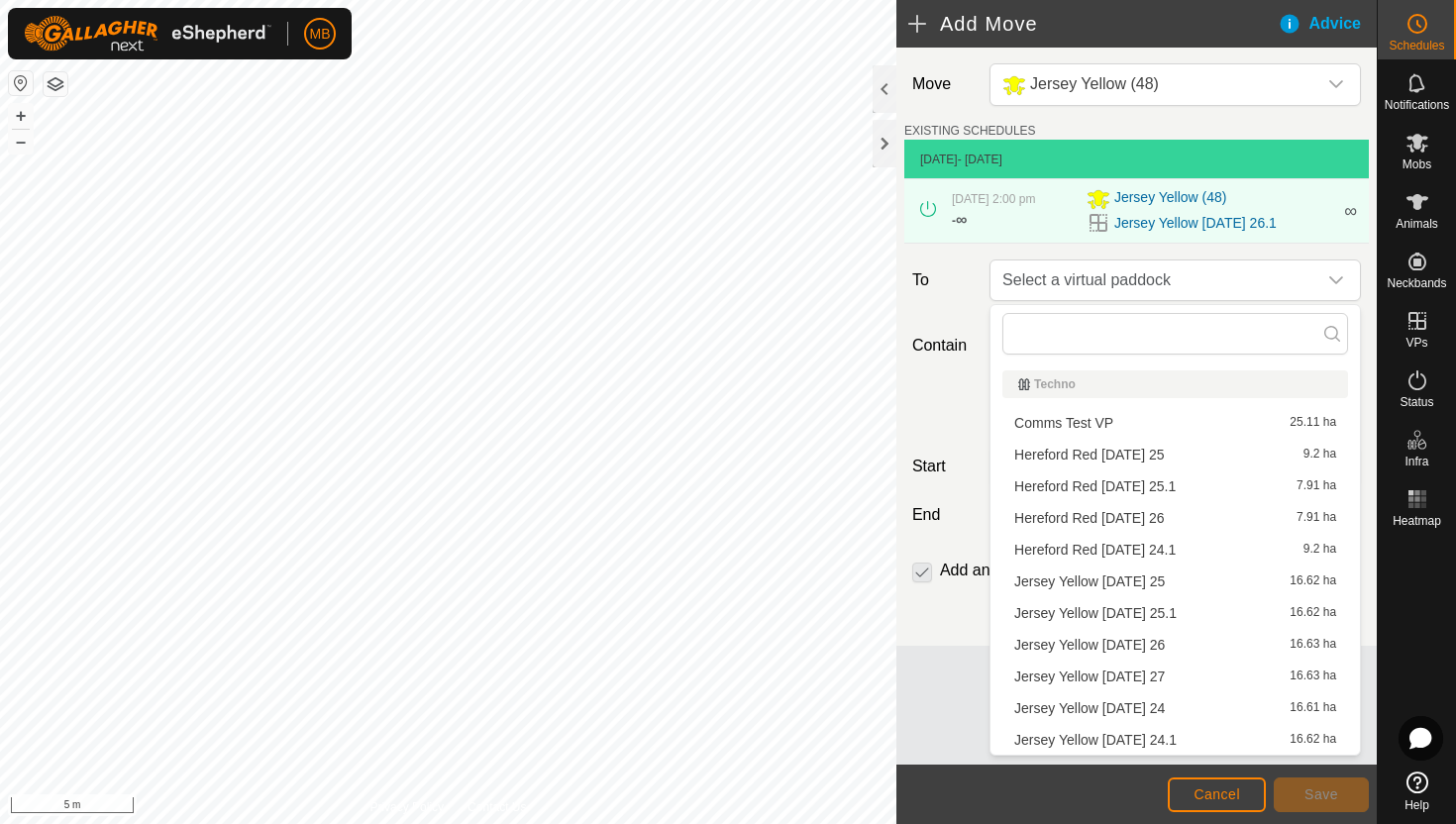 click on "Jersey Yellow Sunday 27  16.63 ha" at bounding box center [1175, 676] 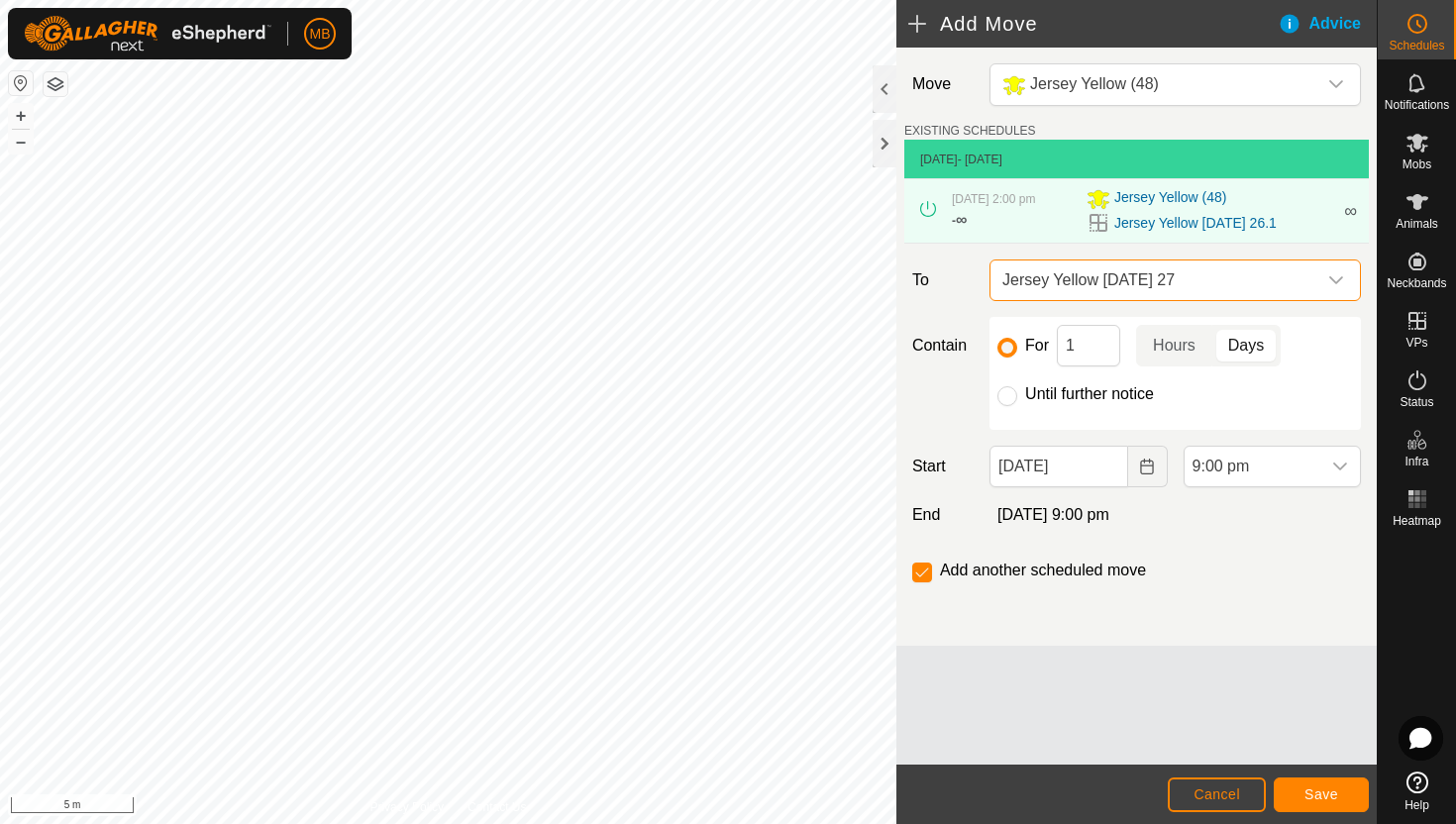 click on "Until further notice" 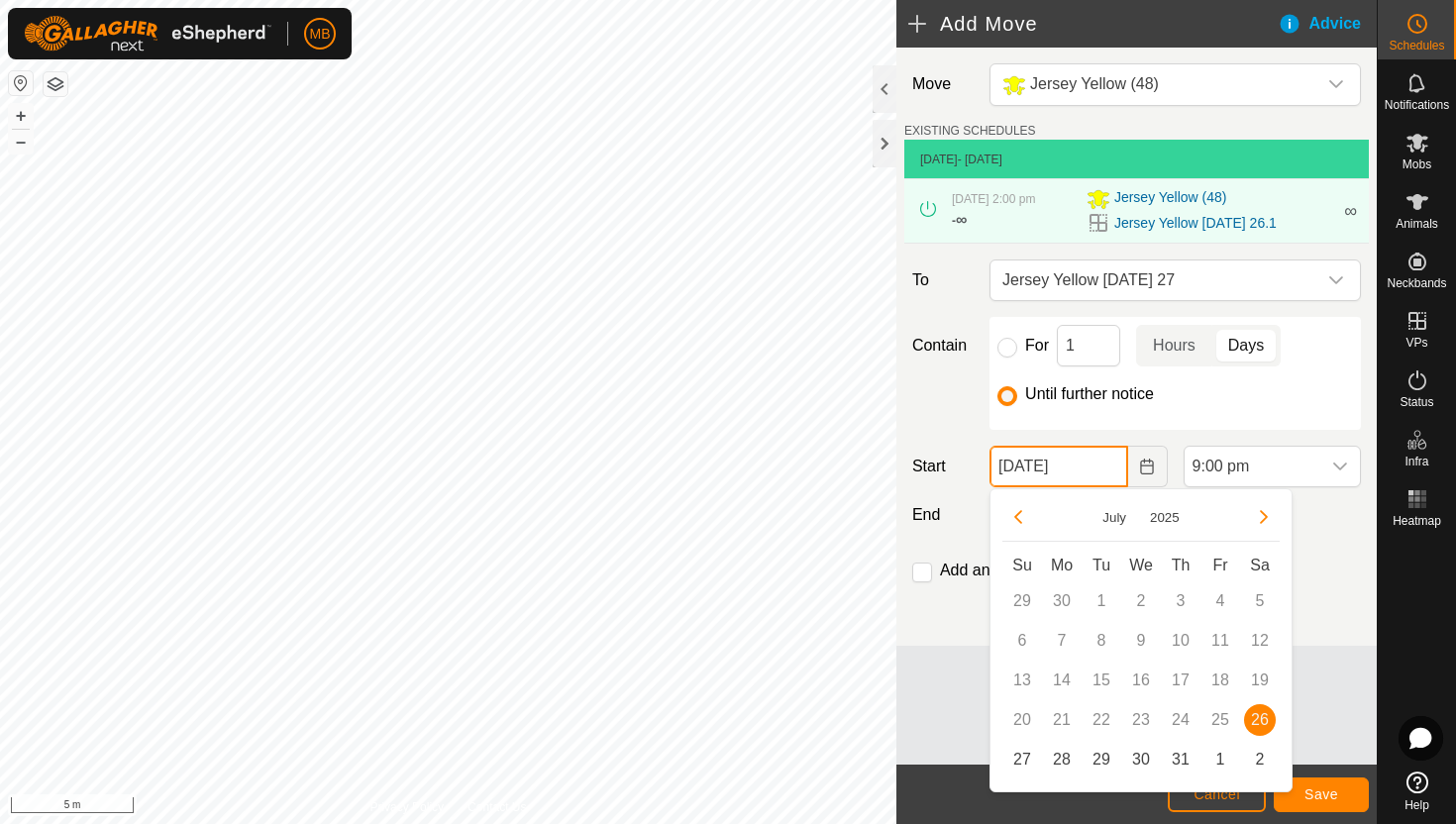 click on "26 Jul, 2025" 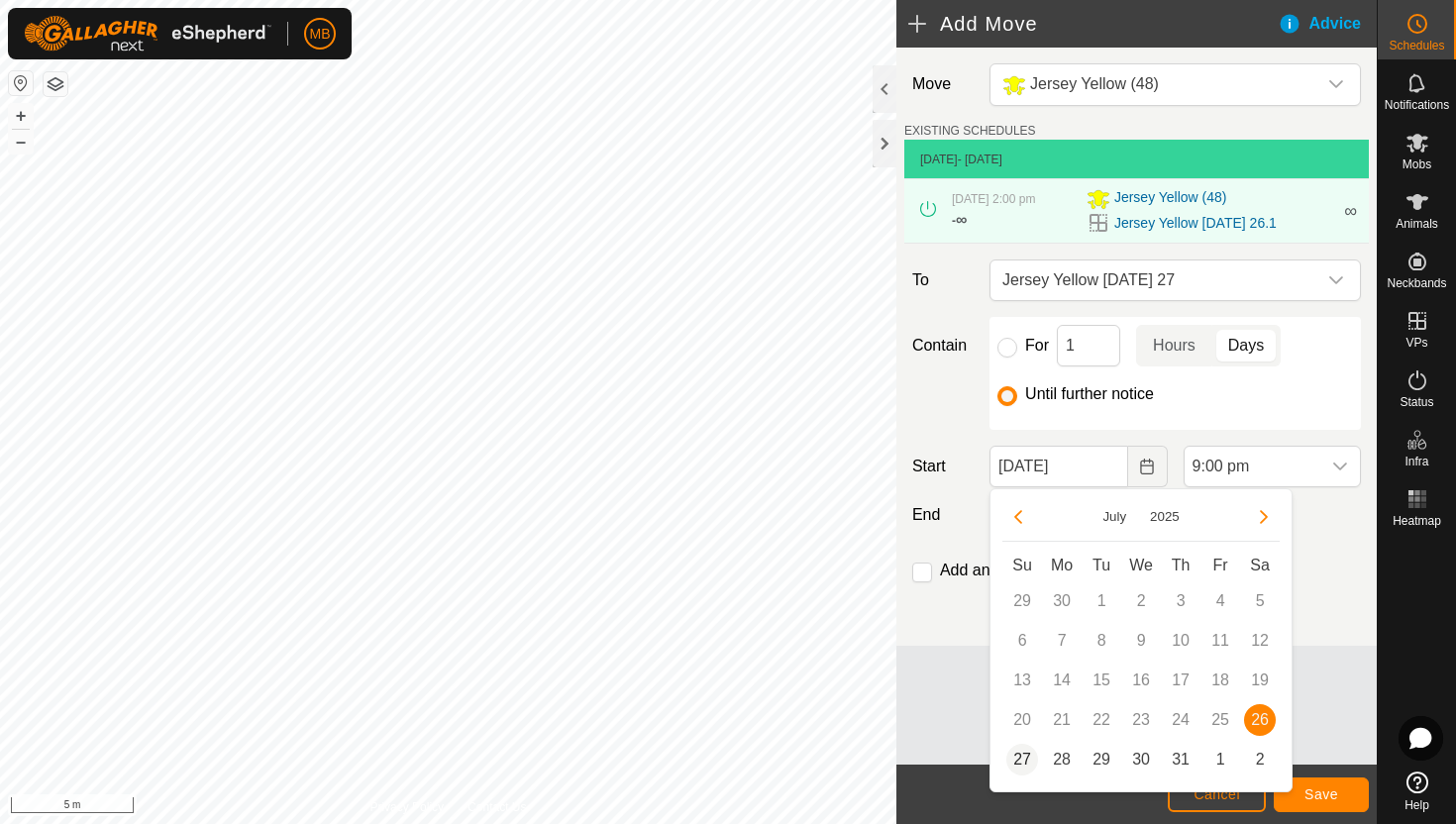 click on "27" at bounding box center [1022, 760] 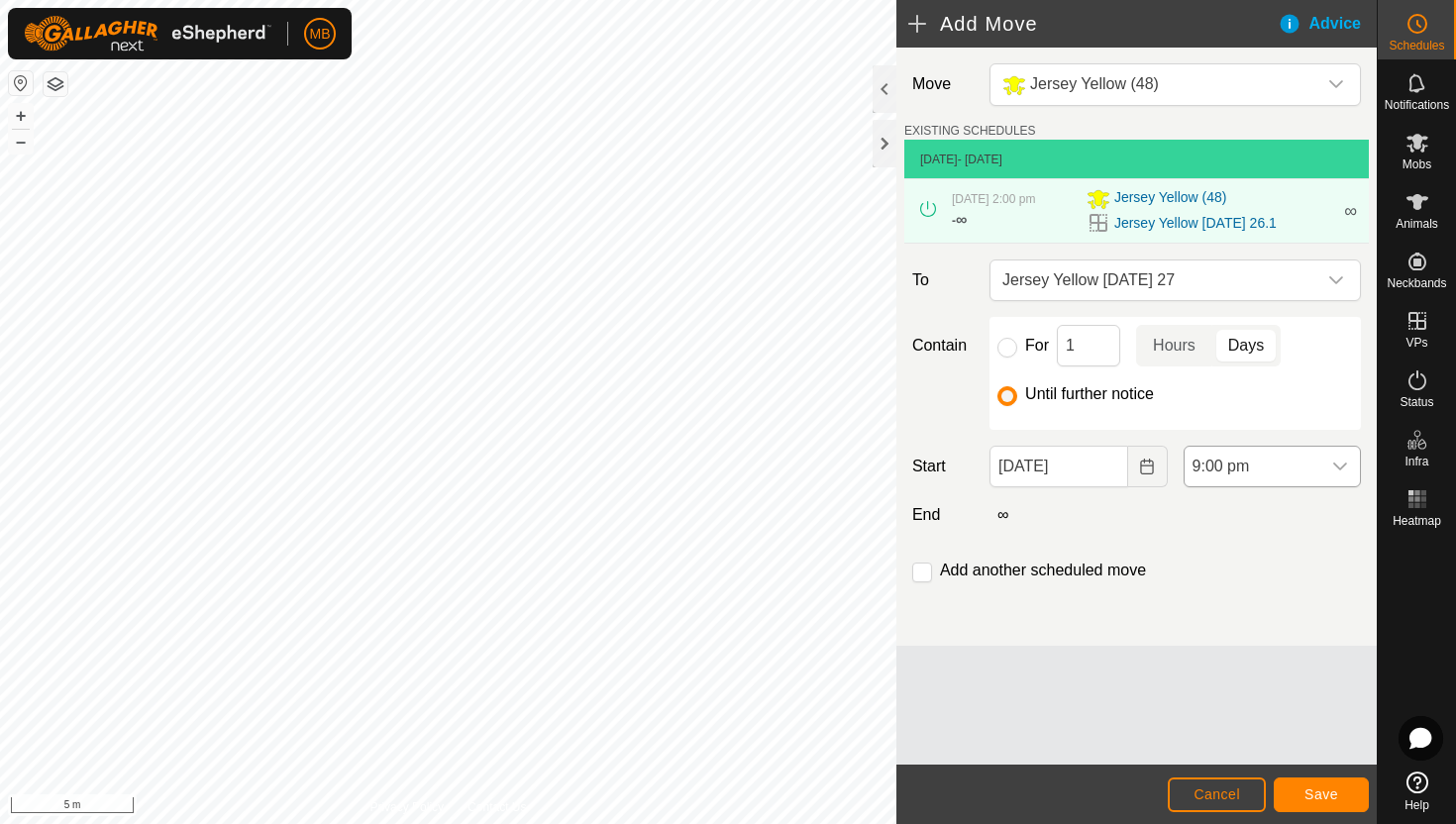 click on "9:00 pm" at bounding box center (1252, 466) 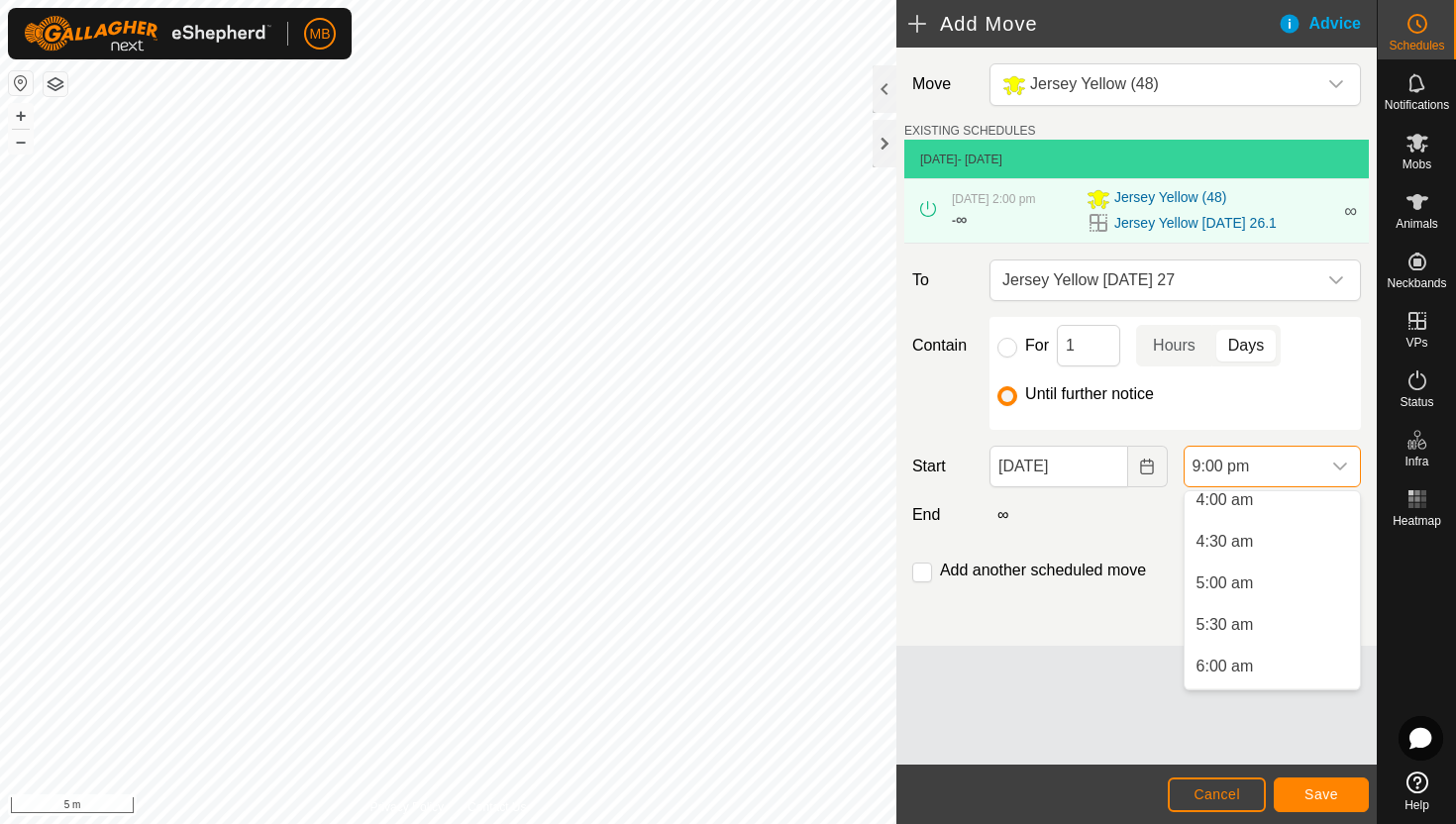 scroll, scrollTop: 340, scrollLeft: 0, axis: vertical 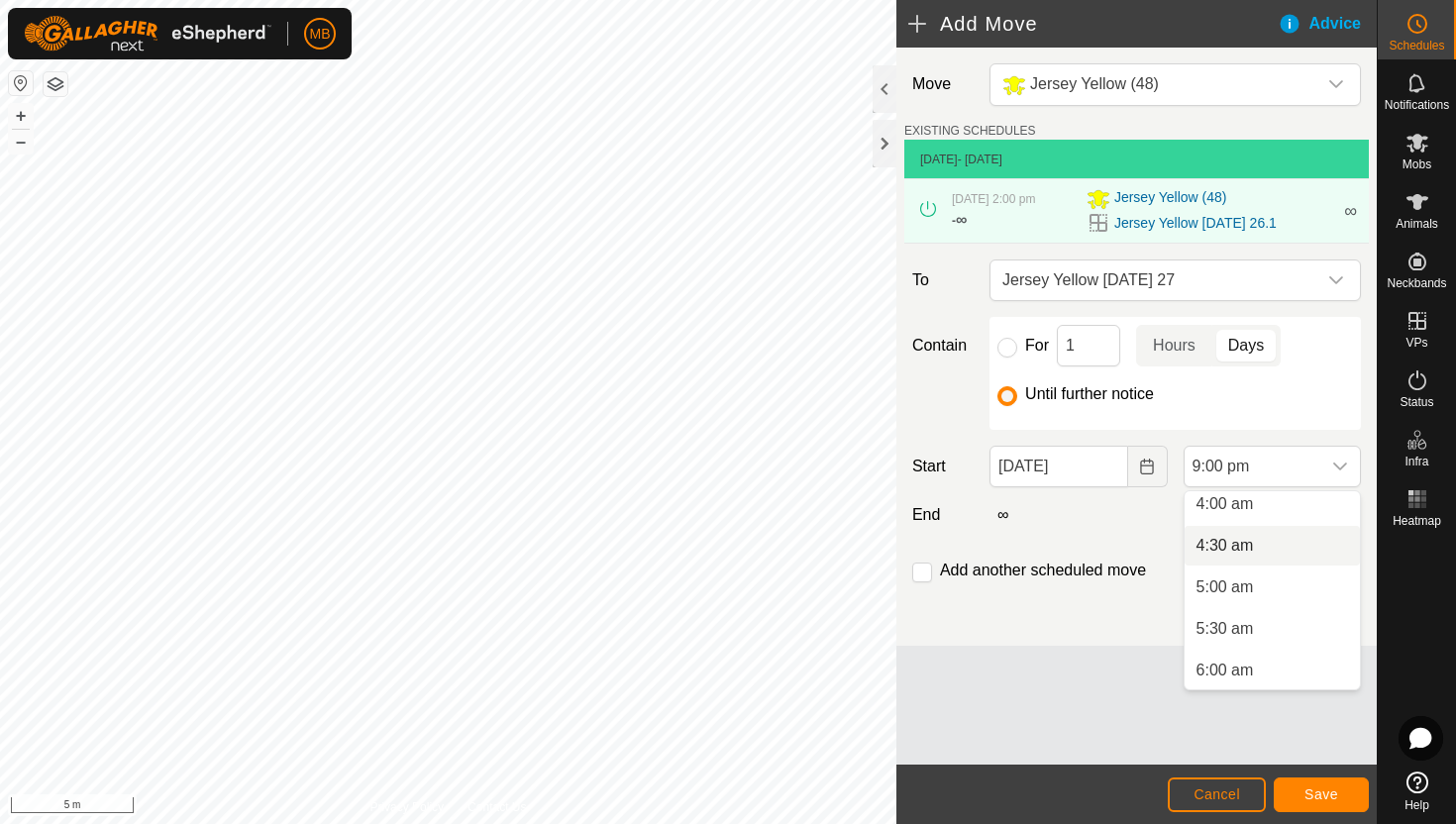 click on "4:30 am" at bounding box center (1272, 546) 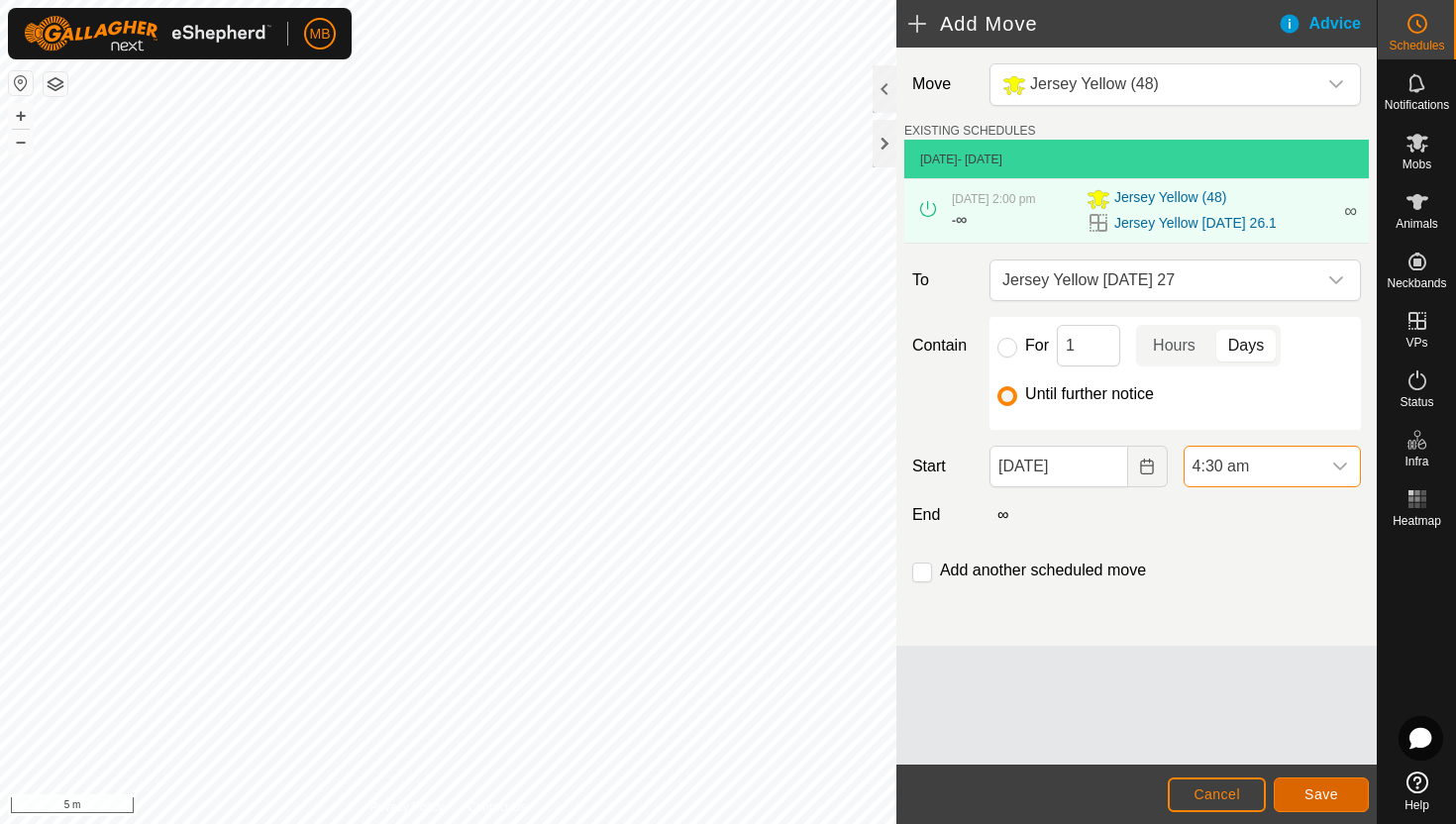 click on "Save" 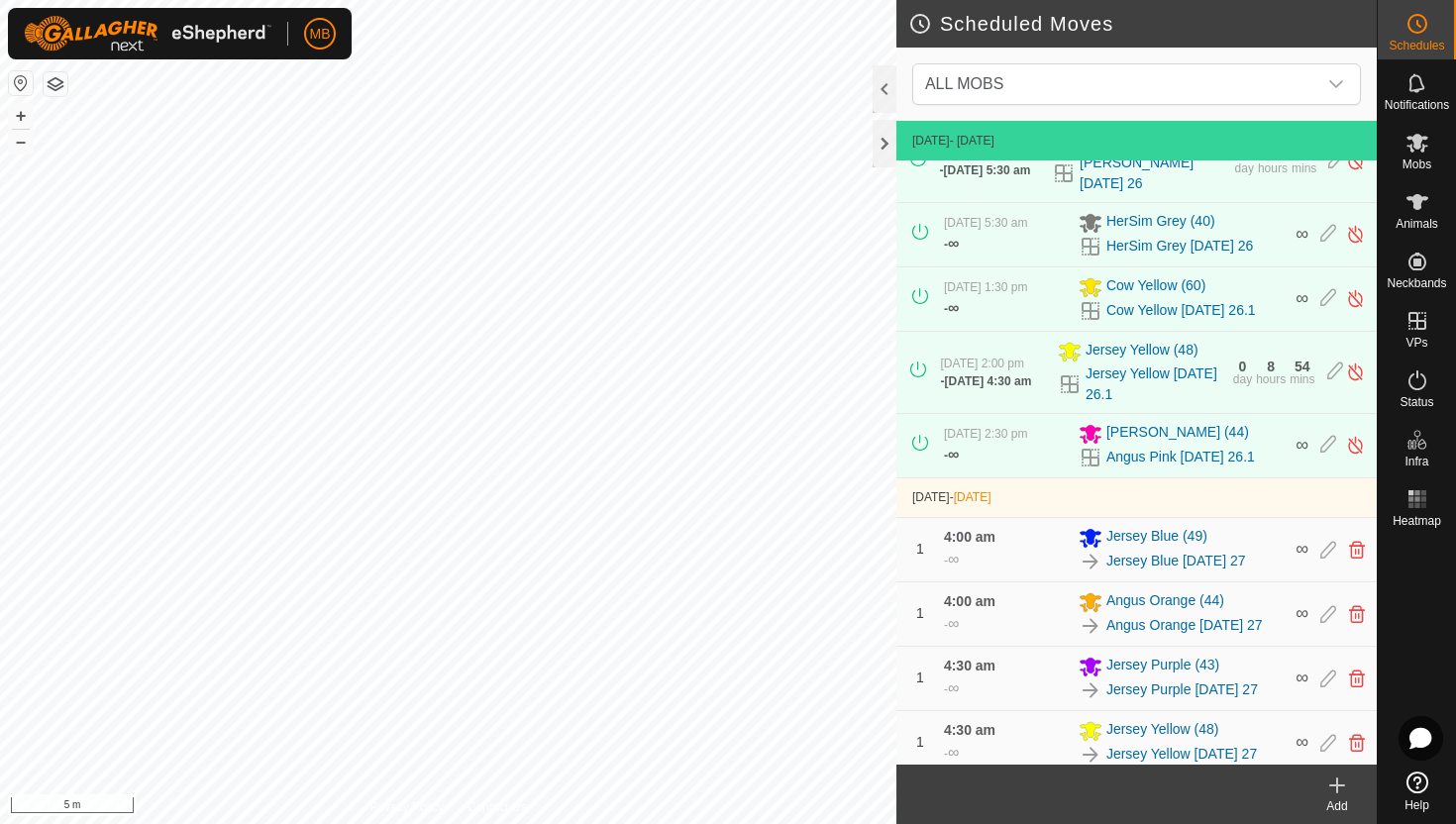 scroll, scrollTop: 367, scrollLeft: 0, axis: vertical 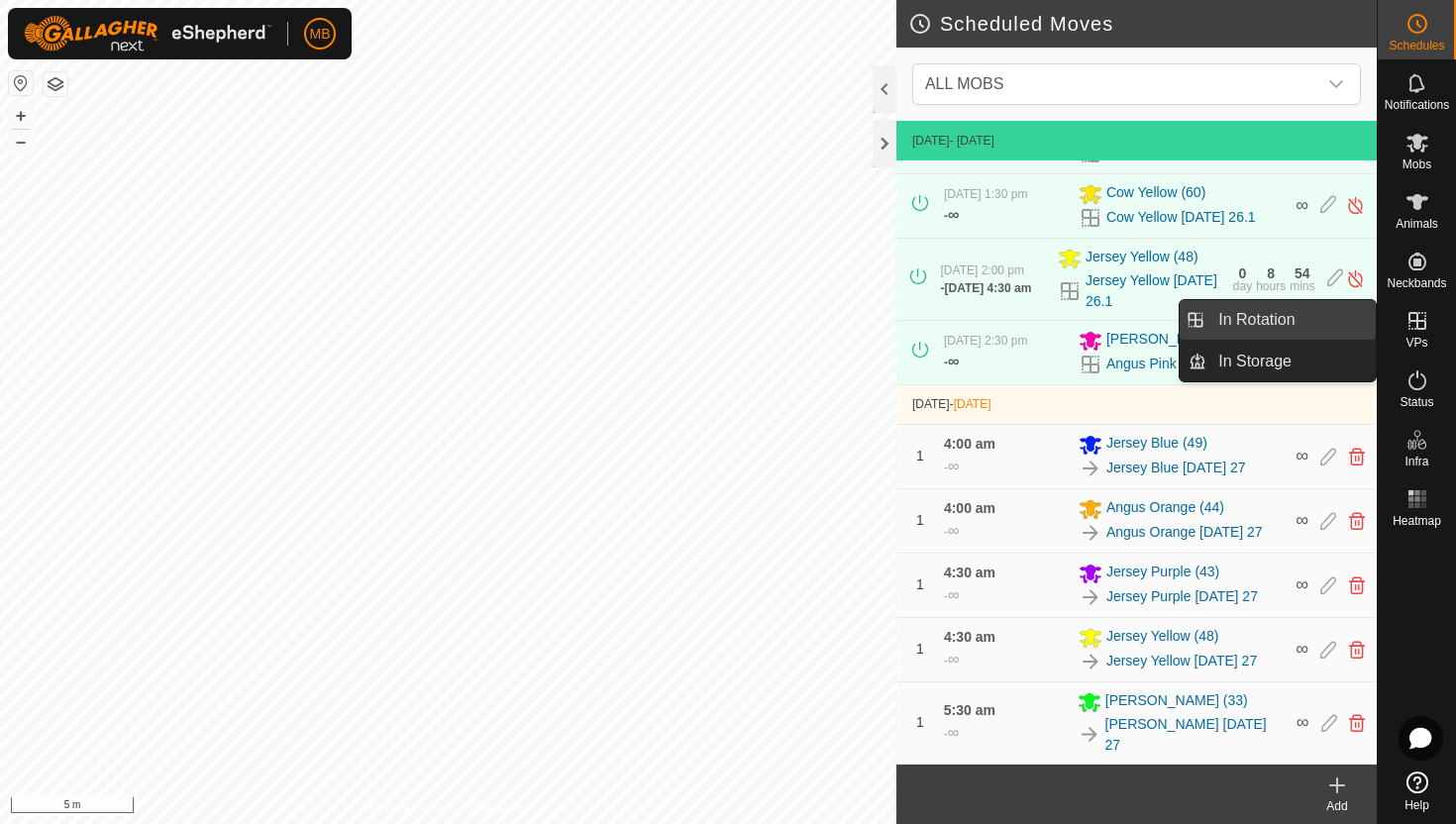 click on "In Rotation" at bounding box center (1291, 320) 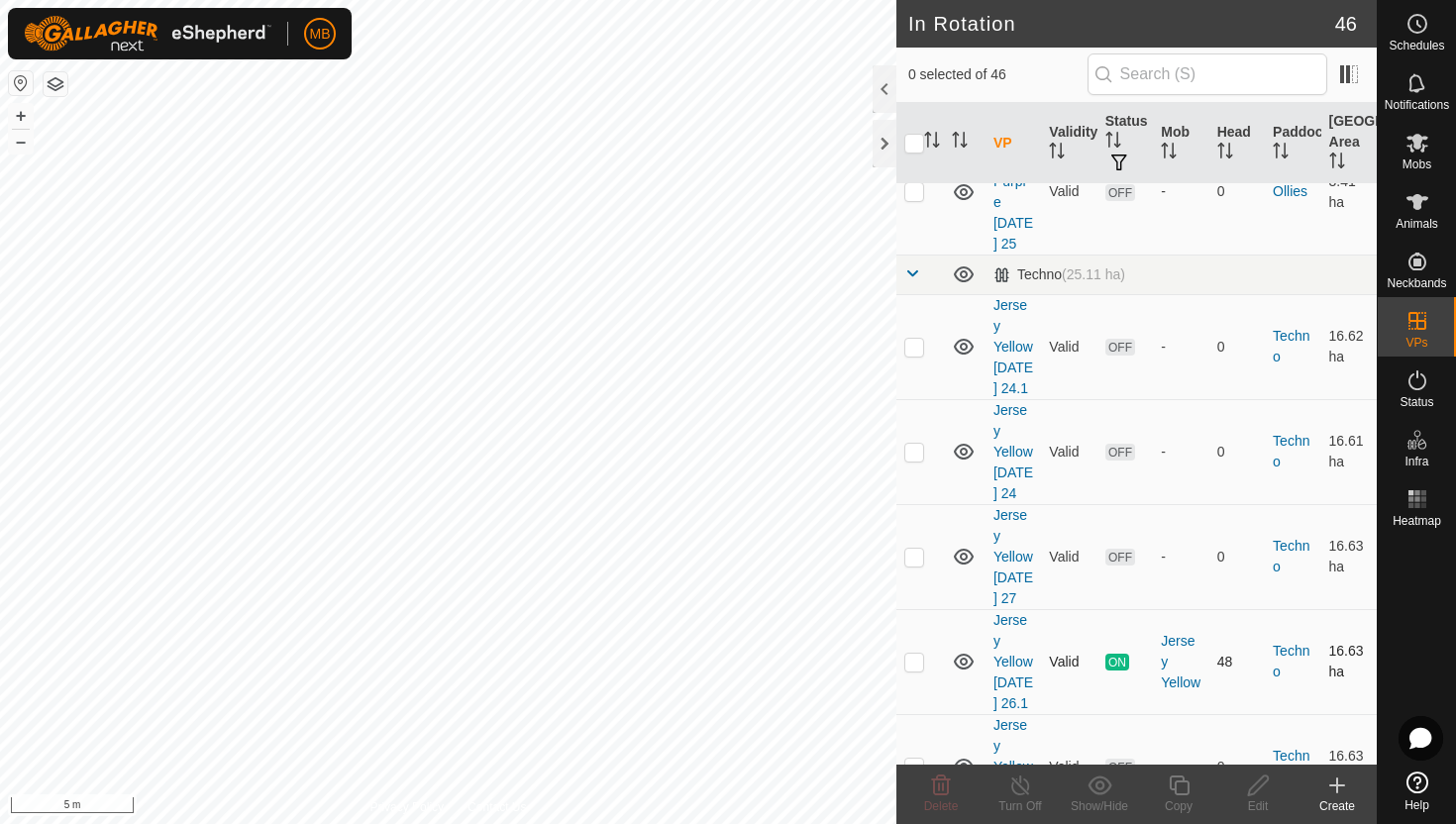 scroll, scrollTop: 2180, scrollLeft: 0, axis: vertical 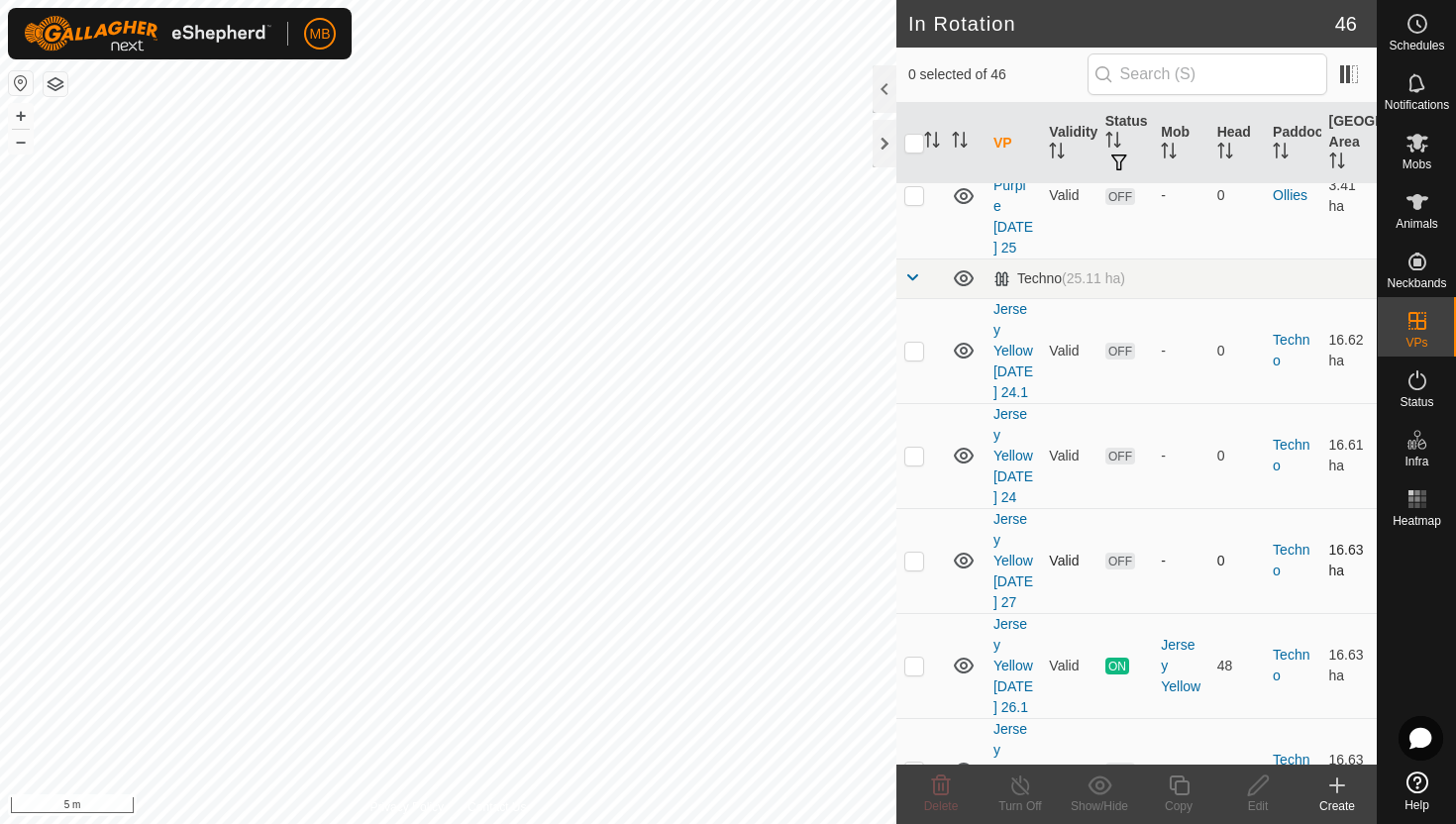 click at bounding box center (914, 561) 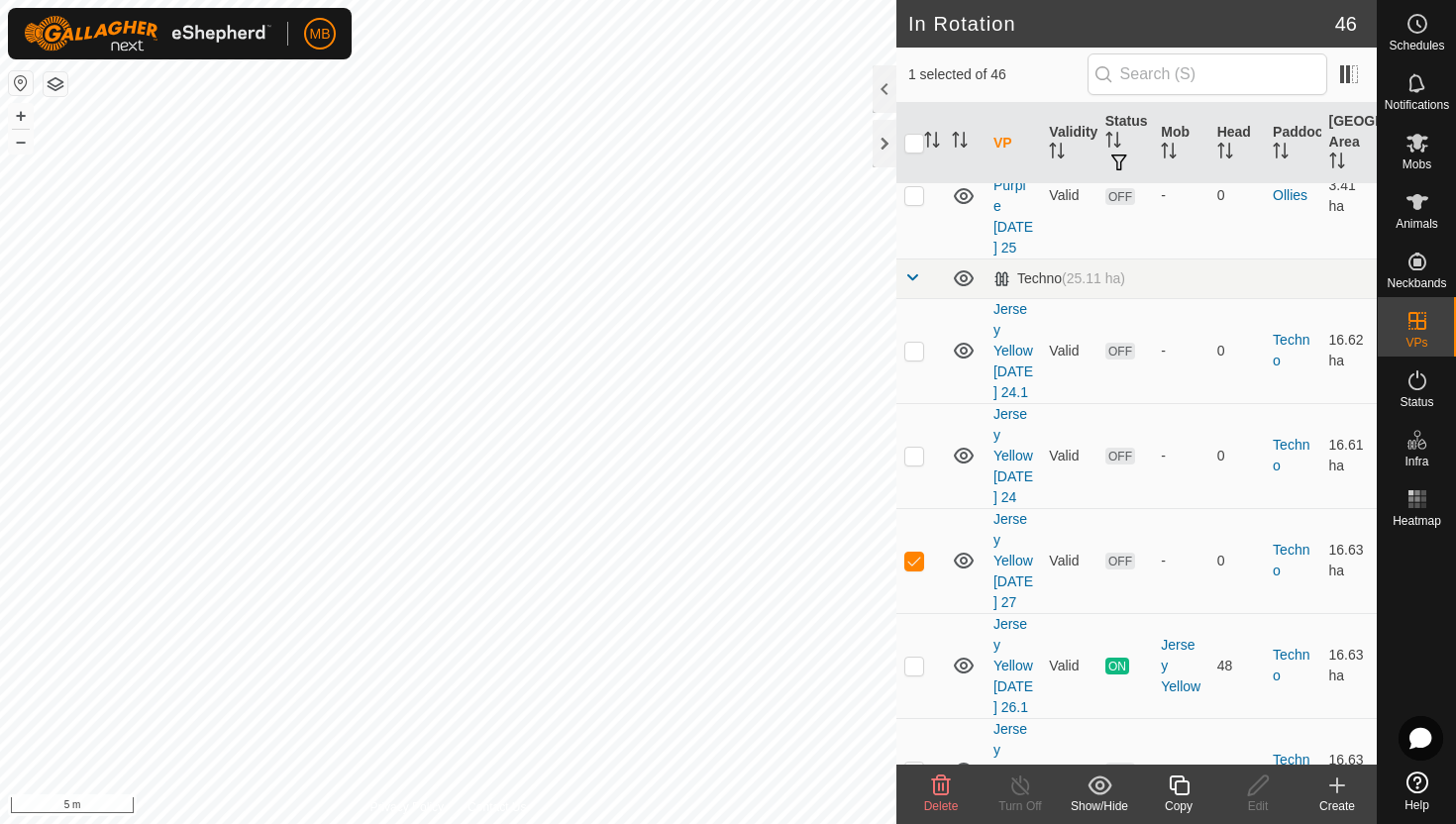 click 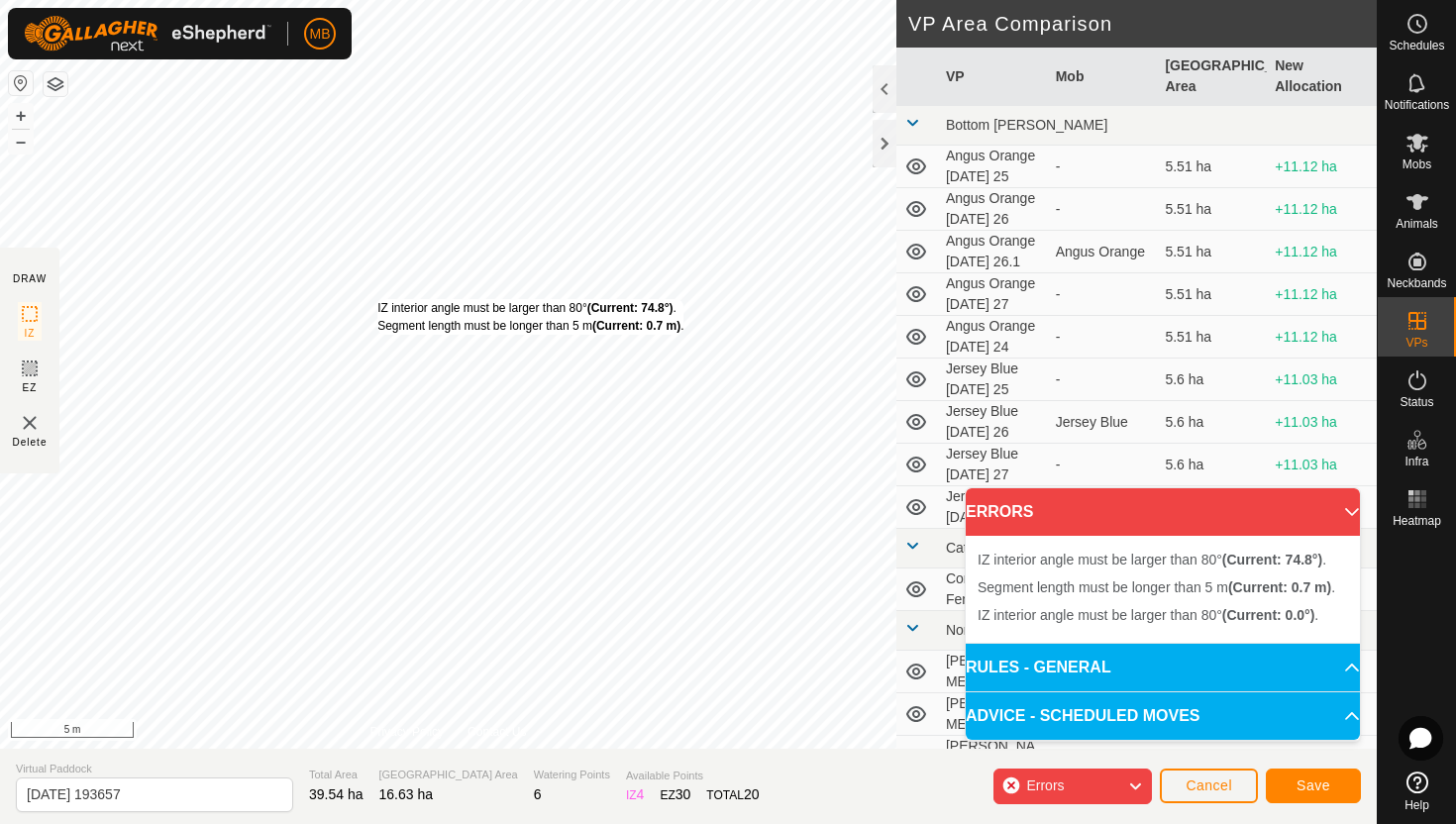 click on "IZ interior angle must be larger than 80°  (Current: 74.8°) . Segment length must be longer than 5 m  (Current: 0.7 m) . + – ⇧ i 5 m" at bounding box center (448, 374) 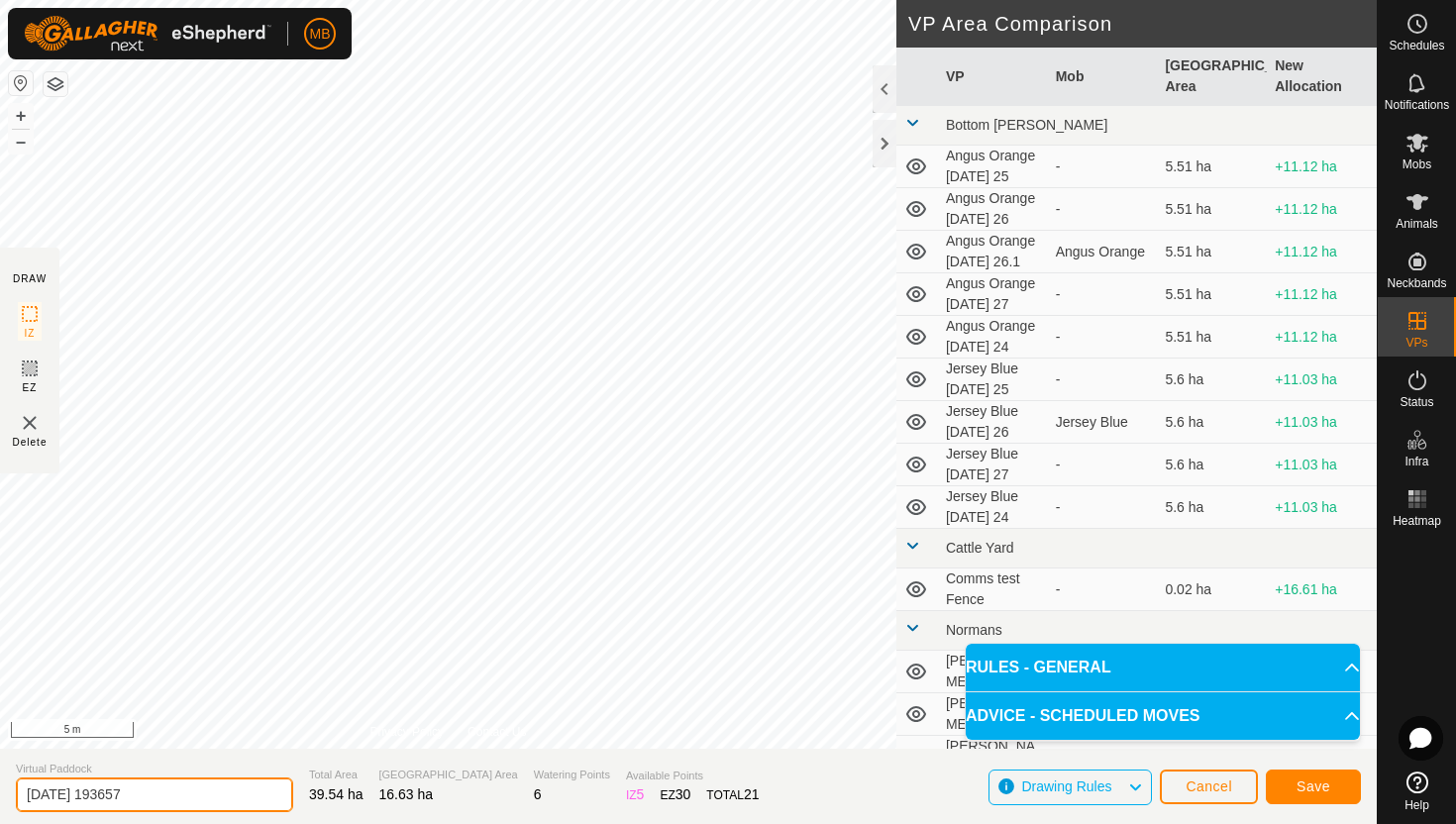 click on "2025-07-26 193657" 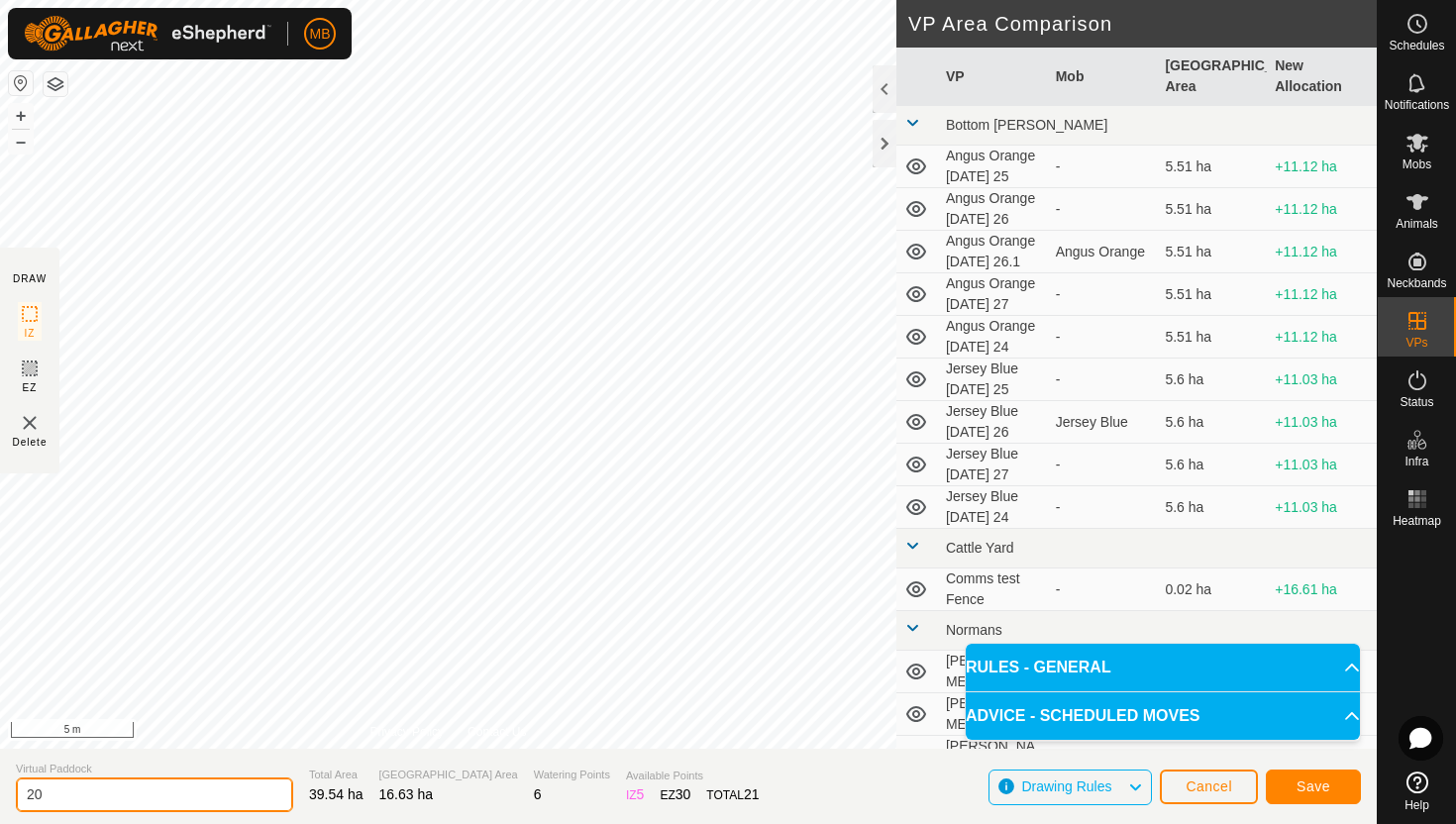type on "2" 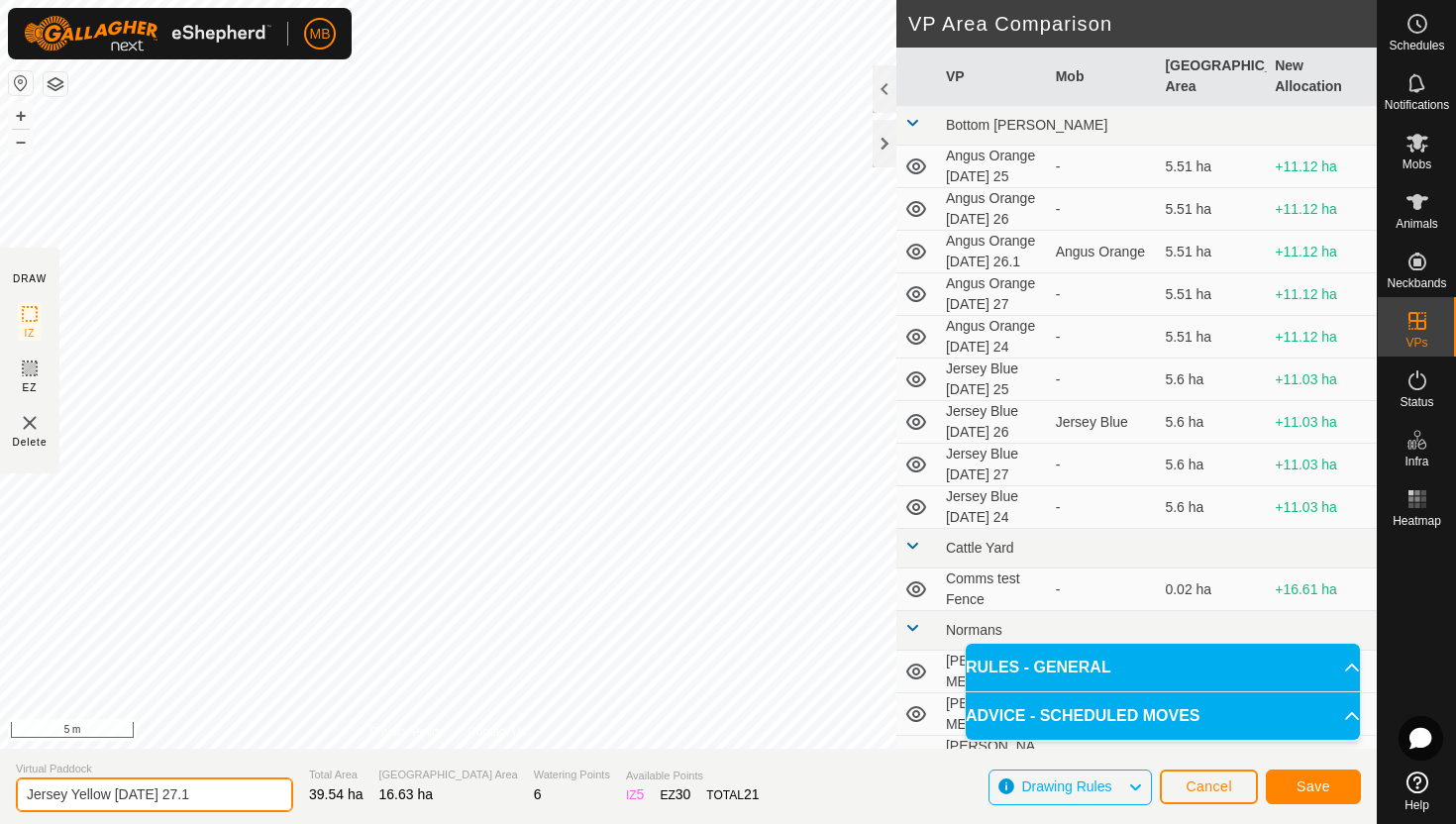 type on "Jersey Yellow [DATE] 27.1" 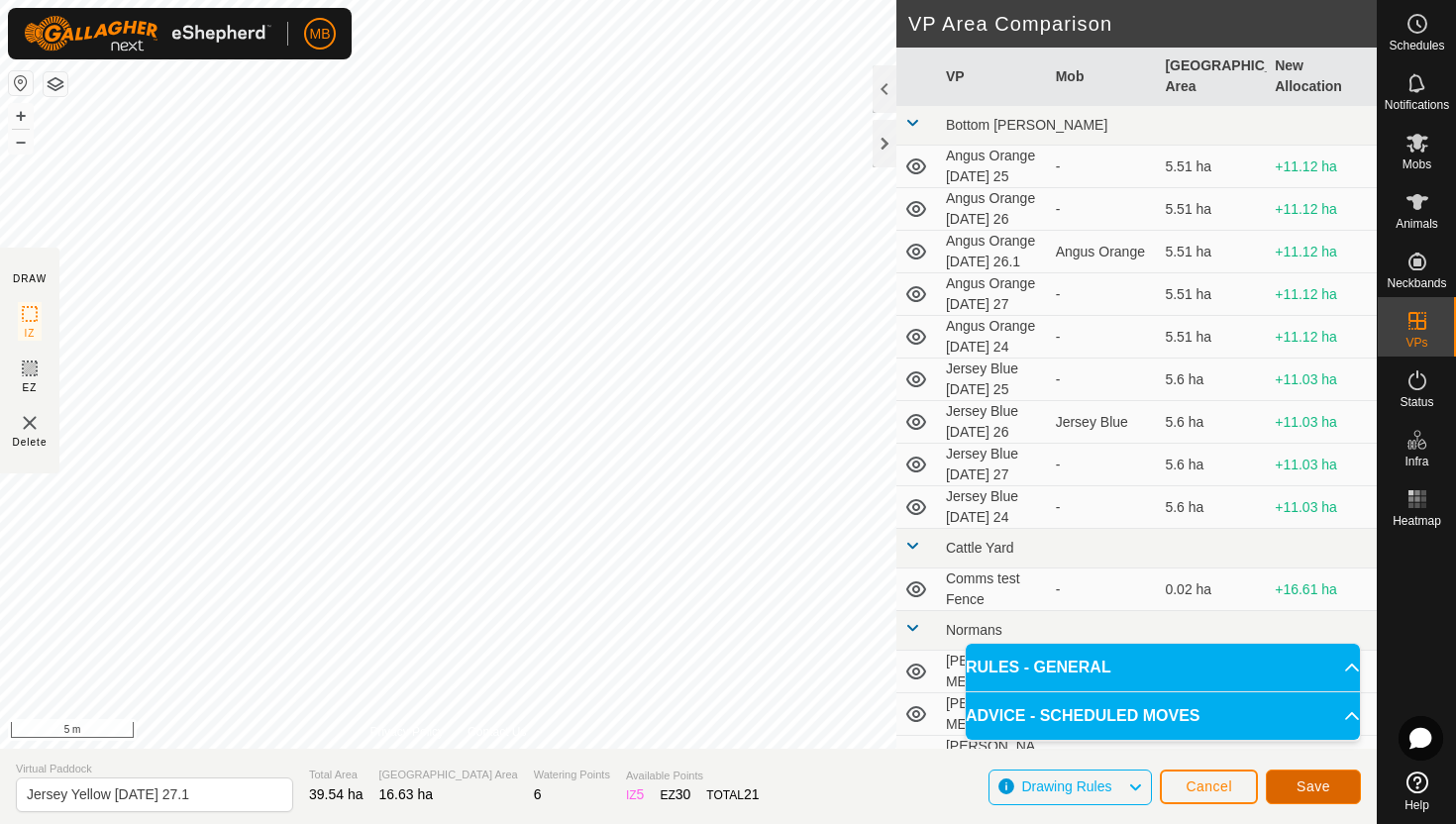 click on "Save" 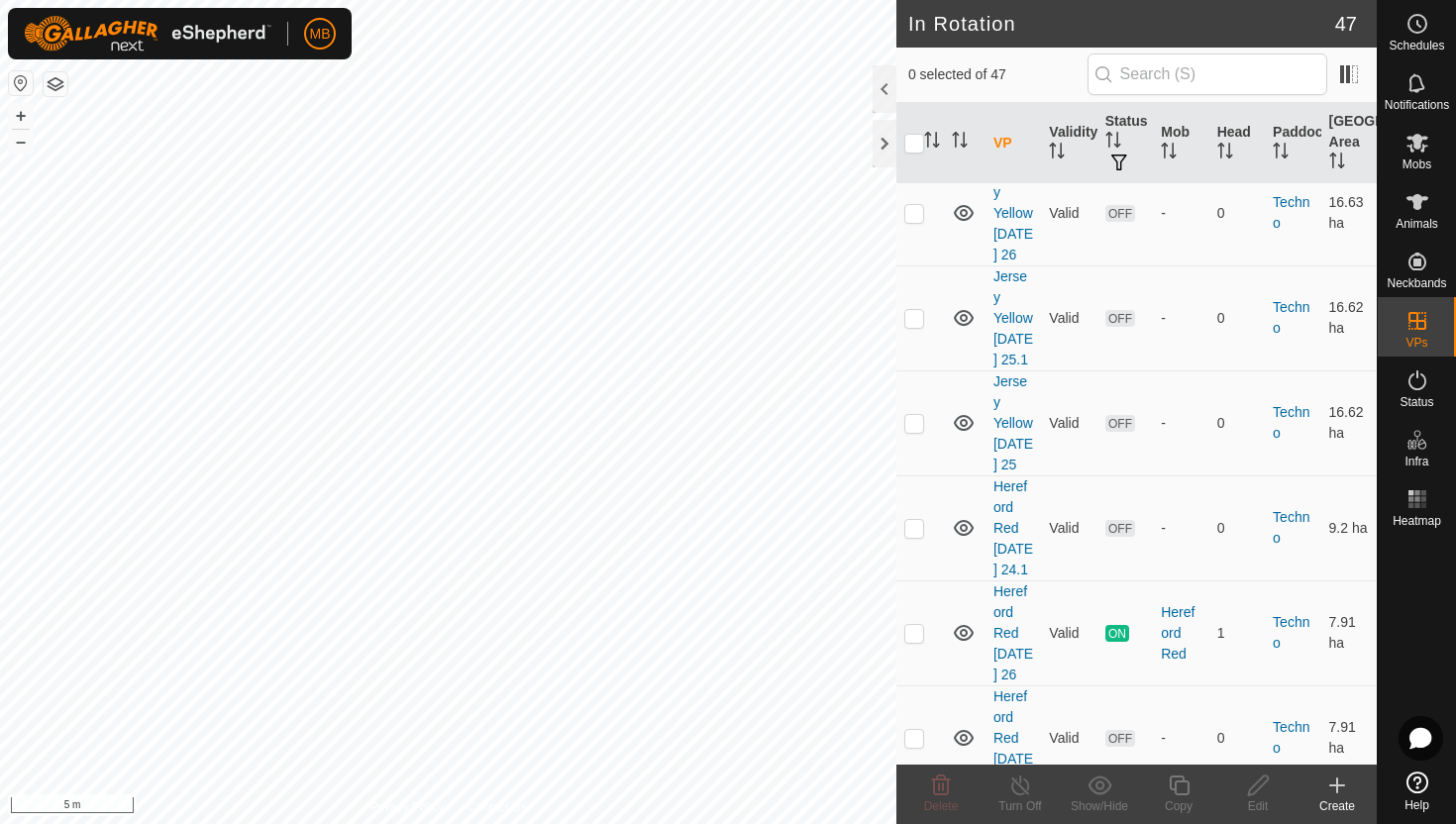 scroll, scrollTop: 2845, scrollLeft: 0, axis: vertical 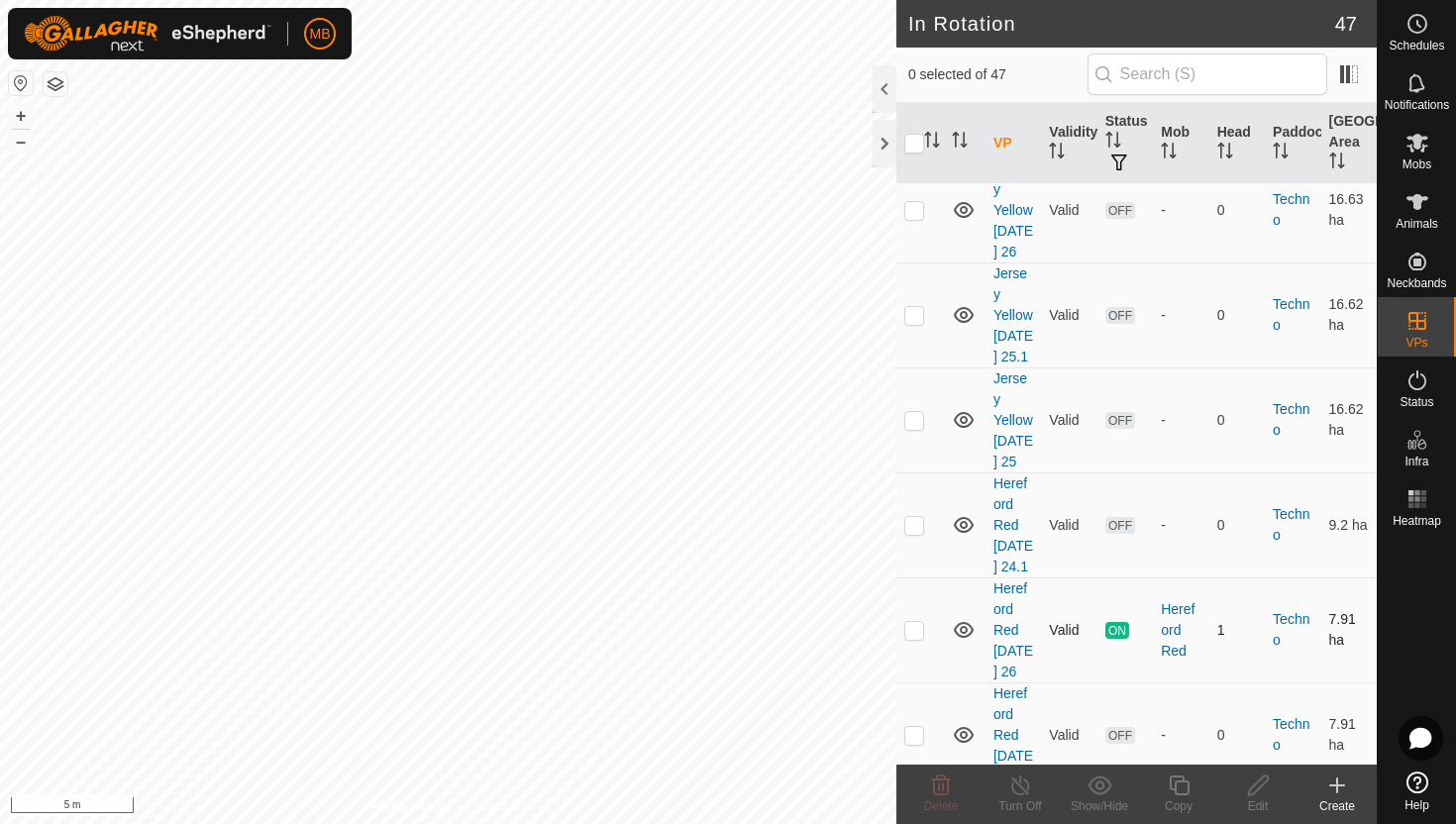 click at bounding box center [914, 630] 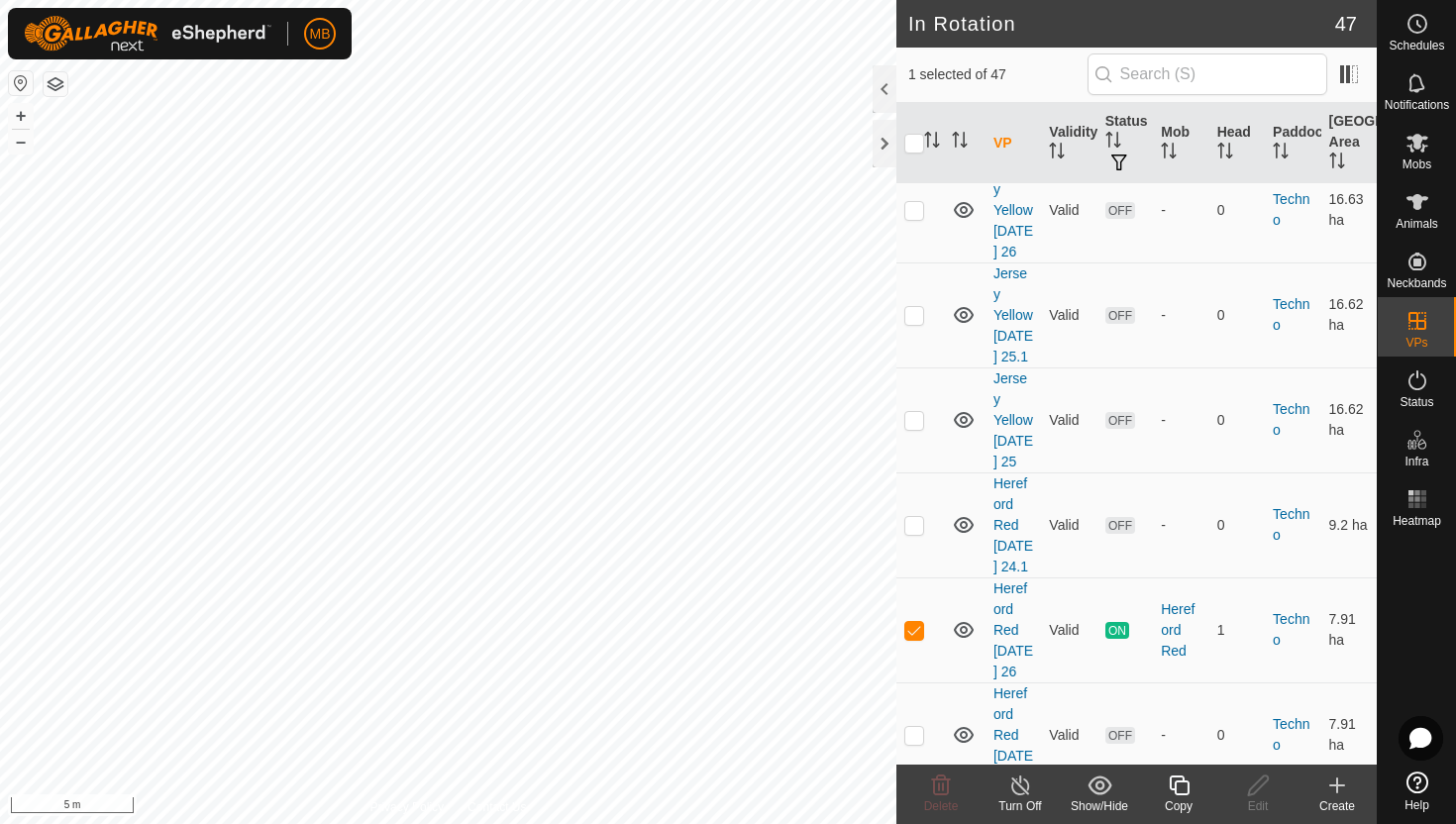 click 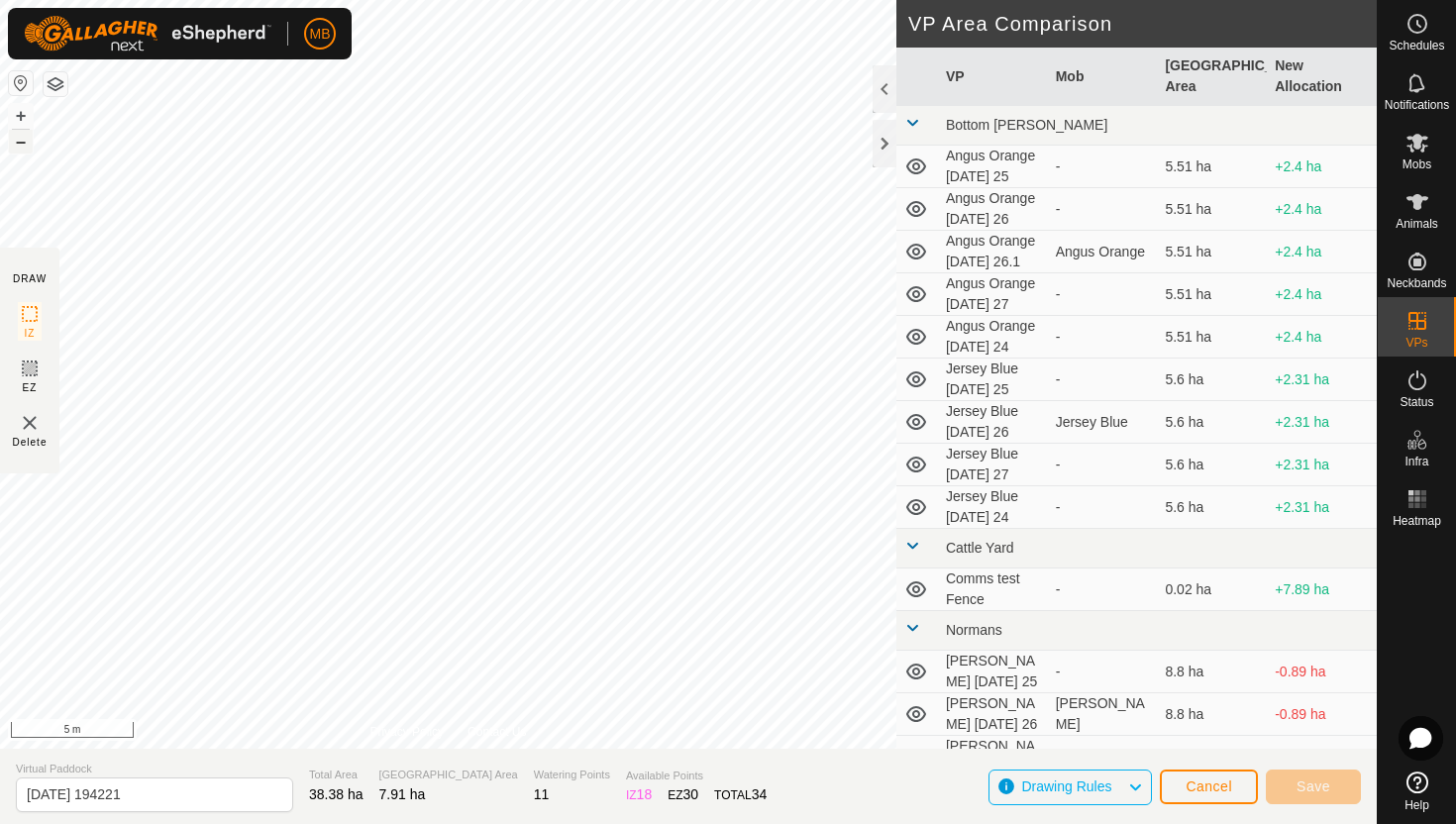 click on "–" at bounding box center [21, 142] 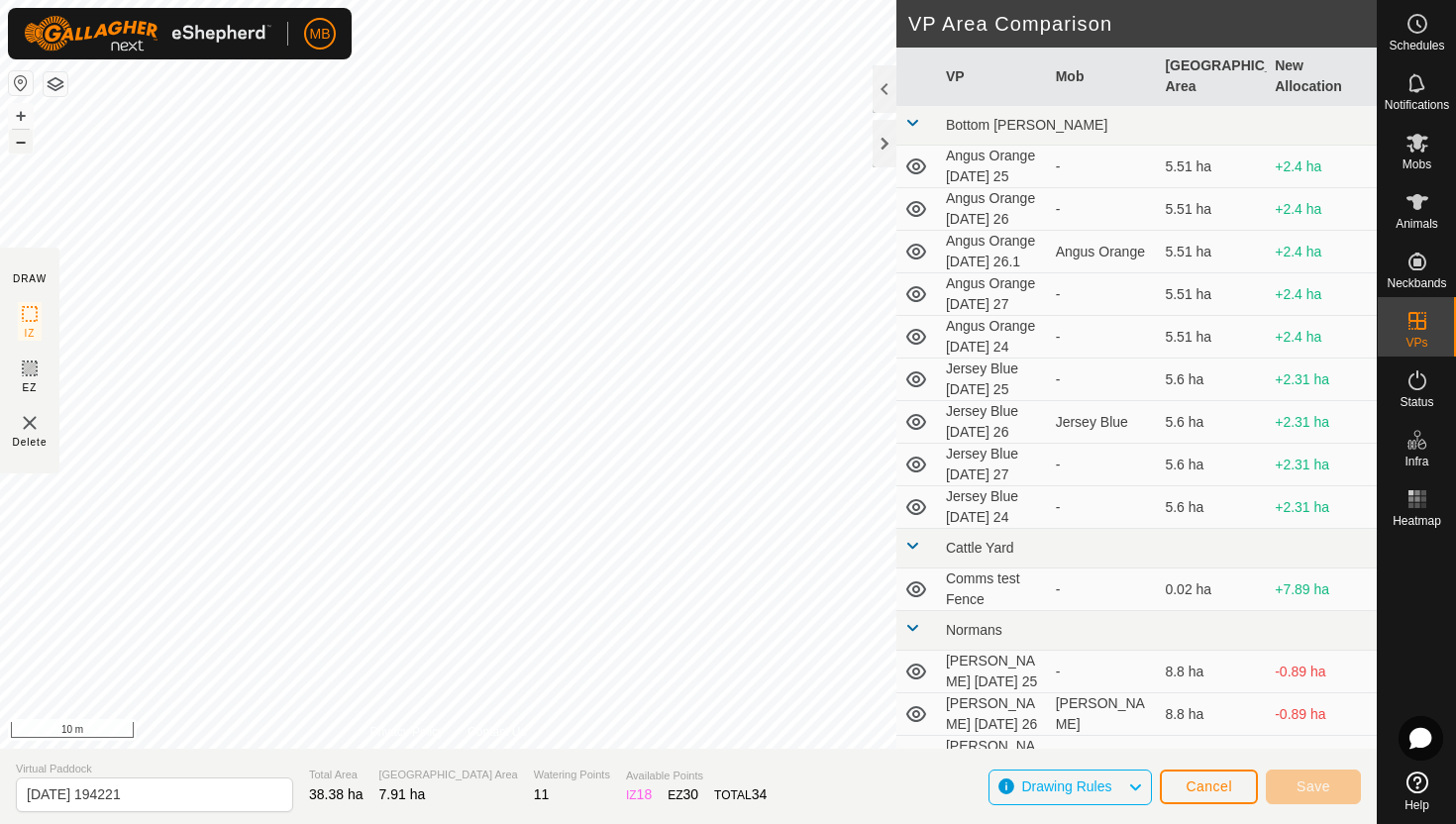 click on "–" at bounding box center (21, 142) 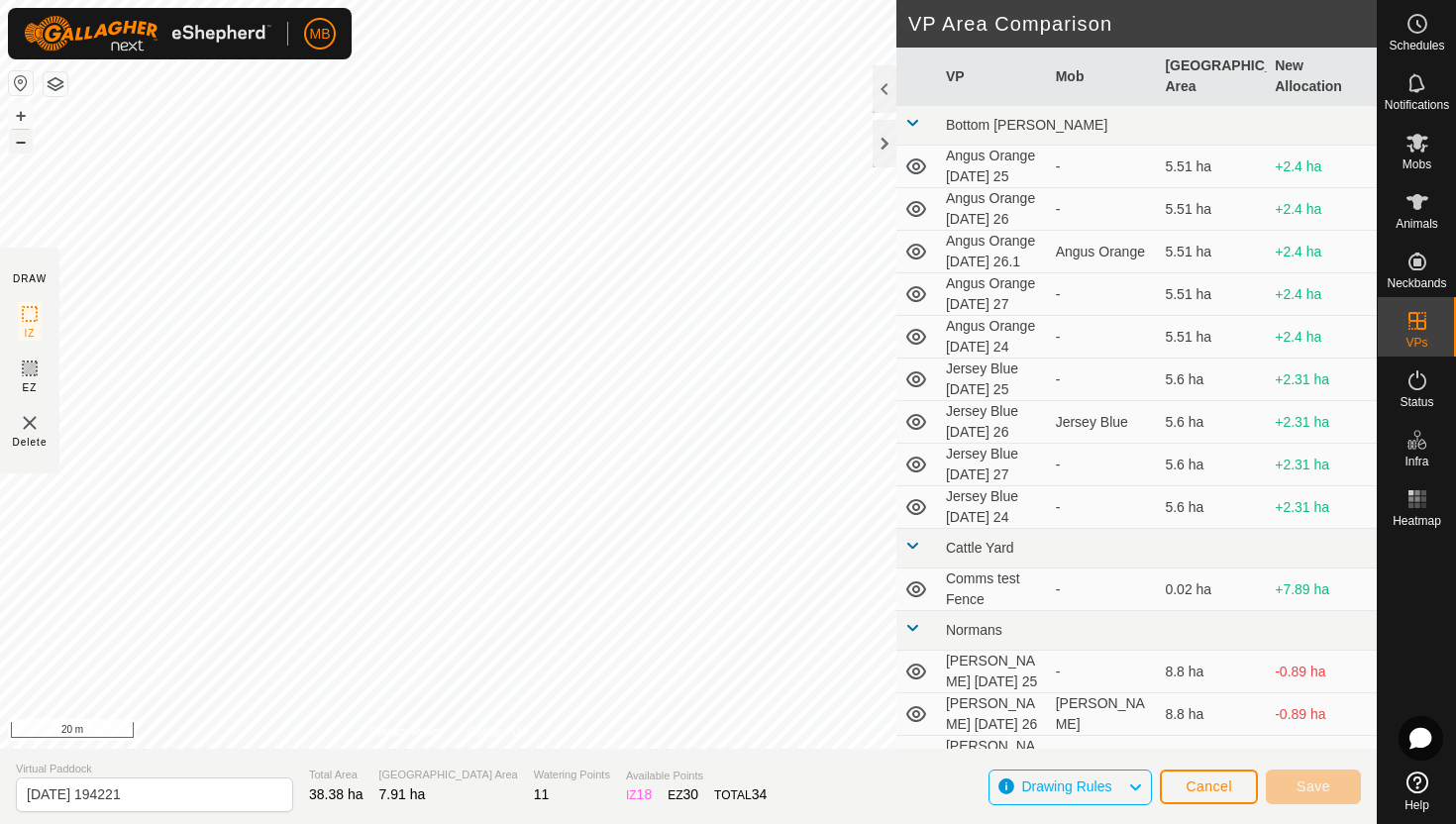 click on "–" at bounding box center (21, 142) 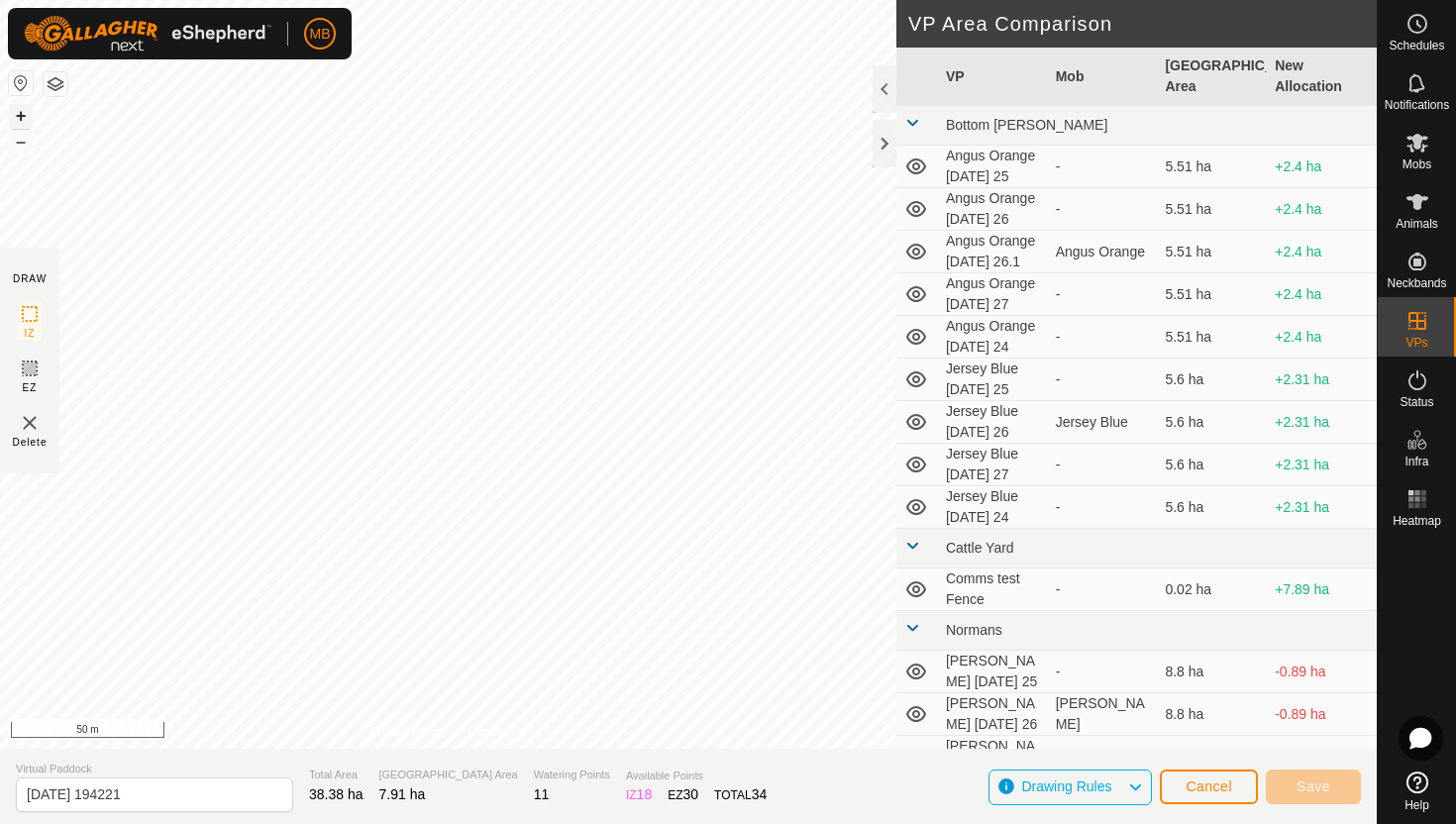click on "+" at bounding box center [21, 116] 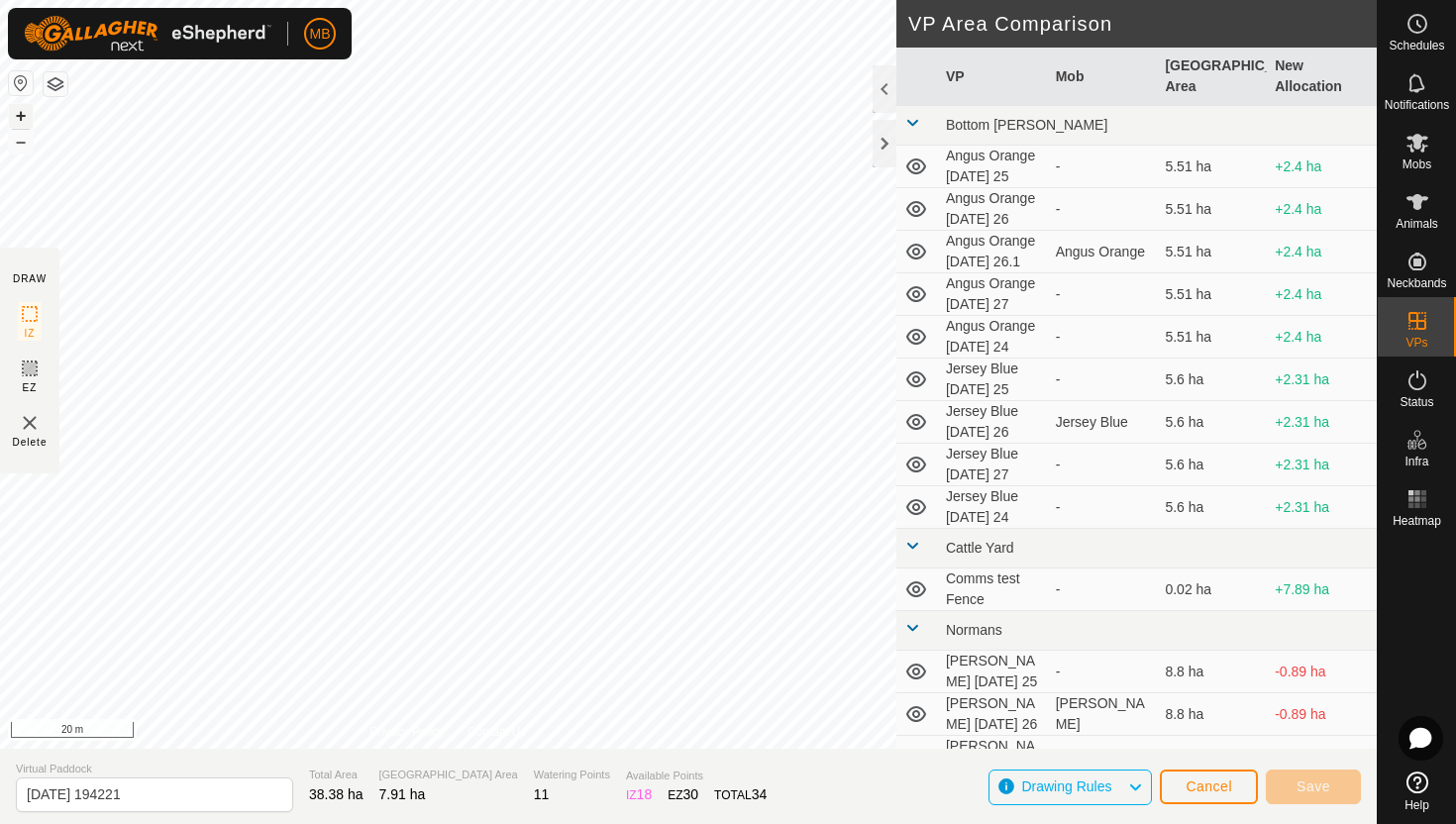 click on "+" at bounding box center (21, 116) 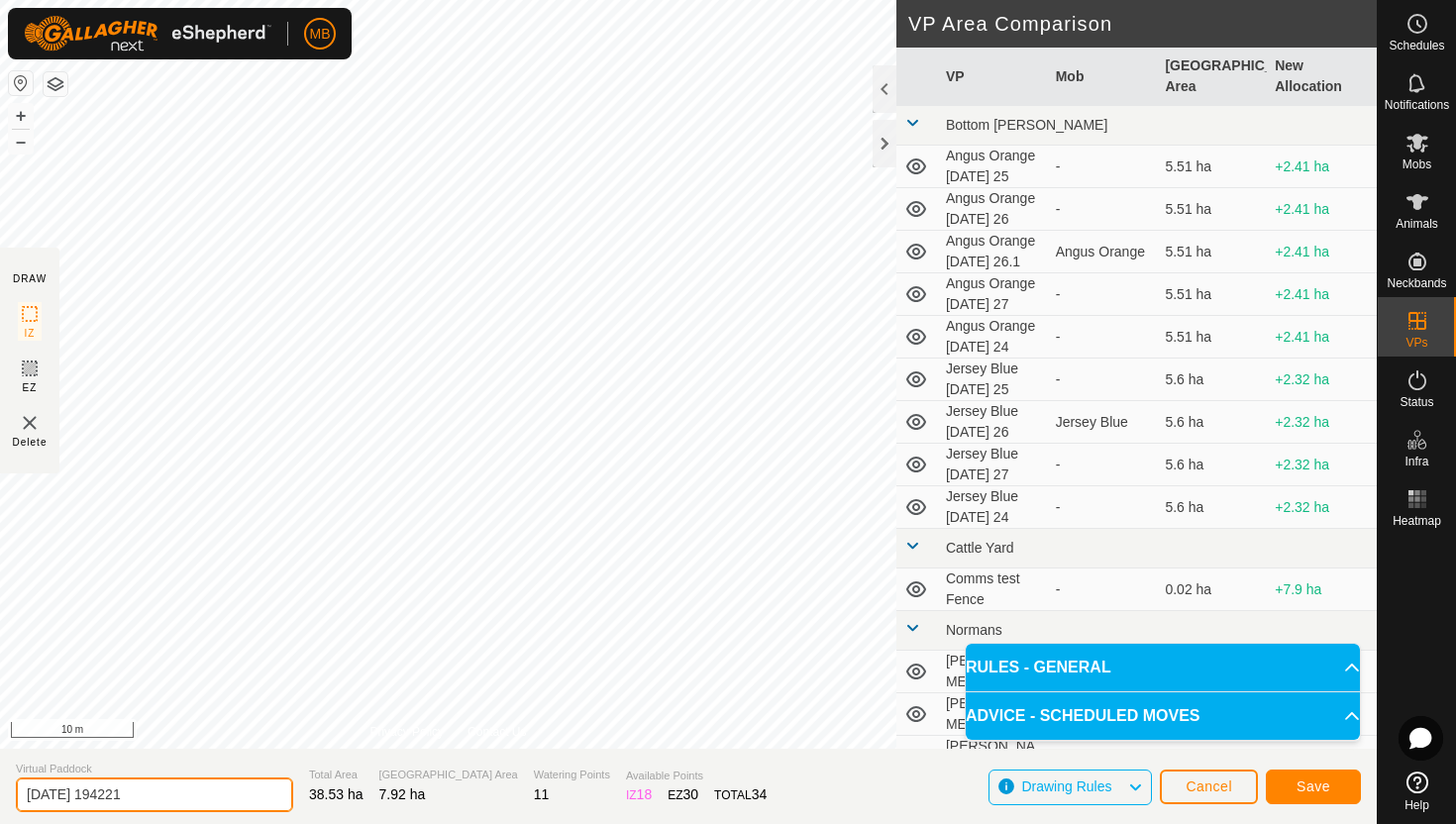 click on "2025-07-26 194221" 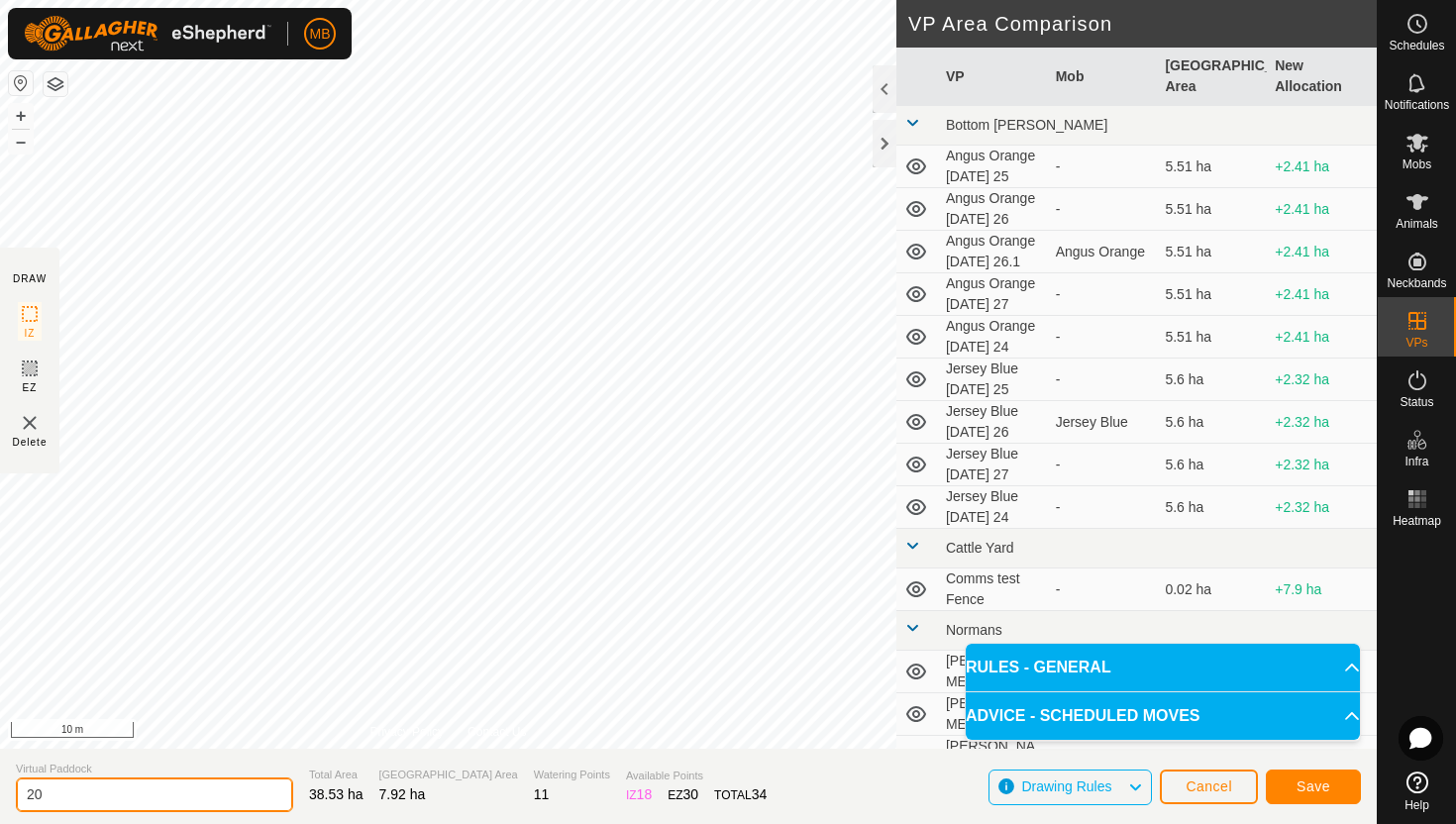 type on "2" 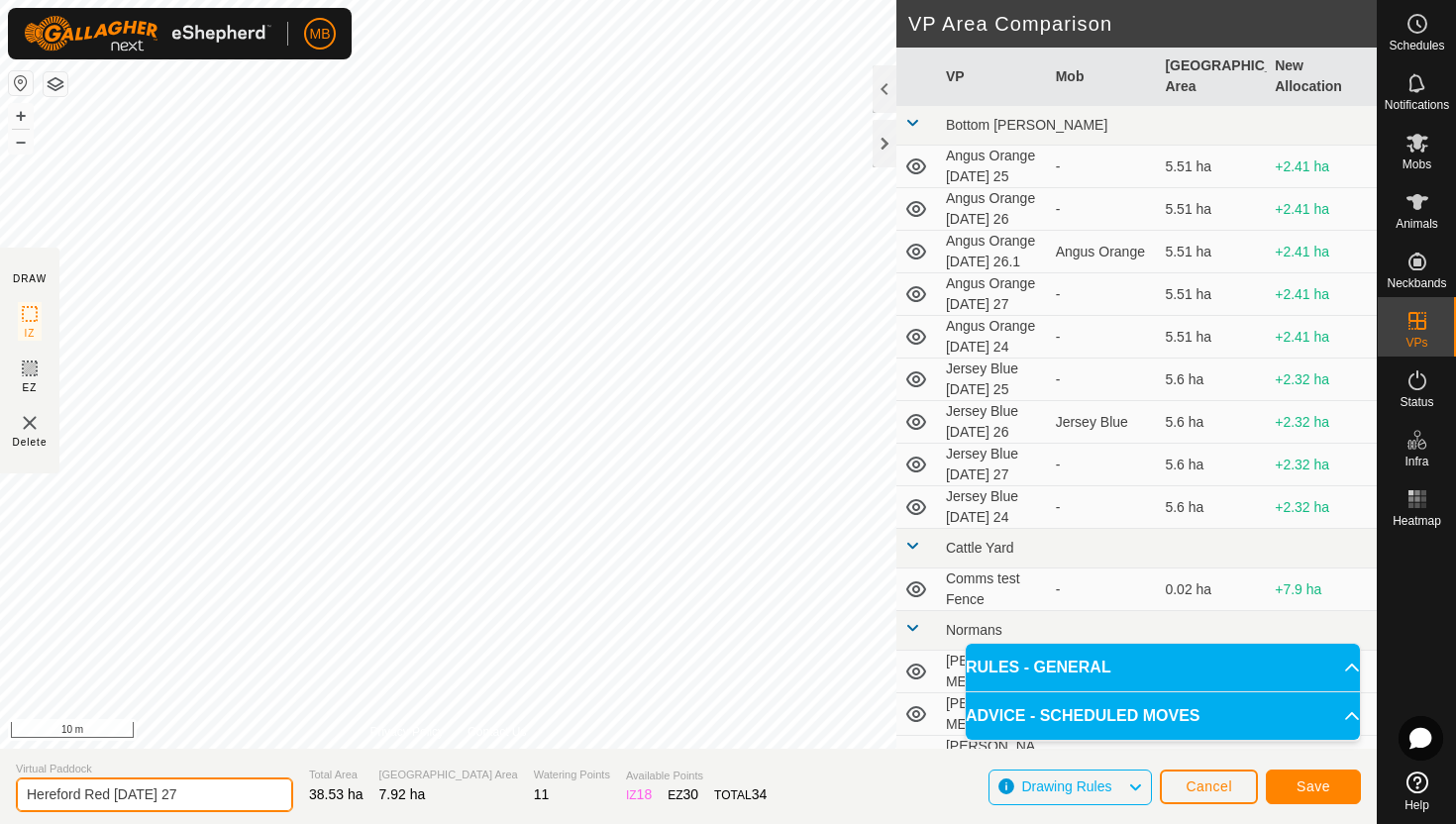 type on "Hereford Red [DATE] 27" 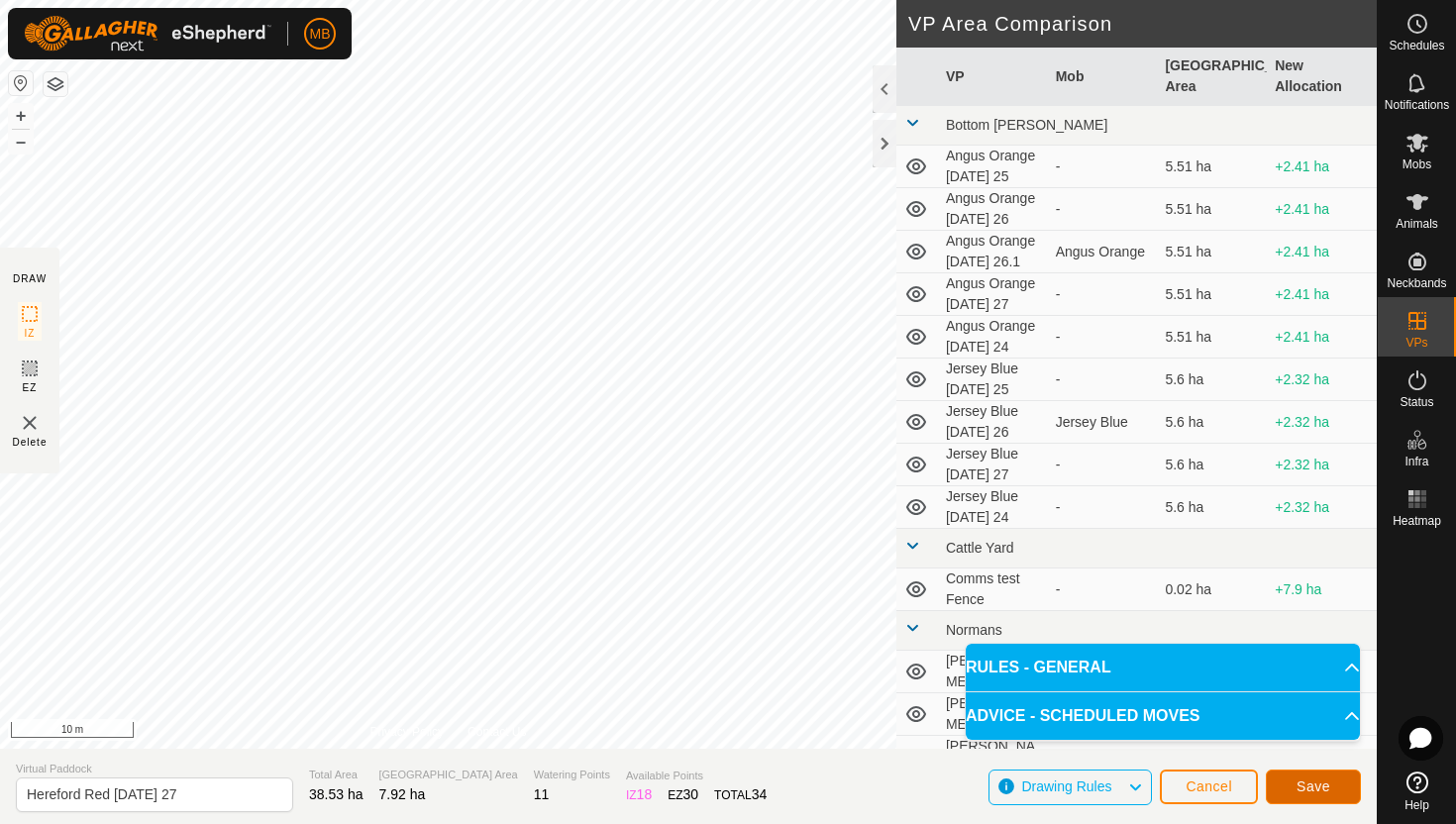 click on "Save" 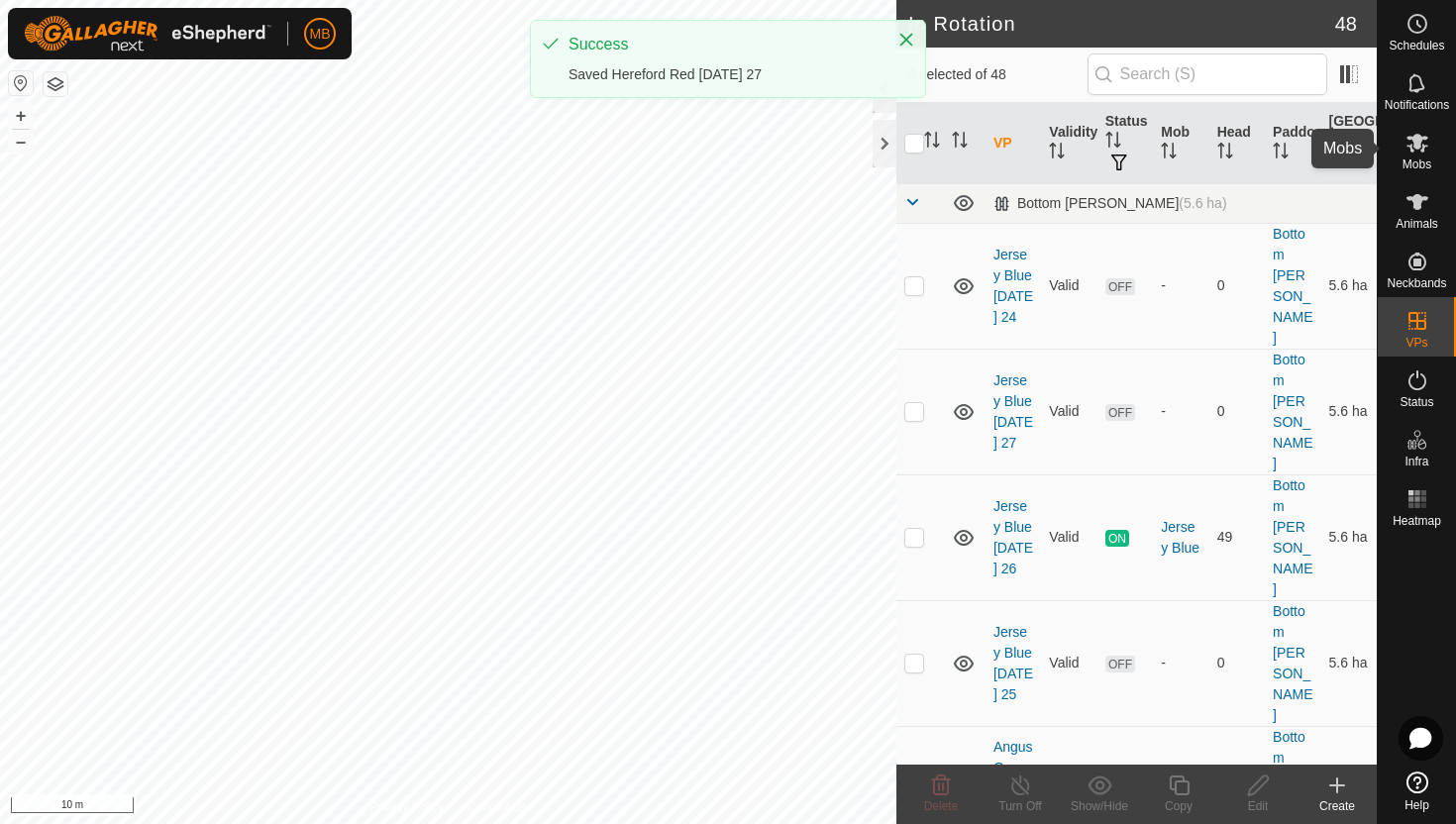 click 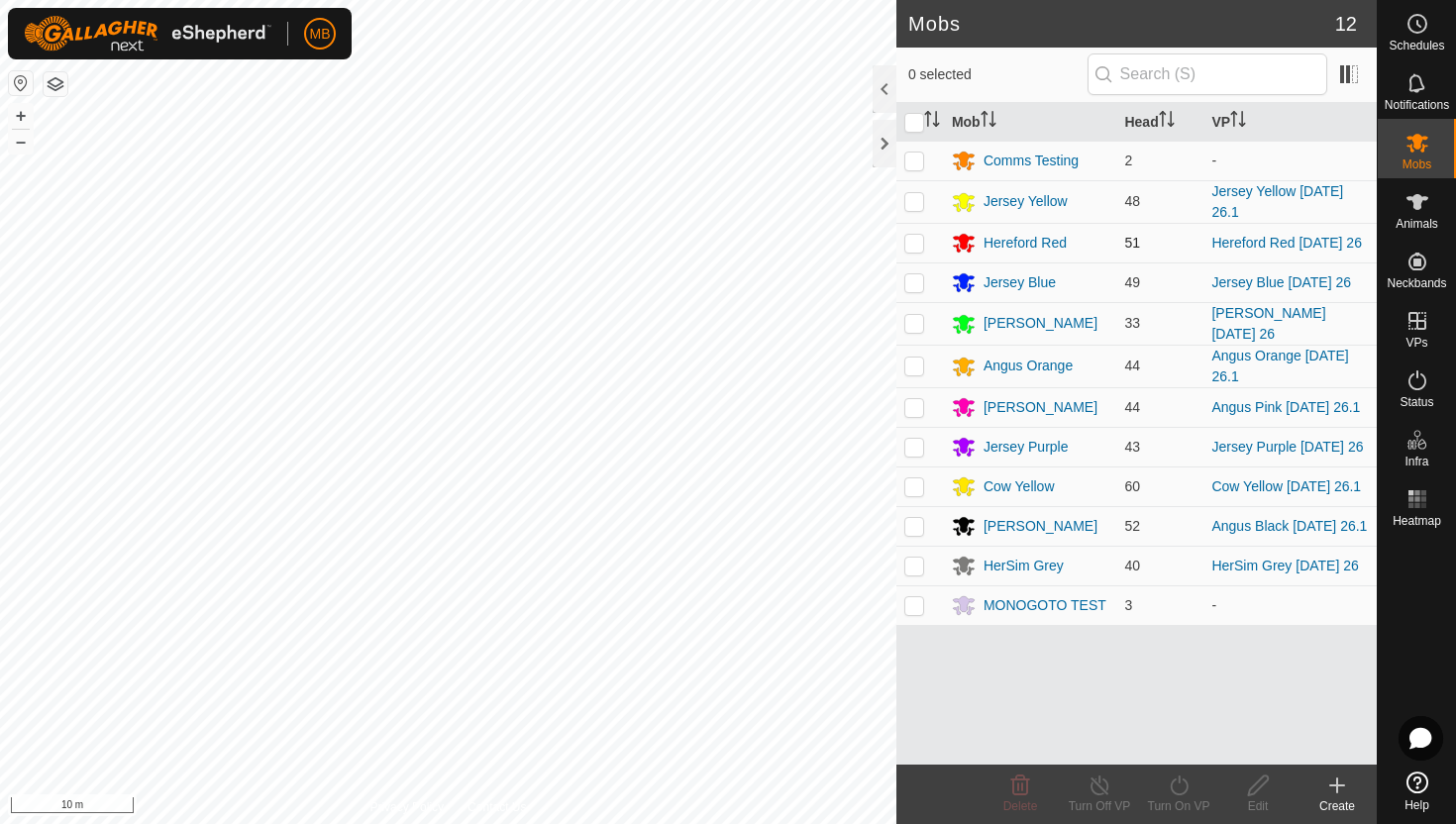 click at bounding box center (914, 243) 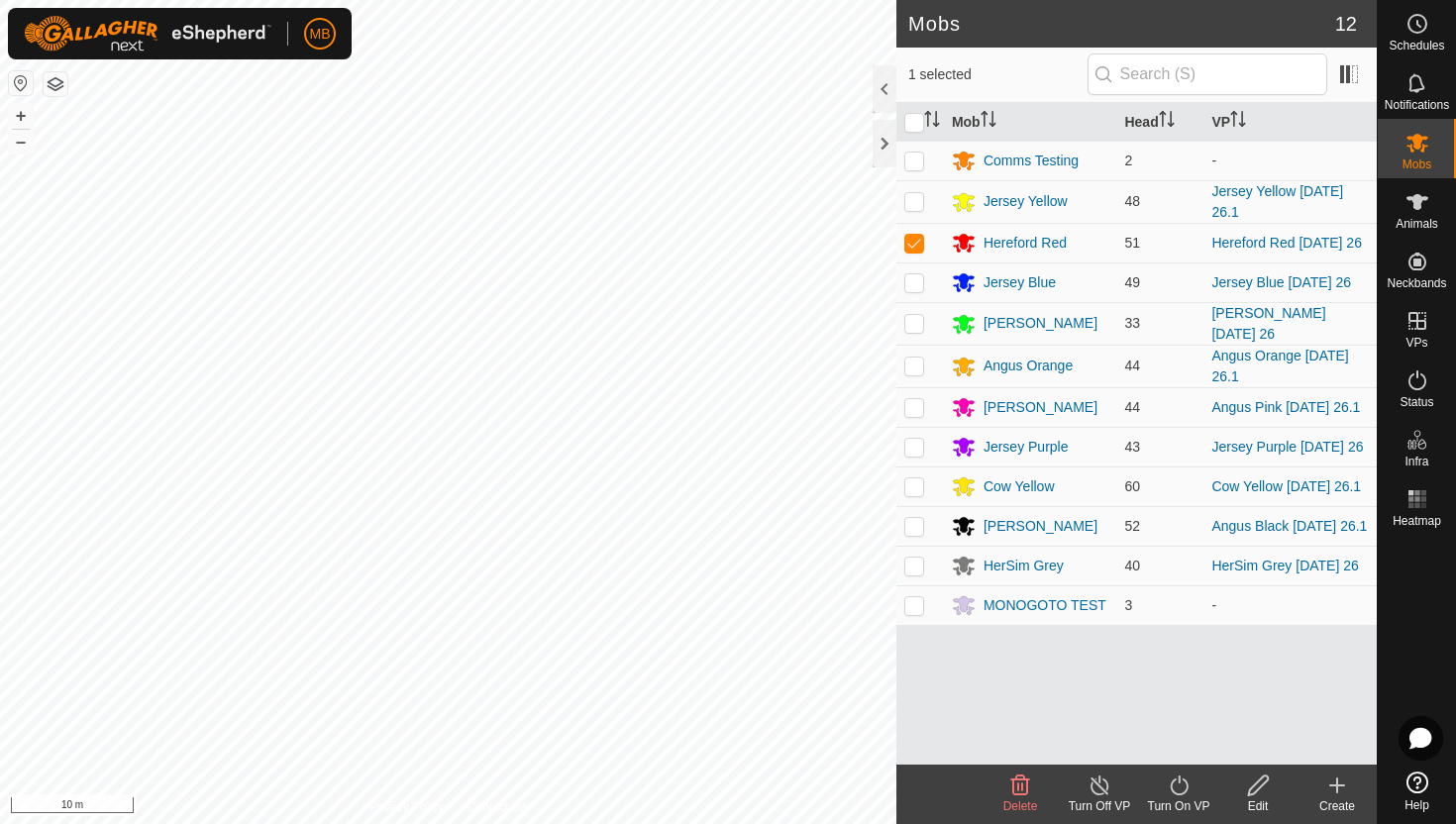 click 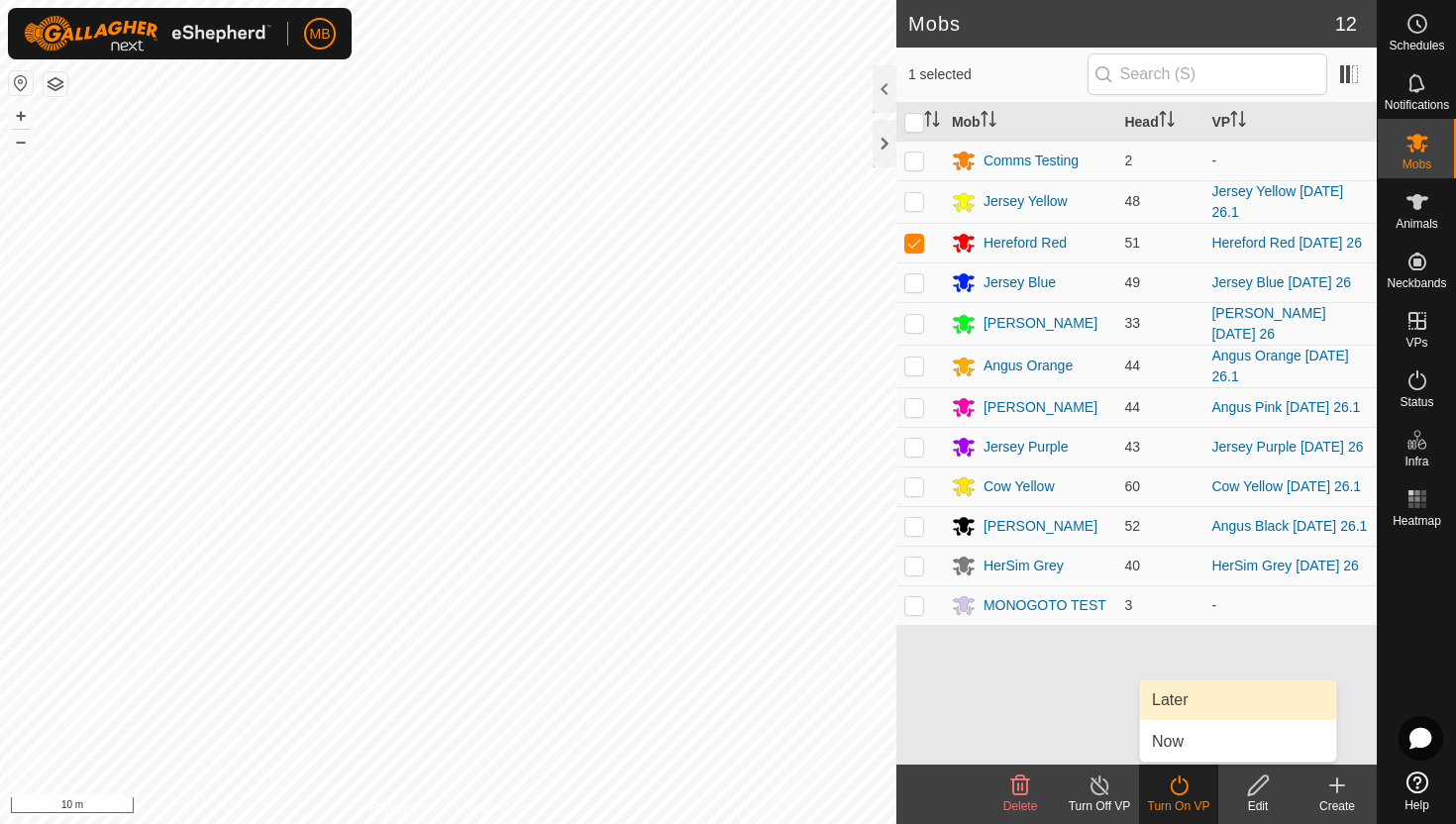 click on "Later" at bounding box center [1238, 700] 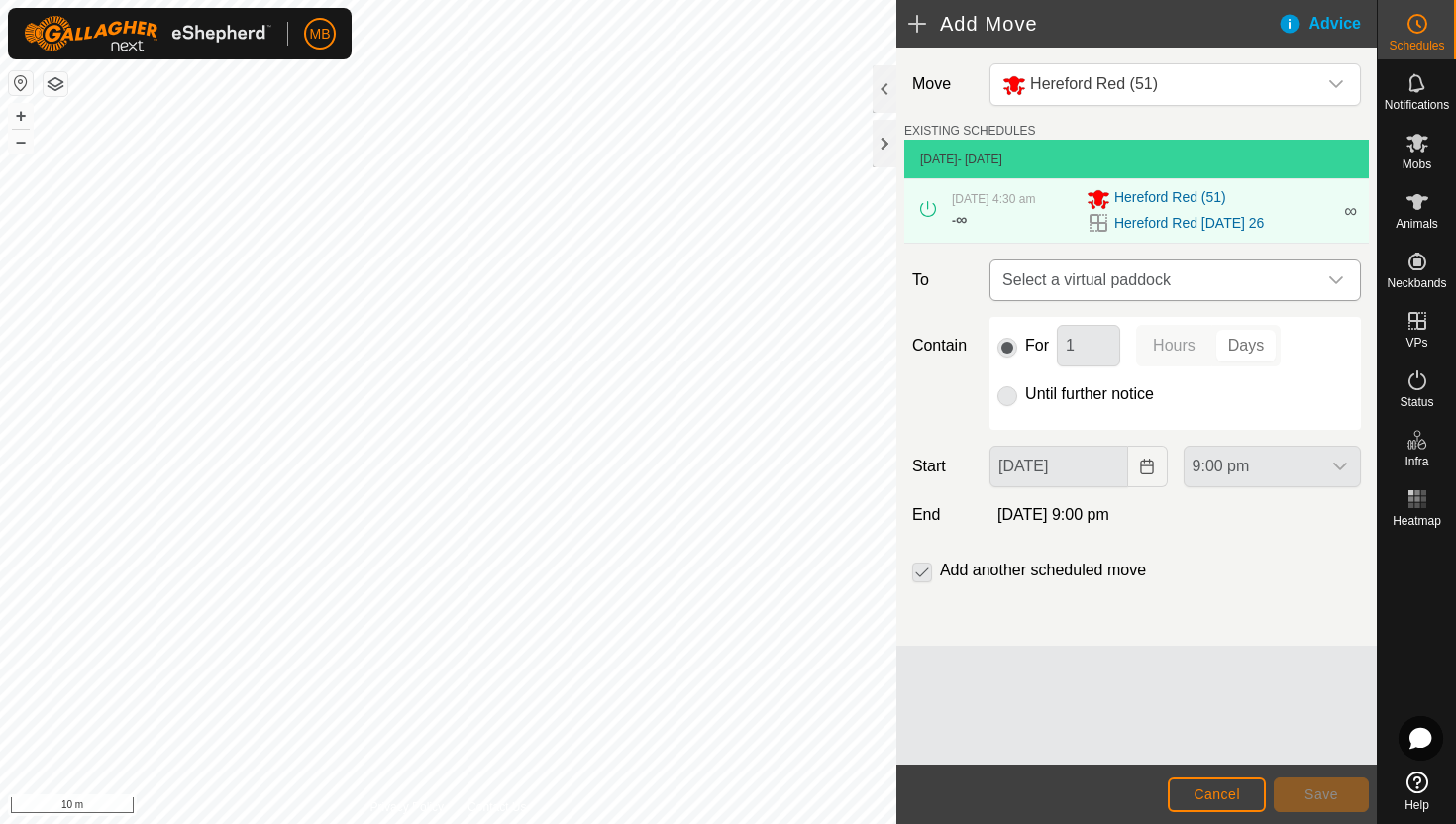 click at bounding box center [1336, 280] 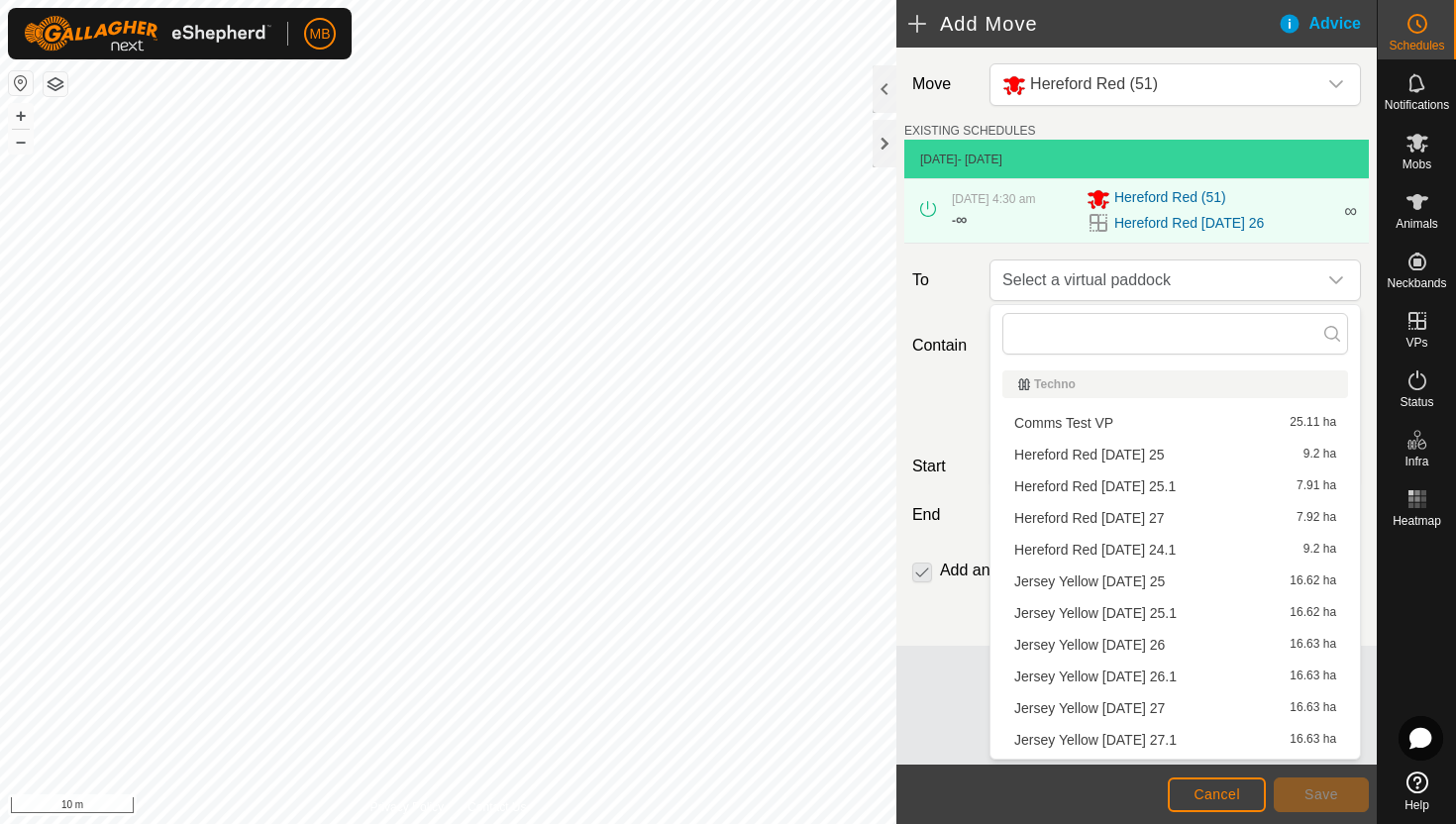 click on "Hereford Red Sunday 27  7.92 ha" at bounding box center (1175, 518) 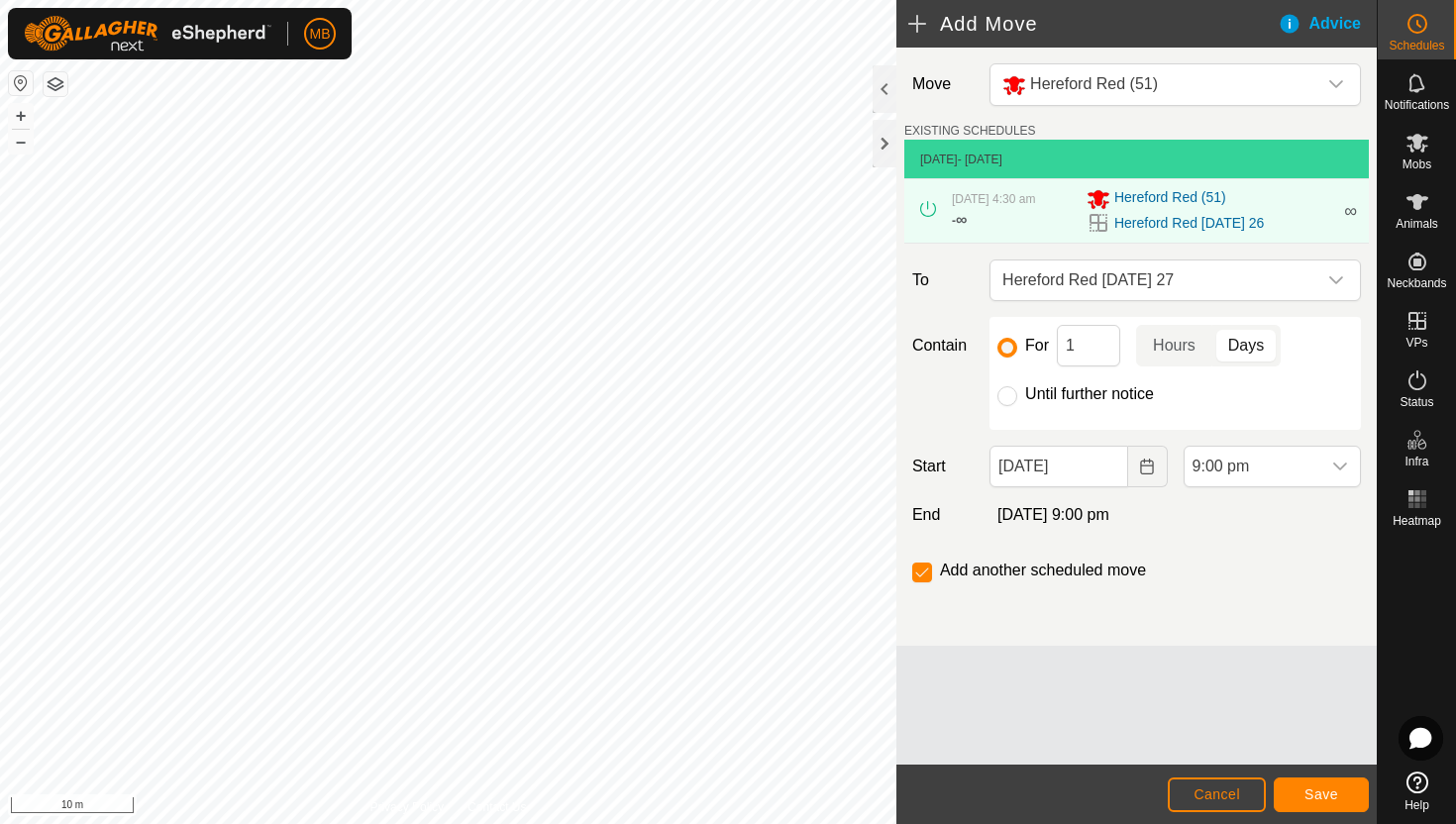 click on "Until further notice" 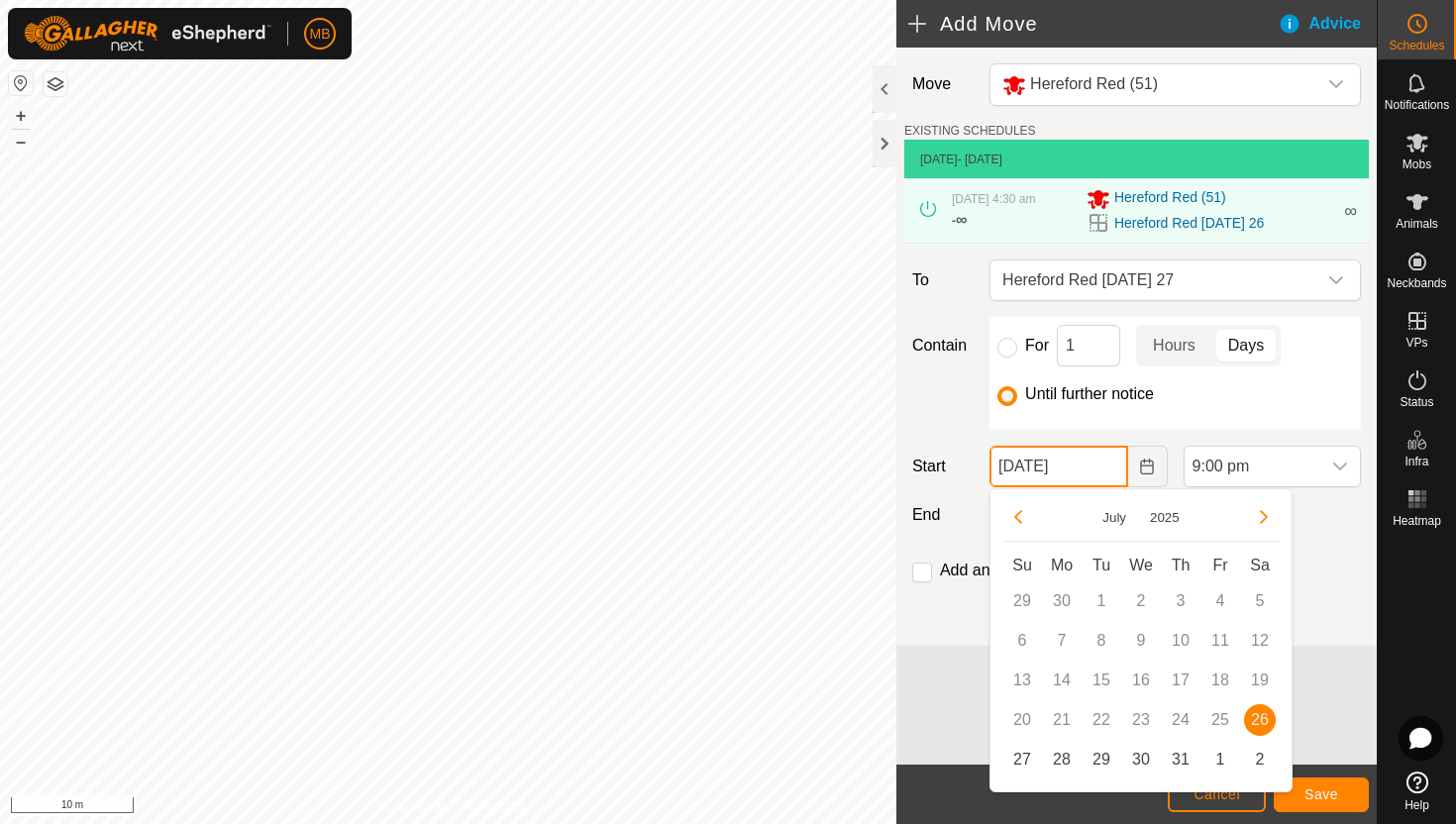 click on "26 Jul, 2025" 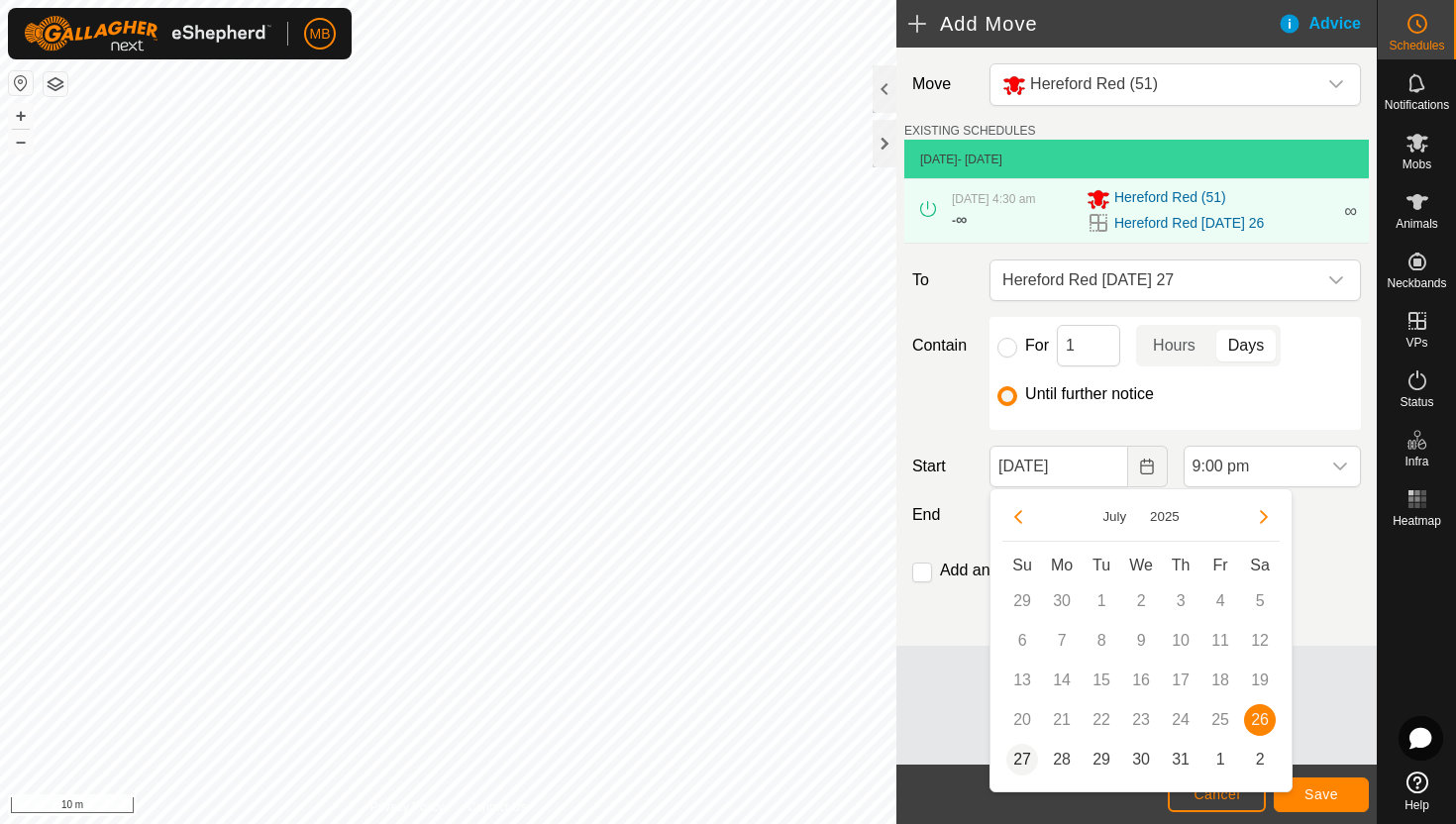 click on "27" at bounding box center (1022, 760) 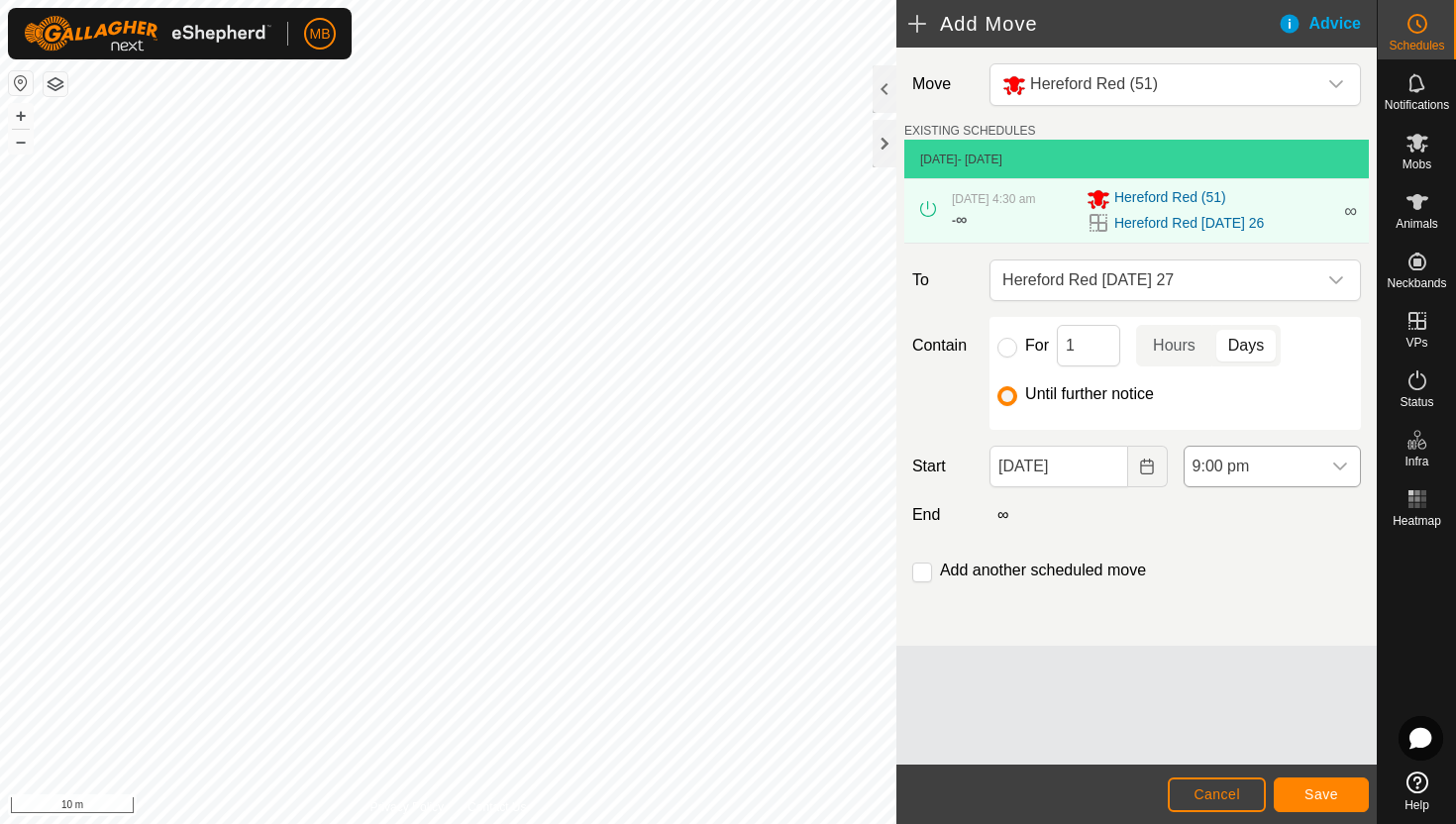 click at bounding box center [1340, 466] 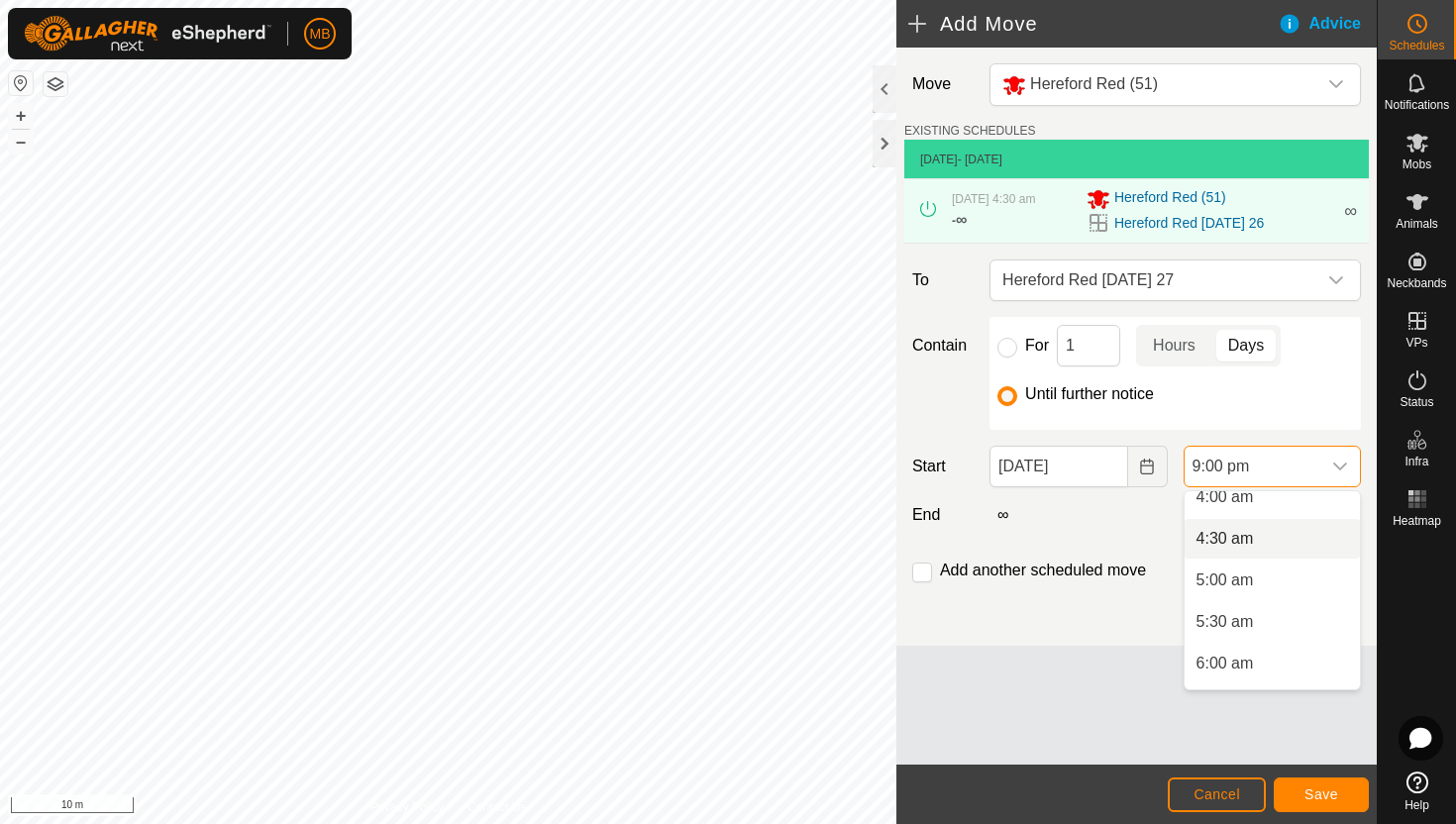 scroll, scrollTop: 346, scrollLeft: 0, axis: vertical 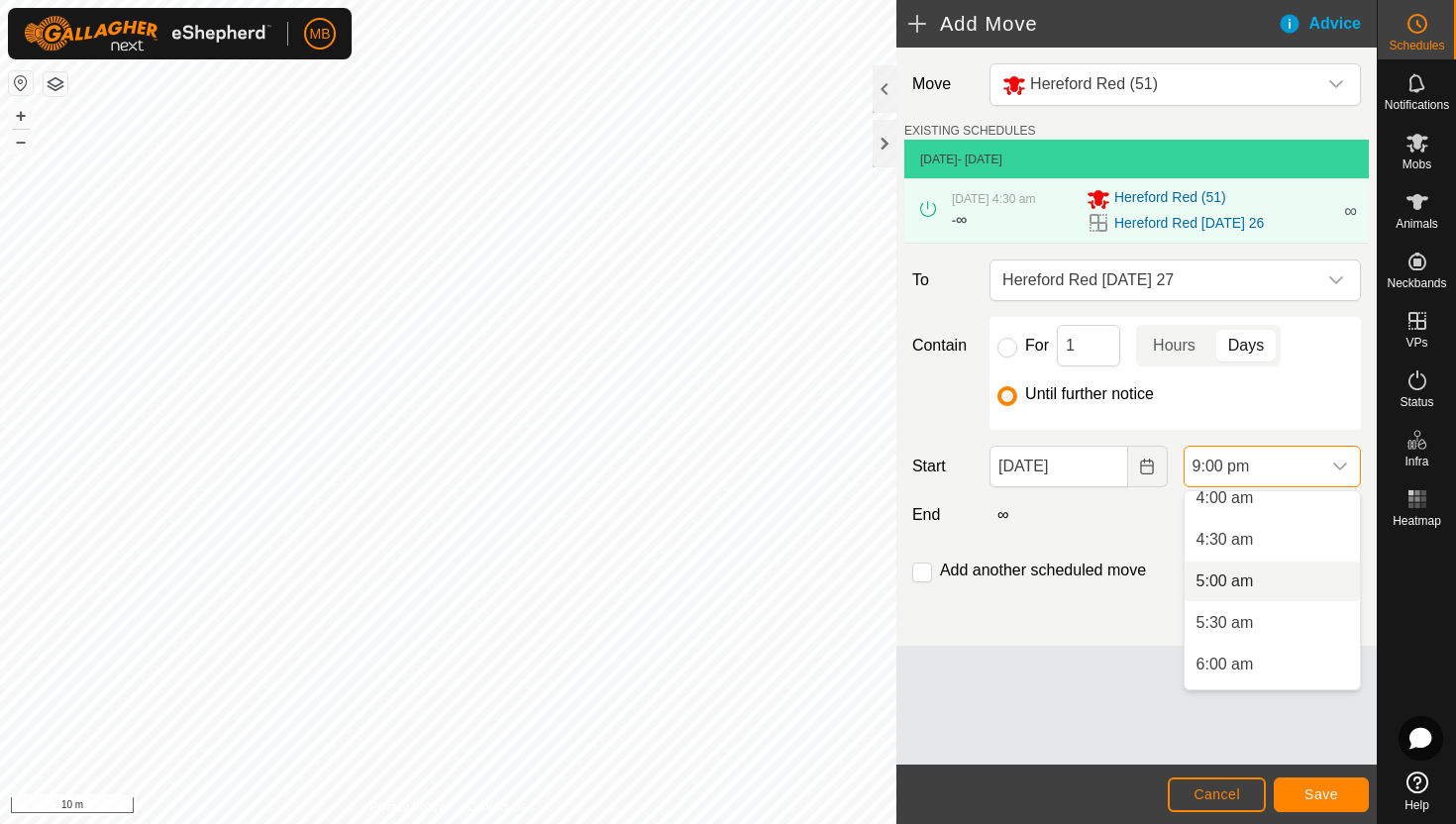 click on "5:00 am" at bounding box center (1272, 581) 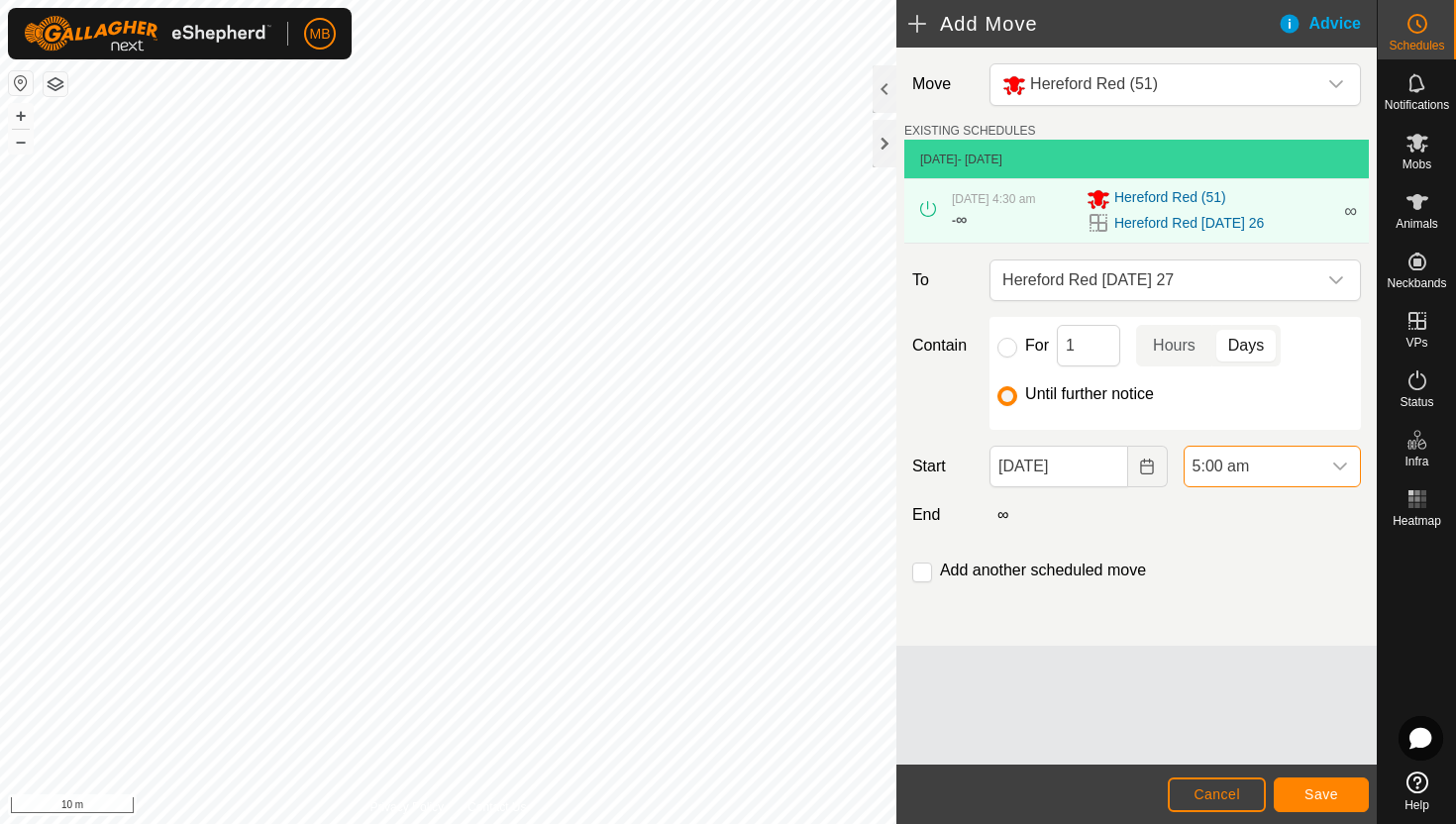 scroll, scrollTop: 1589, scrollLeft: 0, axis: vertical 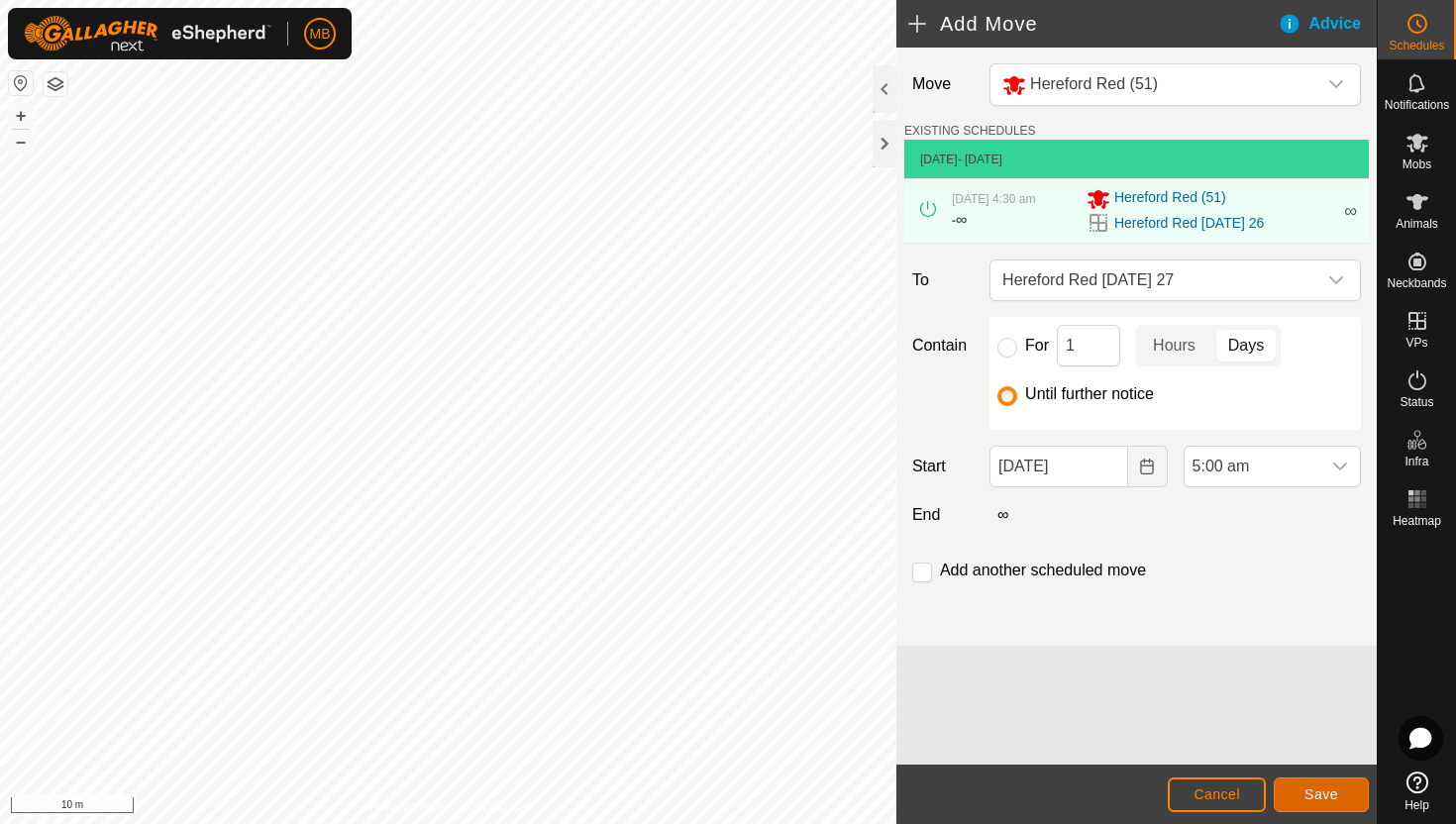 click on "Save" 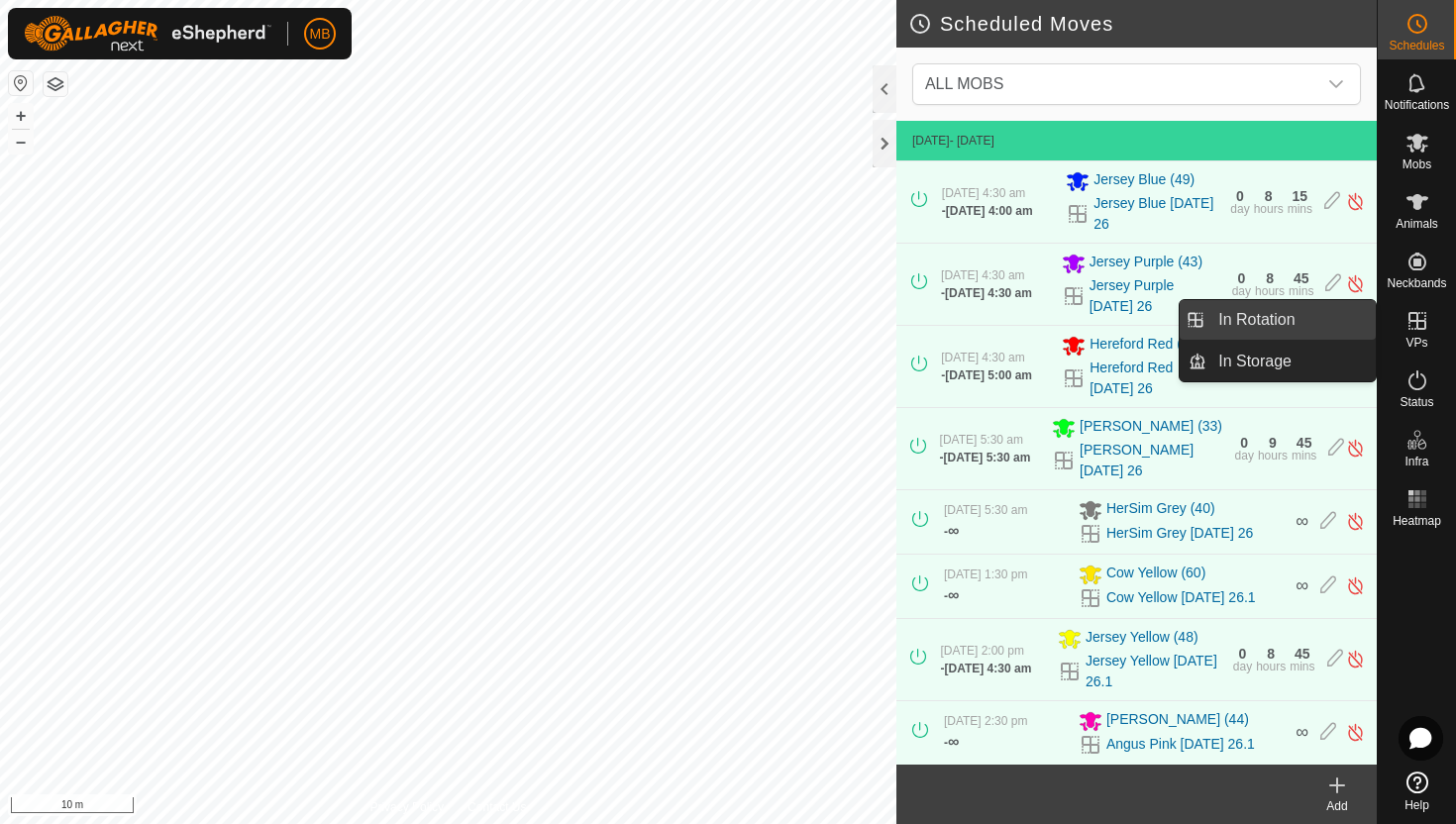 click on "In Rotation" at bounding box center (1291, 320) 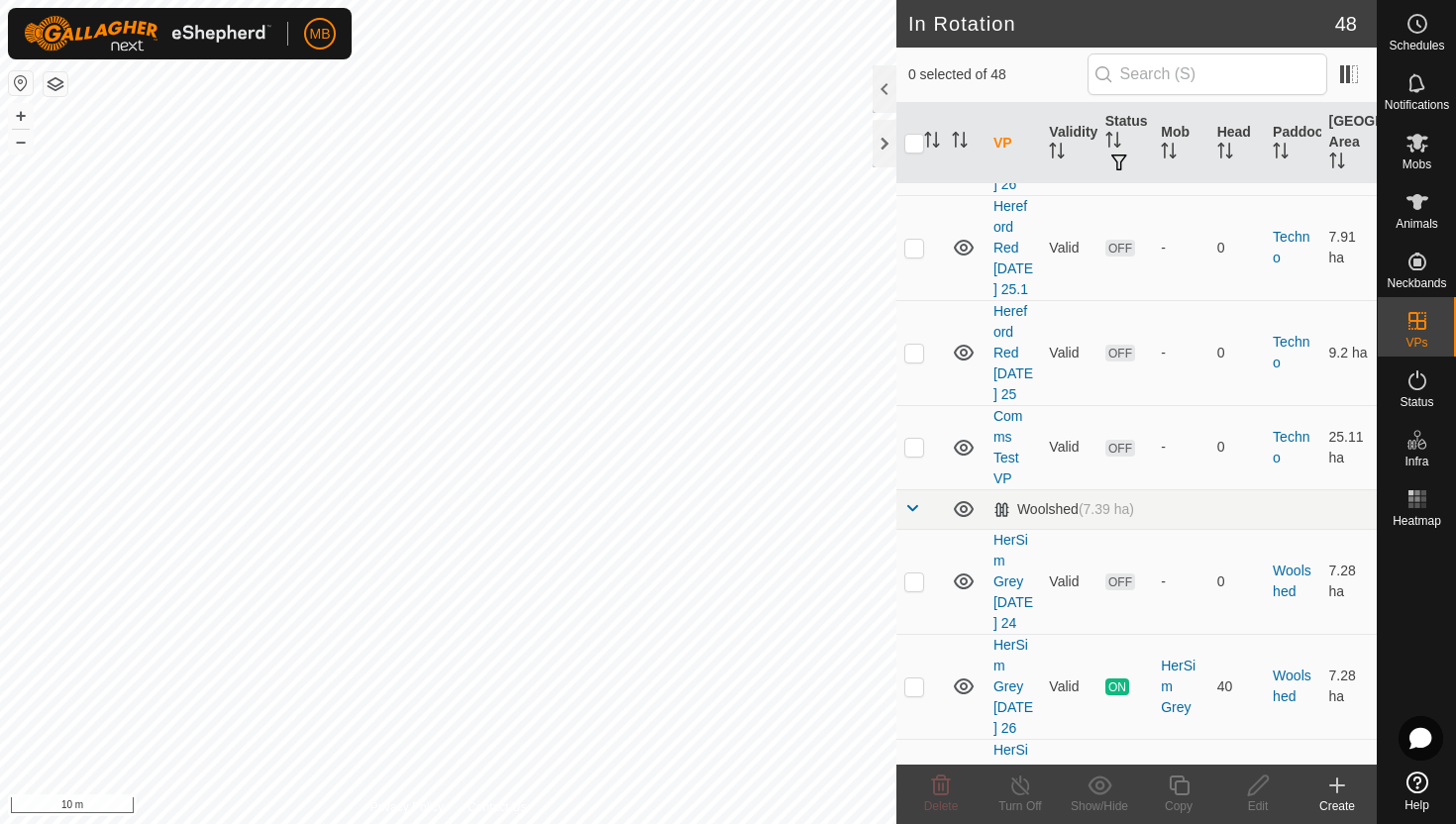 scroll, scrollTop: 3443, scrollLeft: 0, axis: vertical 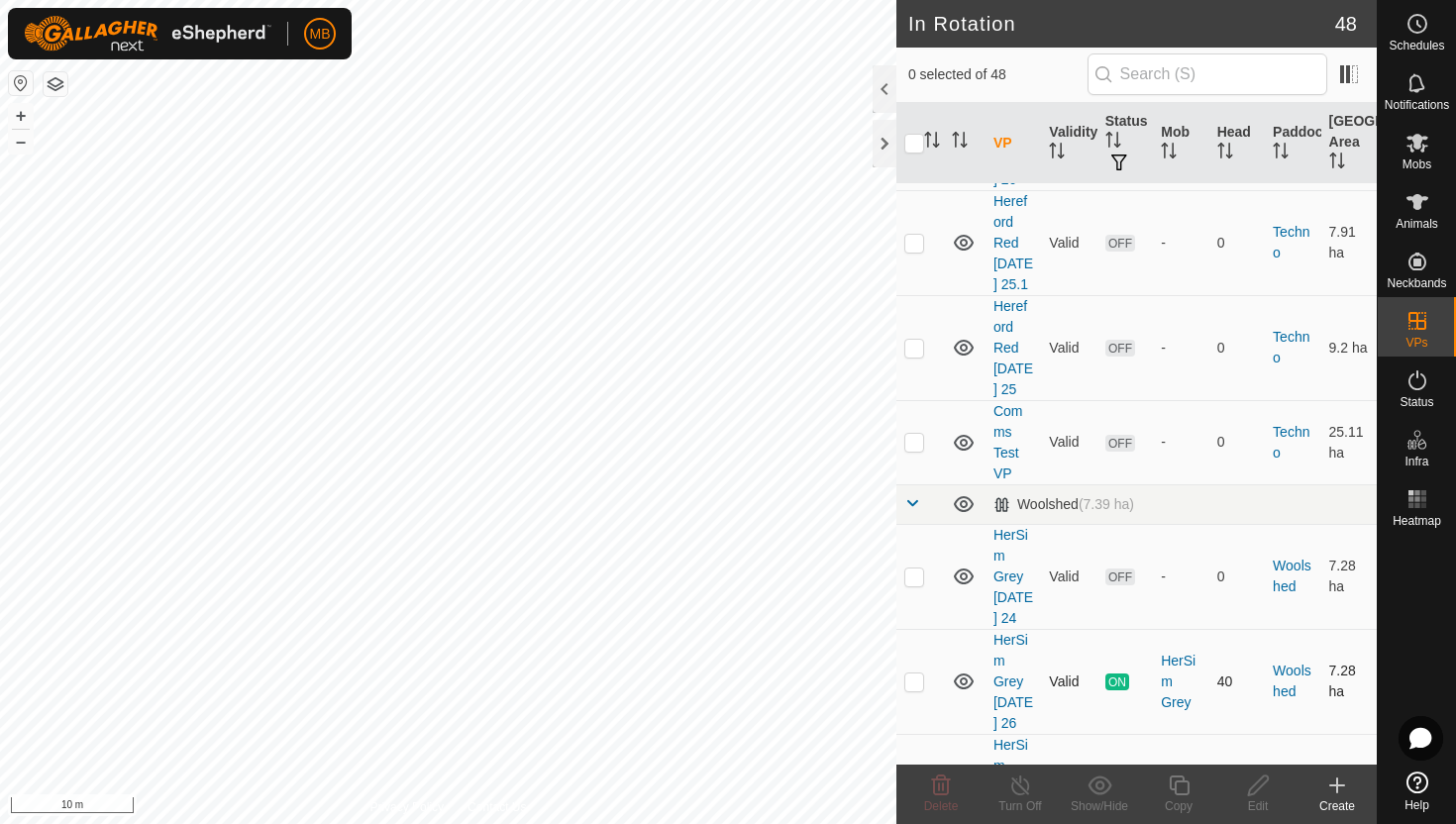 click at bounding box center (914, 681) 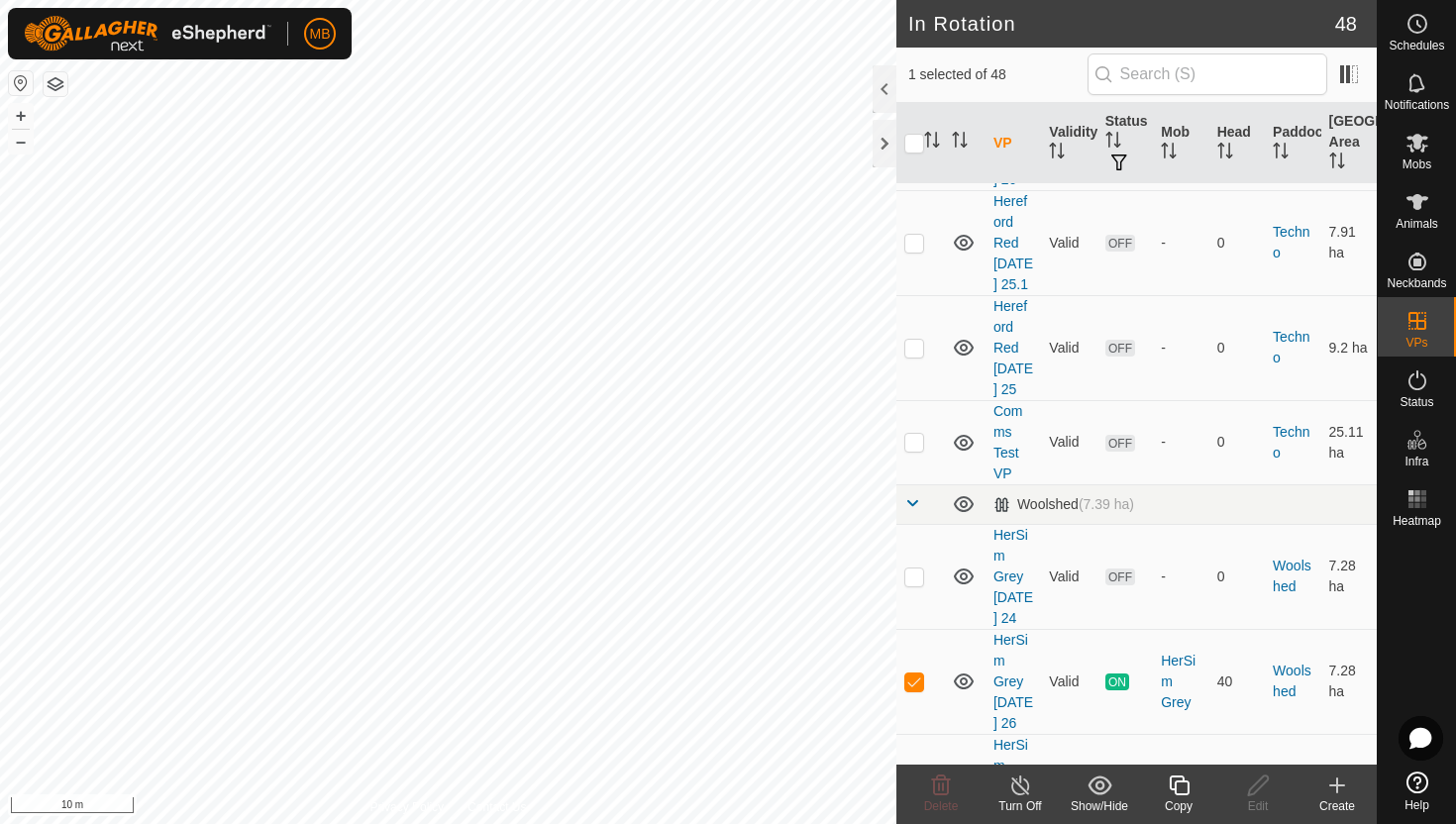 click 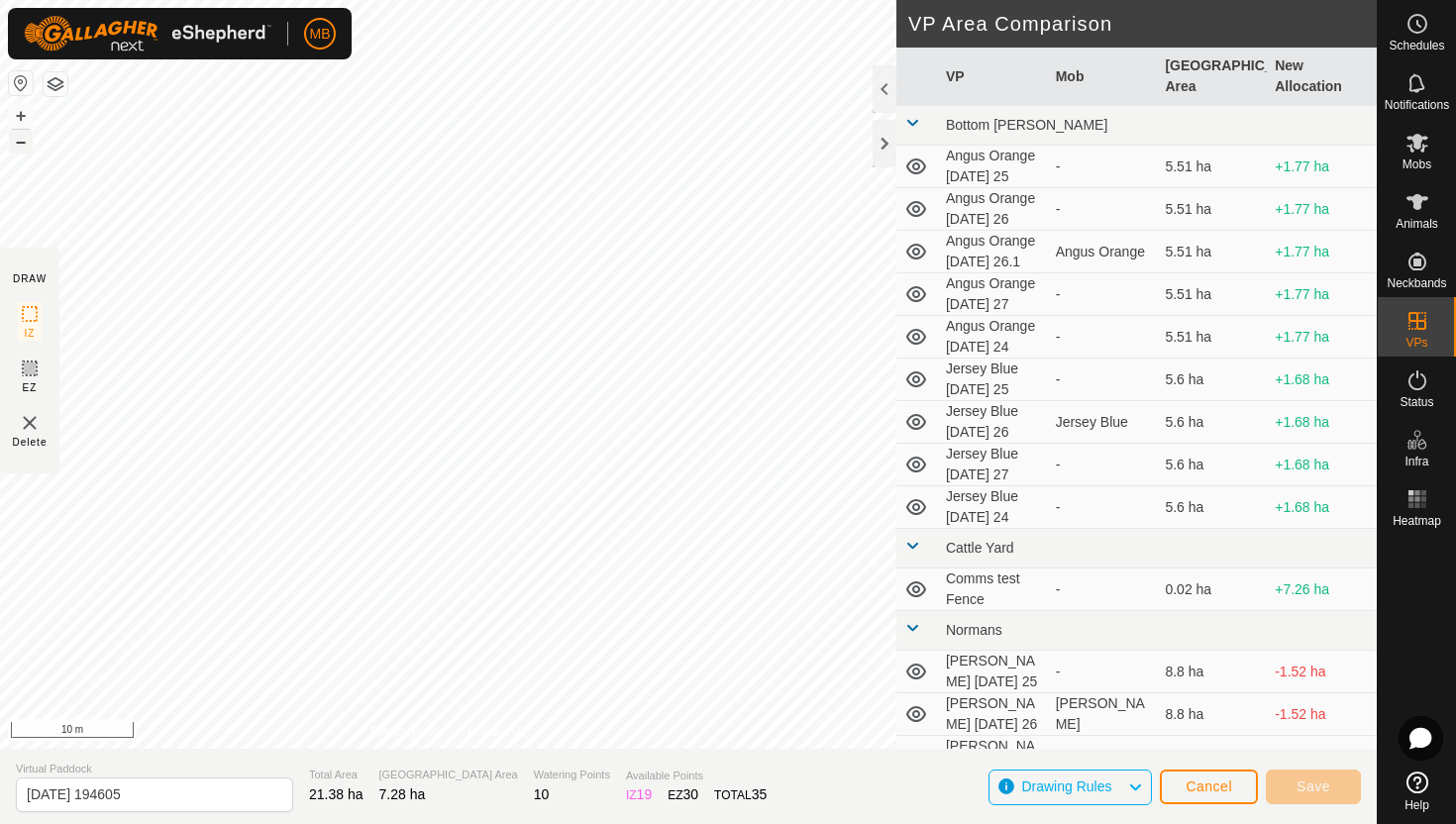 click on "–" at bounding box center (21, 142) 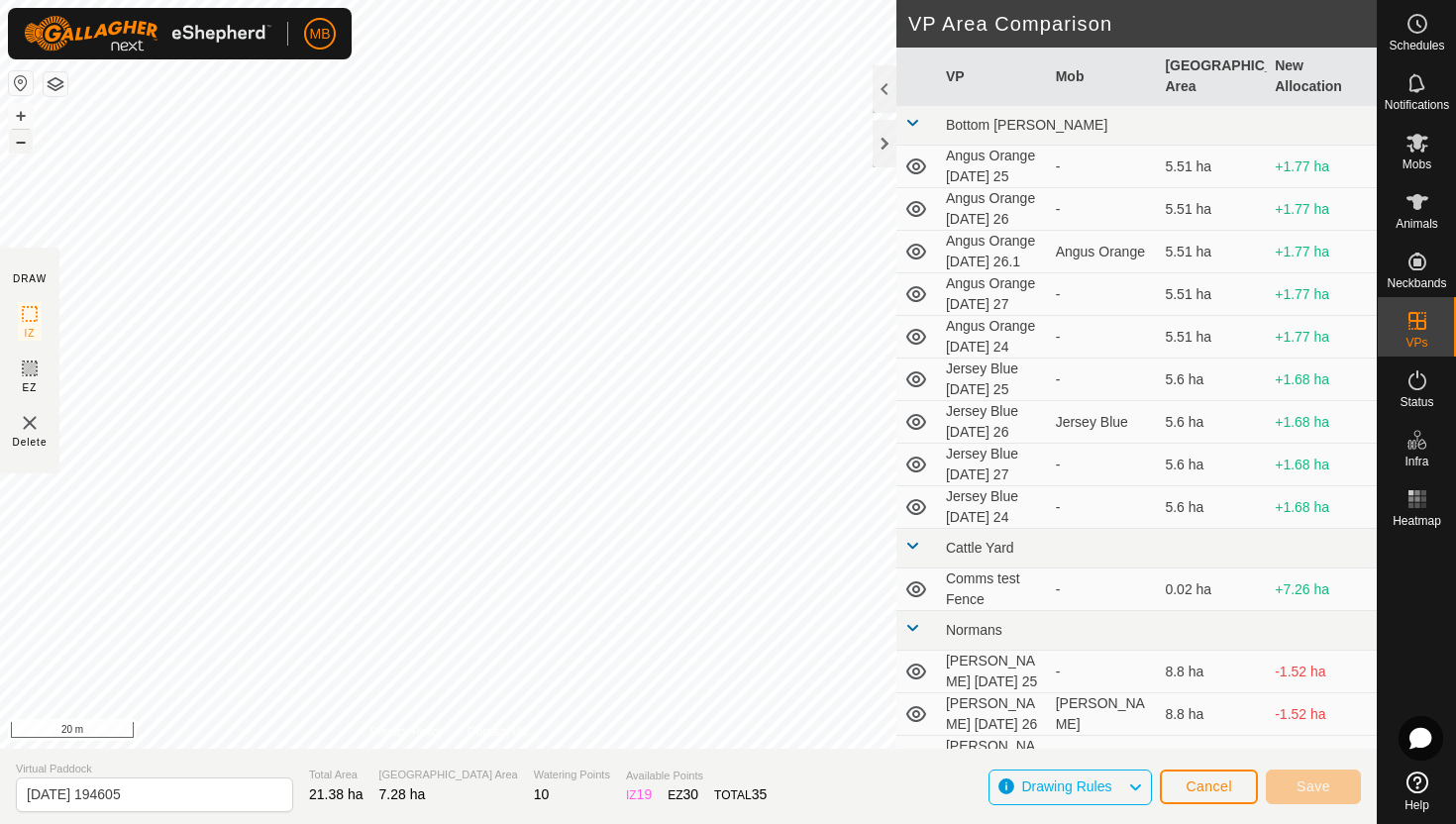 click on "–" at bounding box center (21, 142) 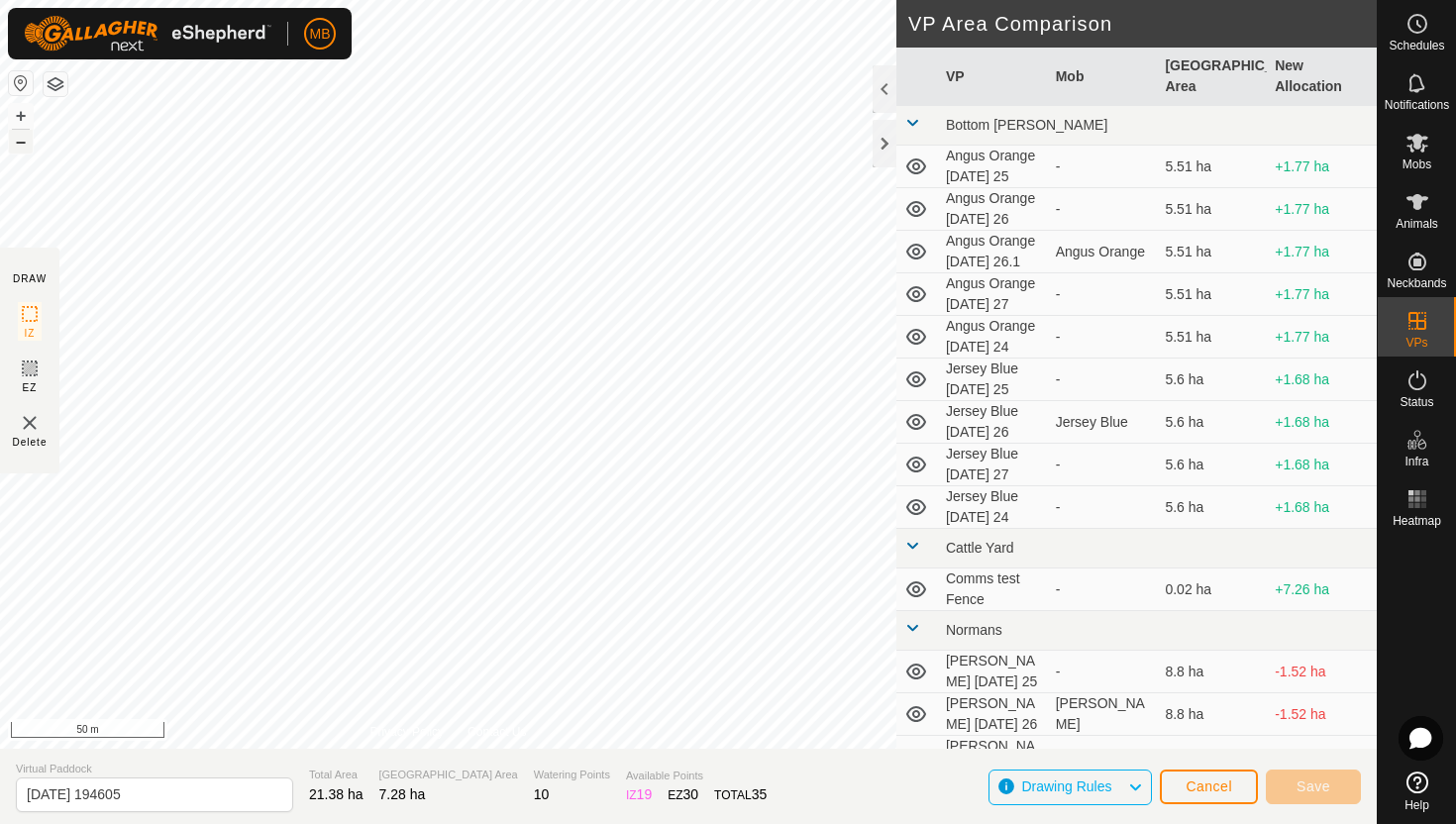 click on "–" at bounding box center [21, 142] 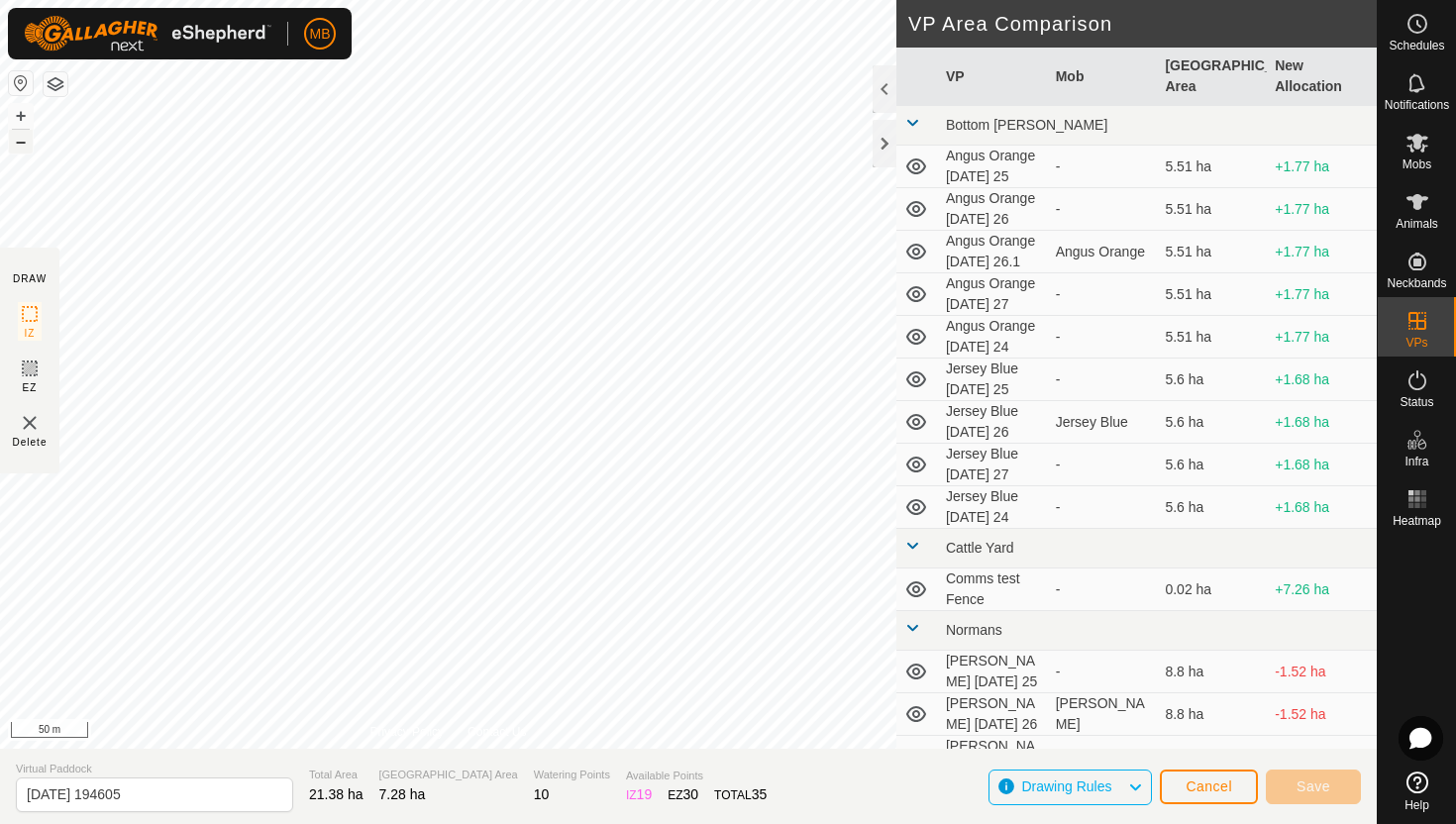 click on "MB Schedules Notifications Mobs Animals Neckbands VPs Status Infra Heatmap Help DRAW IZ EZ Delete Privacy Policy Contact Us + – ⇧ i 50 m VP Area Comparison     VP   Mob   Grazing Area   New Allocation  Bottom Davey  Angus Orange Friday 25  -  5.51 ha  +1.77 ha  Angus Orange Saturday 26  -  5.51 ha  +1.77 ha  Angus Orange Saturday 26.1   Angus Orange   5.51 ha  +1.77 ha  Angus Orange Sunday 27  -  5.51 ha  +1.77 ha  Angus Orange Thursday 24  -  5.51 ha  +1.77 ha  Jersey Blue Friday 25  -  5.6 ha  +1.68 ha  Jersey Blue Saturday 26   Jersey Blue   5.6 ha  +1.68 ha  Jersey Blue Sunday 27  -  5.6 ha  +1.68 ha  Jersey Blue Thursday 24  -  5.6 ha  +1.68 ha Cattle Yard  Comms test Fence  -  0.02 ha  +7.26 ha Normans  Angus Green Friday 25  -  8.8 ha  -1.52 ha  Angus Green Saturday 26   Angus Green   8.8 ha  -1.52 ha  Angus Green Sunday 27  -  8.8 ha  -1.52 ha  Angus Green Thursday 24  -  8.8 ha  -1.52 ha Ollies  Jersey Purple Friday 25  -  3.41 ha  +3.87 ha  Jersey Purple Saturday 26   Jersey Purple   3.41 ha  -" 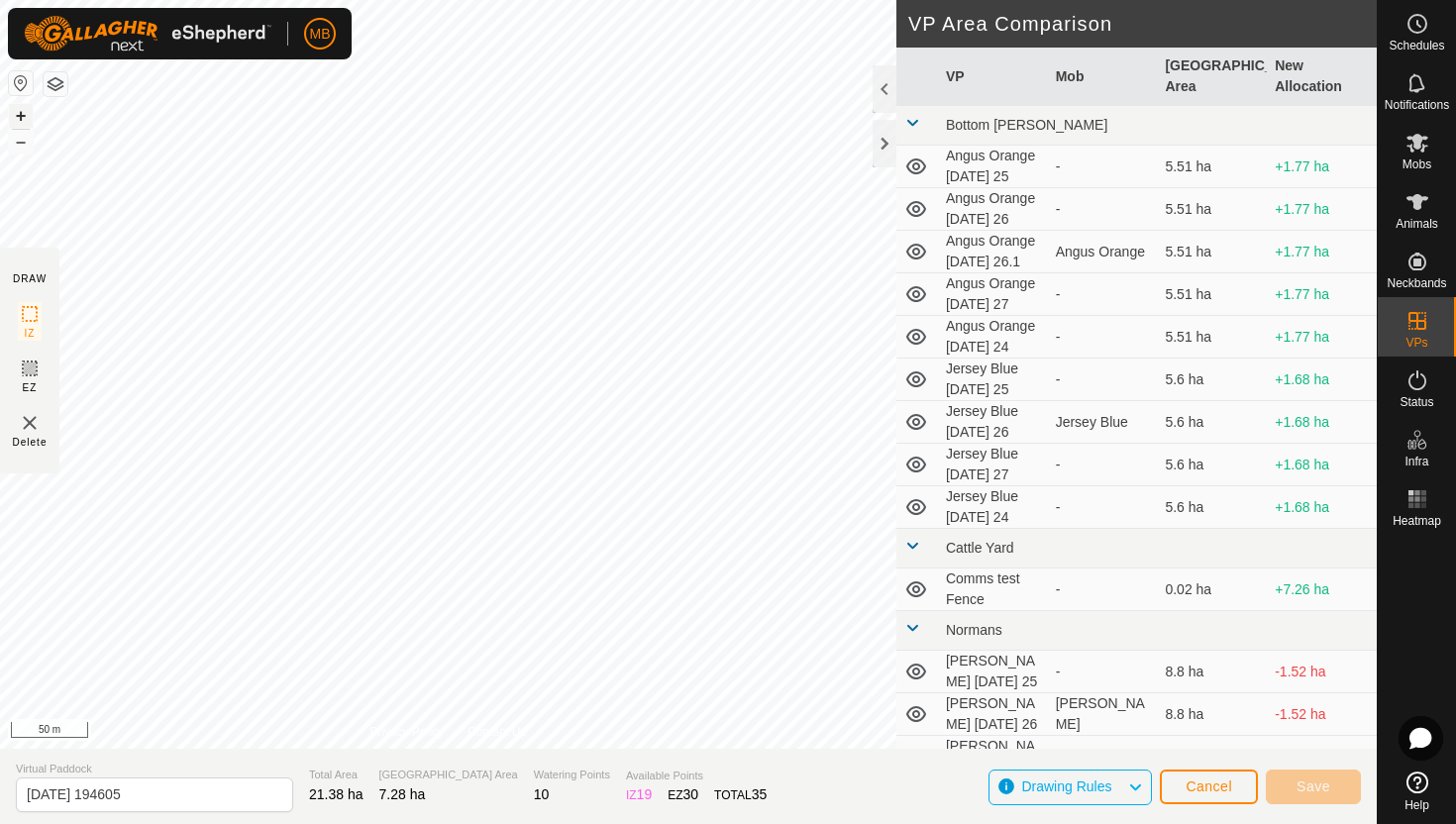 click on "+" at bounding box center [21, 116] 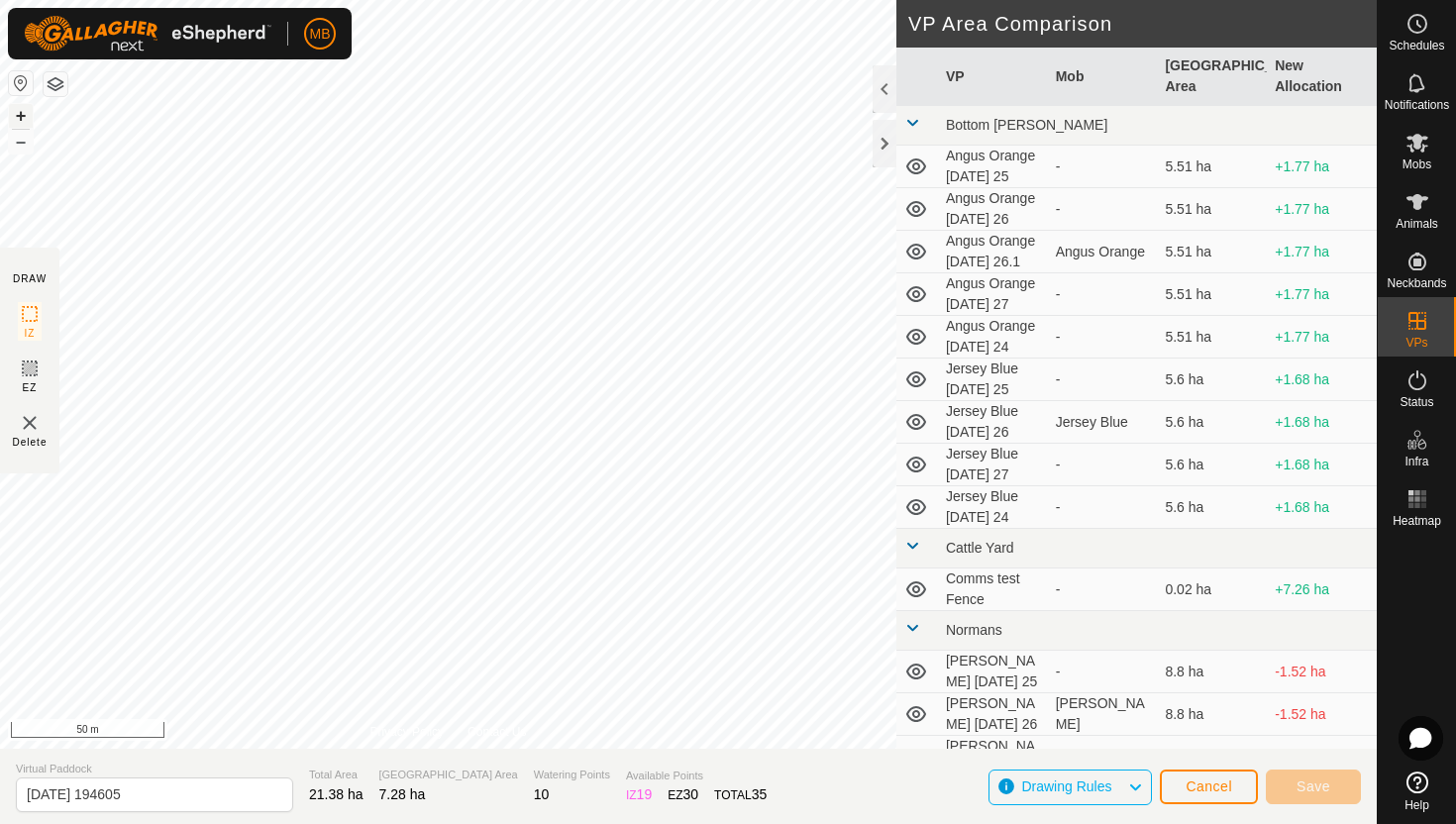 click on "+" at bounding box center [21, 116] 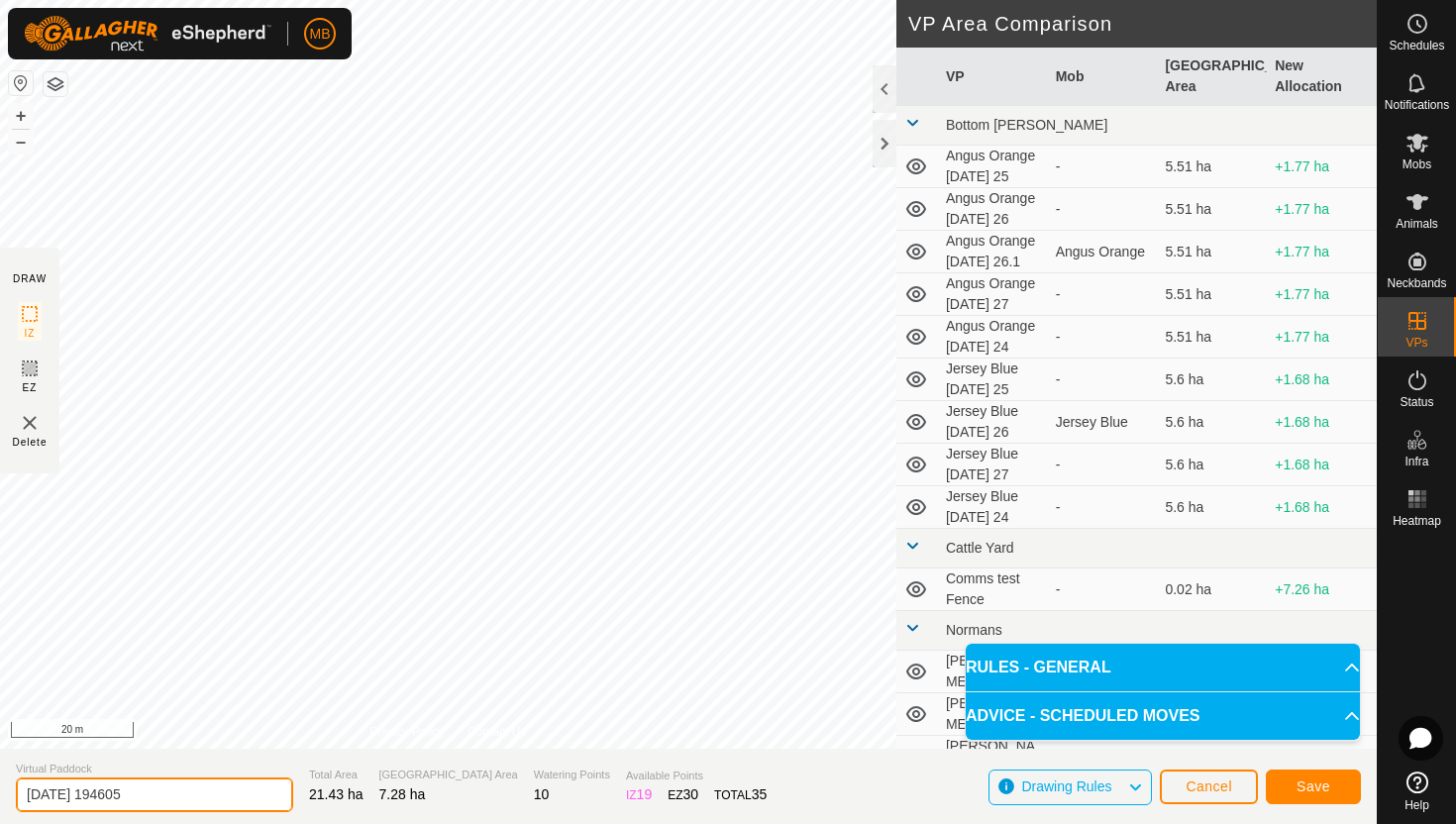 click on "2025-07-26 194605" 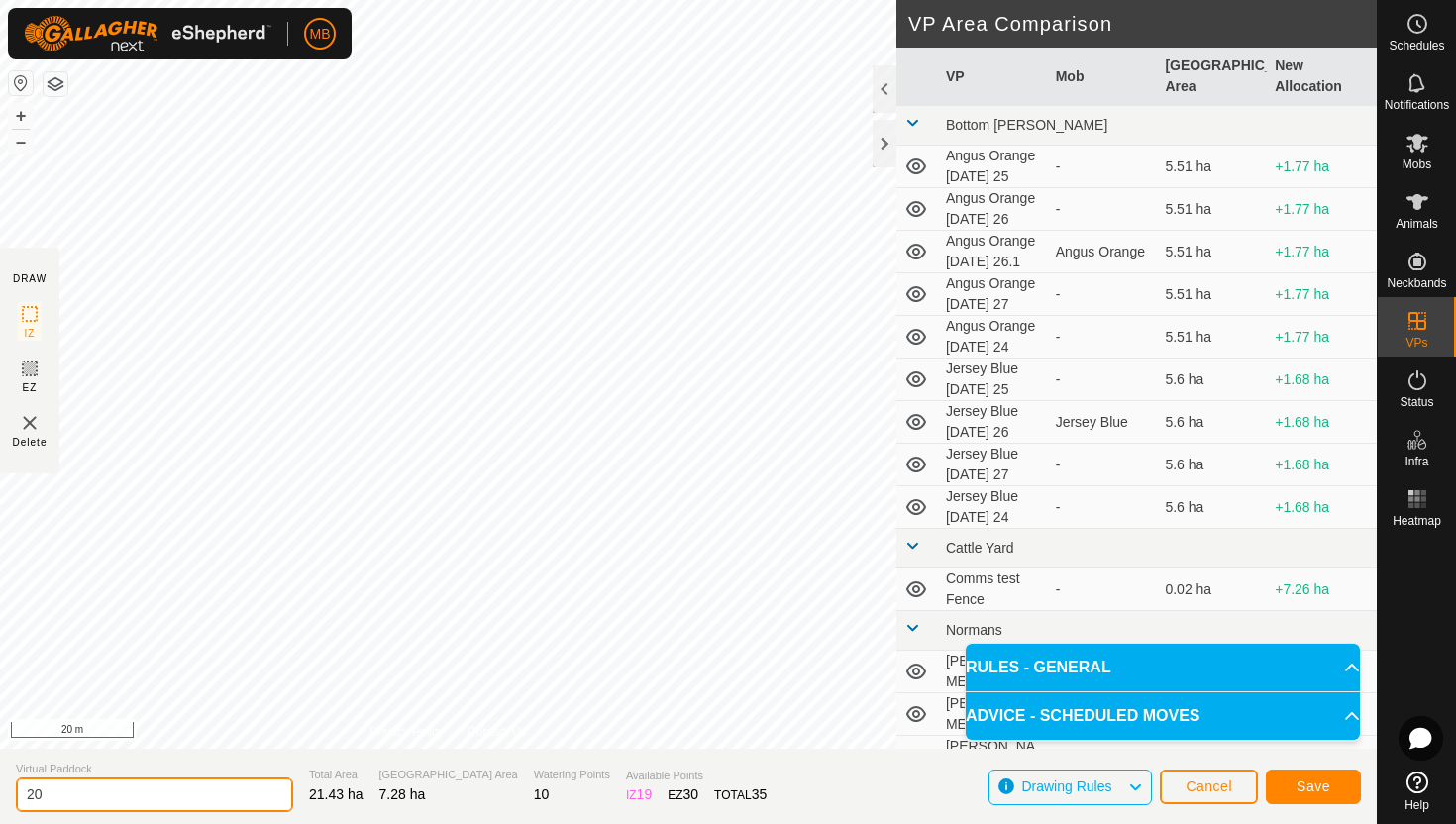 type on "2" 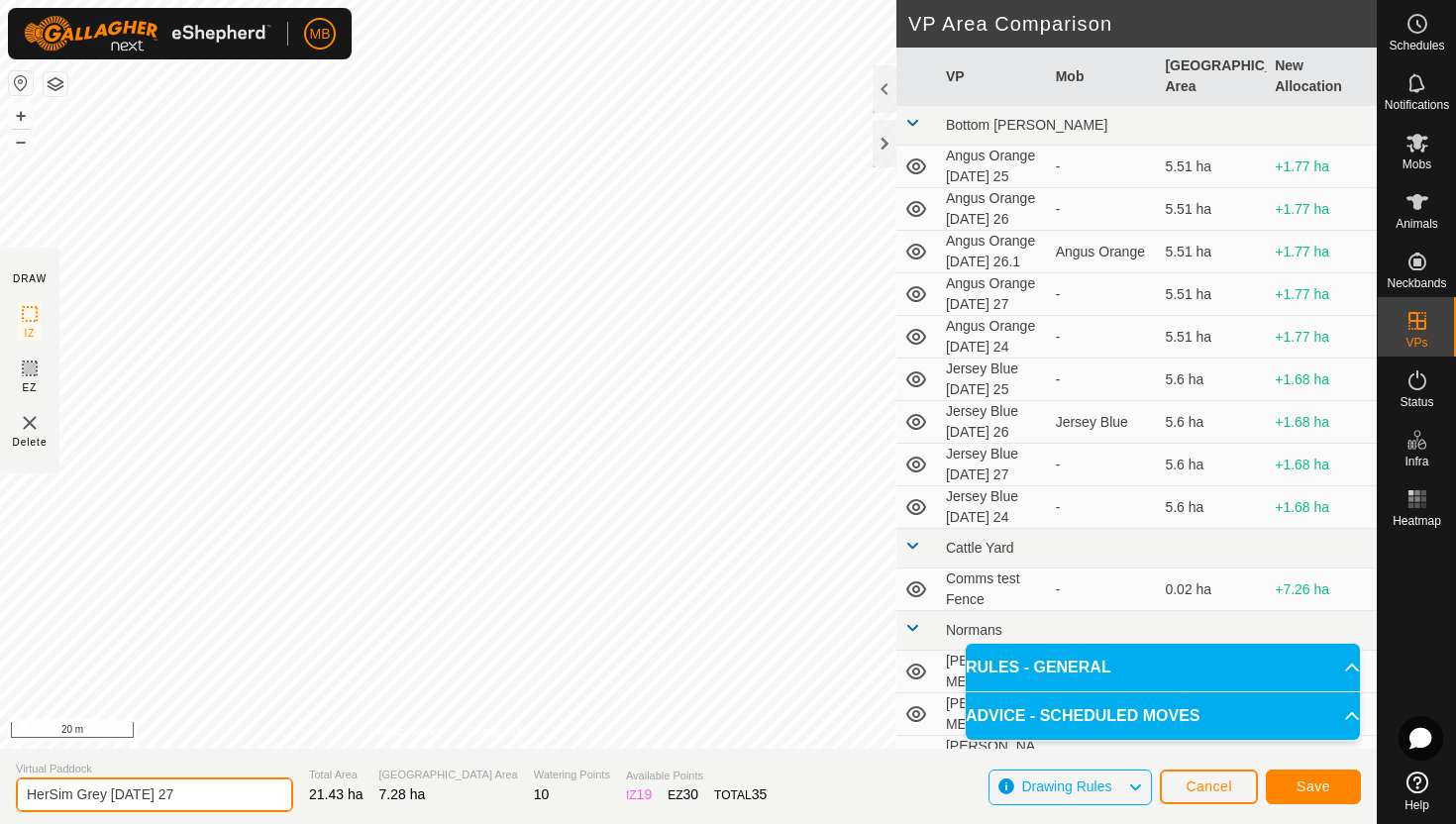 type on "HerSim Grey [DATE] 27" 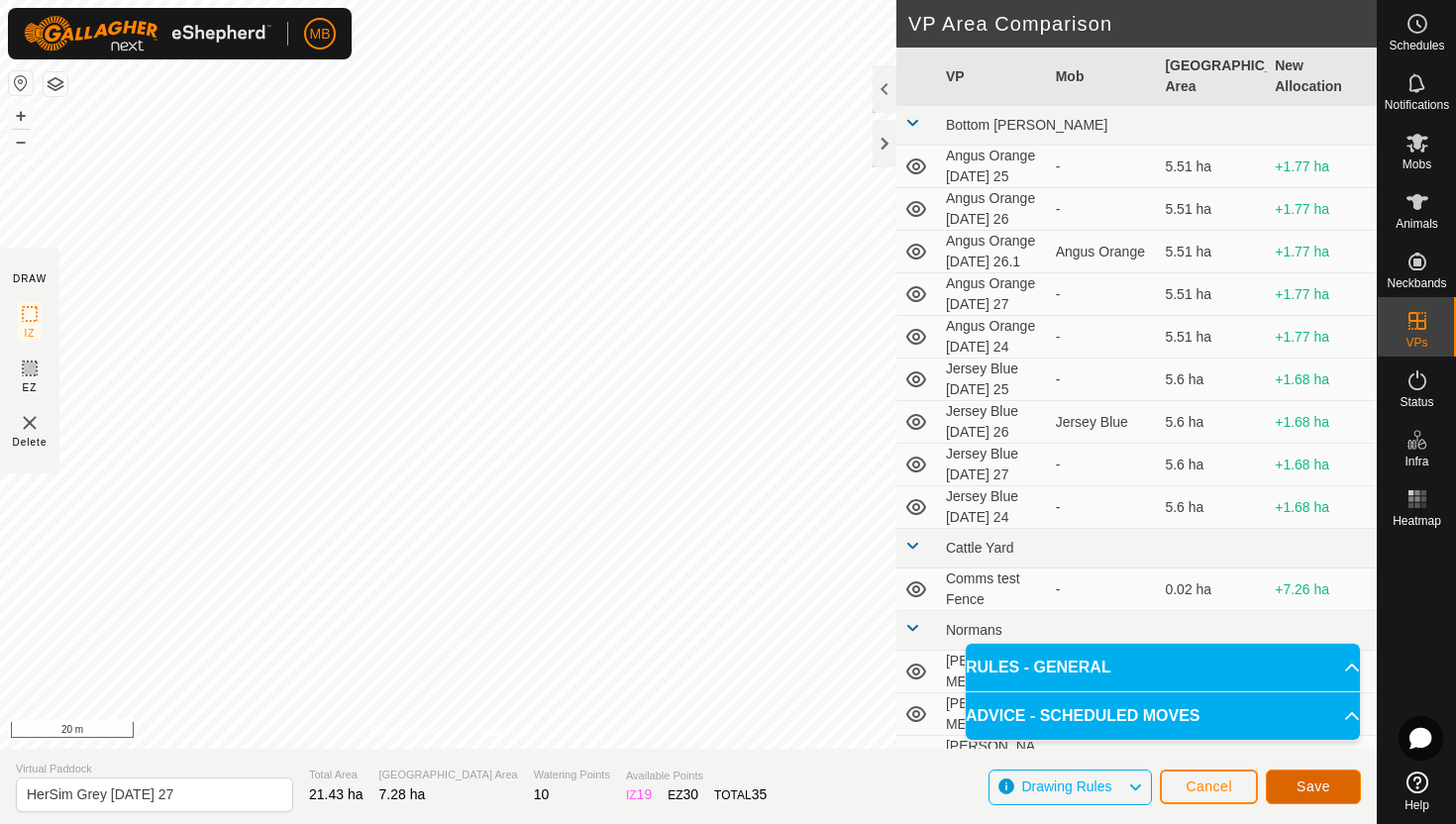 click on "Save" 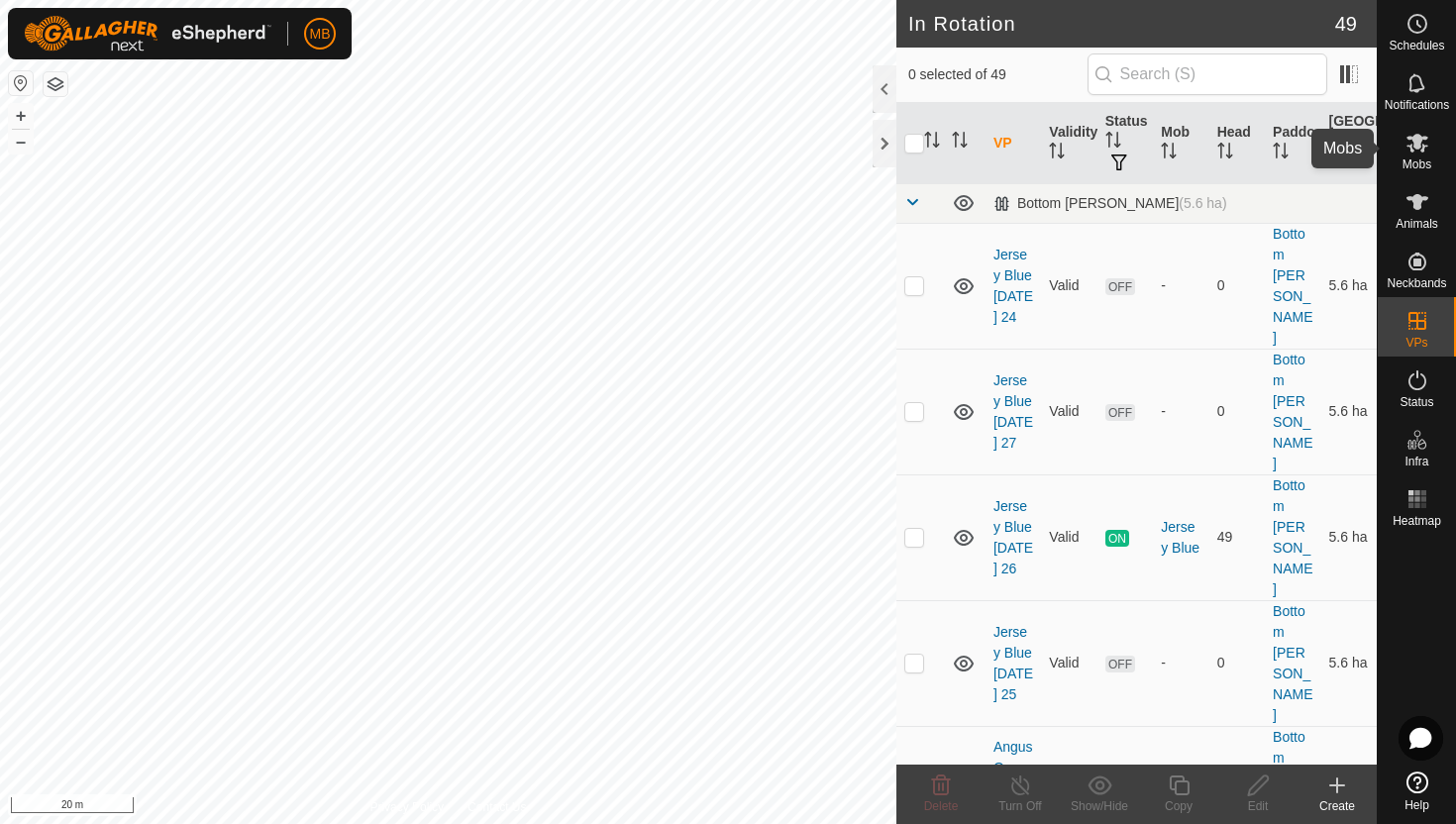 click at bounding box center (1417, 143) 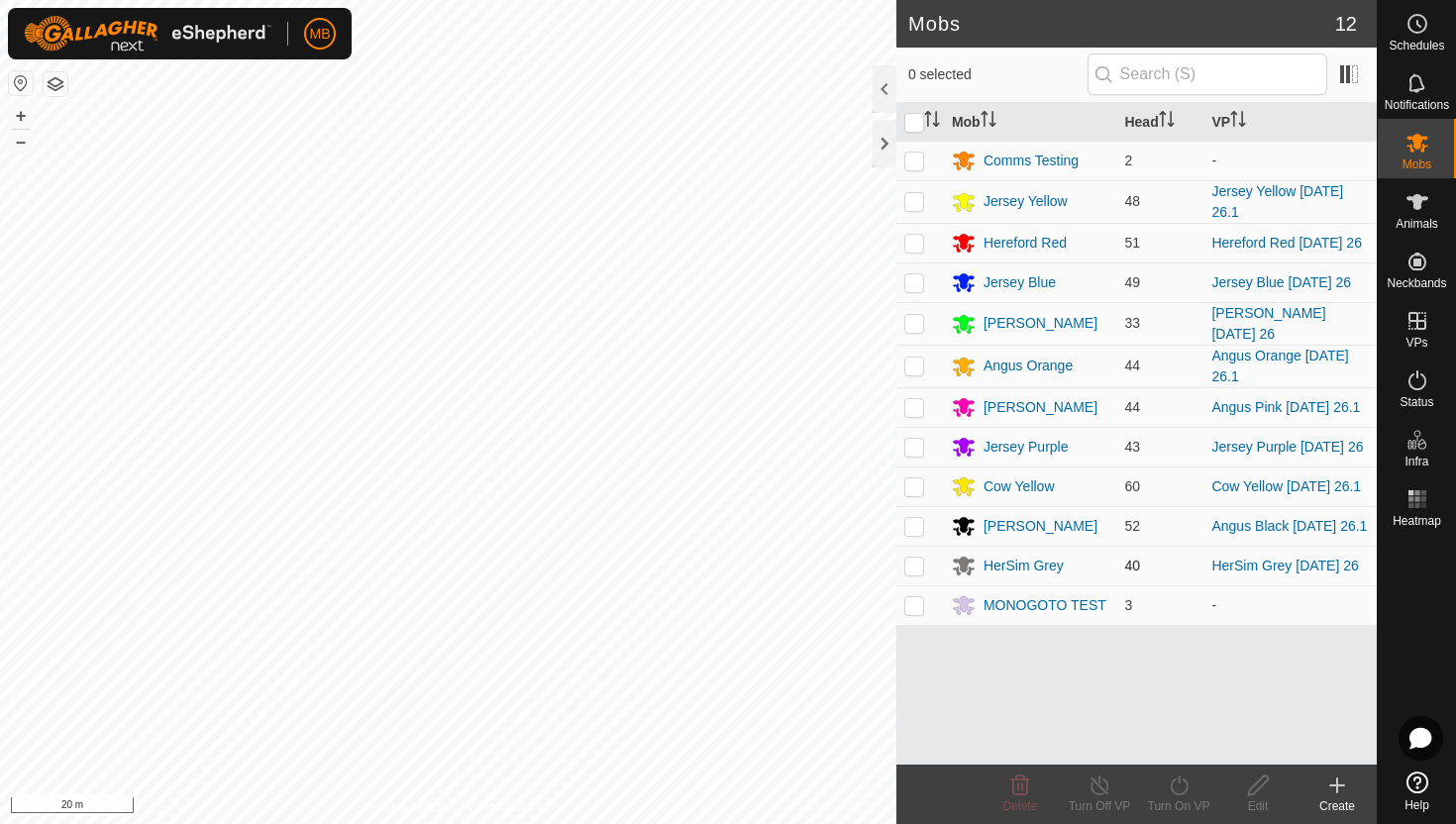 click at bounding box center (914, 566) 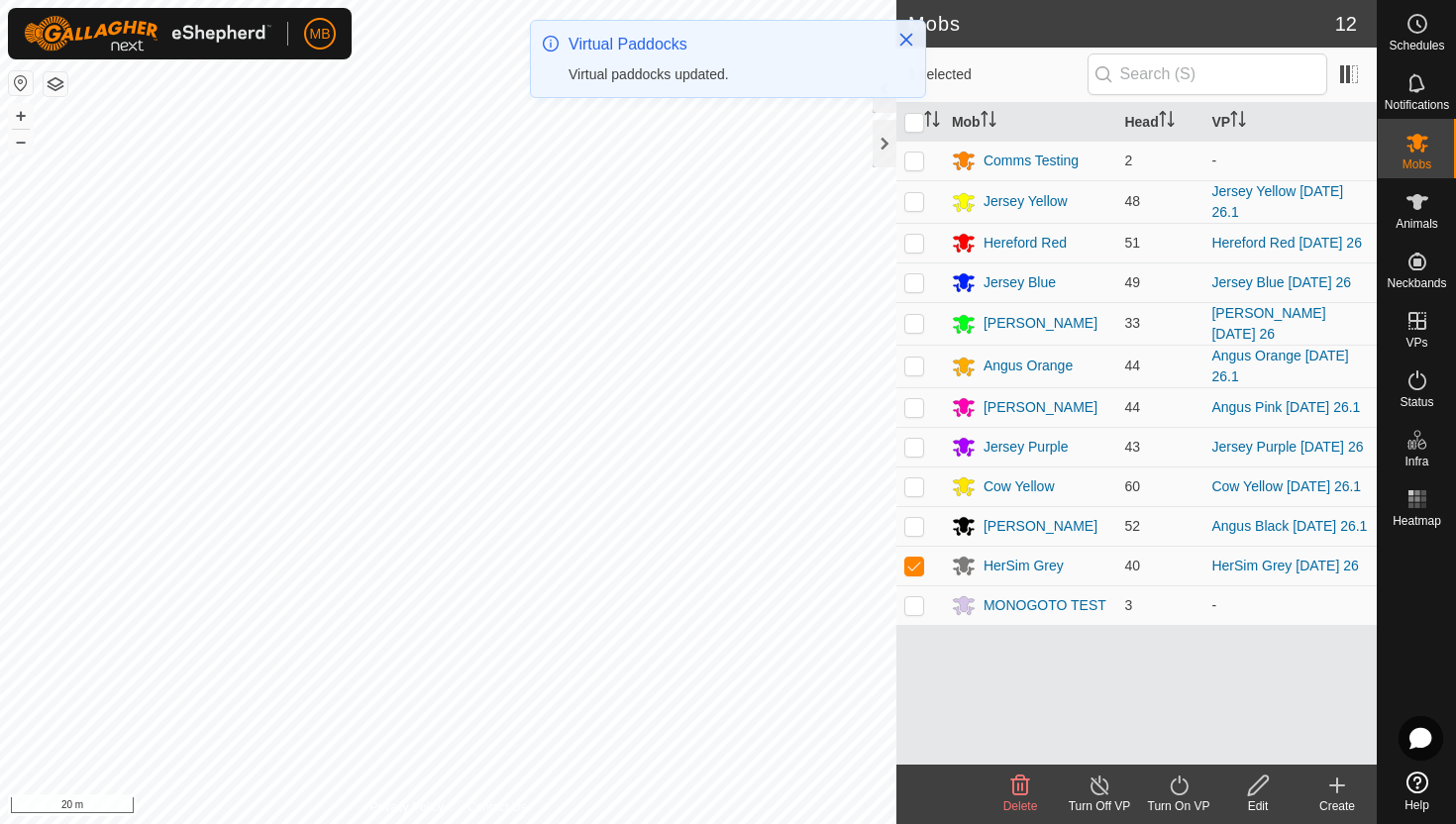 click 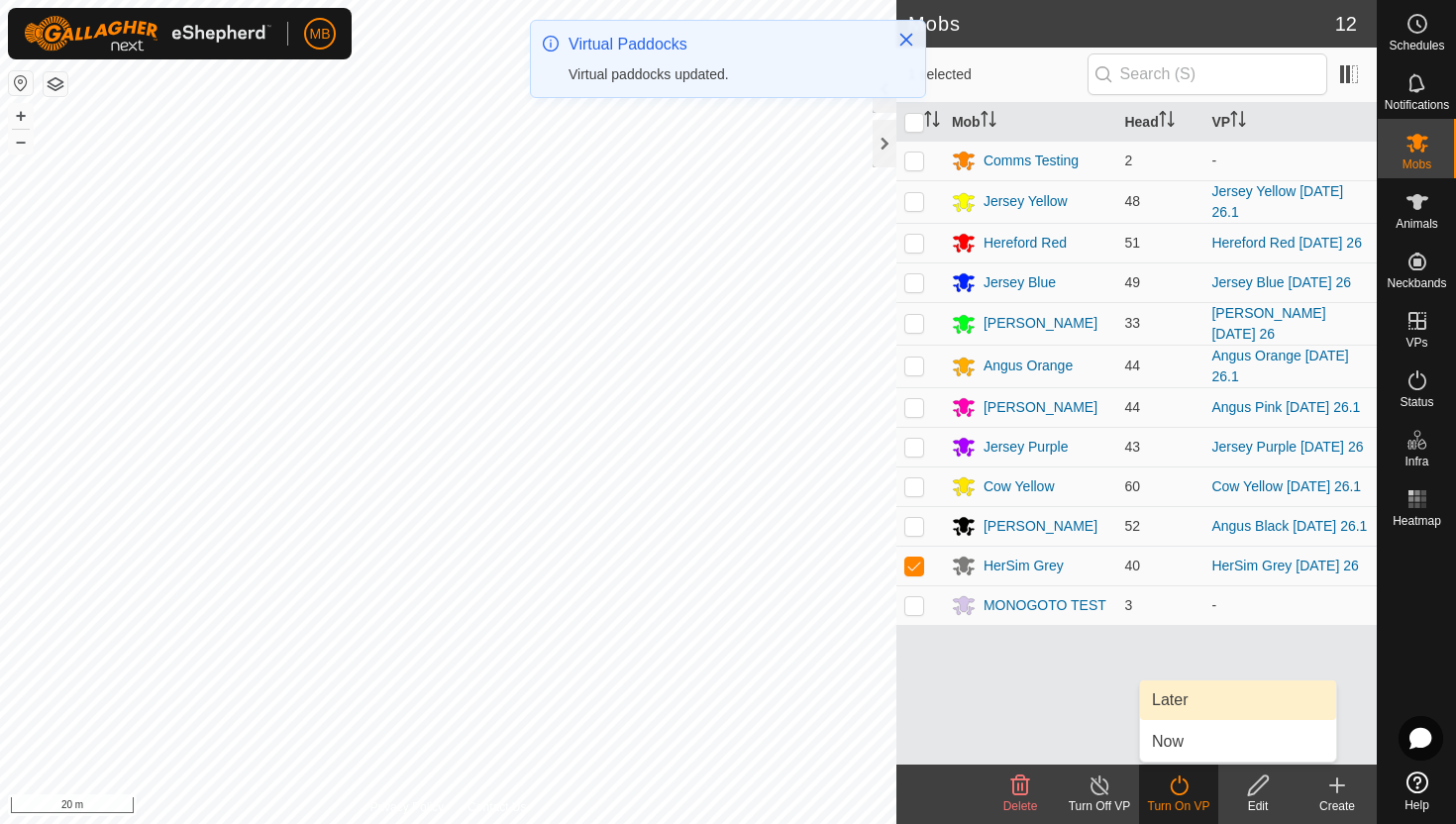 click on "Later" at bounding box center [1238, 700] 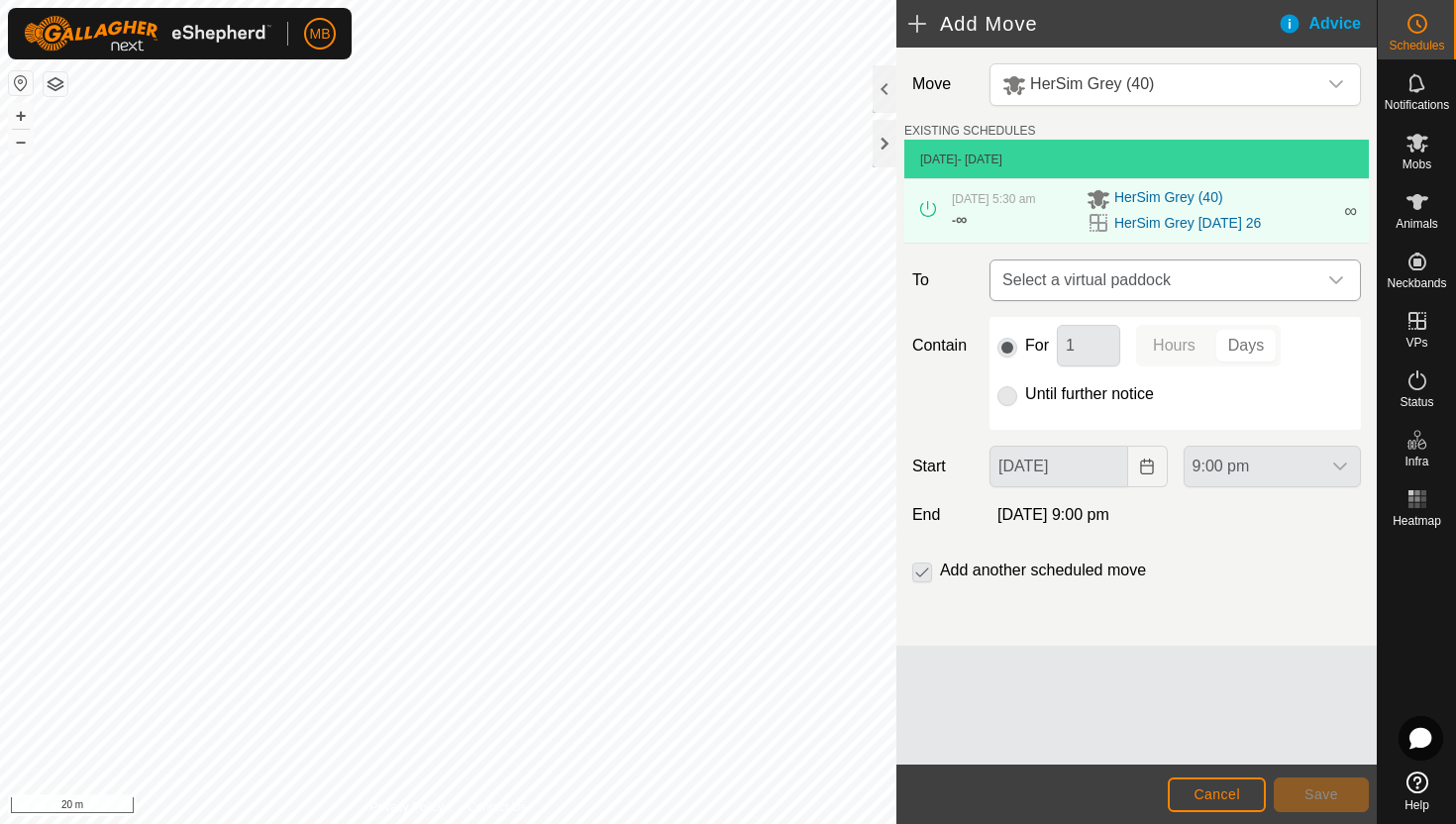 click on "Select a virtual paddock" at bounding box center (1155, 280) 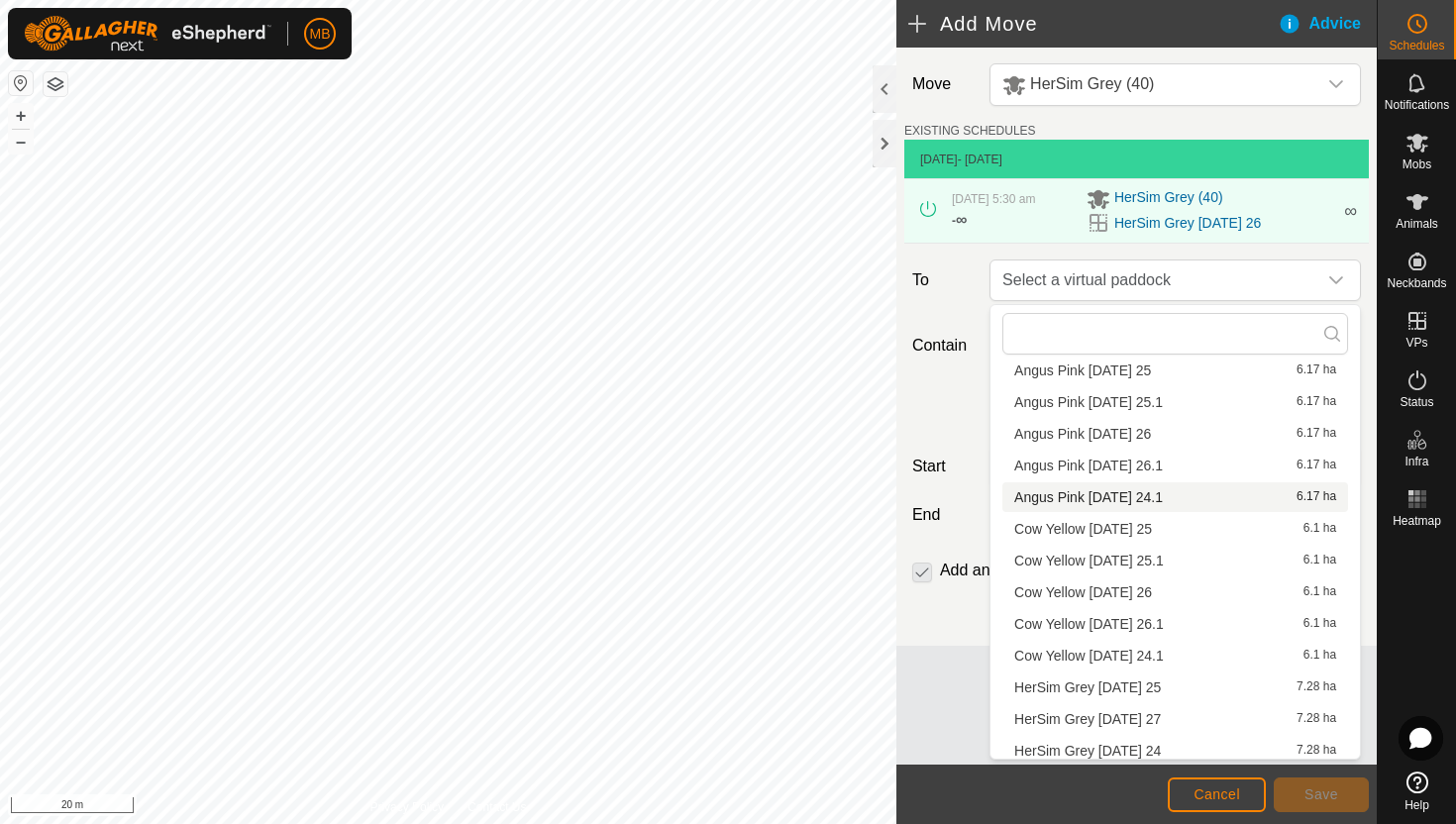 scroll, scrollTop: 186, scrollLeft: 0, axis: vertical 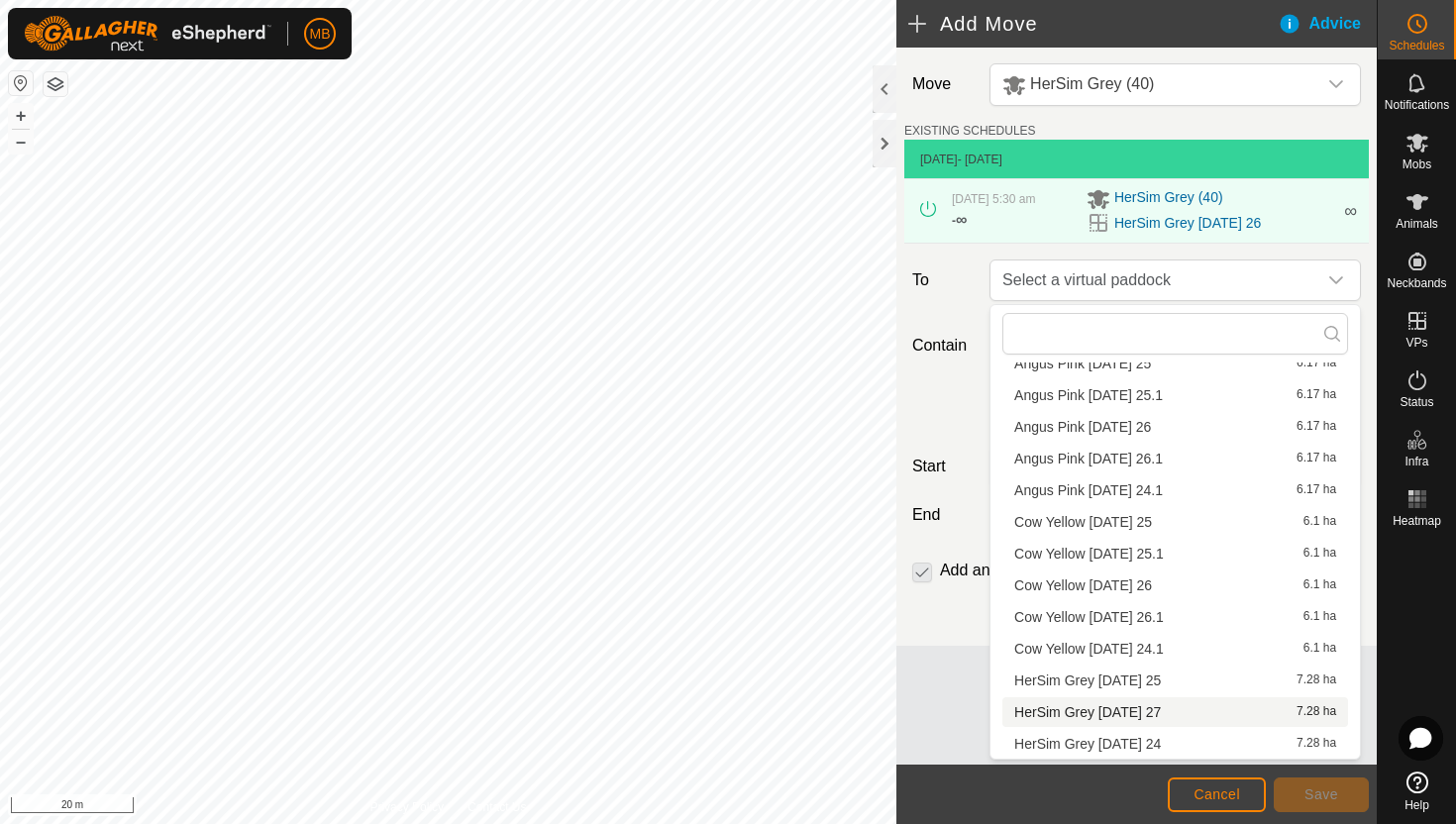 click on "HerSim Grey Sunday 27  7.28 ha" at bounding box center (1175, 712) 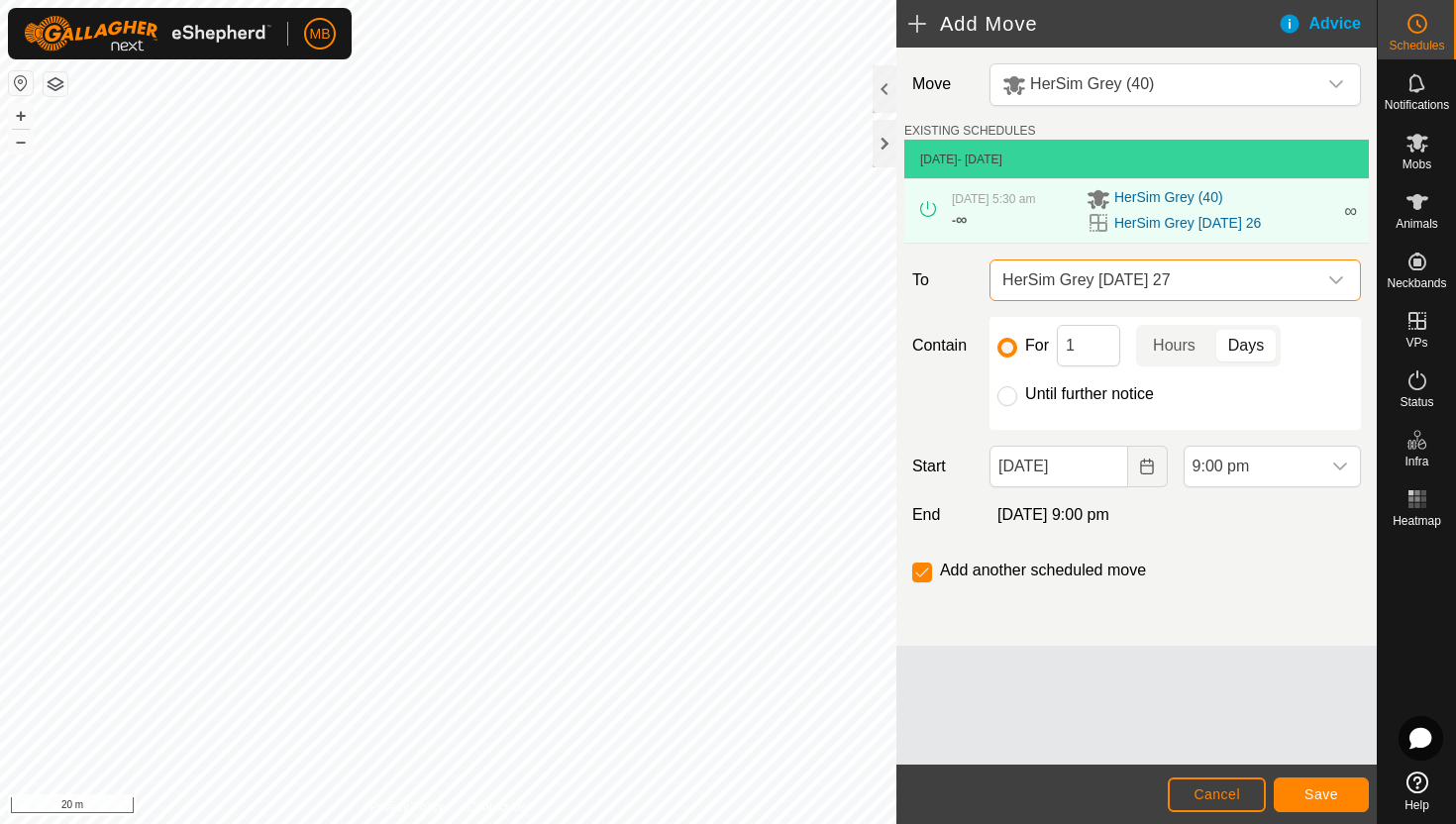 click on "Until further notice" 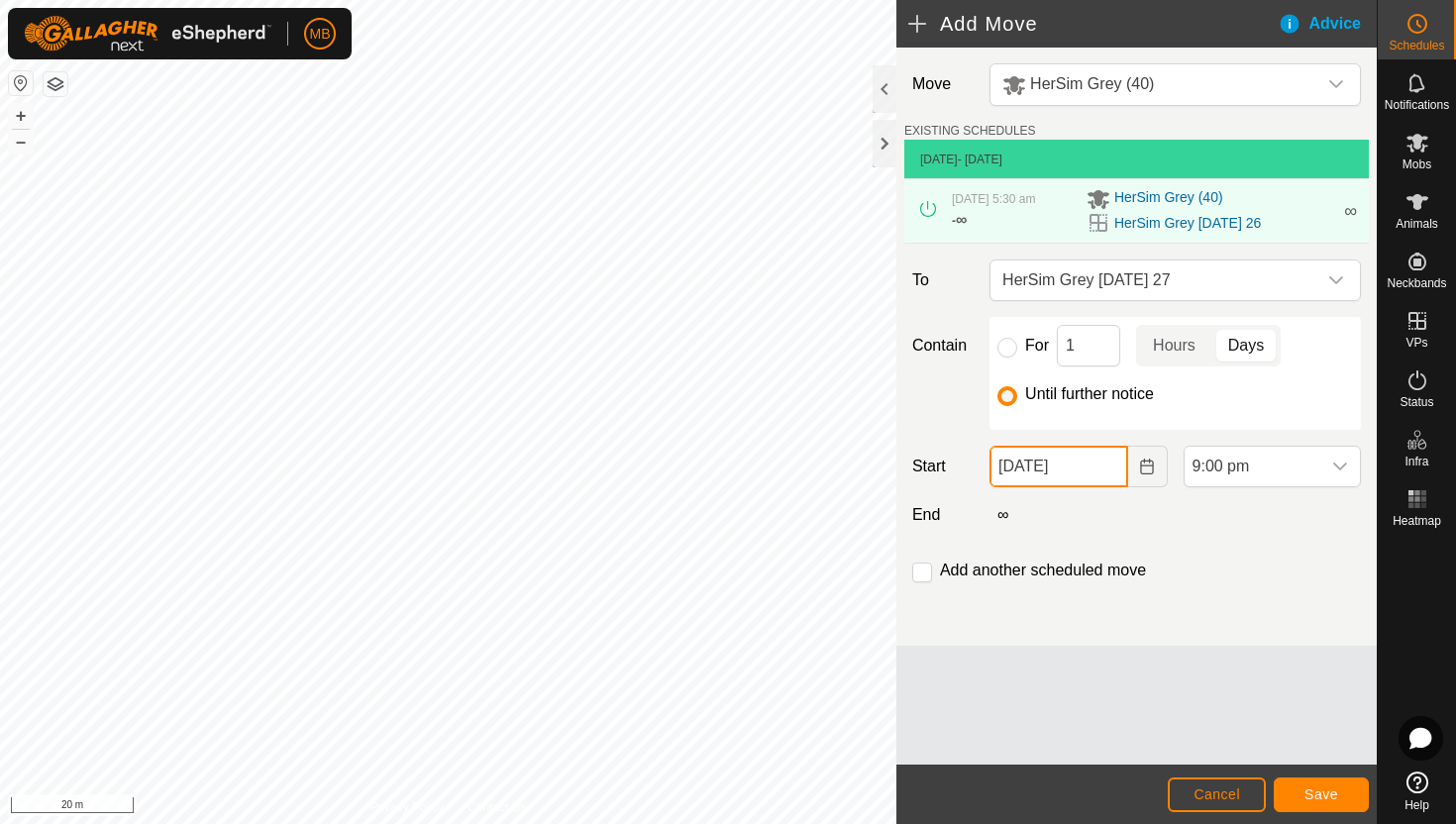 click on "26 Jul, 2025" 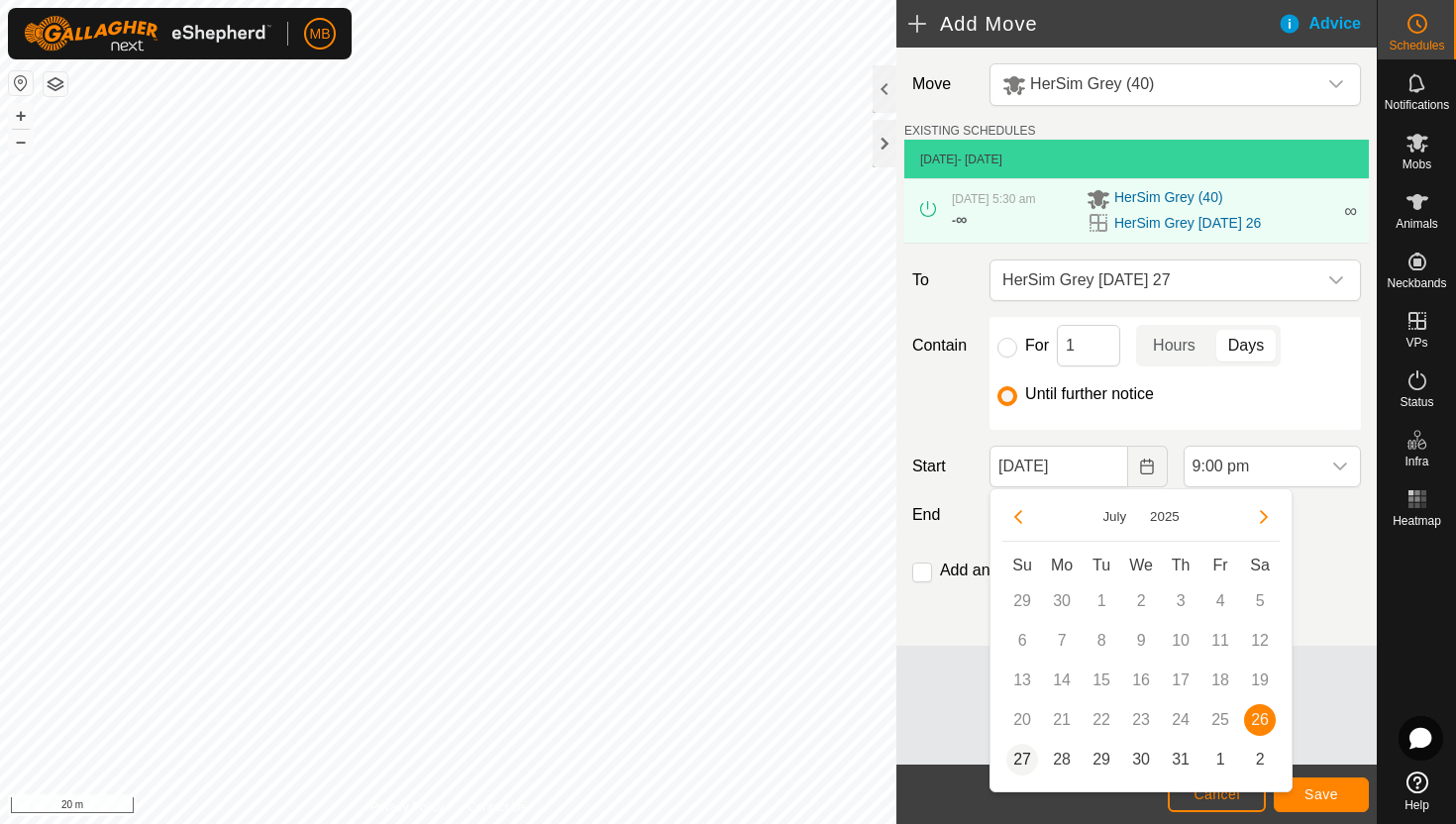 click on "27" at bounding box center (1022, 760) 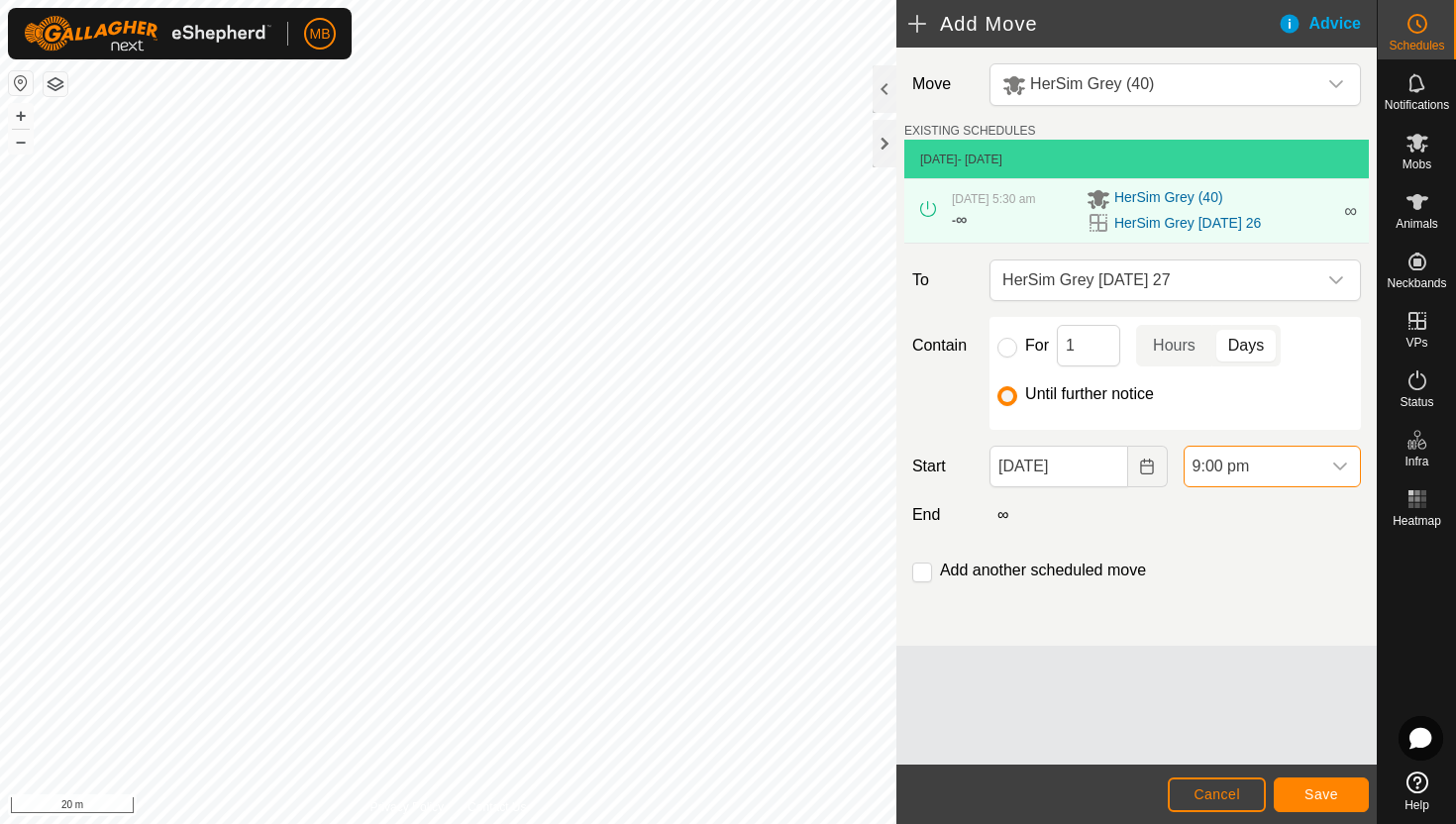 click on "9:00 pm" at bounding box center (1252, 466) 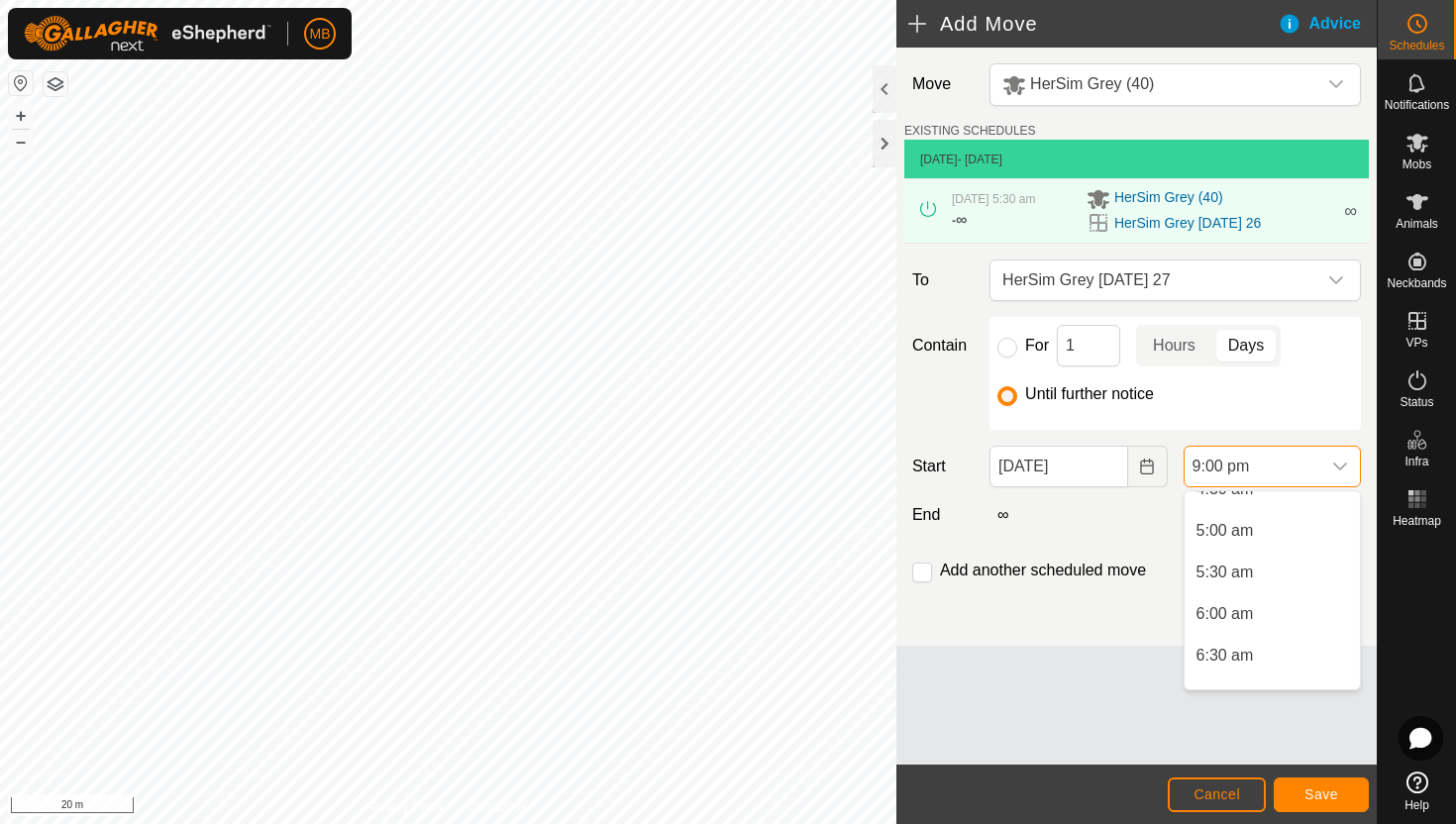 scroll, scrollTop: 385, scrollLeft: 0, axis: vertical 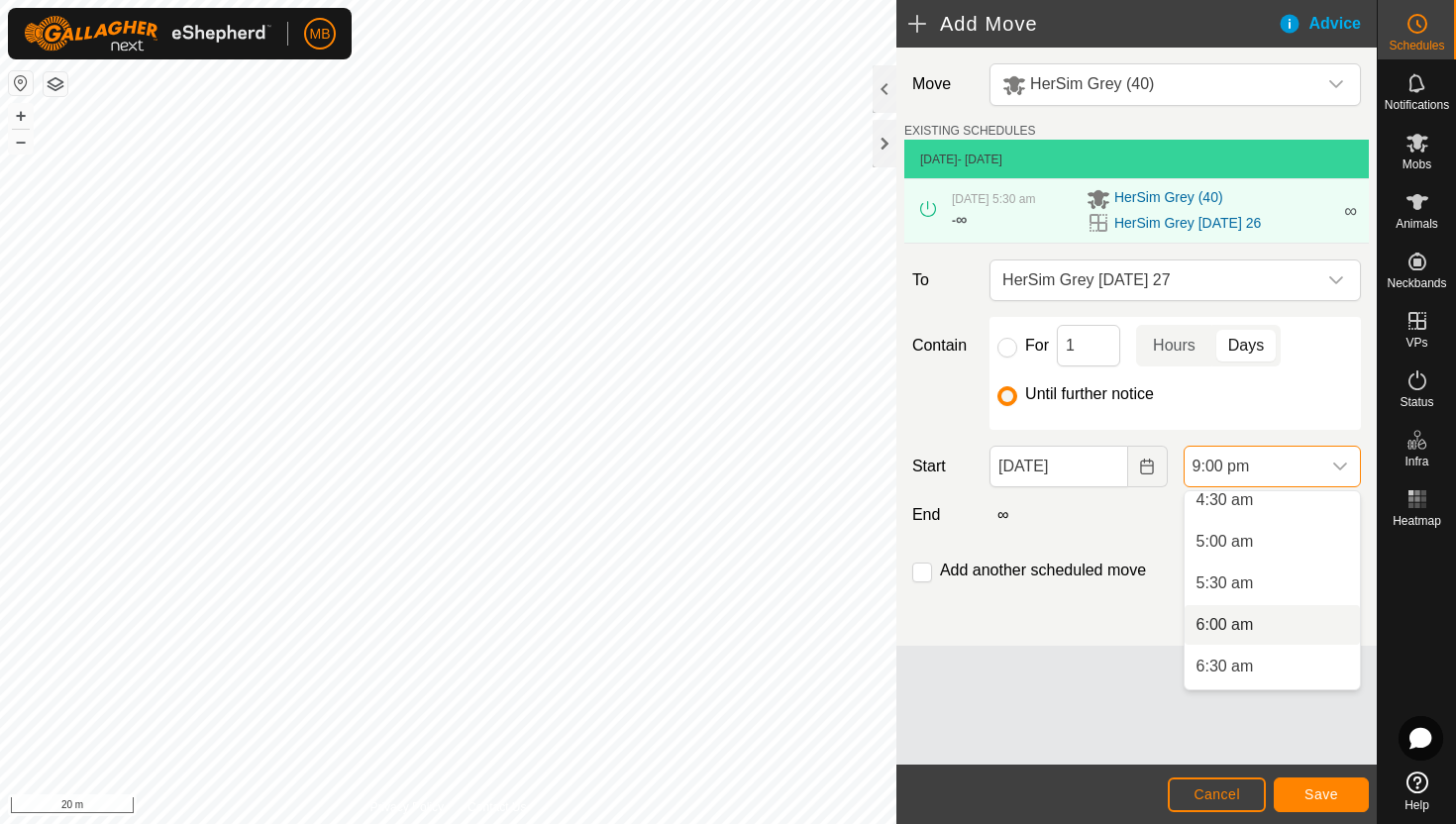 click on "6:00 am" at bounding box center [1272, 625] 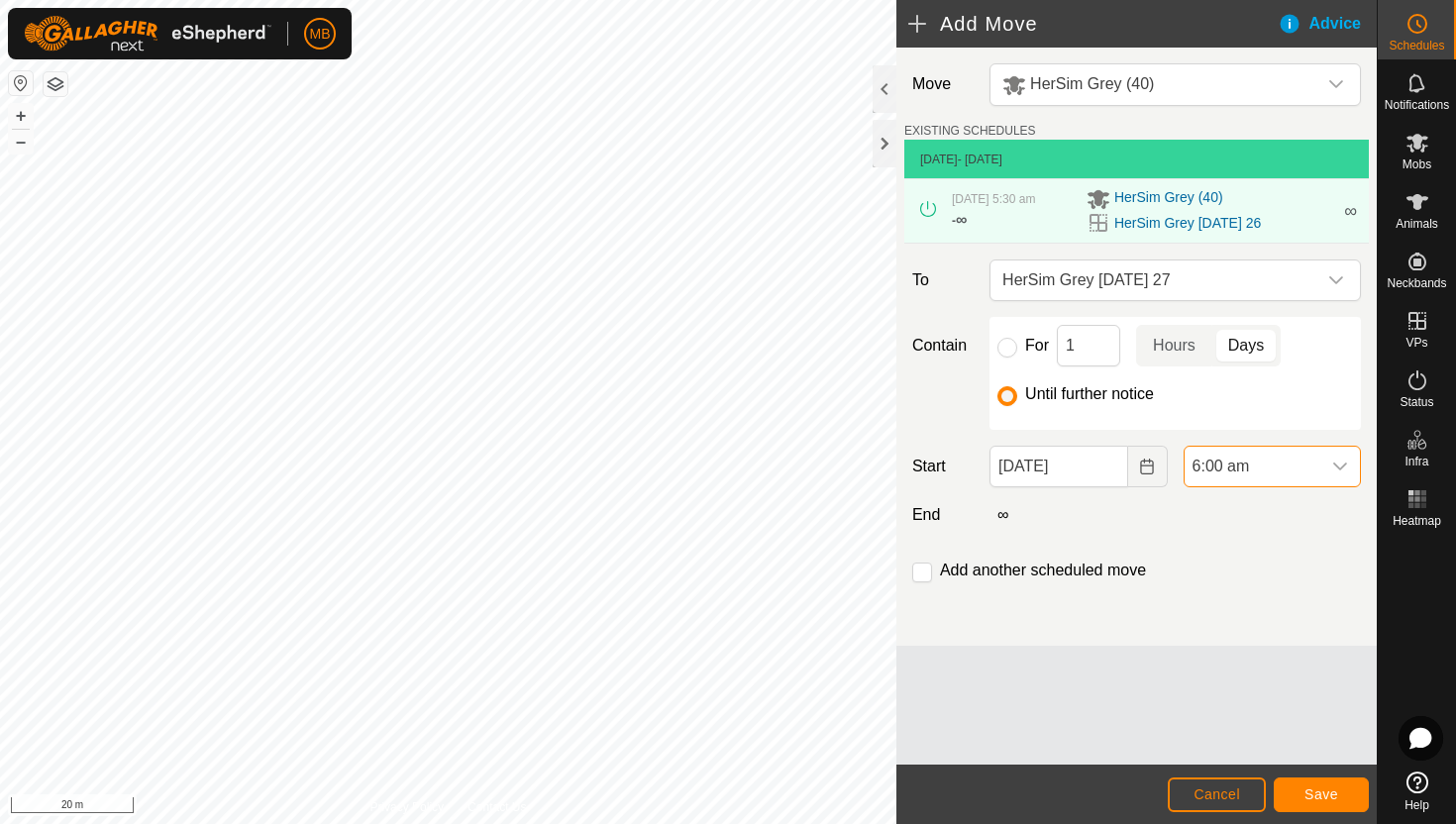 scroll, scrollTop: 1589, scrollLeft: 0, axis: vertical 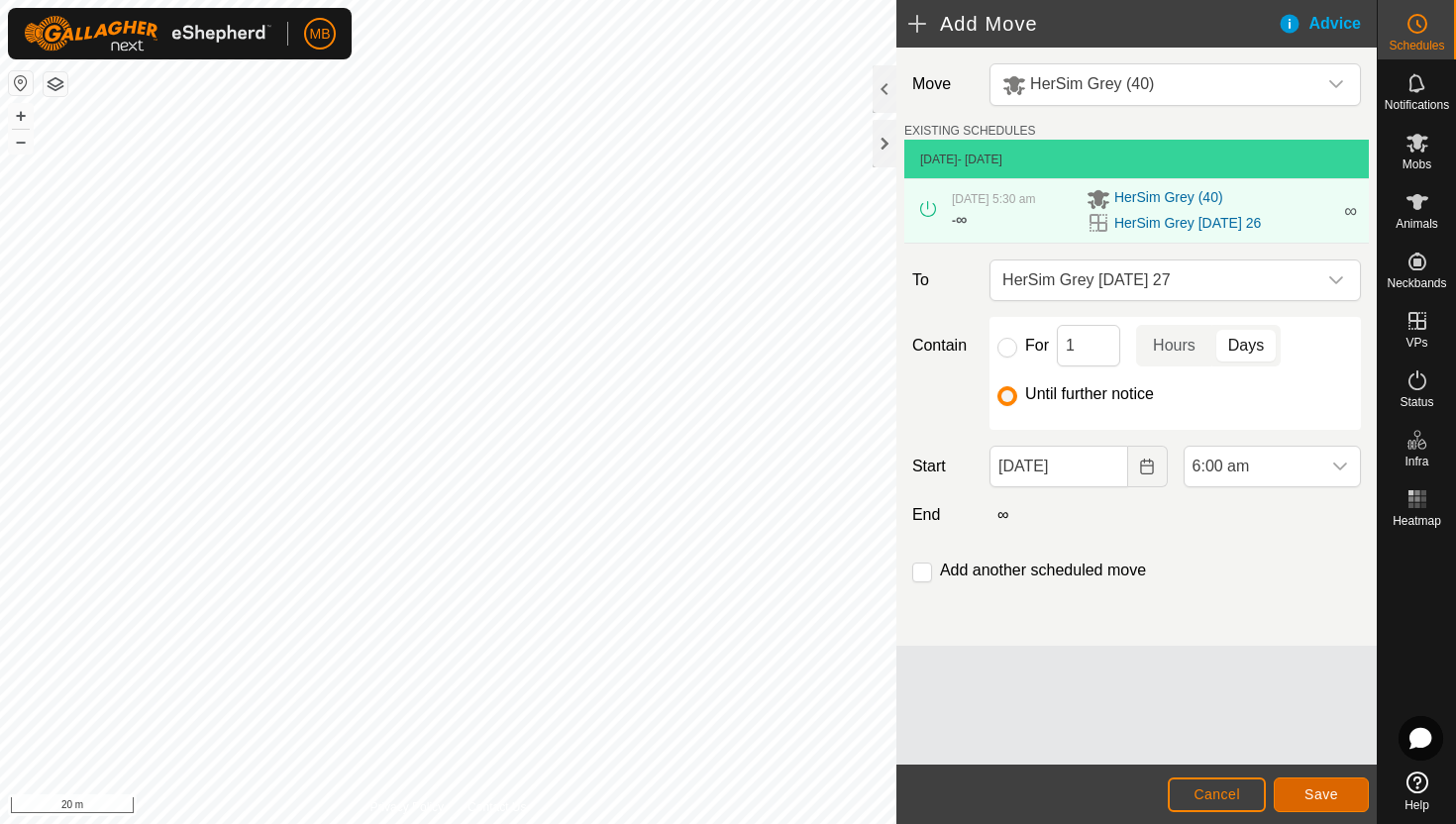click on "Save" 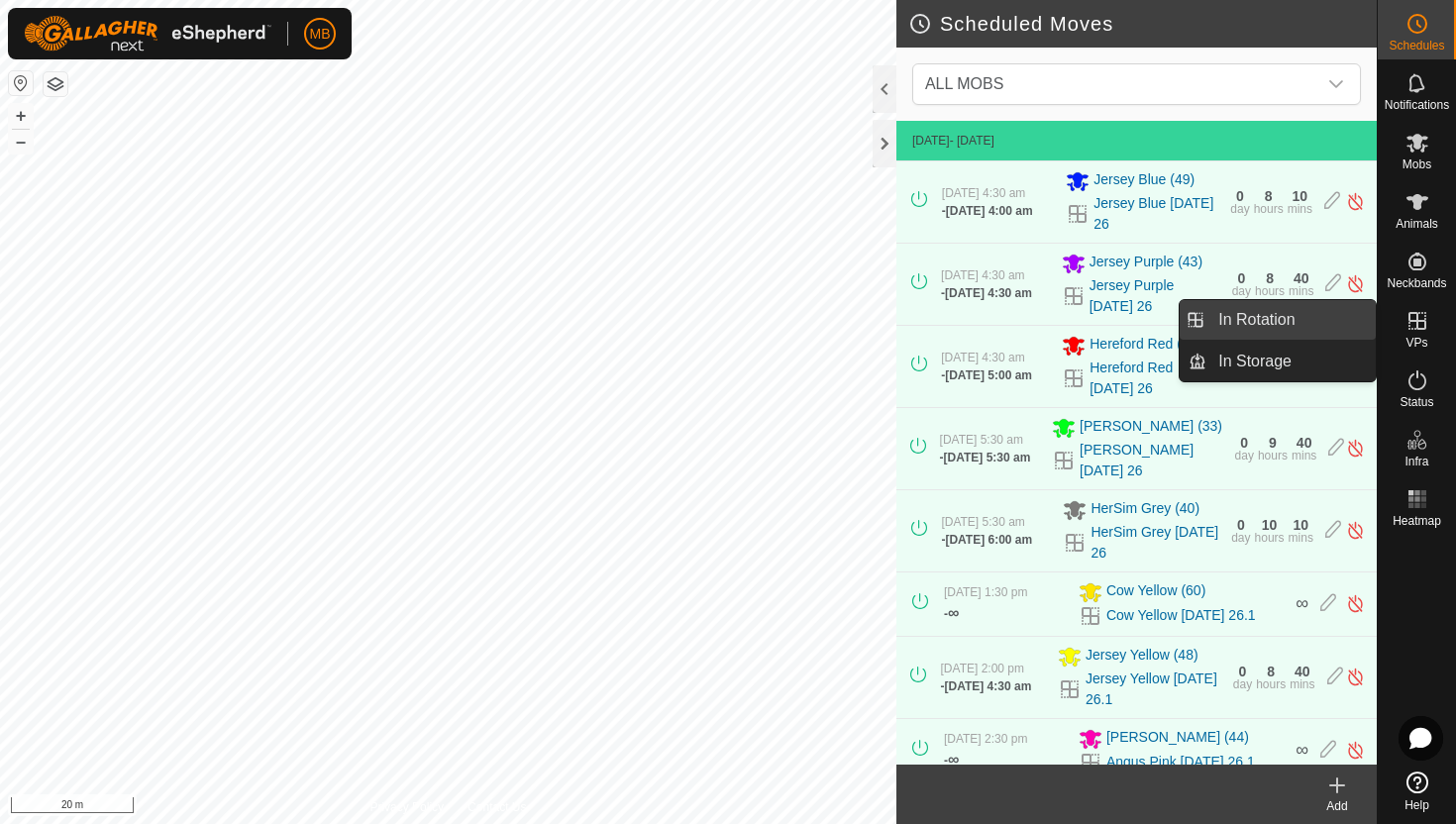 click on "In Rotation" at bounding box center [1291, 320] 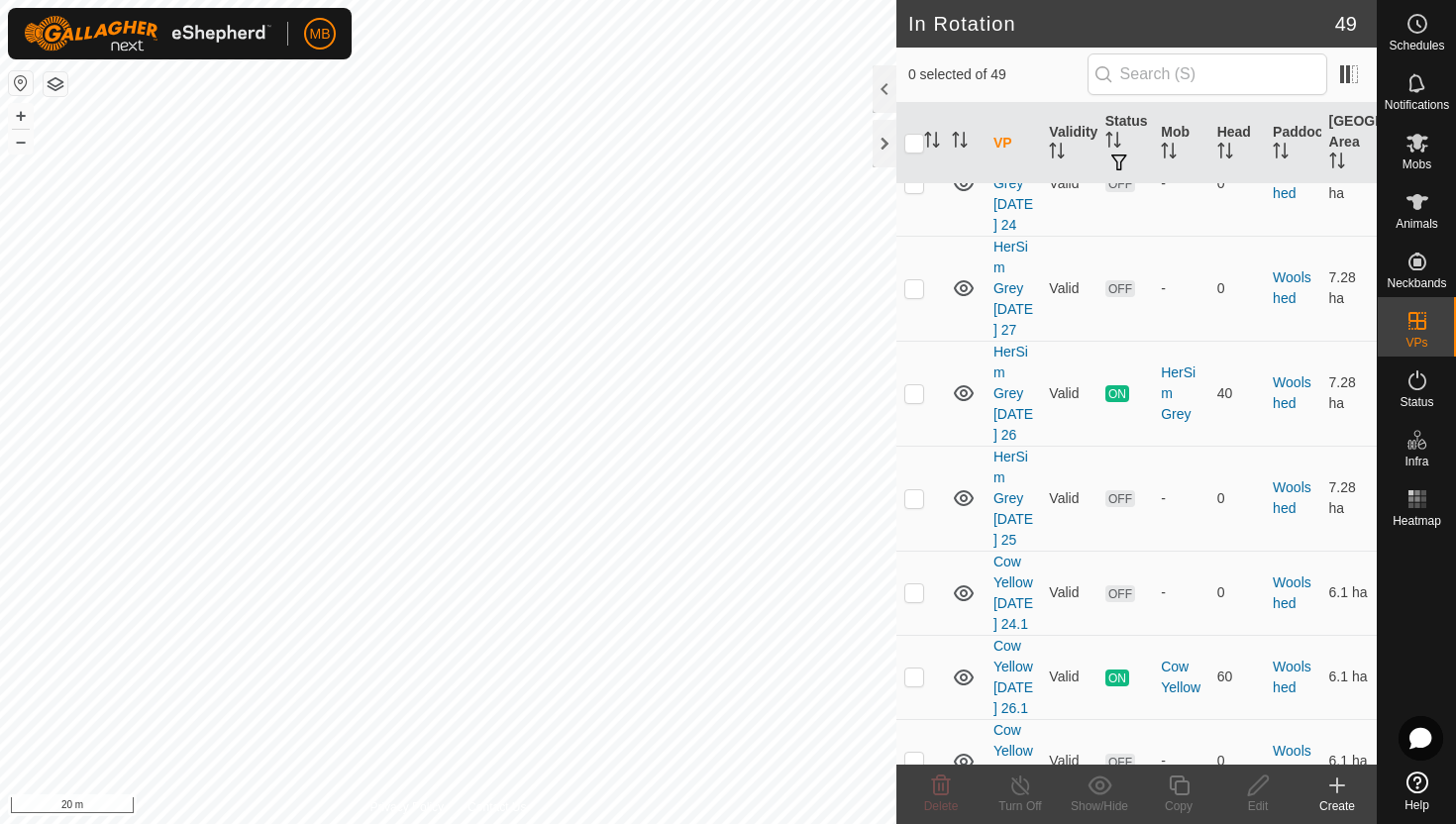 scroll, scrollTop: 3837, scrollLeft: 0, axis: vertical 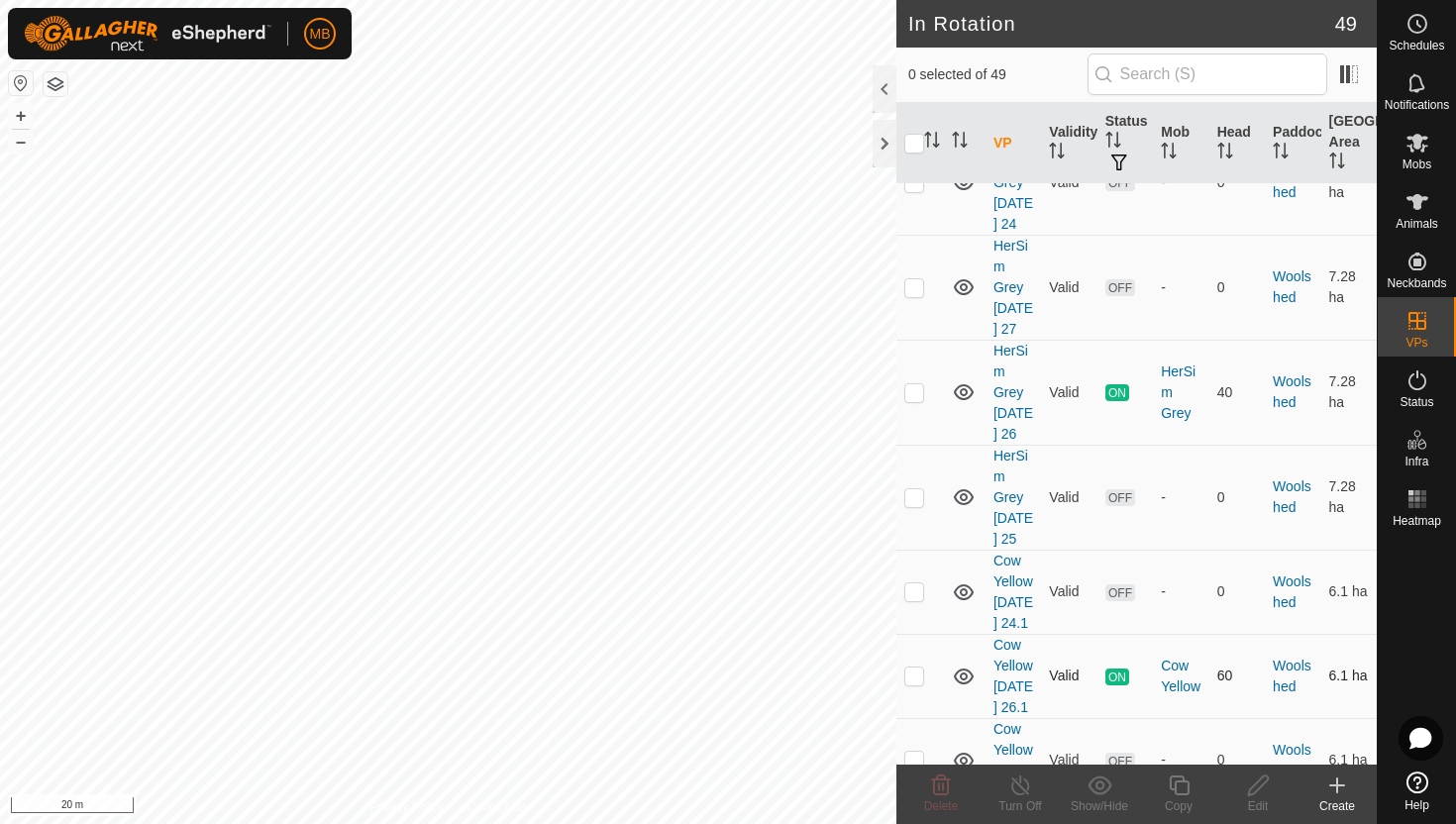 click at bounding box center [914, 675] 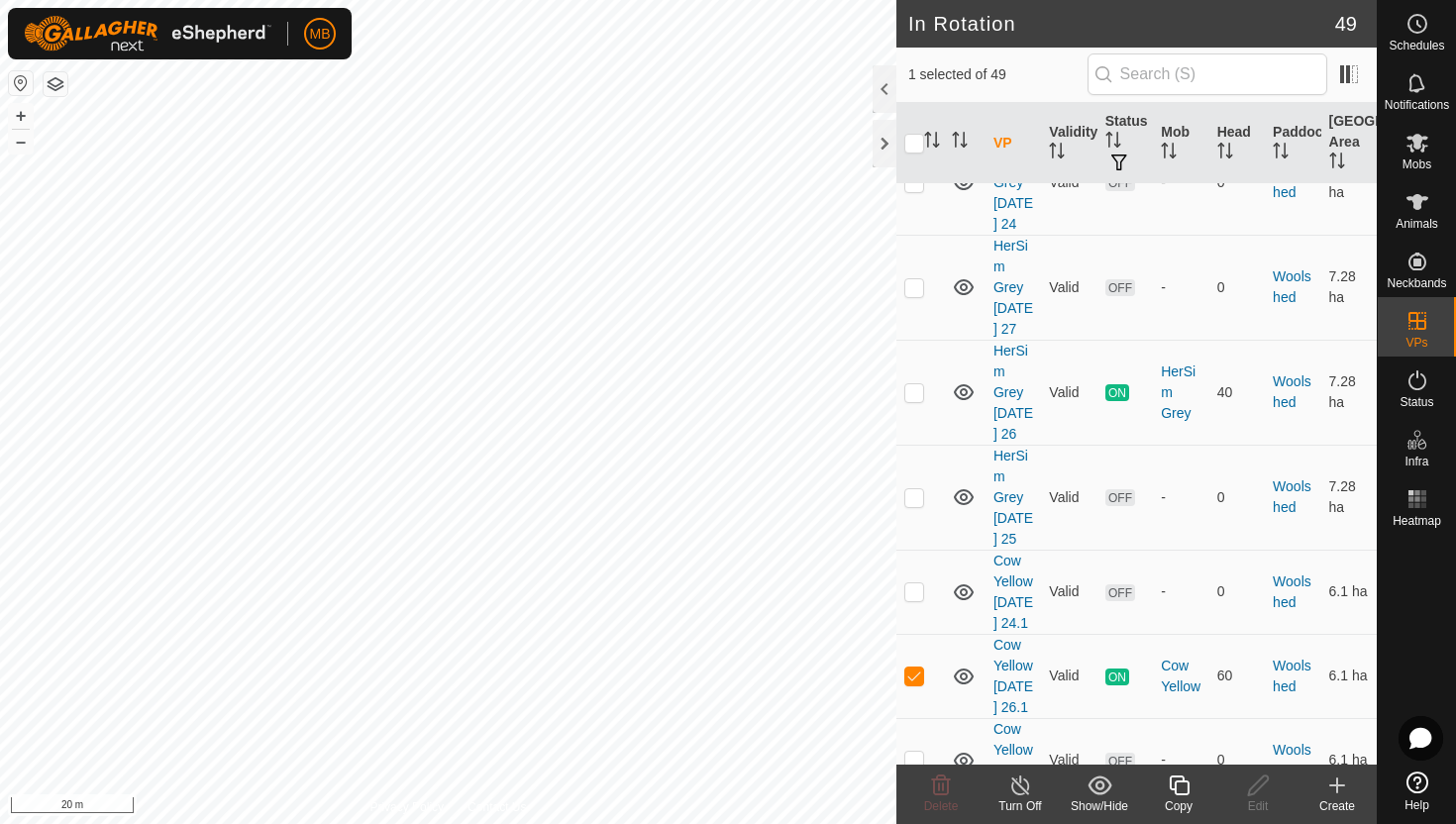 click 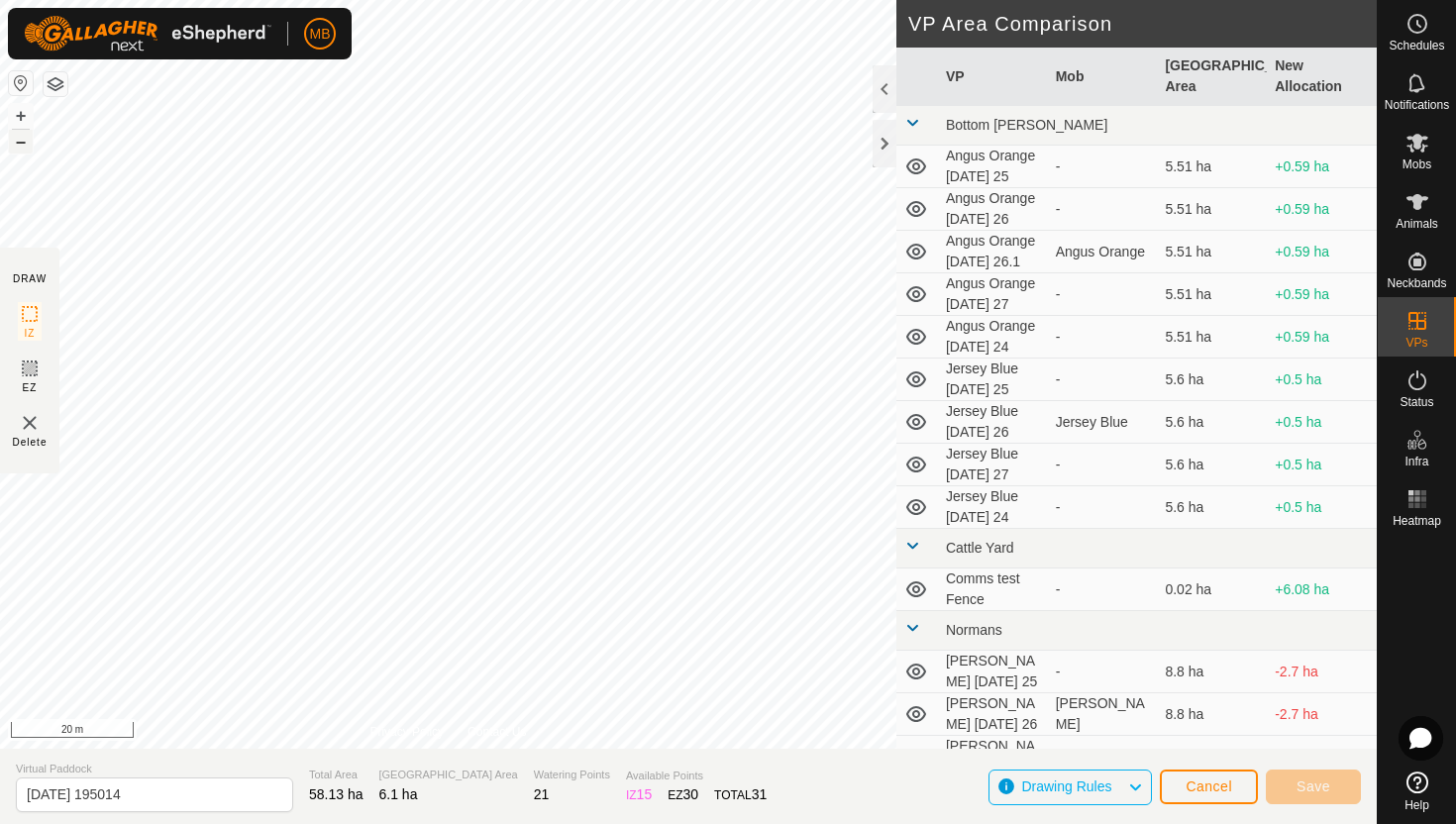 click on "–" at bounding box center [21, 142] 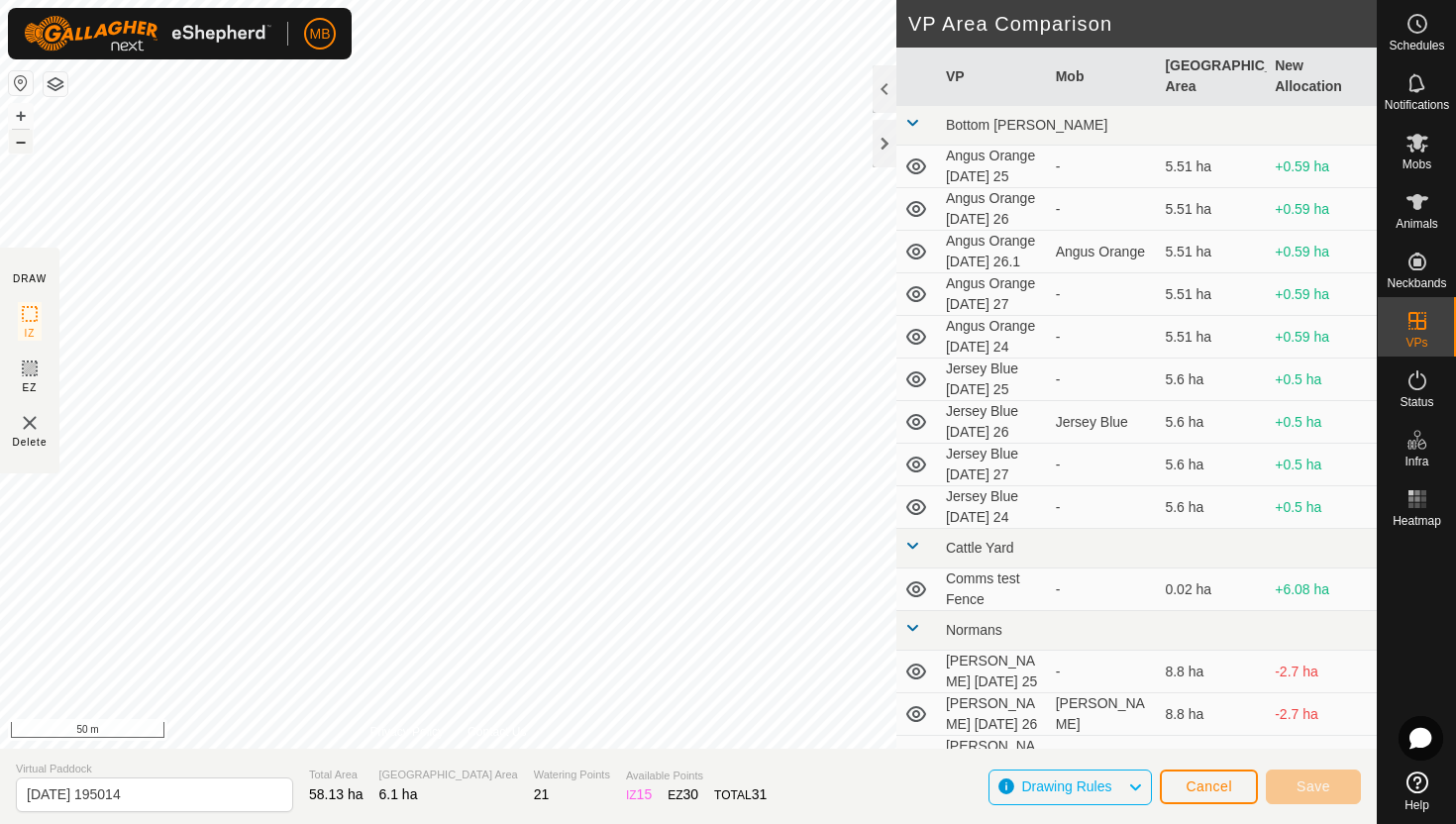 click on "–" at bounding box center (21, 142) 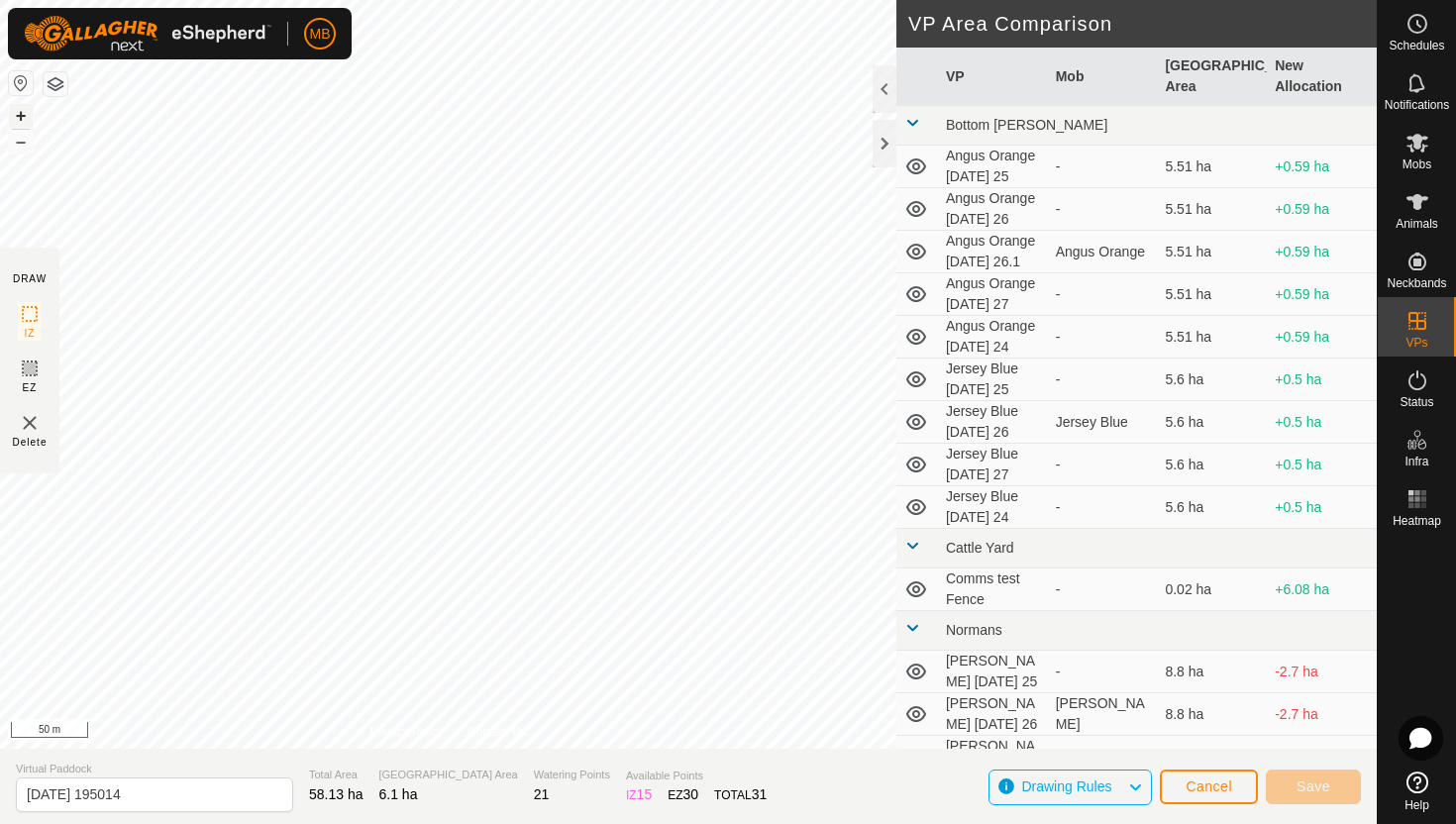 click on "+" at bounding box center [21, 116] 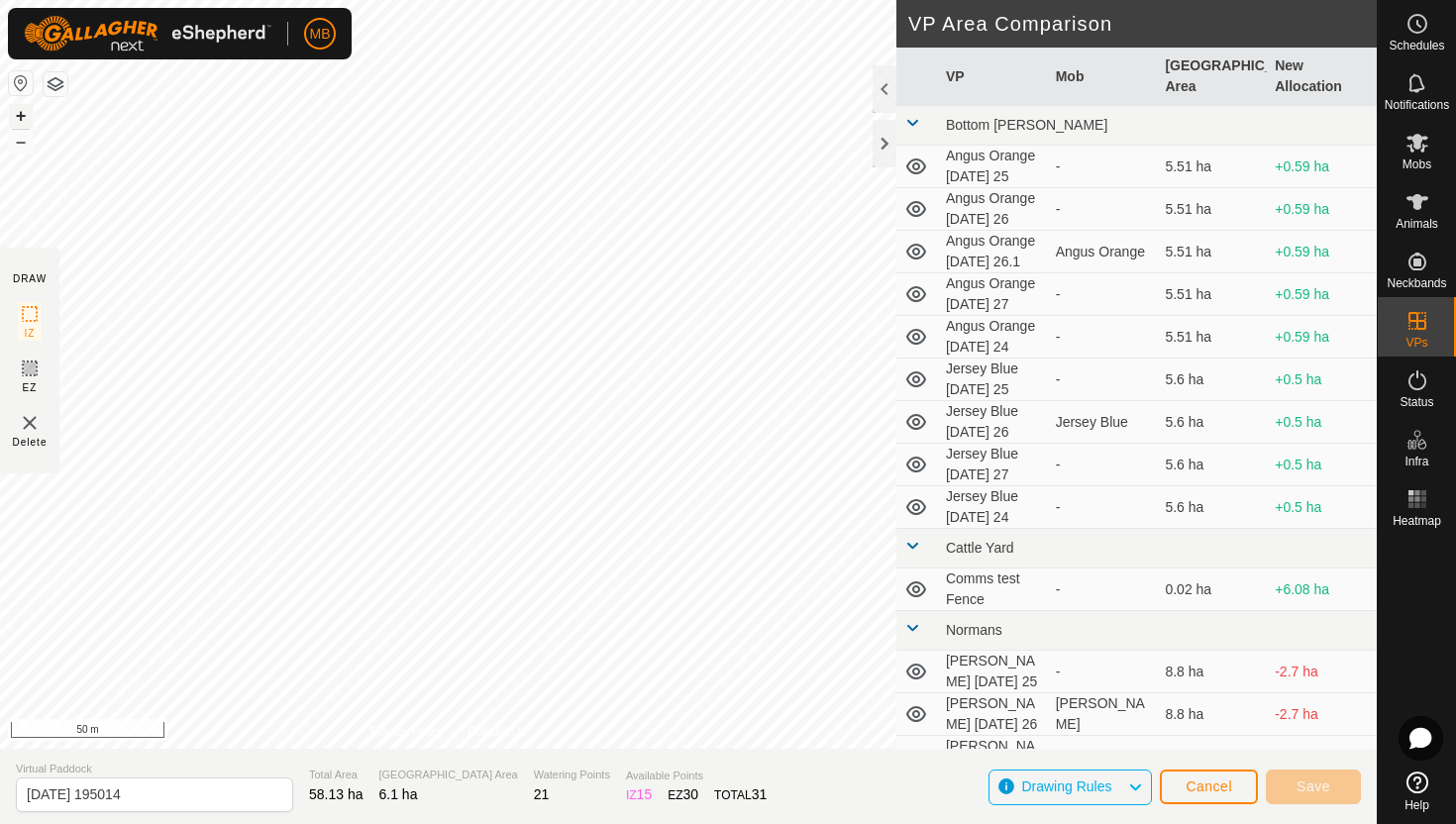 click on "+" at bounding box center (21, 116) 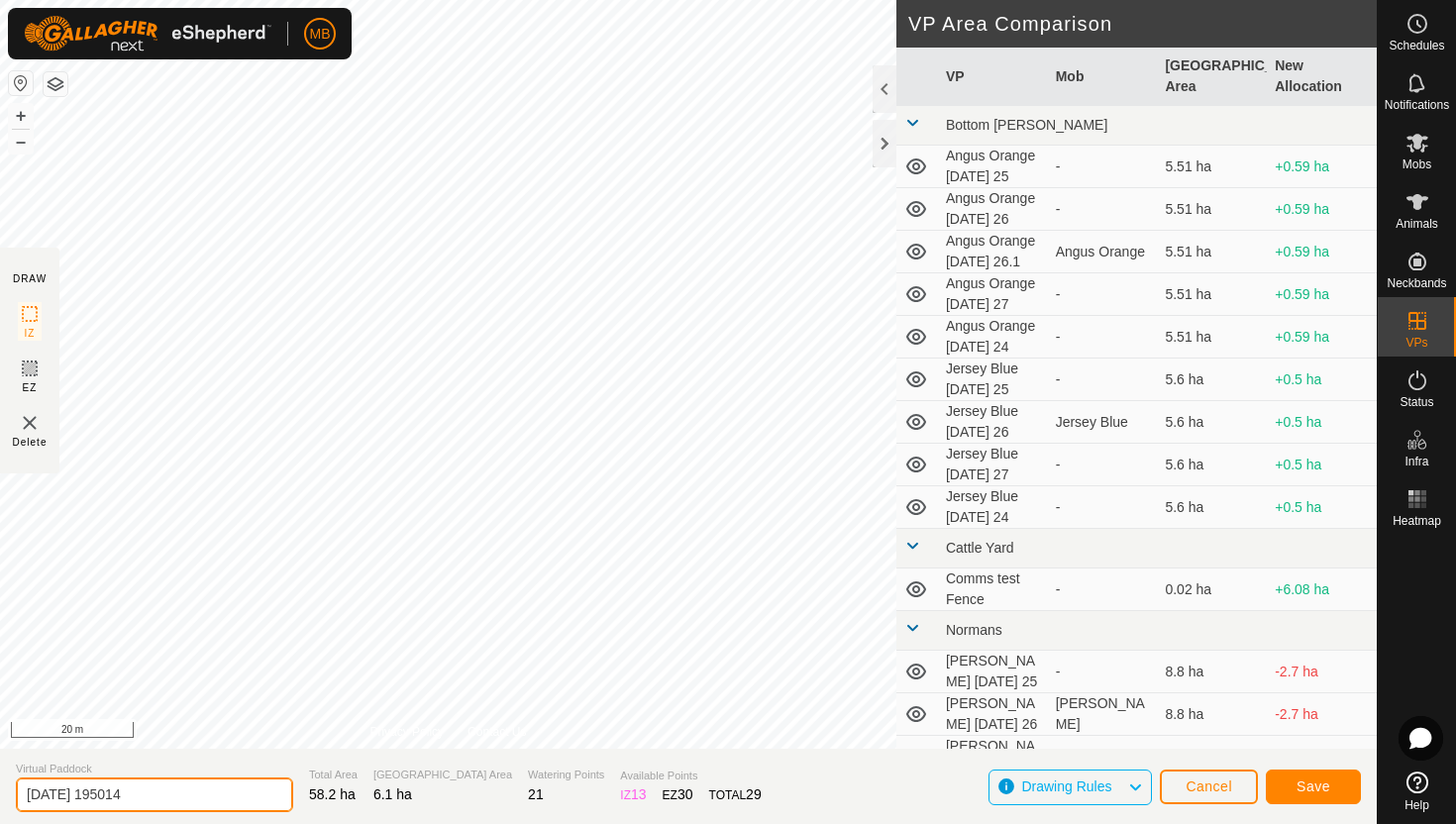 click on "2025-07-26 195014" 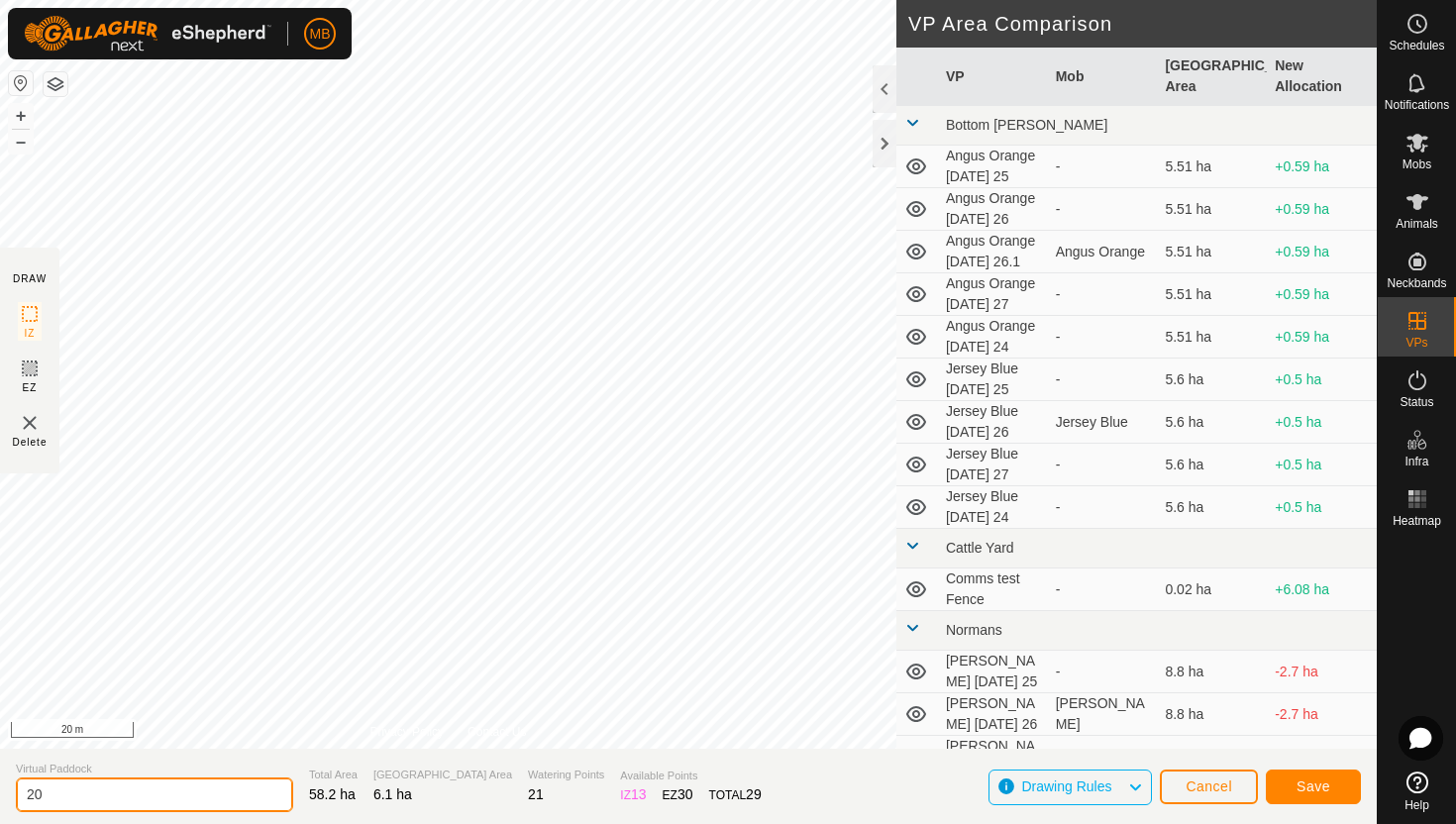 type on "2" 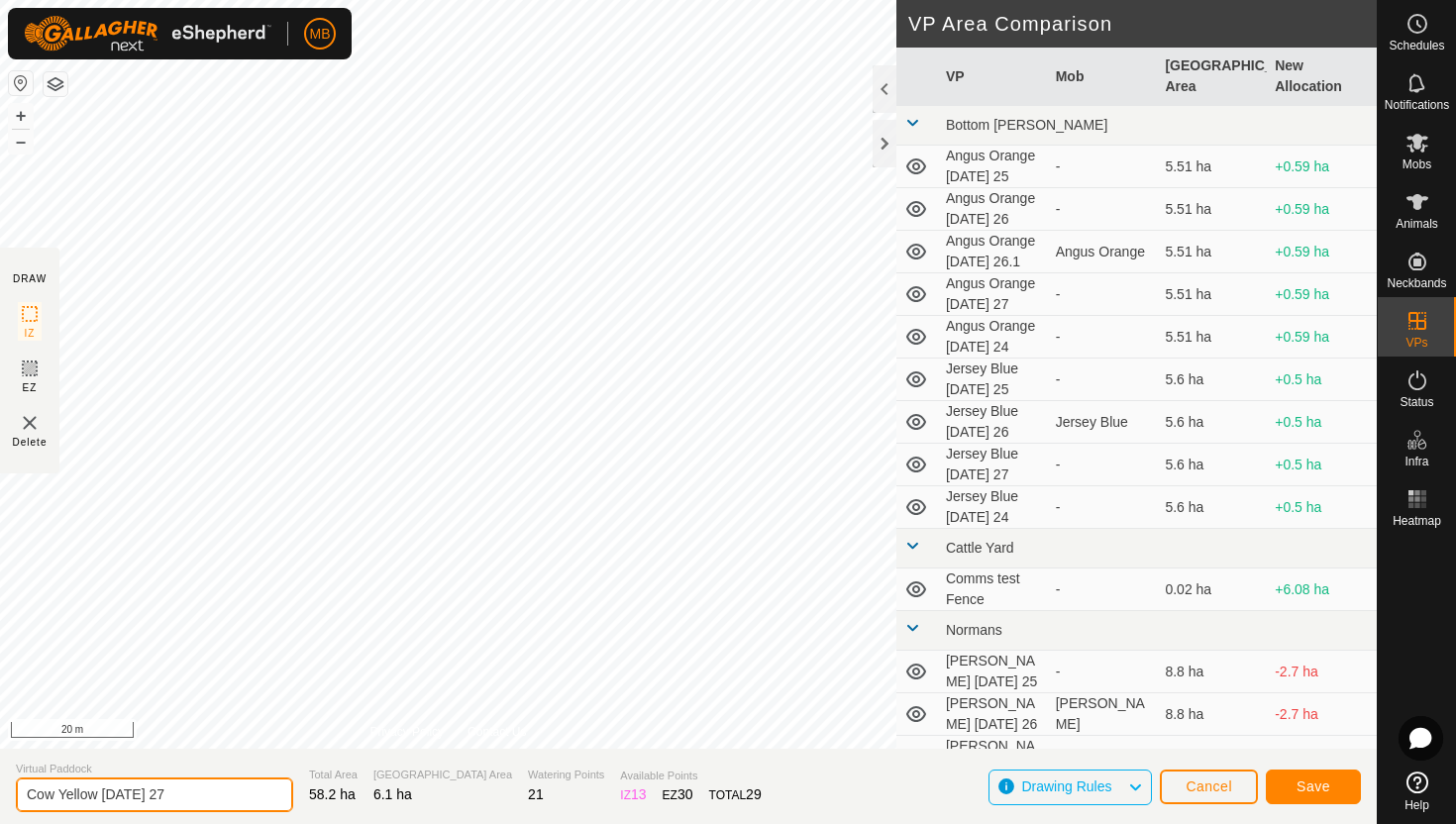 type on "Cow Yellow [DATE] 27" 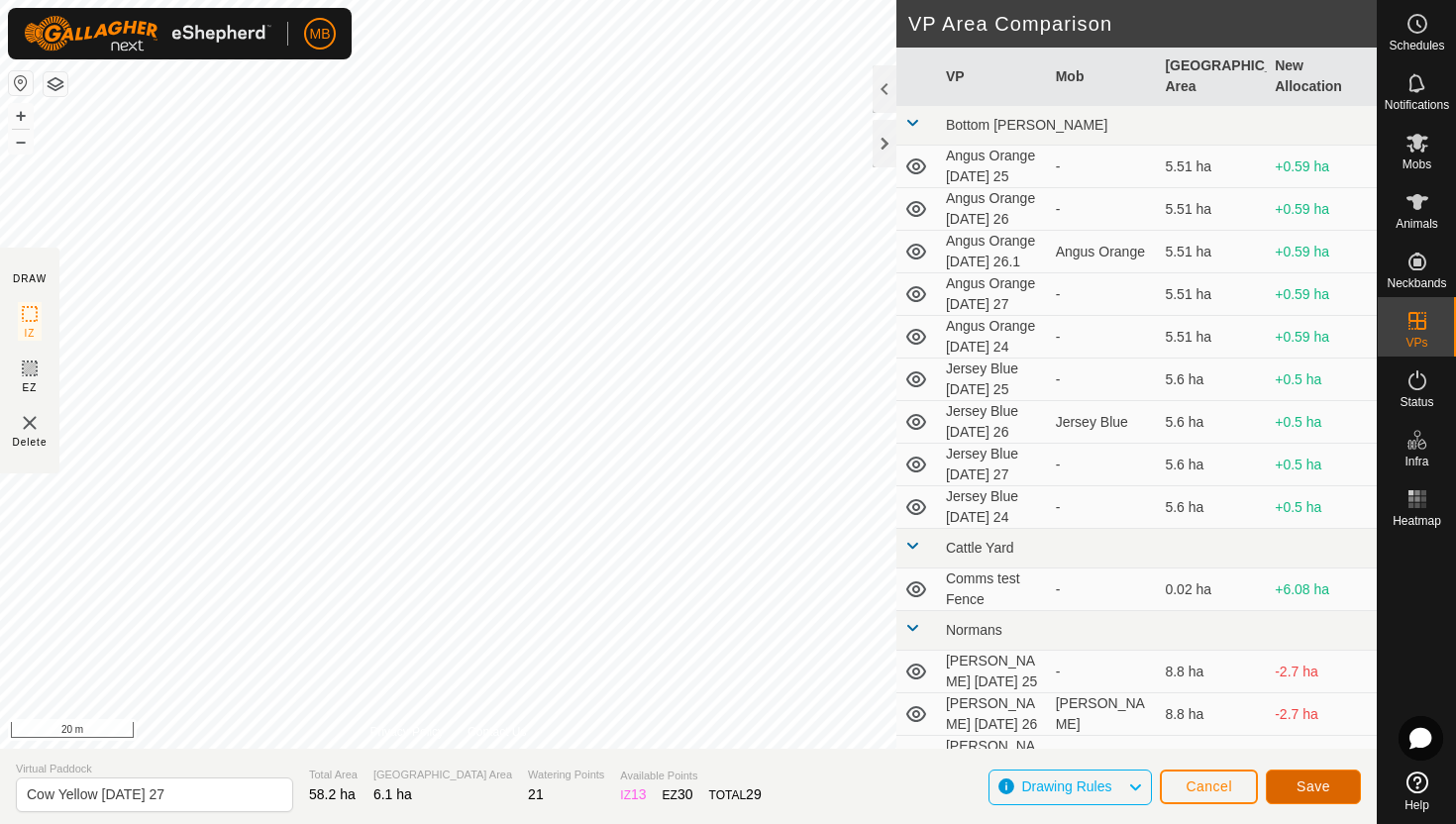 click on "Save" 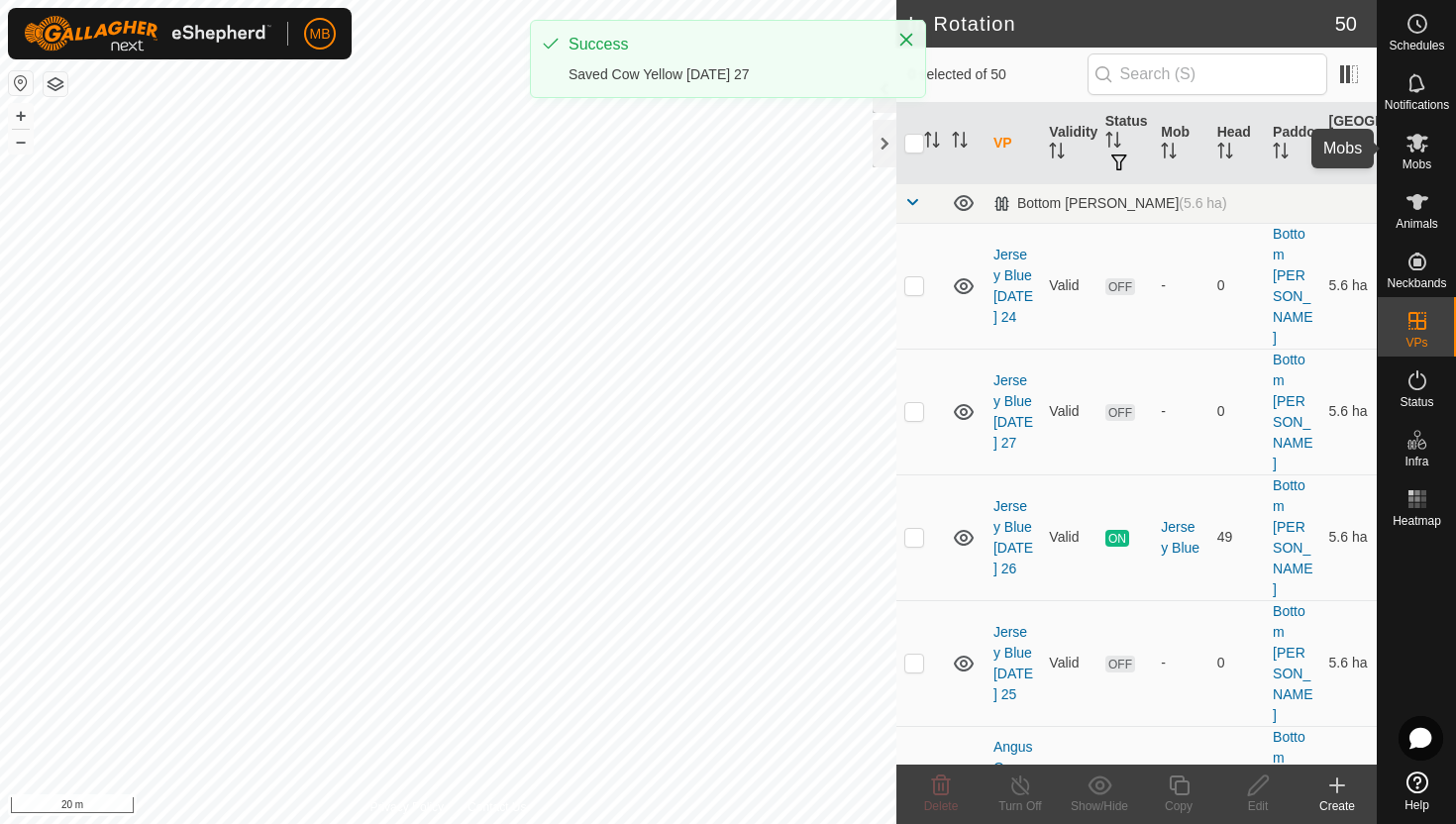 click 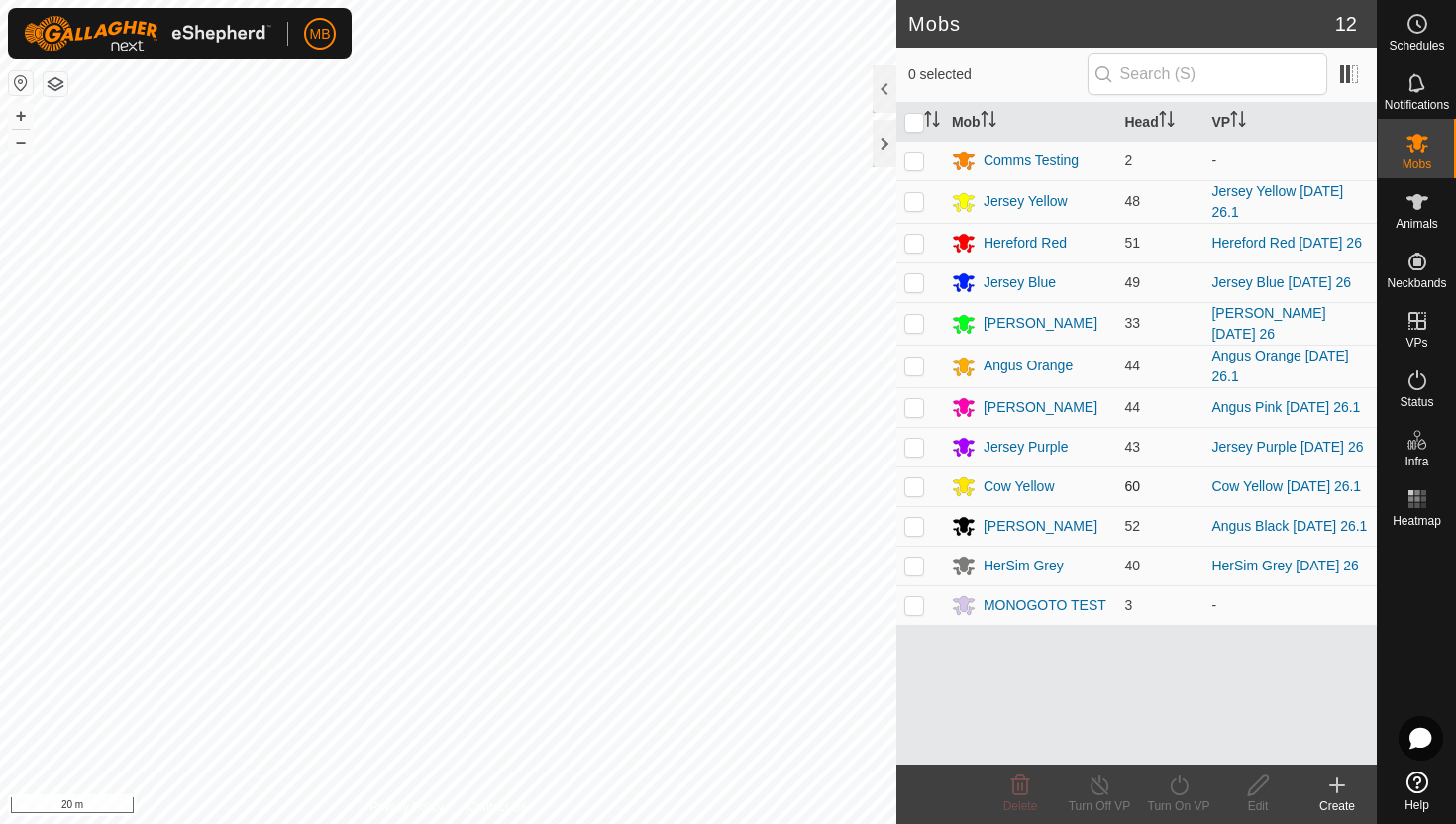 click at bounding box center (914, 486) 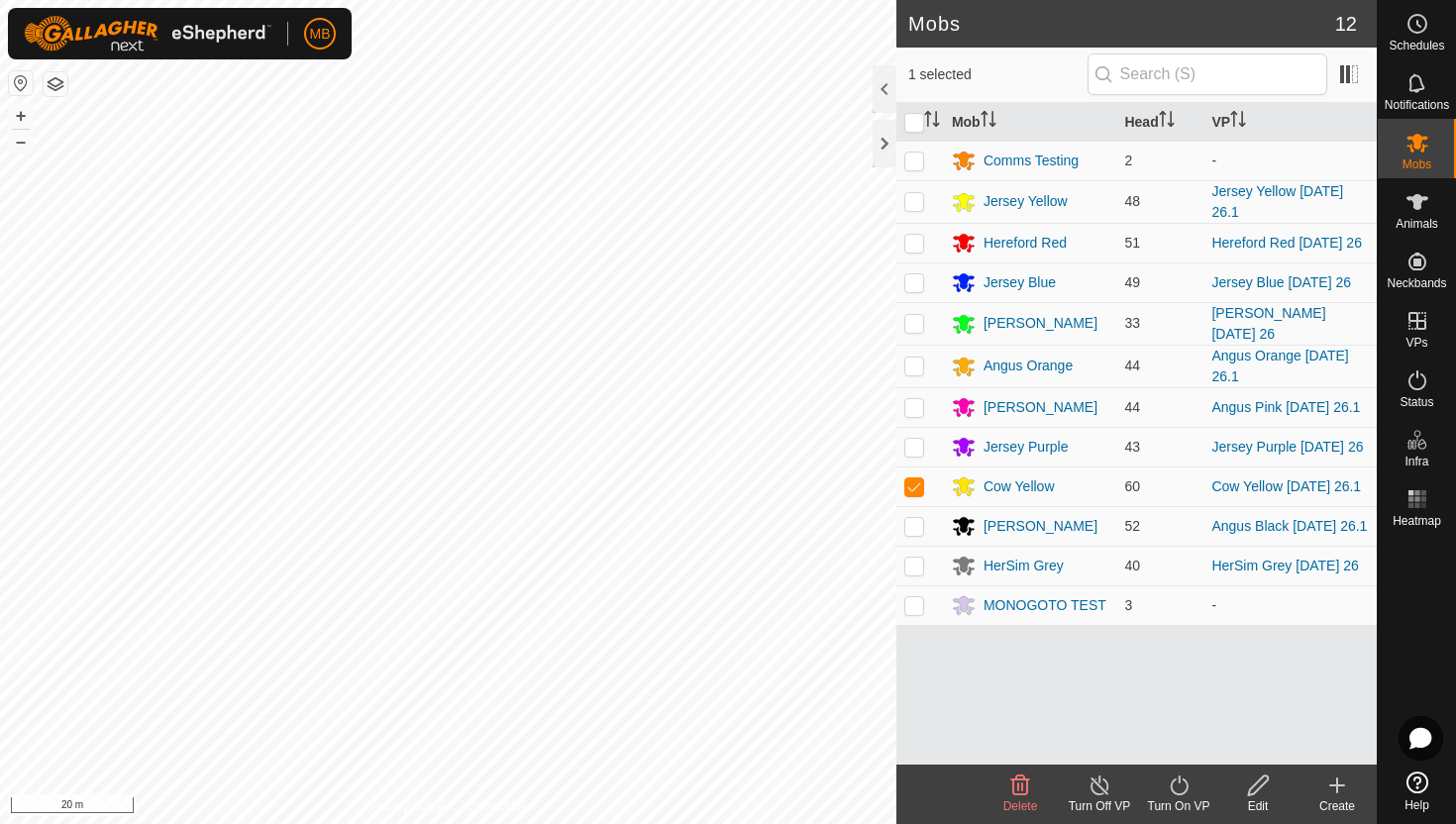 click 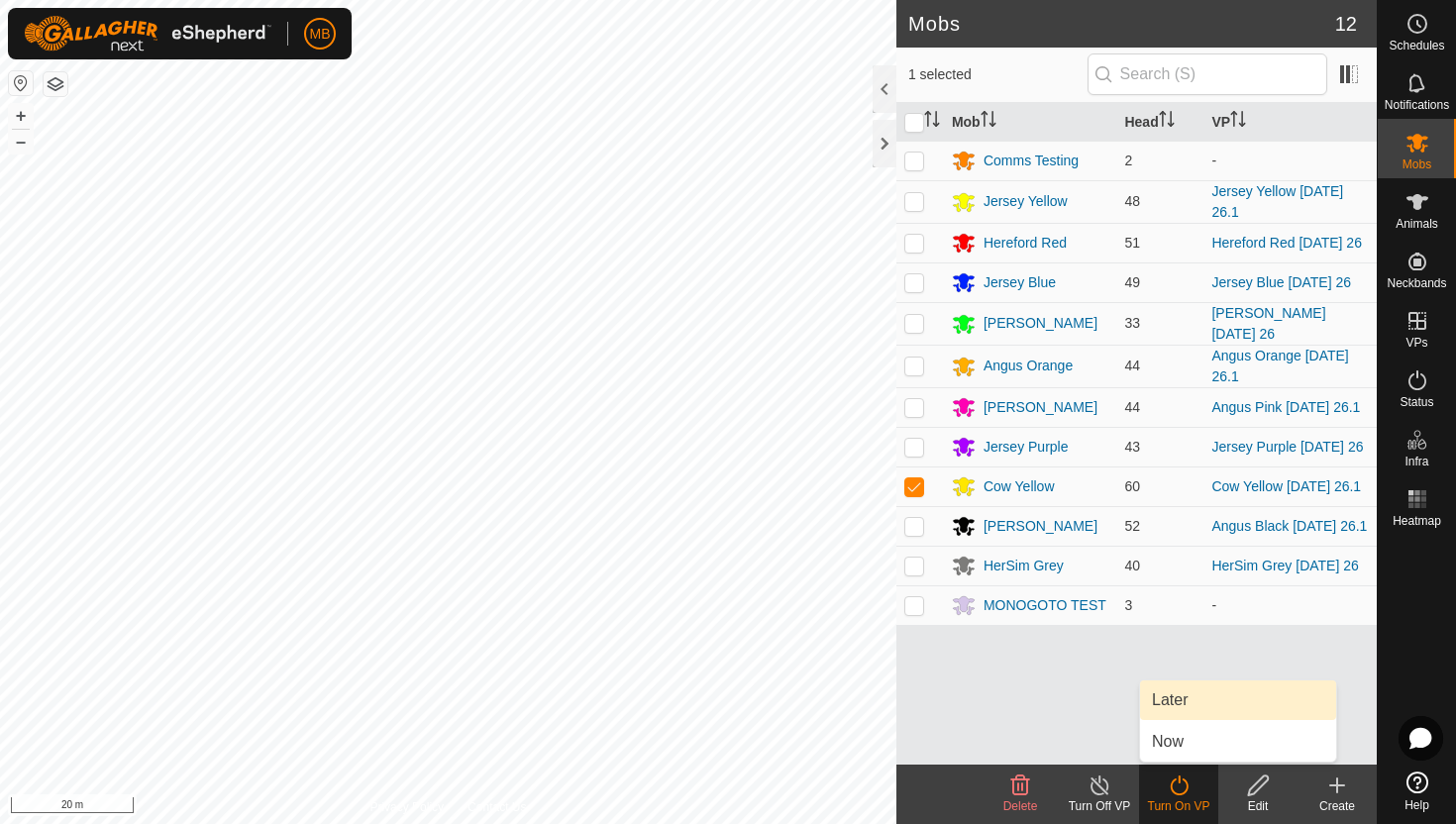 click on "Later" at bounding box center [1238, 700] 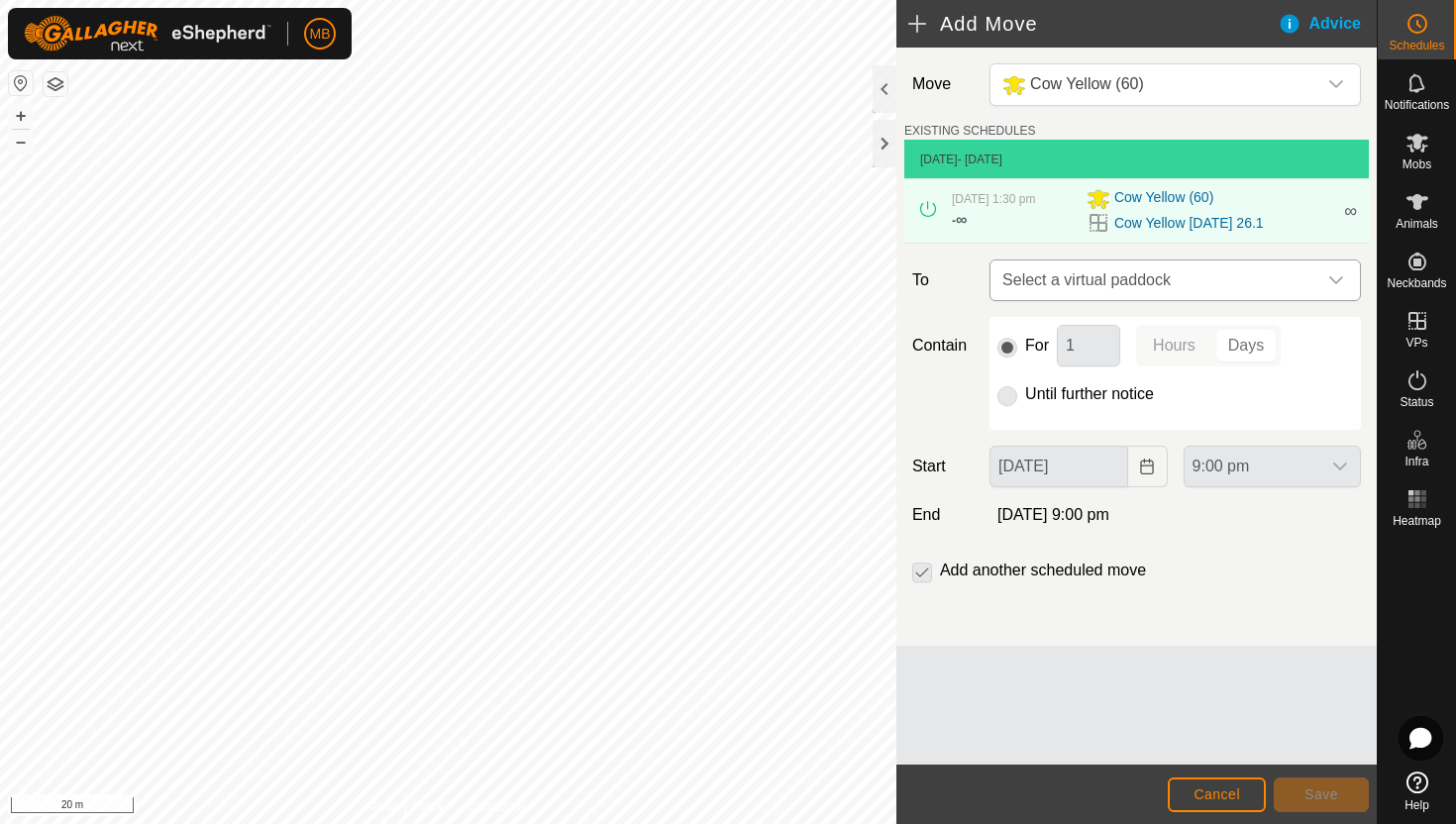 click at bounding box center [1336, 280] 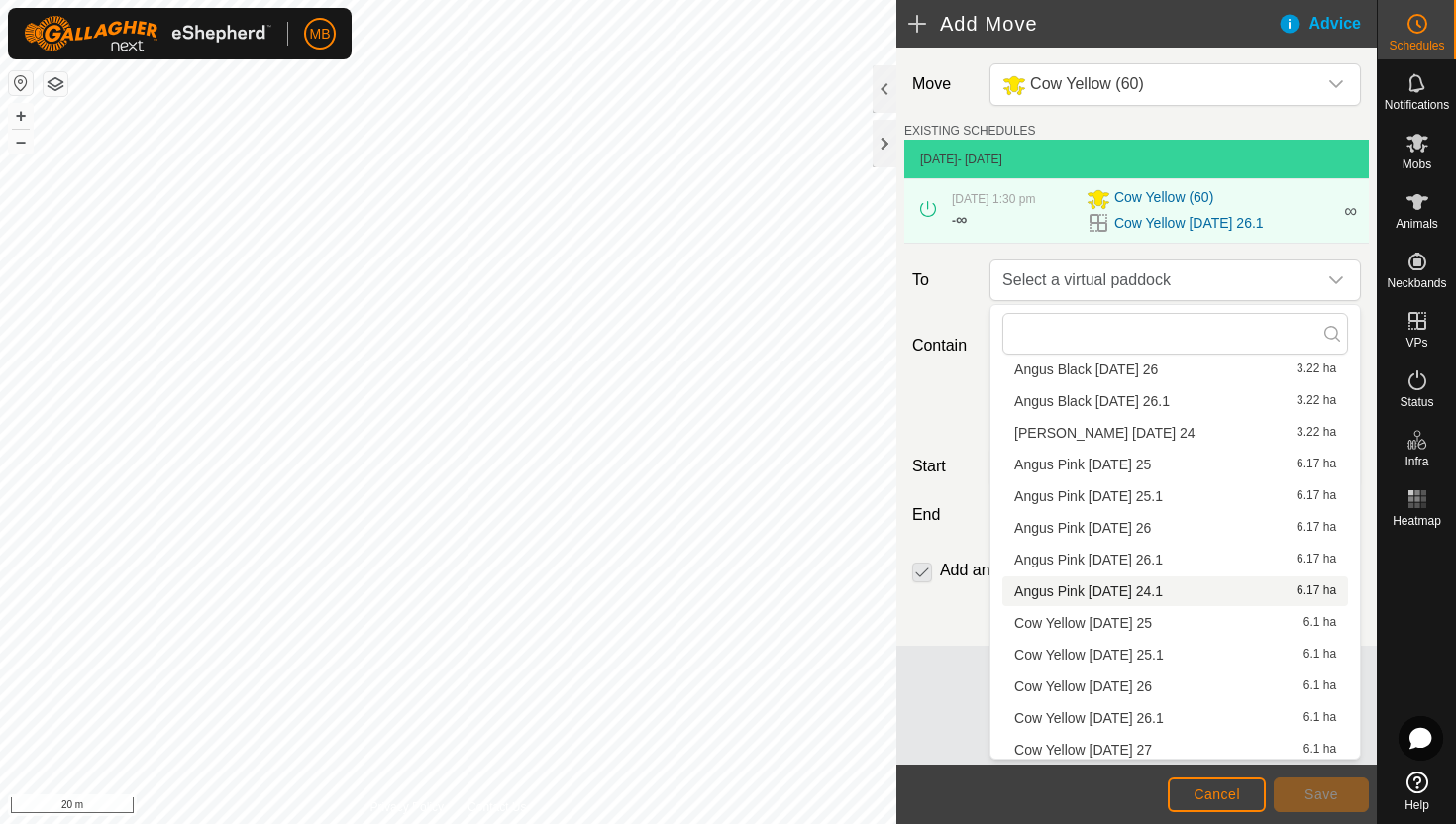 scroll, scrollTop: 1302, scrollLeft: 0, axis: vertical 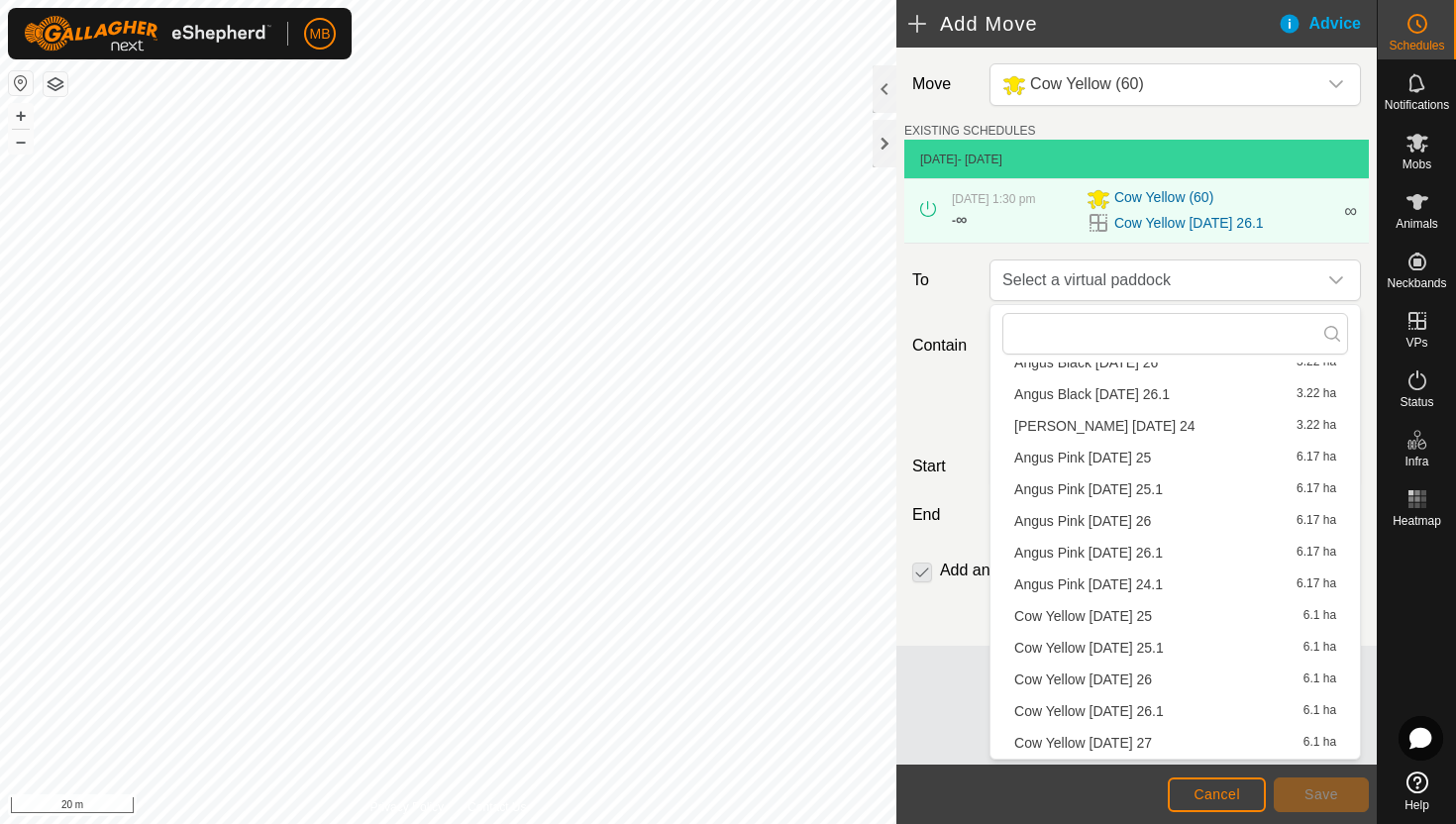 click on "Cow Yellow Sunday 27  6.1 ha" at bounding box center (1175, 743) 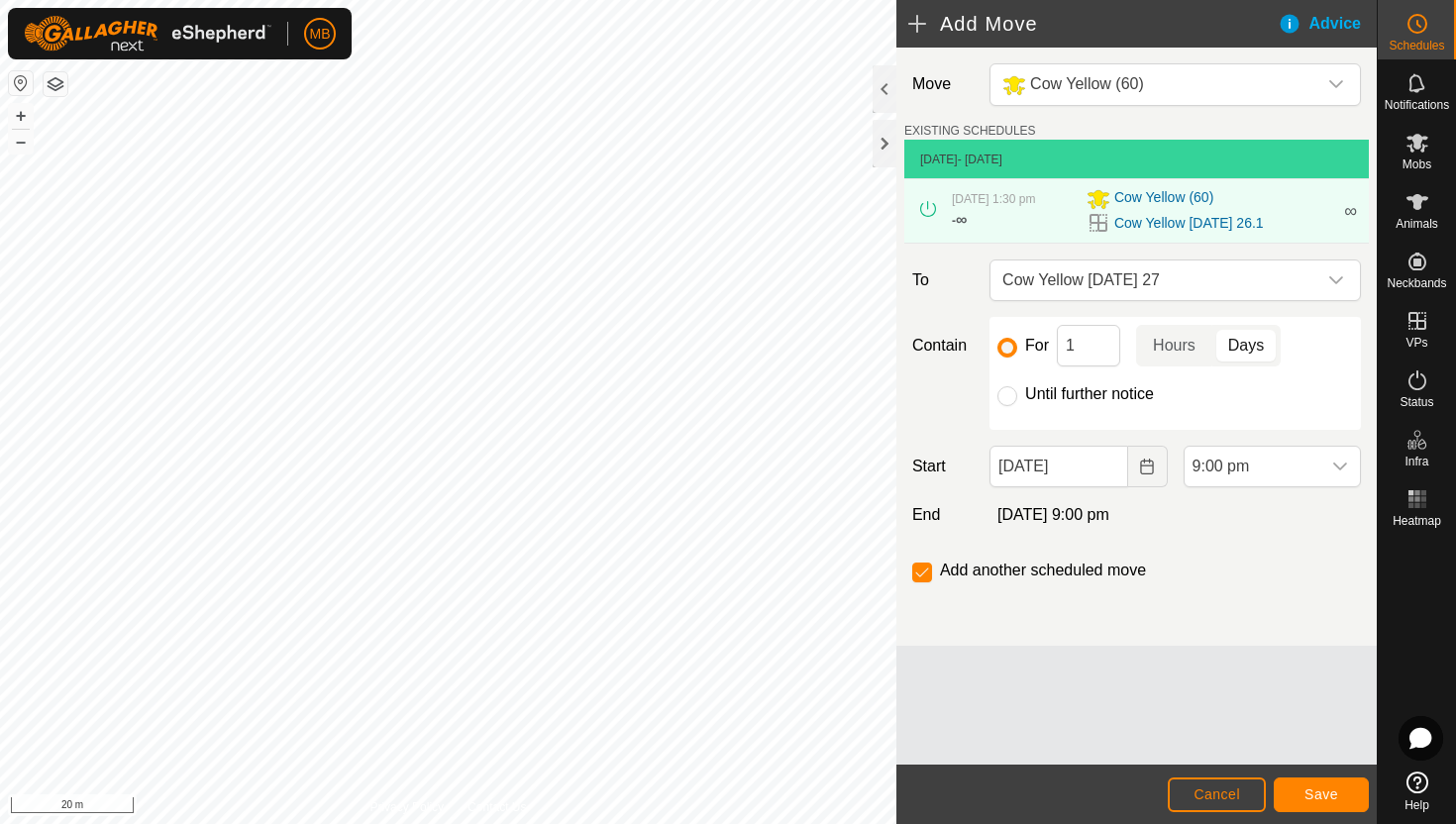 click on "Until further notice" 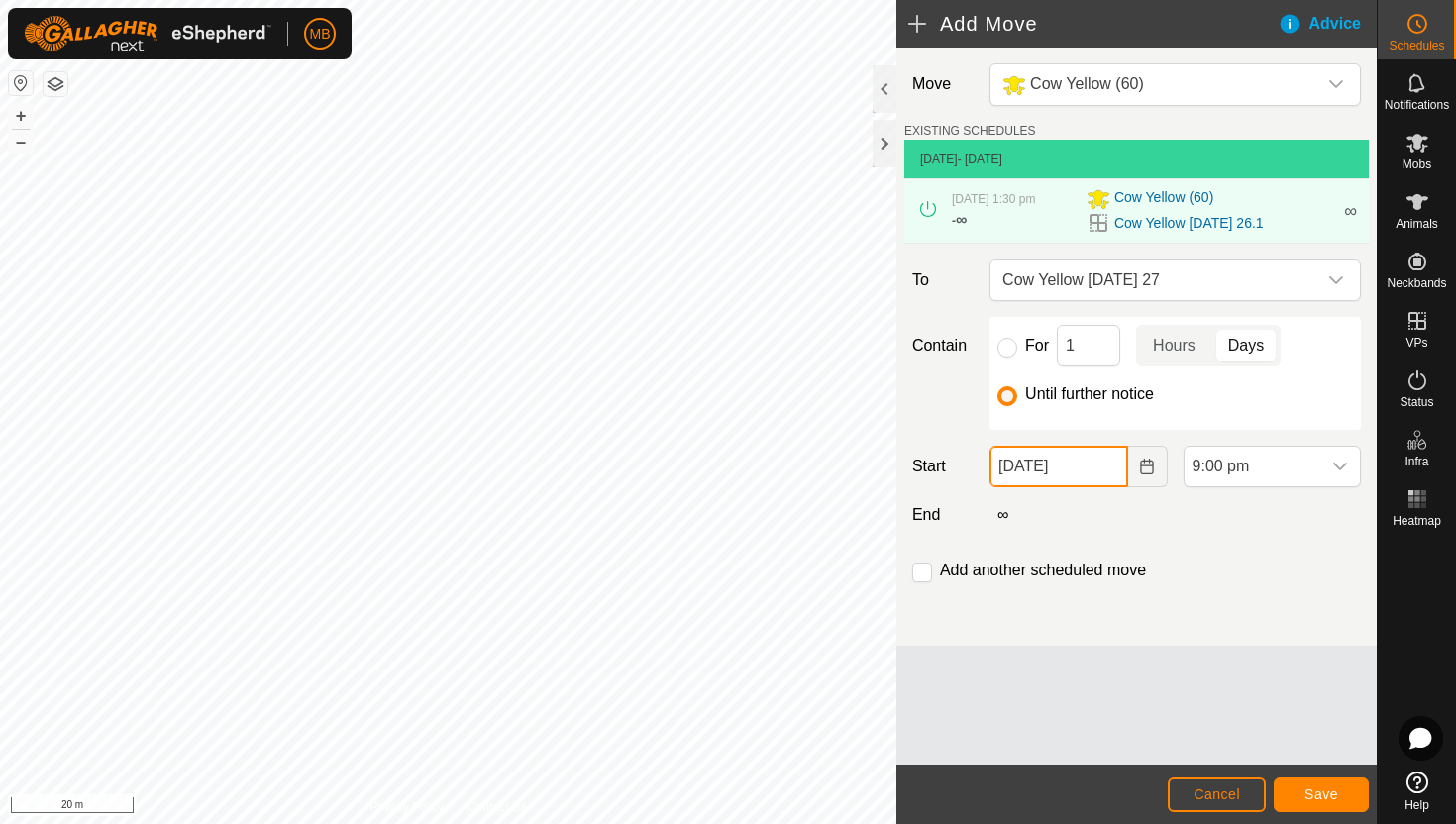 click on "26 Jul, 2025" 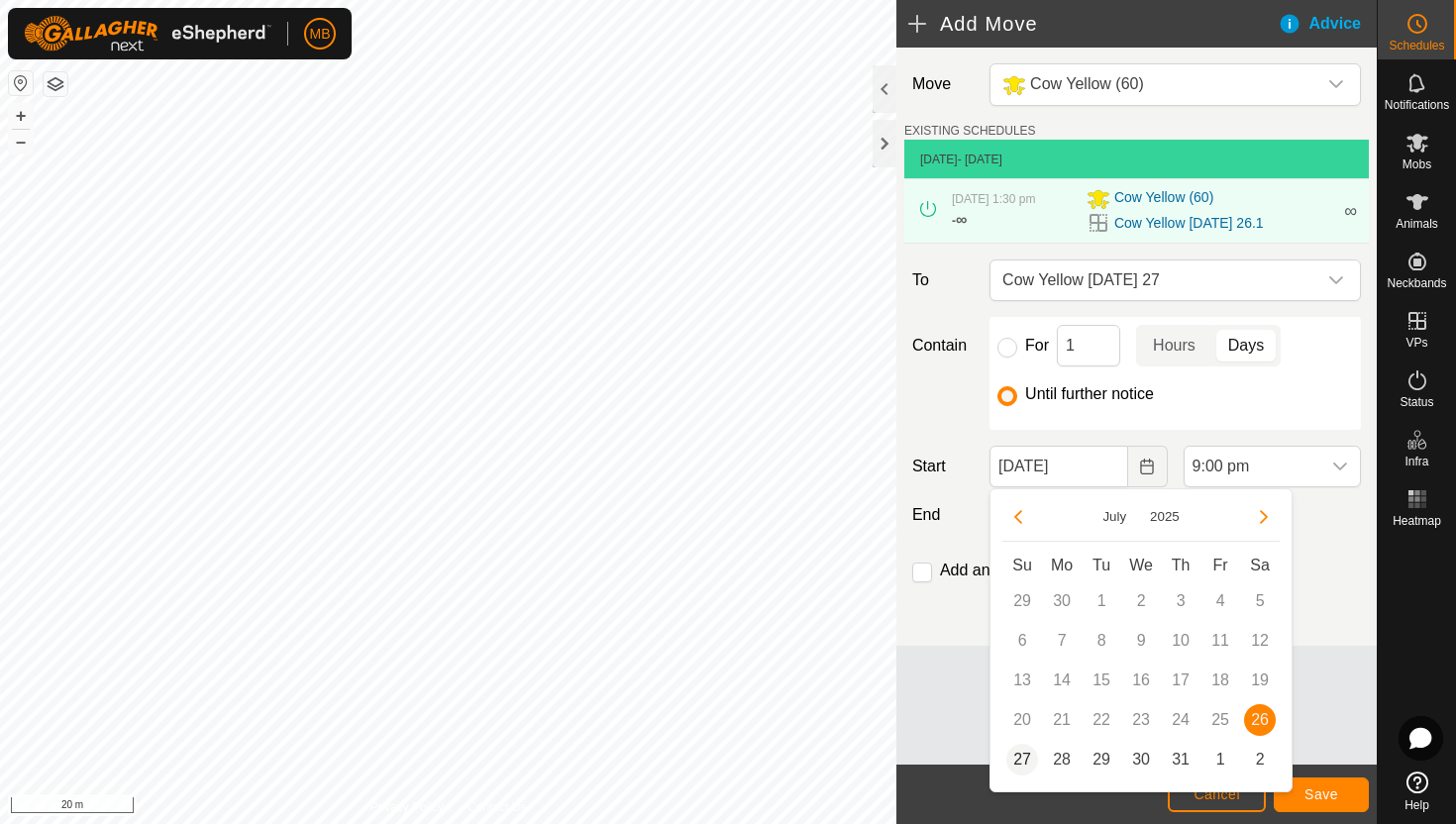 click on "27" at bounding box center (1022, 760) 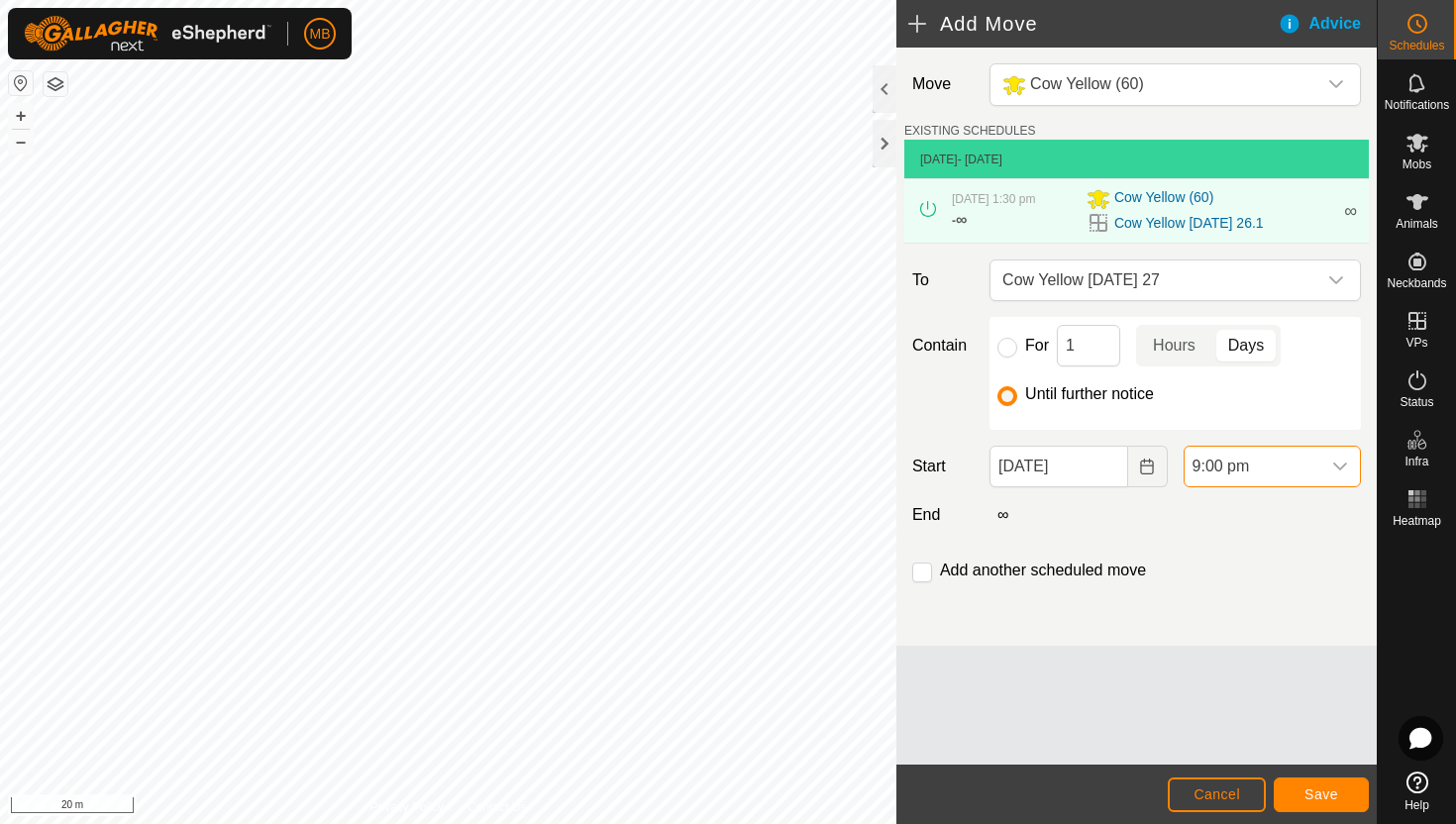 click on "9:00 pm" at bounding box center [1252, 466] 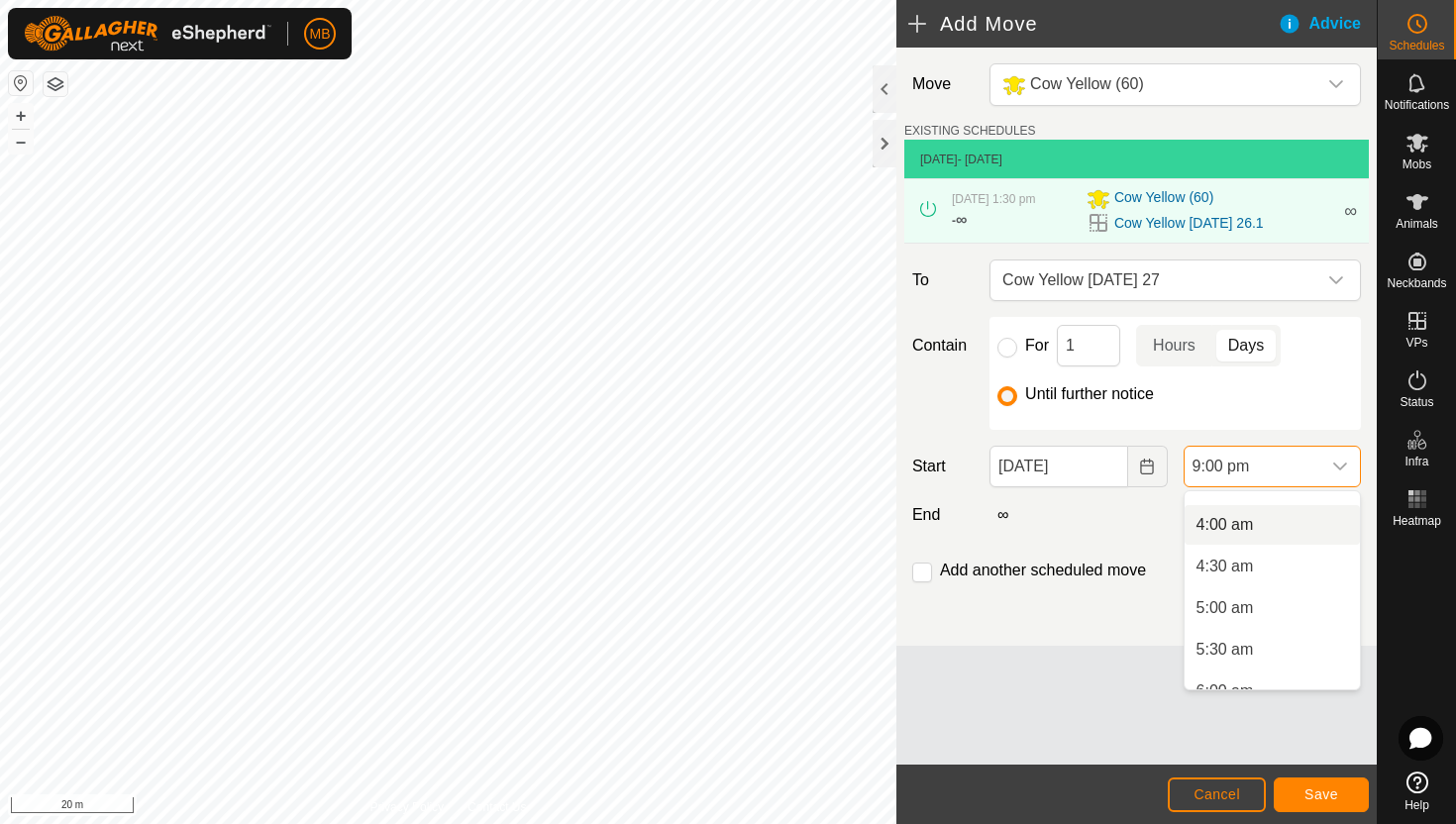 scroll, scrollTop: 328, scrollLeft: 0, axis: vertical 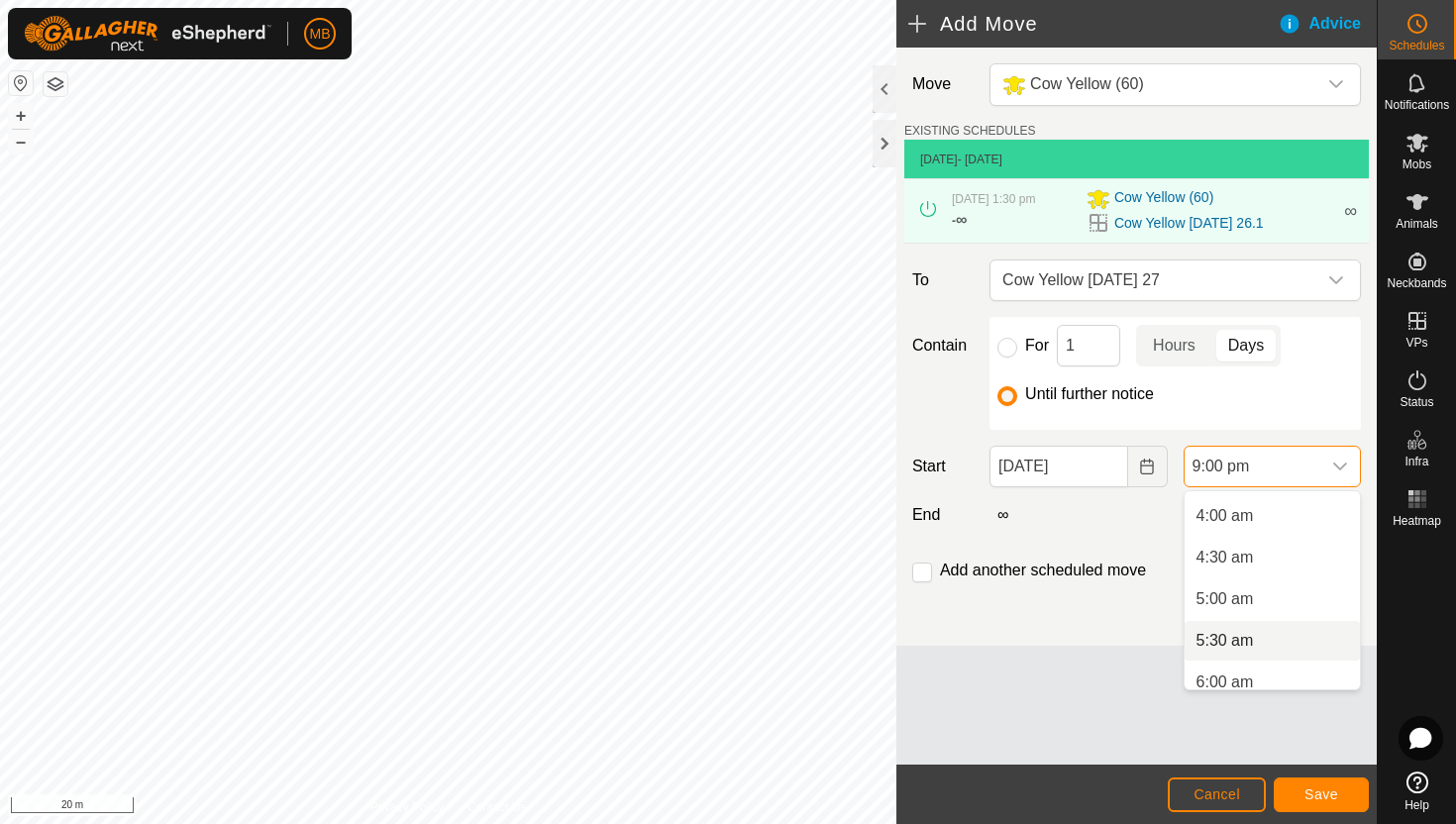 click on "5:30 am" at bounding box center (1272, 641) 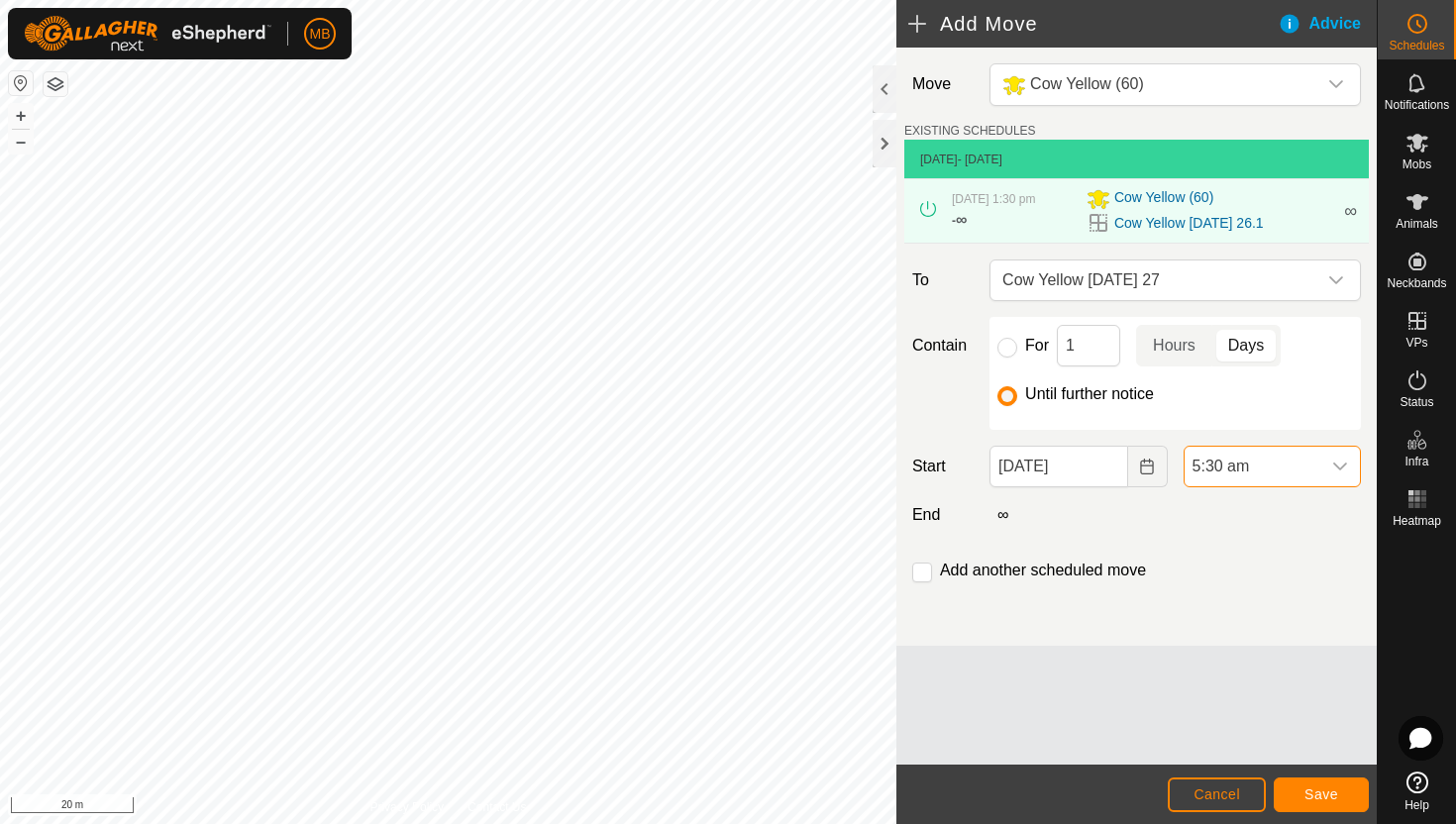 scroll, scrollTop: 1589, scrollLeft: 0, axis: vertical 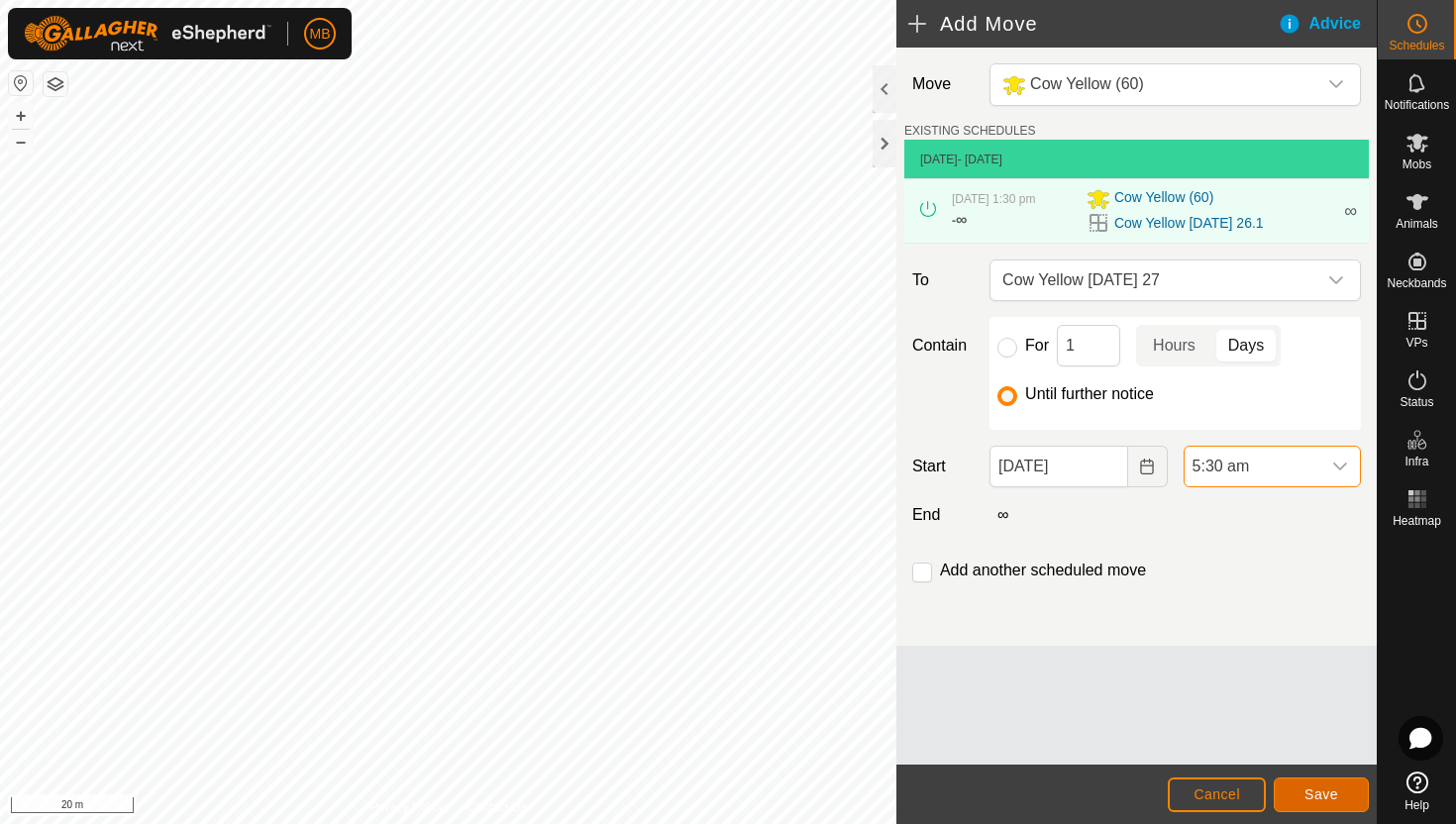 click on "Save" 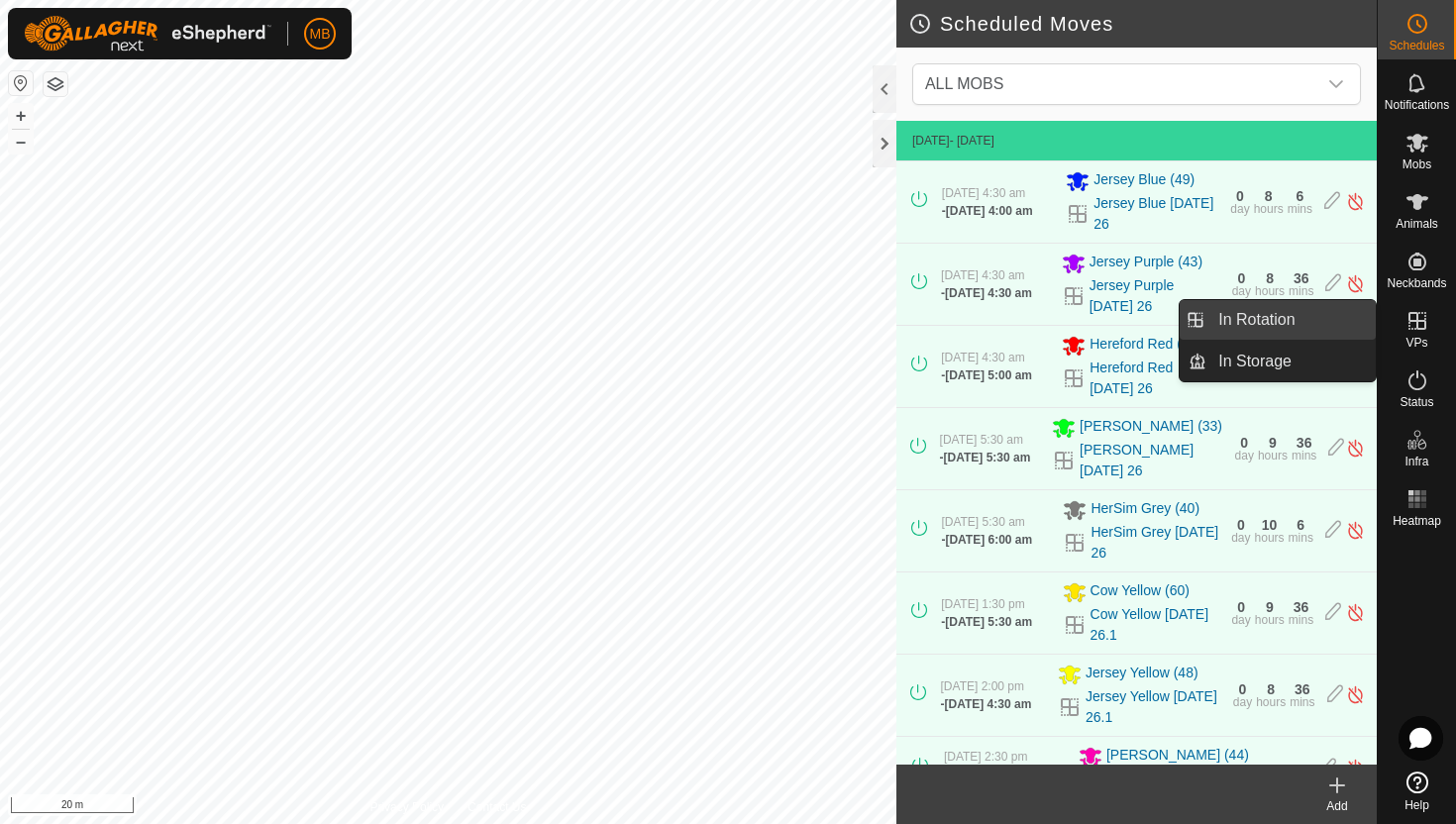 click on "In Rotation" at bounding box center (1291, 320) 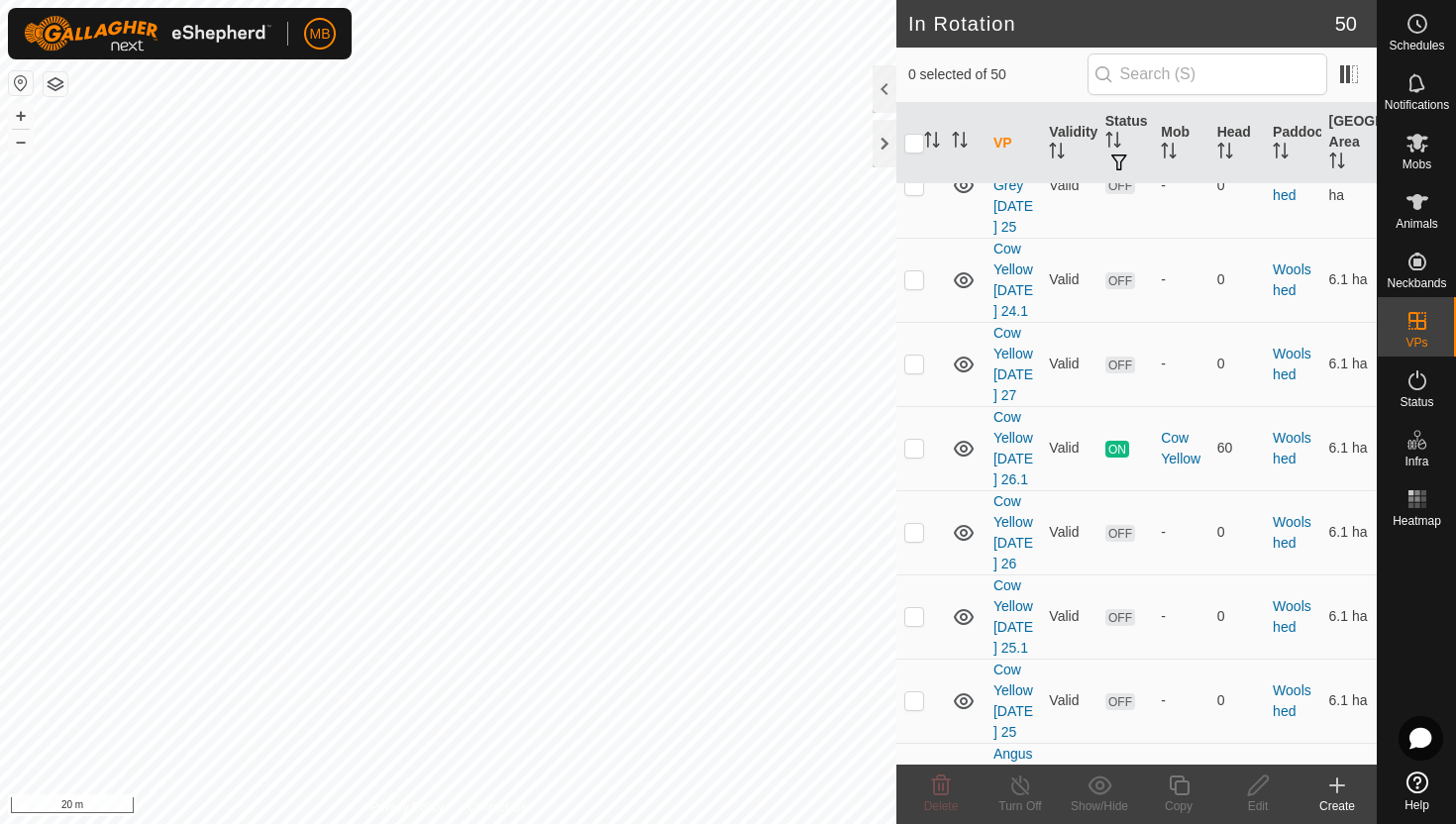 scroll, scrollTop: 4154, scrollLeft: 0, axis: vertical 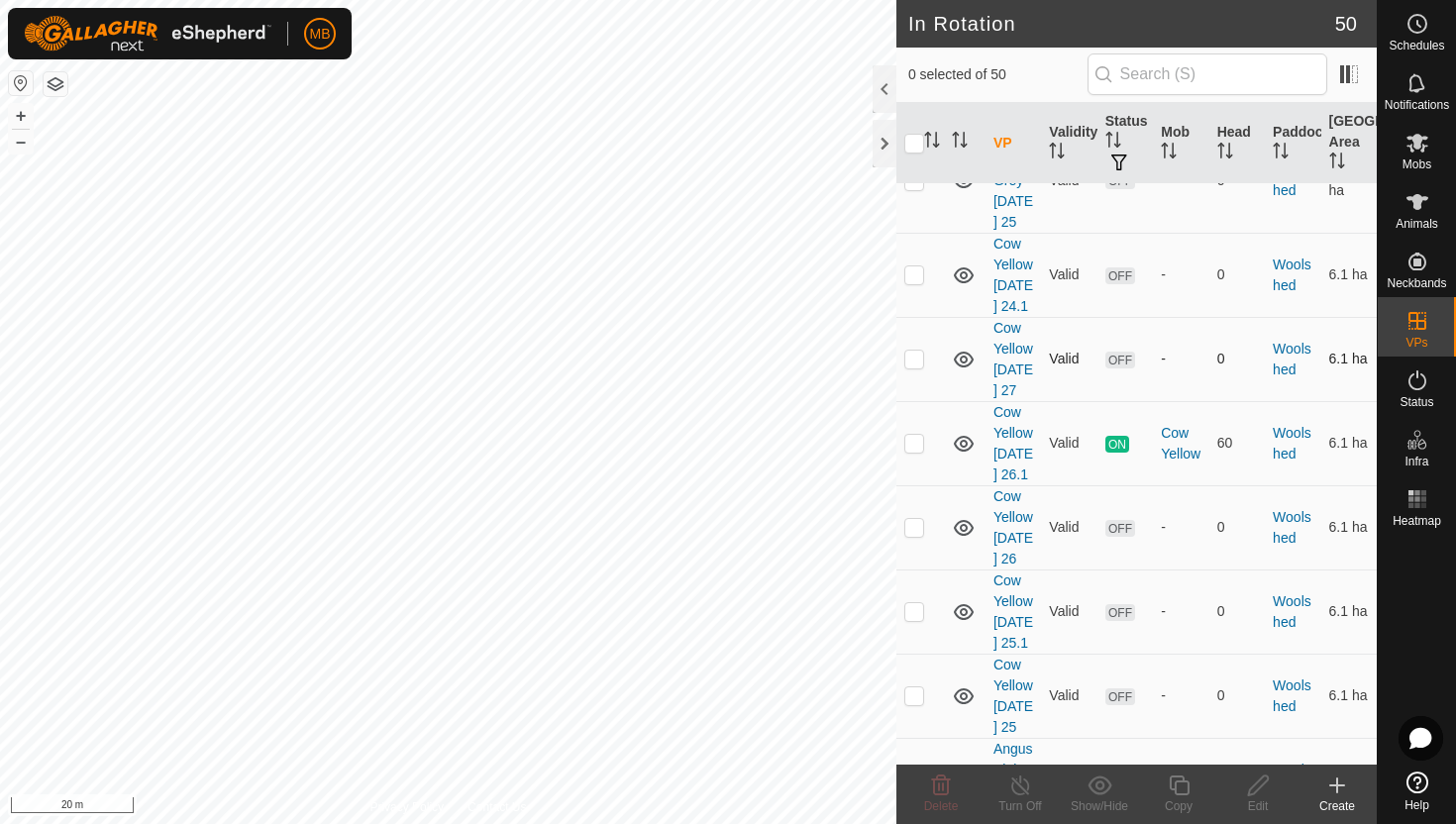 click at bounding box center [914, 359] 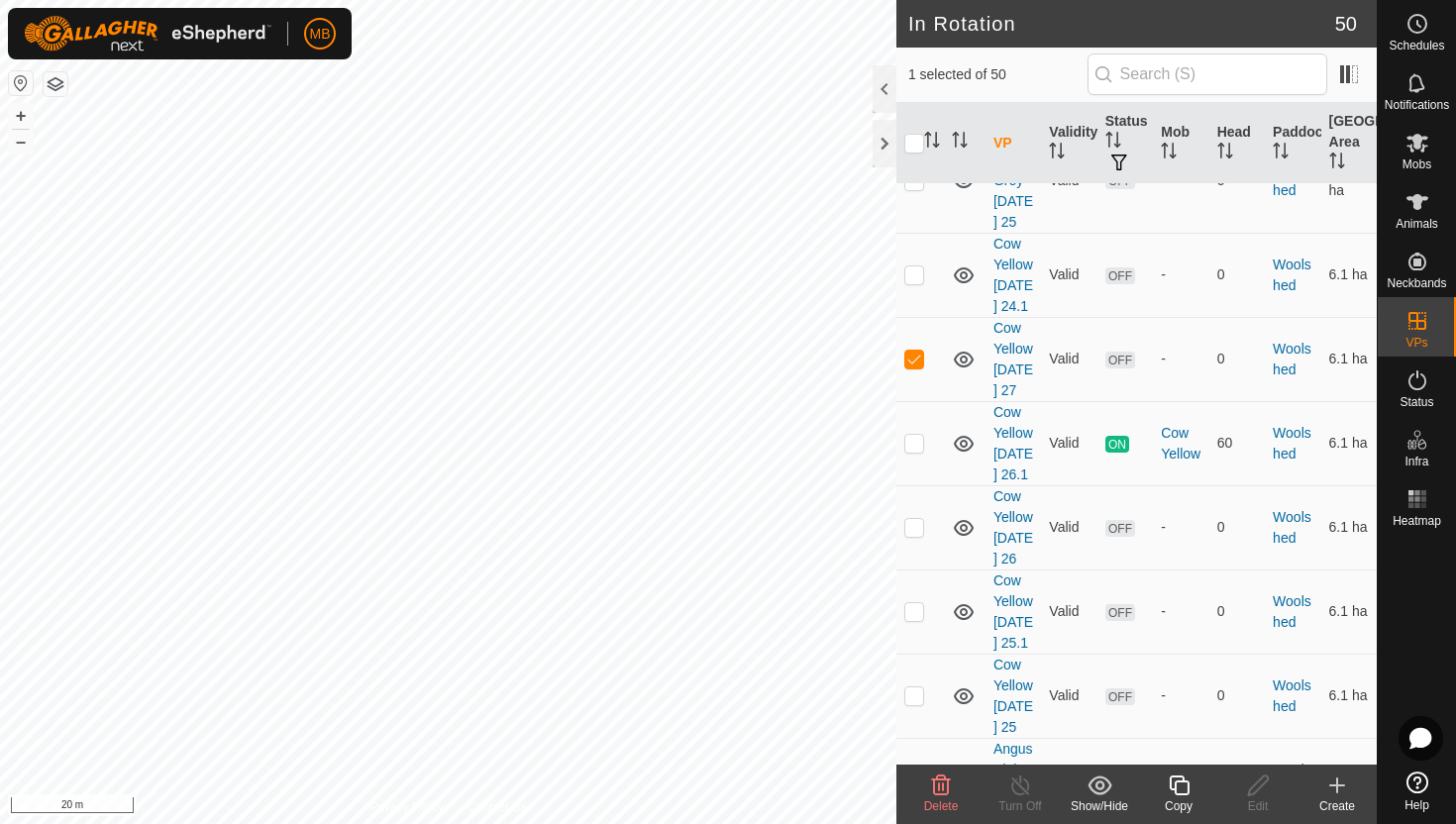 click 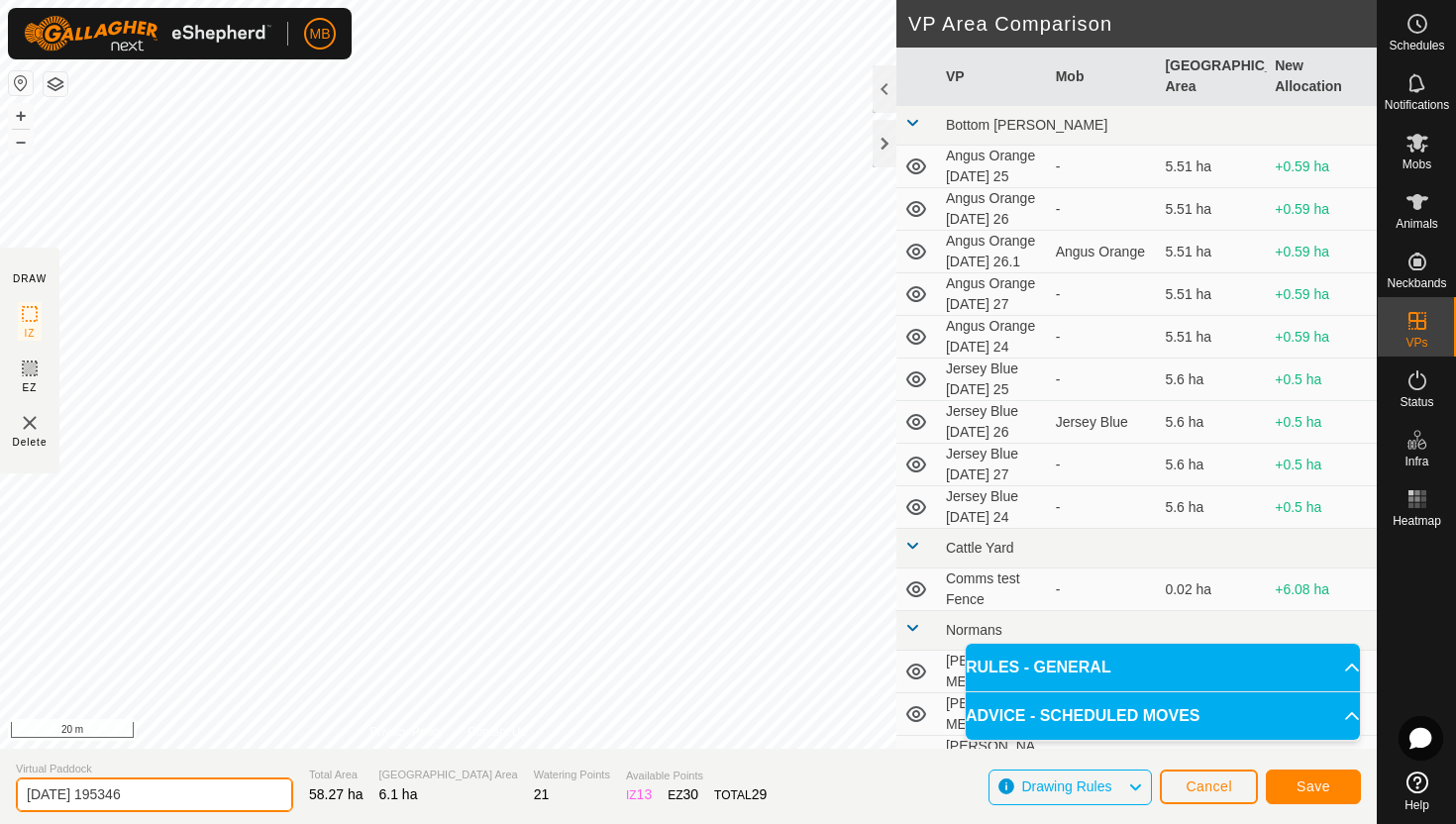 click on "2025-07-26 195346" 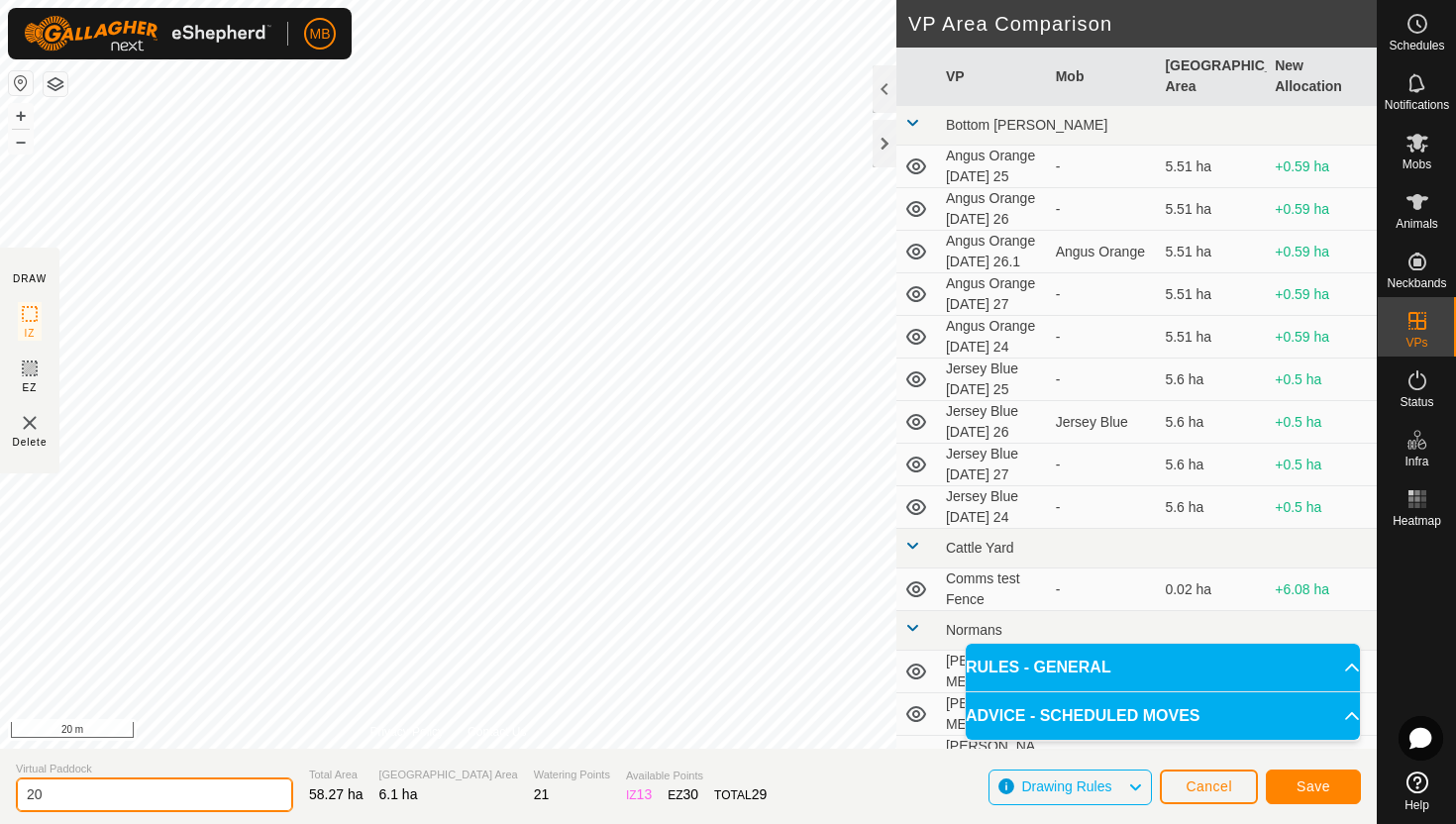 type on "2" 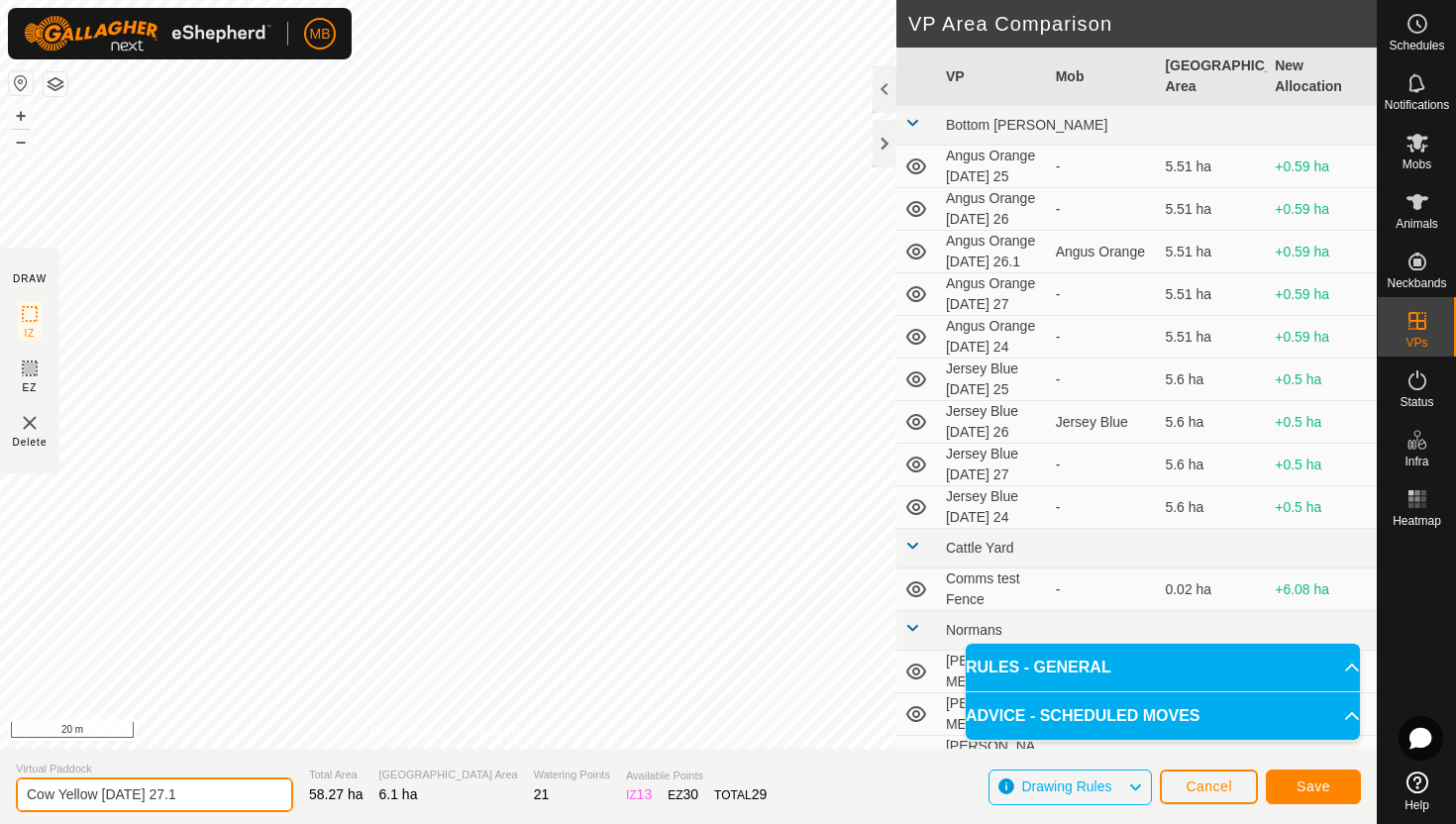 type on "Cow Yellow [DATE] 27.1" 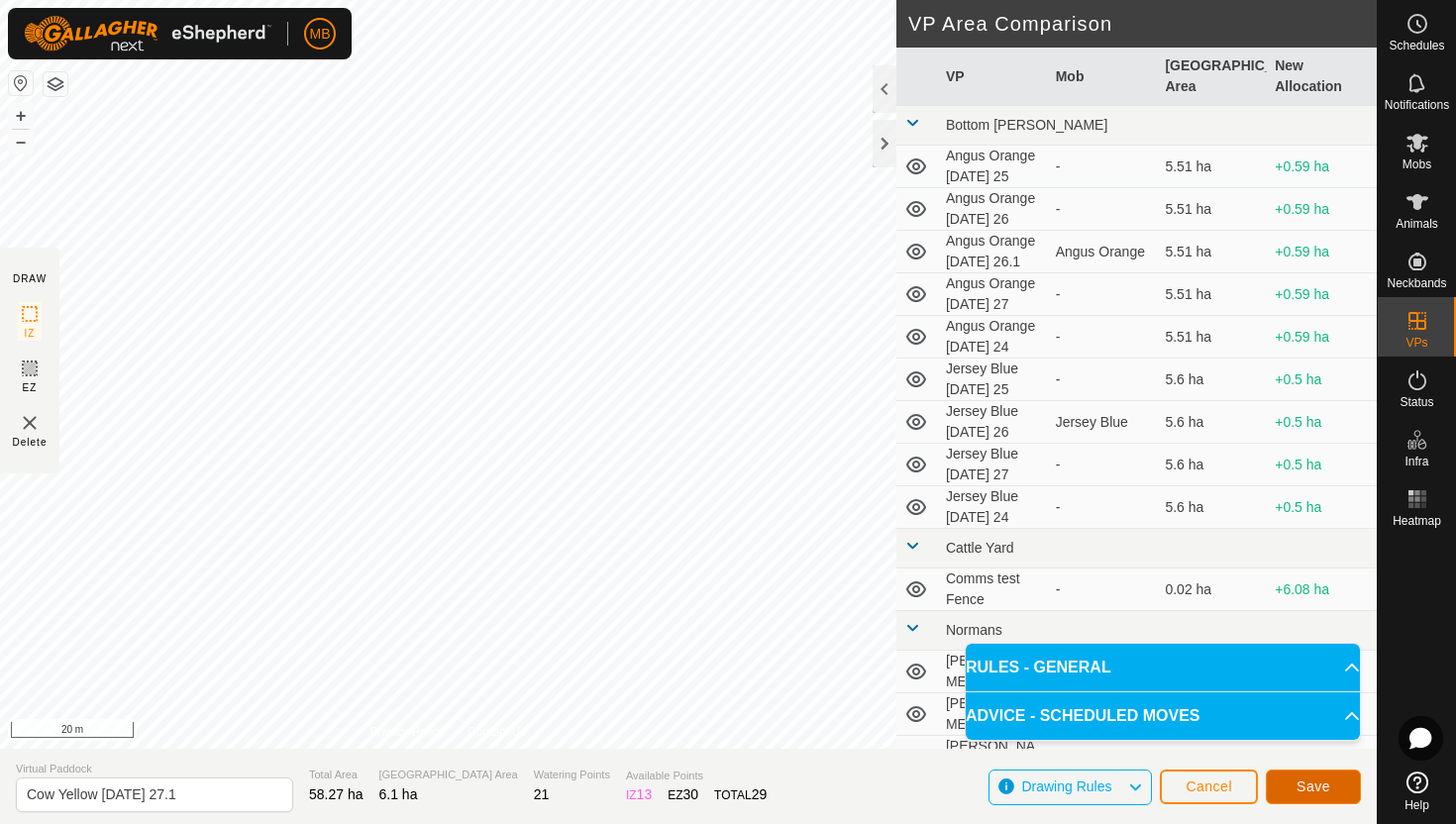 click on "Save" 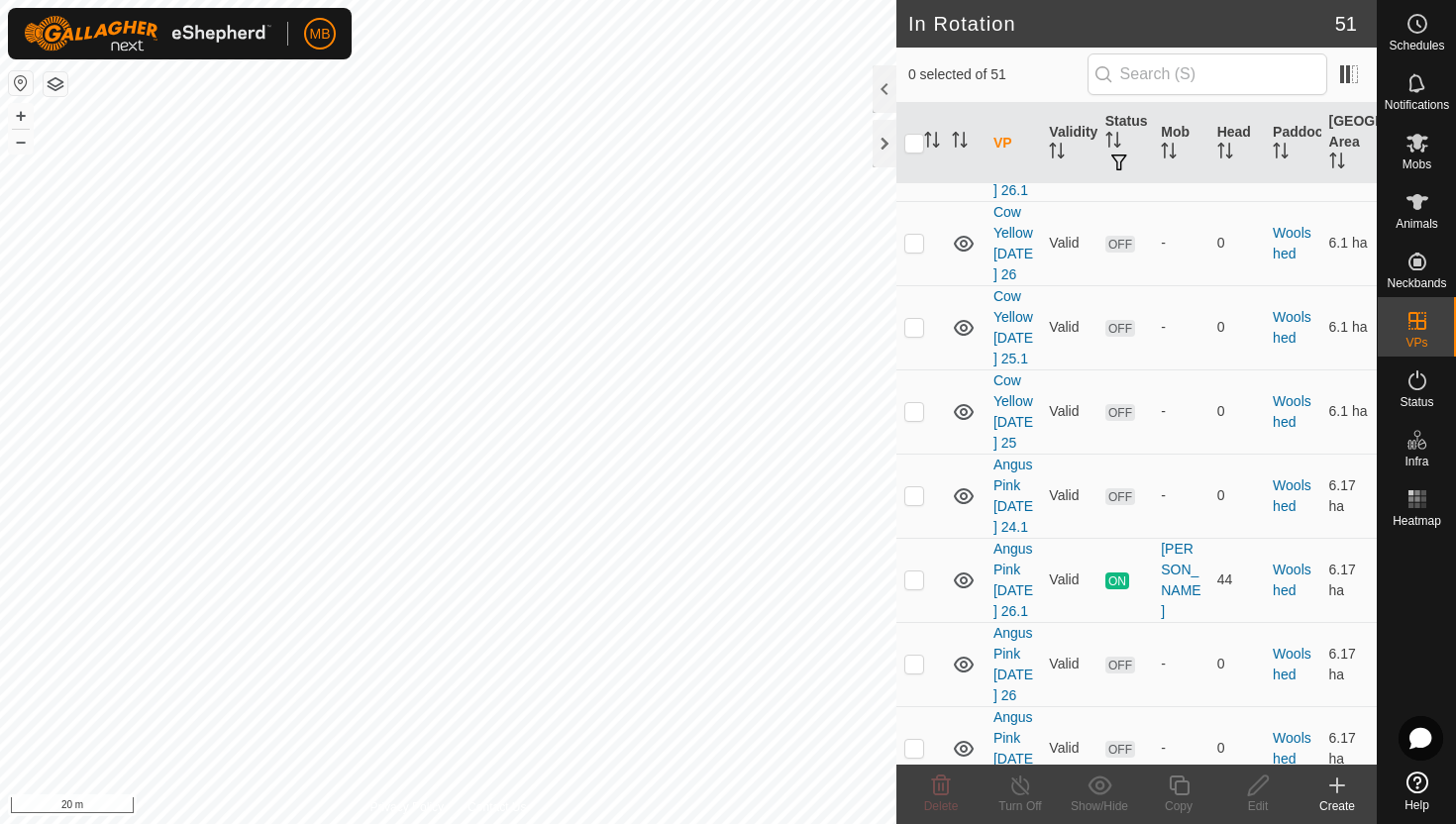 scroll, scrollTop: 4524, scrollLeft: 0, axis: vertical 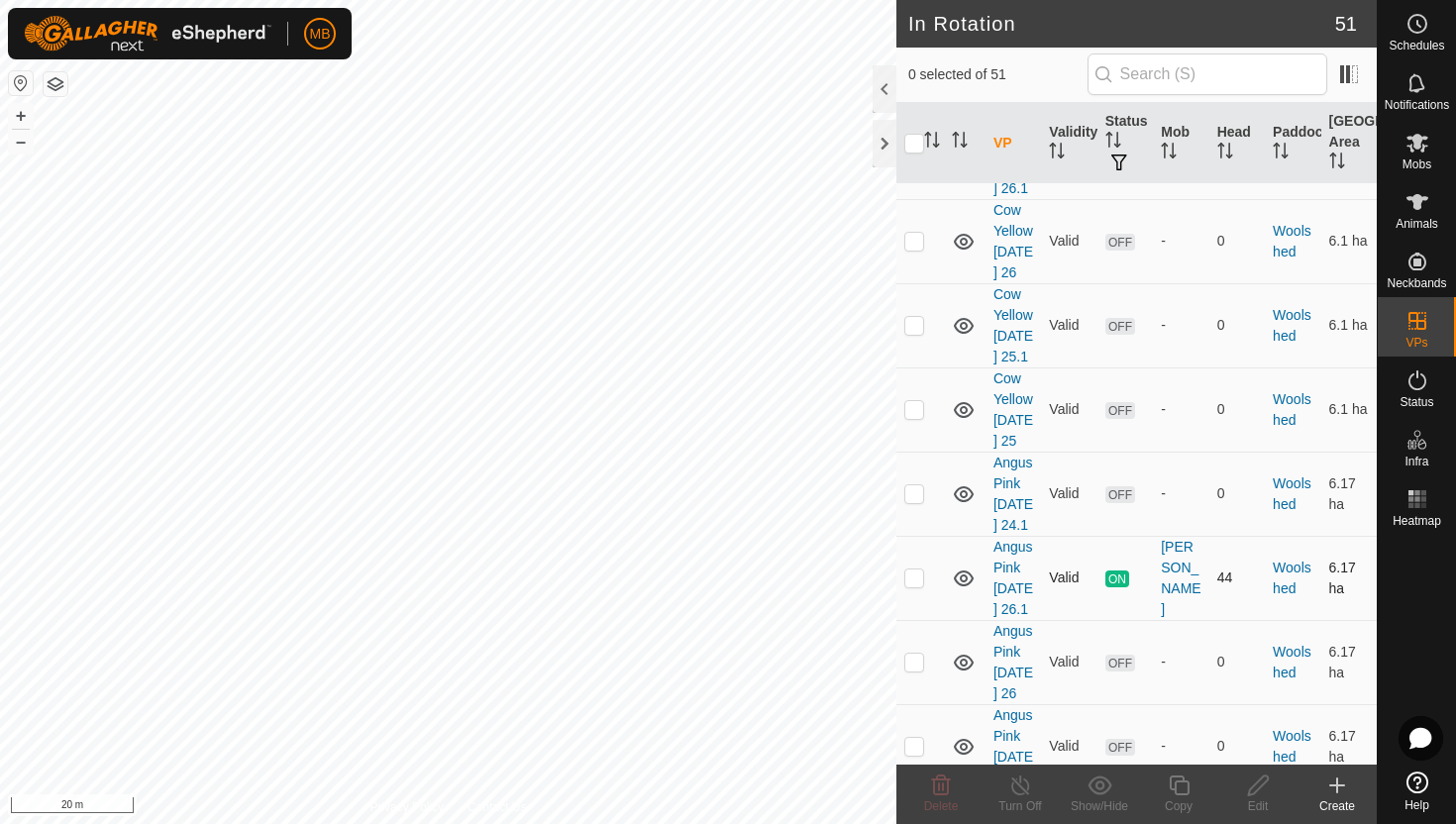 click at bounding box center [914, 577] 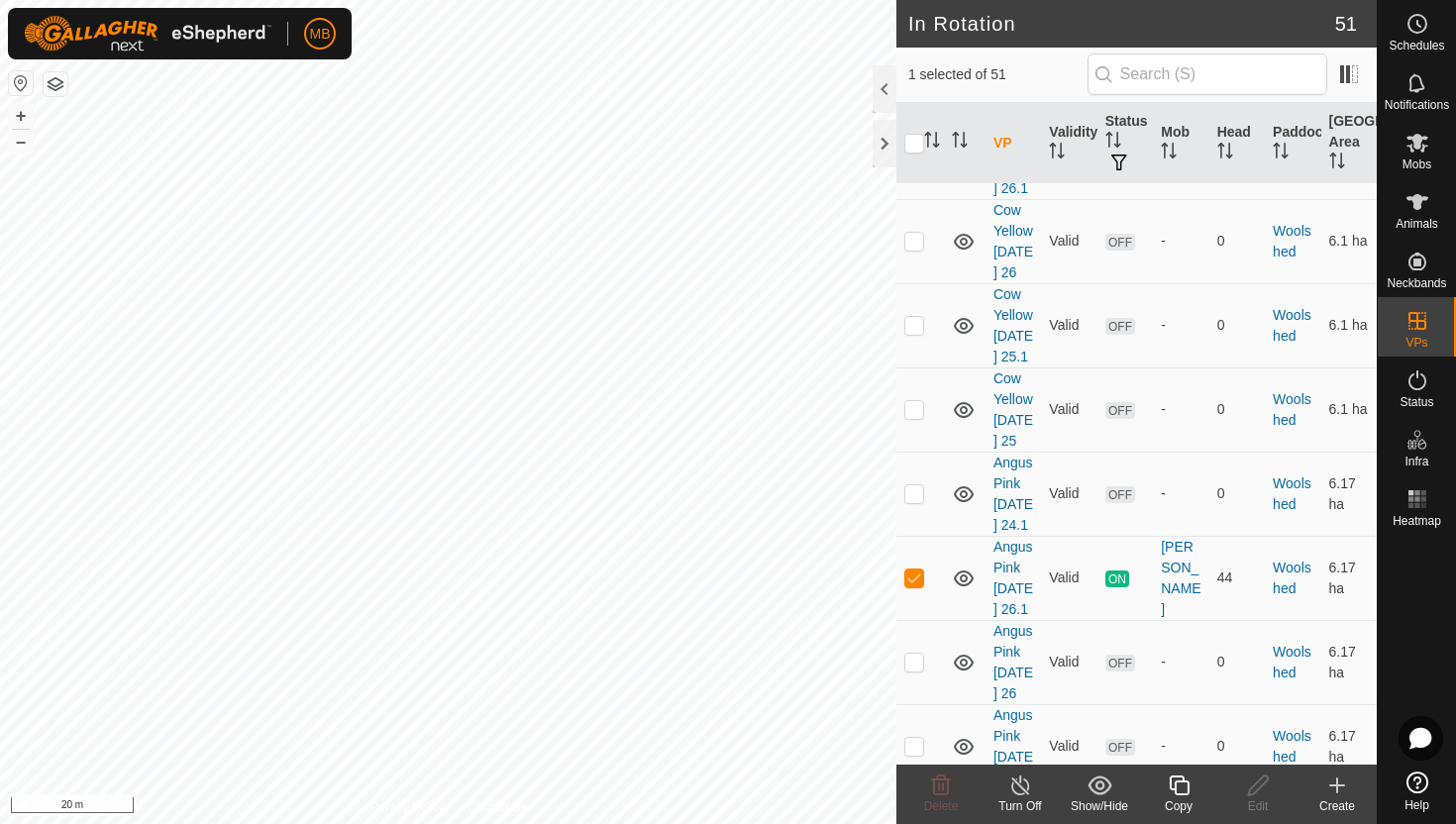 click 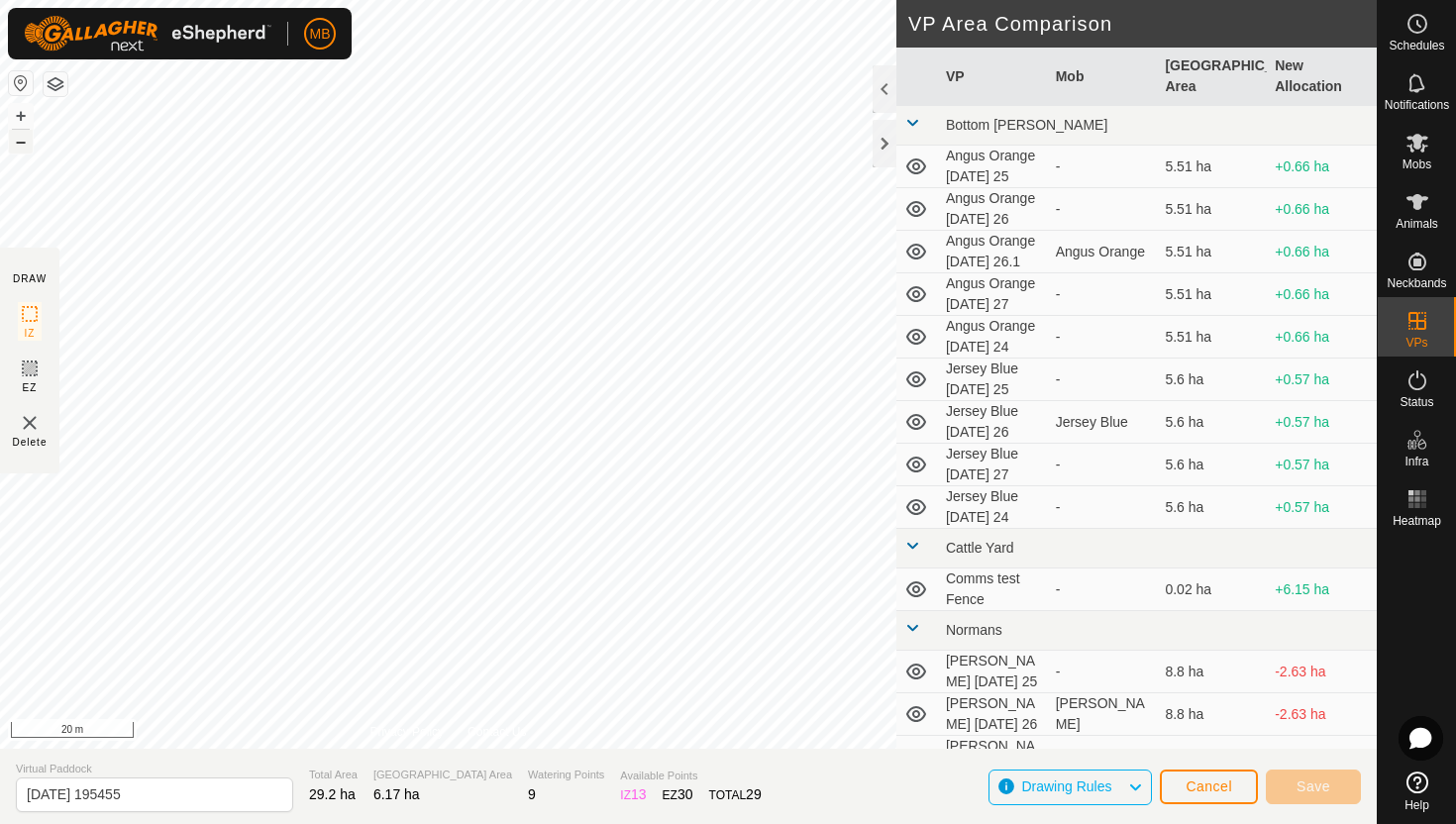 click on "–" at bounding box center (21, 142) 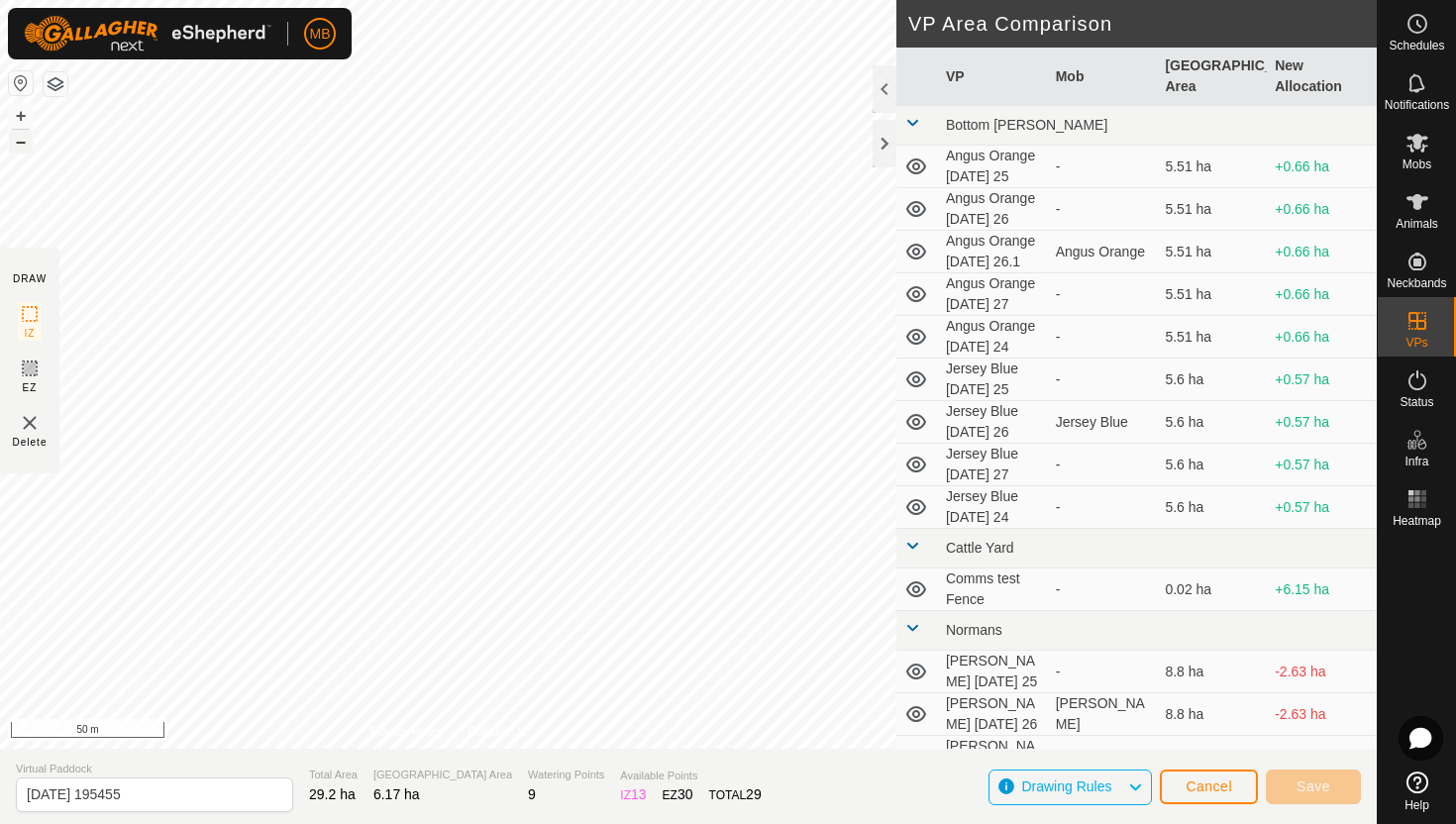 click on "–" at bounding box center [21, 142] 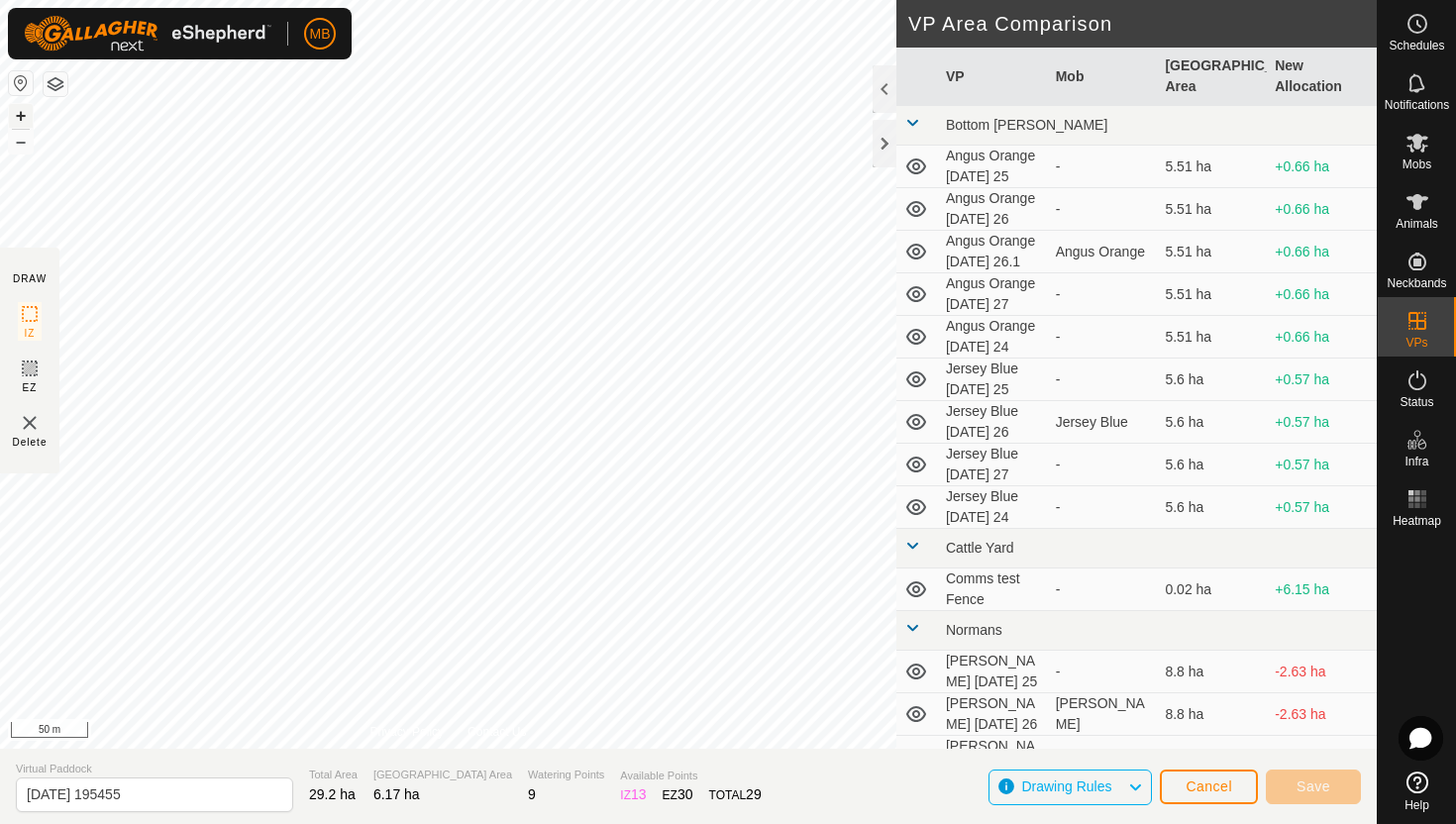 click on "+" at bounding box center (21, 116) 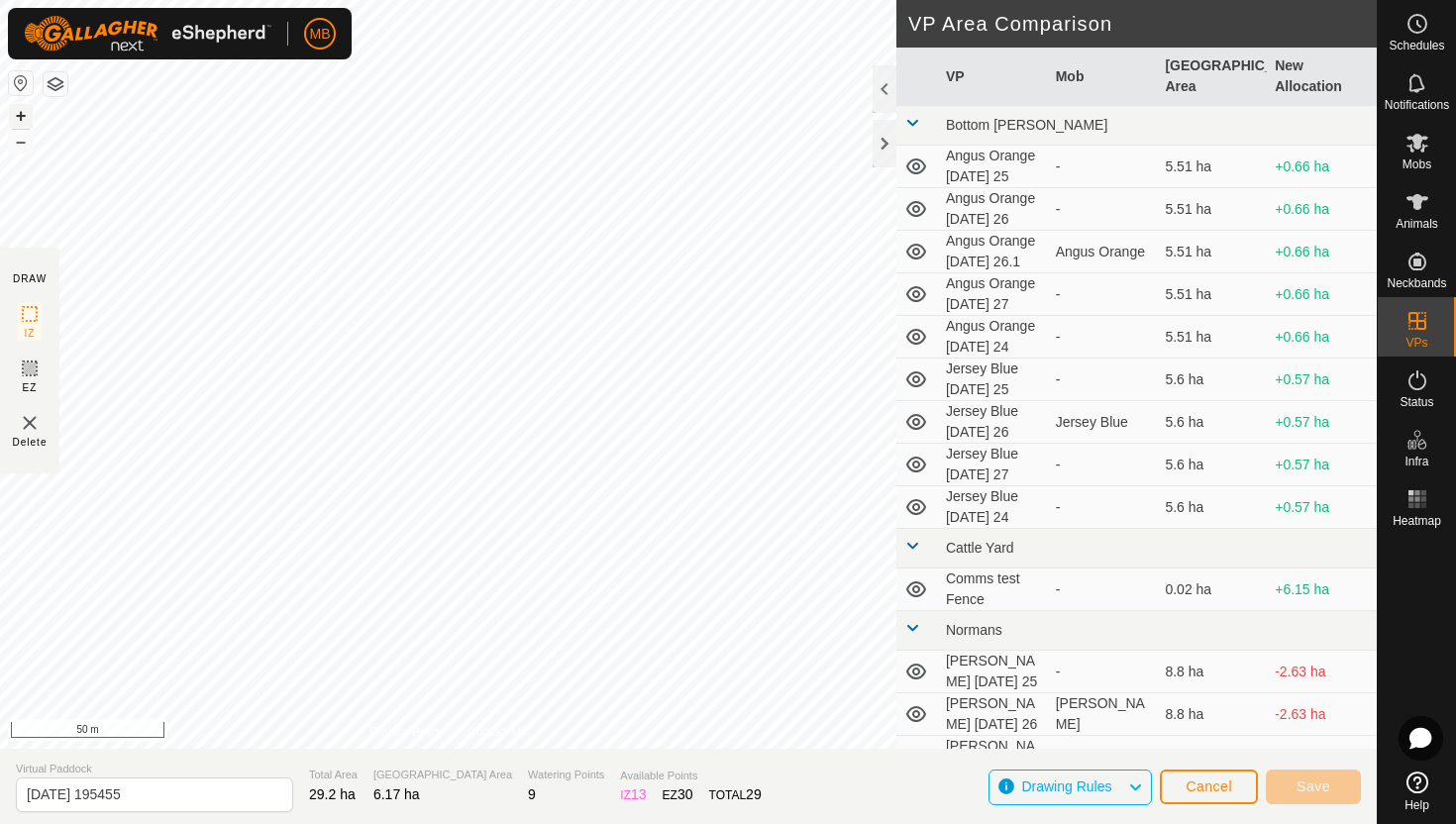 click on "+" at bounding box center (21, 116) 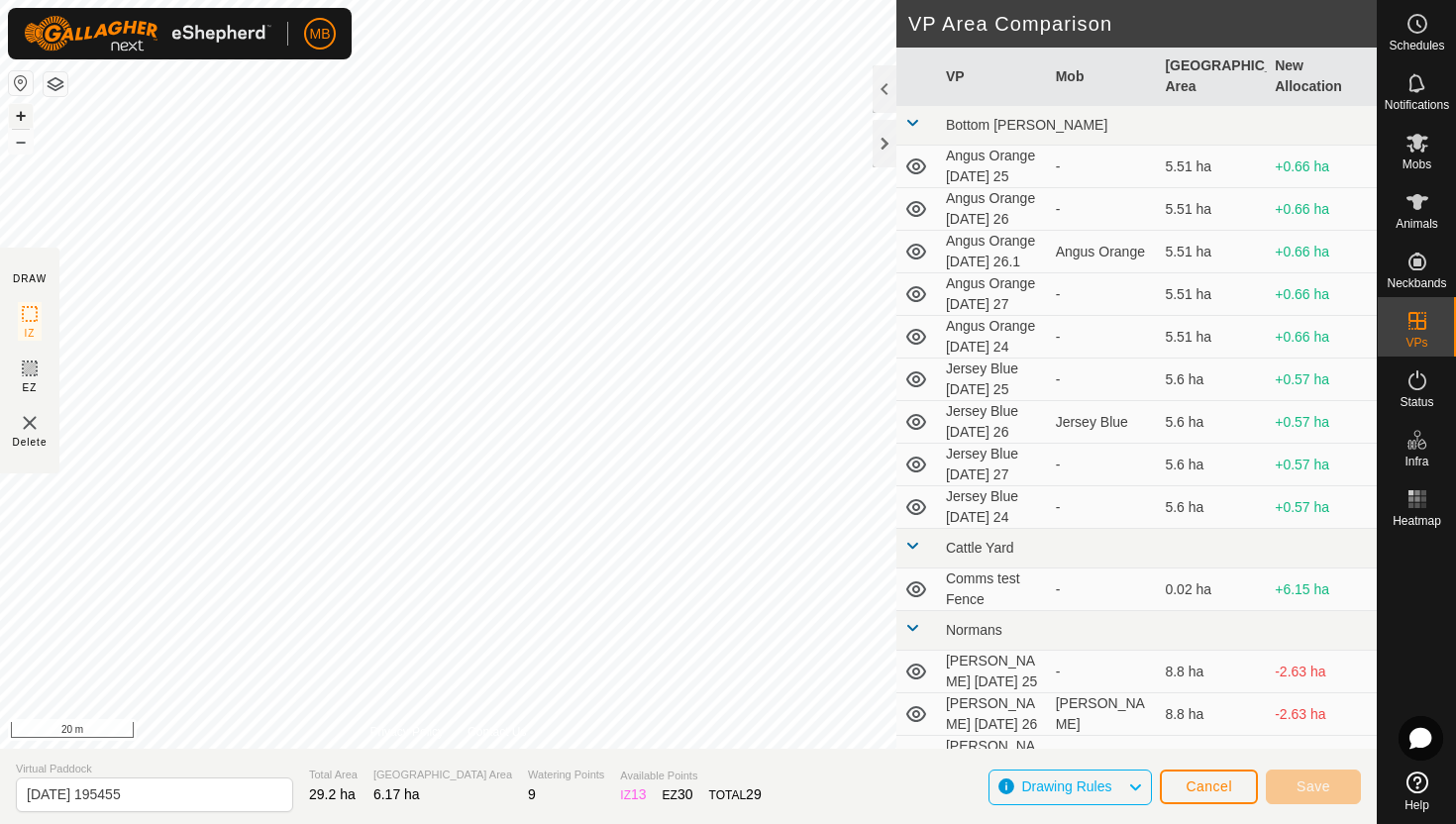 click on "+" at bounding box center (21, 116) 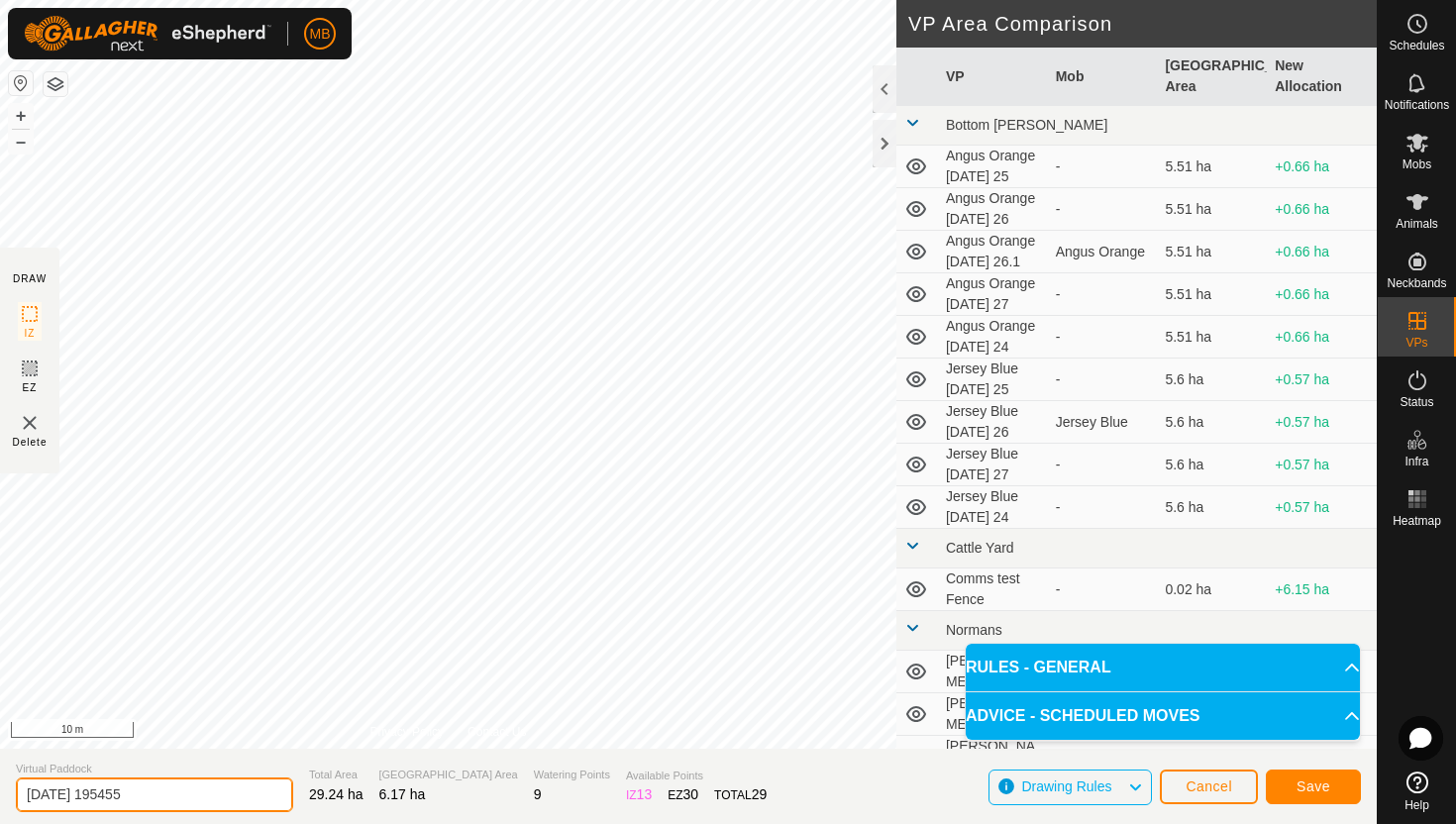 click on "2025-07-26 195455" 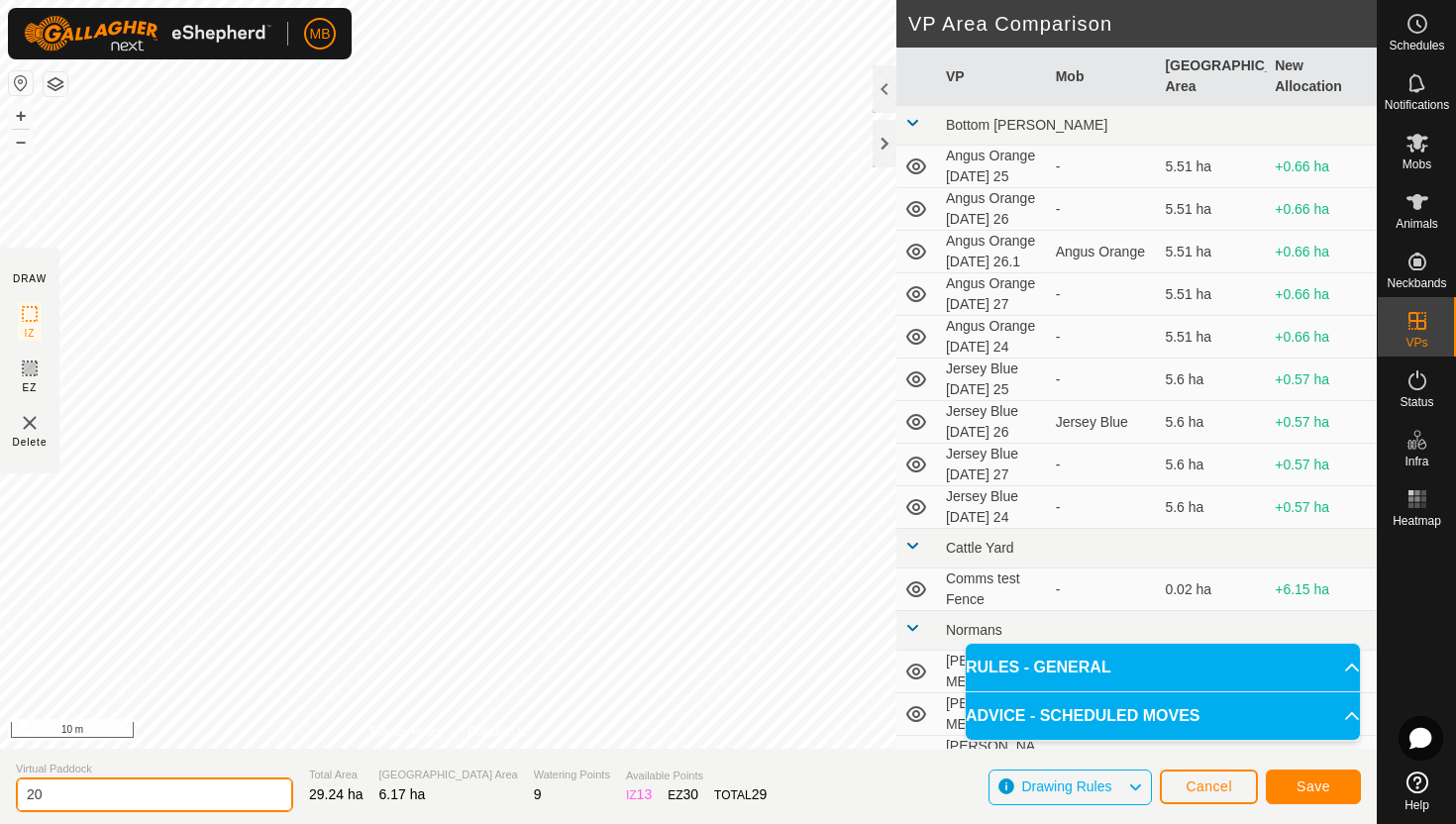 type on "2" 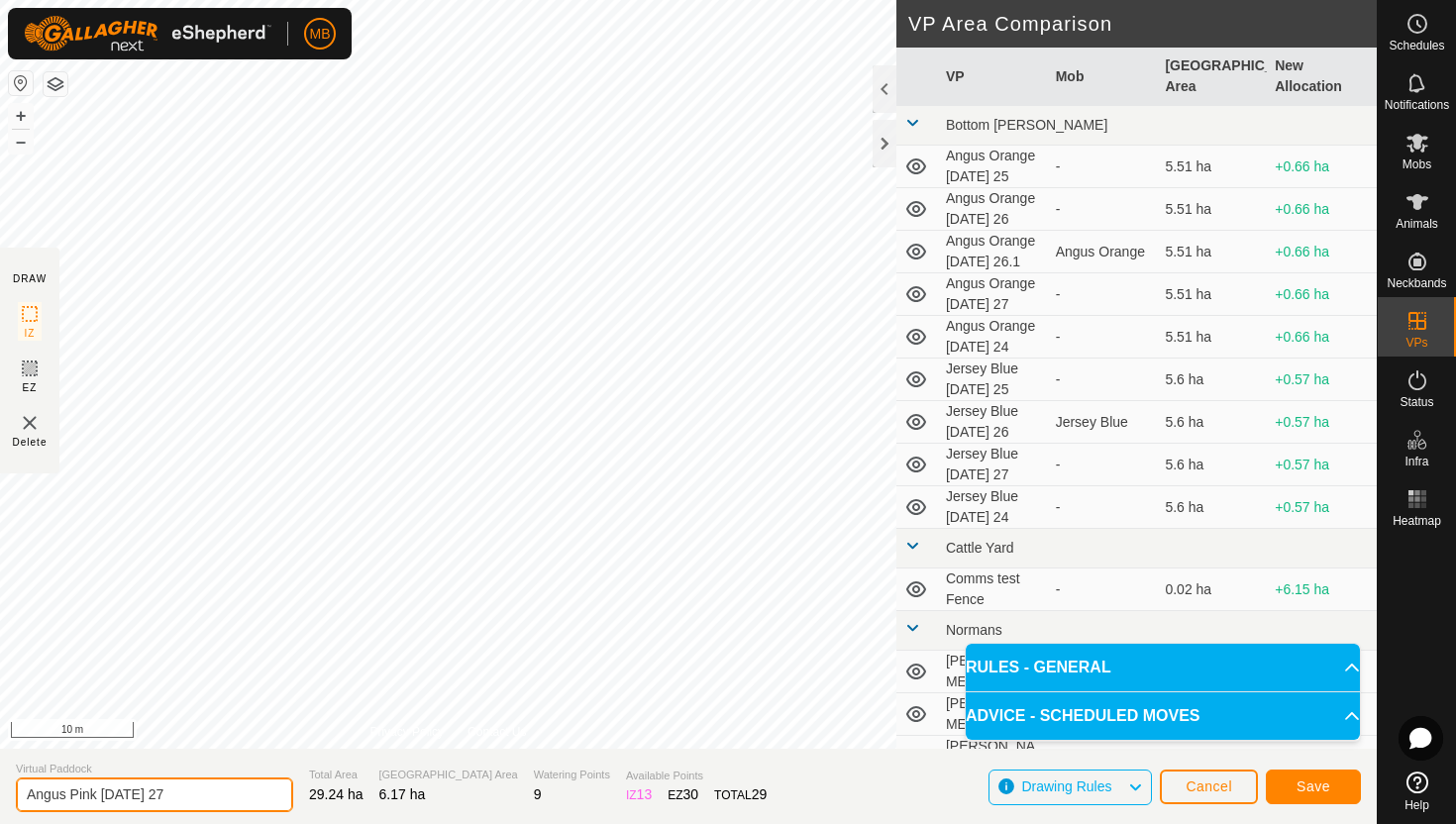 type on "Angus Pink [DATE] 27" 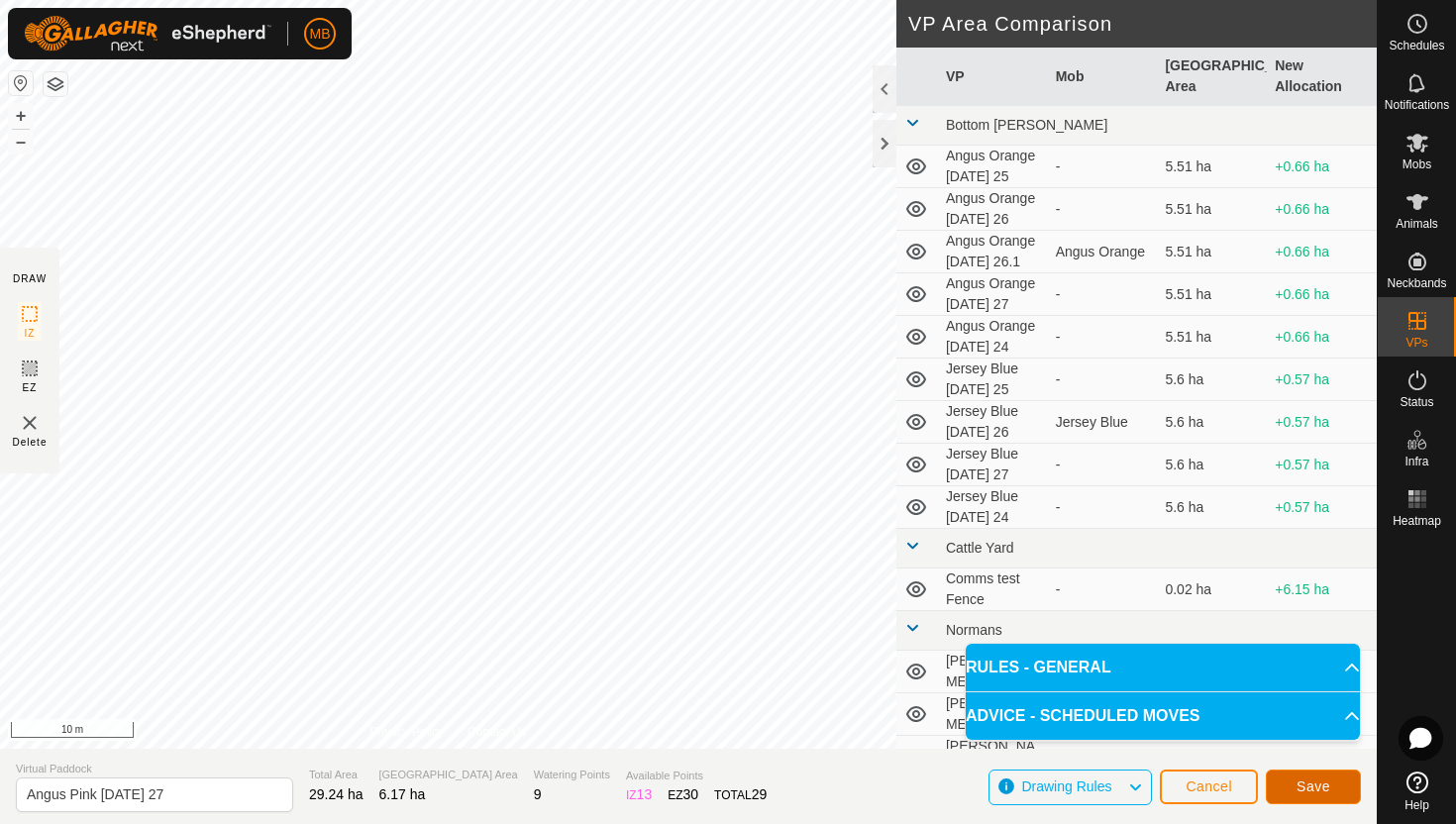 click on "Save" 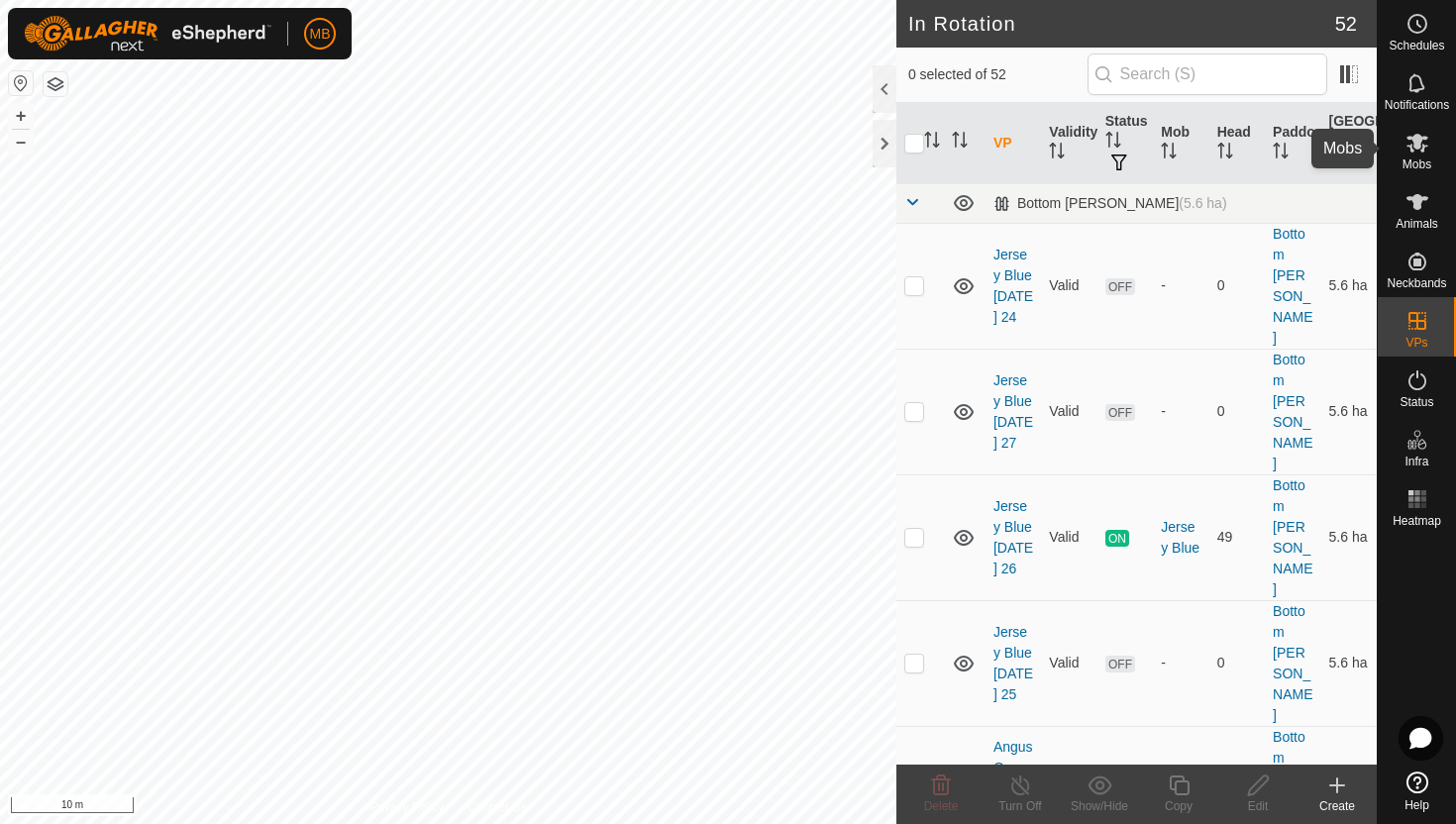 click 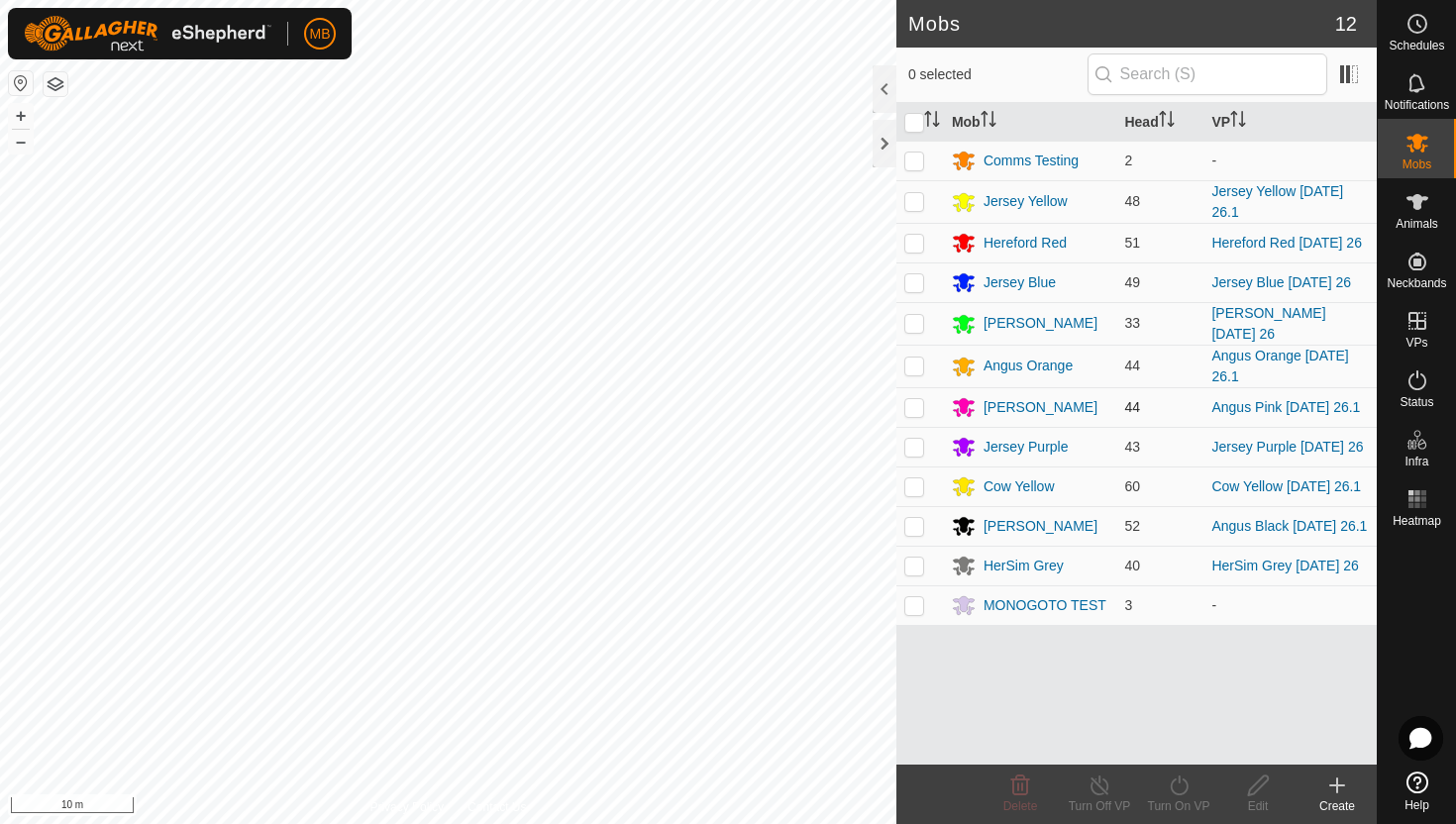 click at bounding box center [914, 407] 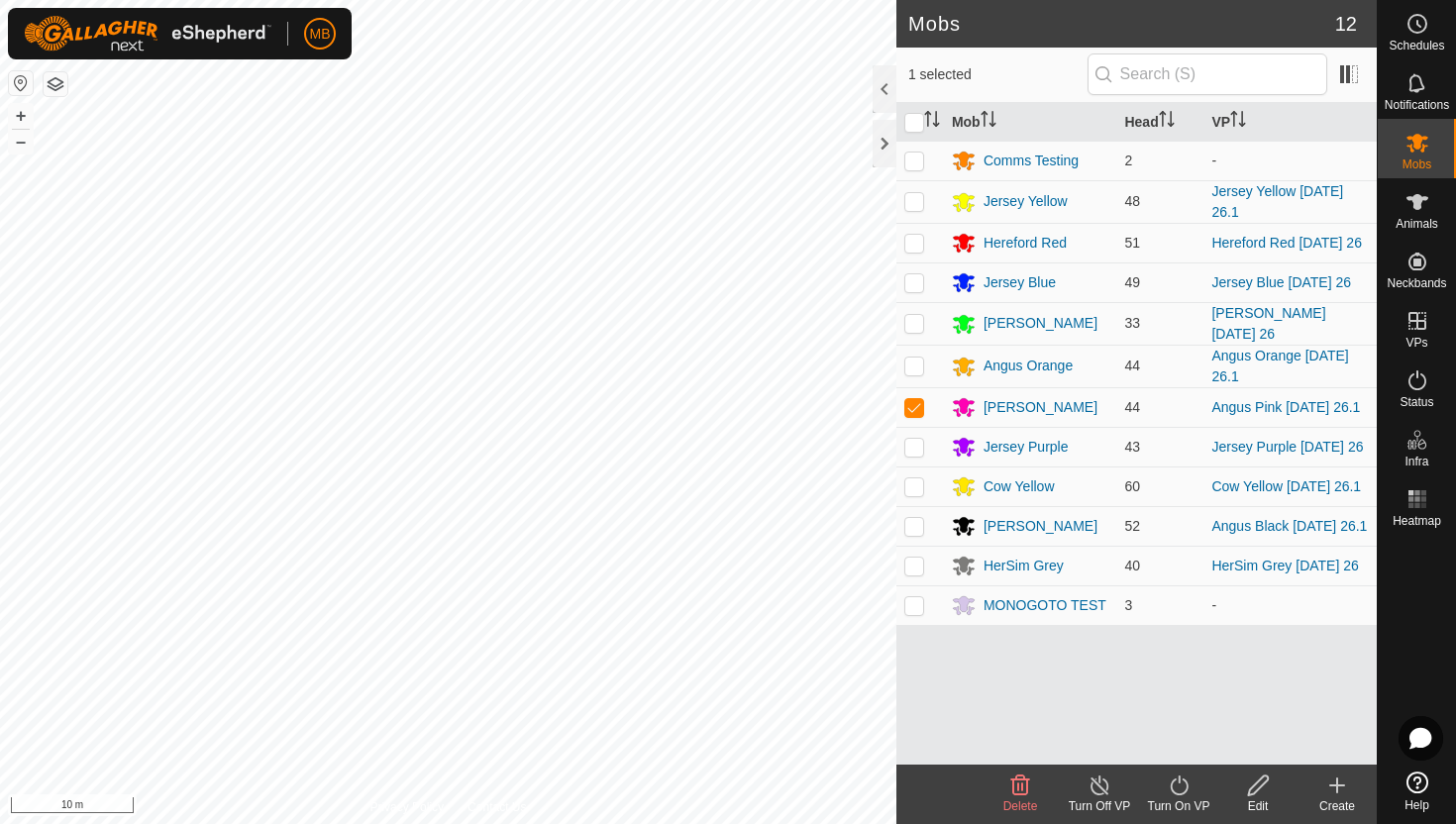 click 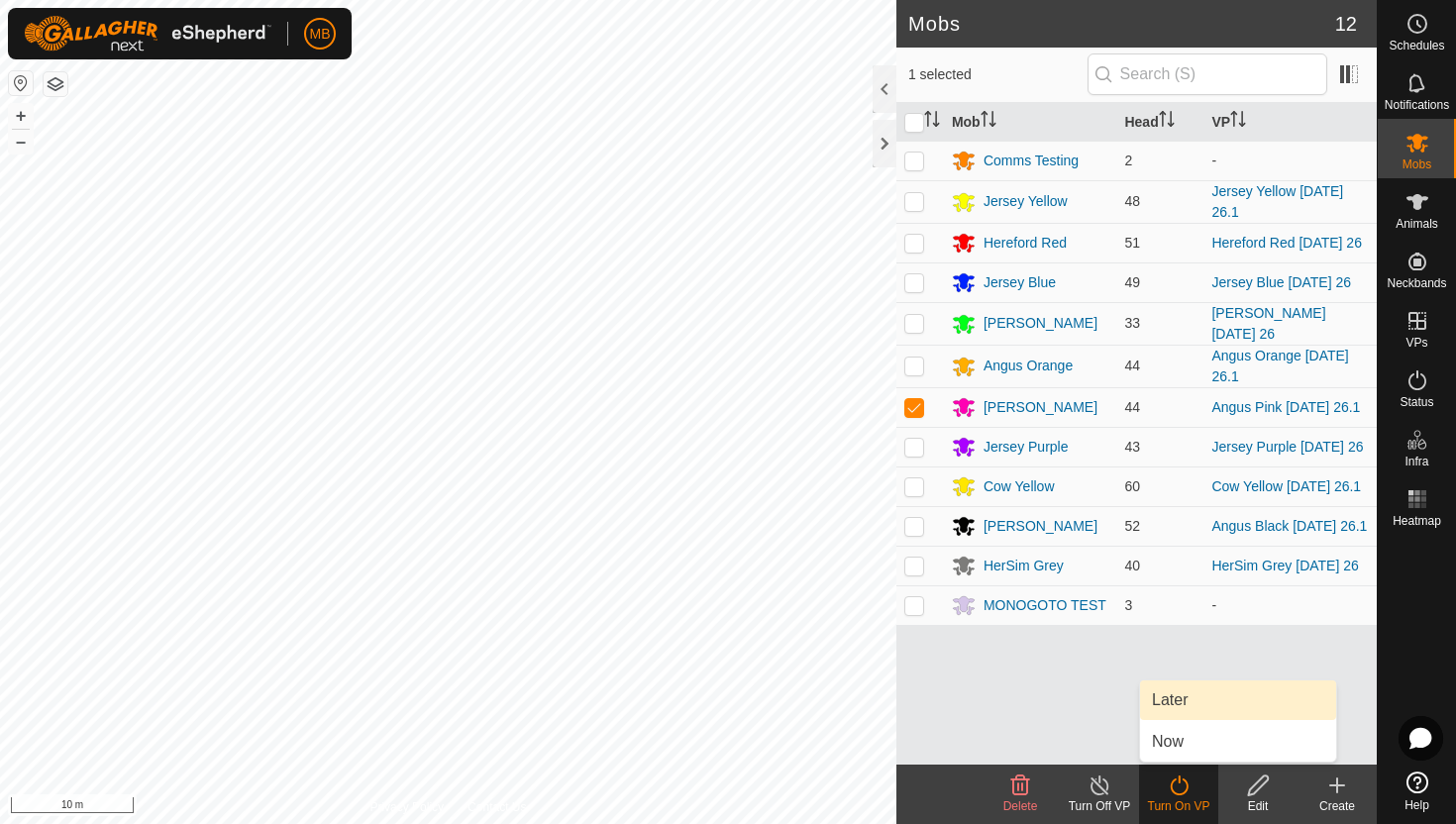 click on "Later" at bounding box center (1238, 700) 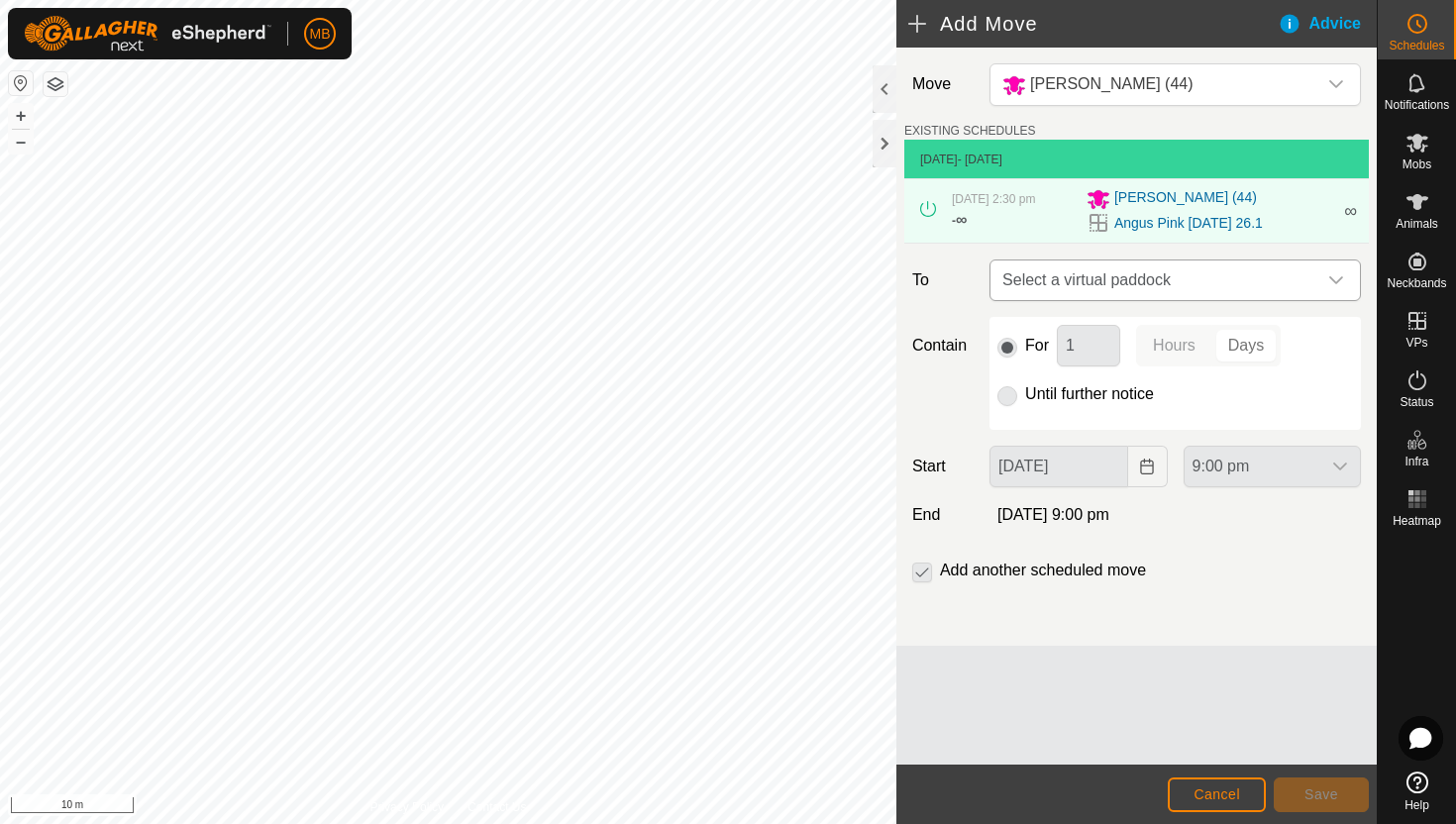 click 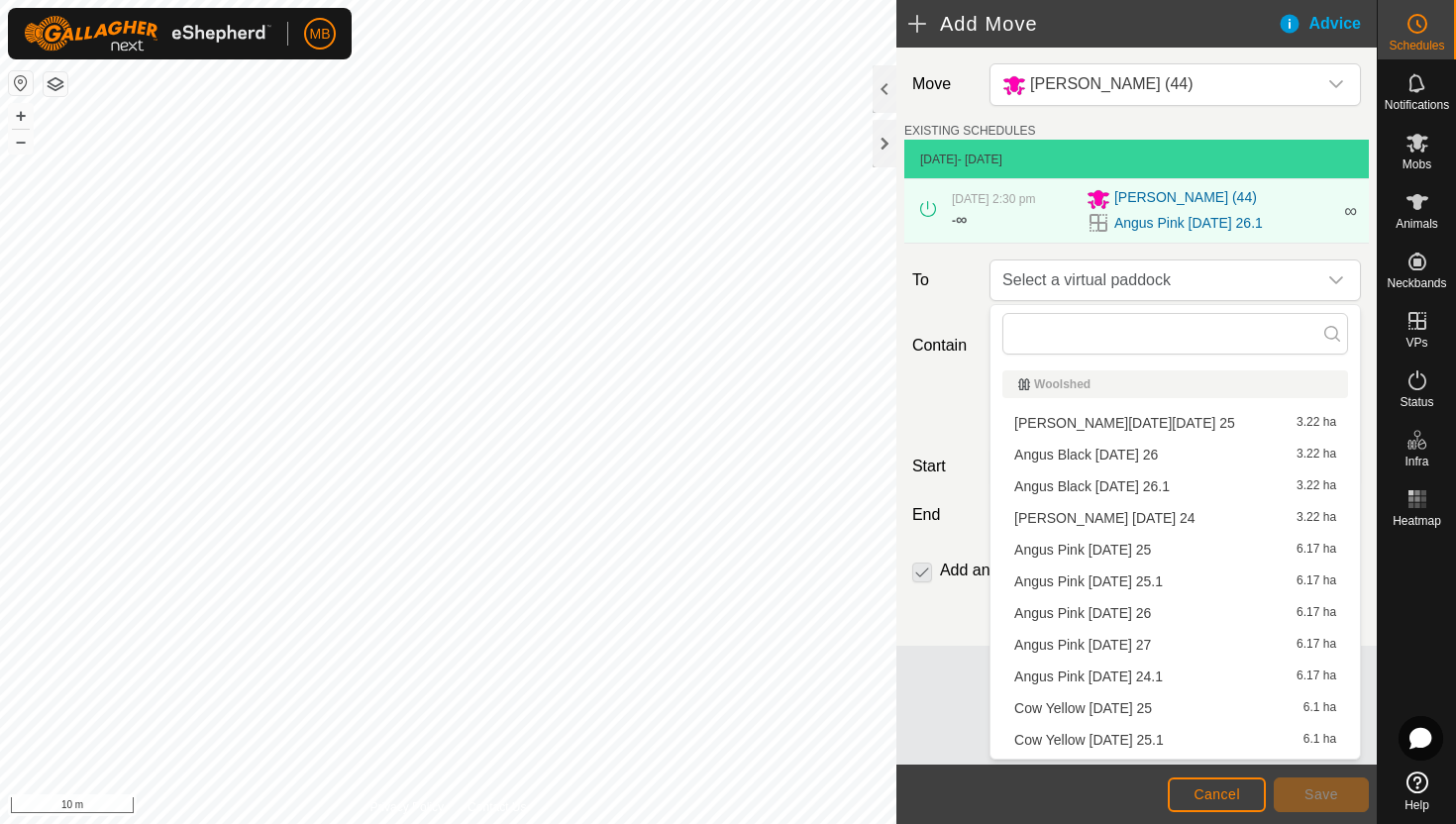 click on "Angus Pink Sunday 27  6.17 ha" at bounding box center (1175, 645) 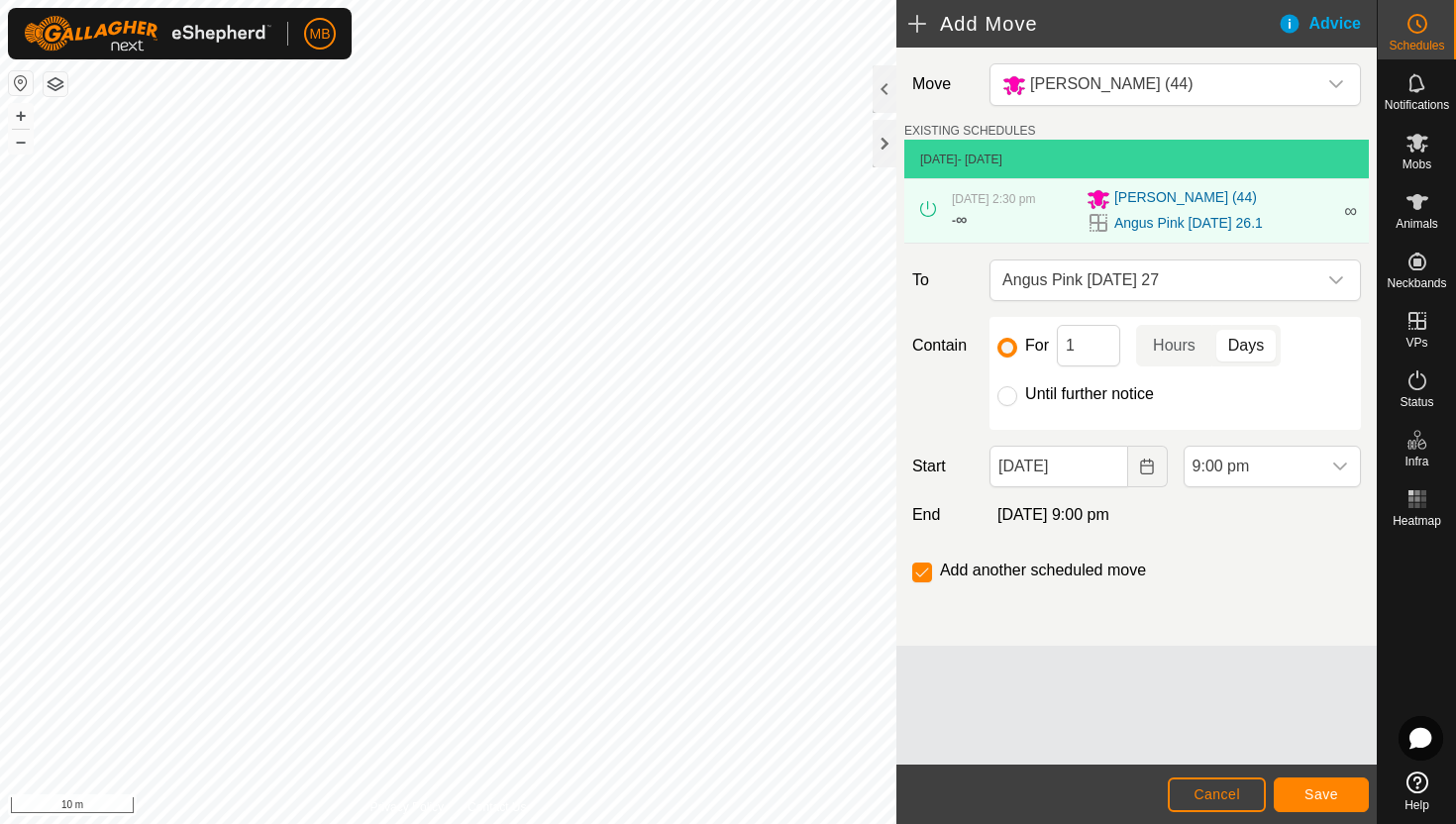 click on "Until further notice" 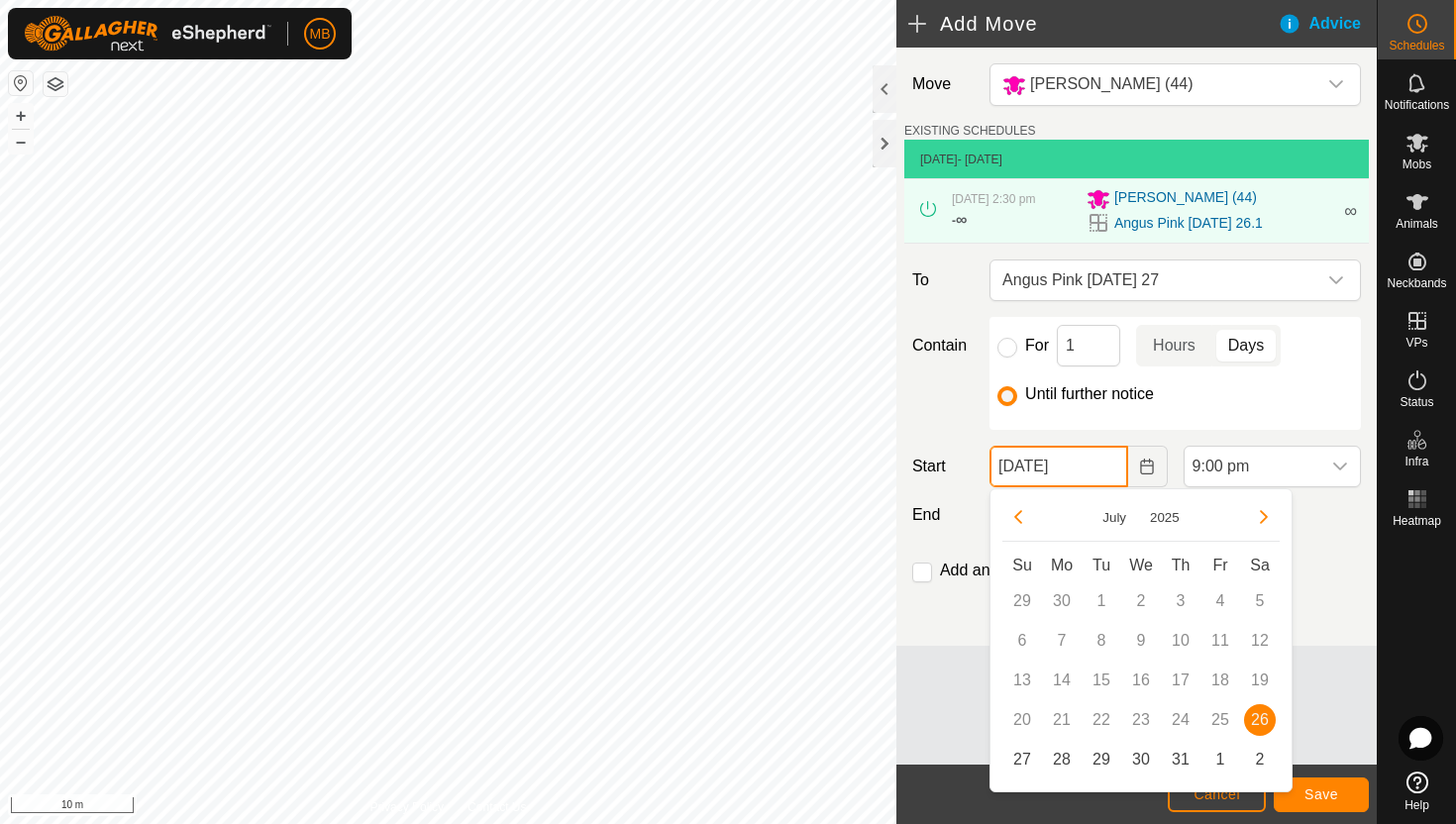 click on "26 Jul, 2025" 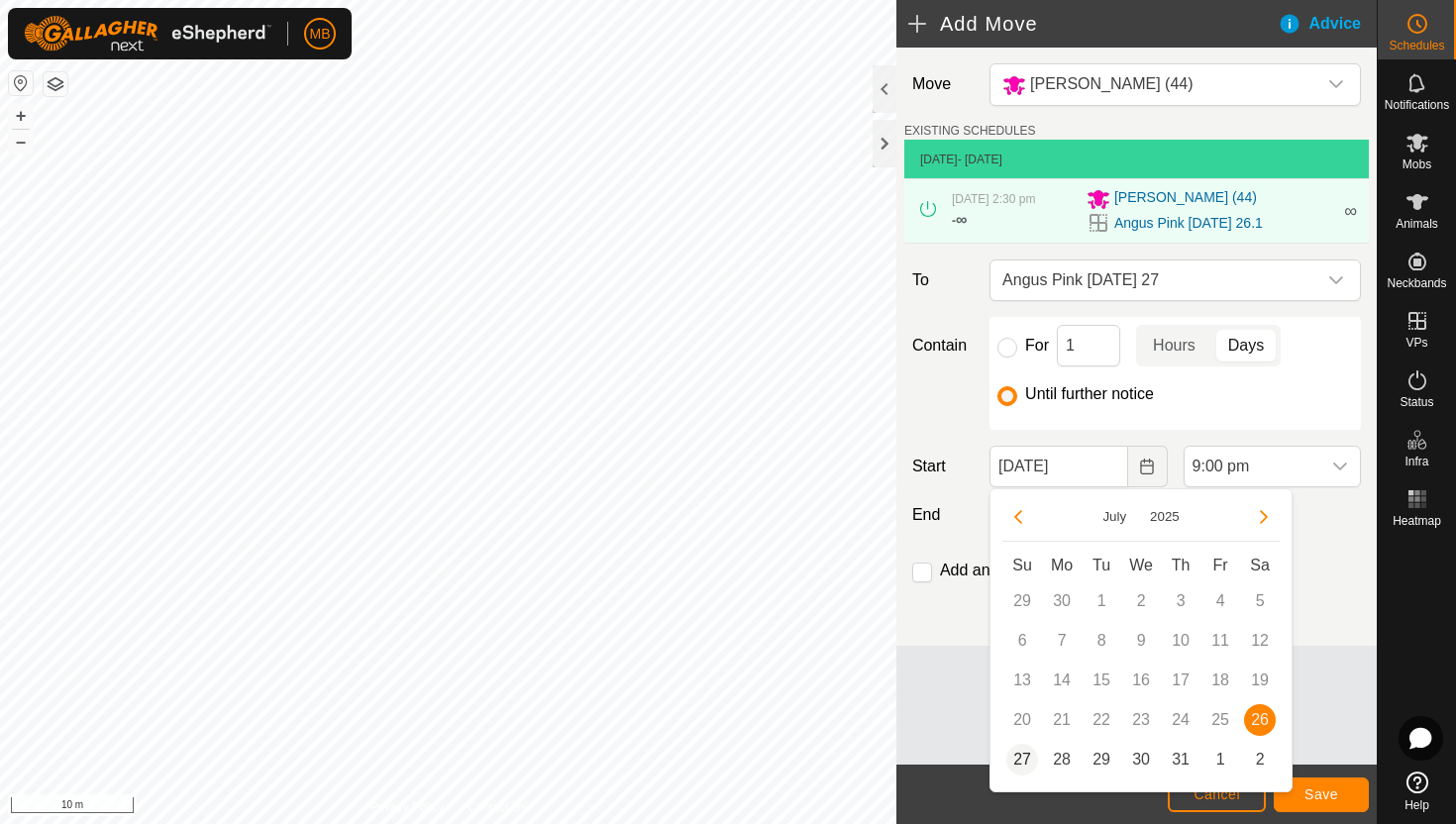 click on "27" at bounding box center [1022, 760] 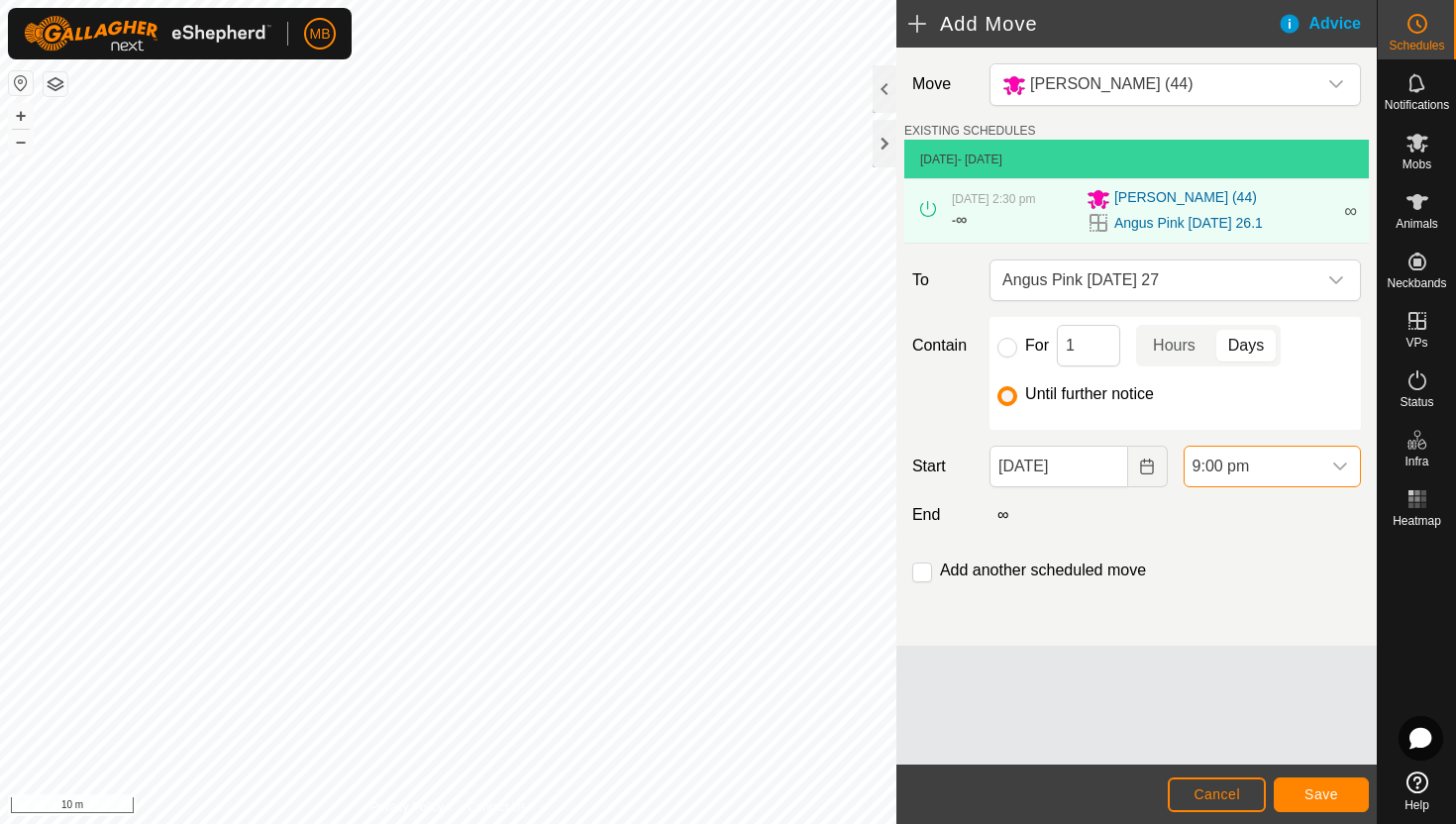 click on "9:00 pm" at bounding box center [1252, 466] 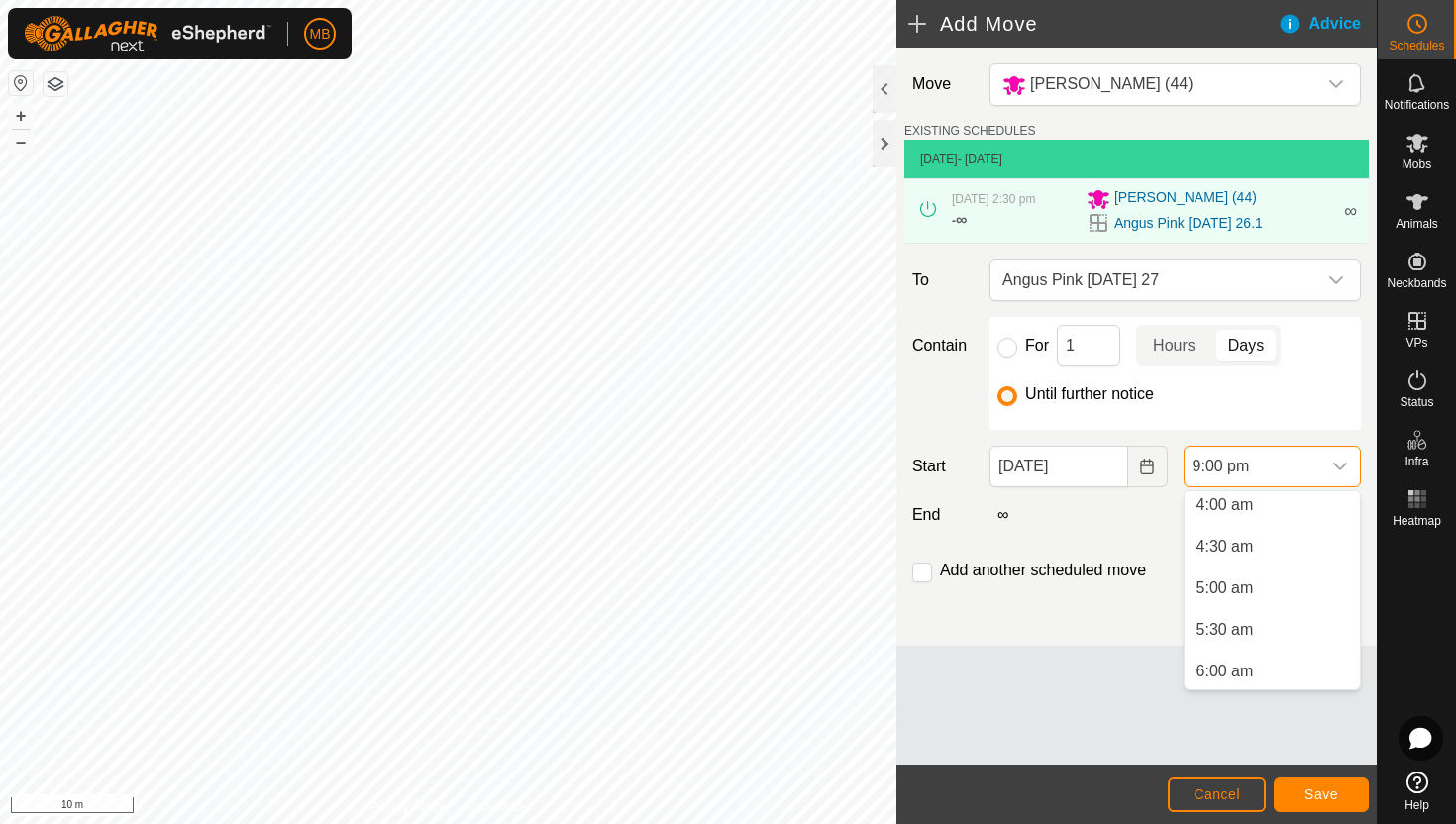 scroll, scrollTop: 337, scrollLeft: 0, axis: vertical 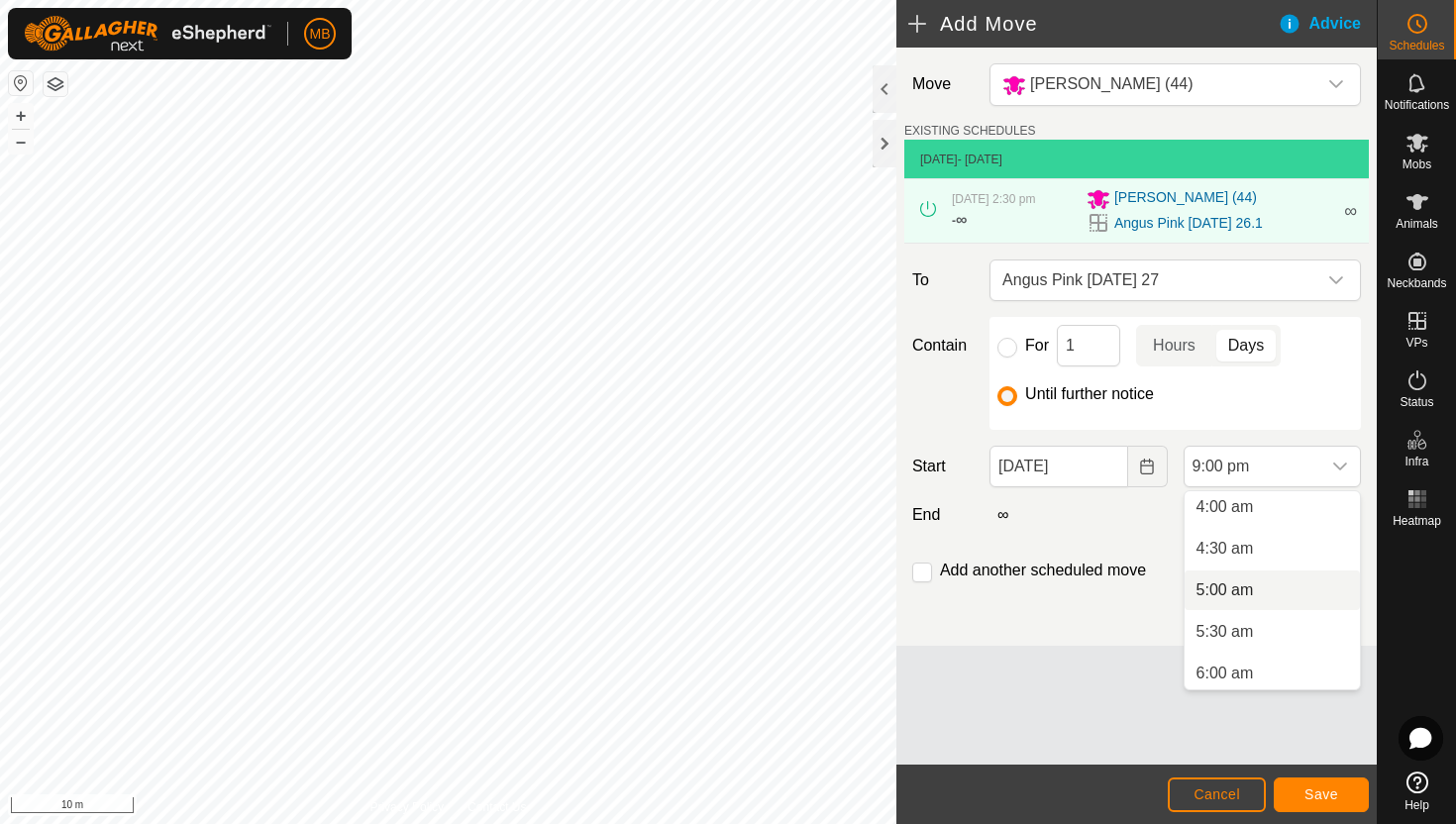 click on "5:00 am" at bounding box center [1272, 590] 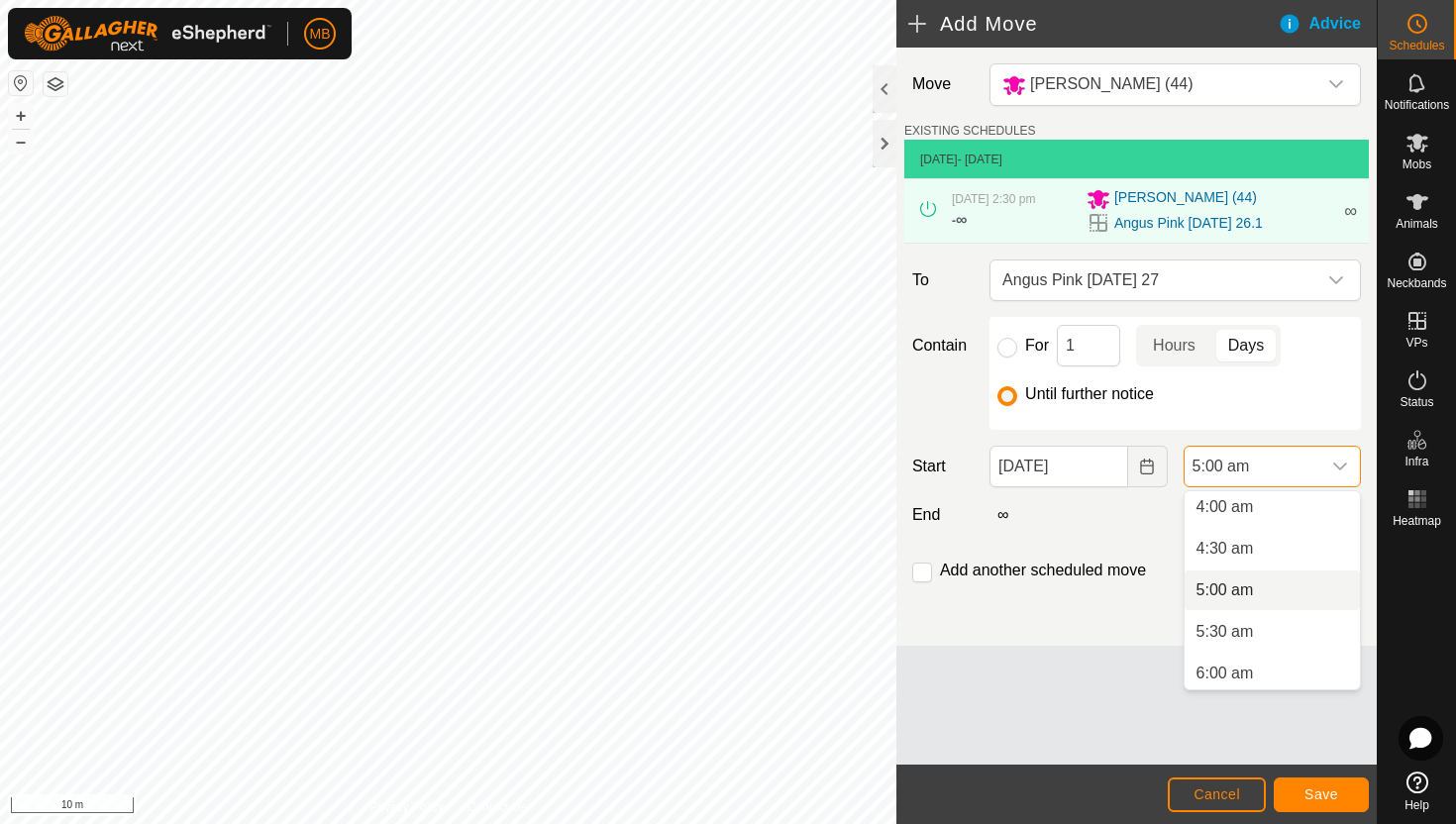 scroll, scrollTop: 0, scrollLeft: 0, axis: both 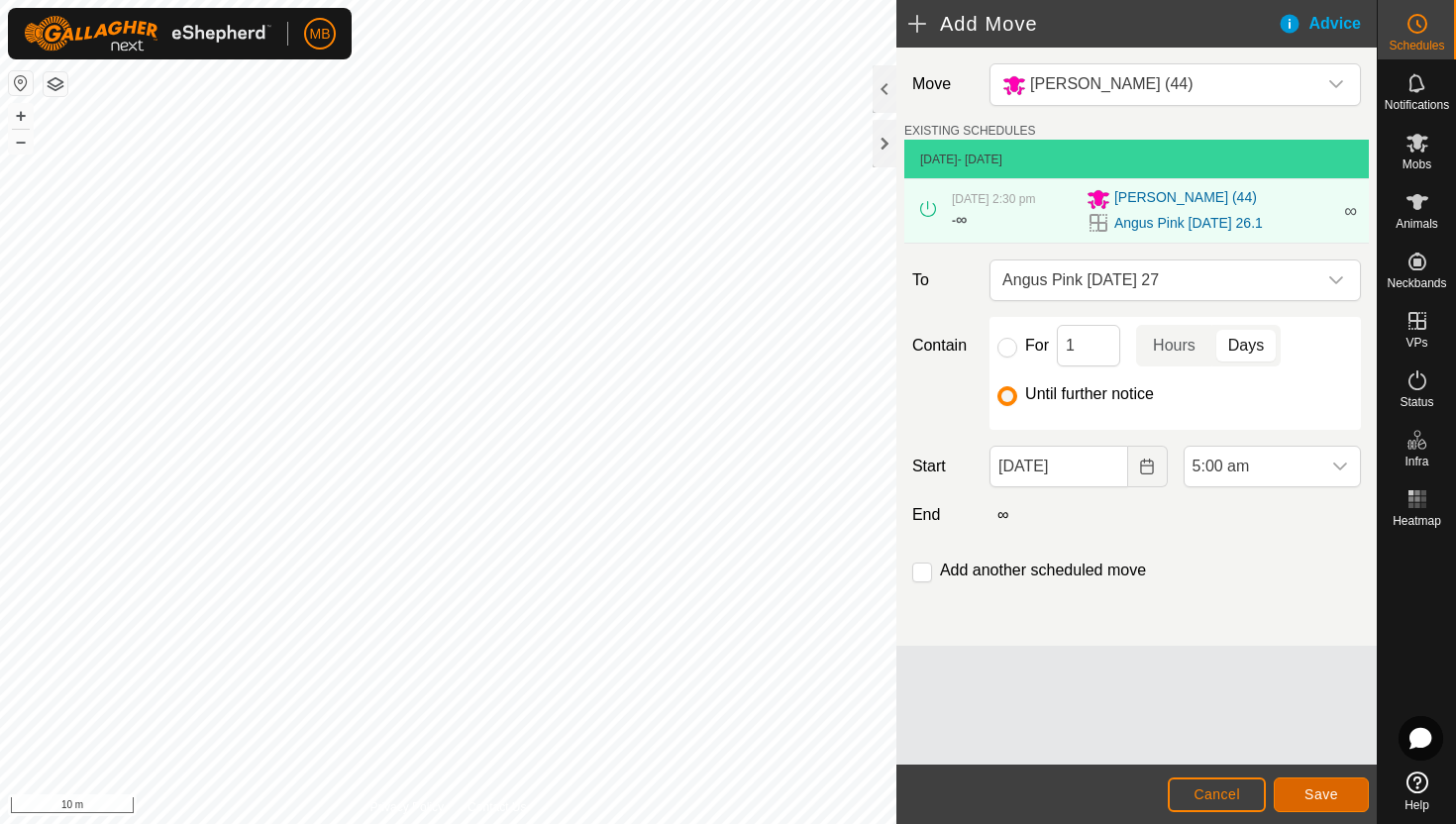 click on "Save" 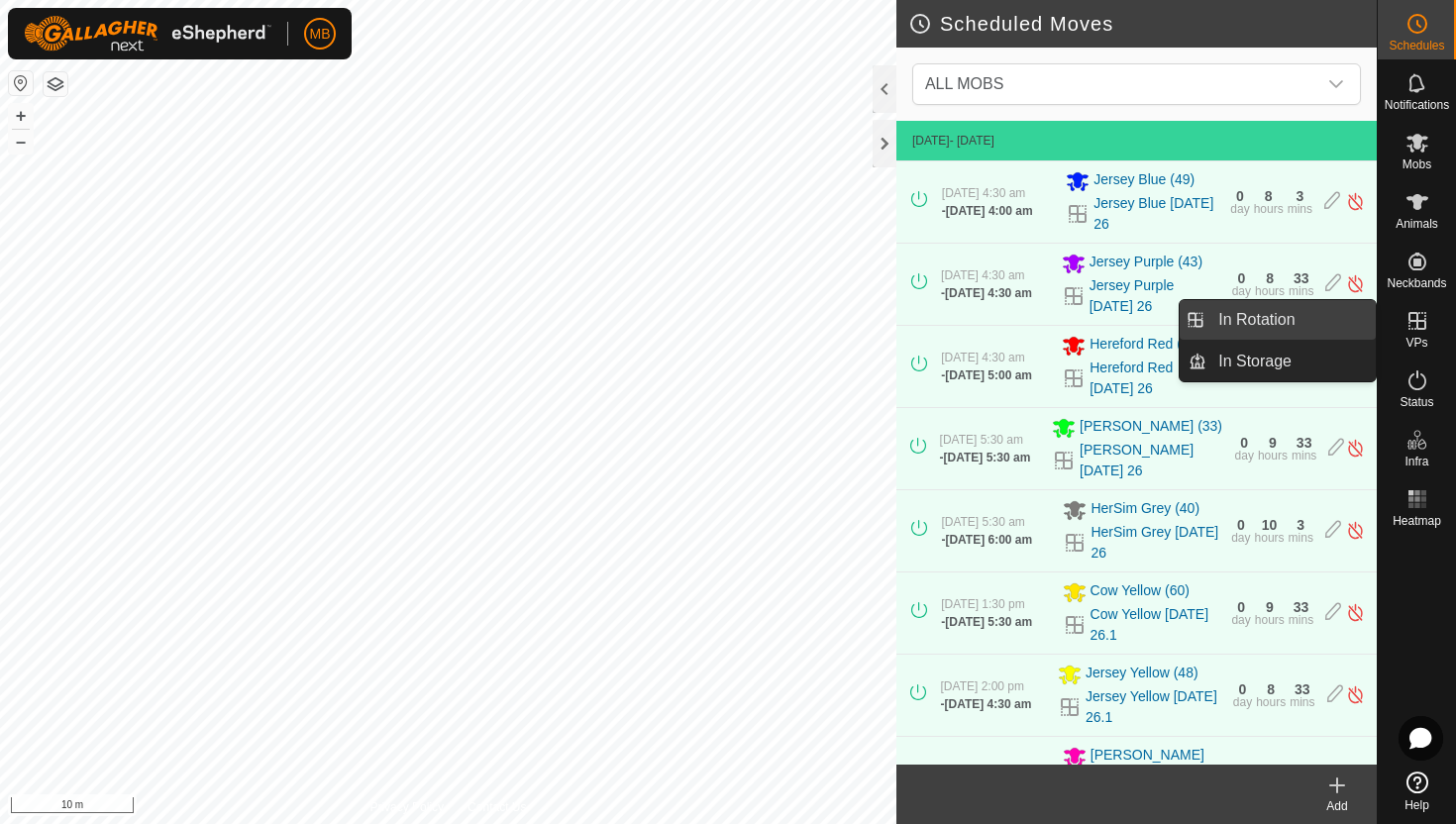 click on "In Rotation" at bounding box center [1291, 320] 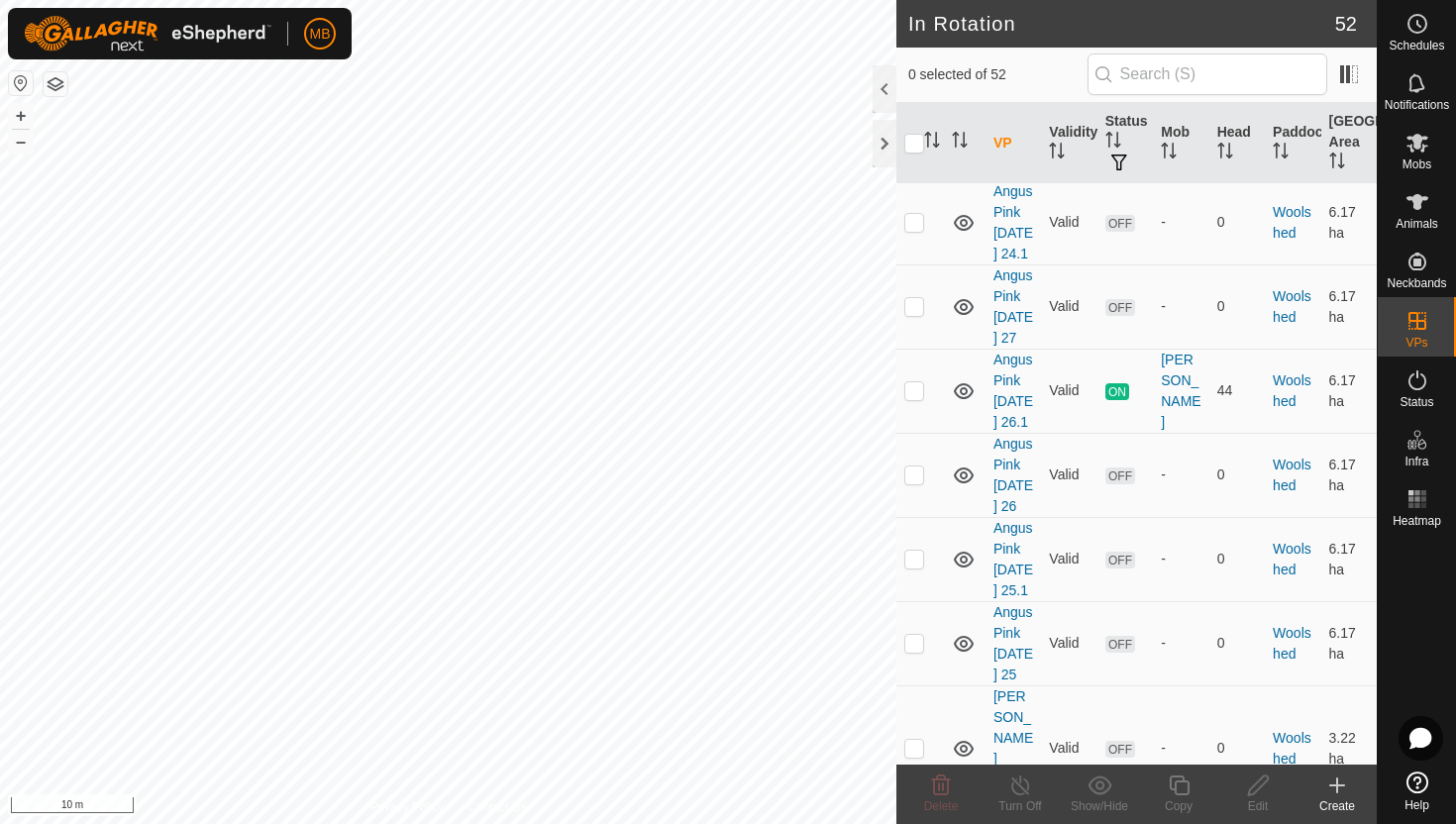 scroll, scrollTop: 4796, scrollLeft: 0, axis: vertical 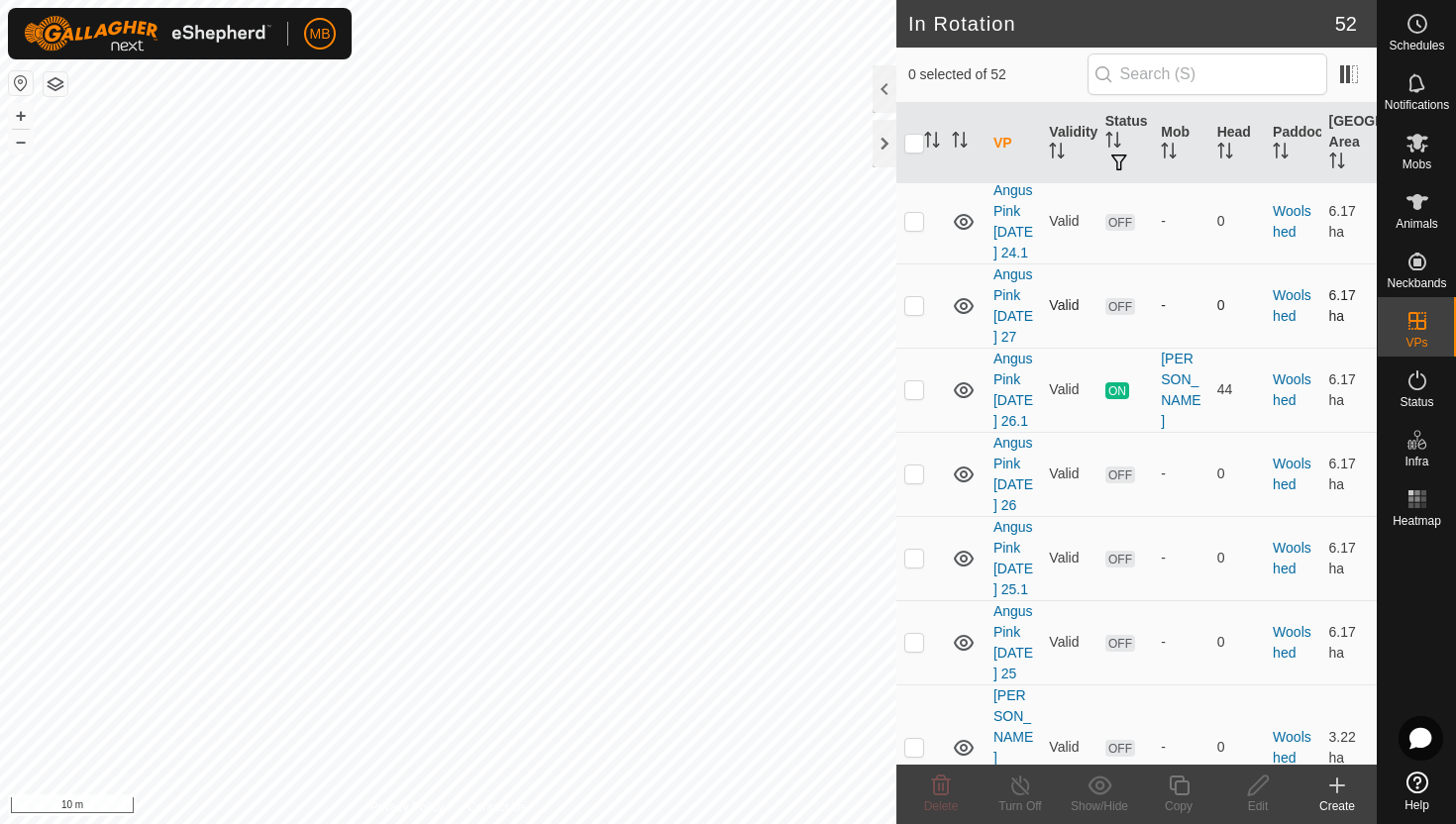click at bounding box center (914, 305) 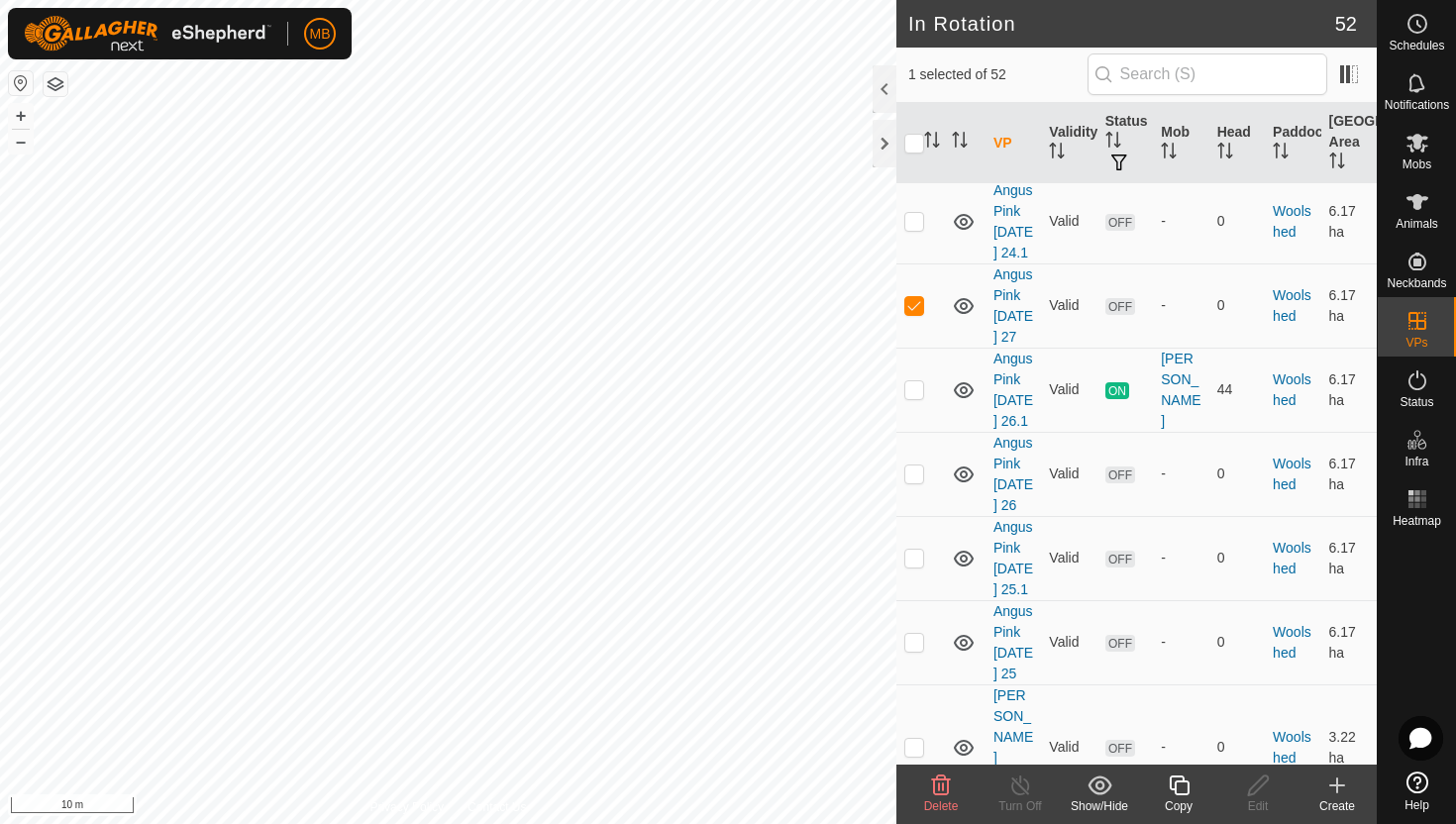 click 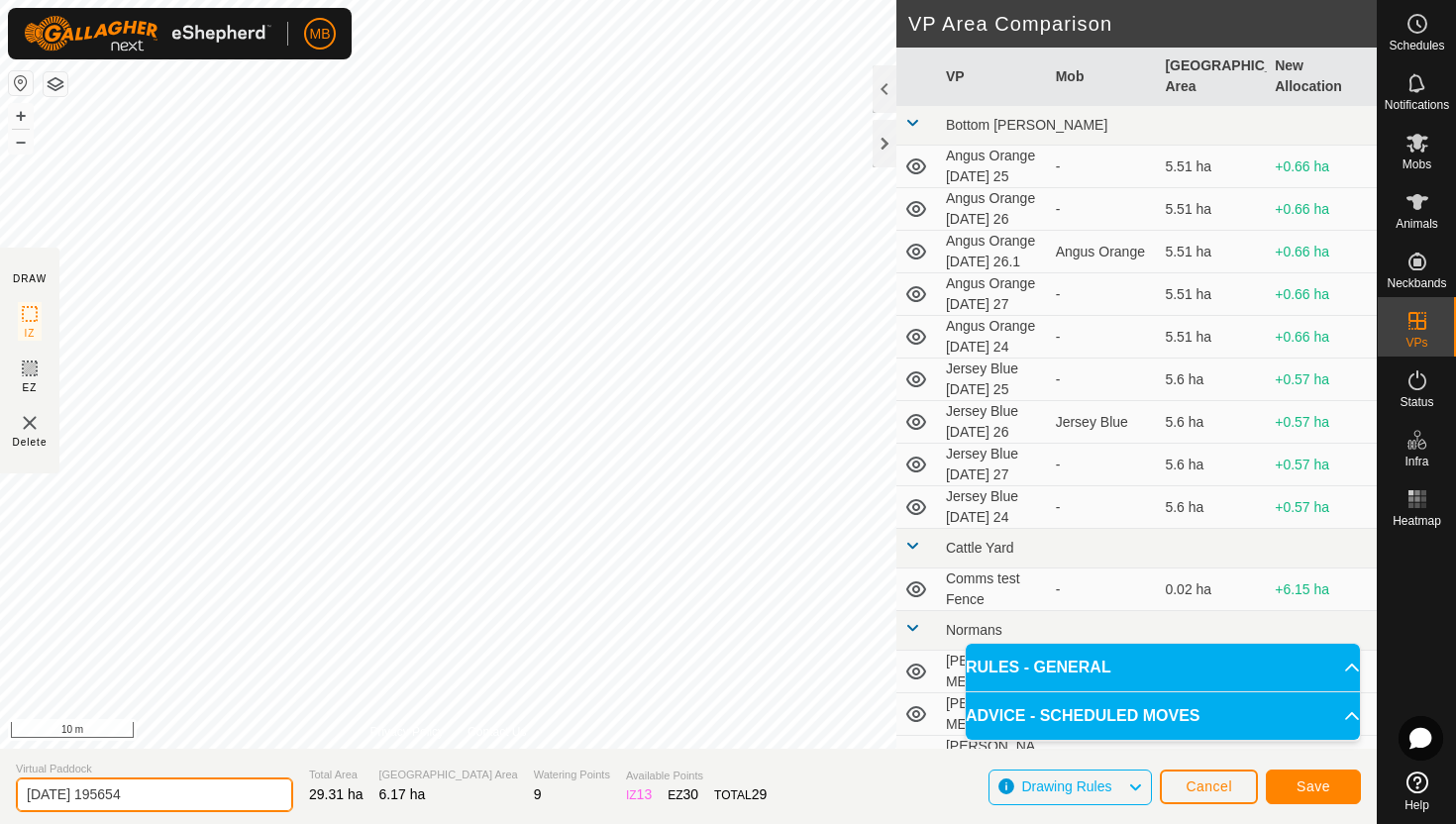click on "2025-07-26 195654" 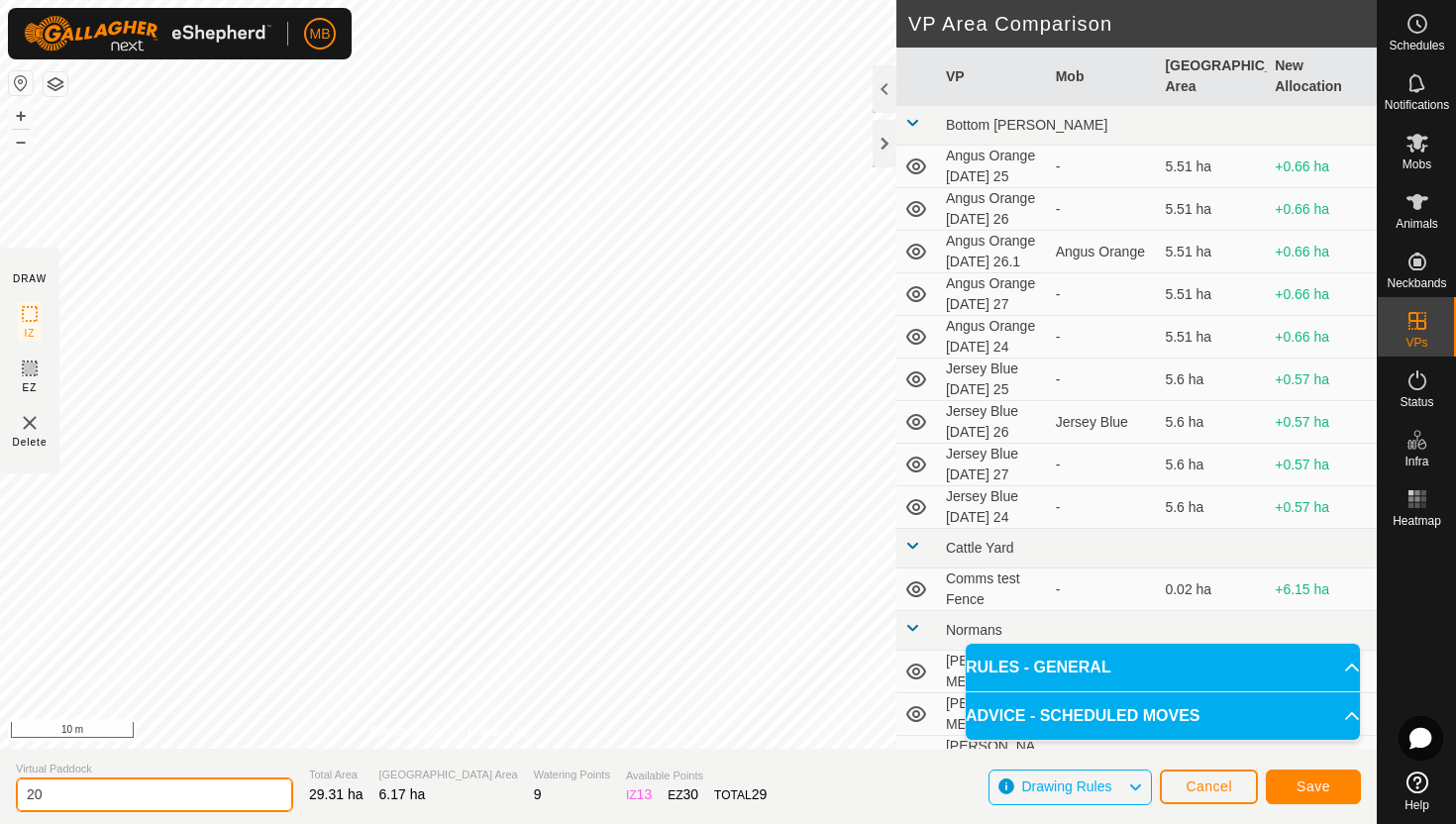 type on "2" 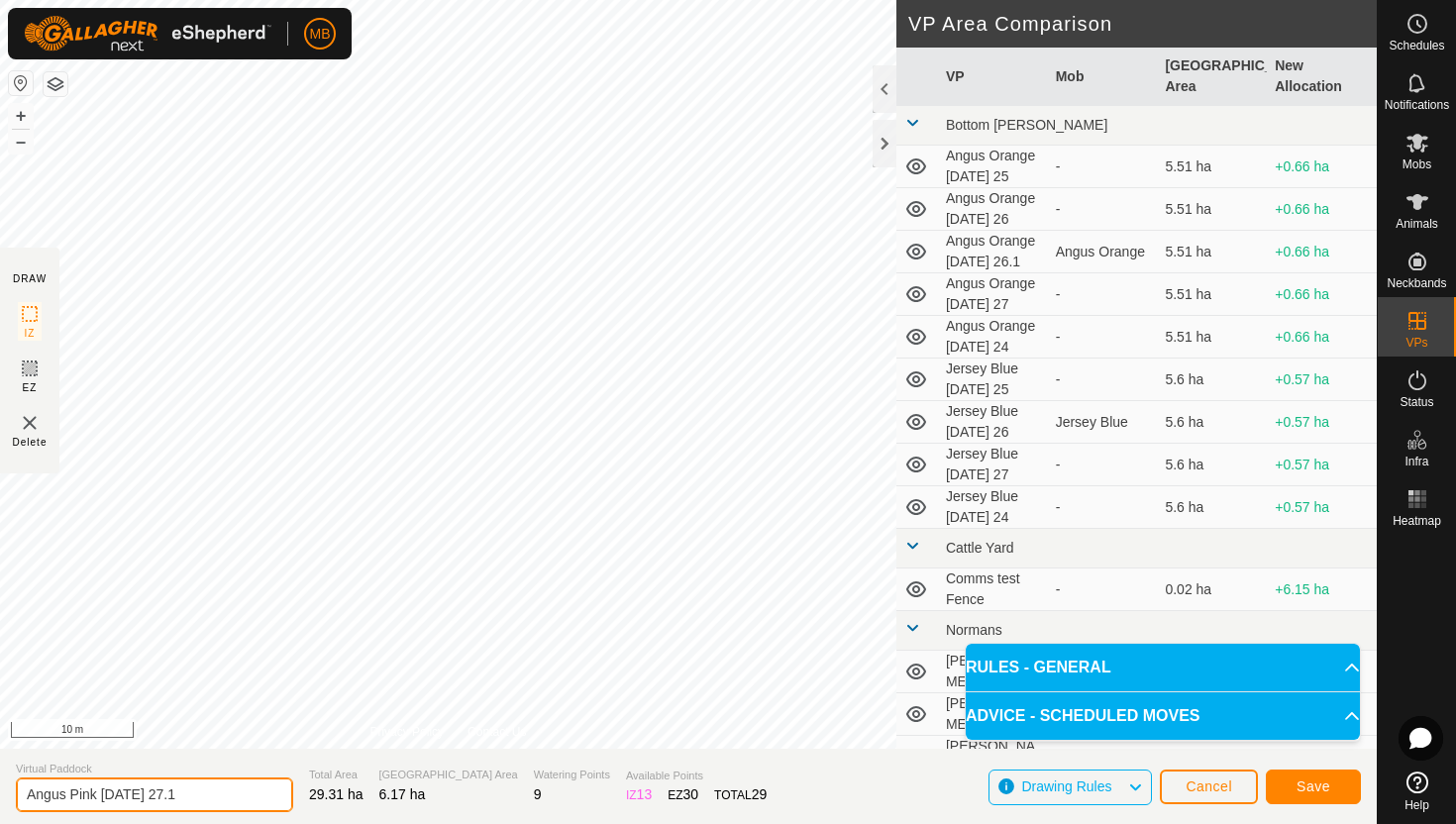 type on "Angus Pink [DATE] 27.1" 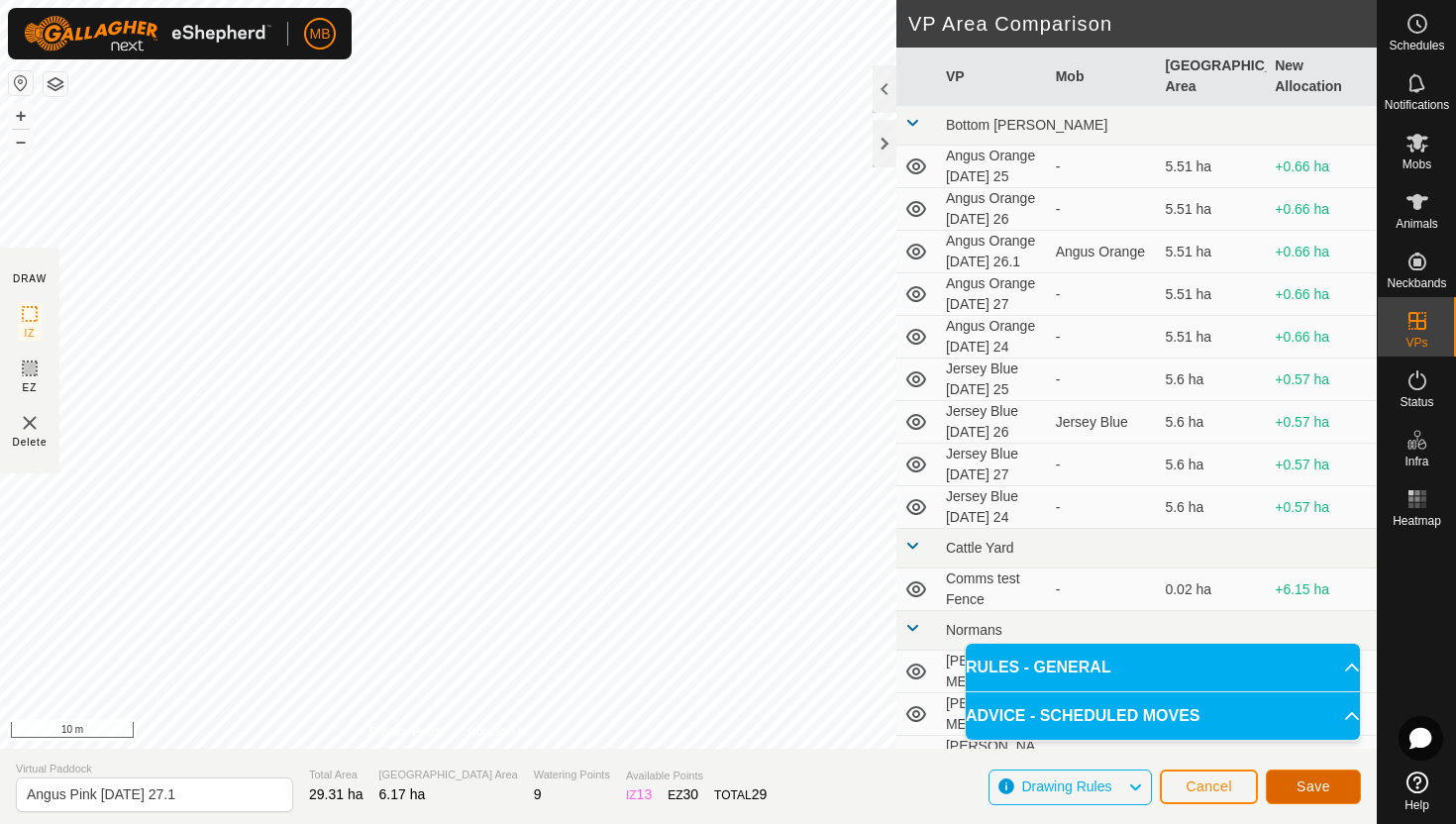click on "Save" 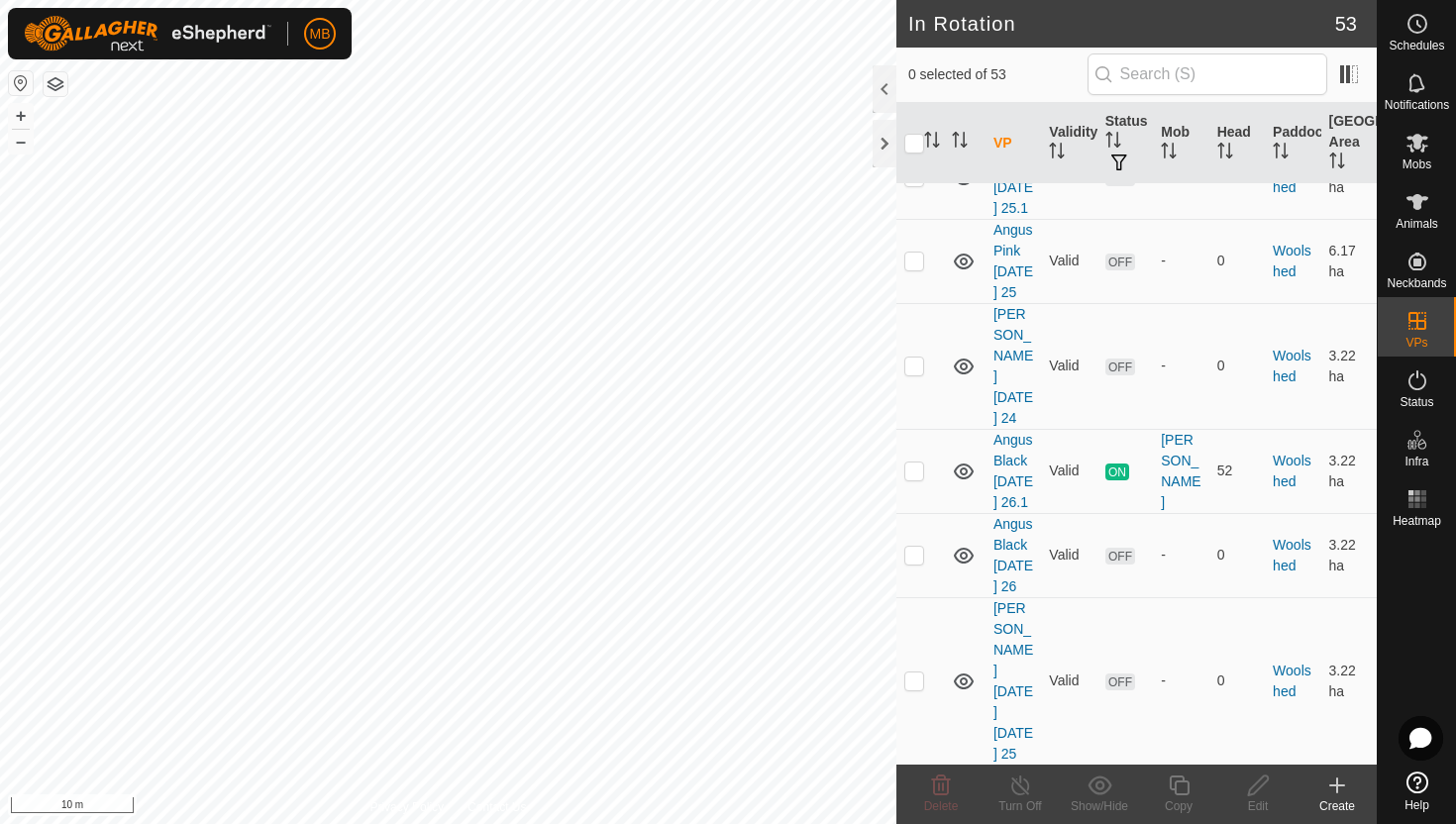 scroll, scrollTop: 5283, scrollLeft: 0, axis: vertical 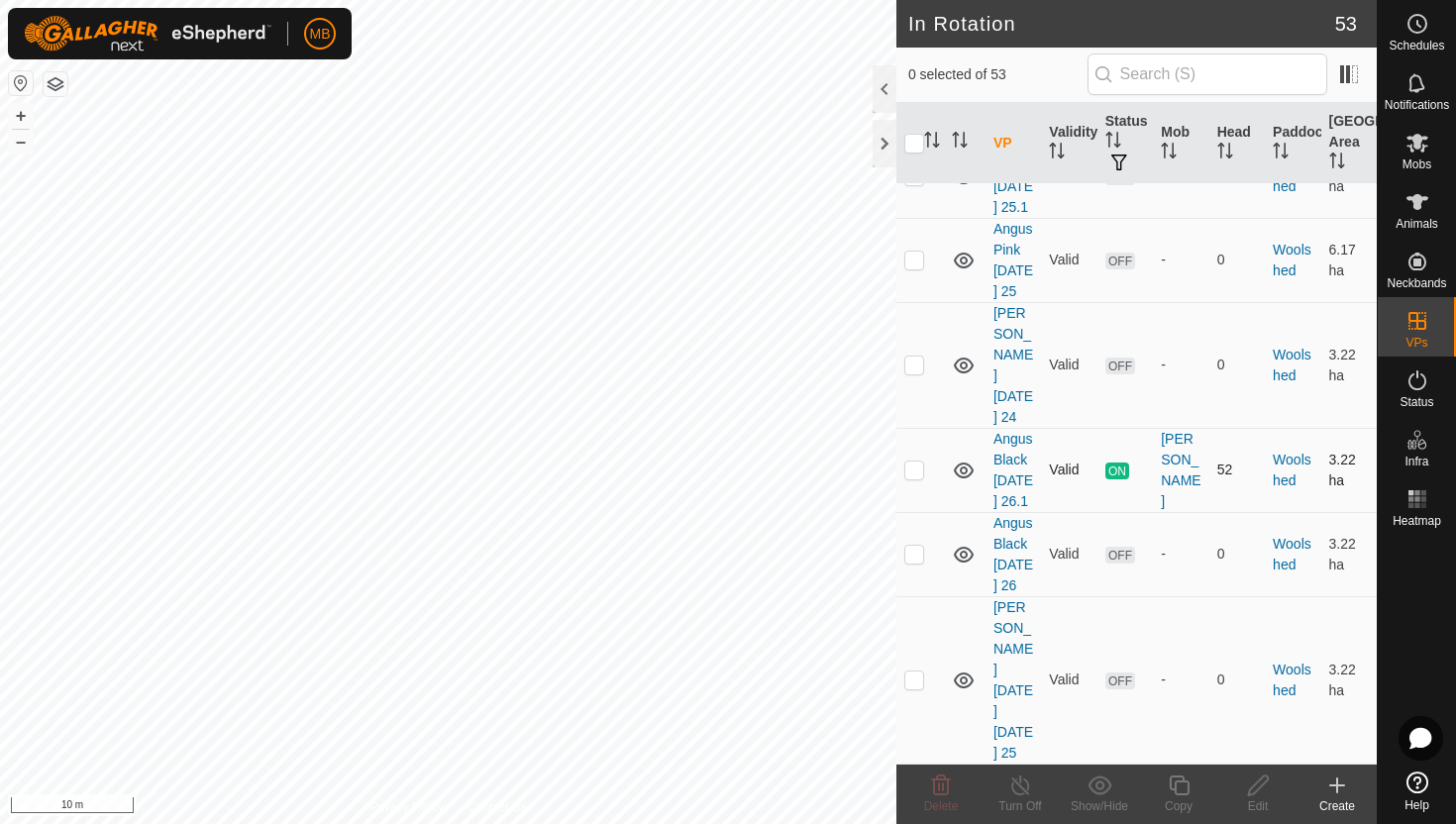 click at bounding box center [914, 469] 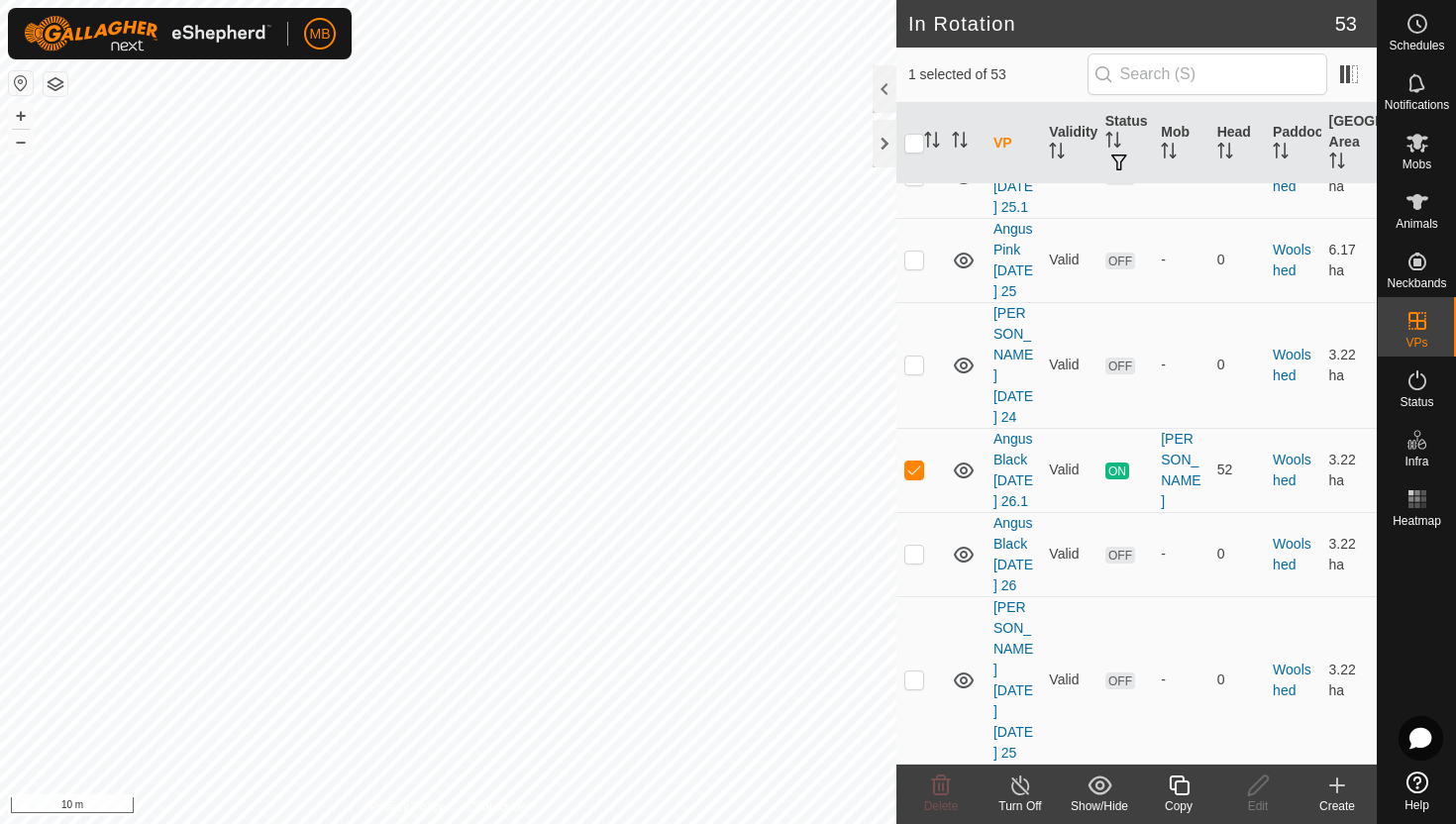 click 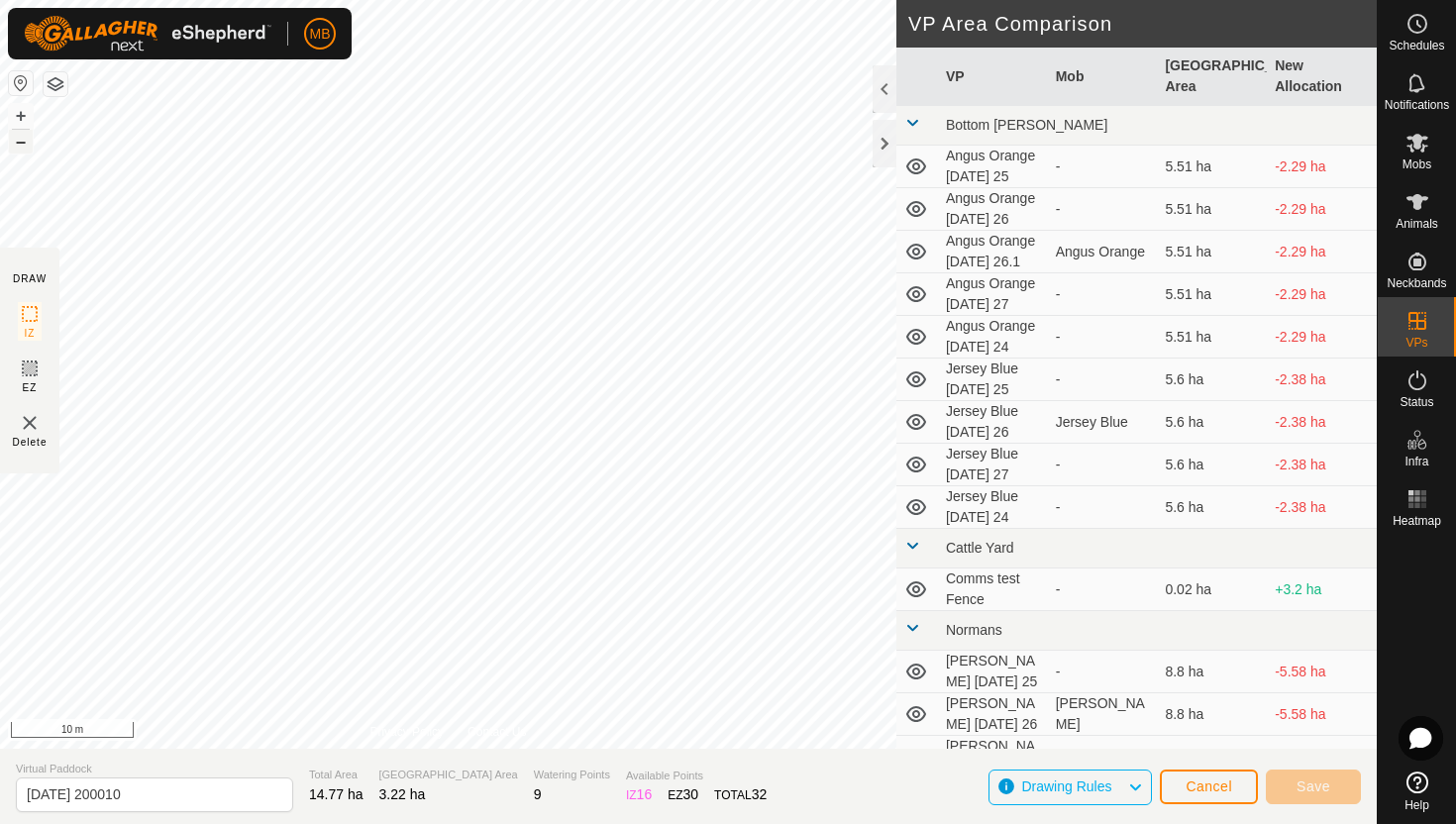 click on "–" at bounding box center [21, 142] 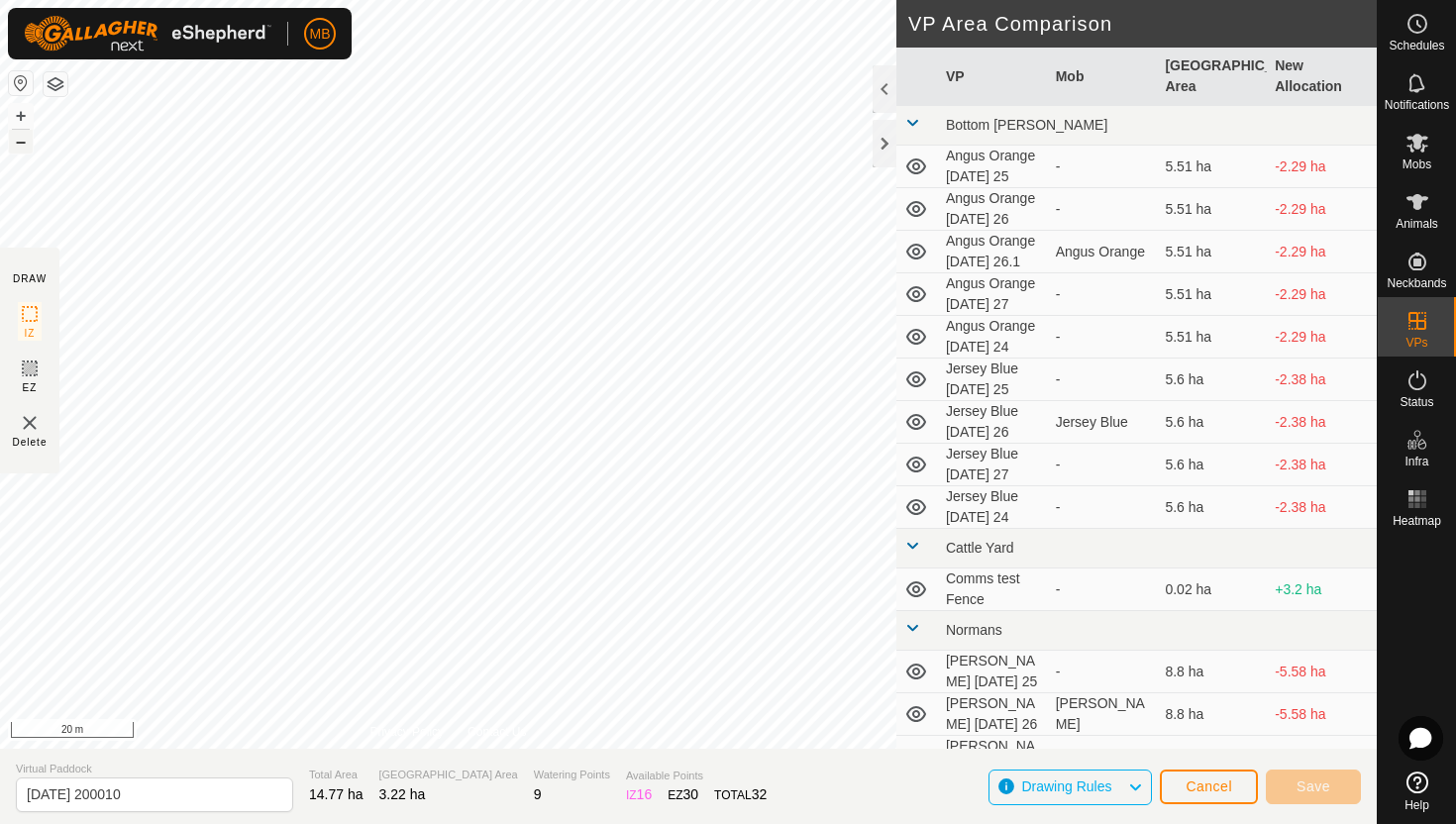 click on "–" at bounding box center [21, 142] 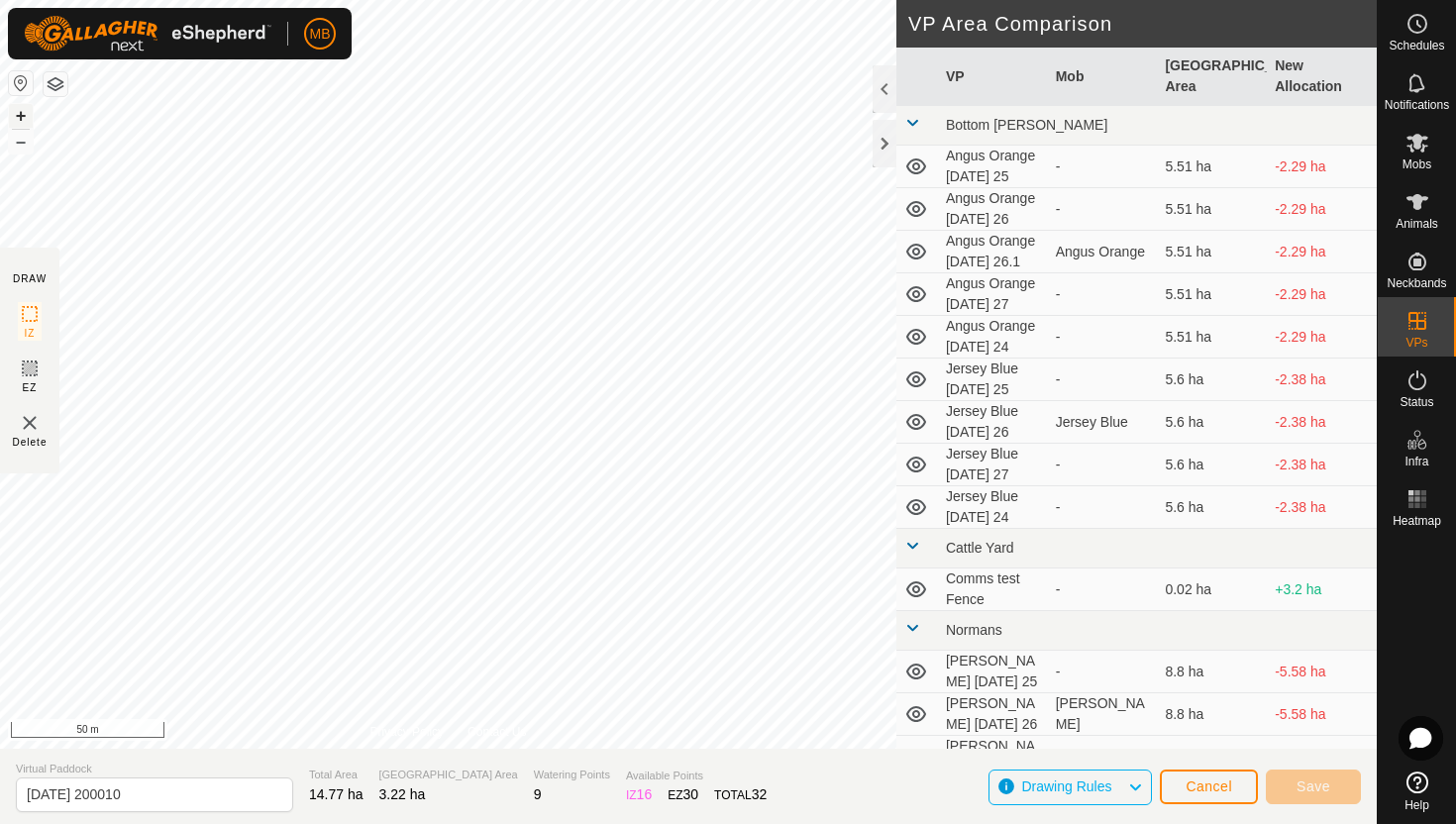 click on "+" at bounding box center (21, 116) 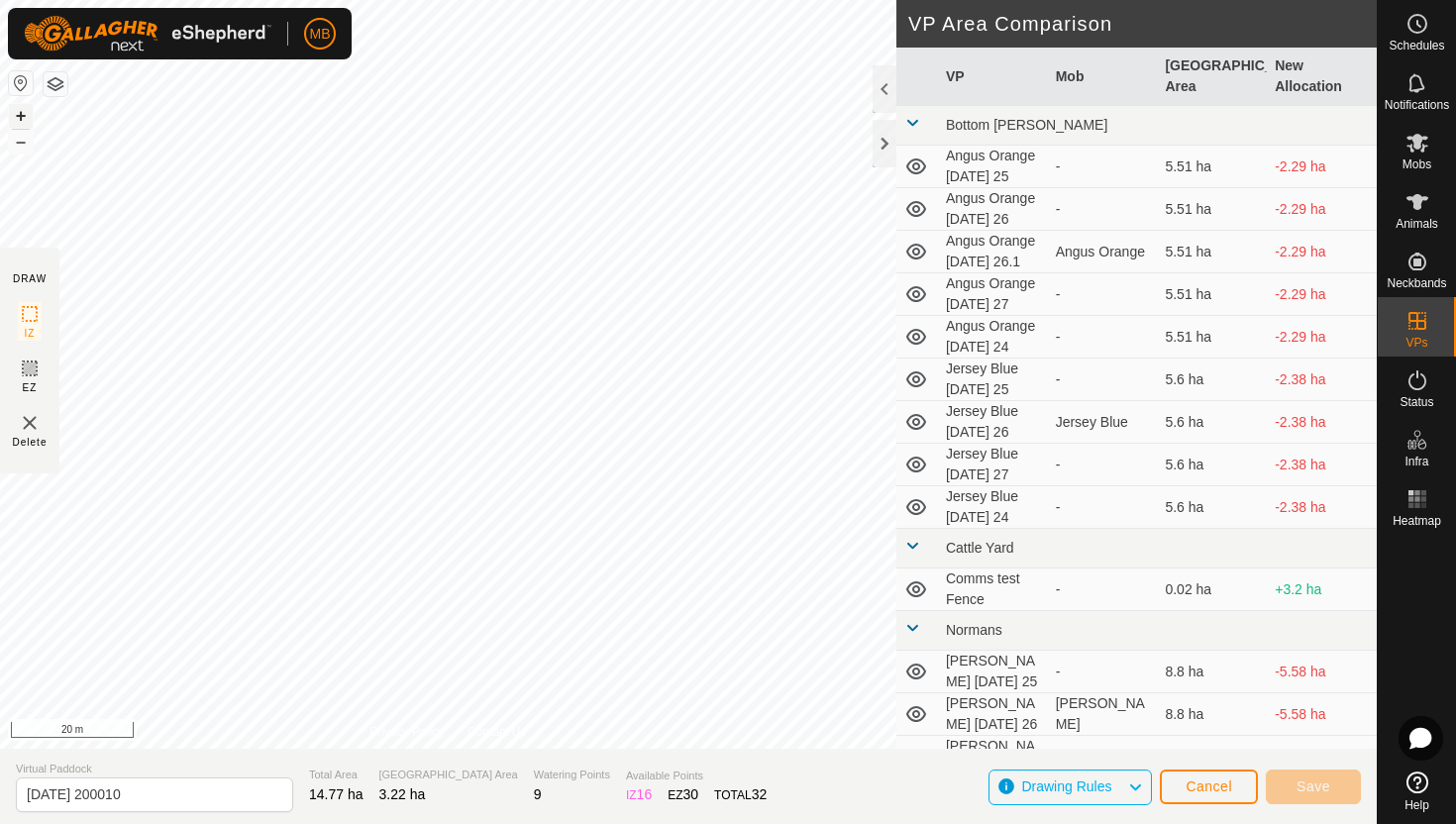 click on "+" at bounding box center [21, 116] 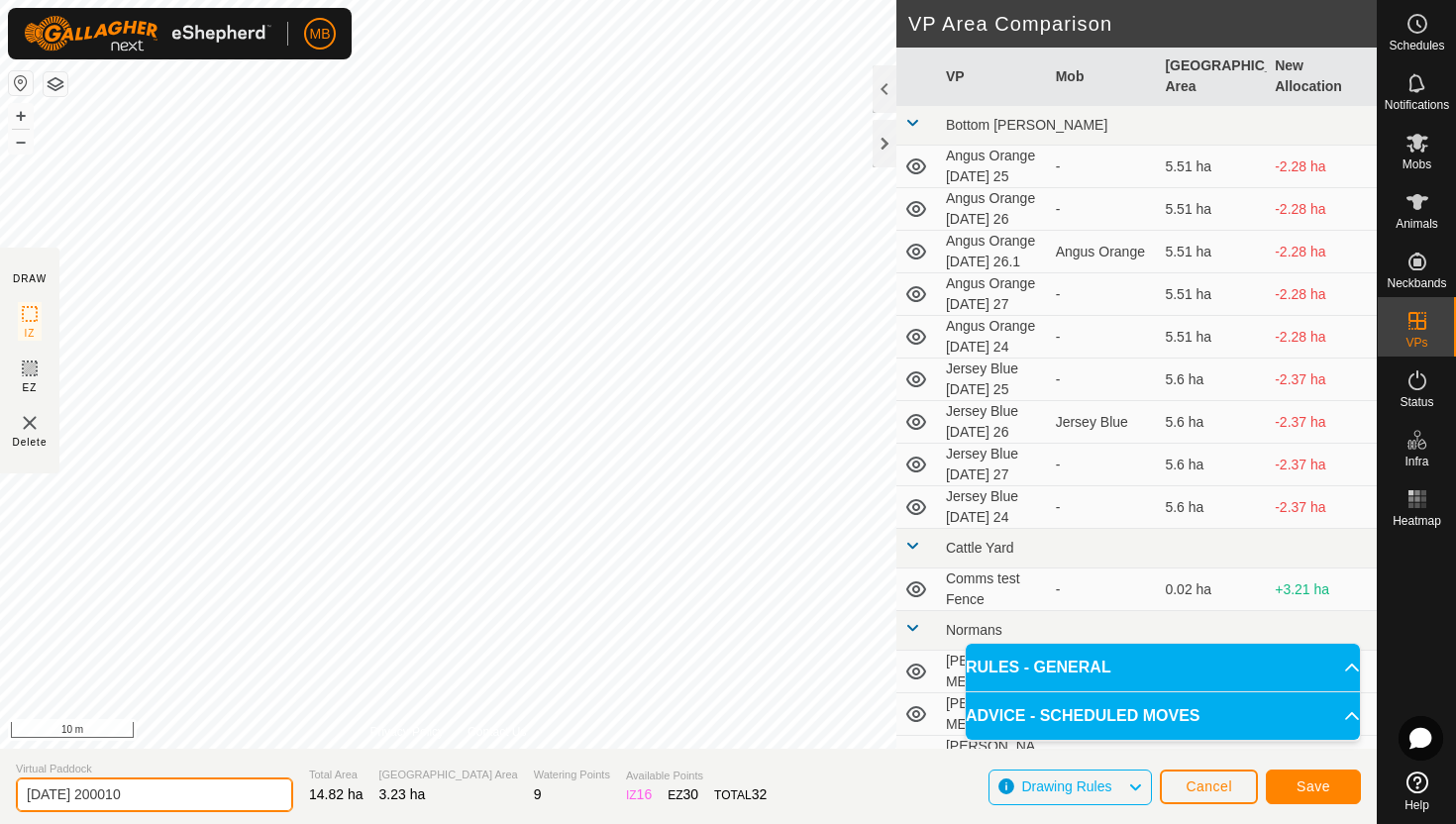 click on "2025-07-26 200010" 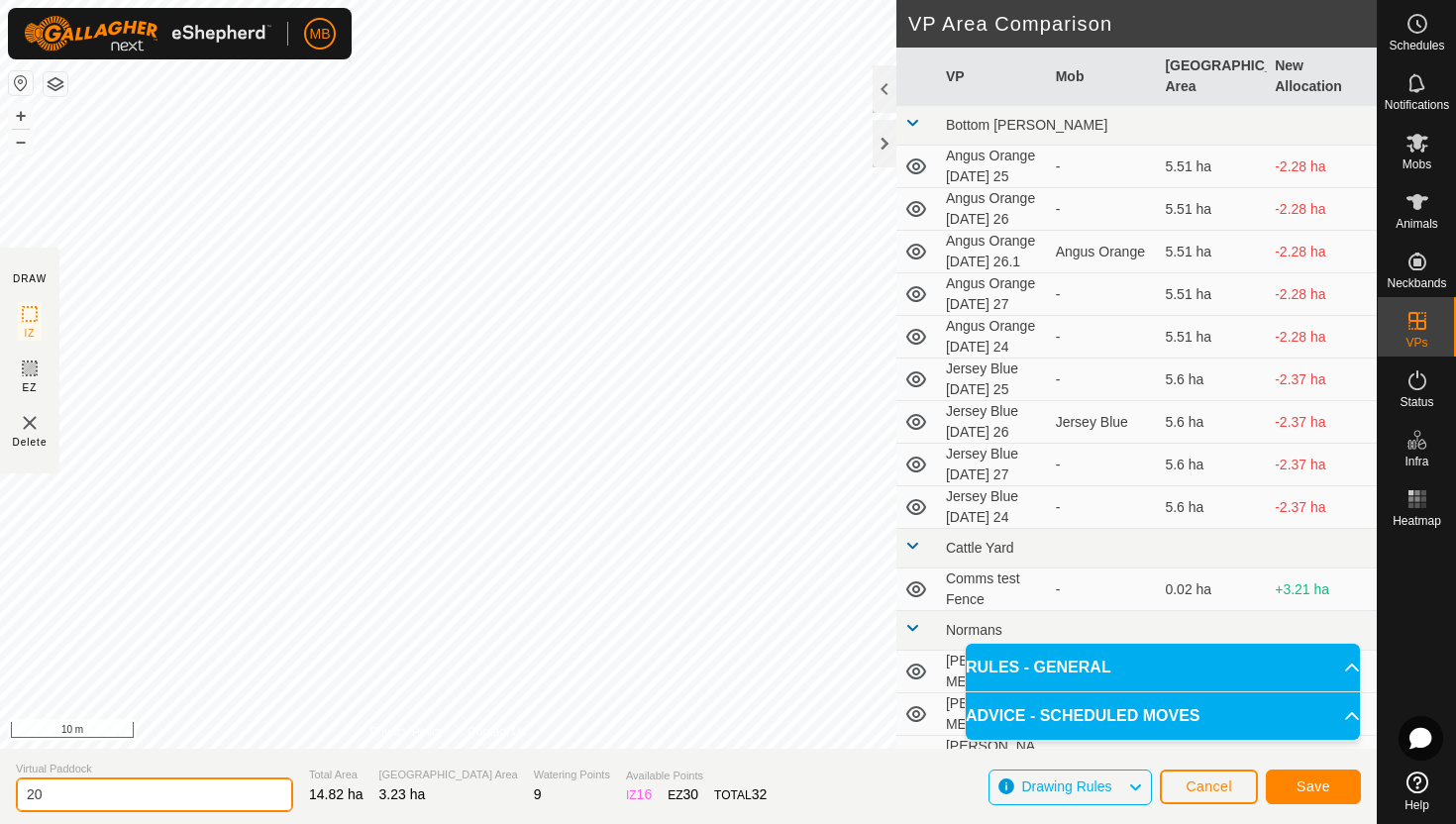 type on "2" 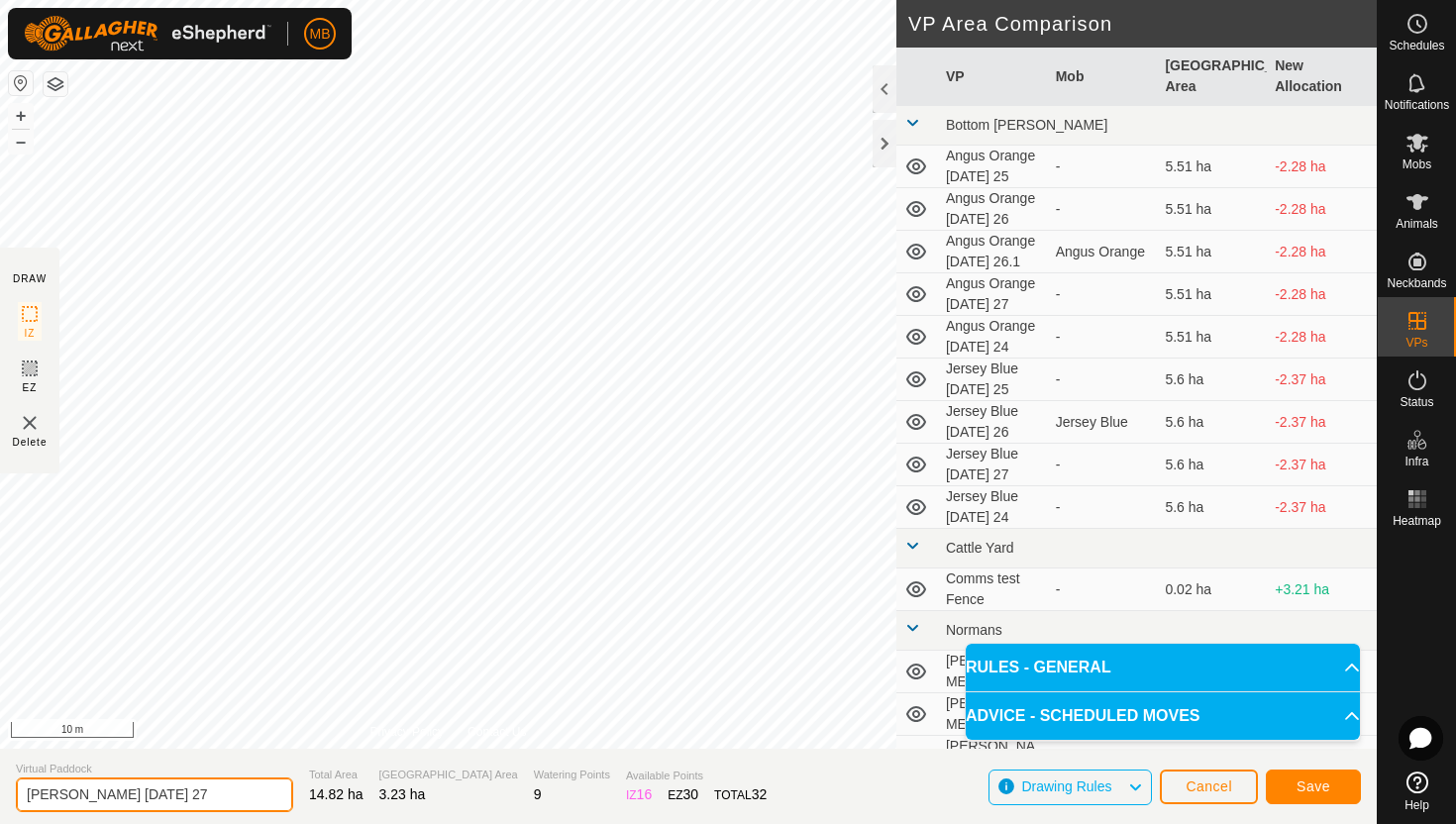 type on "[PERSON_NAME] [DATE] 27" 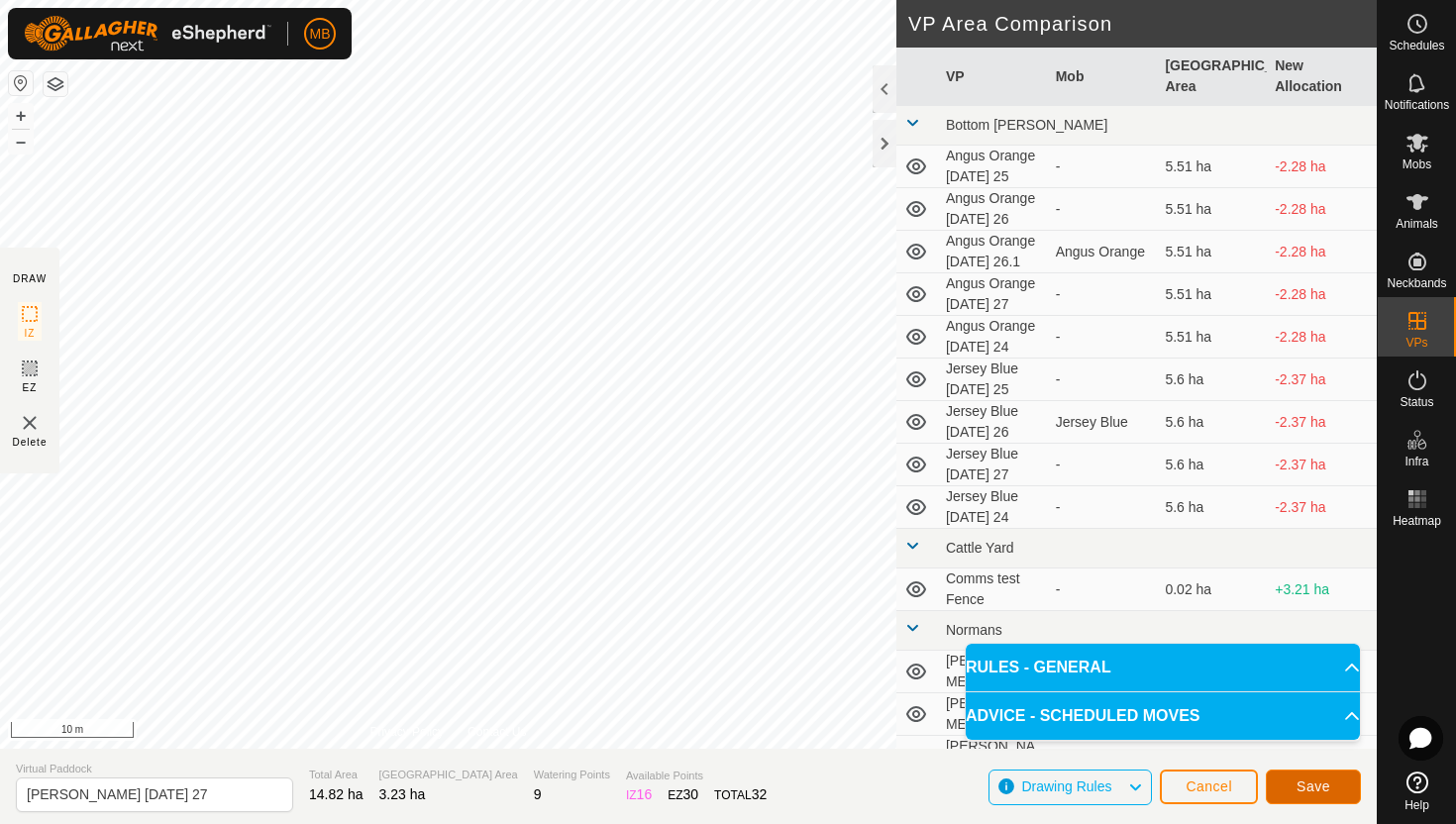 click on "Save" 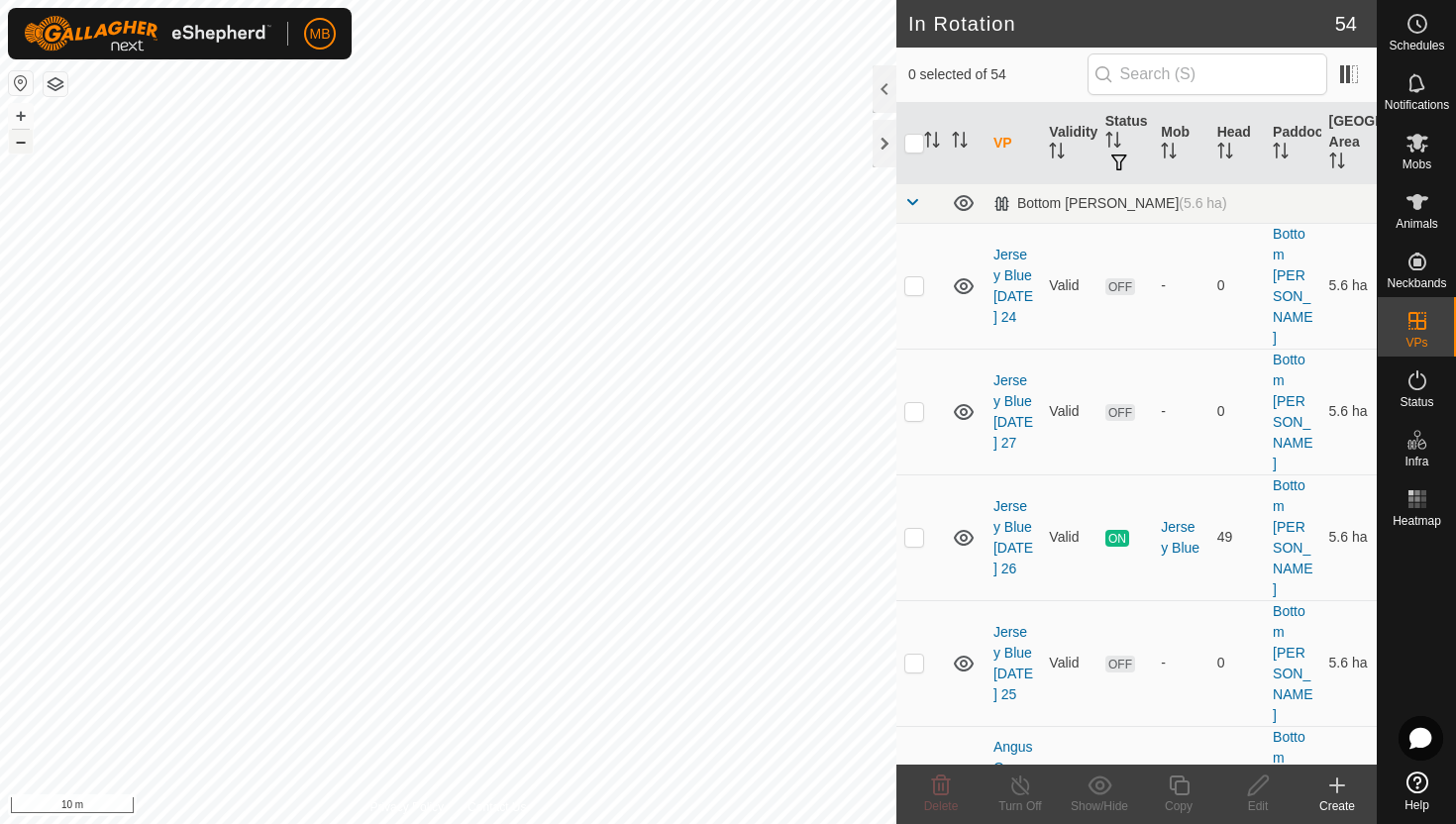 click on "–" at bounding box center (21, 142) 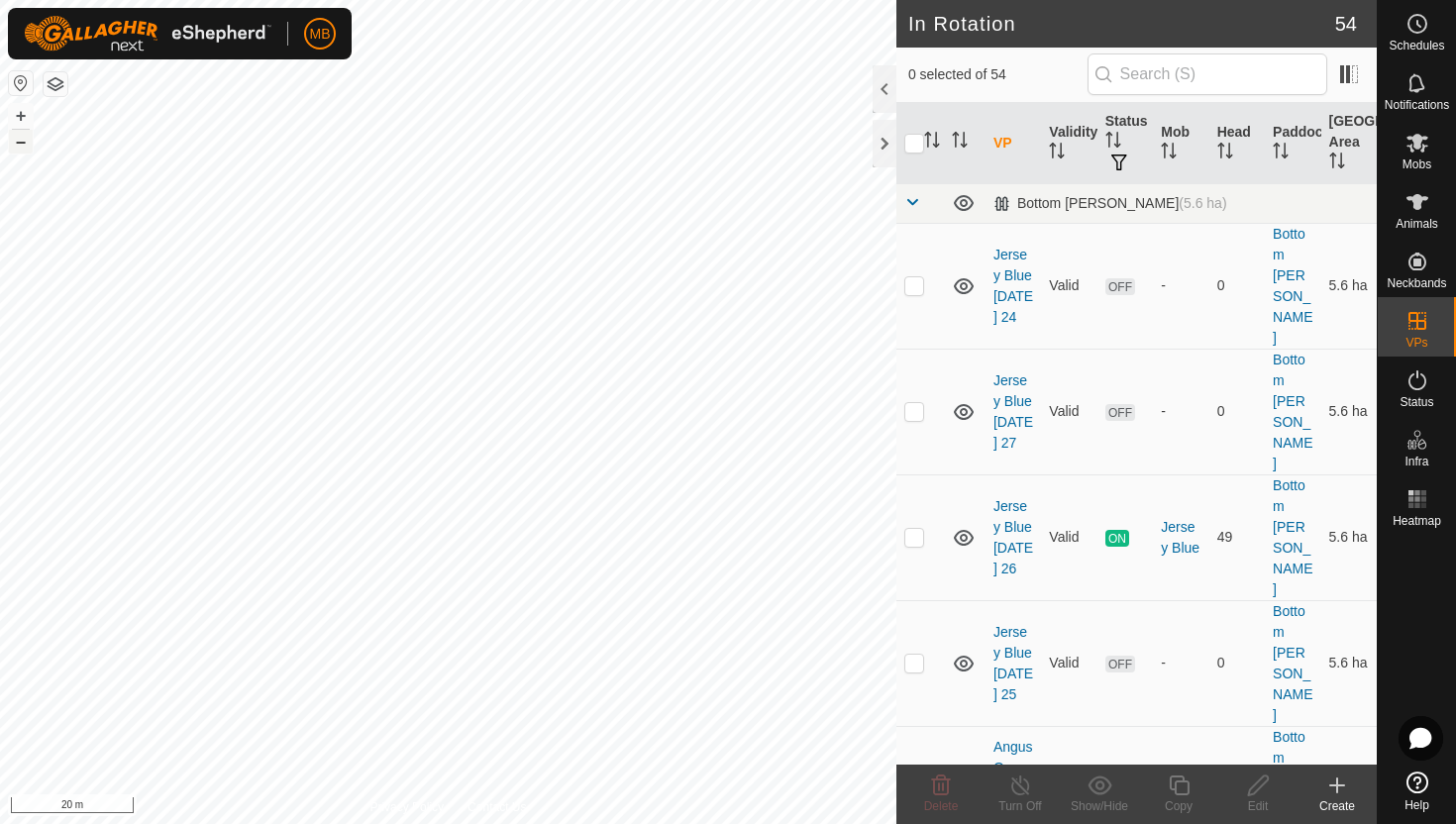 click on "–" at bounding box center [21, 142] 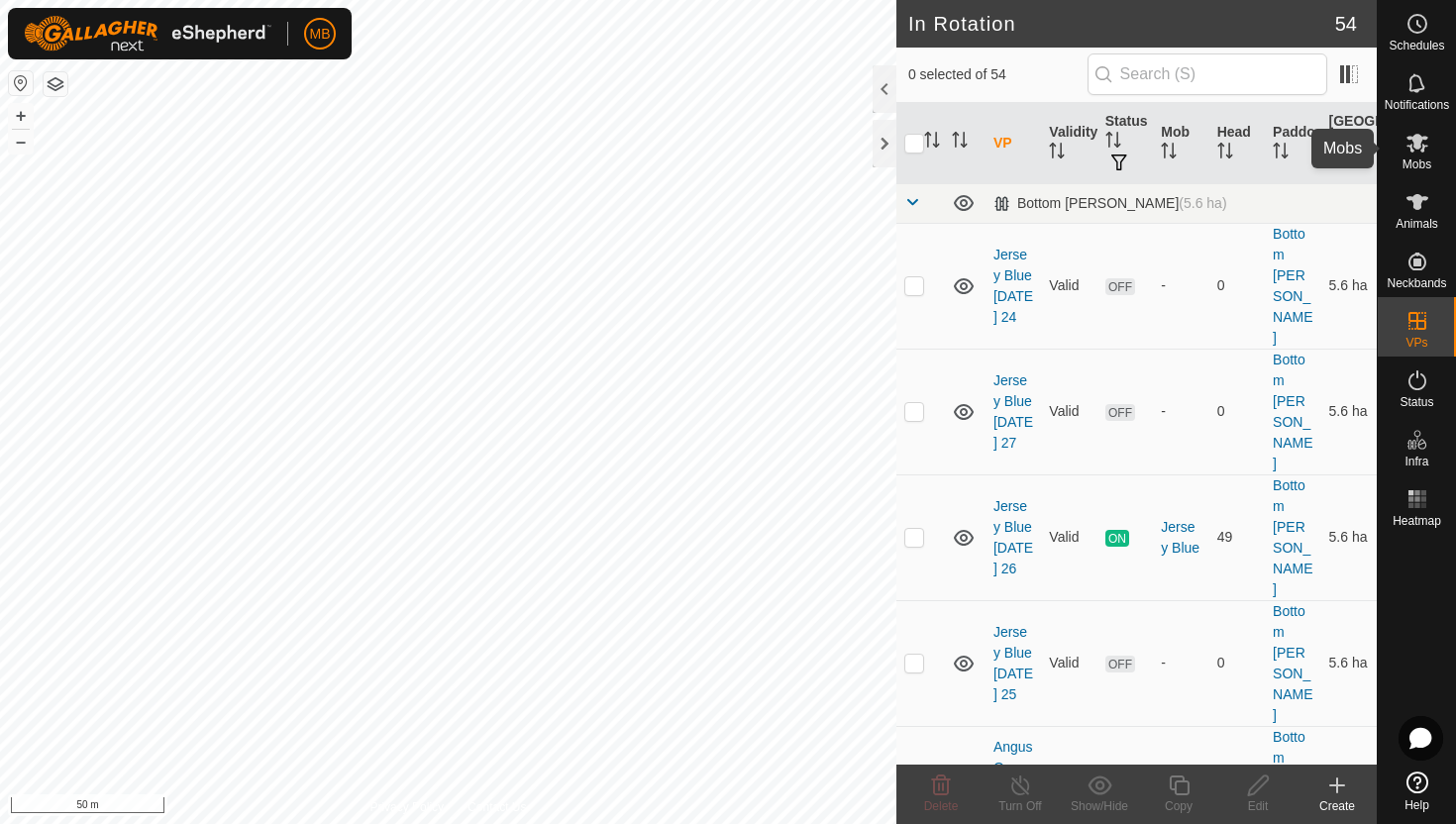 click 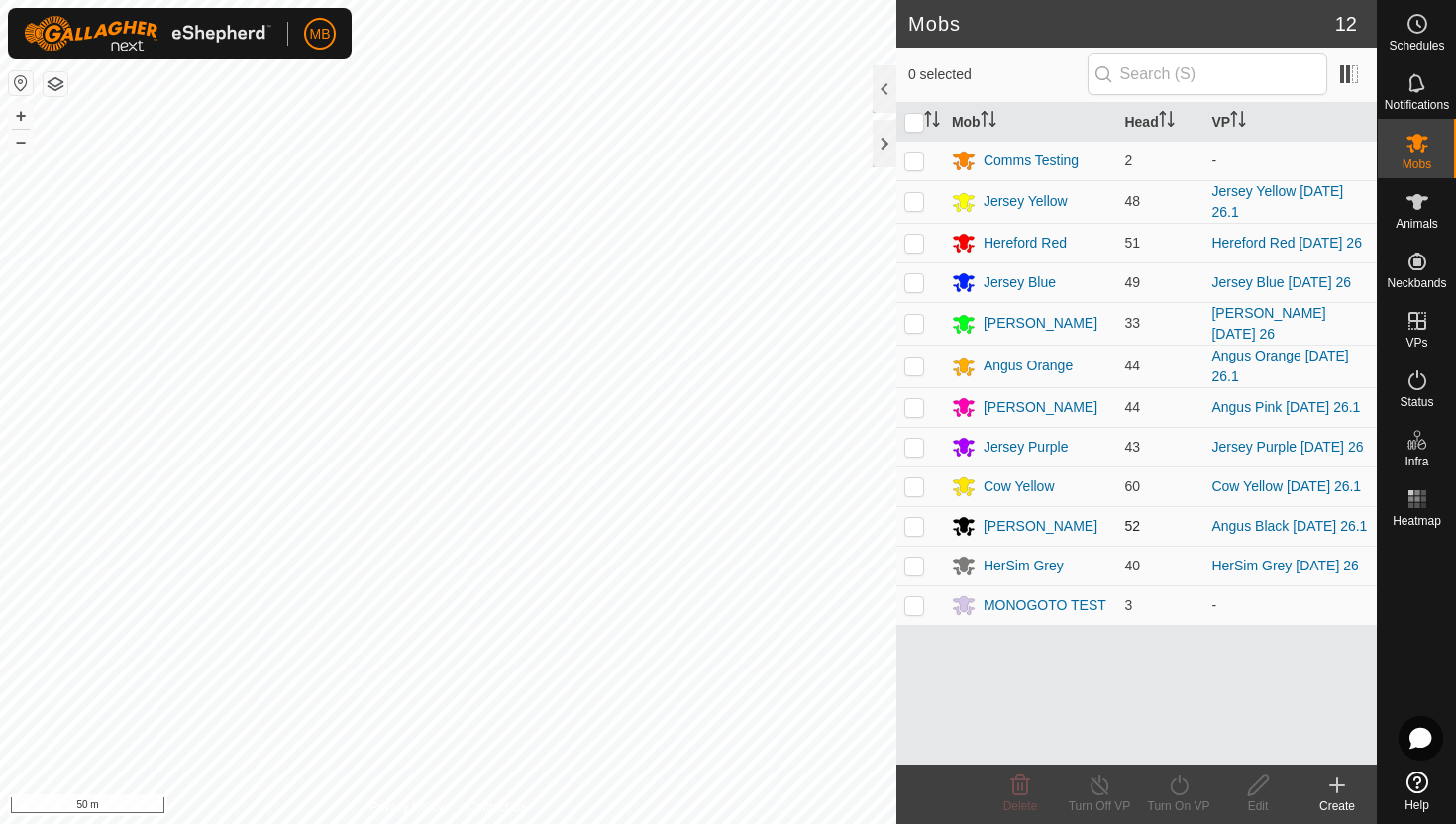 click at bounding box center [914, 526] 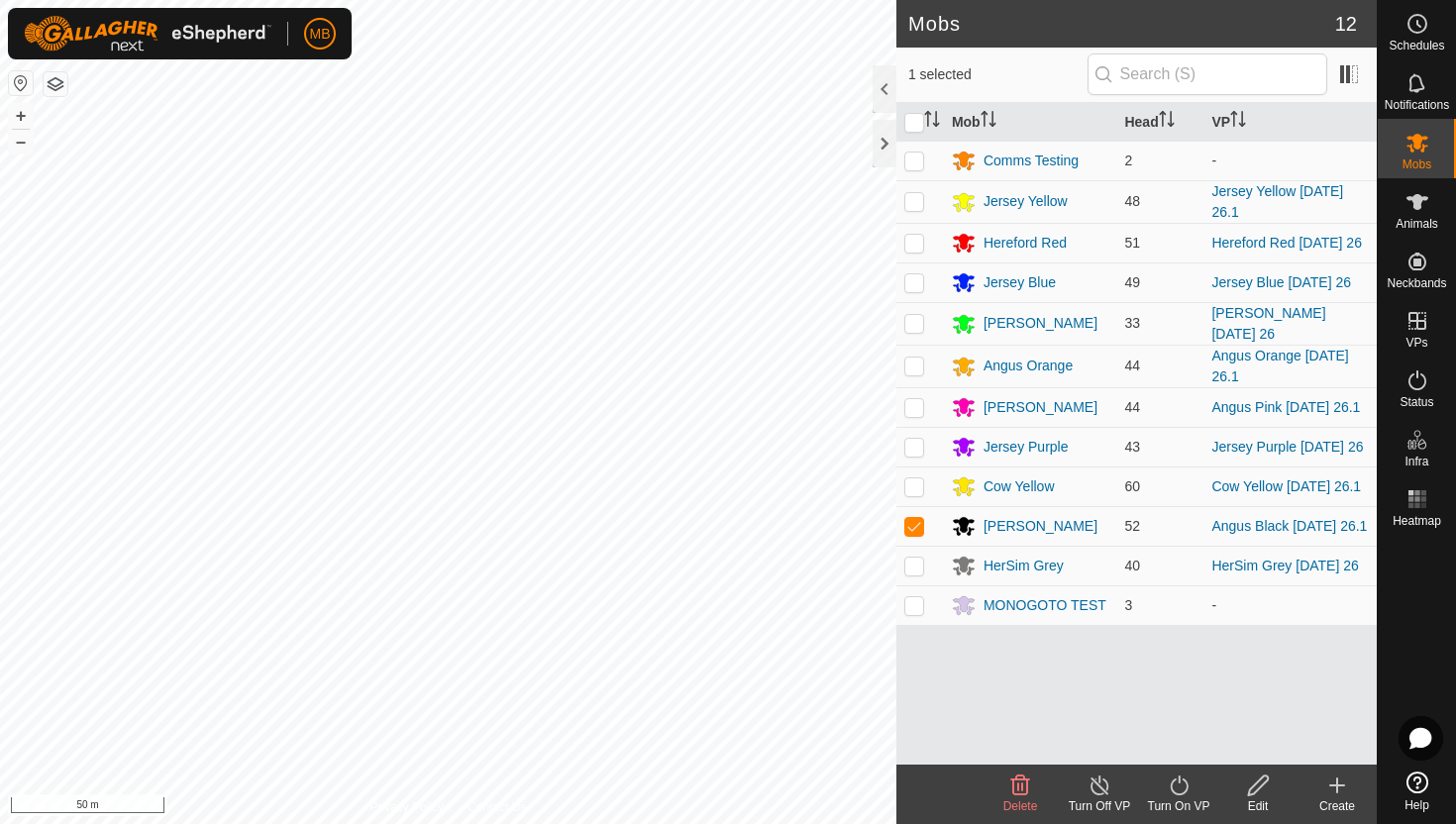 click 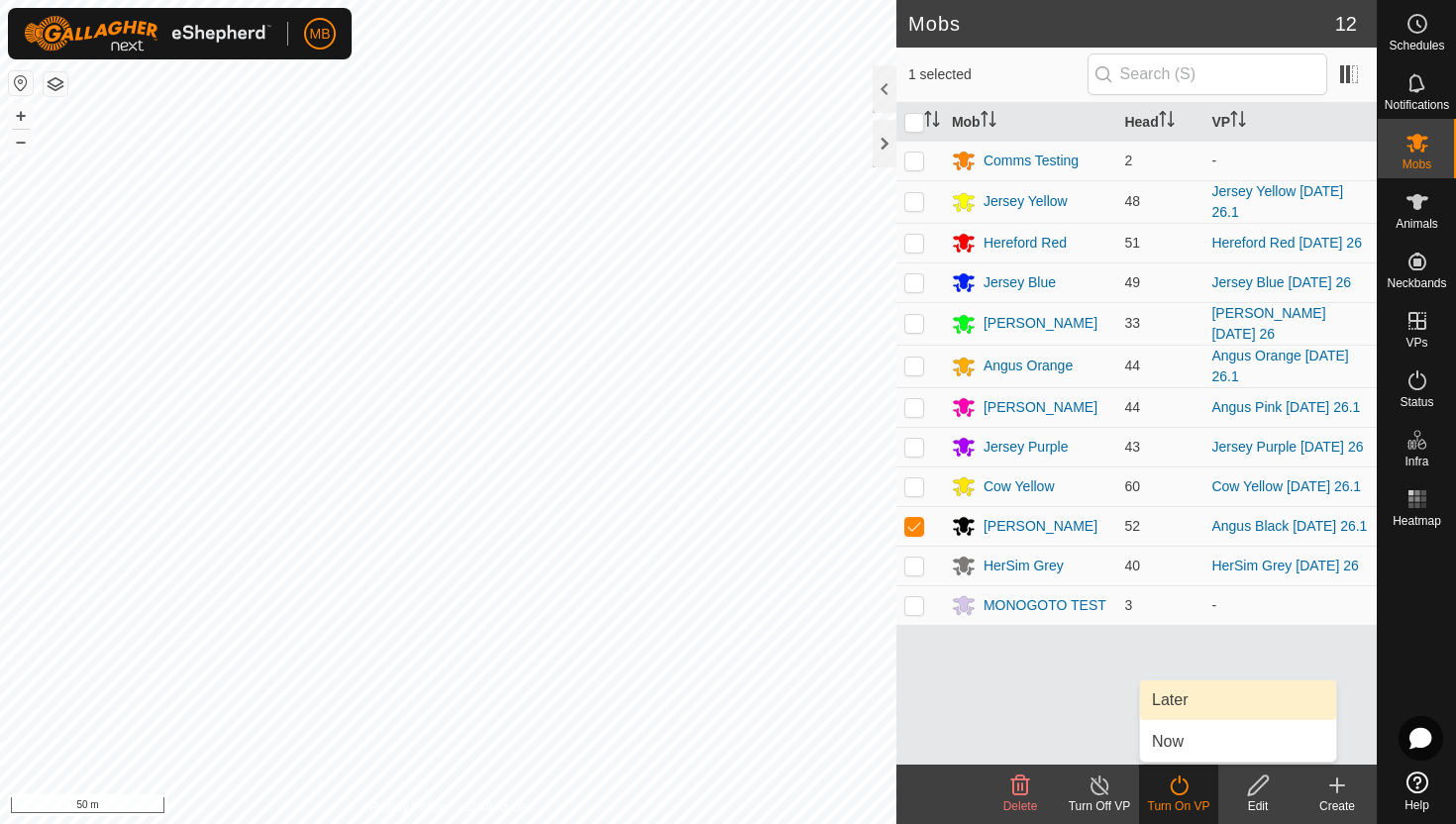 click on "Later" at bounding box center (1238, 700) 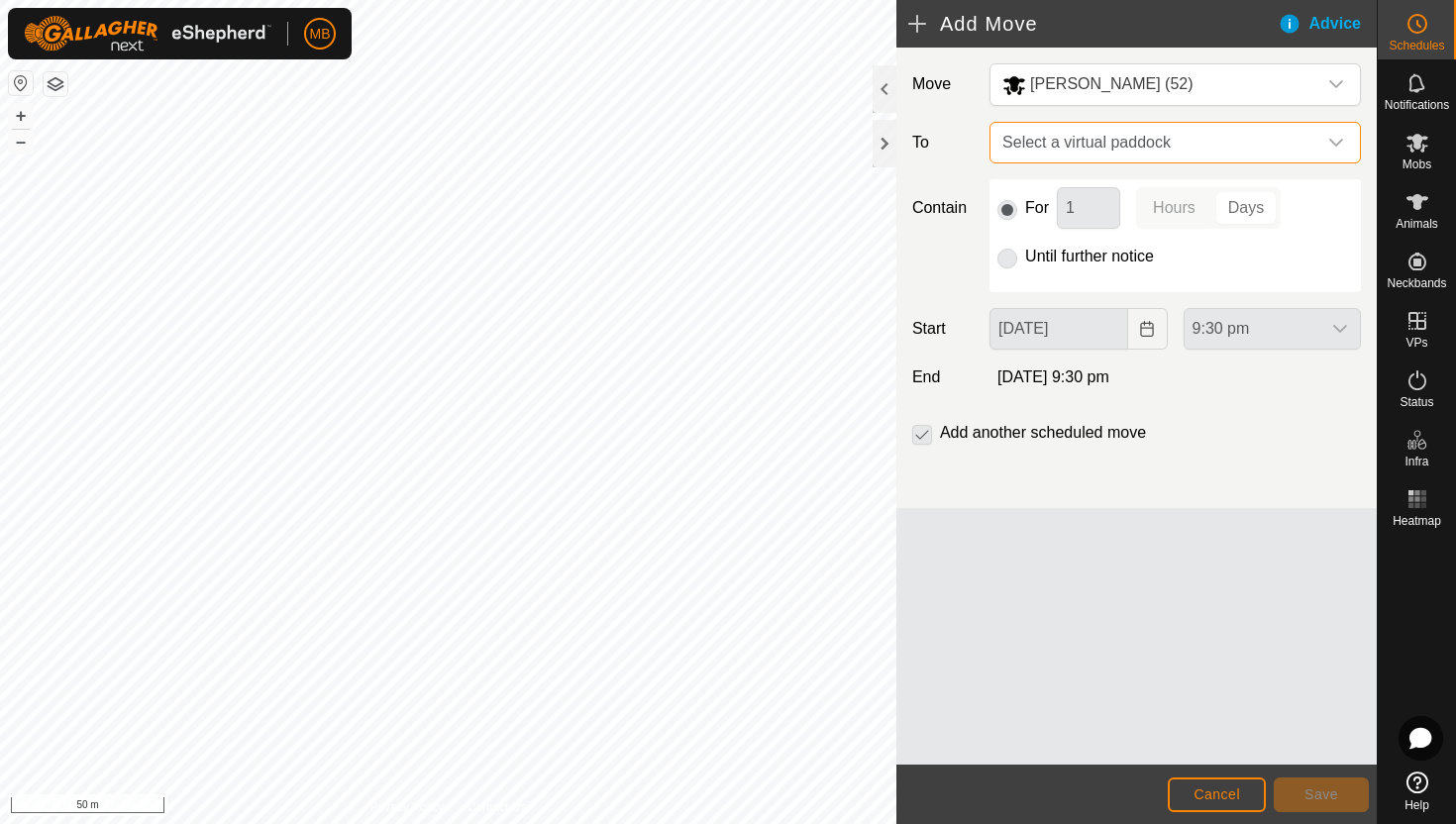 click on "Select a virtual paddock" at bounding box center (1155, 143) 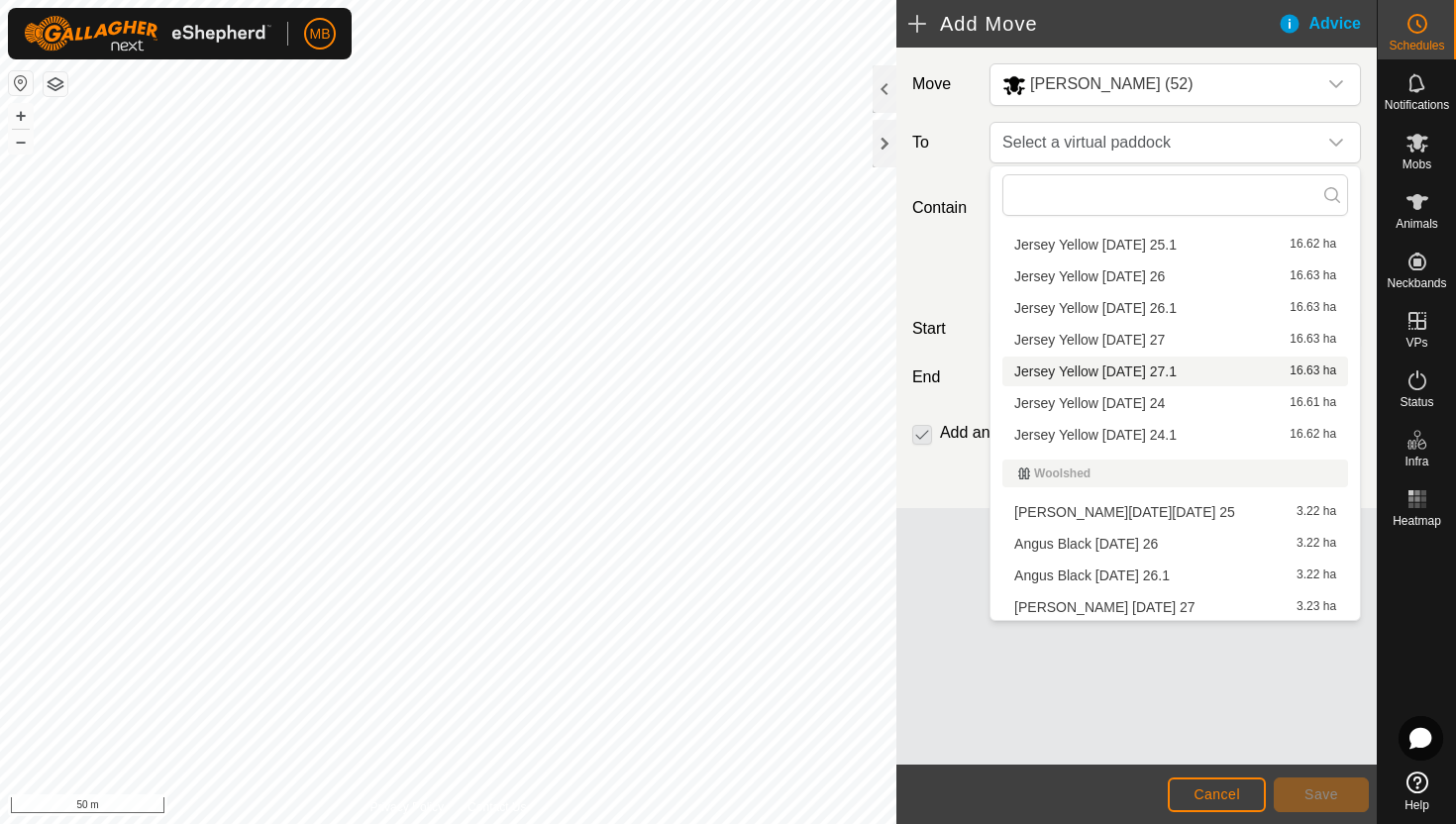 scroll, scrollTop: 987, scrollLeft: 0, axis: vertical 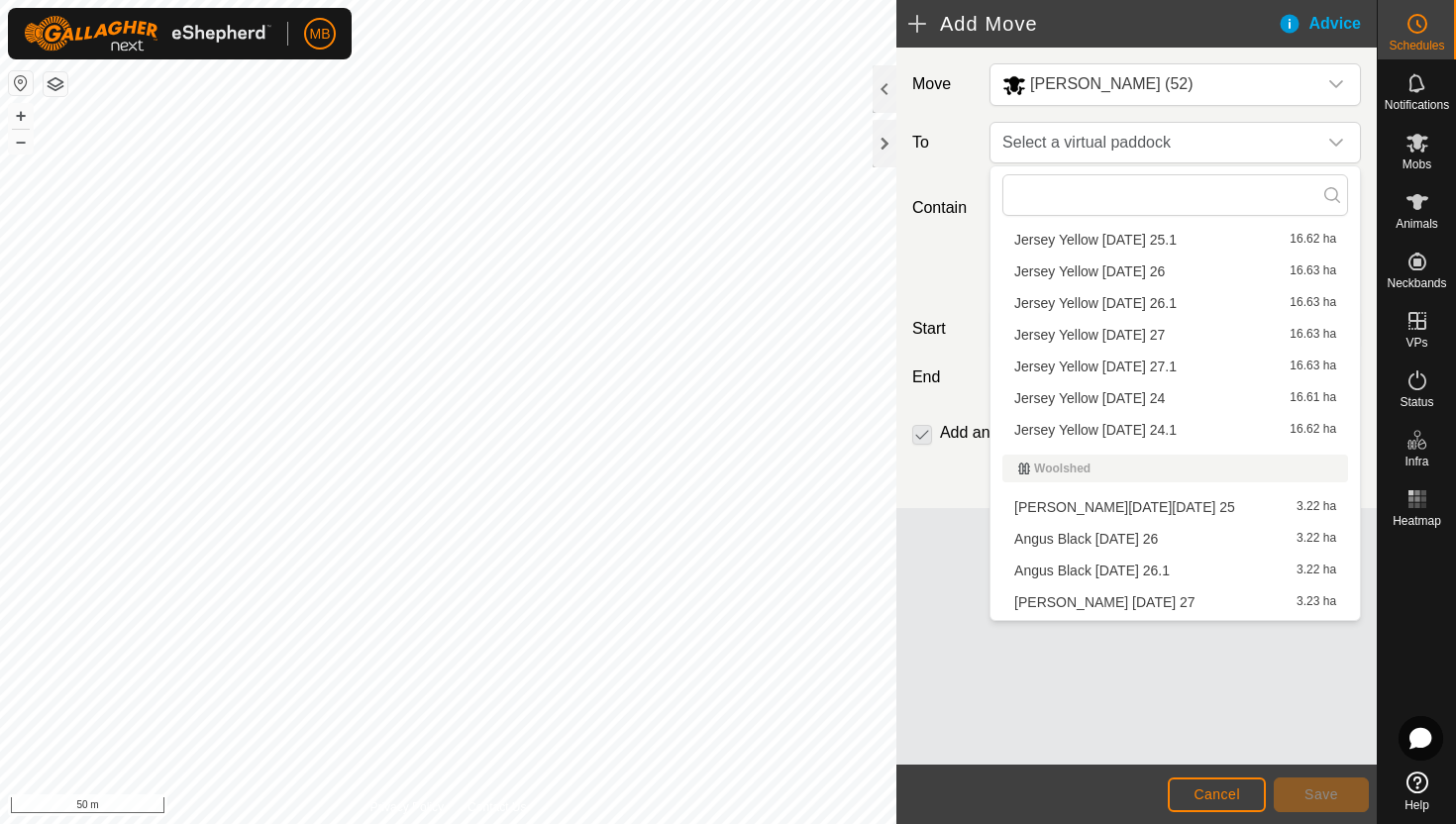 click on "Angus Black Sunday 27  3.23 ha" at bounding box center (1175, 602) 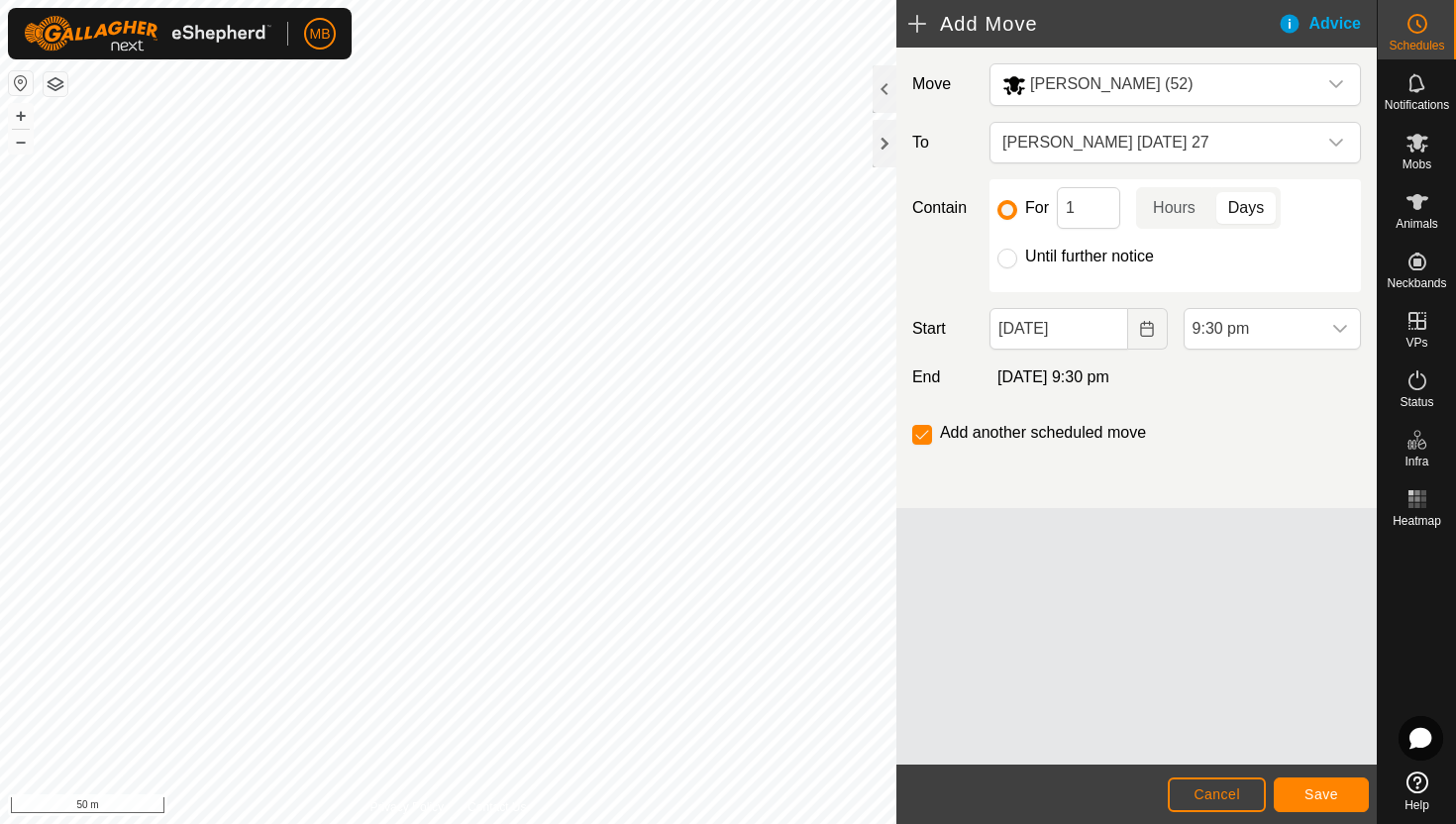 click on "Until further notice" 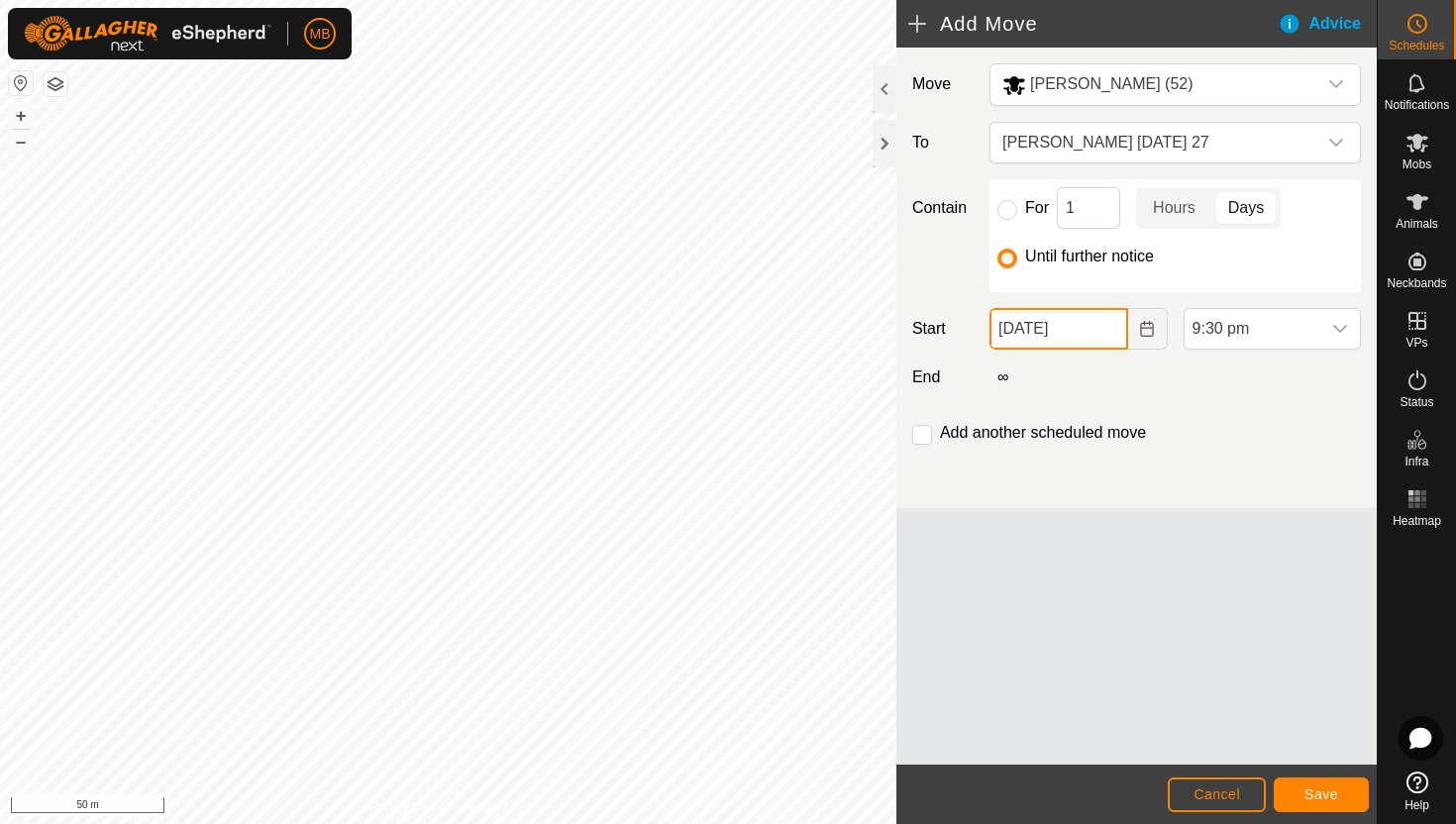 click on "26 Jul, 2025" 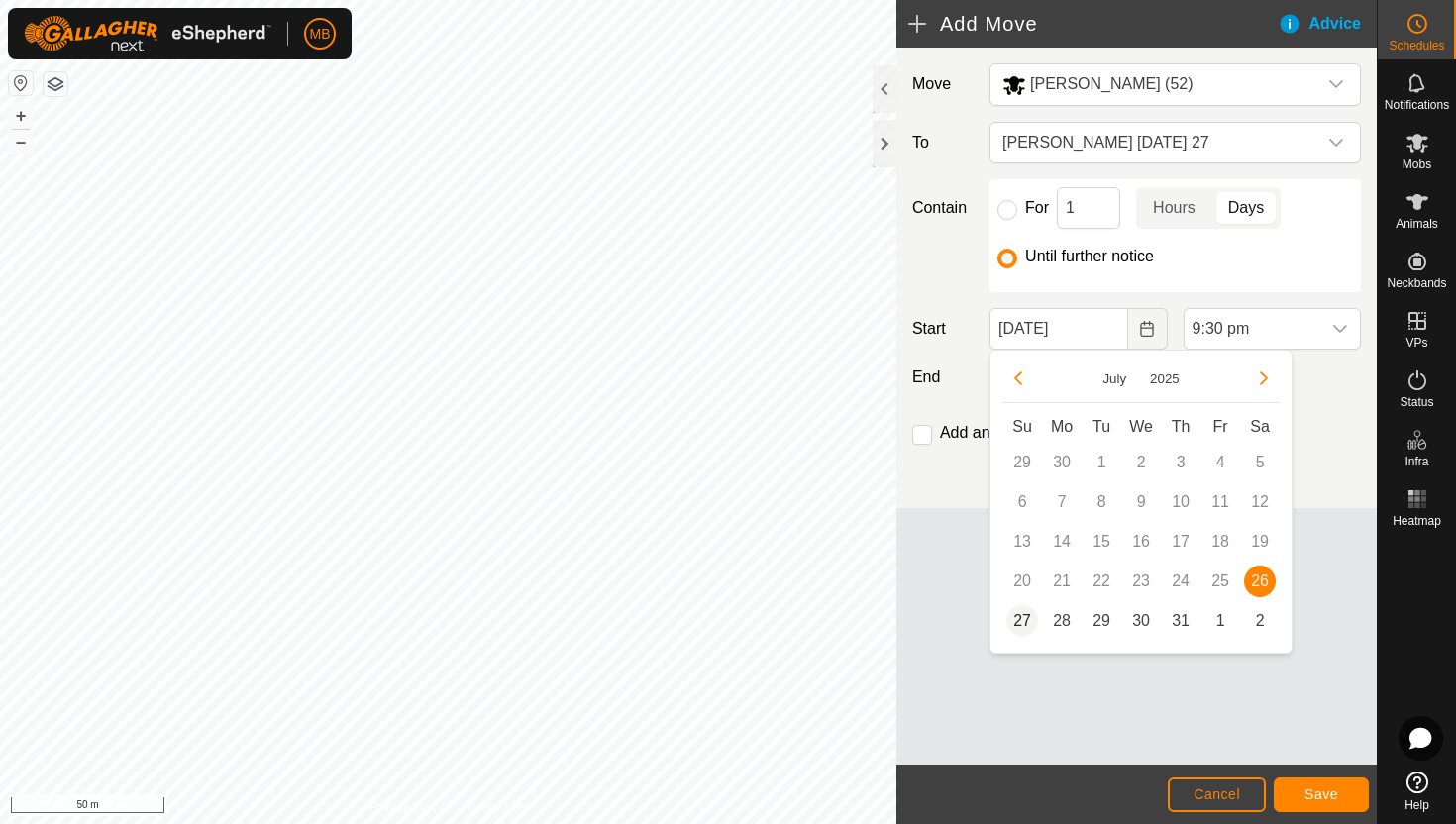 click on "27" at bounding box center (1022, 621) 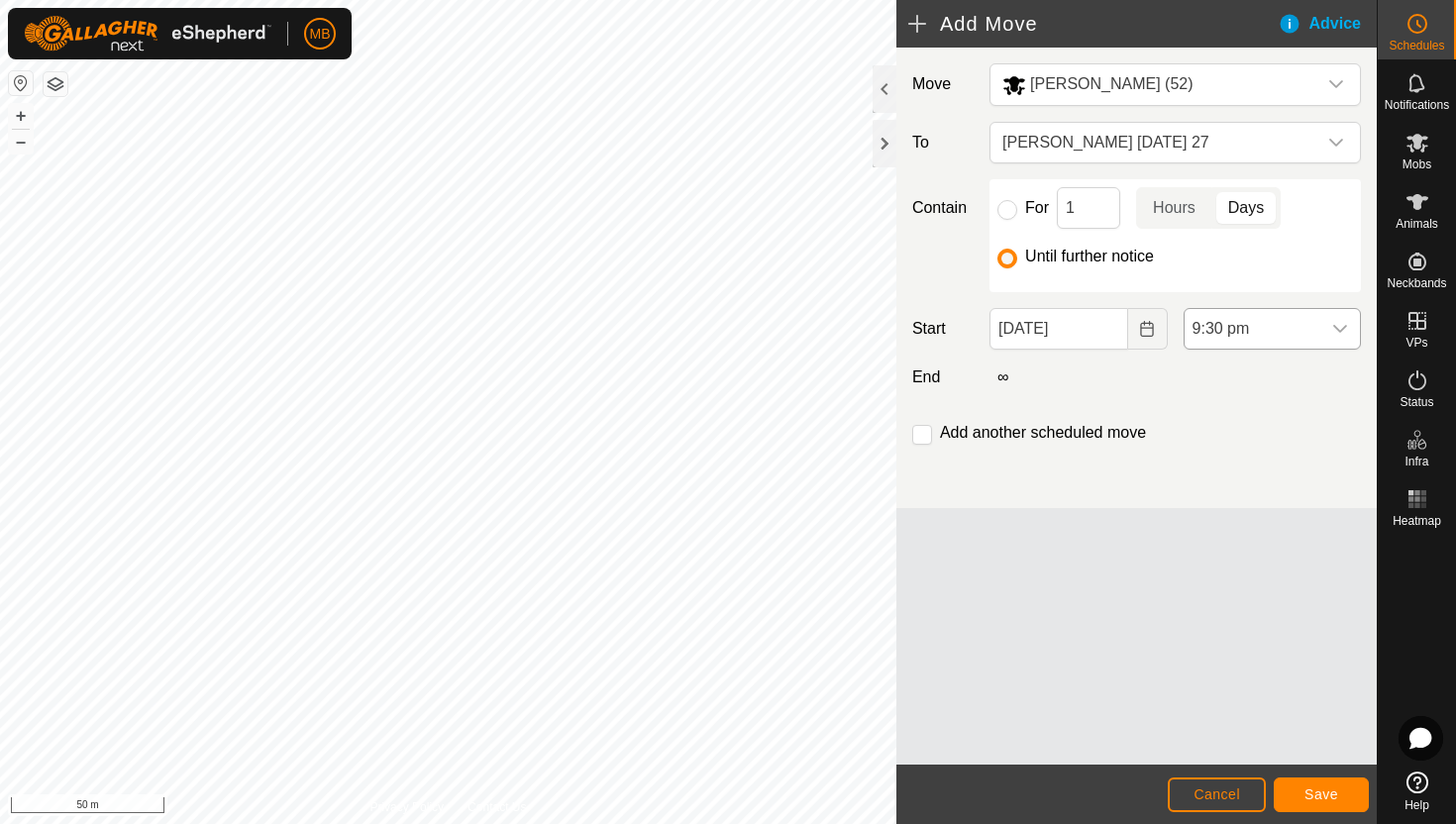 click on "9:30 pm" at bounding box center [1252, 329] 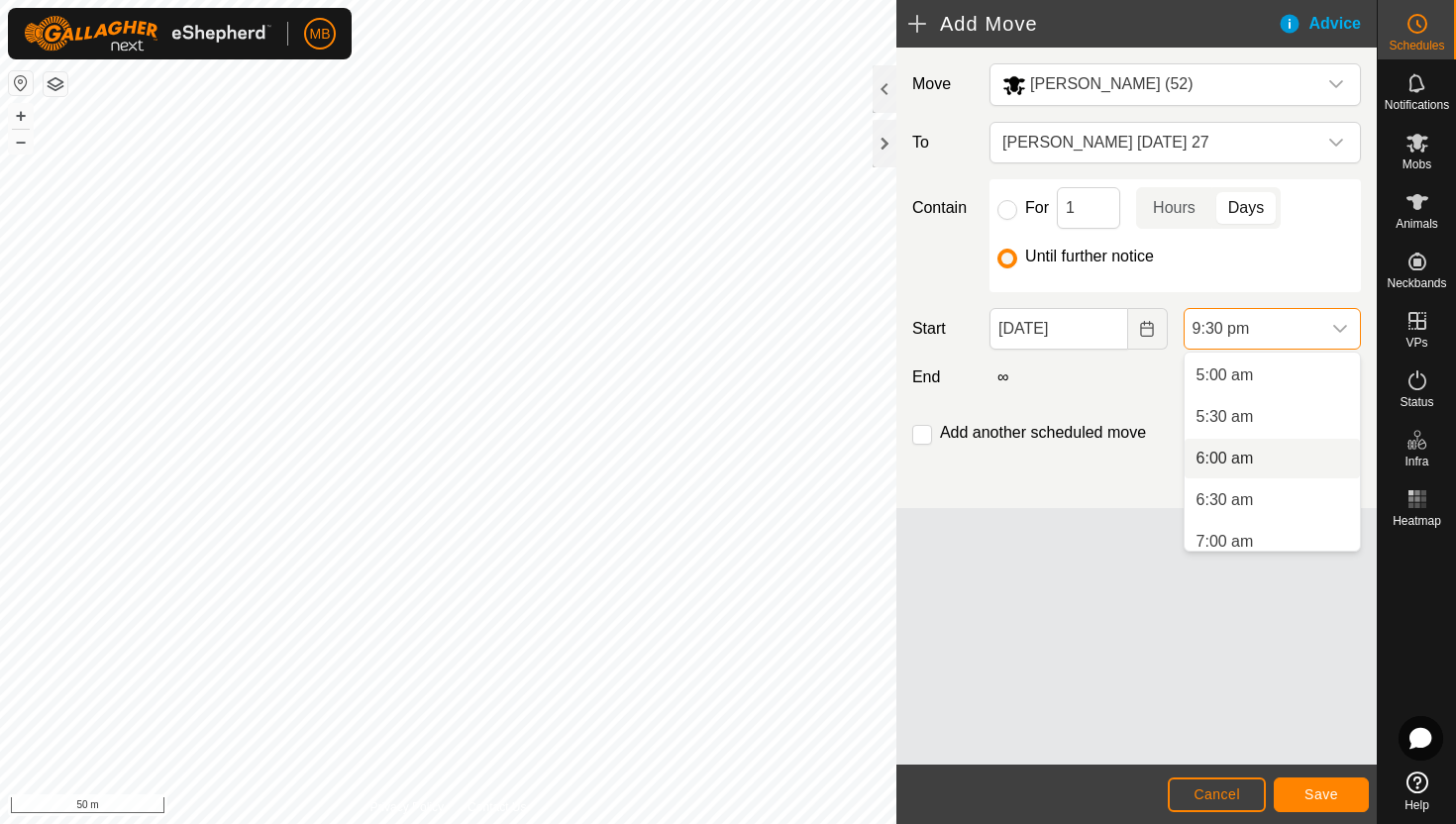 scroll, scrollTop: 403, scrollLeft: 0, axis: vertical 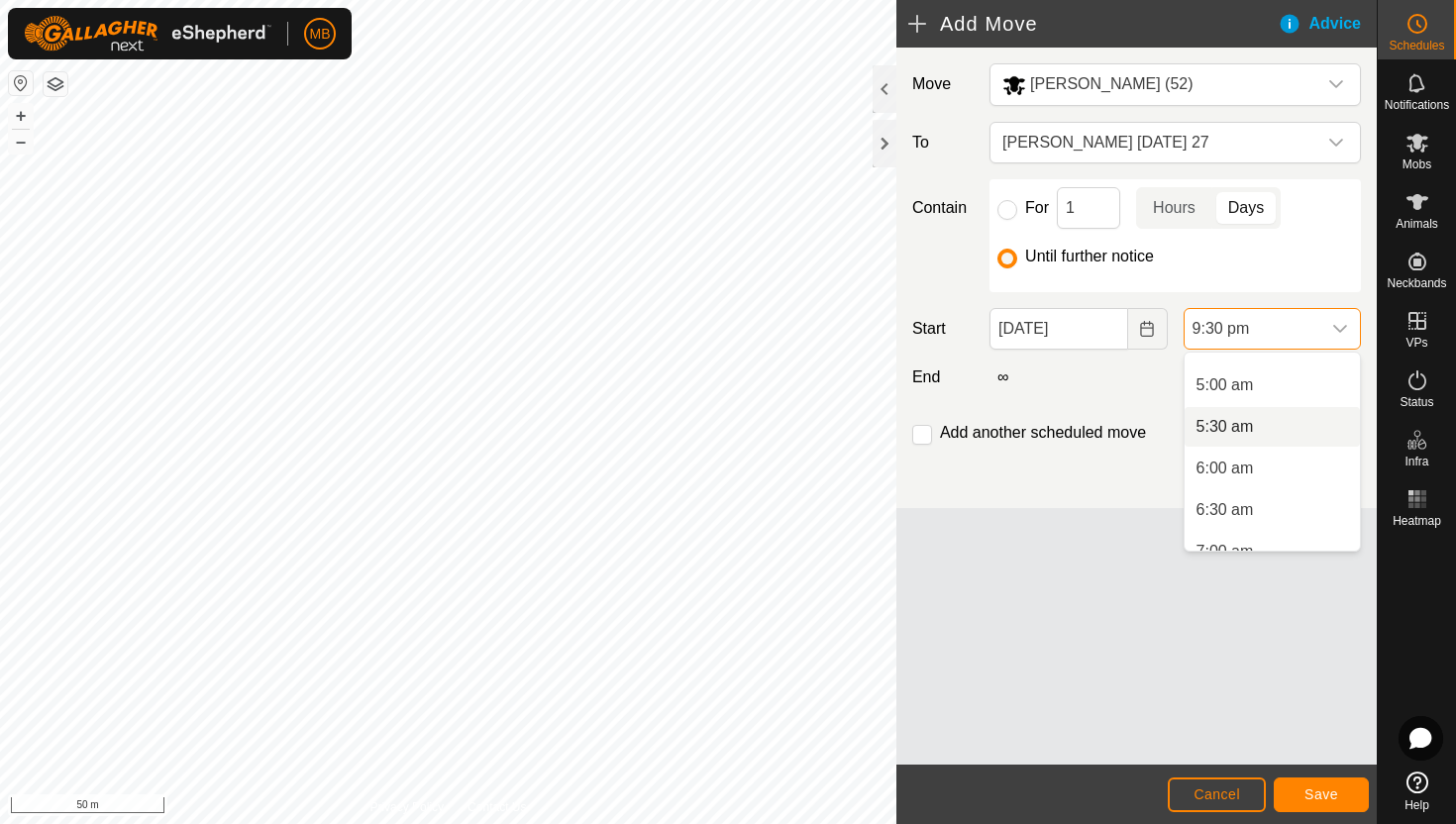 click on "5:30 am" at bounding box center [1272, 427] 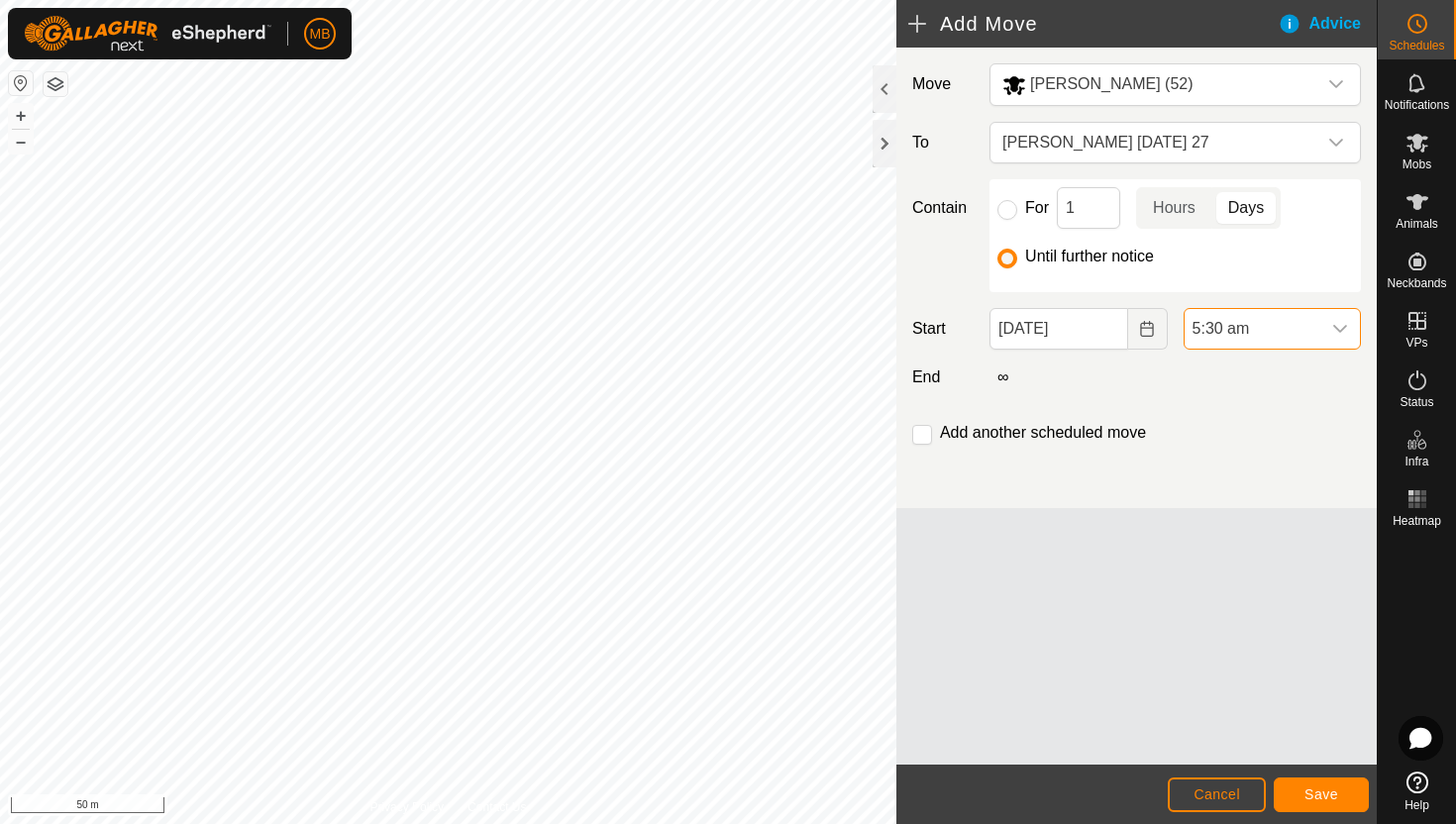 scroll, scrollTop: 1630, scrollLeft: 0, axis: vertical 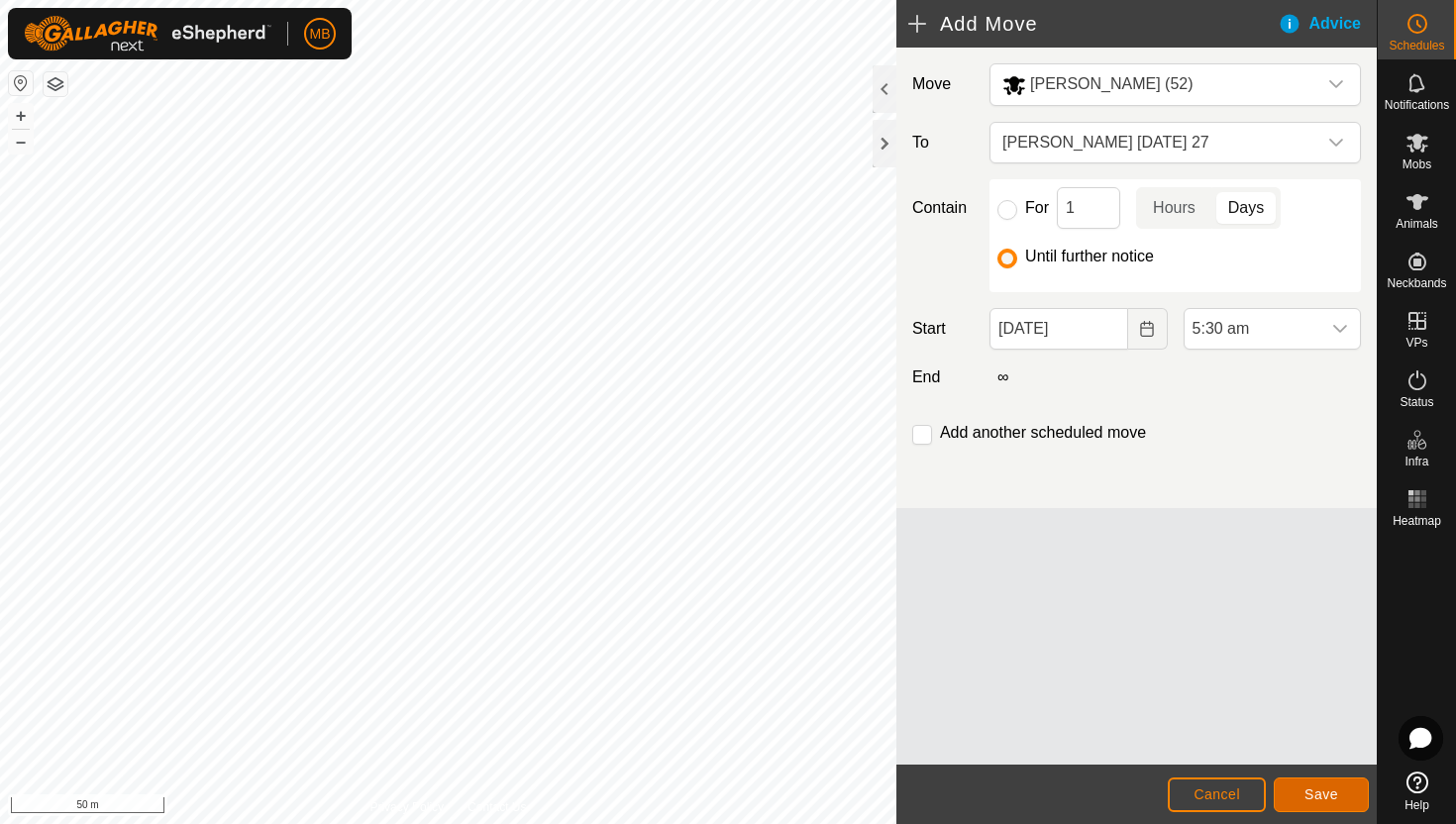 click on "Save" 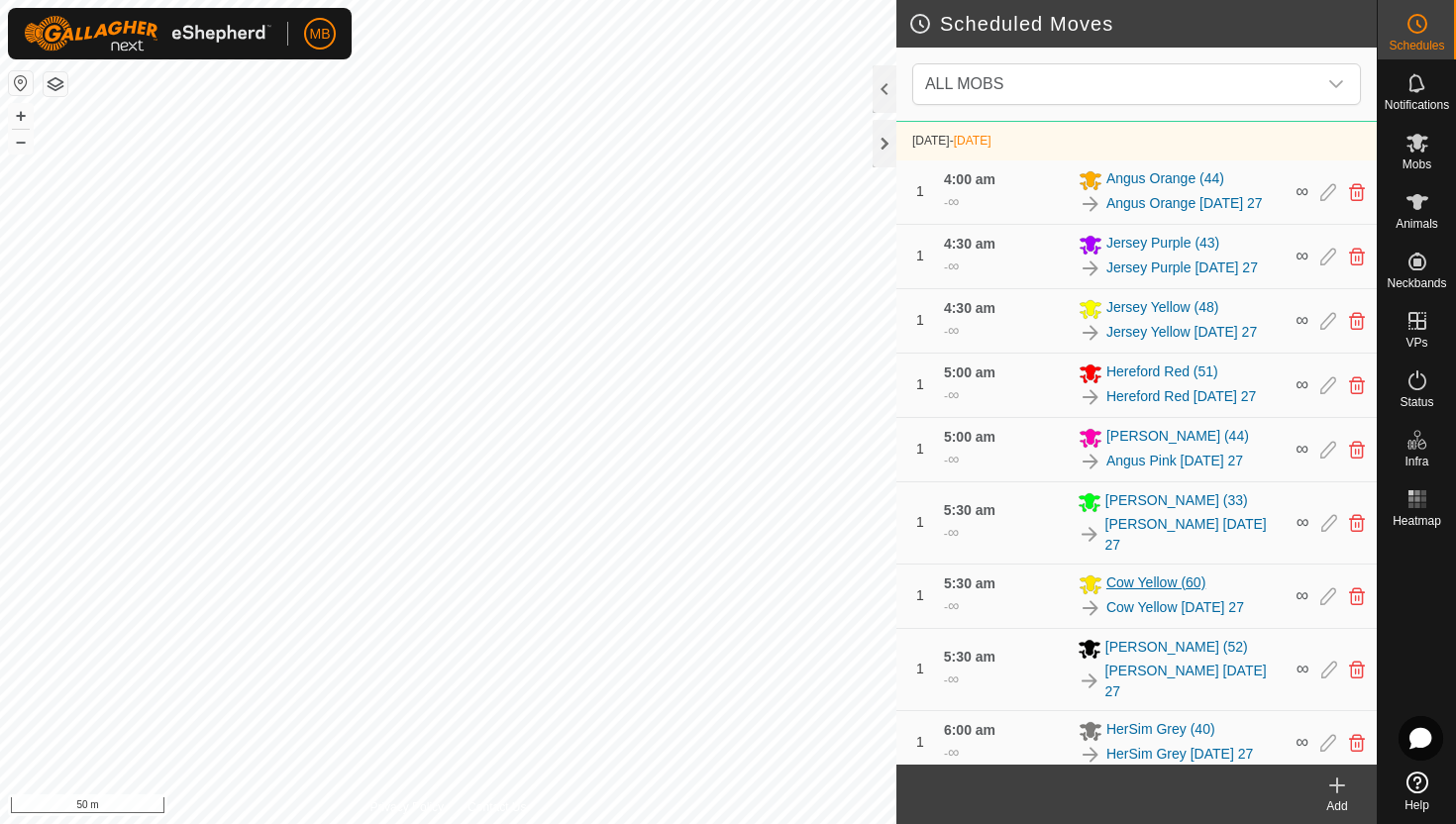 scroll, scrollTop: 784, scrollLeft: 0, axis: vertical 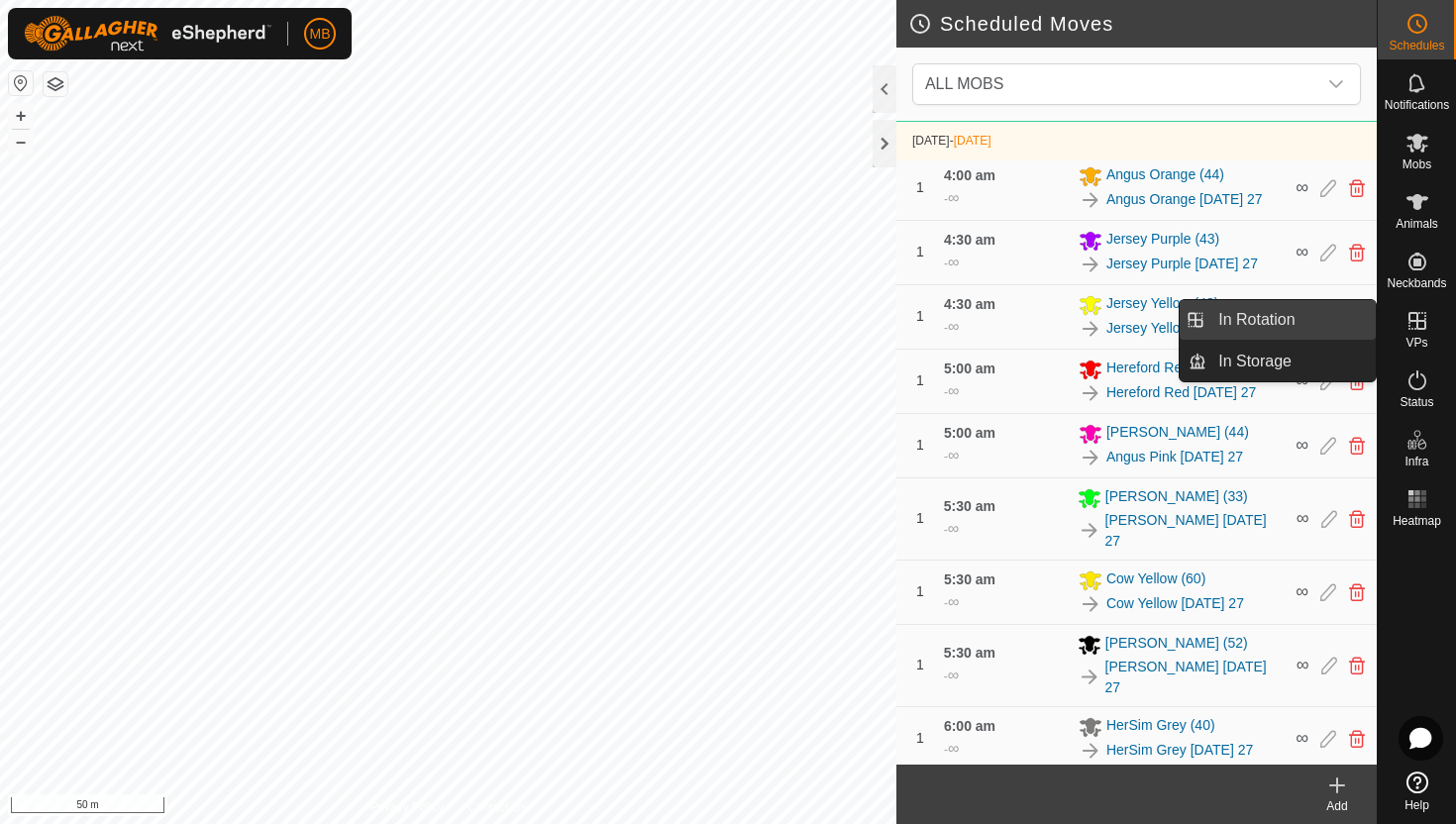 click on "In Rotation" at bounding box center (1291, 320) 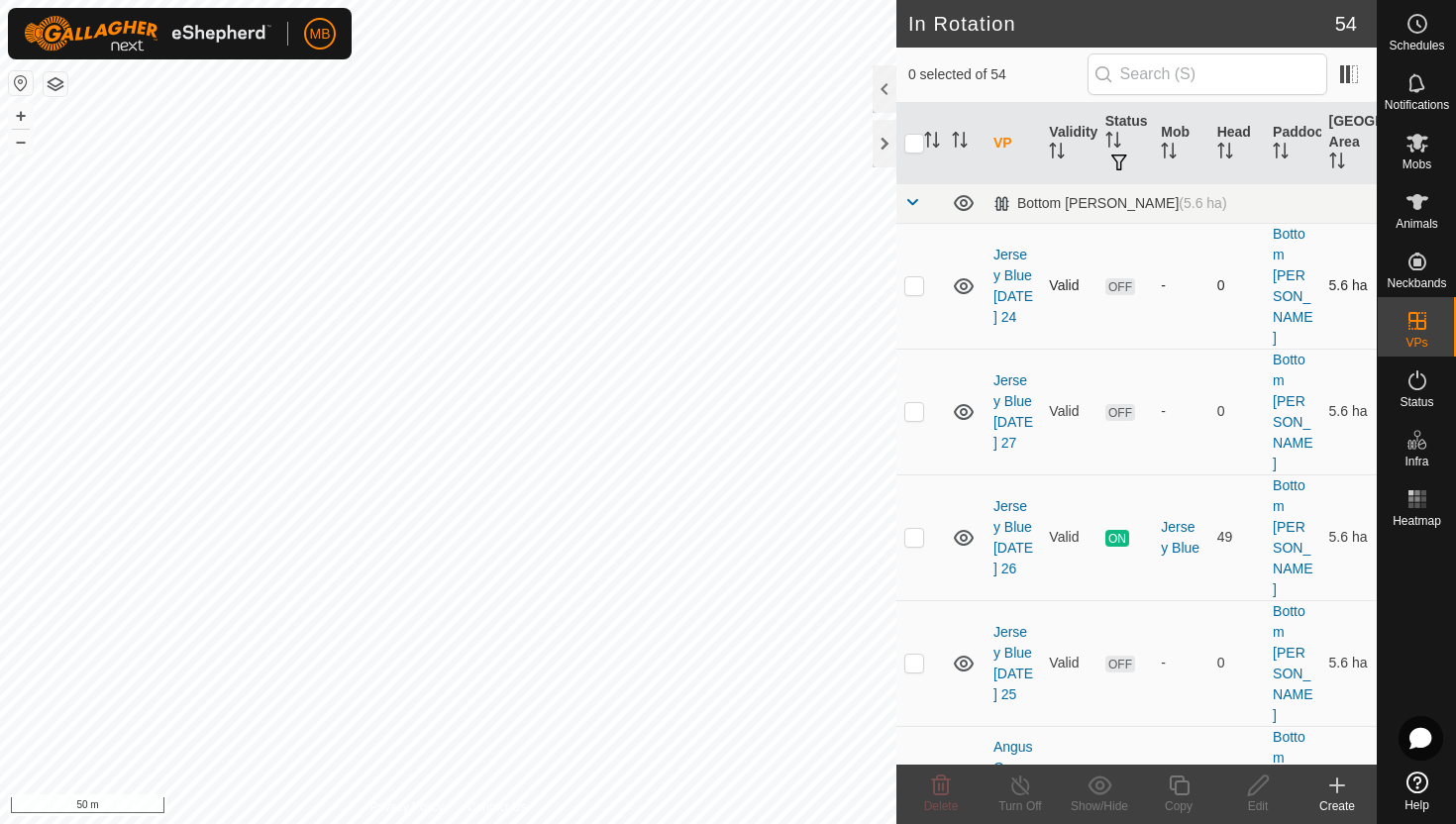 click at bounding box center [914, 285] 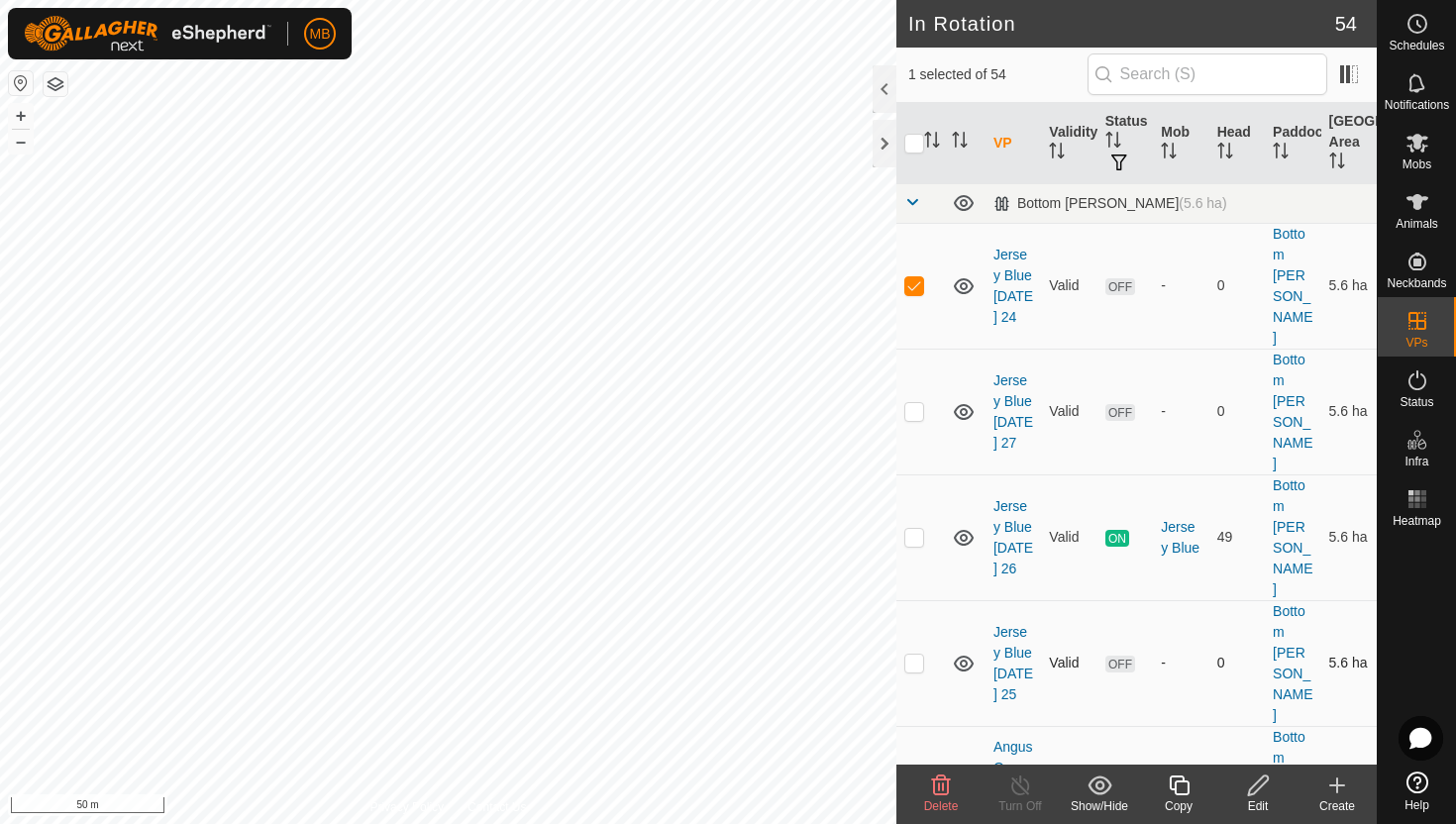 click at bounding box center [914, 663] 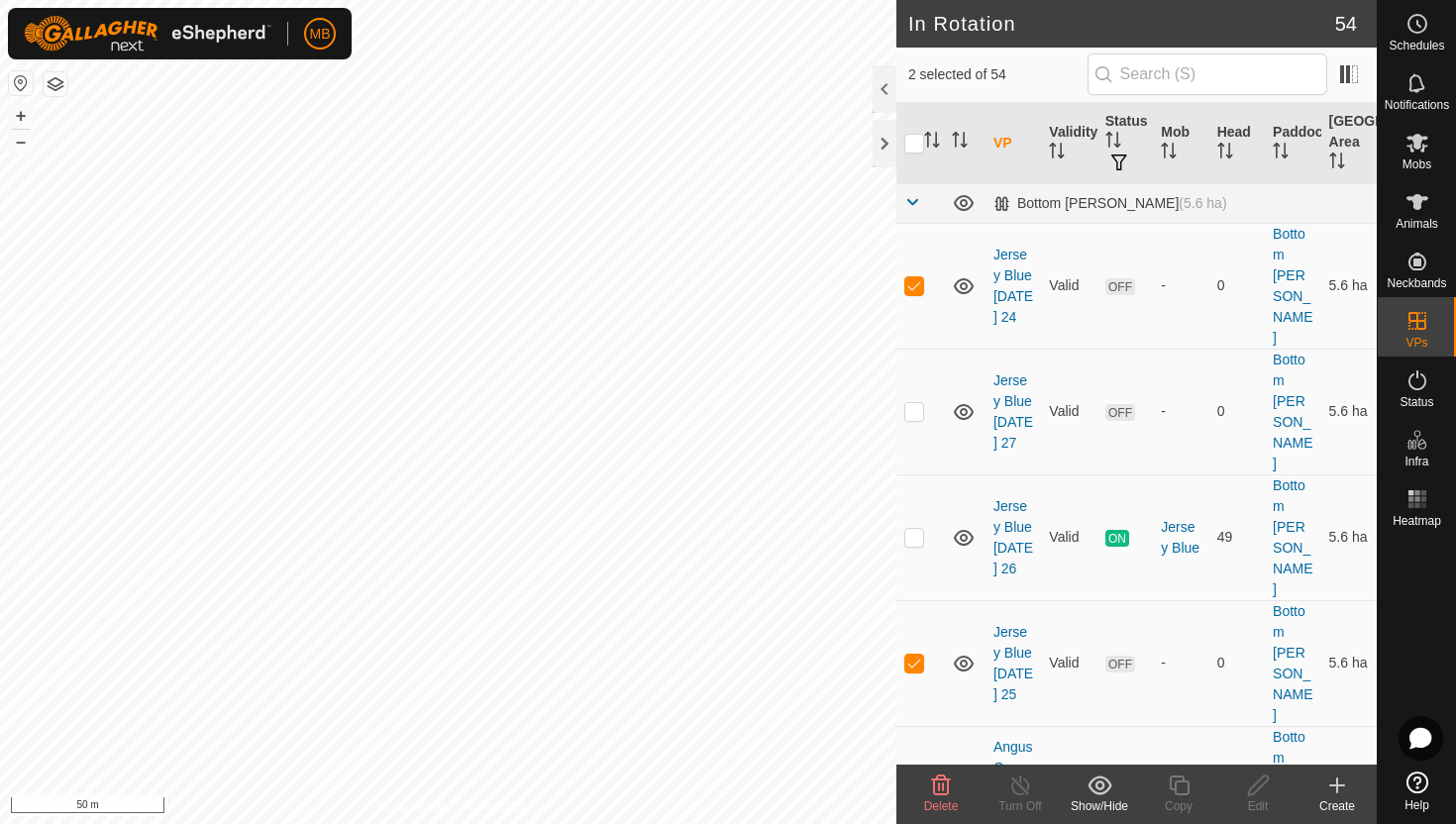 click at bounding box center [914, 788] 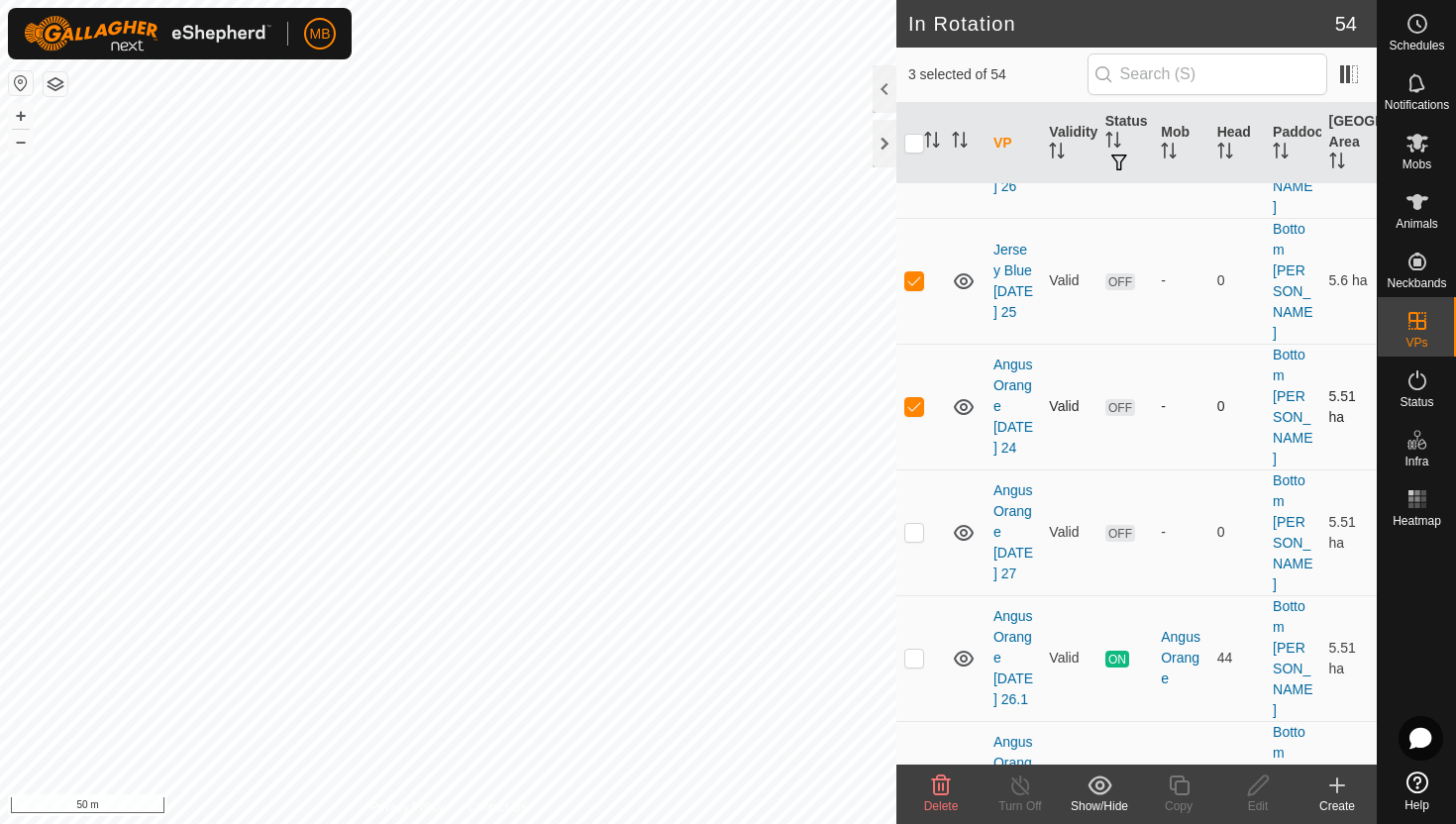 scroll, scrollTop: 410, scrollLeft: 0, axis: vertical 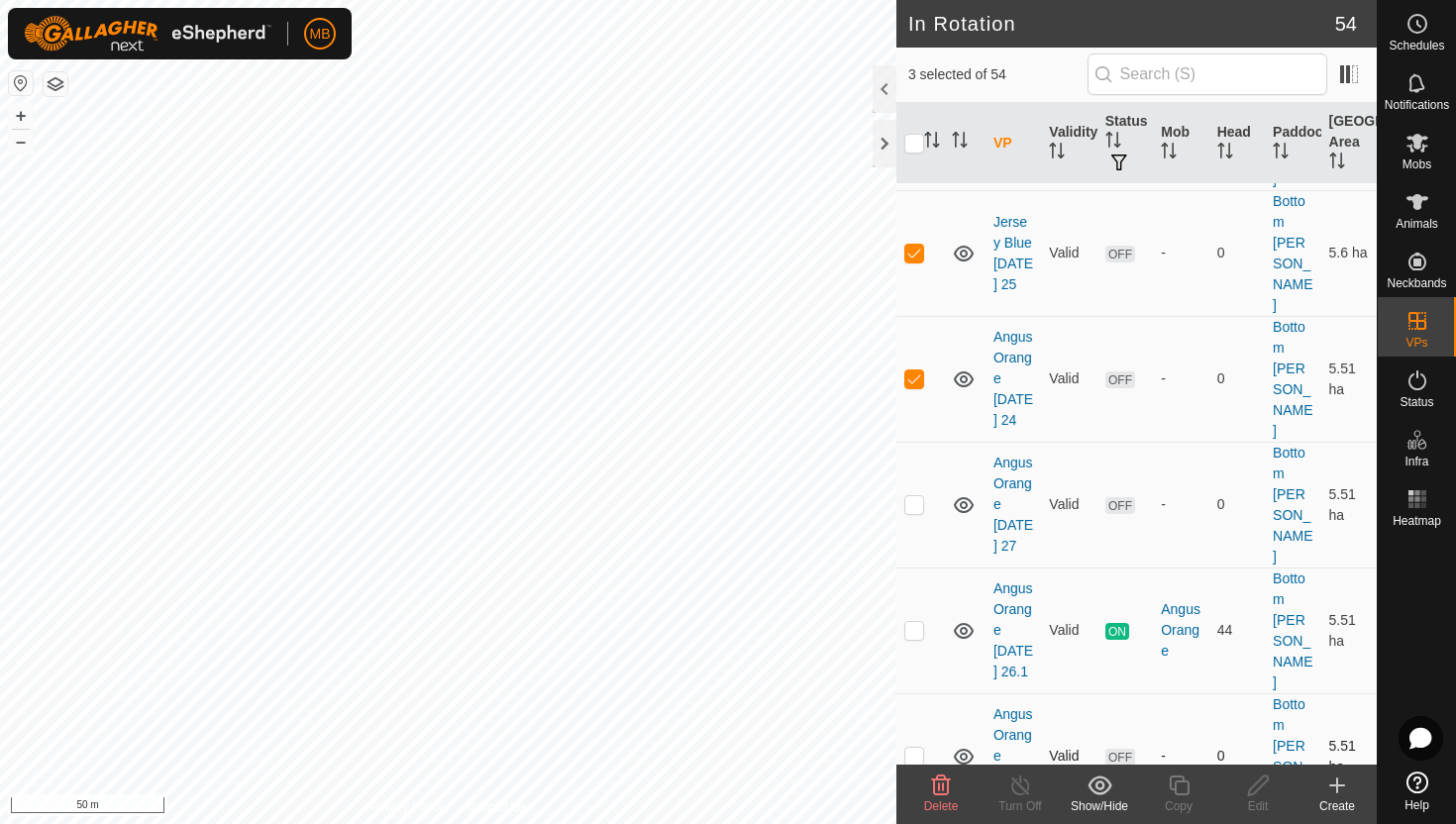 click at bounding box center (914, 756) 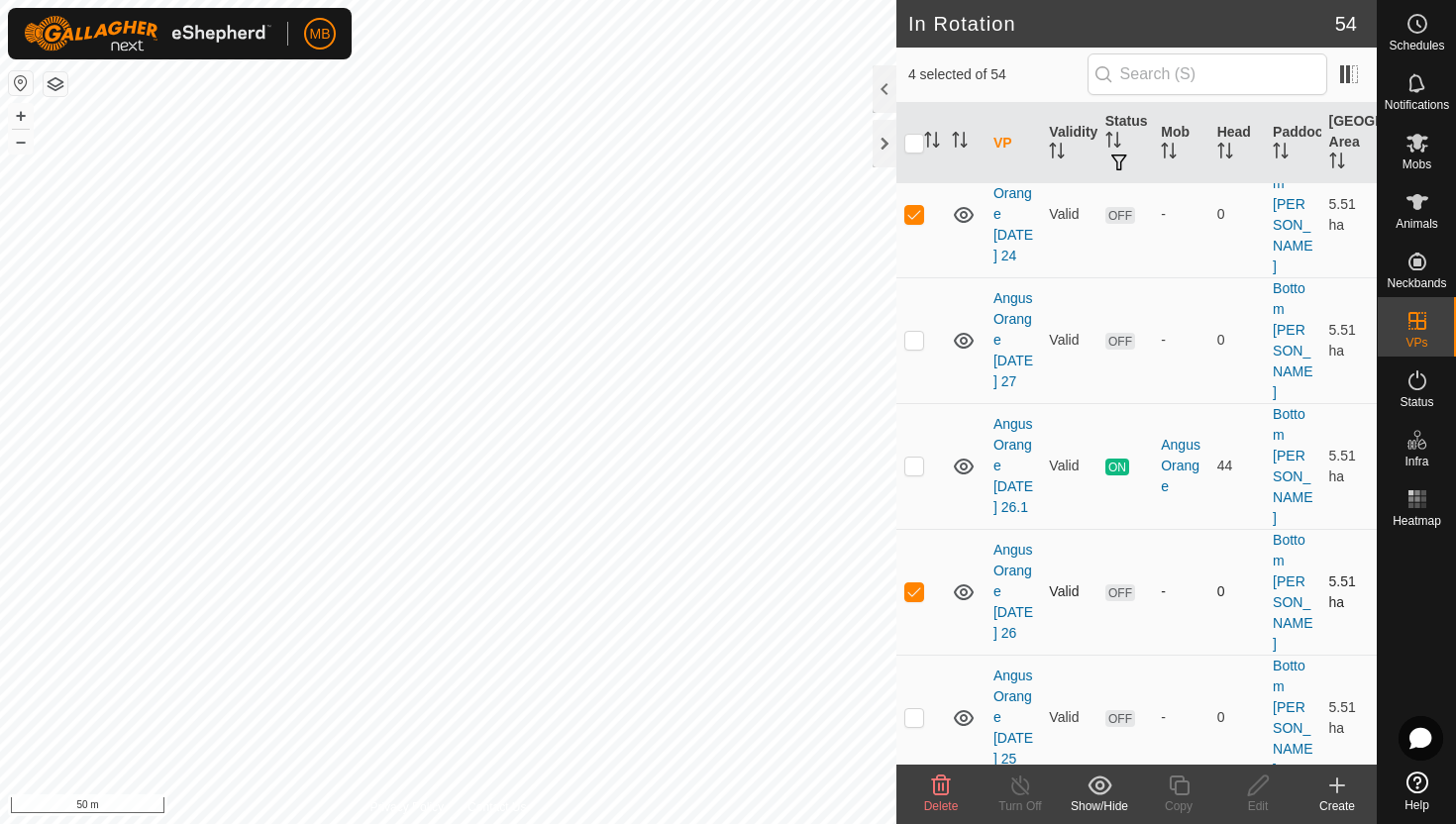 scroll, scrollTop: 582, scrollLeft: 0, axis: vertical 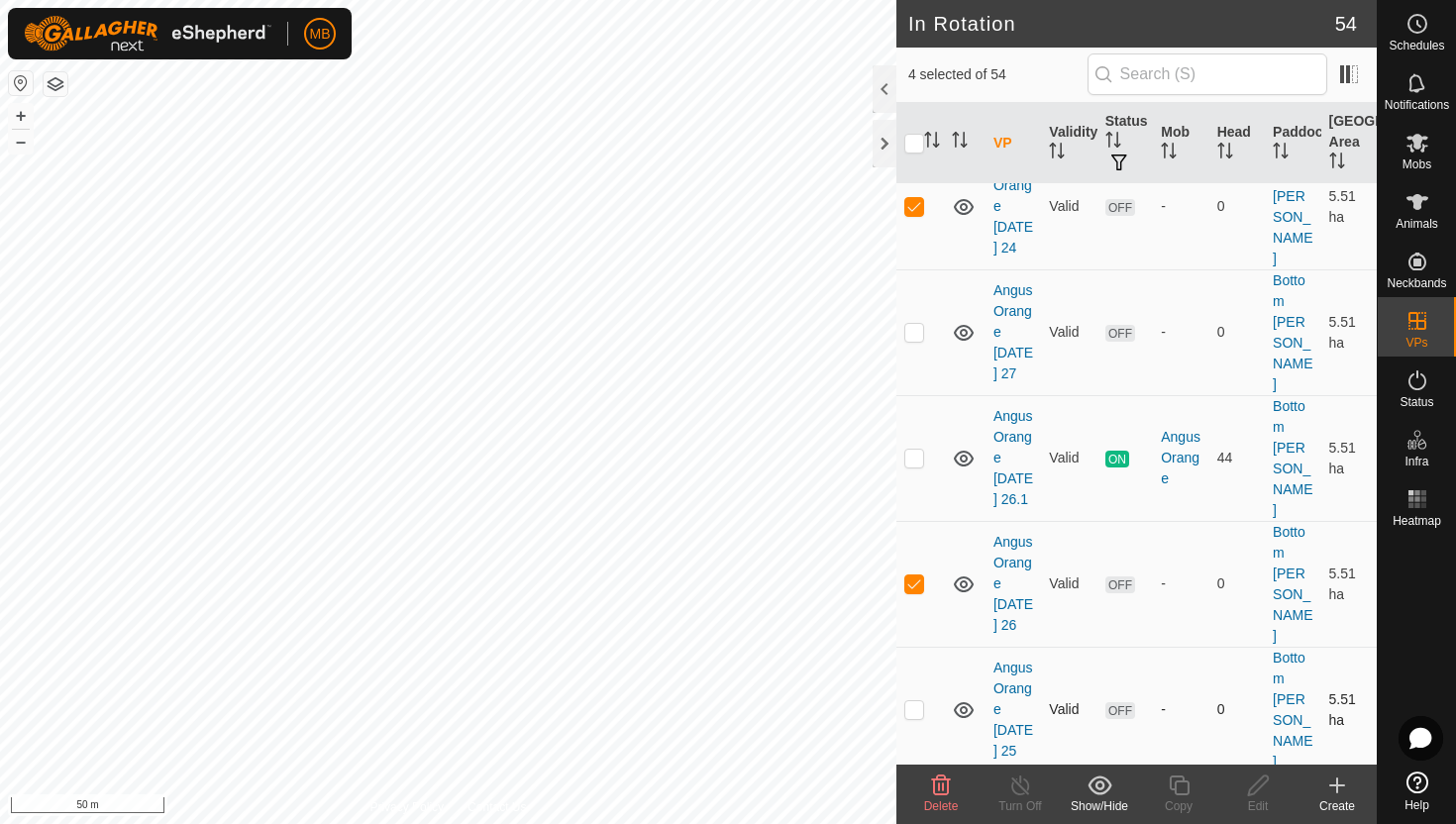 click at bounding box center [914, 709] 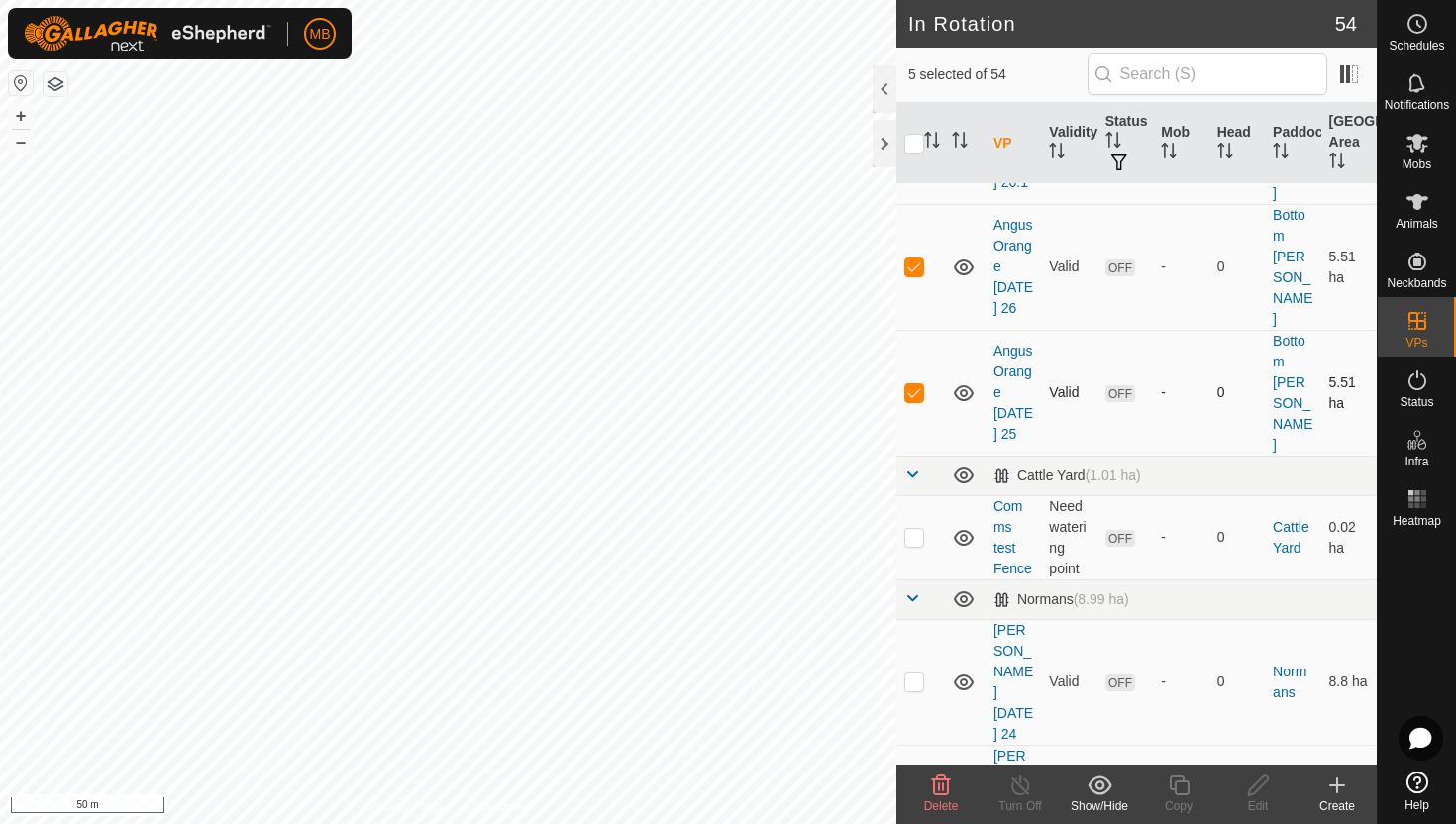 scroll, scrollTop: 900, scrollLeft: 0, axis: vertical 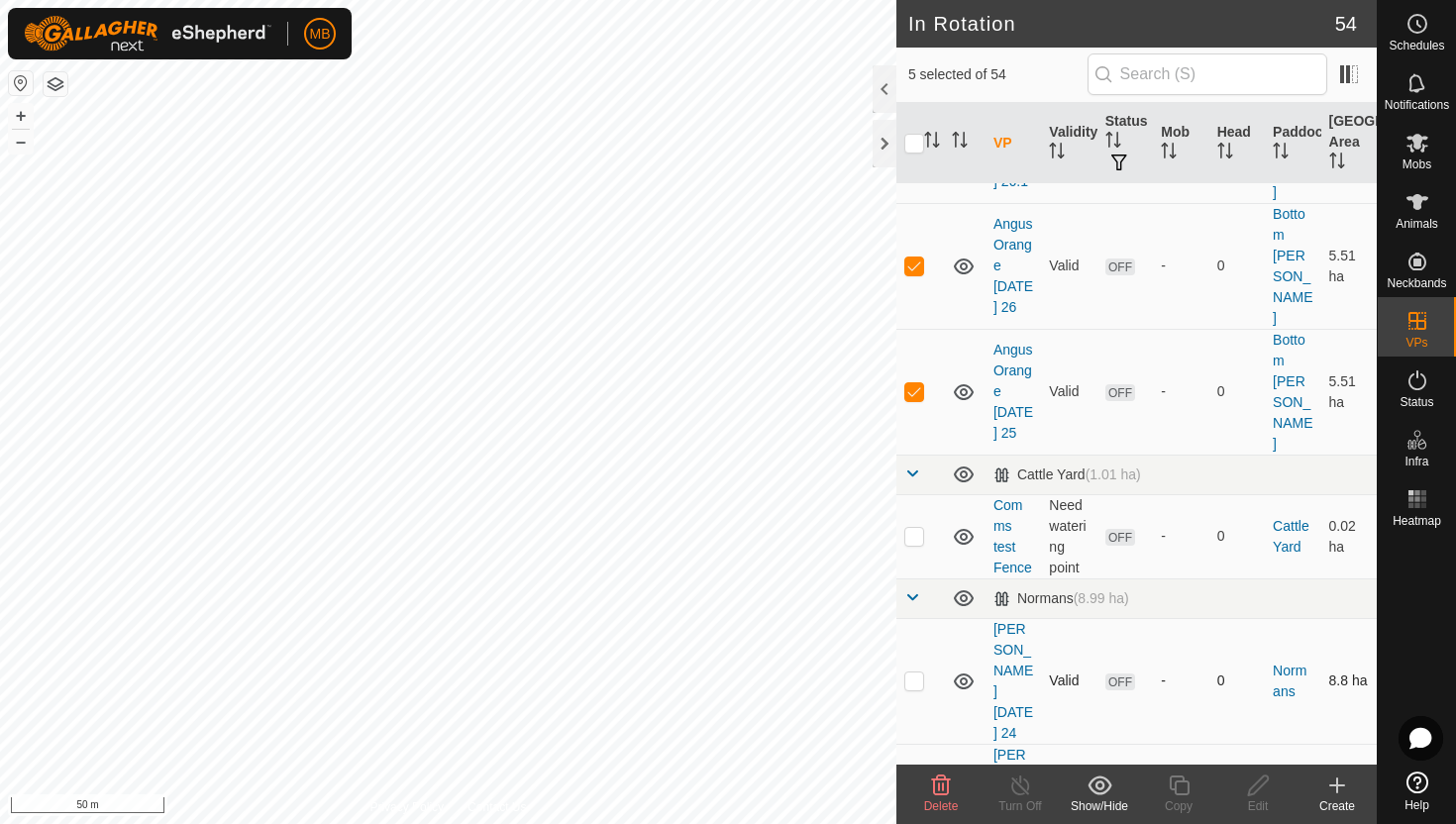 click at bounding box center (914, 680) 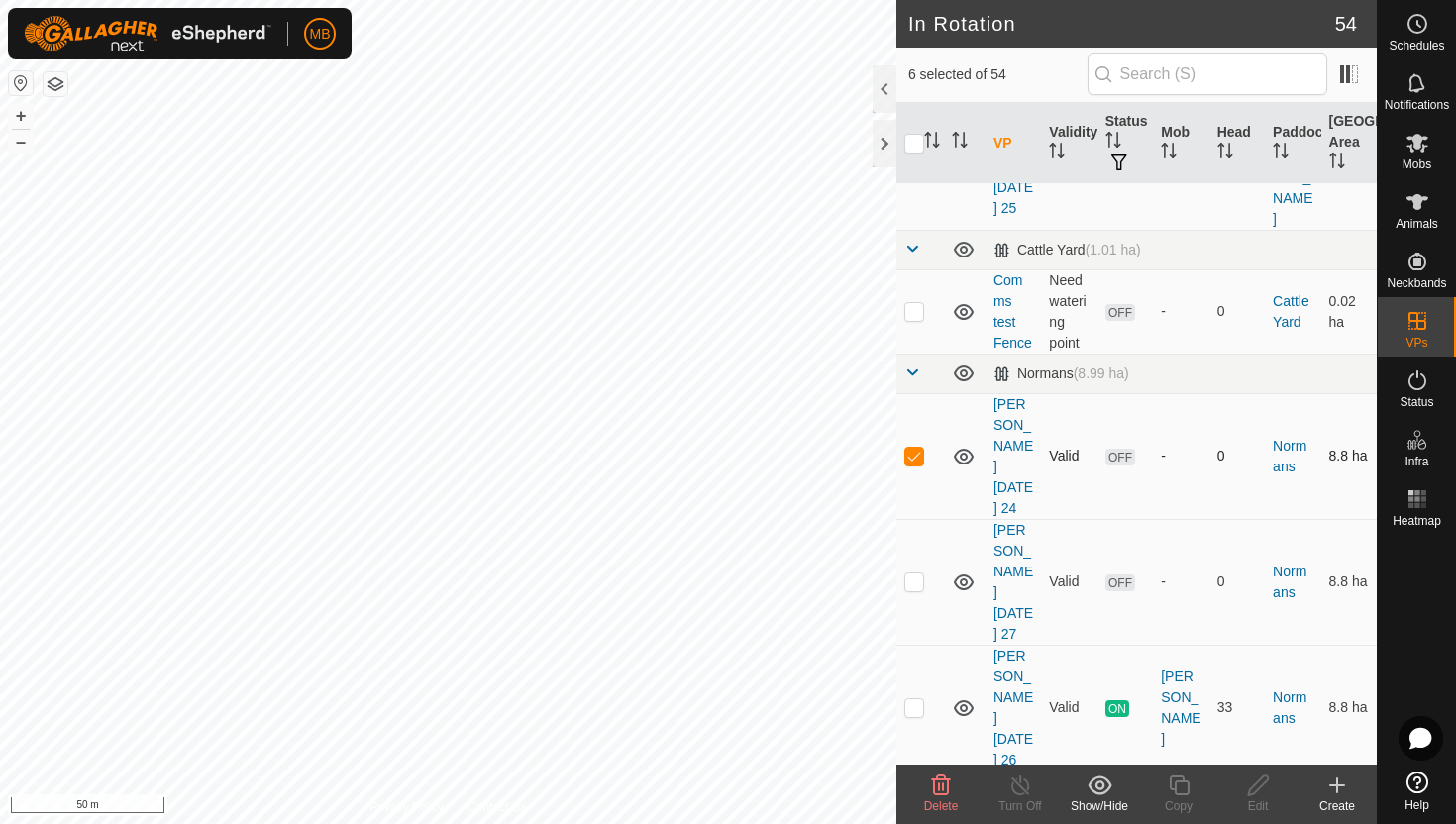 scroll, scrollTop: 1132, scrollLeft: 0, axis: vertical 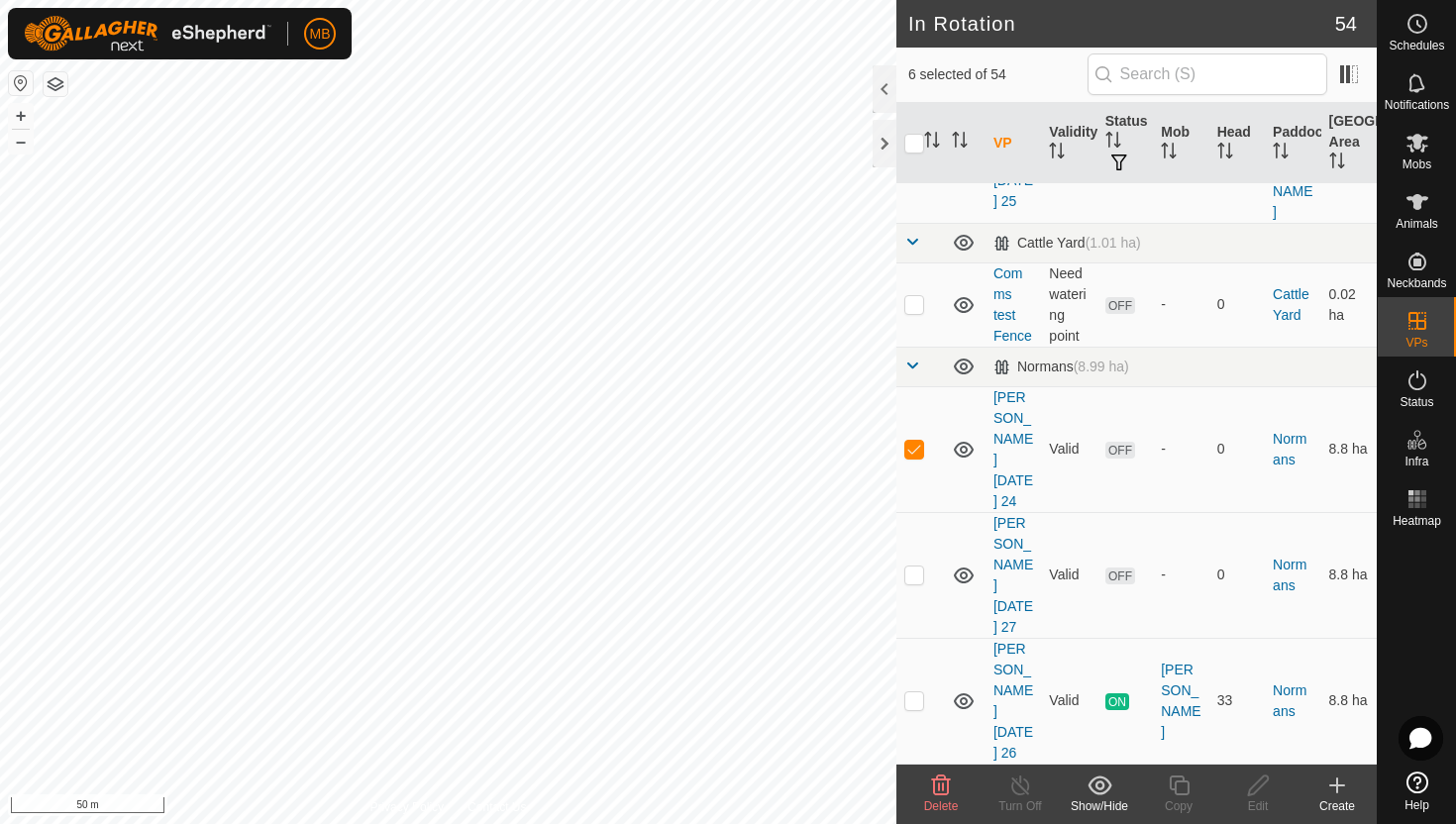click at bounding box center (914, 826) 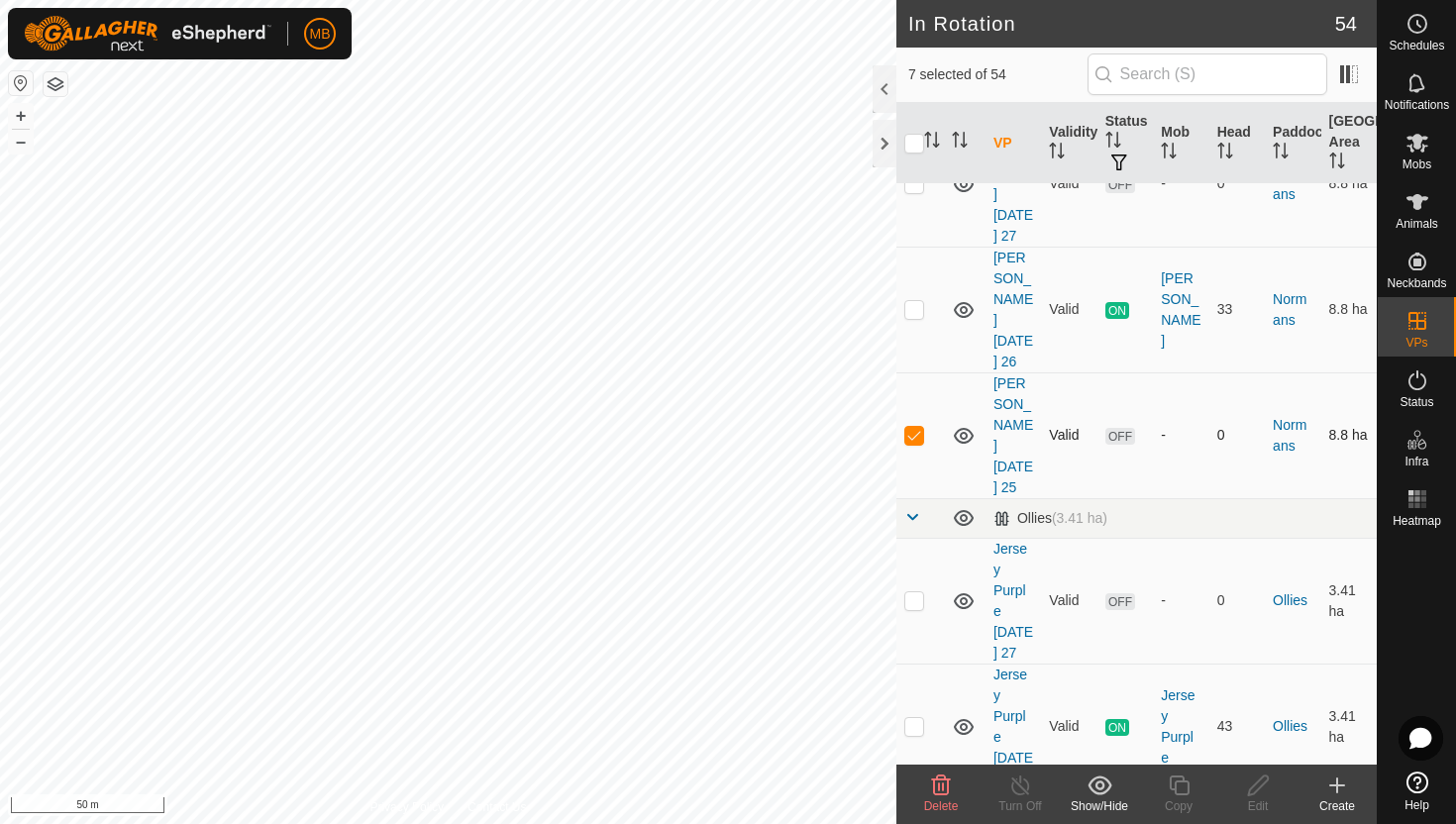 scroll, scrollTop: 1530, scrollLeft: 0, axis: vertical 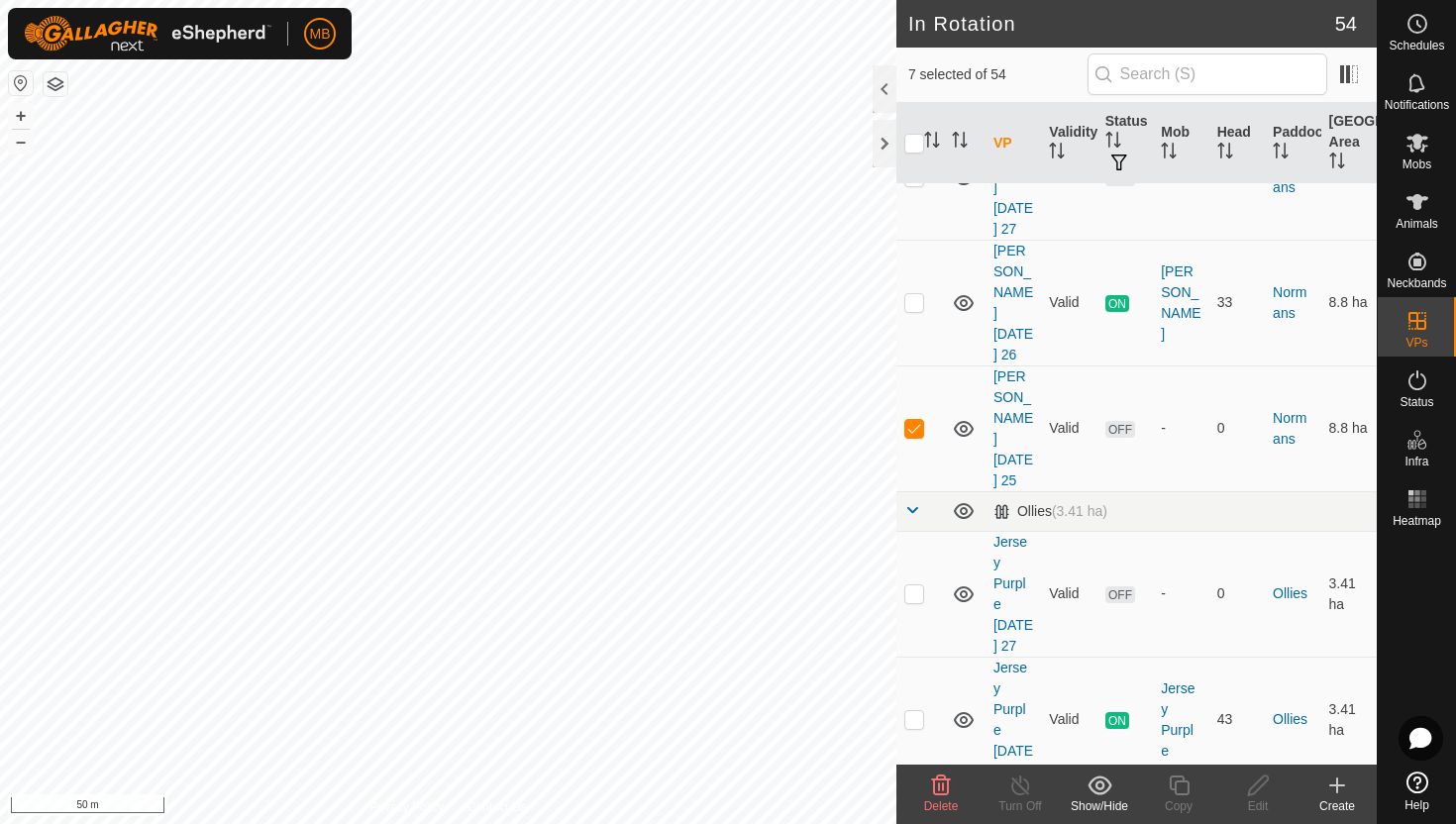 click at bounding box center (914, 845) 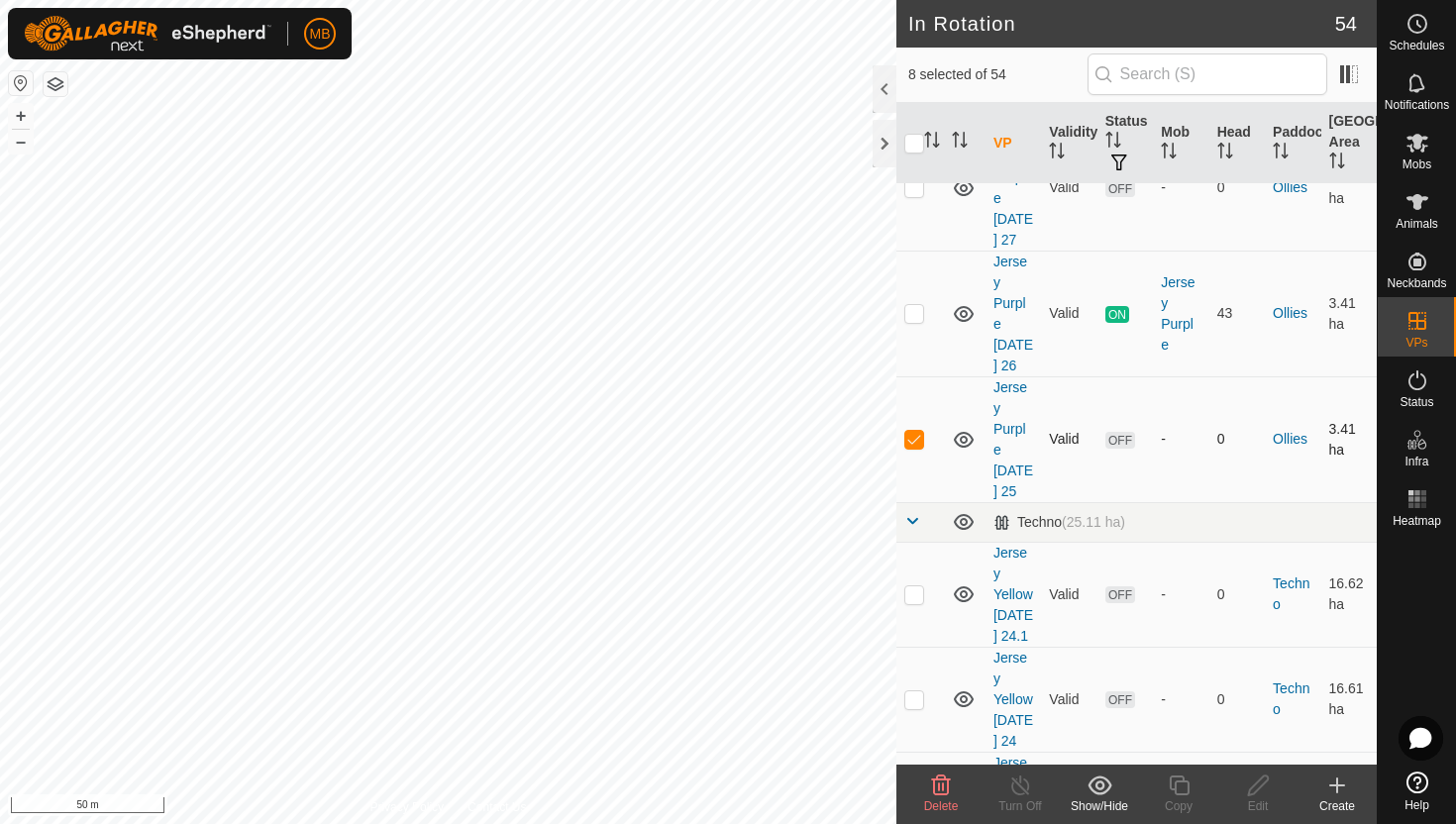 scroll, scrollTop: 1959, scrollLeft: 0, axis: vertical 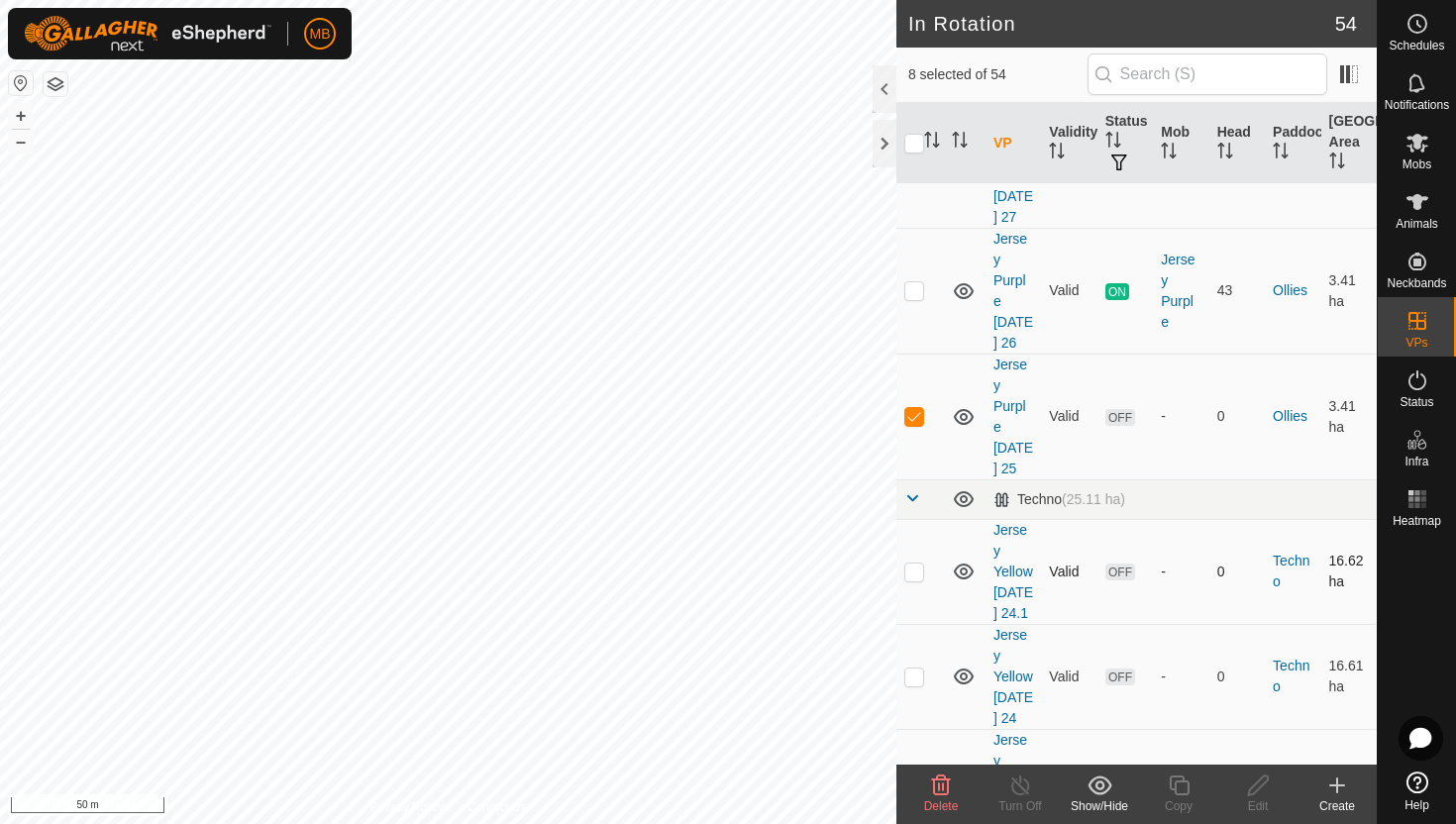 click at bounding box center (914, 571) 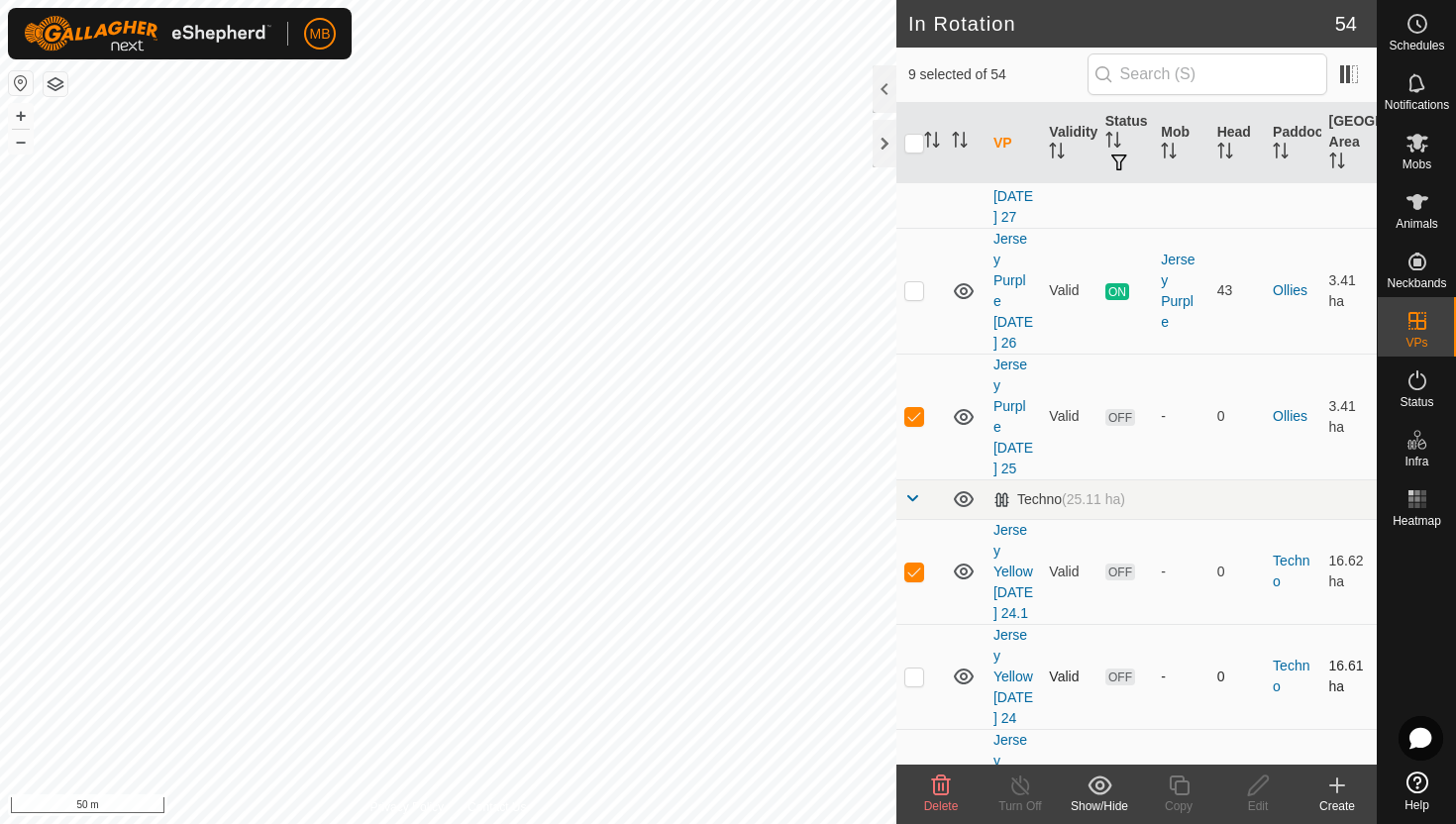click at bounding box center (914, 676) 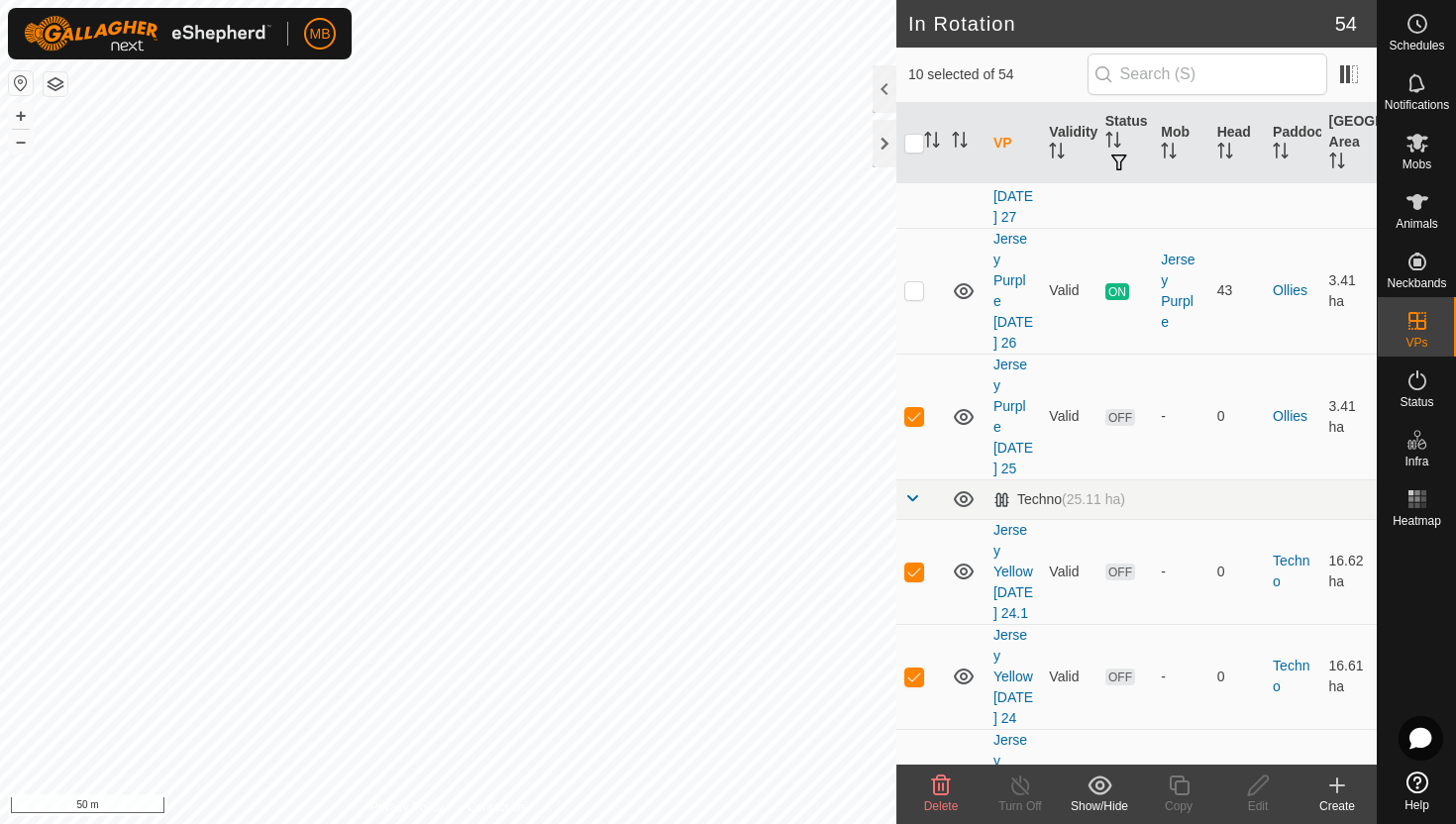 click at bounding box center [914, 781] 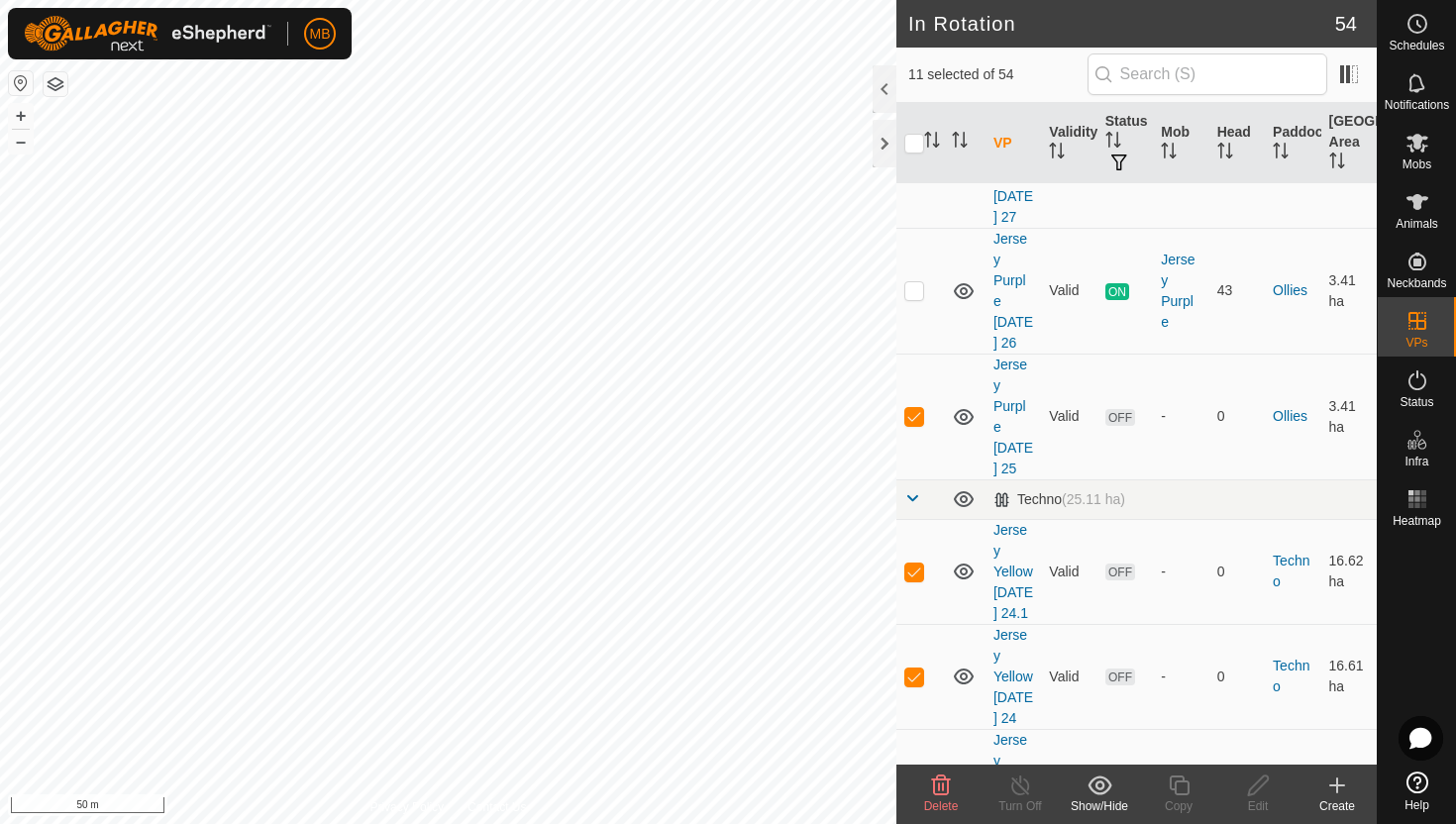 click at bounding box center (914, 781) 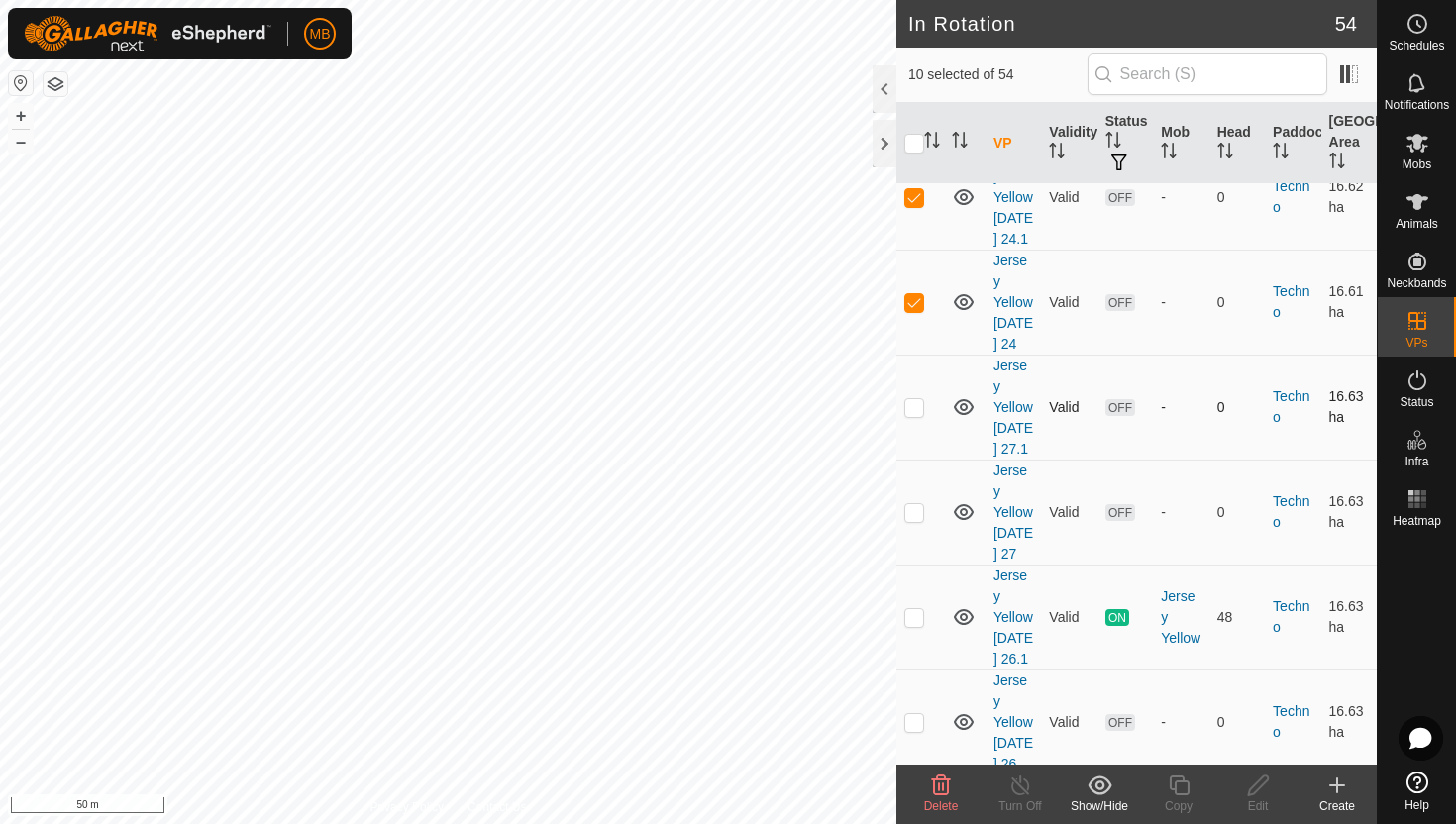 scroll, scrollTop: 2337, scrollLeft: 0, axis: vertical 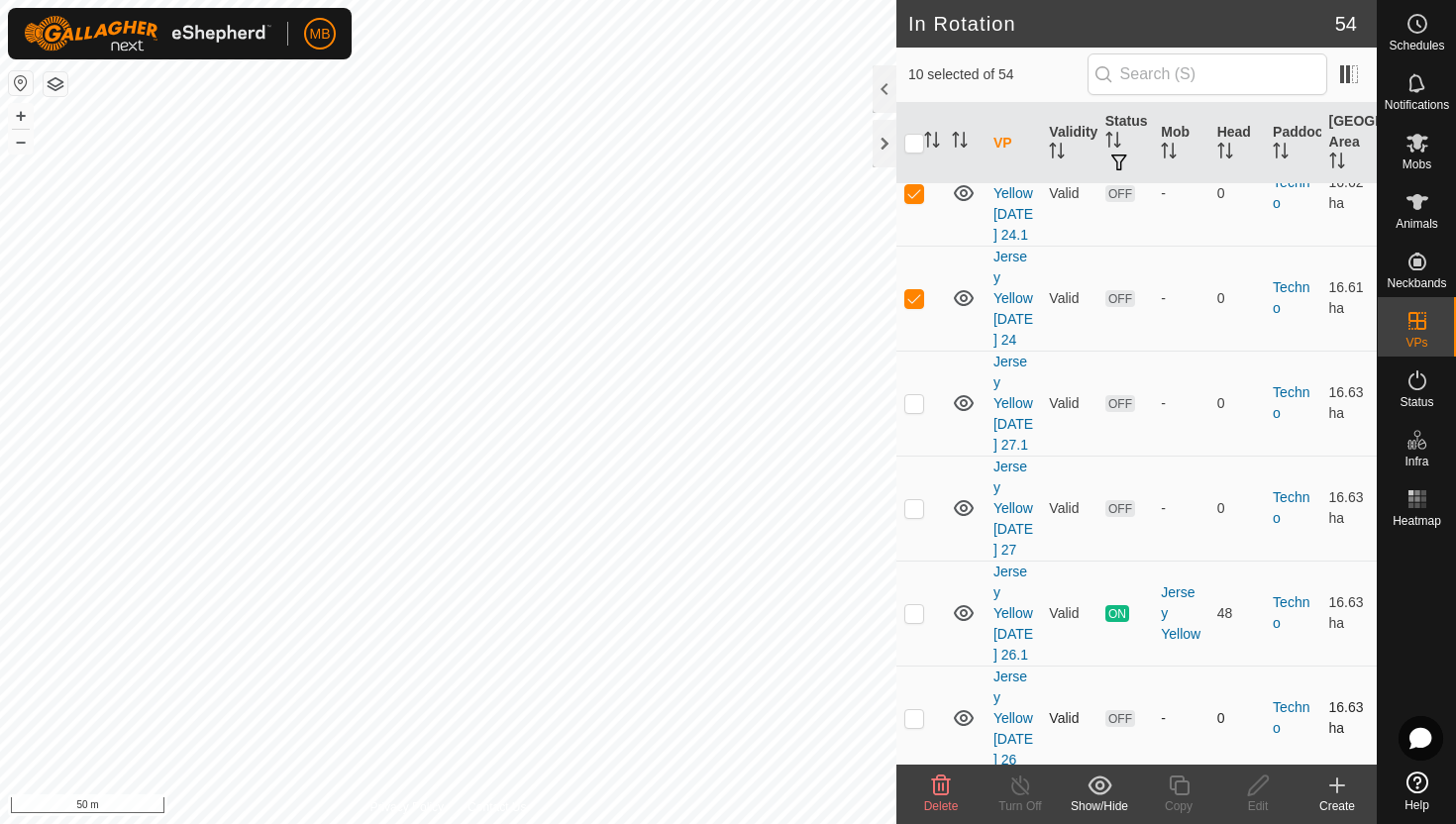 click at bounding box center (914, 718) 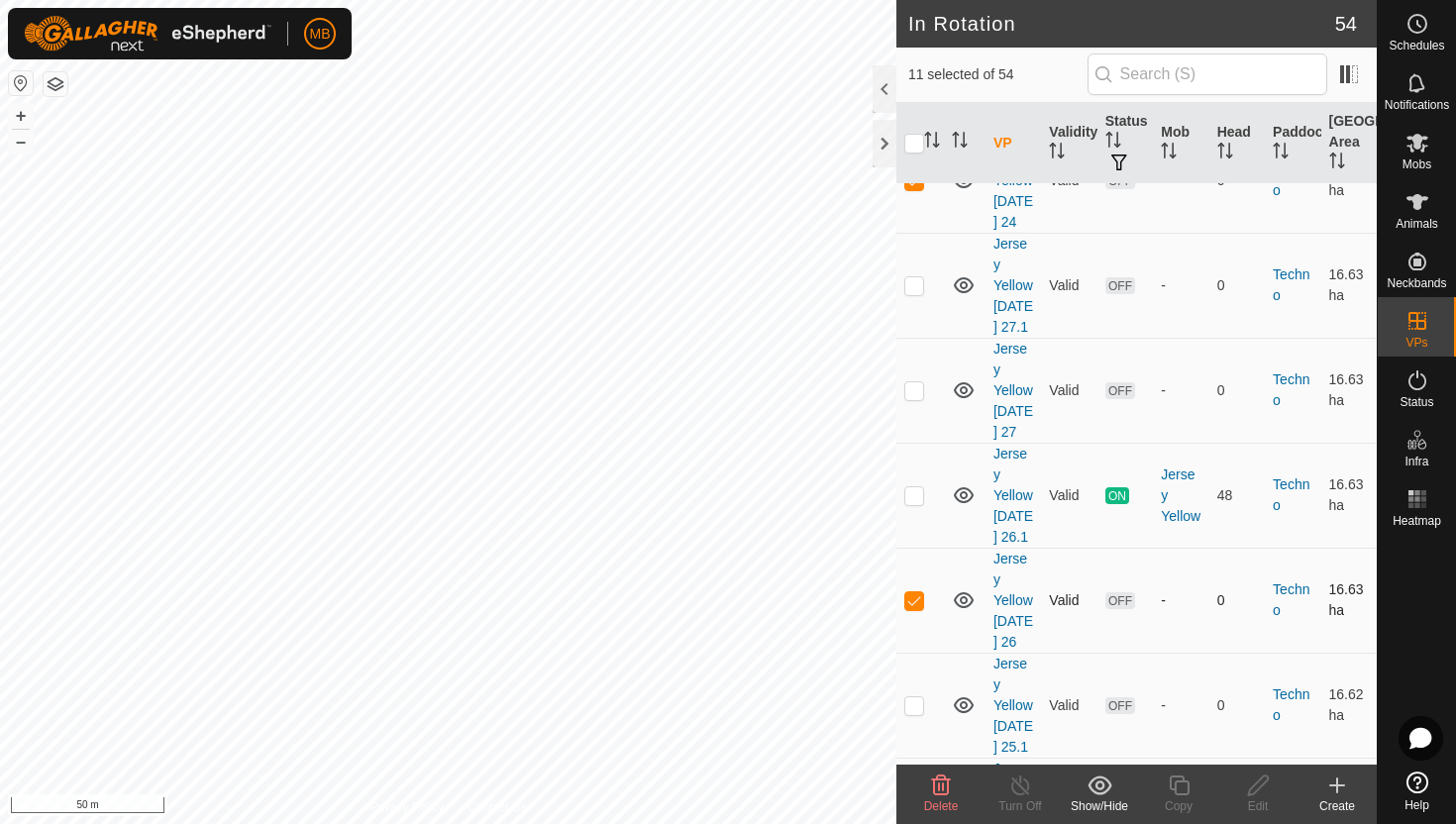scroll, scrollTop: 2461, scrollLeft: 0, axis: vertical 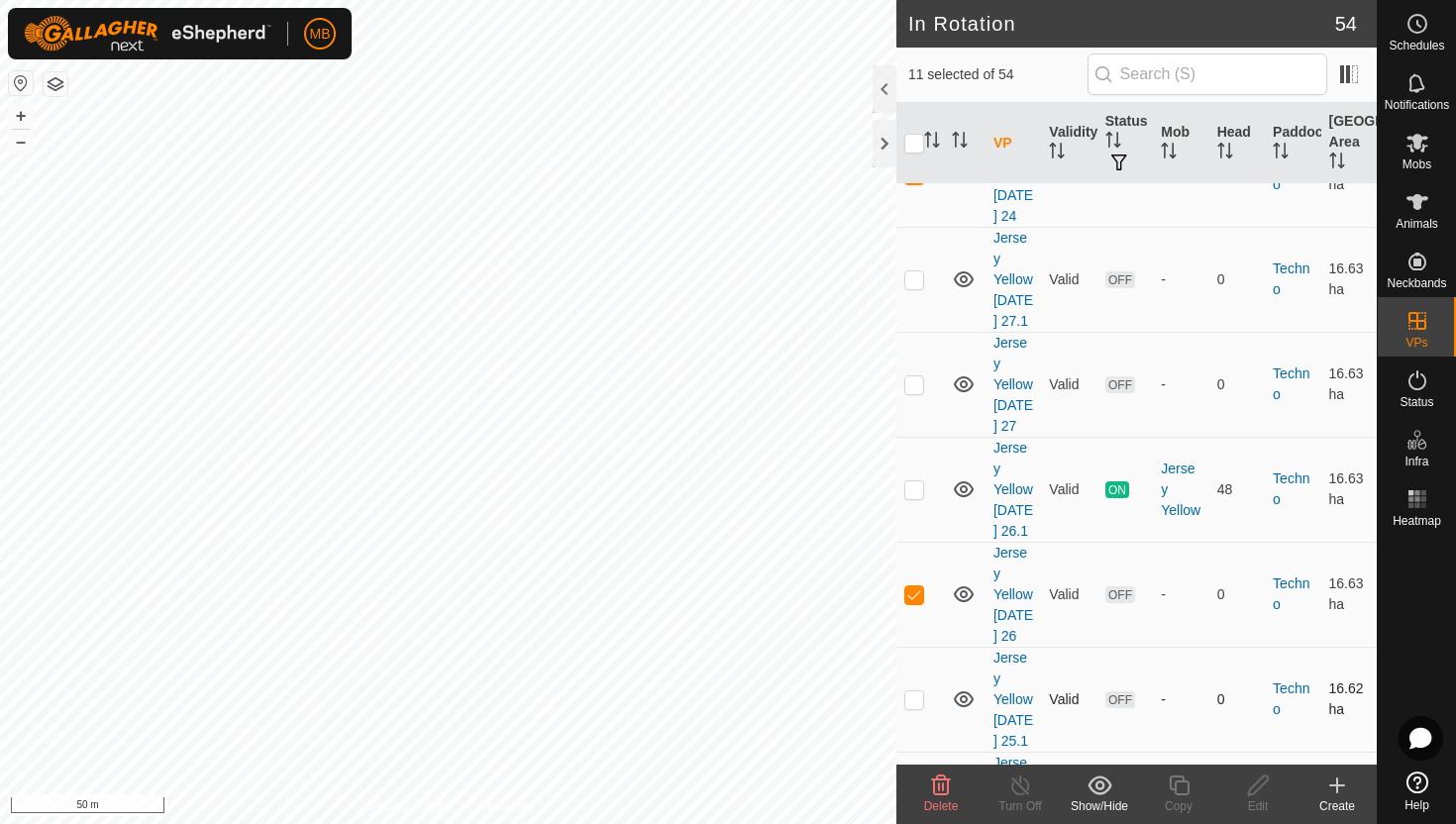 click at bounding box center [914, 699] 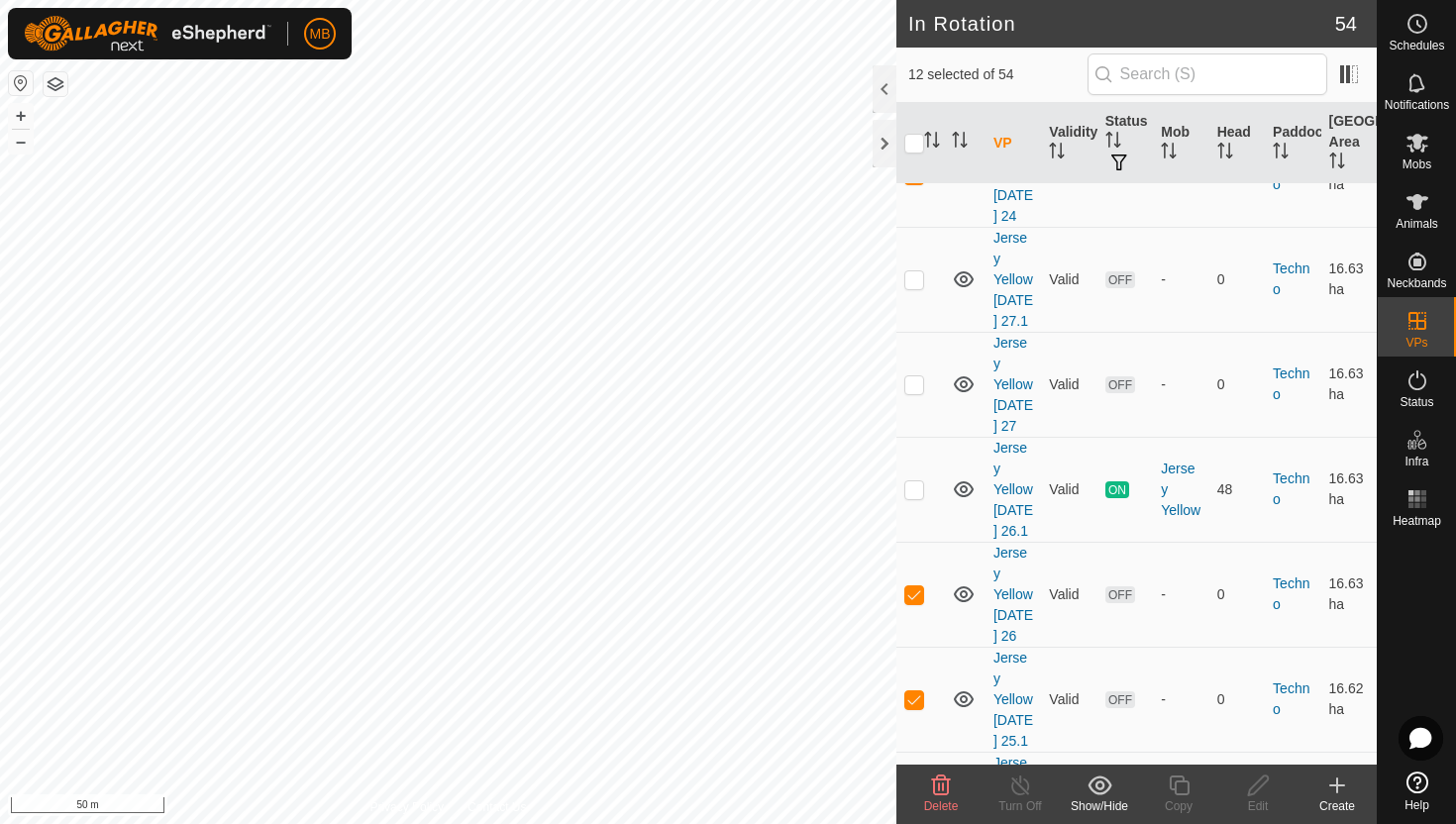 click at bounding box center [914, 804] 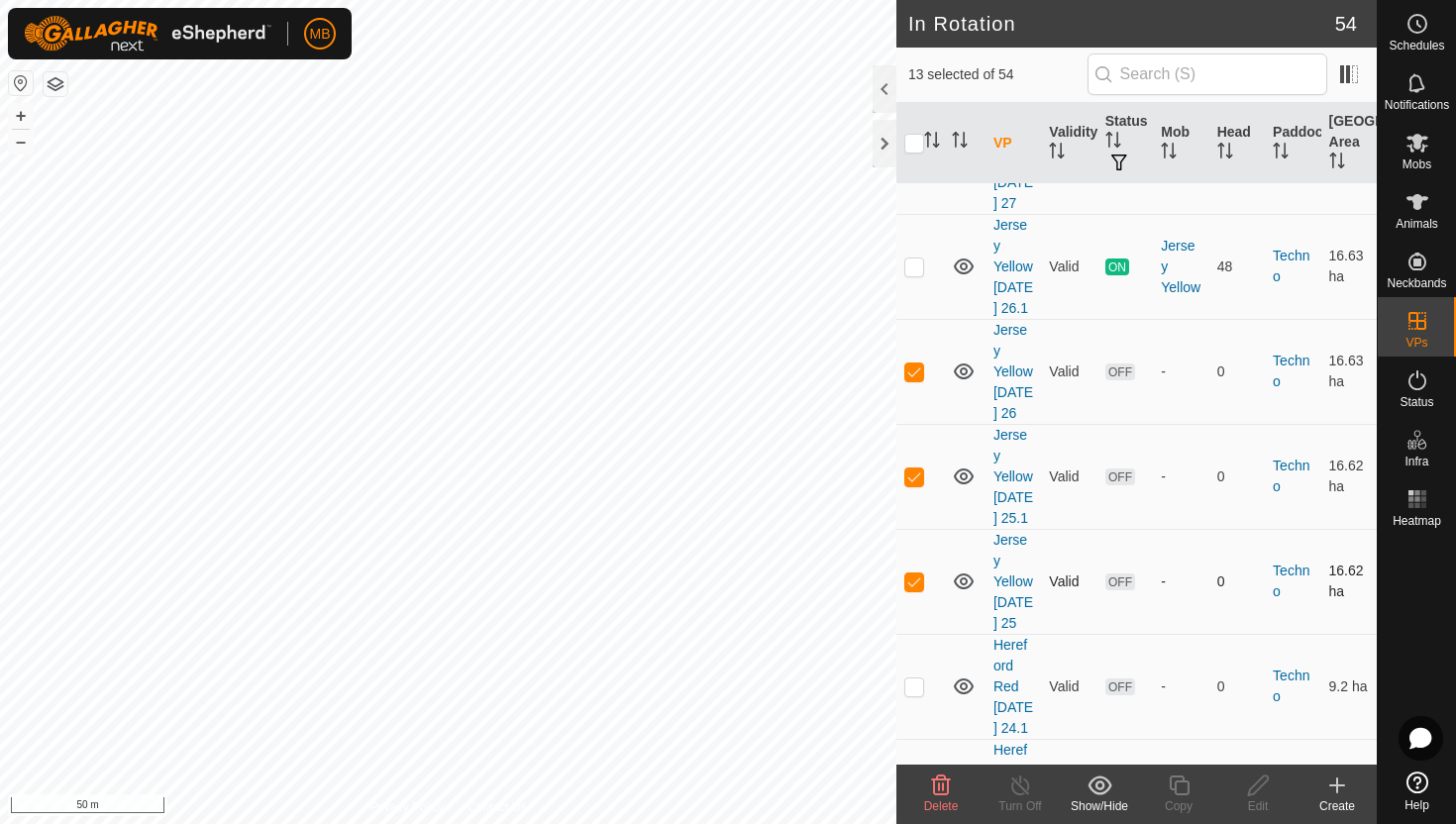 scroll, scrollTop: 2695, scrollLeft: 0, axis: vertical 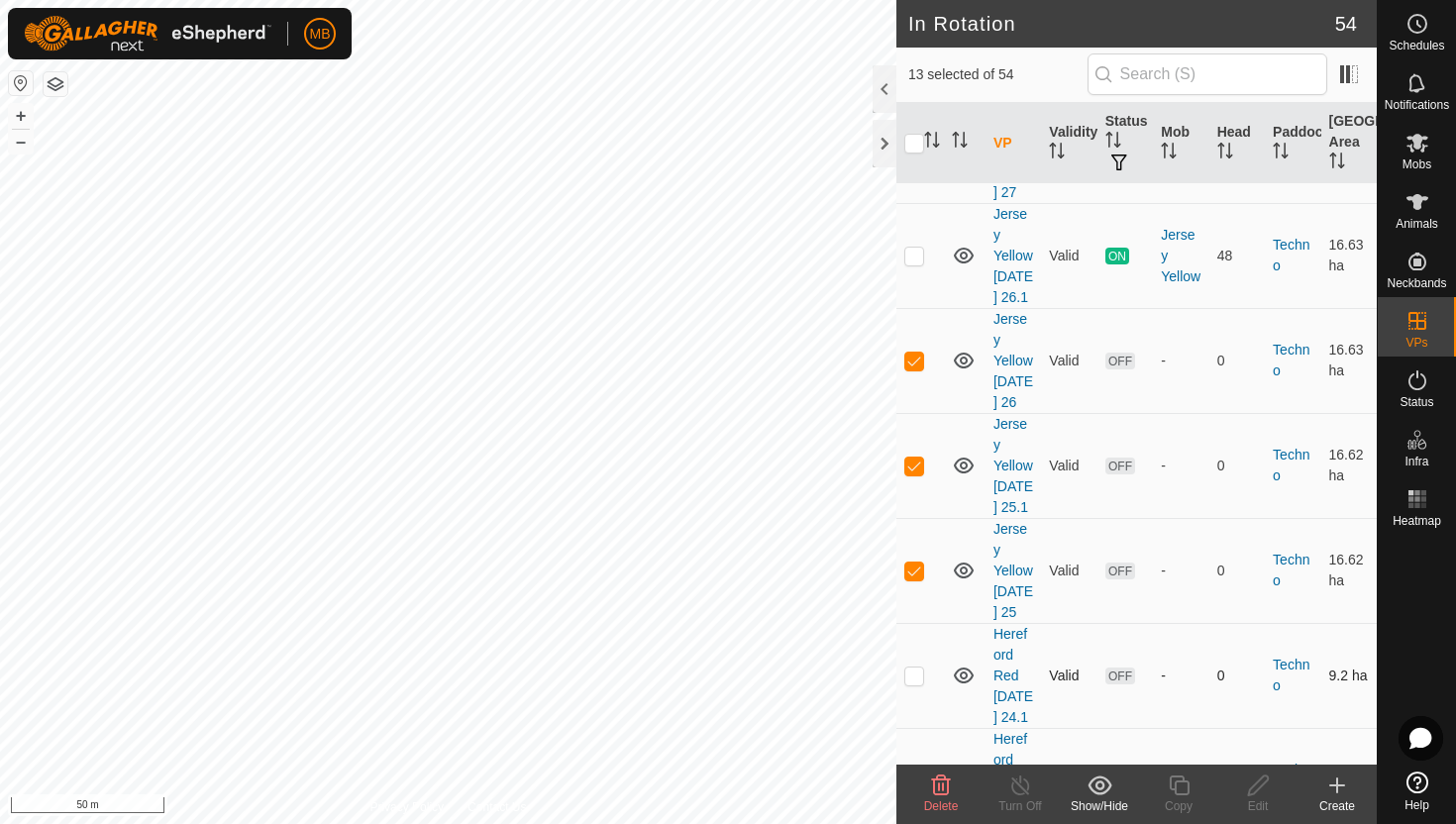 click at bounding box center [914, 675] 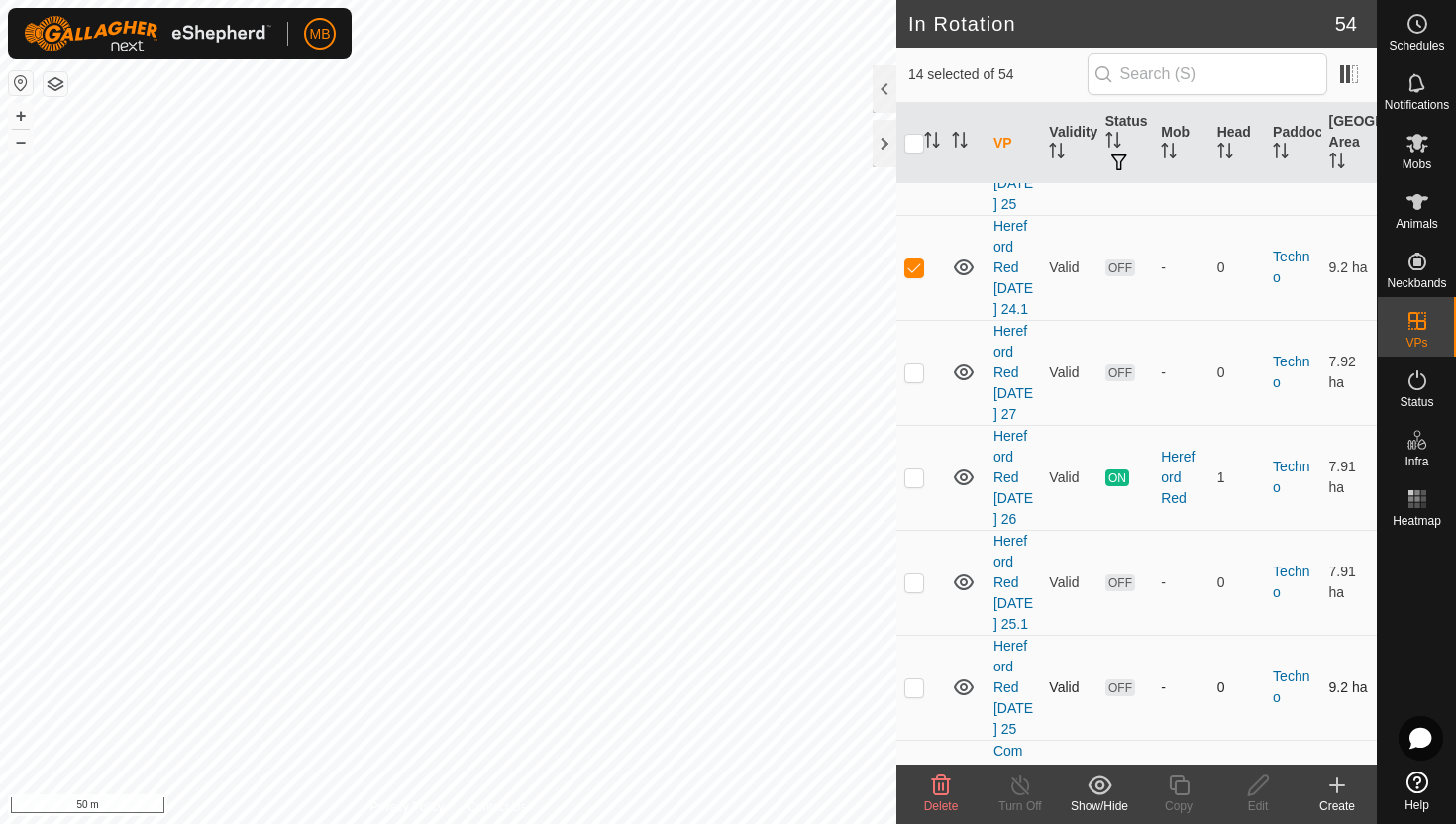 scroll, scrollTop: 3109, scrollLeft: 0, axis: vertical 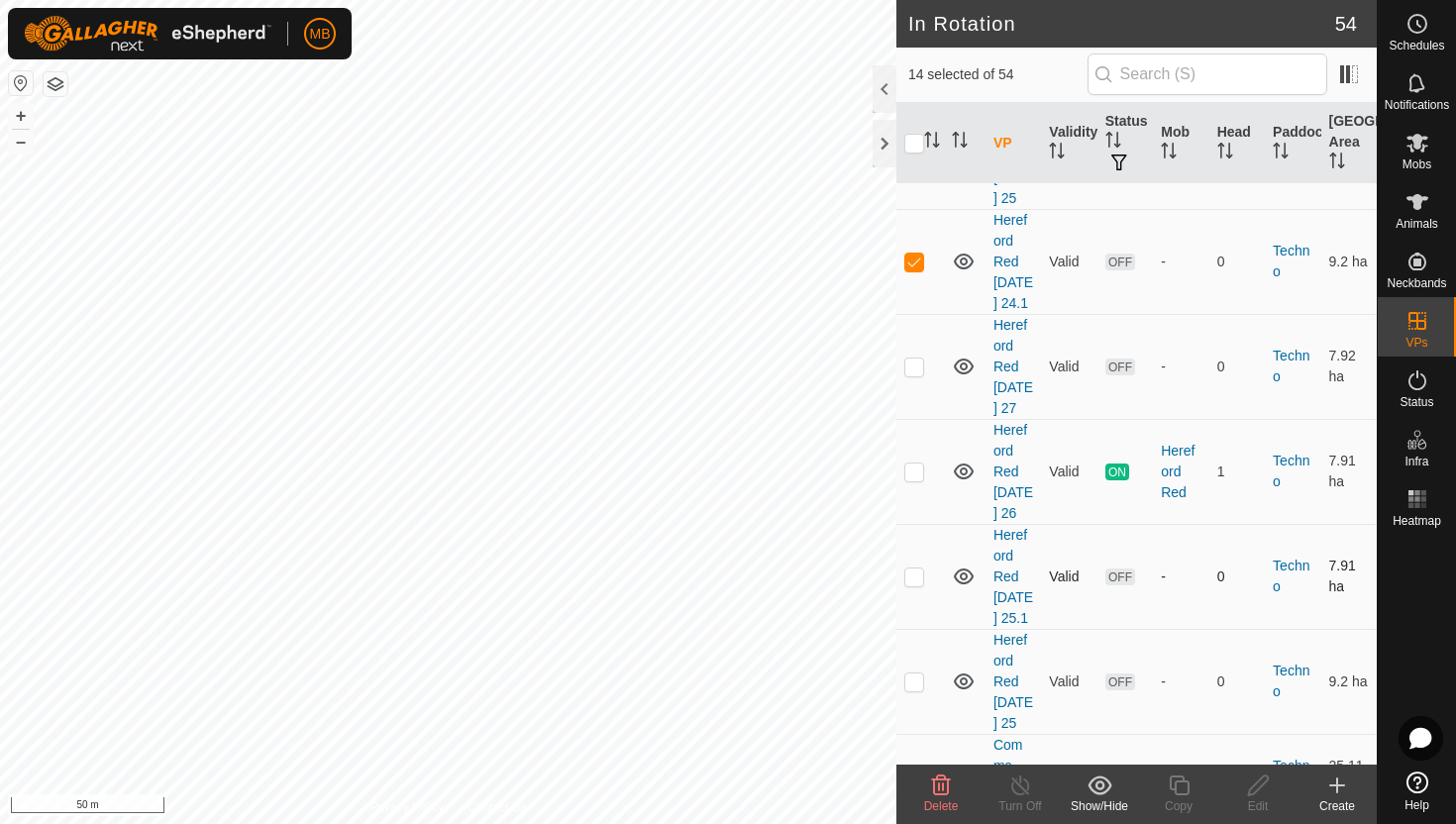 click at bounding box center (914, 576) 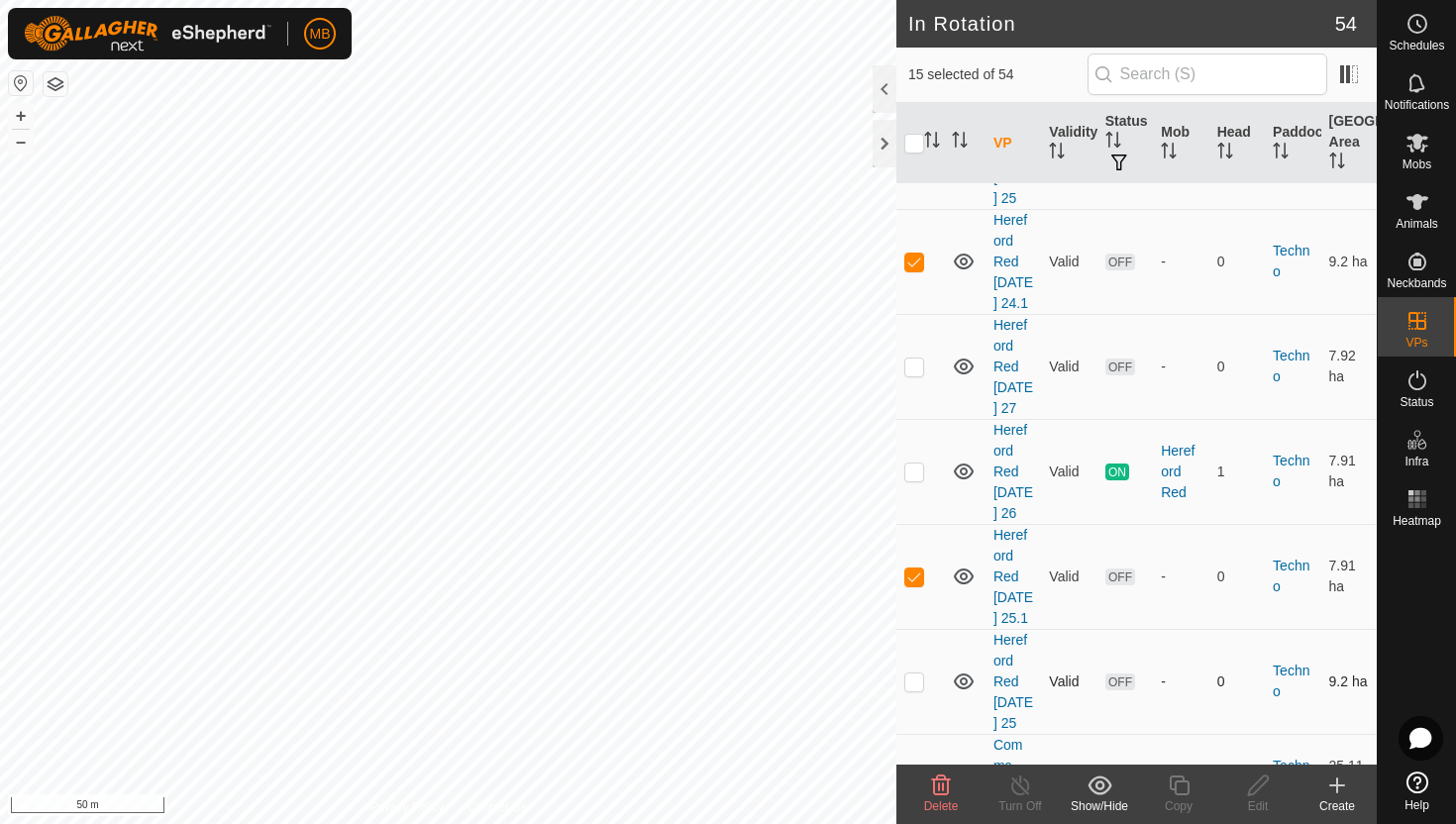 click at bounding box center [914, 681] 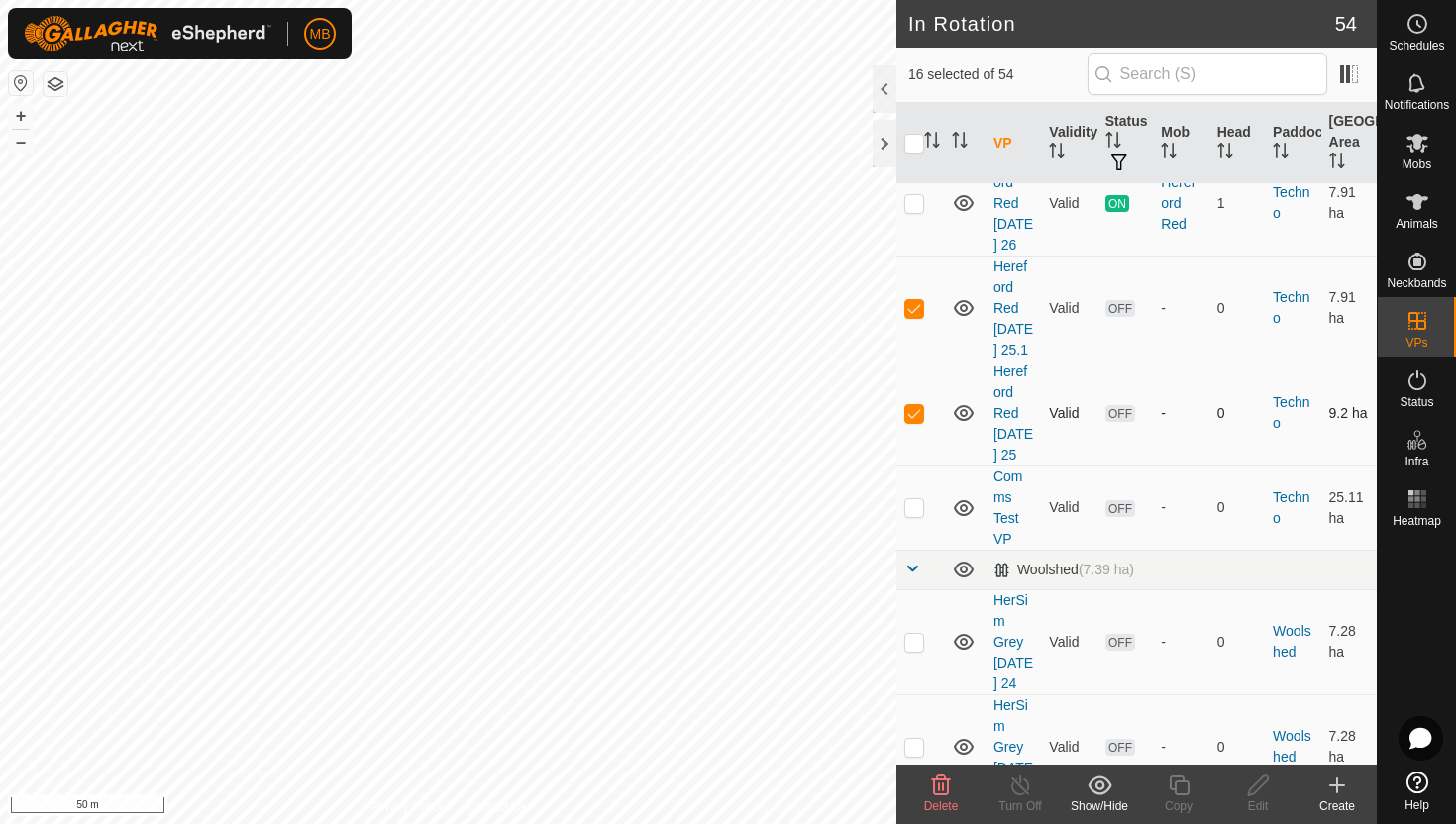 scroll, scrollTop: 3383, scrollLeft: 0, axis: vertical 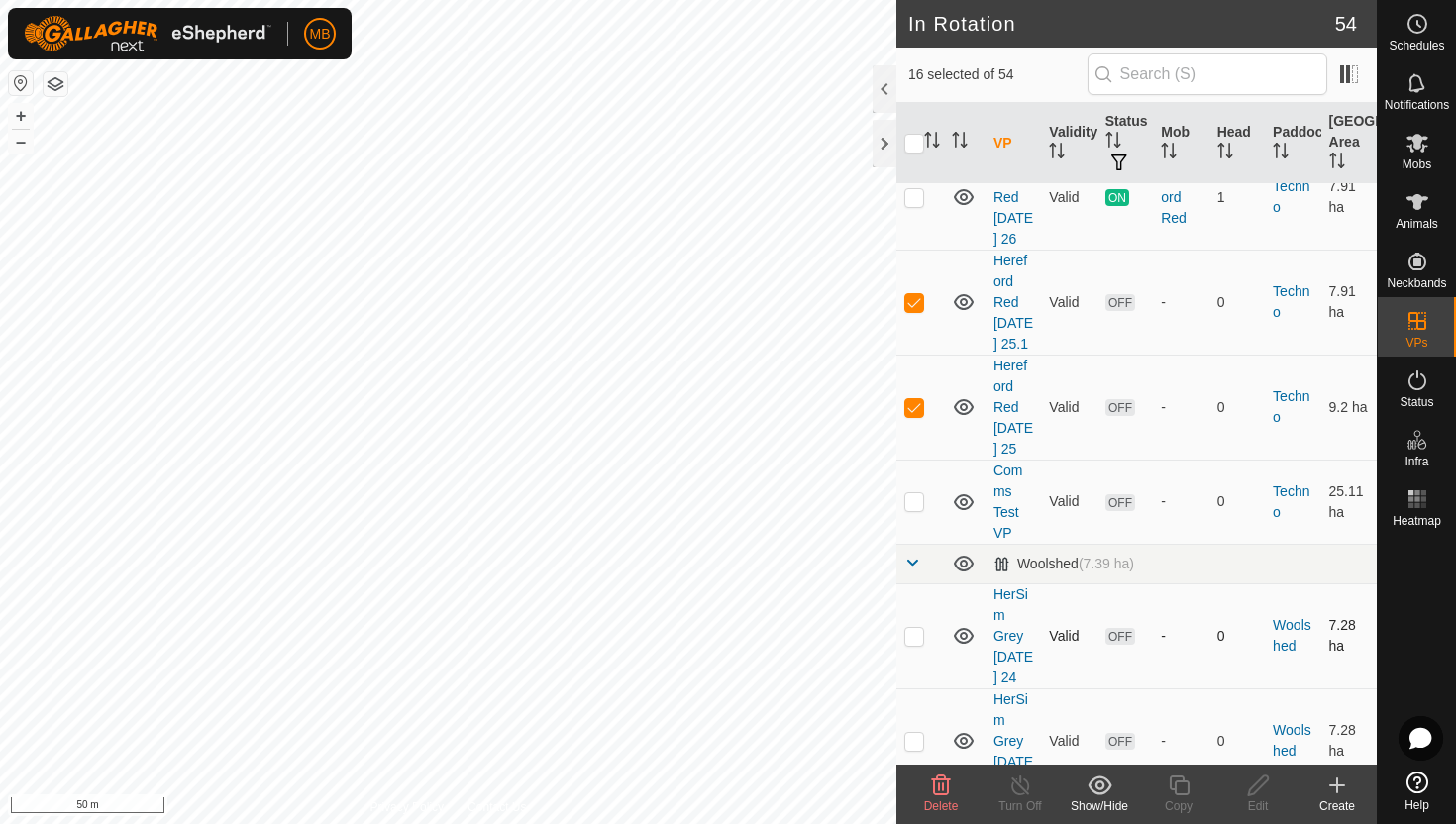 click at bounding box center [914, 636] 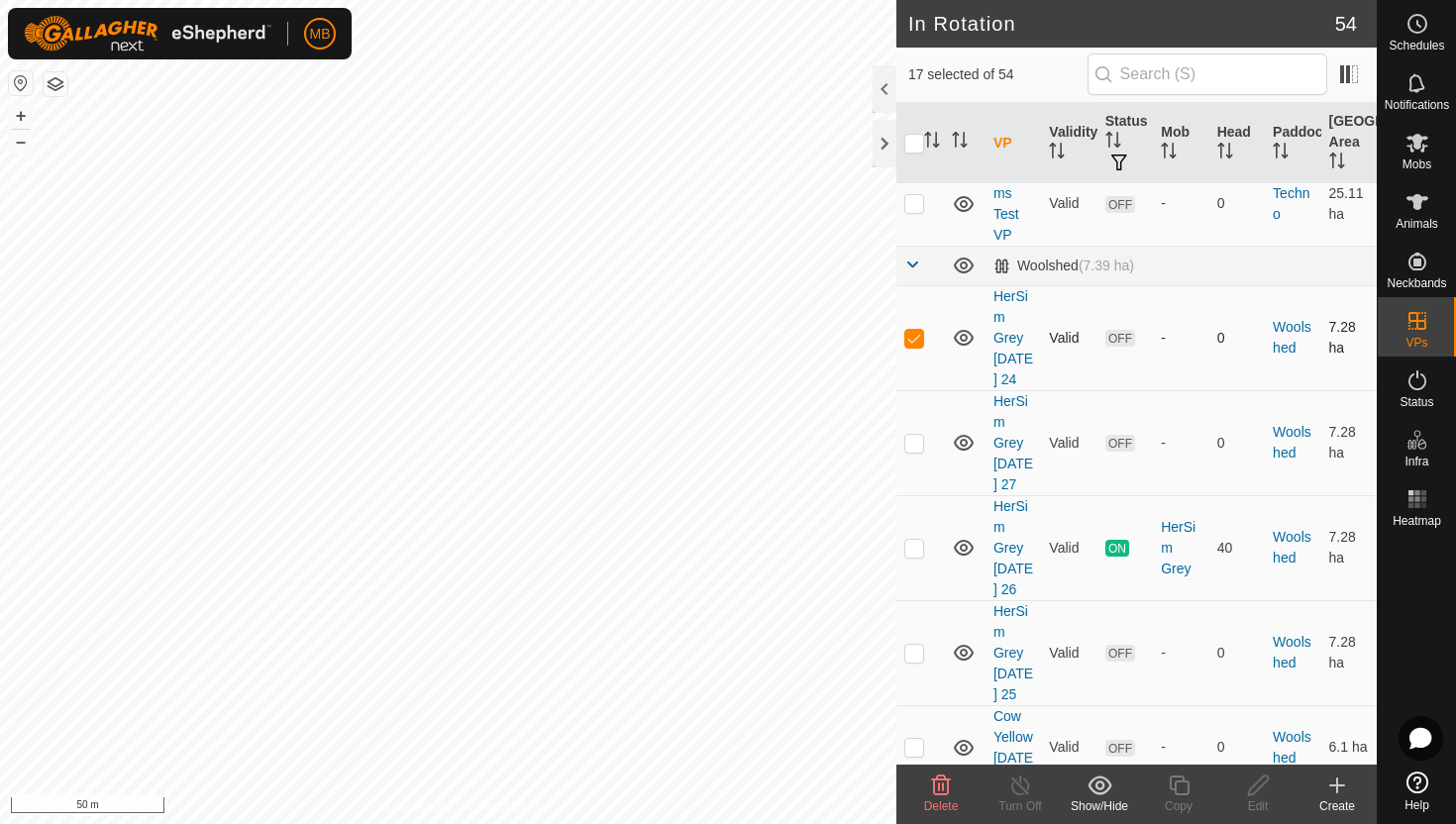 scroll, scrollTop: 3683, scrollLeft: 0, axis: vertical 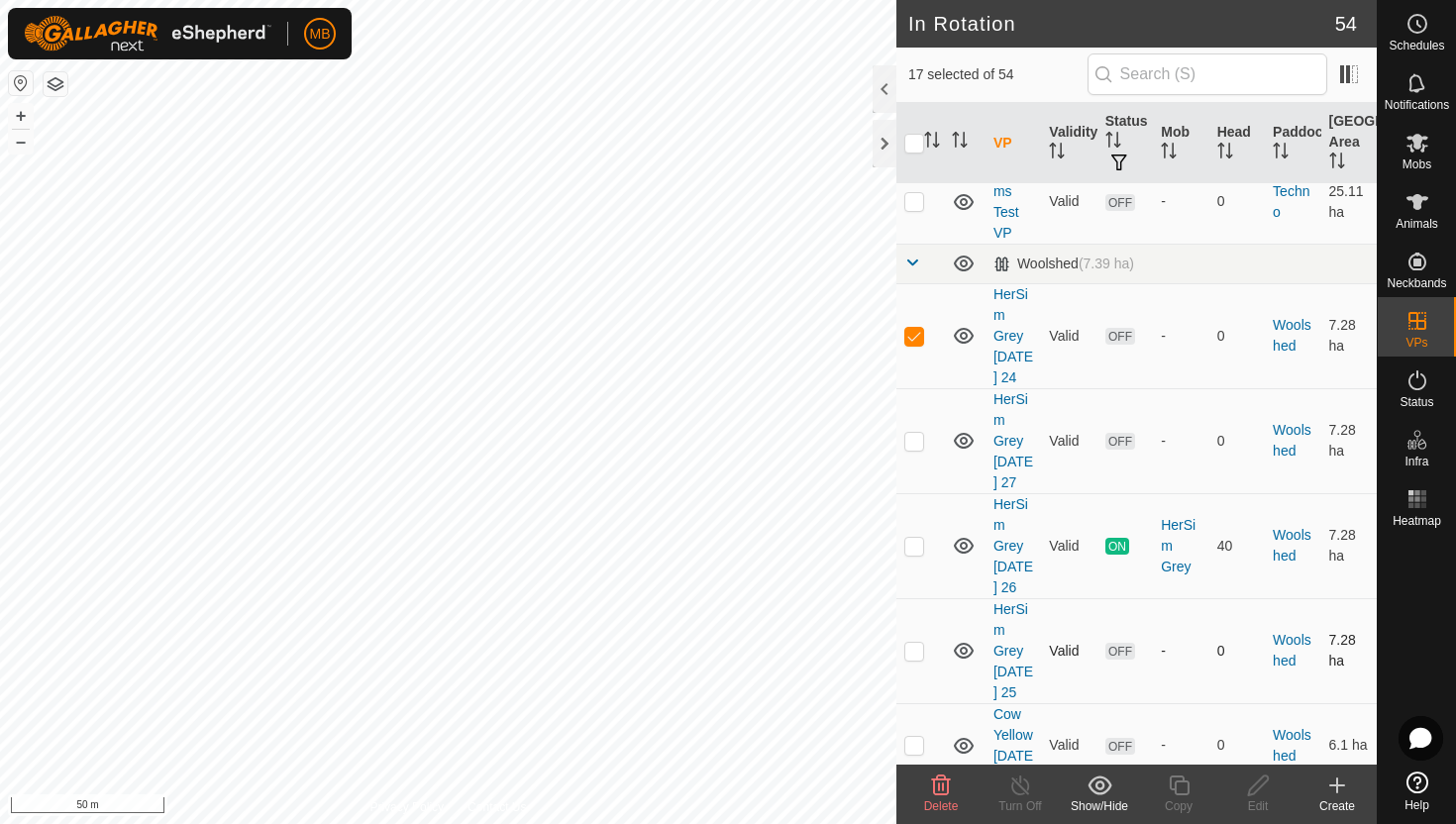 click at bounding box center [914, 651] 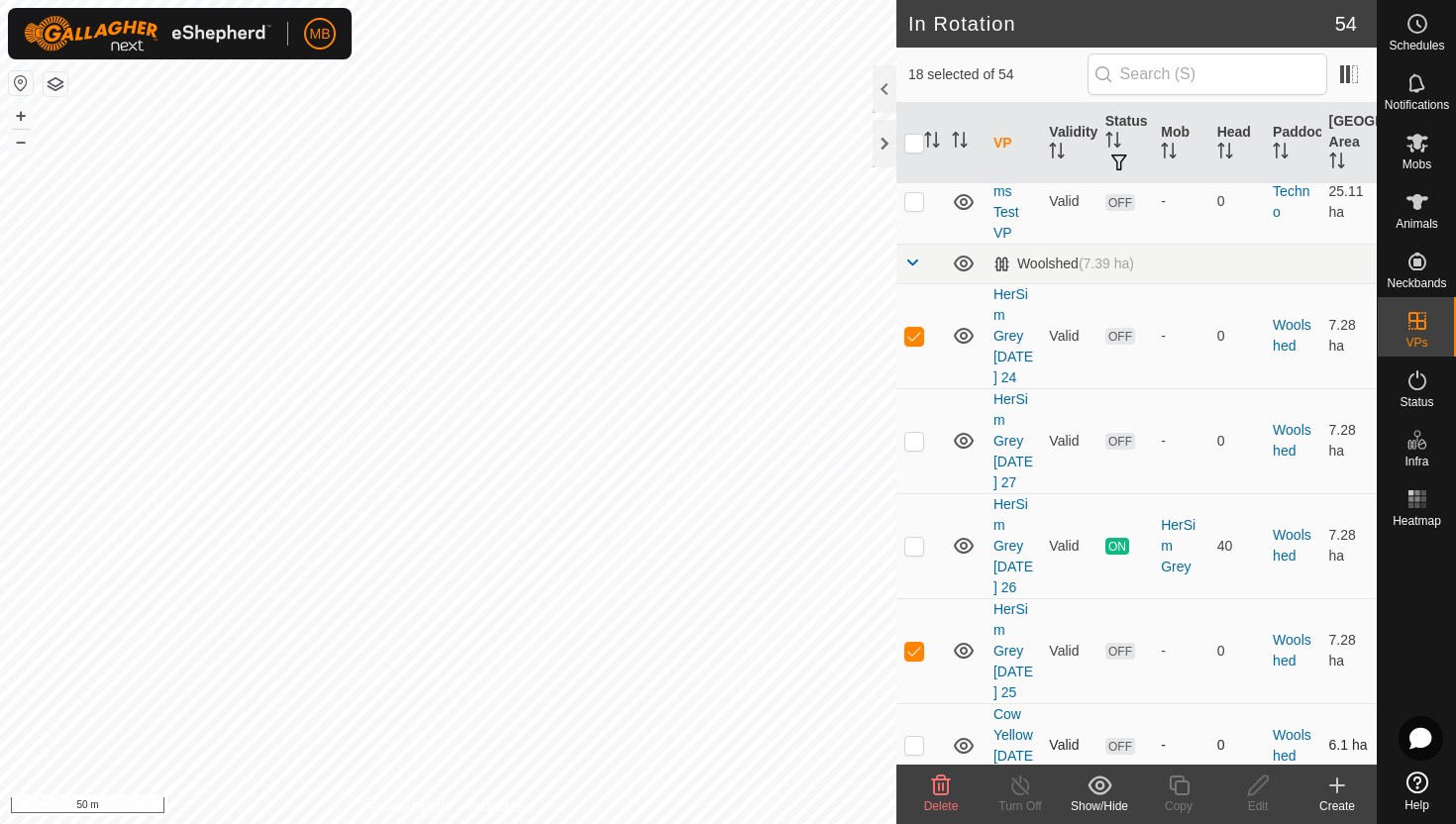 click at bounding box center (914, 745) 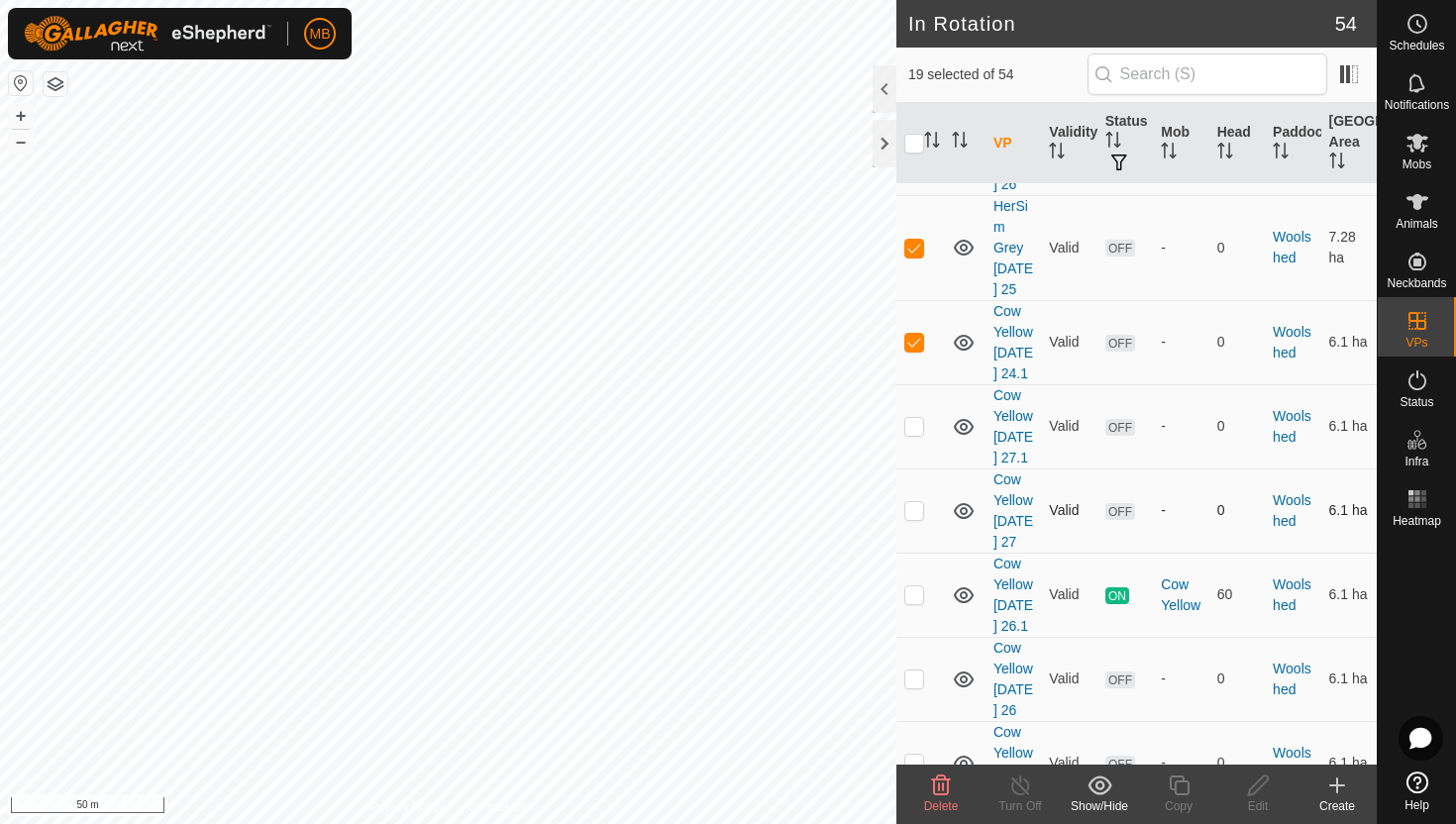 scroll, scrollTop: 4094, scrollLeft: 0, axis: vertical 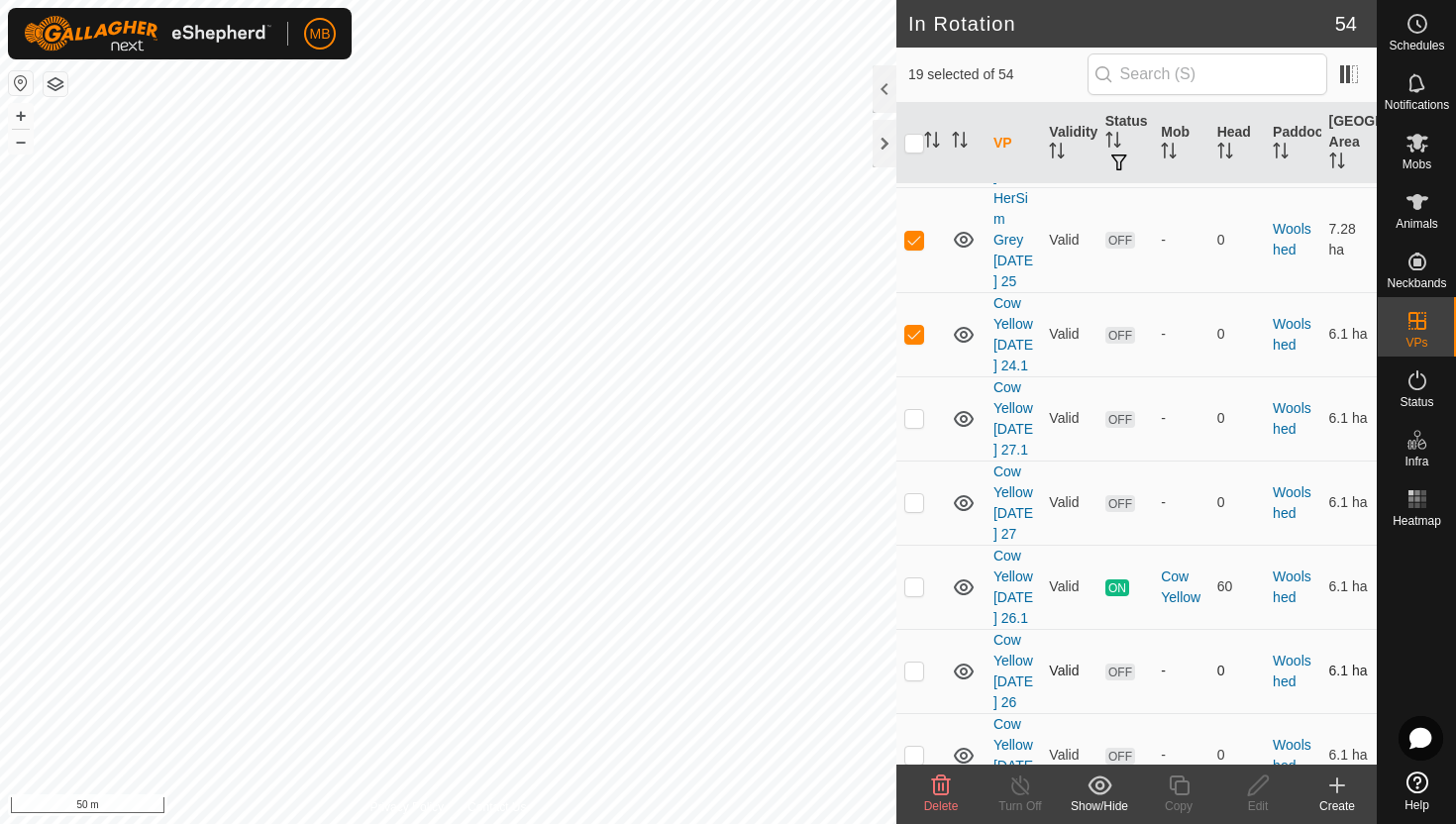 click at bounding box center (914, 670) 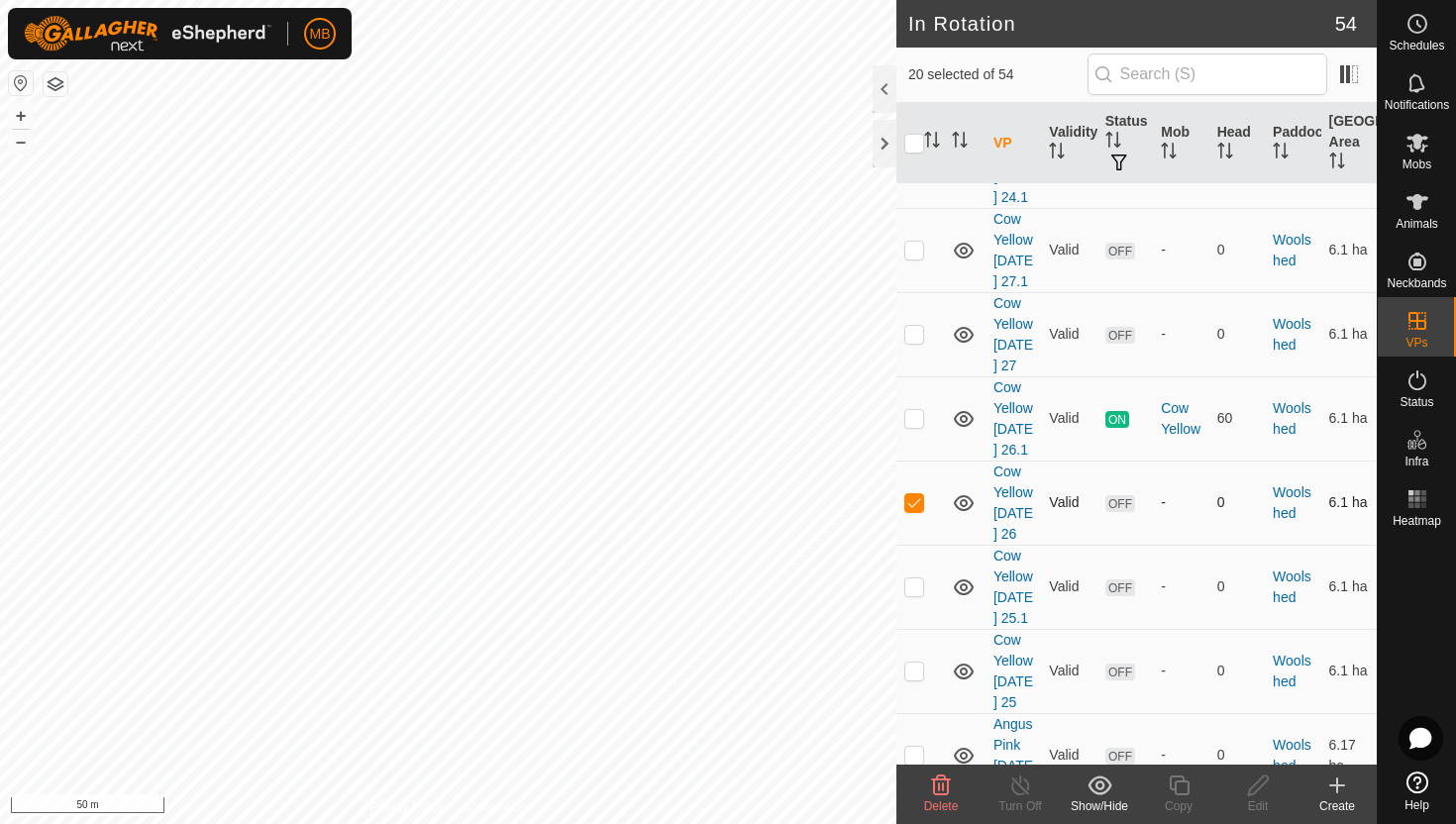 scroll, scrollTop: 4265, scrollLeft: 0, axis: vertical 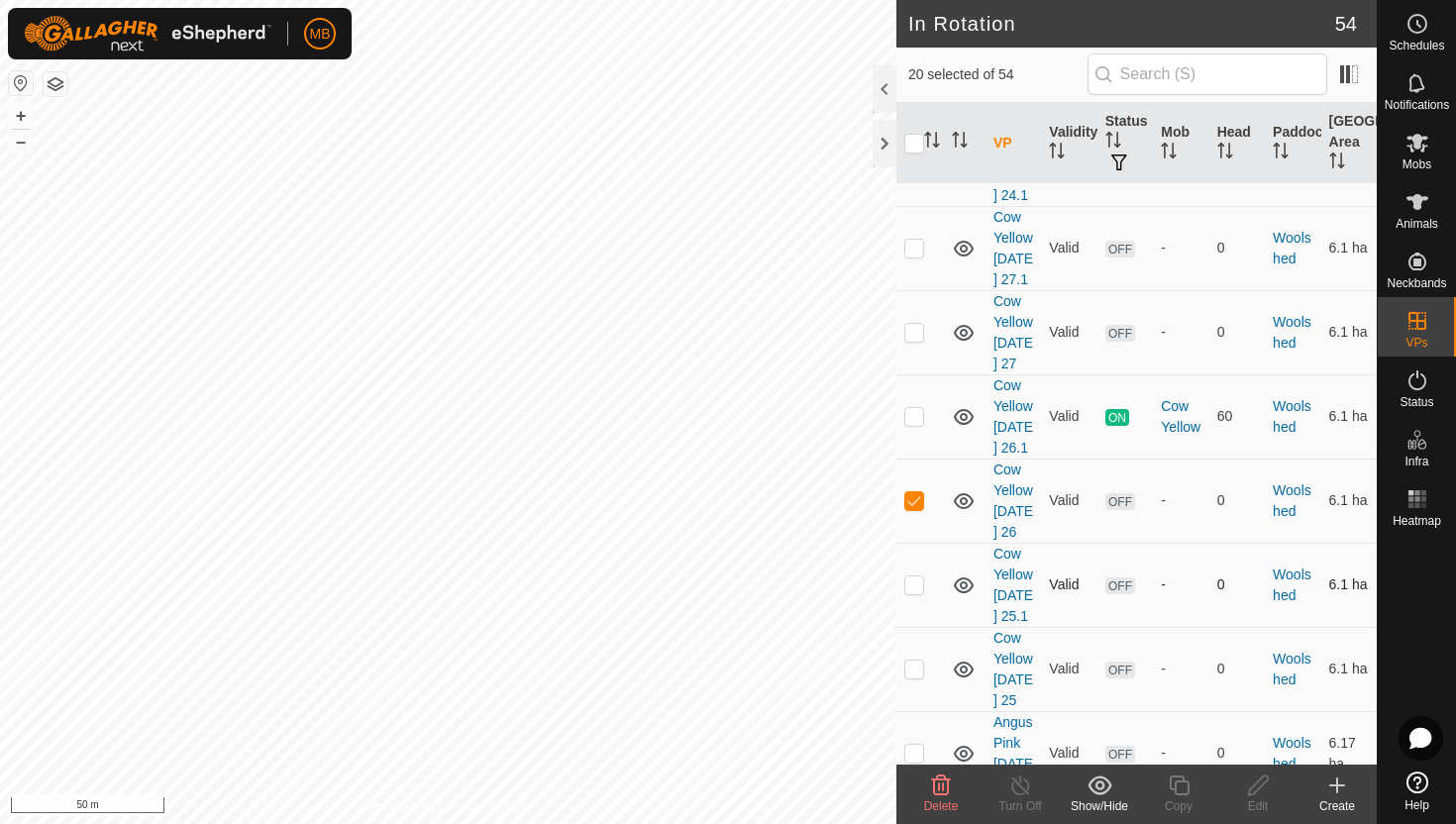 click at bounding box center (914, 584) 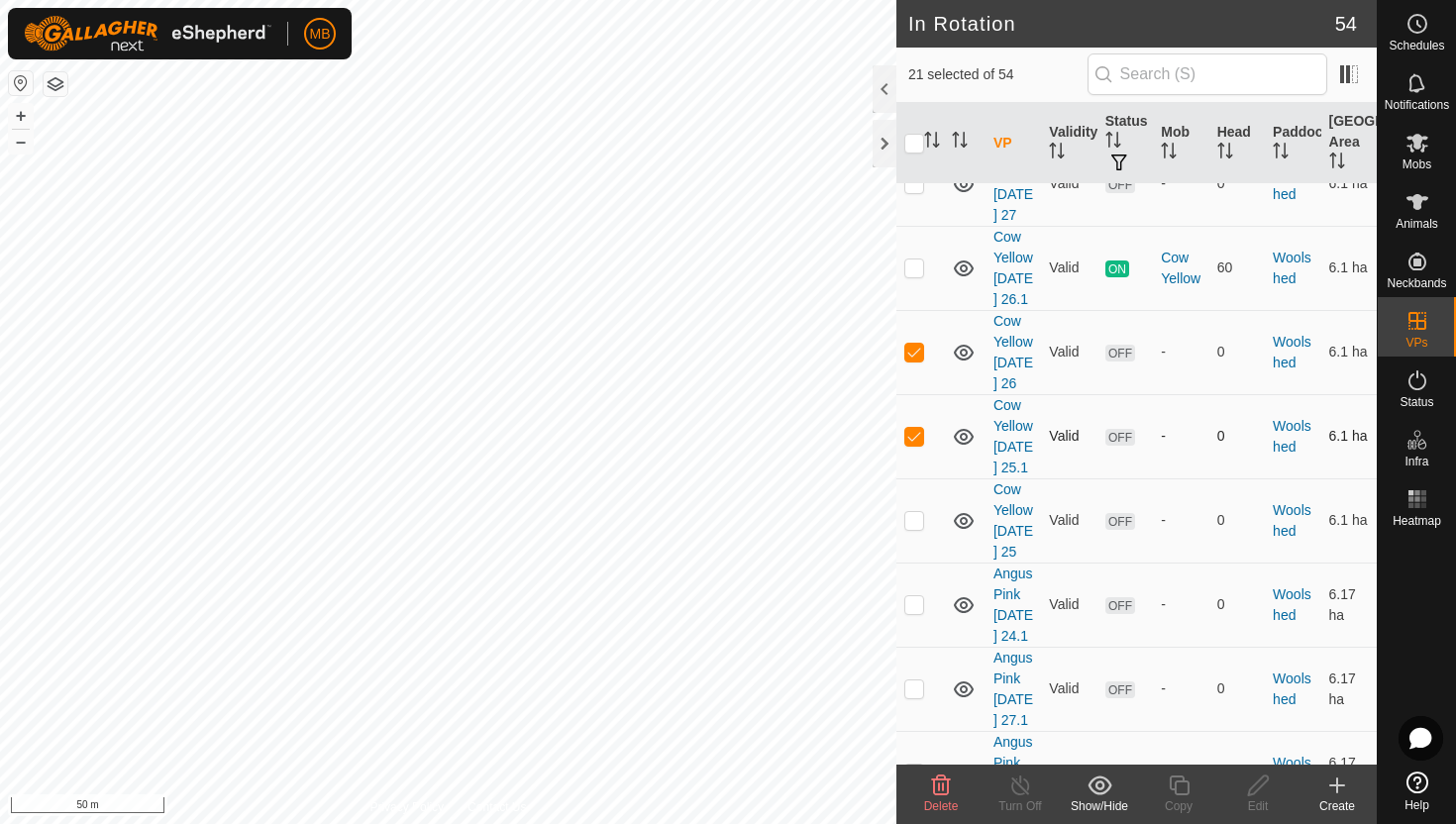 scroll, scrollTop: 4419, scrollLeft: 0, axis: vertical 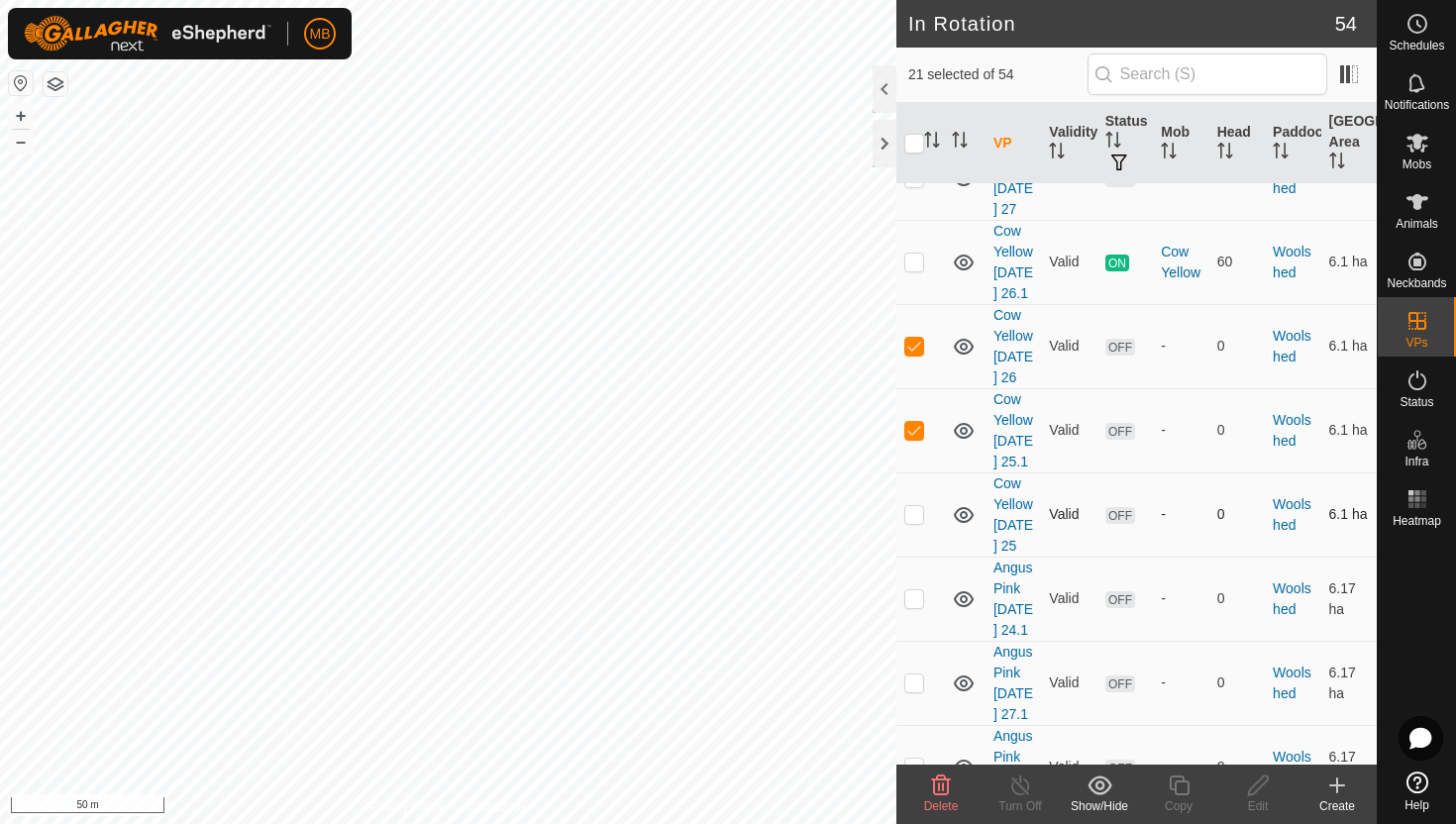 click at bounding box center (914, 514) 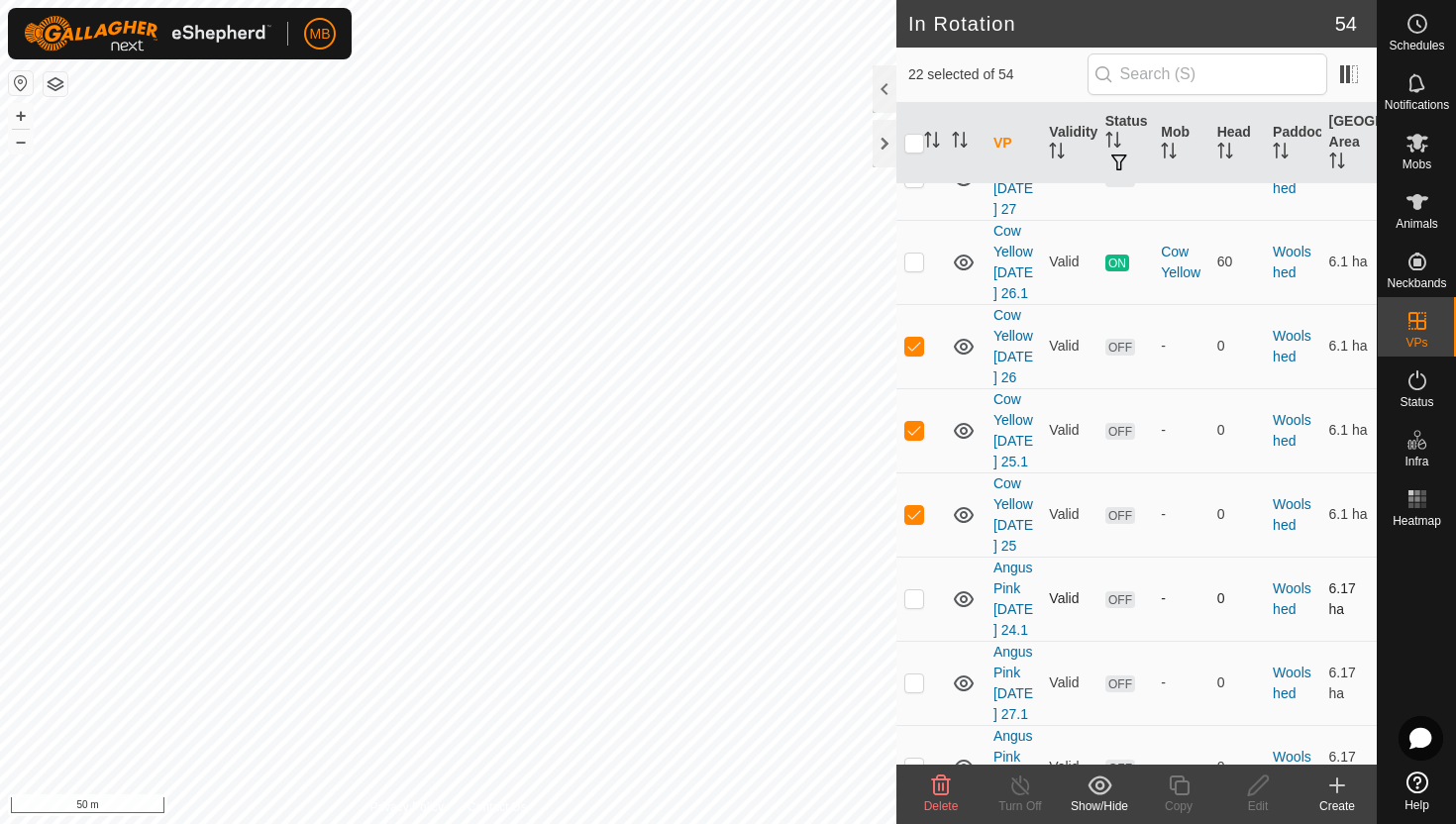 click at bounding box center (914, 598) 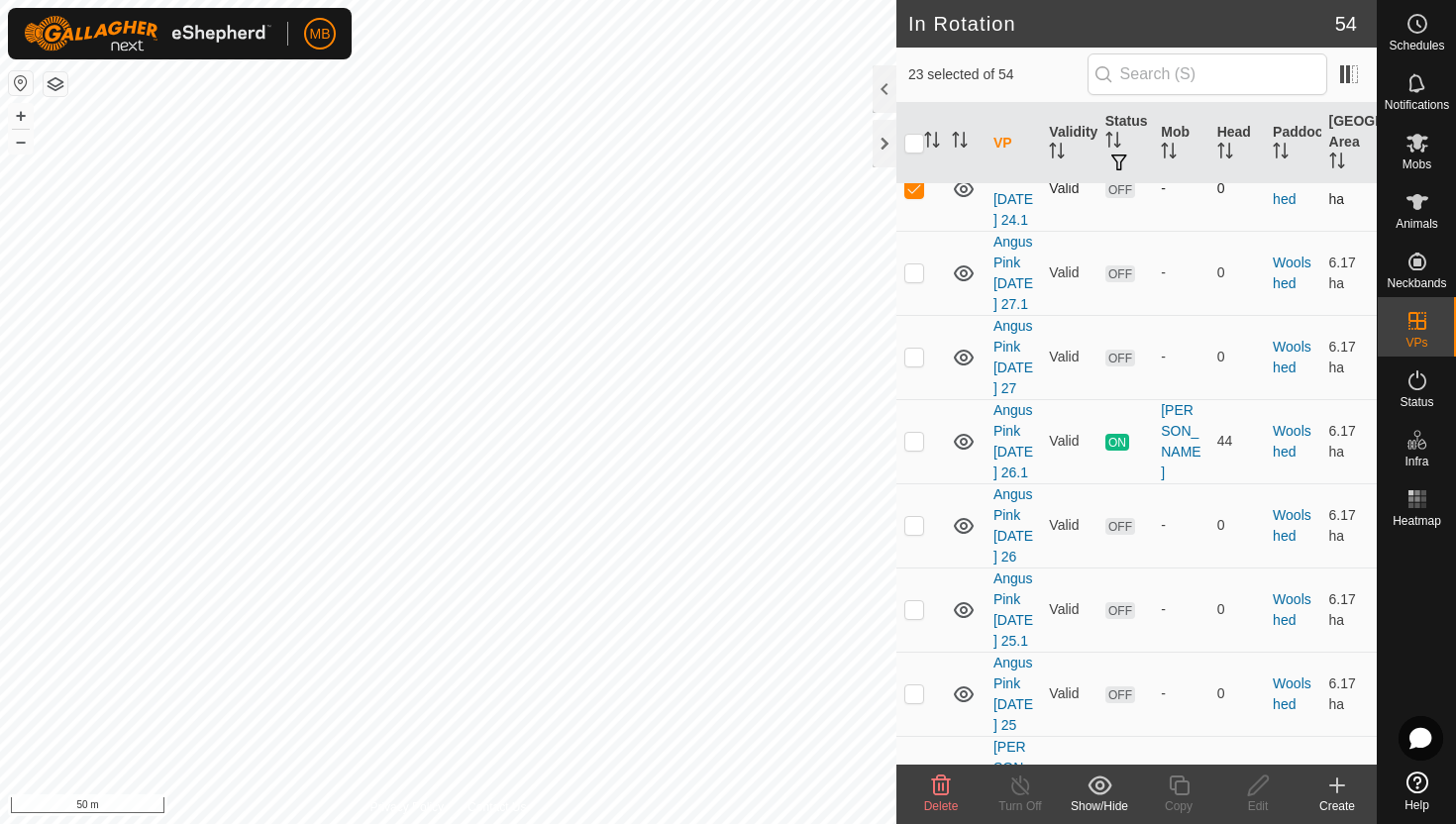 scroll, scrollTop: 4831, scrollLeft: 0, axis: vertical 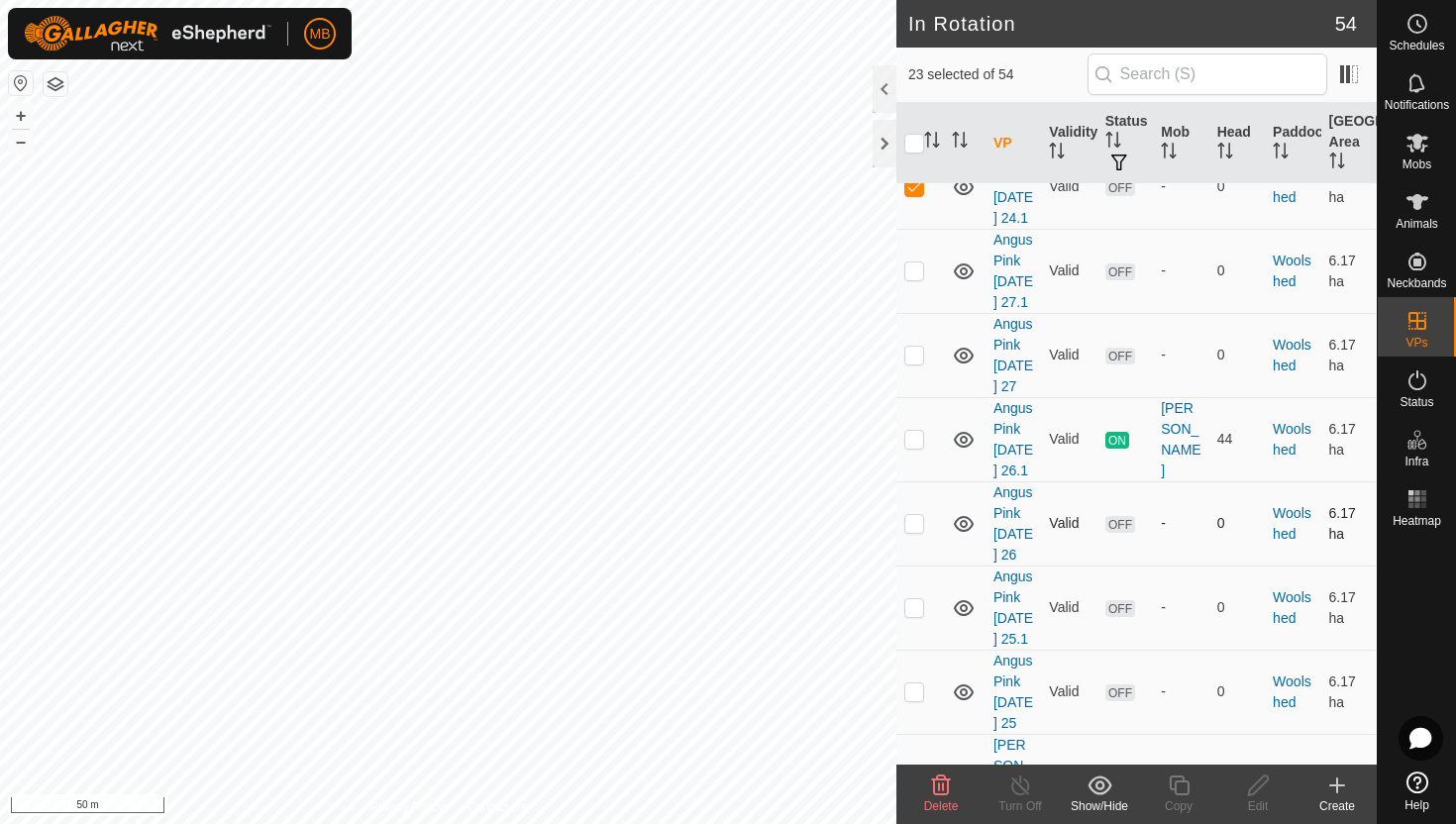 click at bounding box center (914, 523) 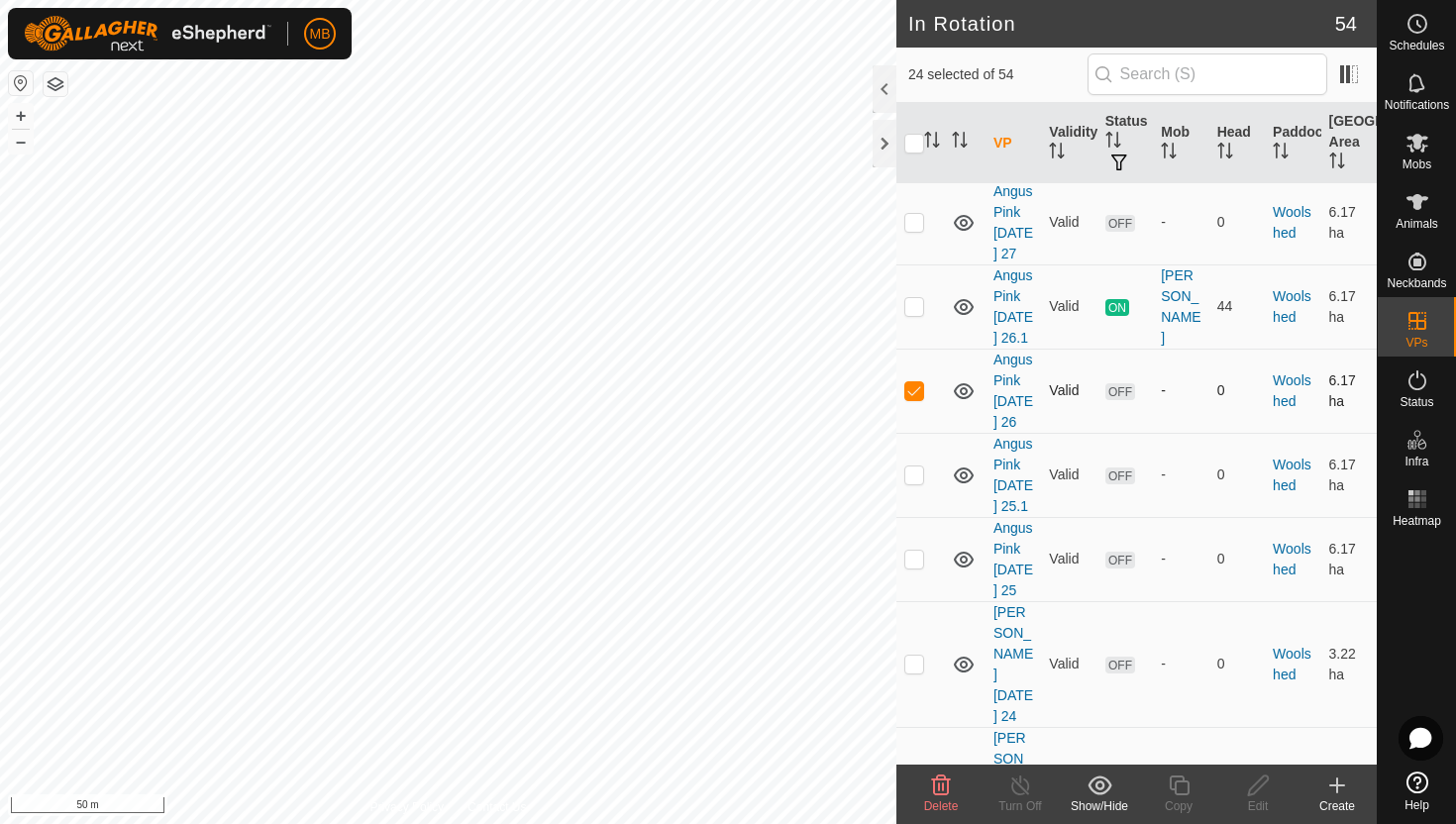 scroll, scrollTop: 4975, scrollLeft: 0, axis: vertical 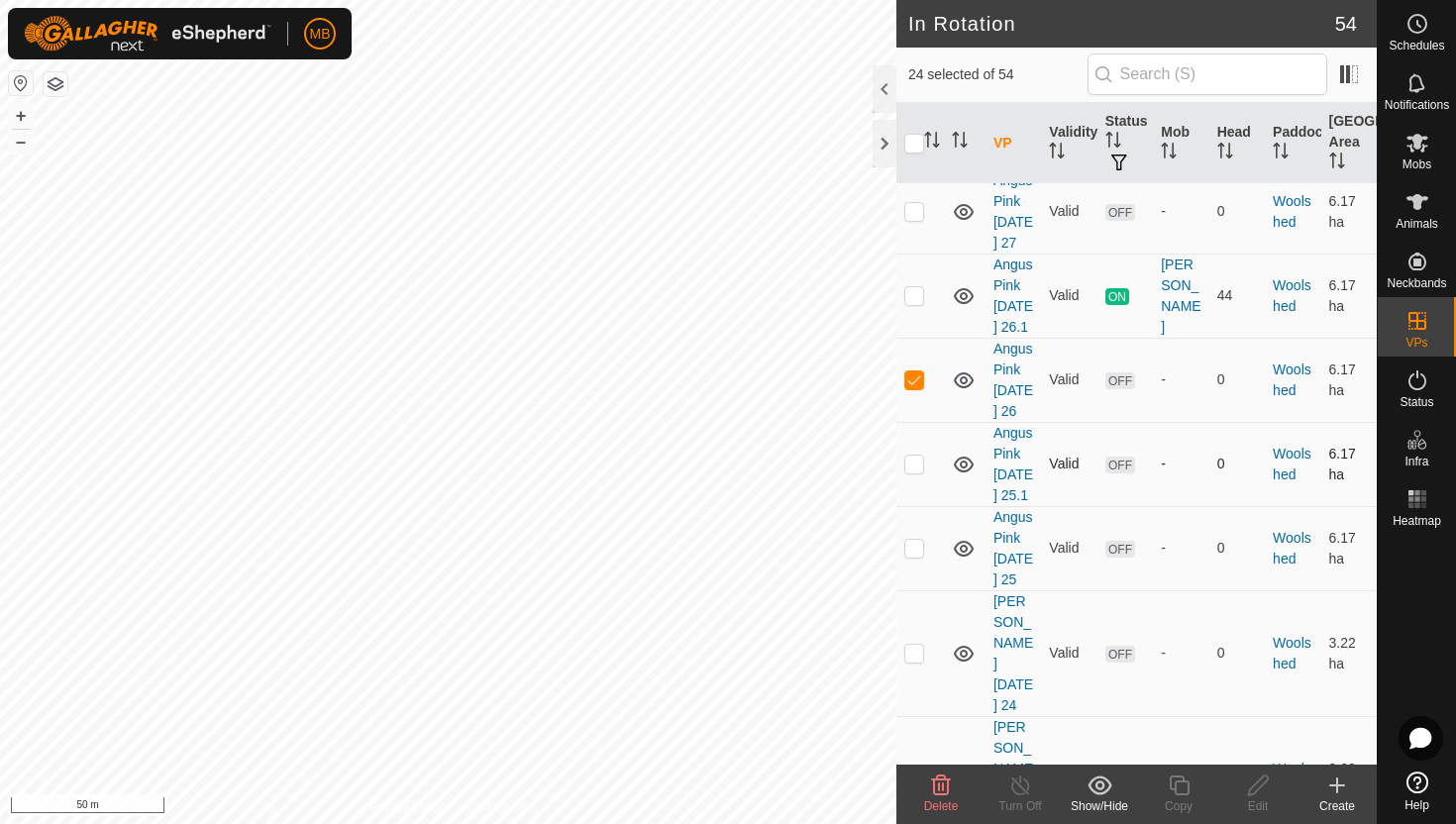 click at bounding box center [914, 464] 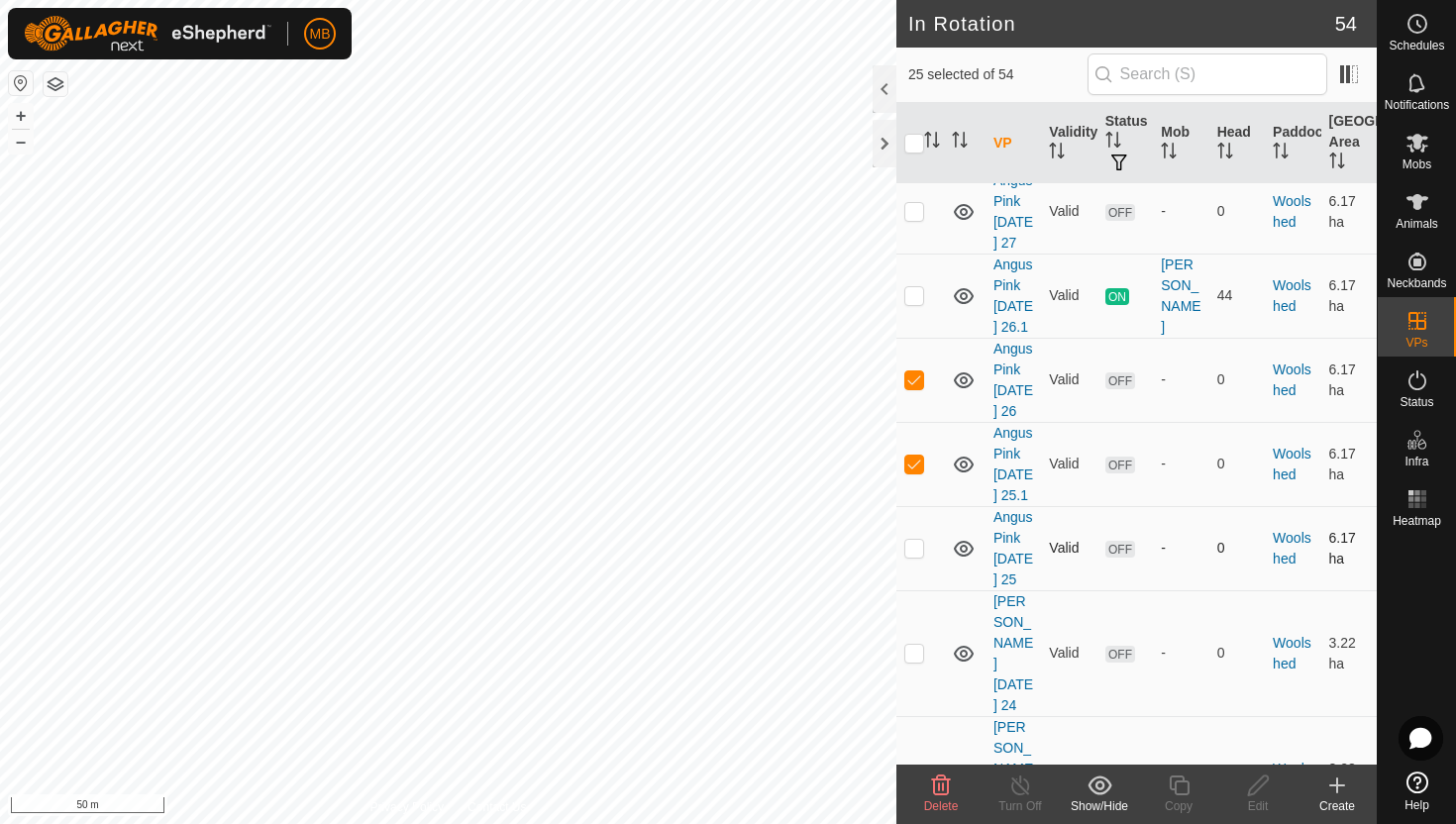 click at bounding box center [914, 548] 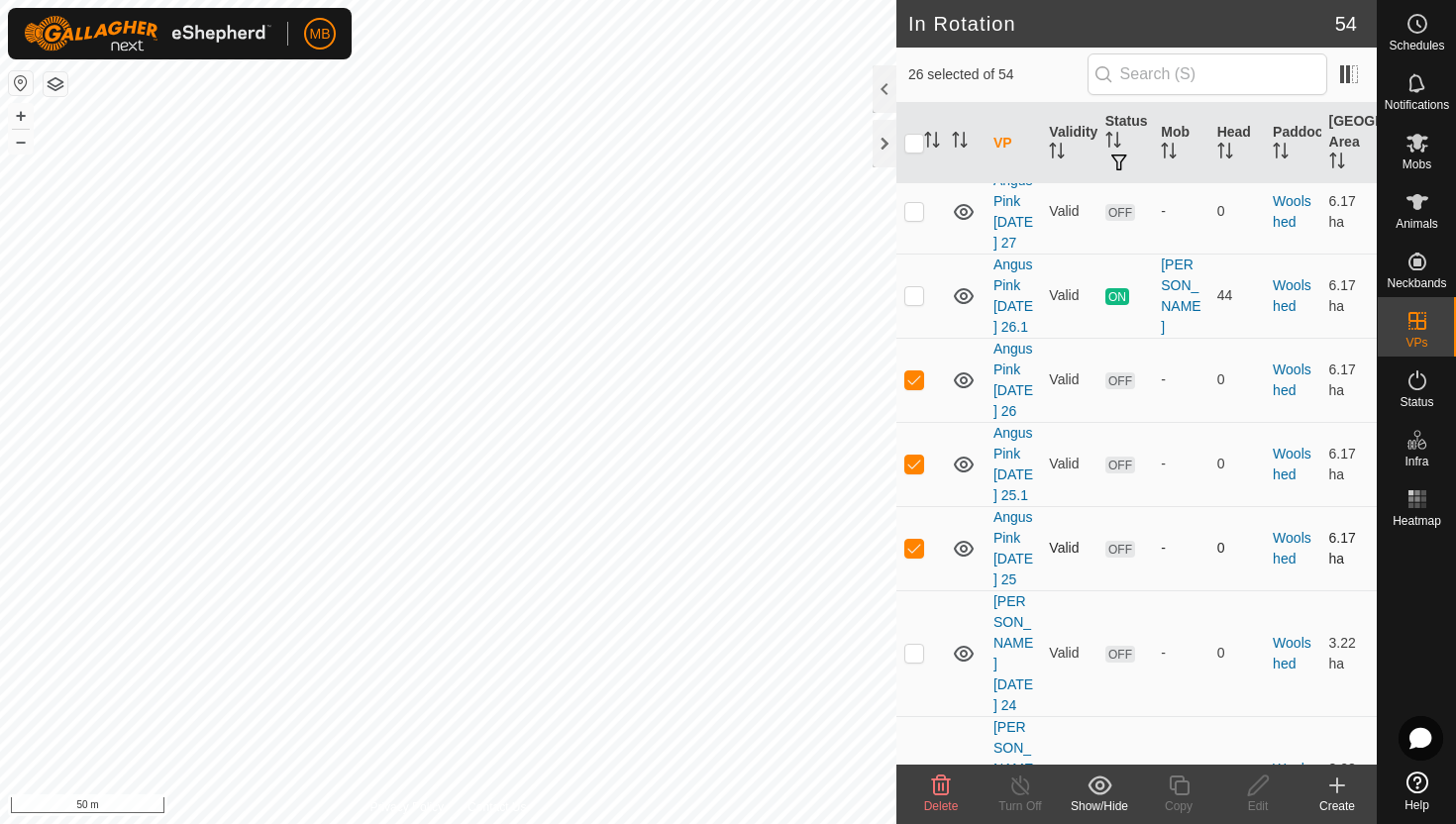 scroll, scrollTop: 5036, scrollLeft: 0, axis: vertical 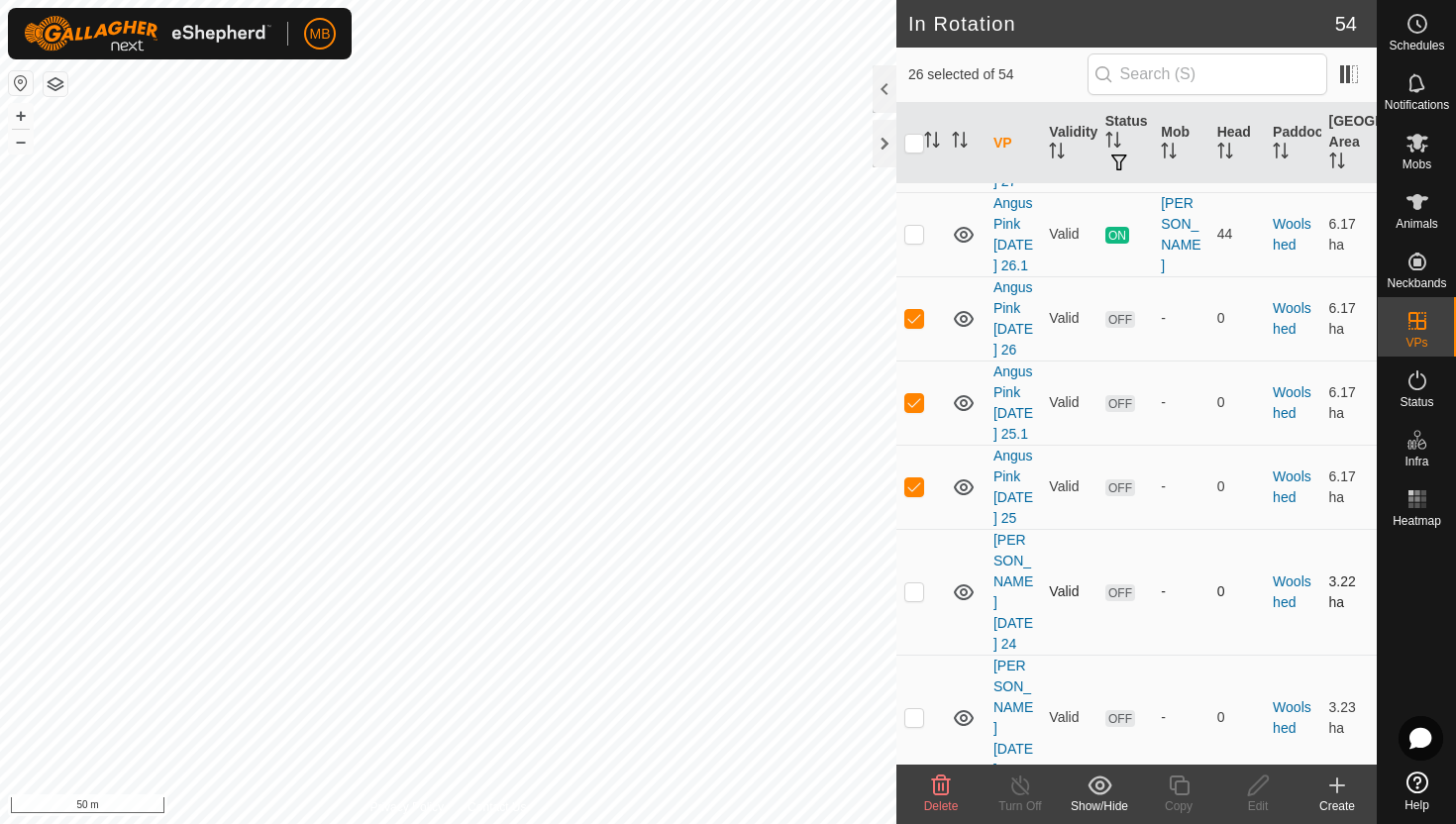 click at bounding box center (914, 591) 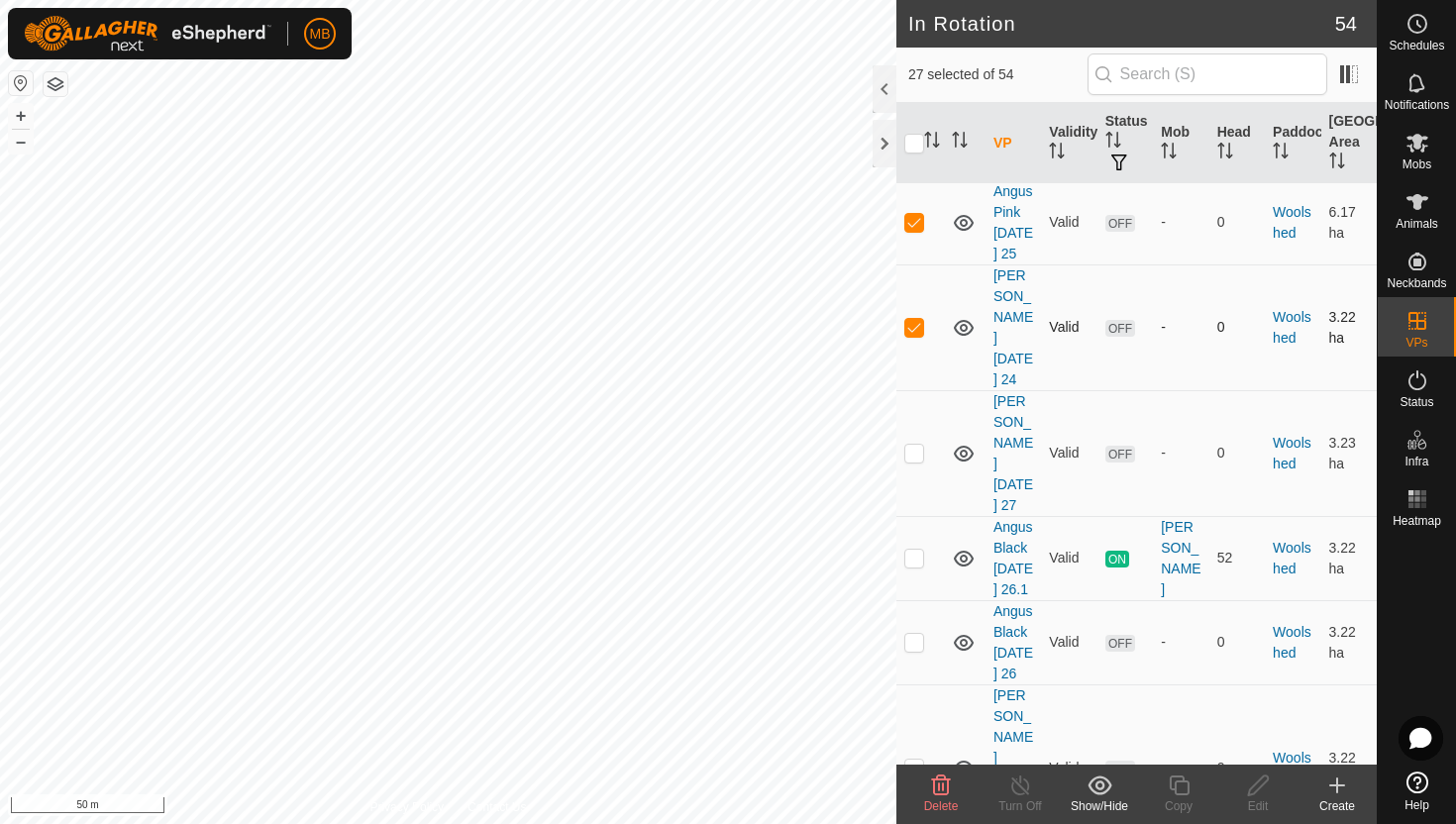 scroll, scrollTop: 5367, scrollLeft: 0, axis: vertical 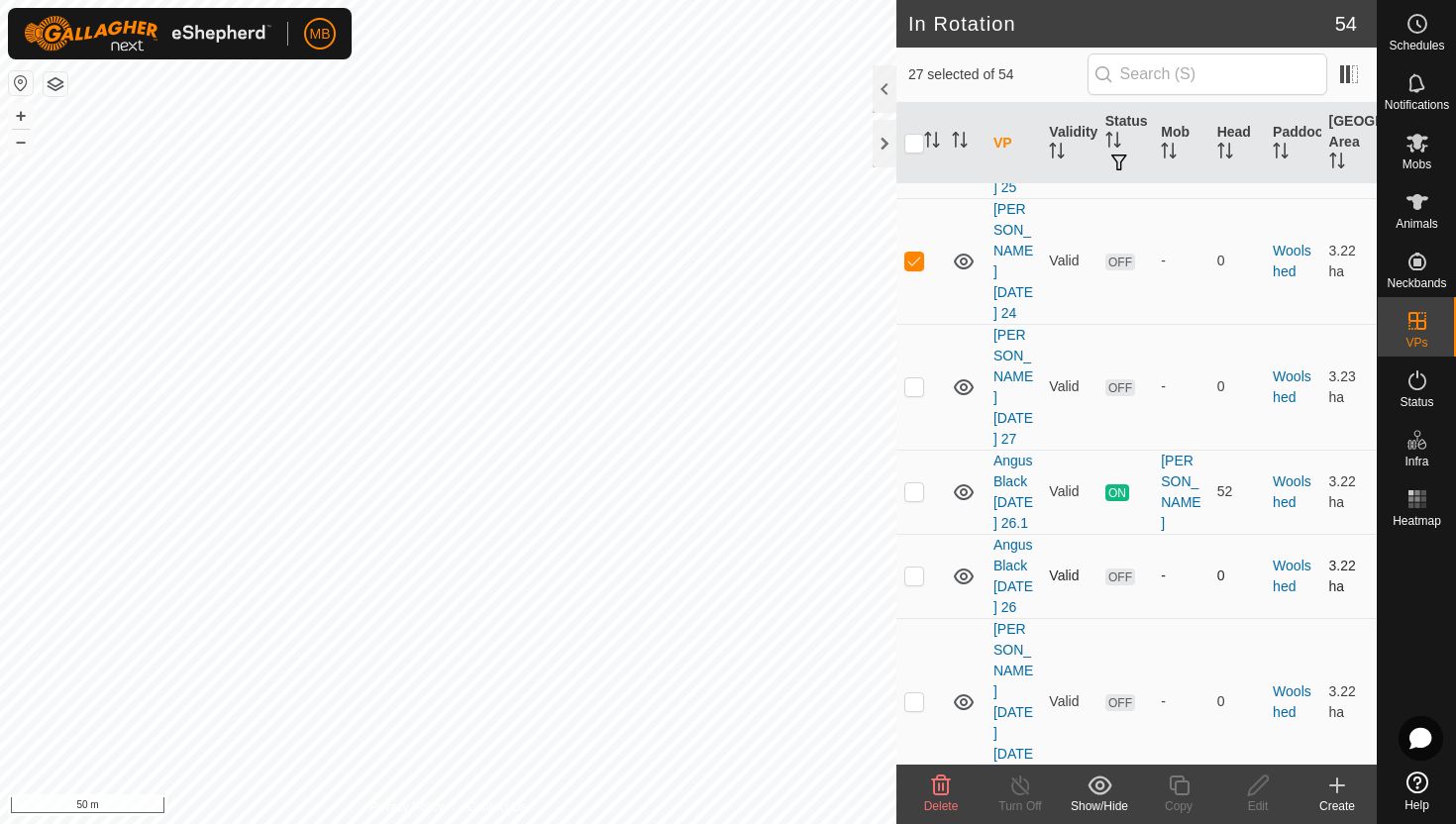 click at bounding box center (914, 575) 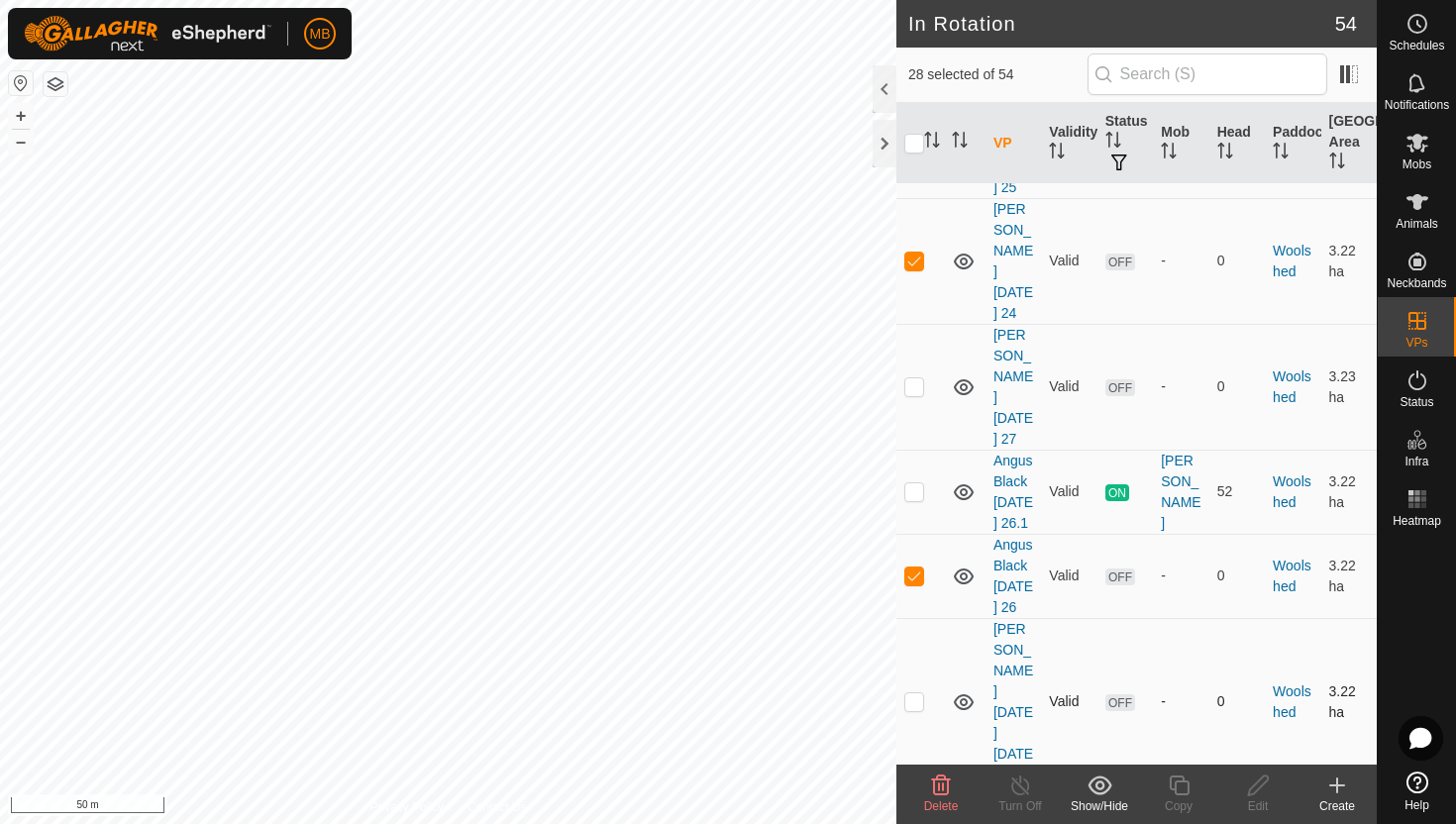 click at bounding box center [914, 701] 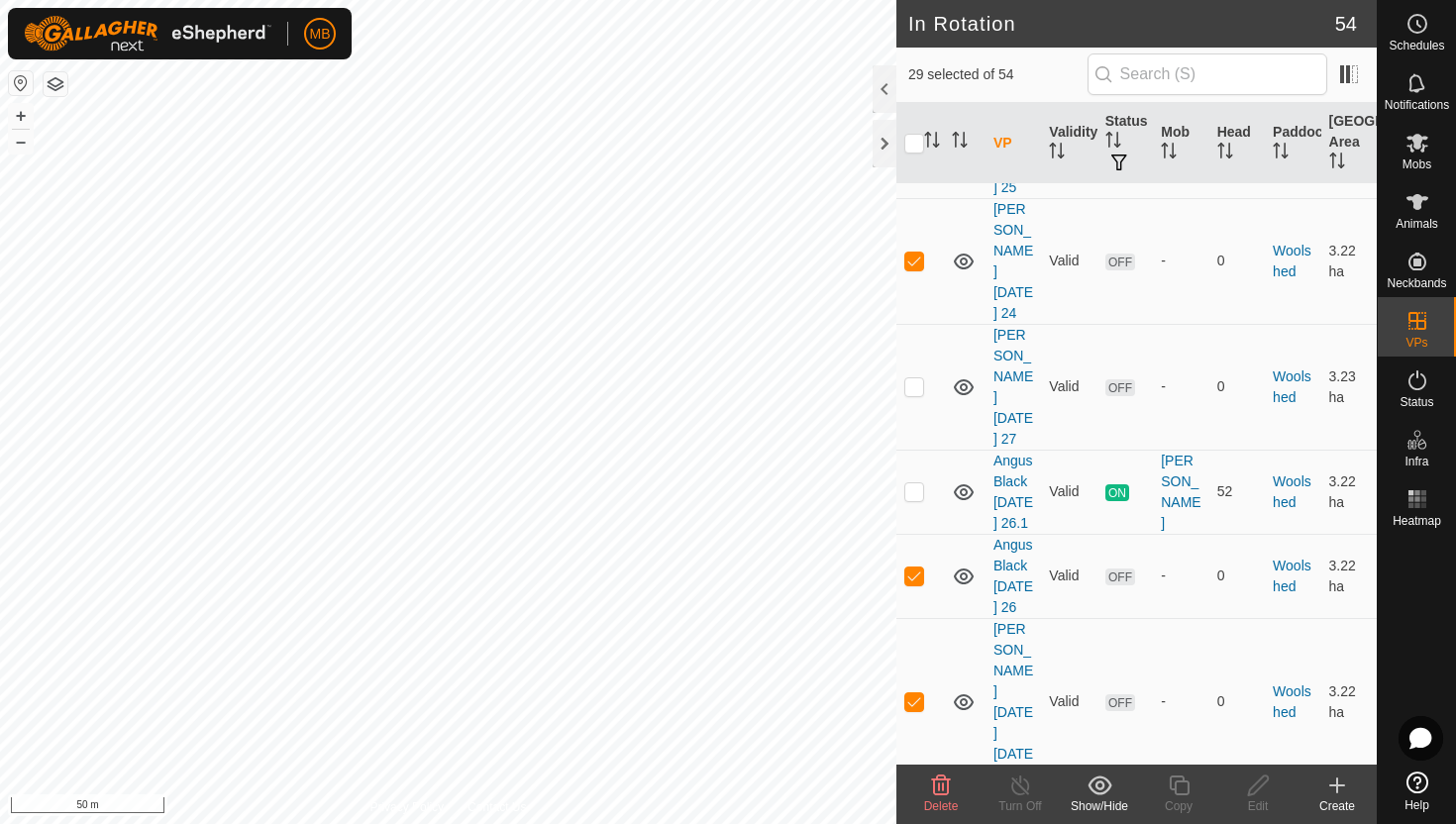 click 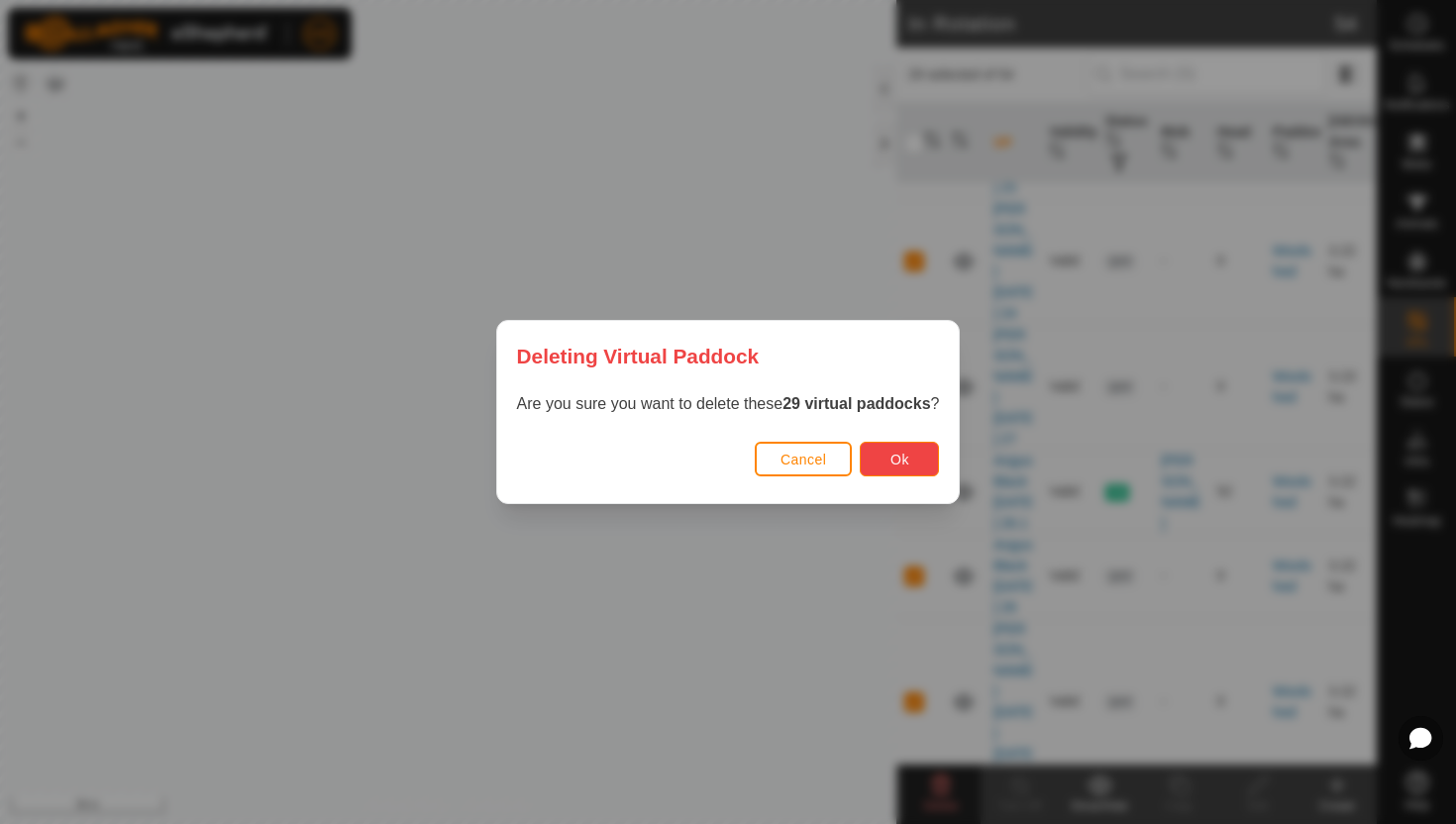 click on "Ok" at bounding box center (899, 460) 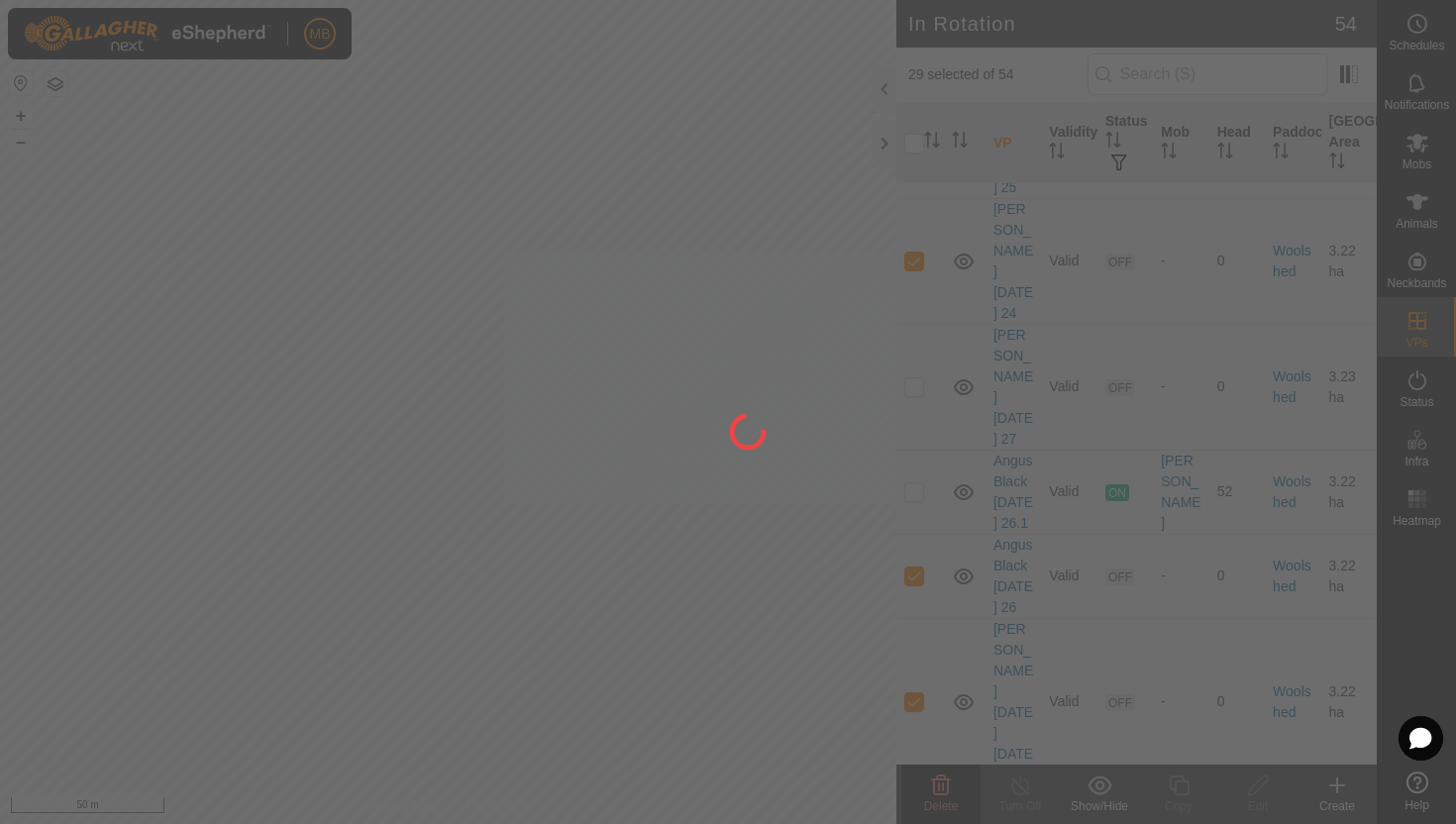 checkbox on "false" 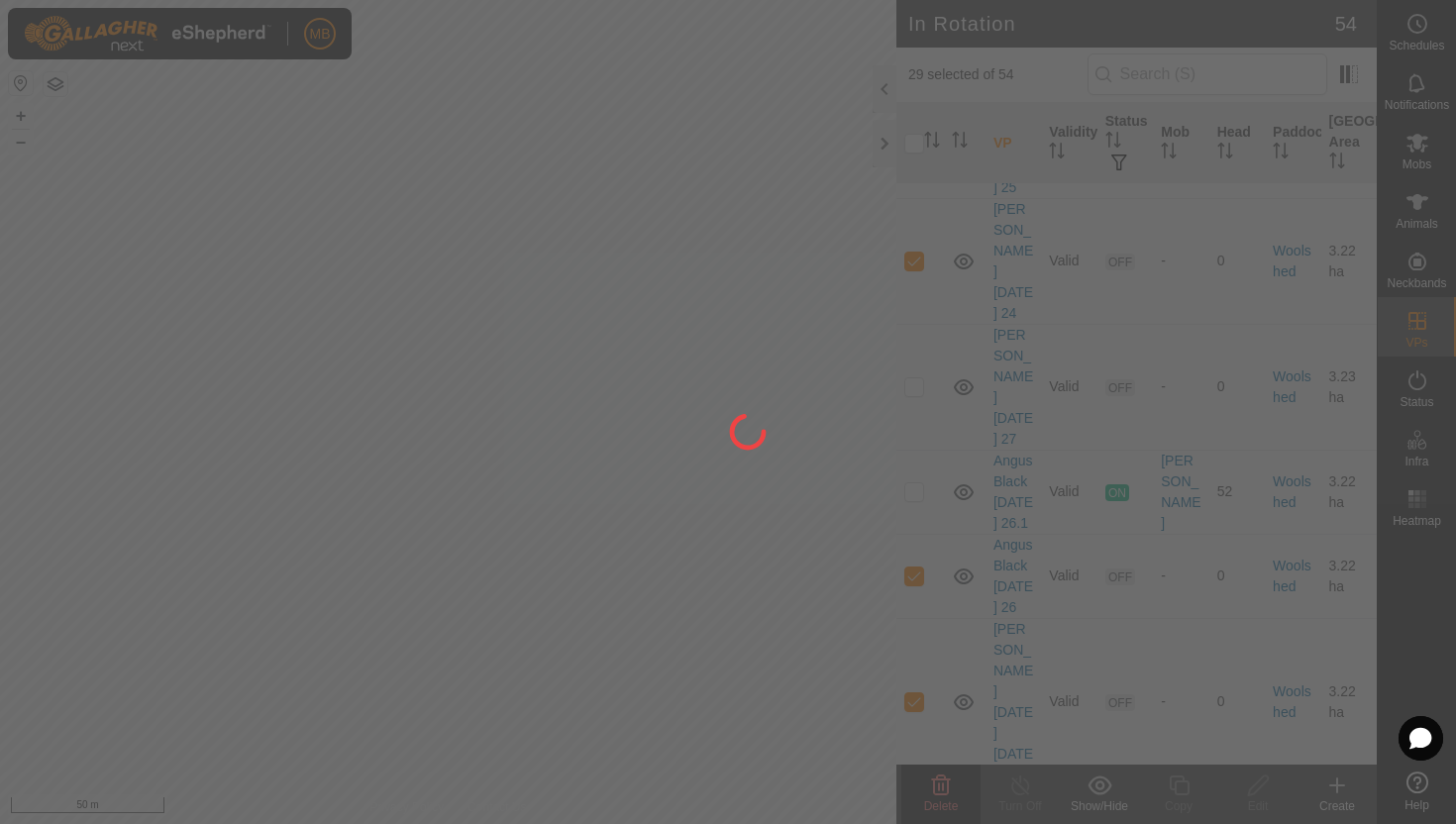 checkbox on "false" 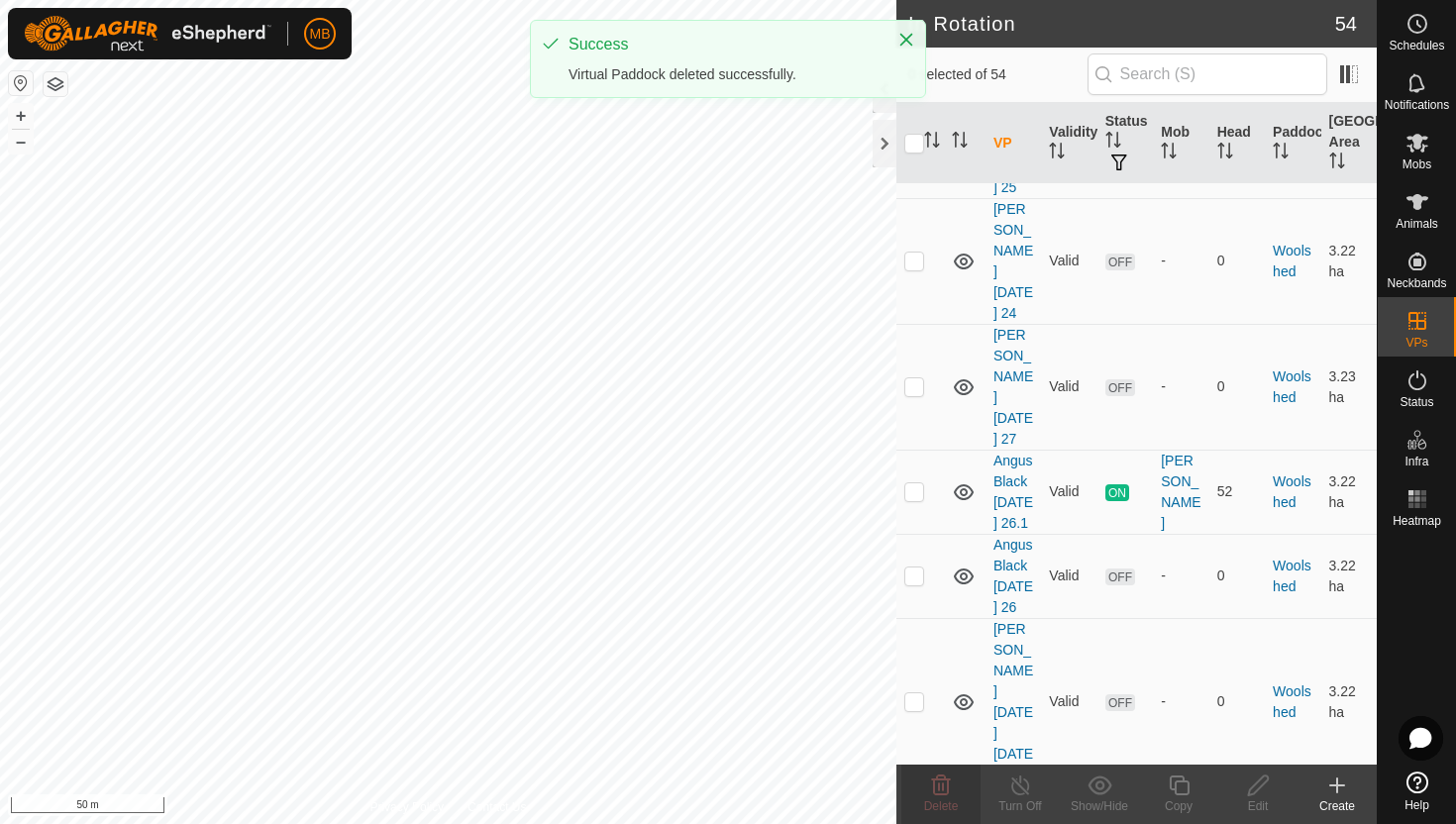 scroll, scrollTop: 0, scrollLeft: 0, axis: both 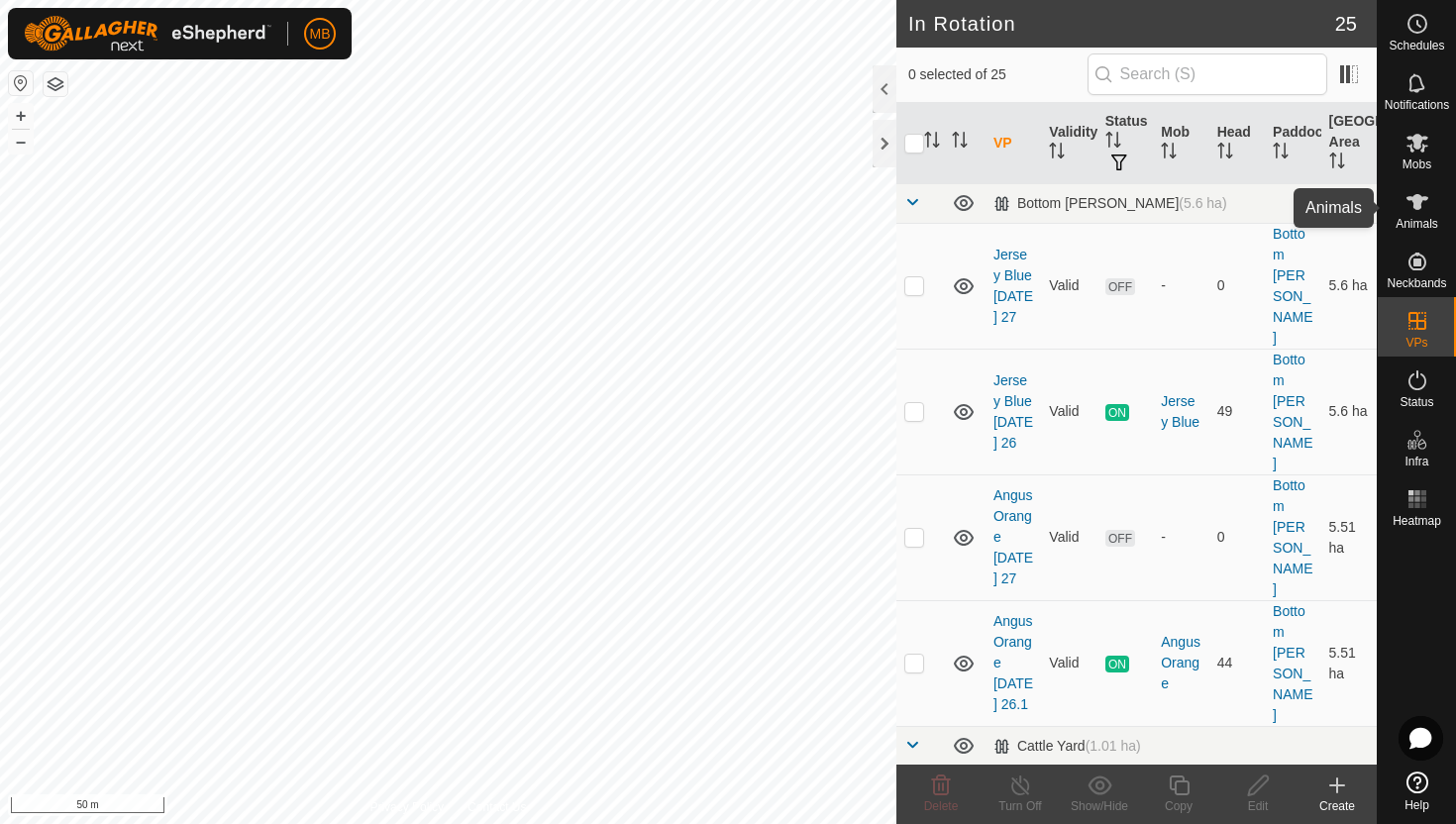 click 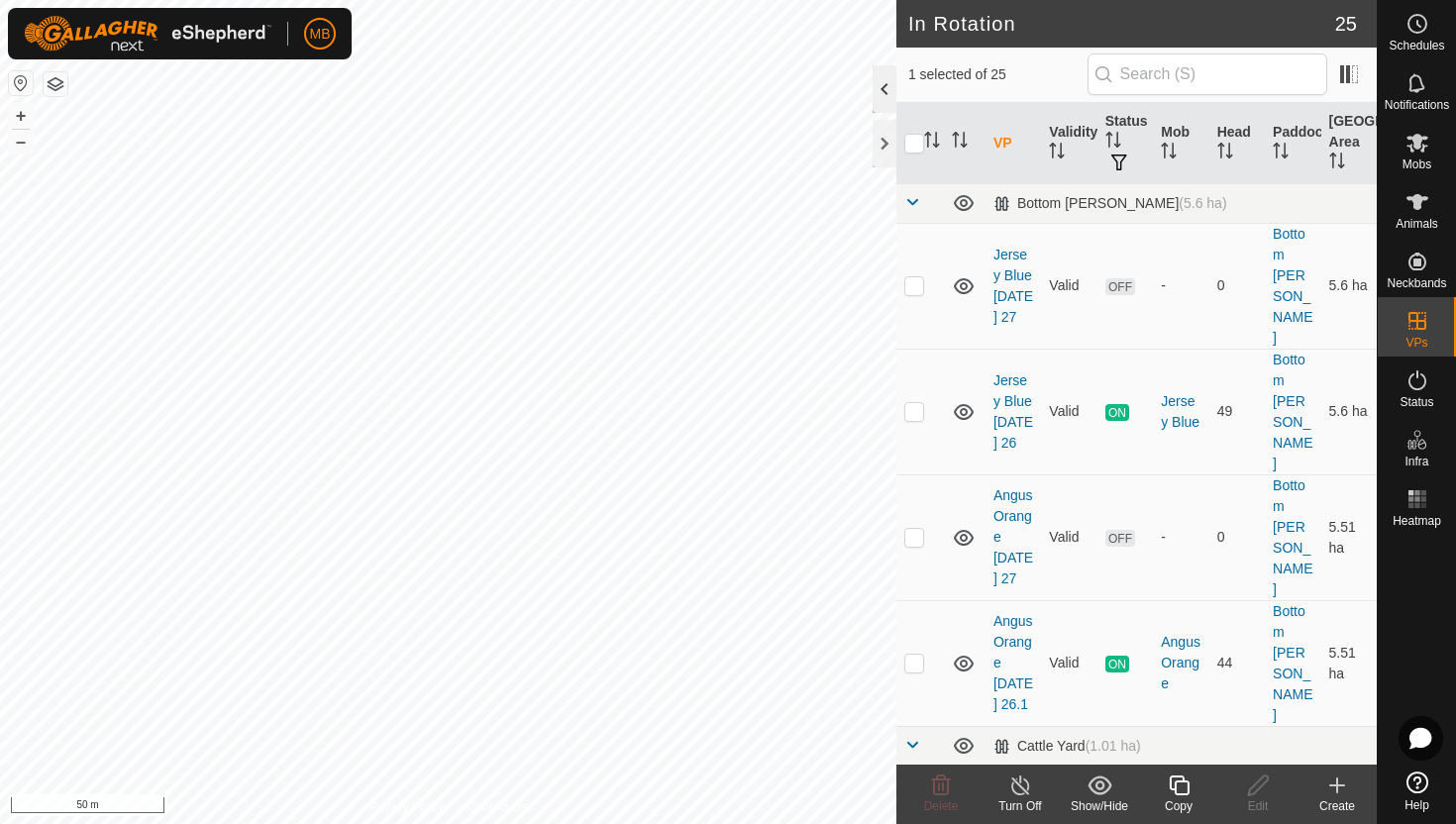 click 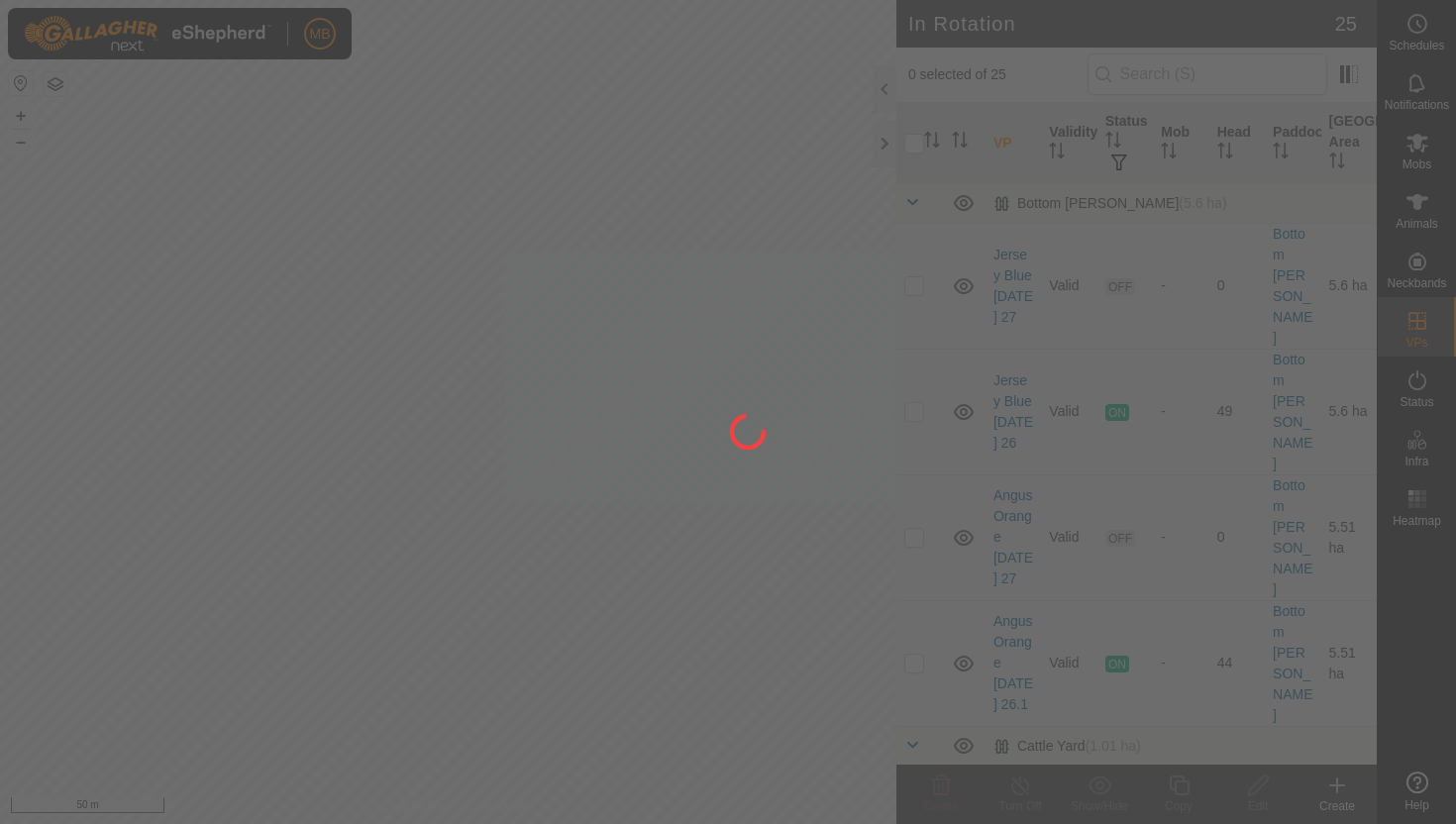 scroll, scrollTop: 0, scrollLeft: 0, axis: both 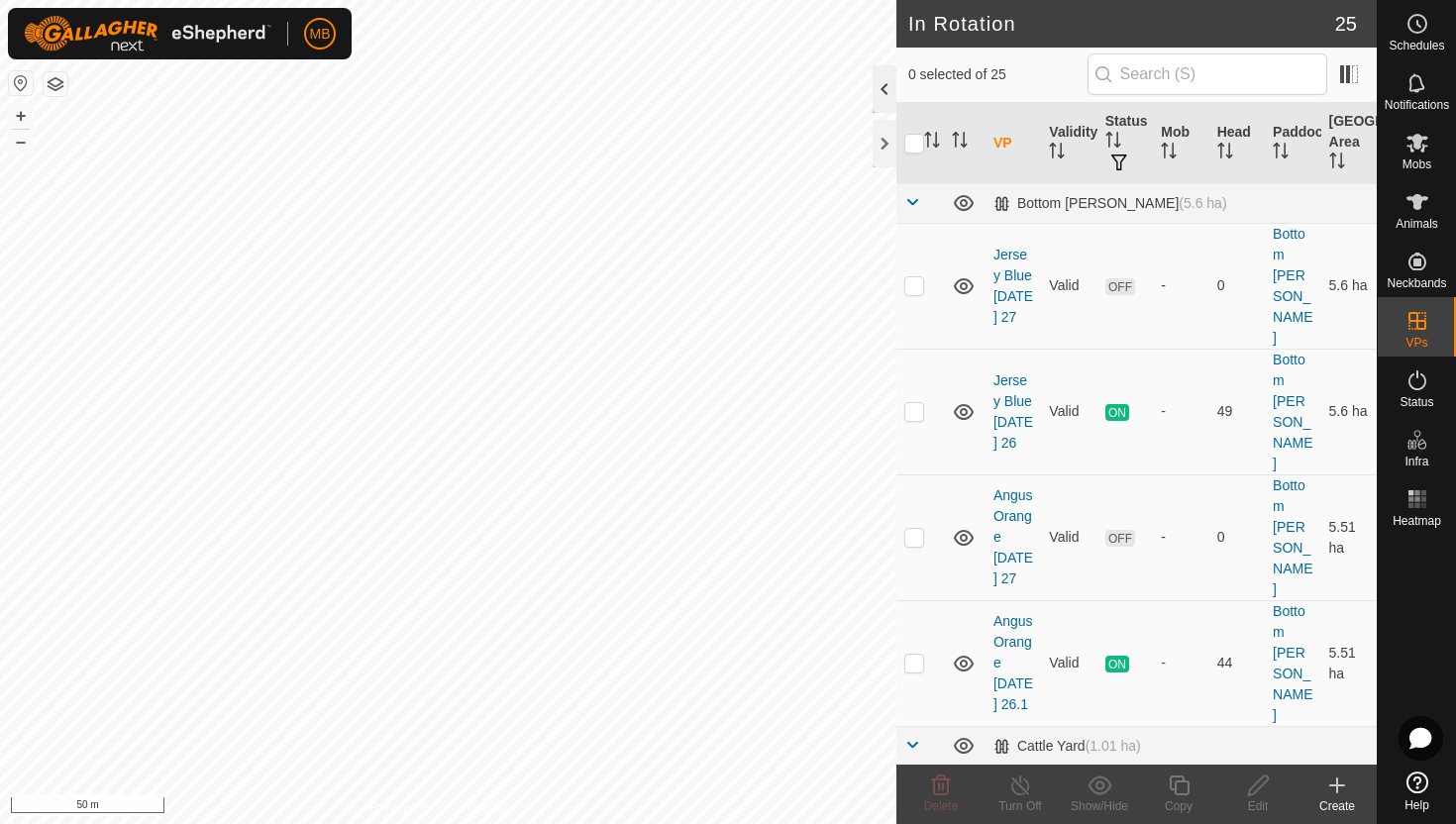 click 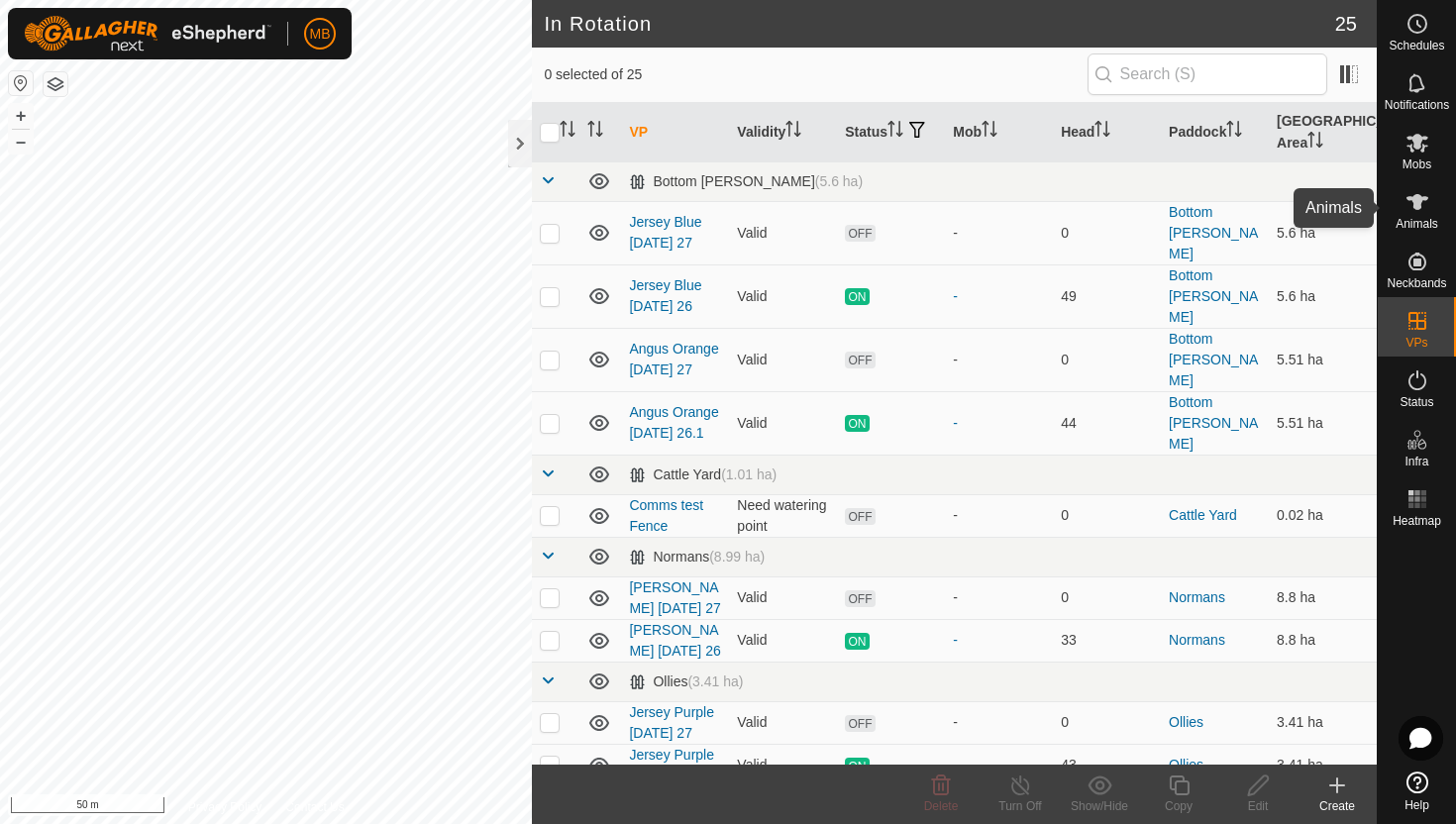 click 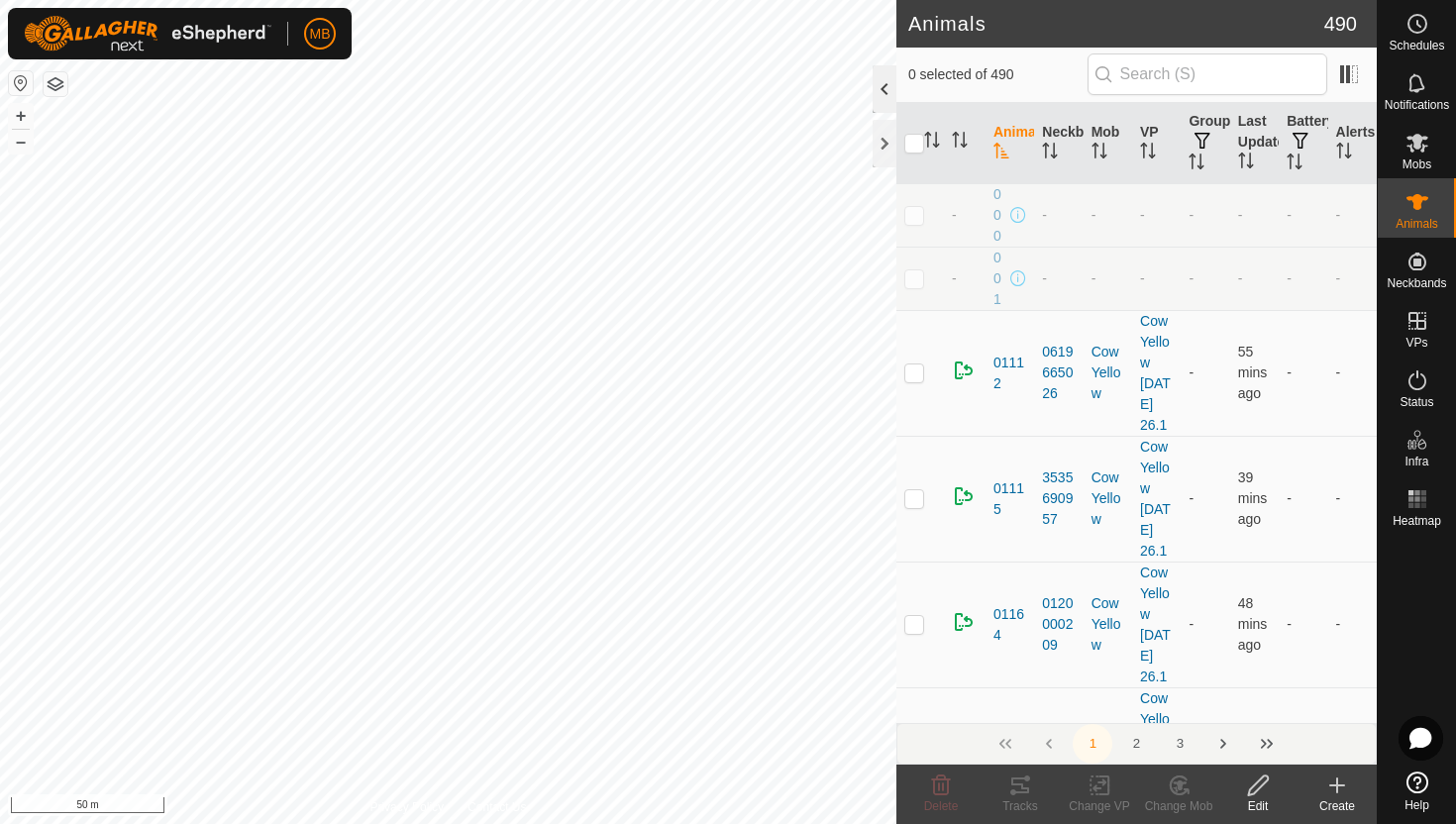 click 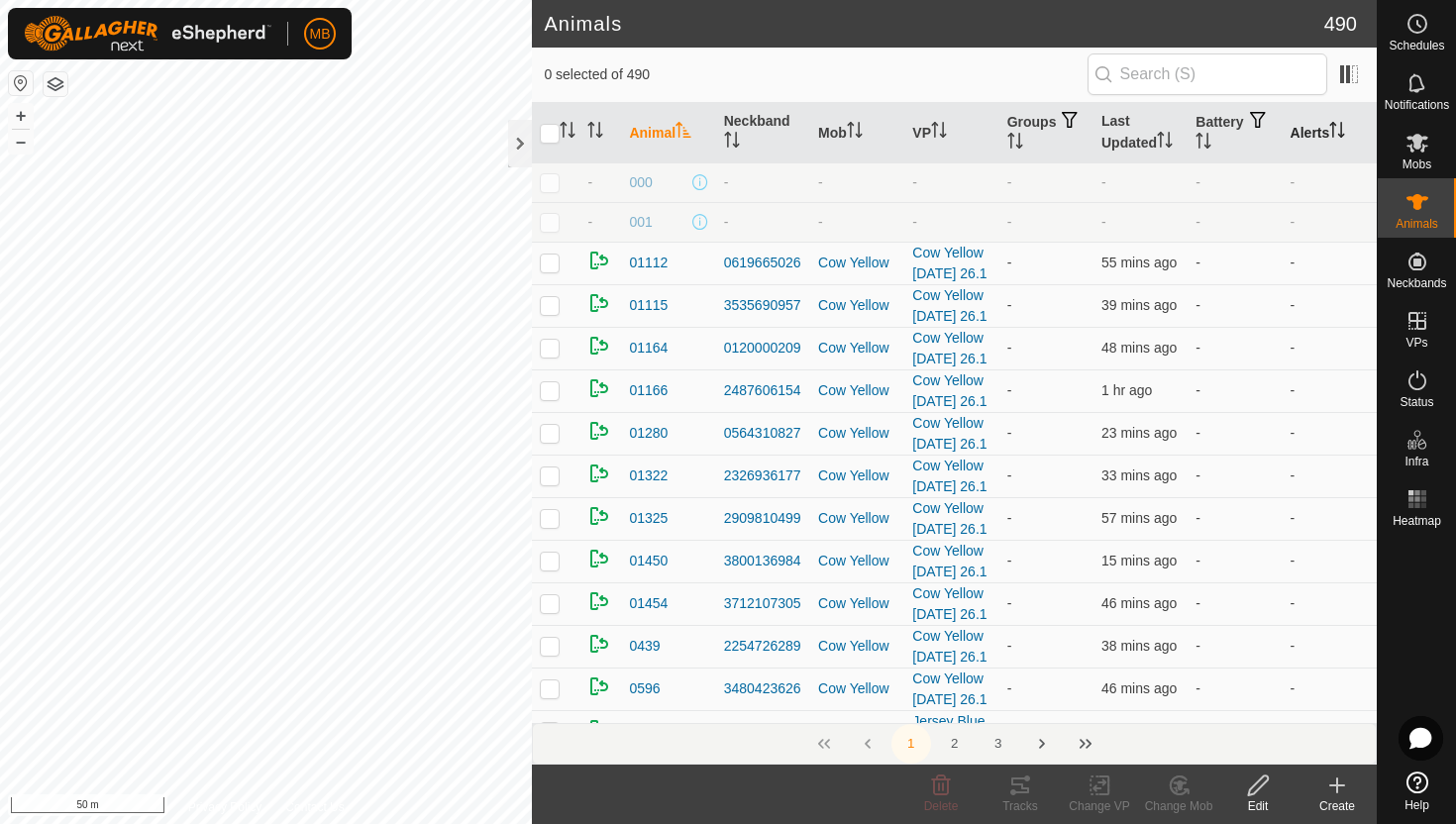click 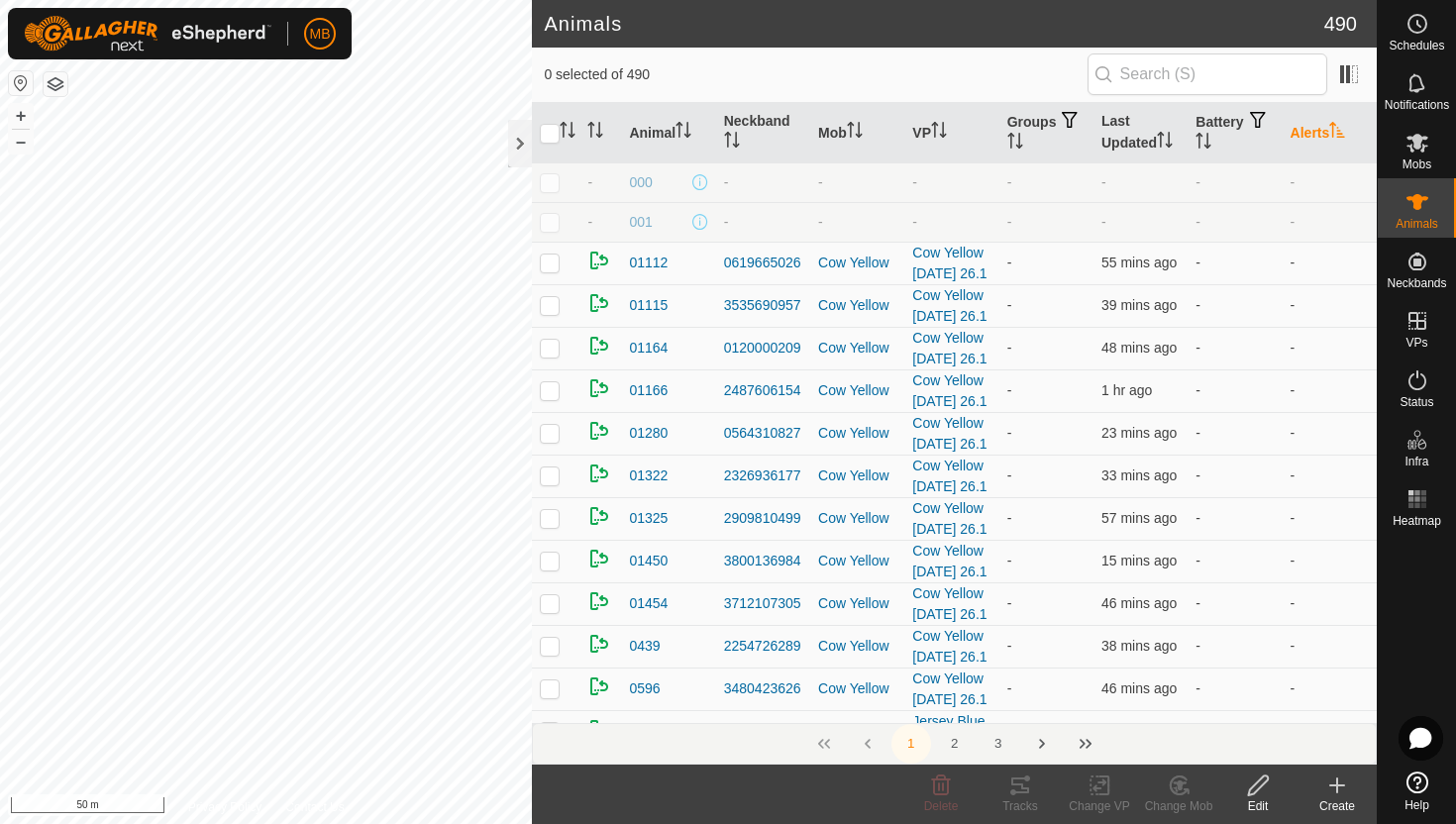 click 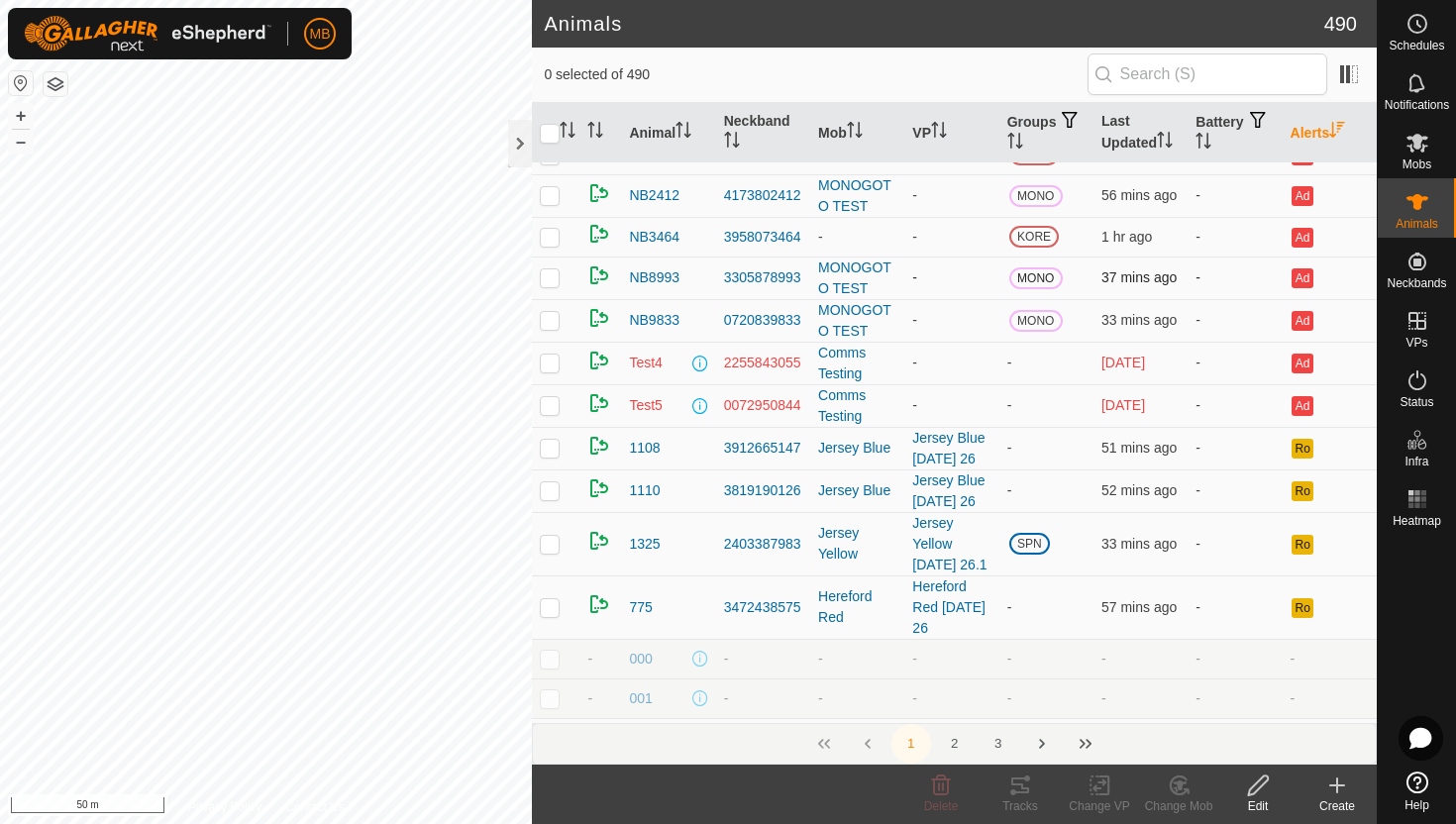 scroll, scrollTop: 25, scrollLeft: 0, axis: vertical 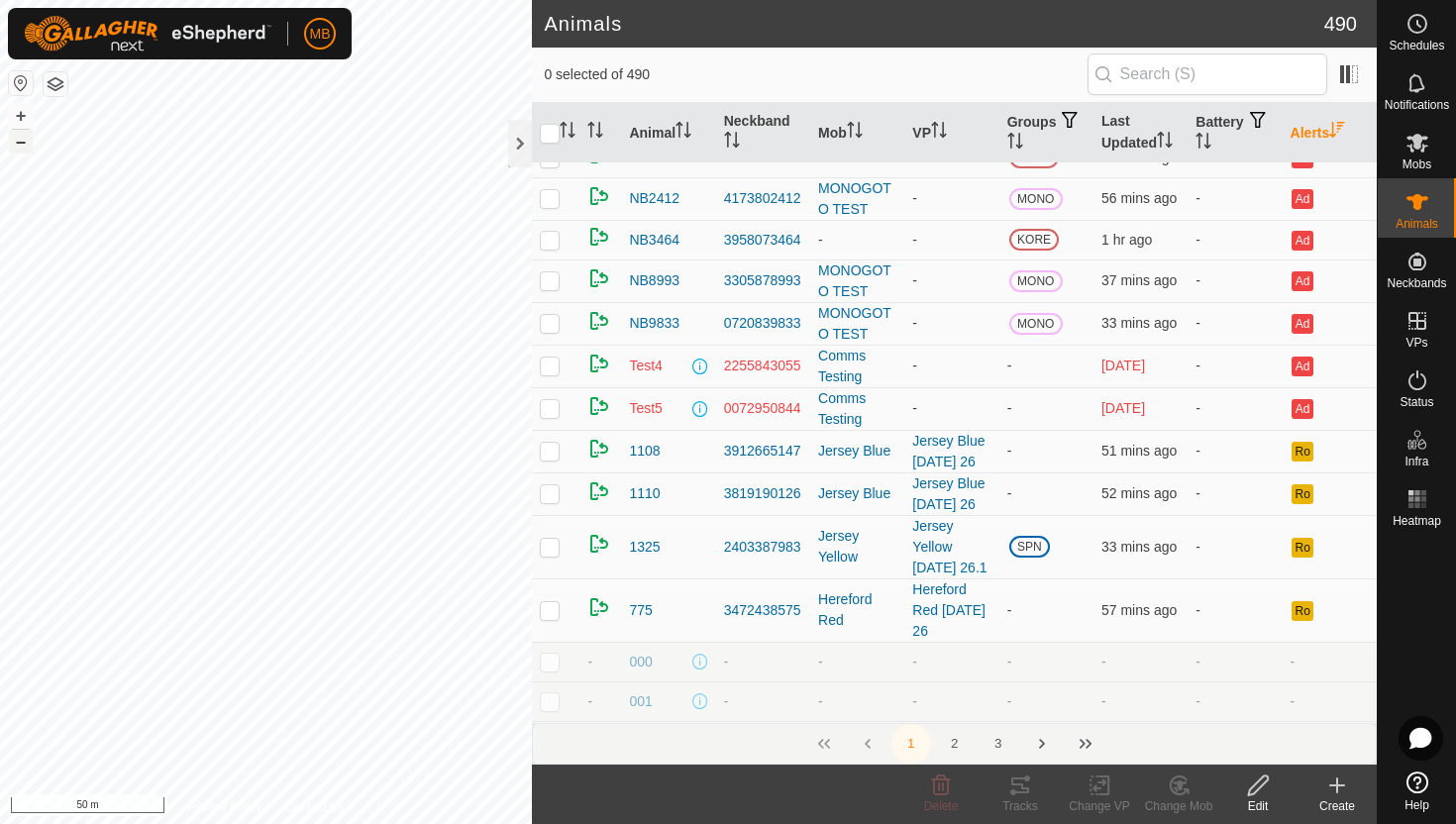 click on "–" at bounding box center (21, 142) 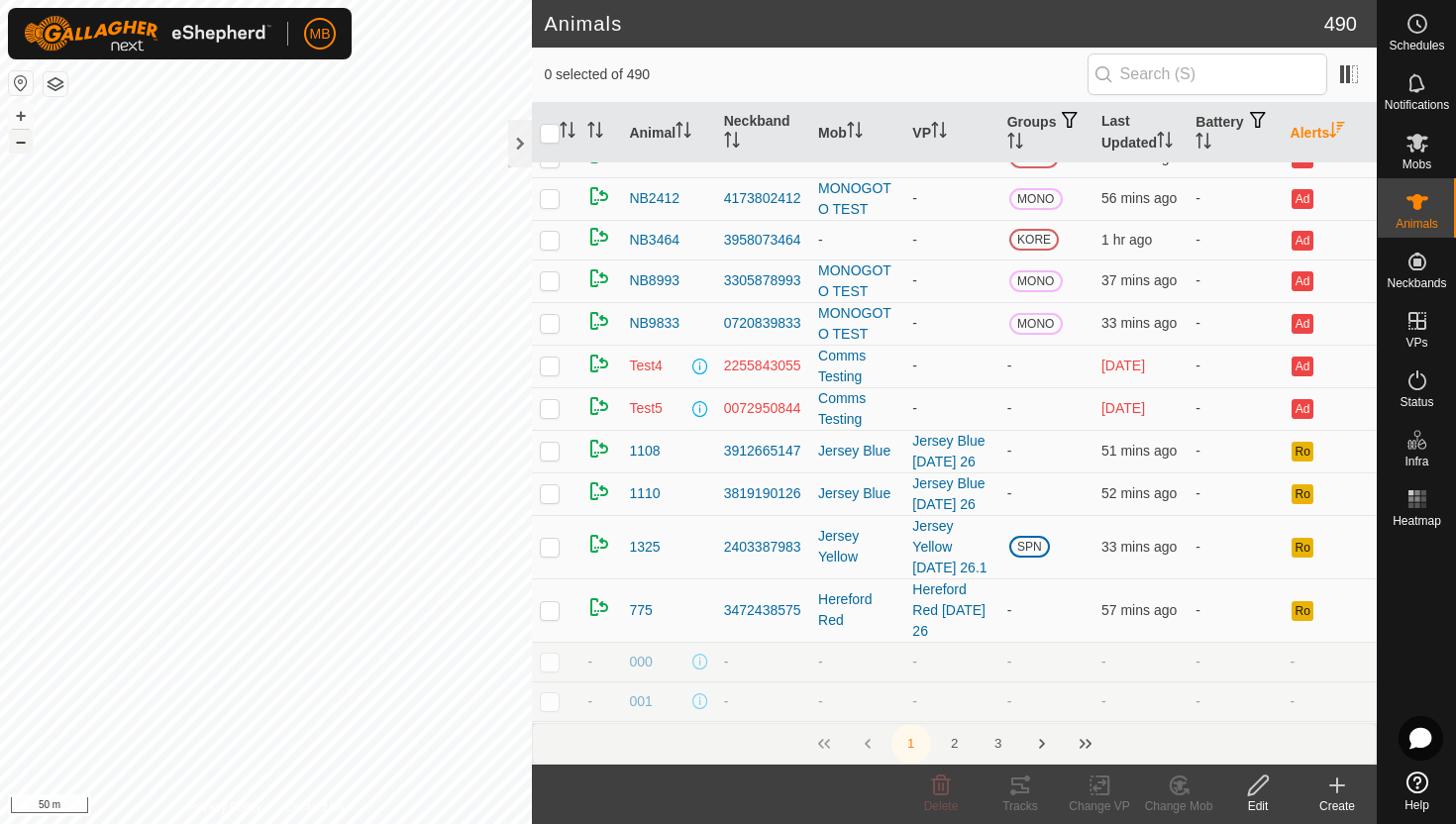 click on "–" at bounding box center [21, 142] 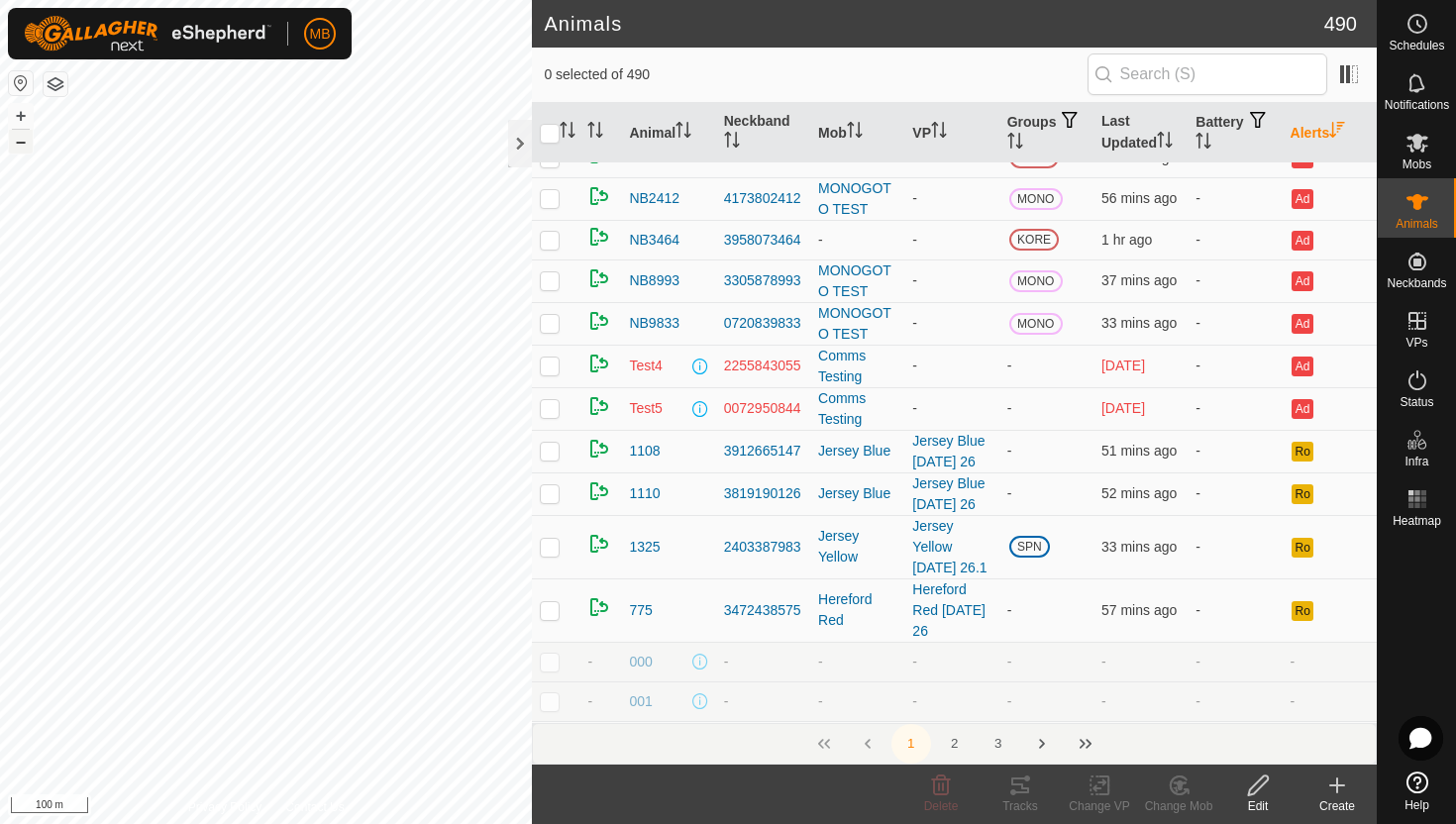 click on "–" at bounding box center [21, 142] 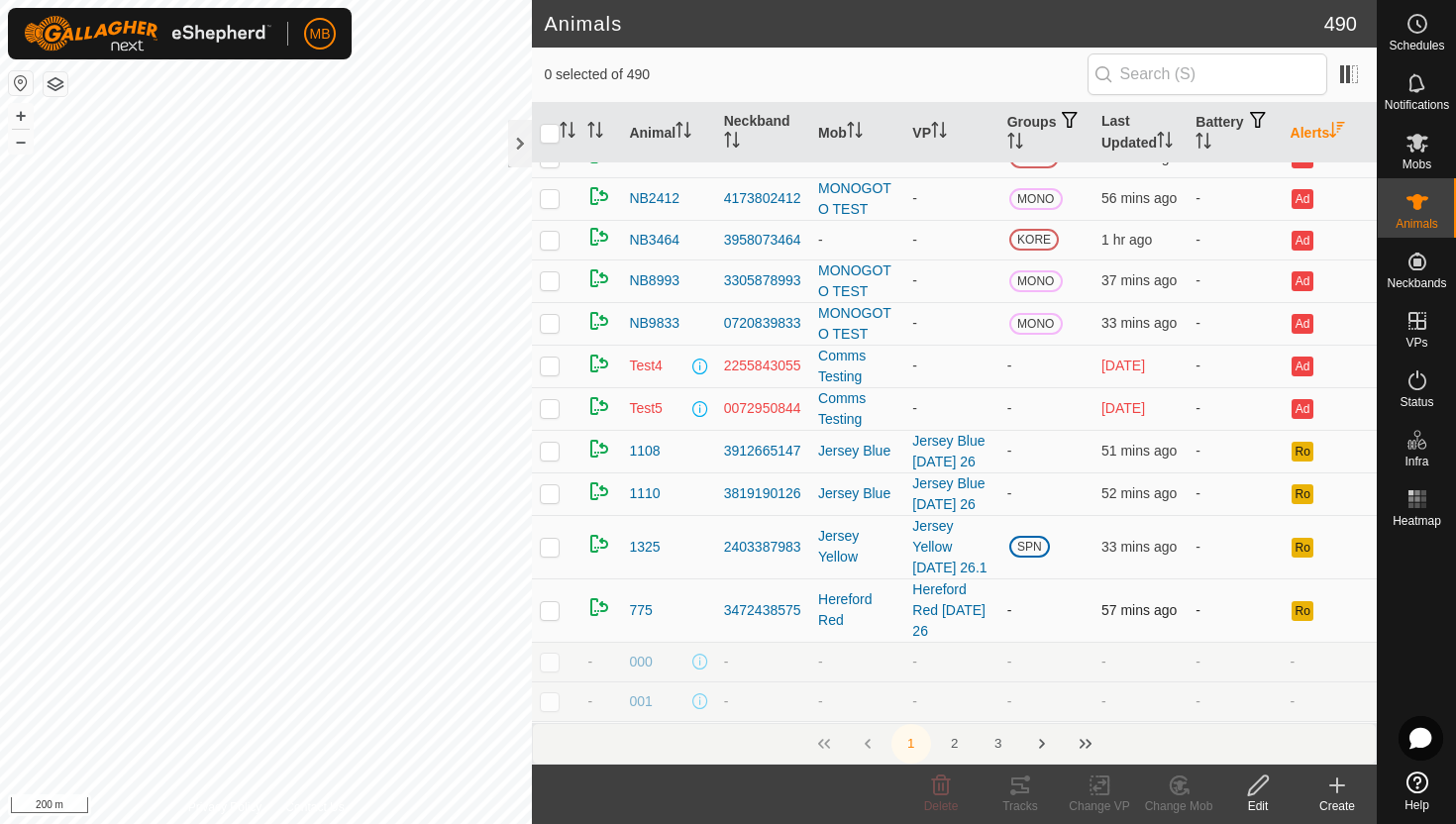 click at bounding box center [550, 610] 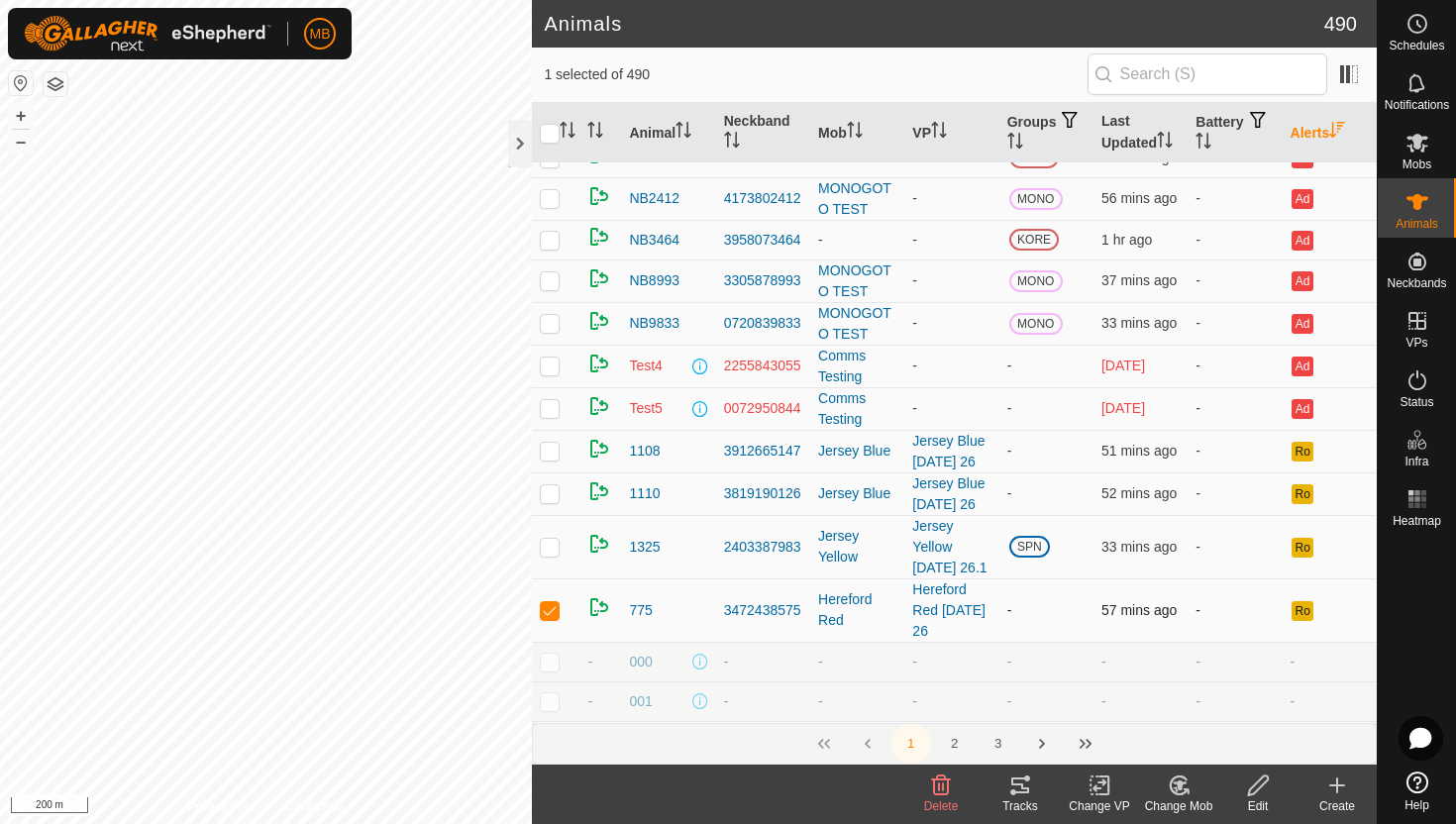 click at bounding box center (550, 610) 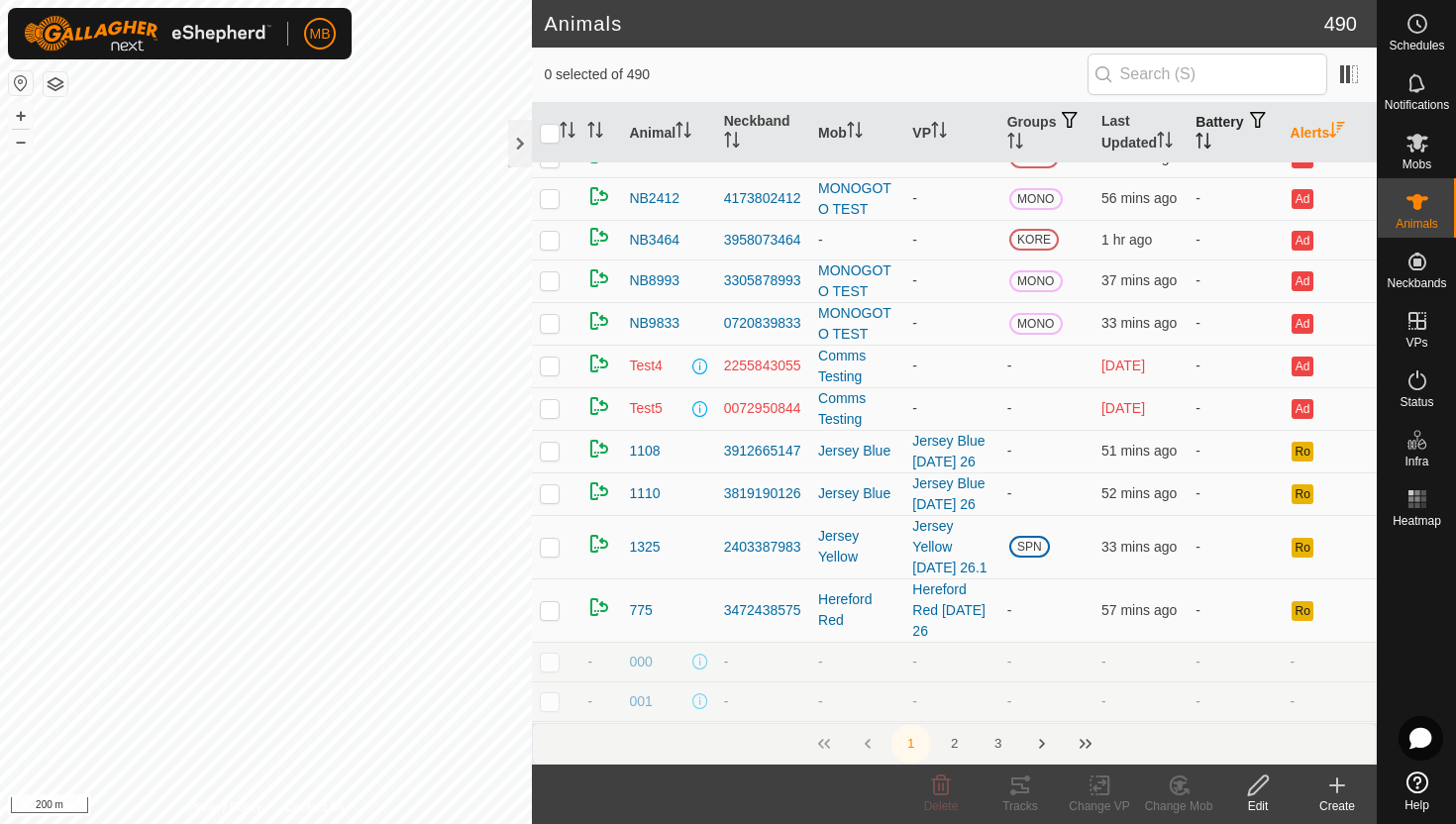 click 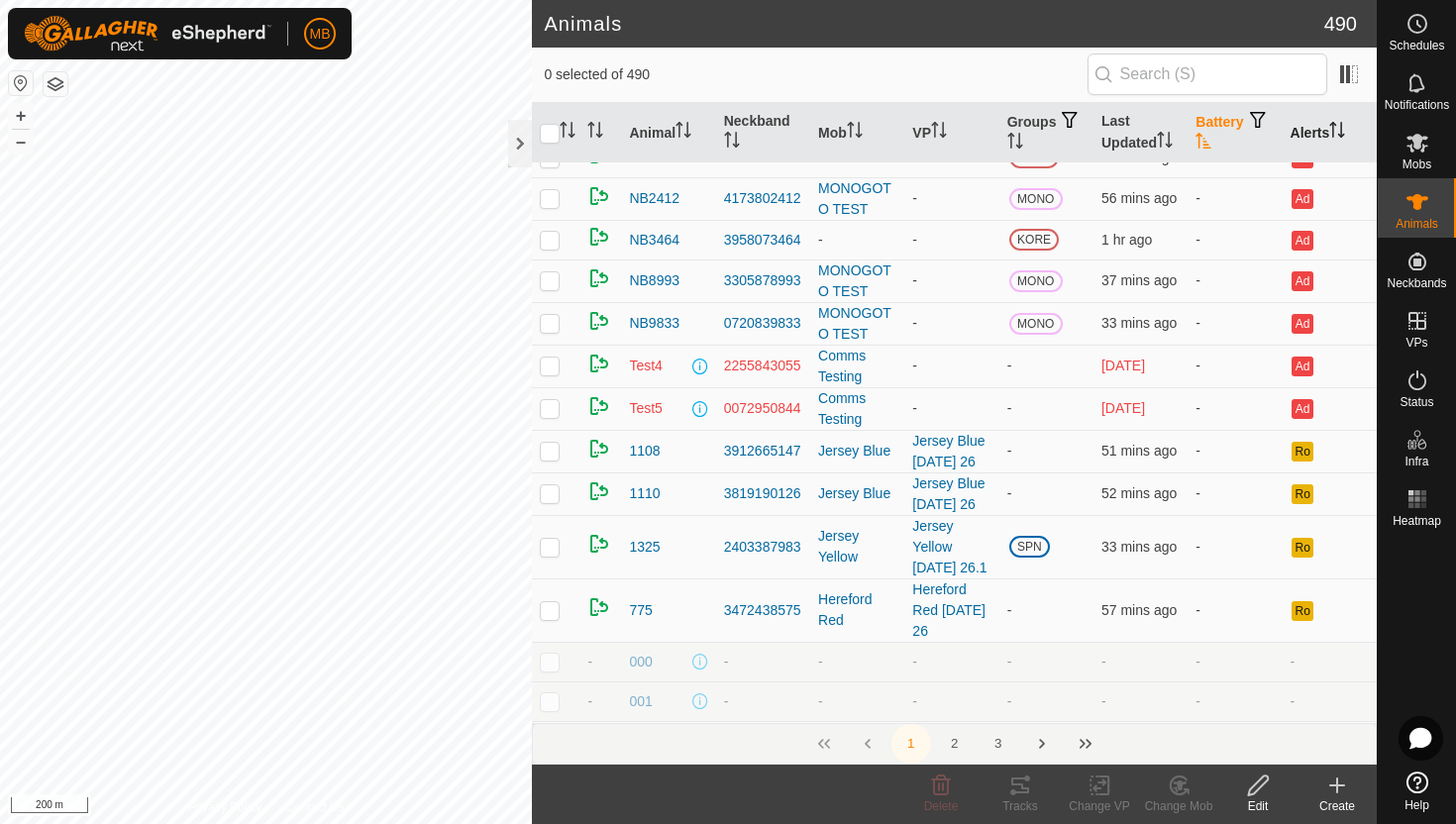 scroll, scrollTop: 0, scrollLeft: 0, axis: both 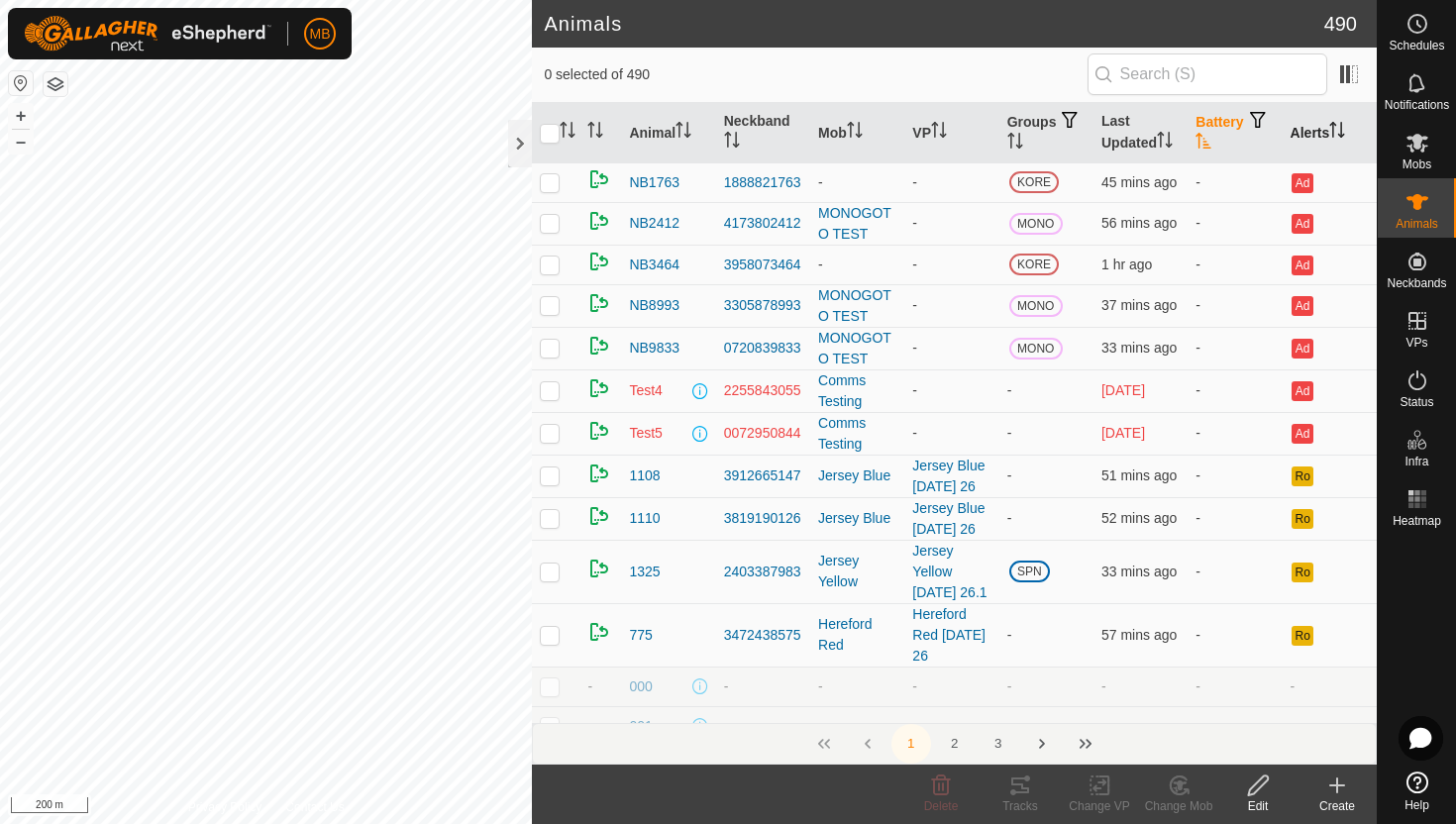 click 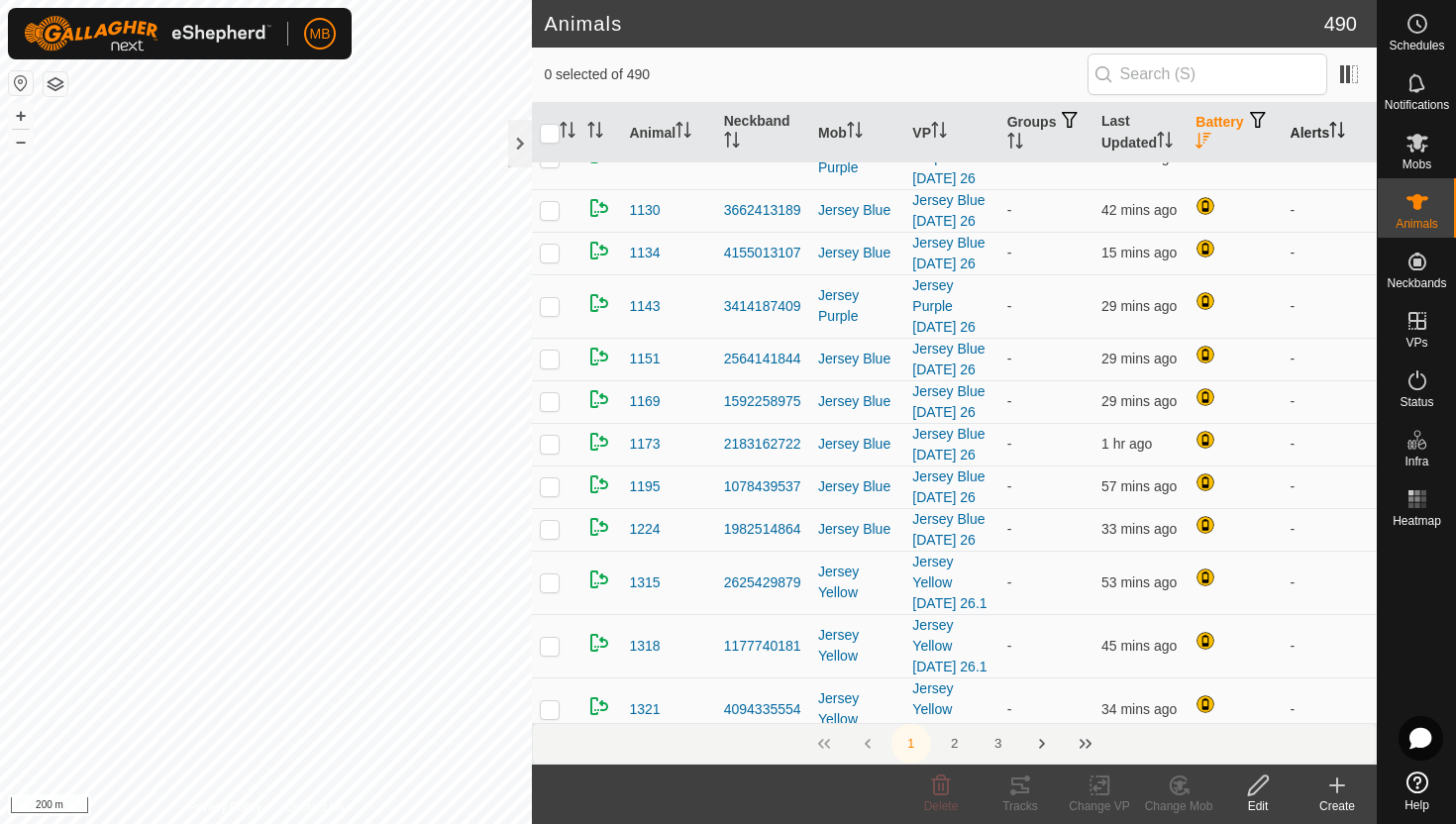 scroll, scrollTop: 0, scrollLeft: 0, axis: both 